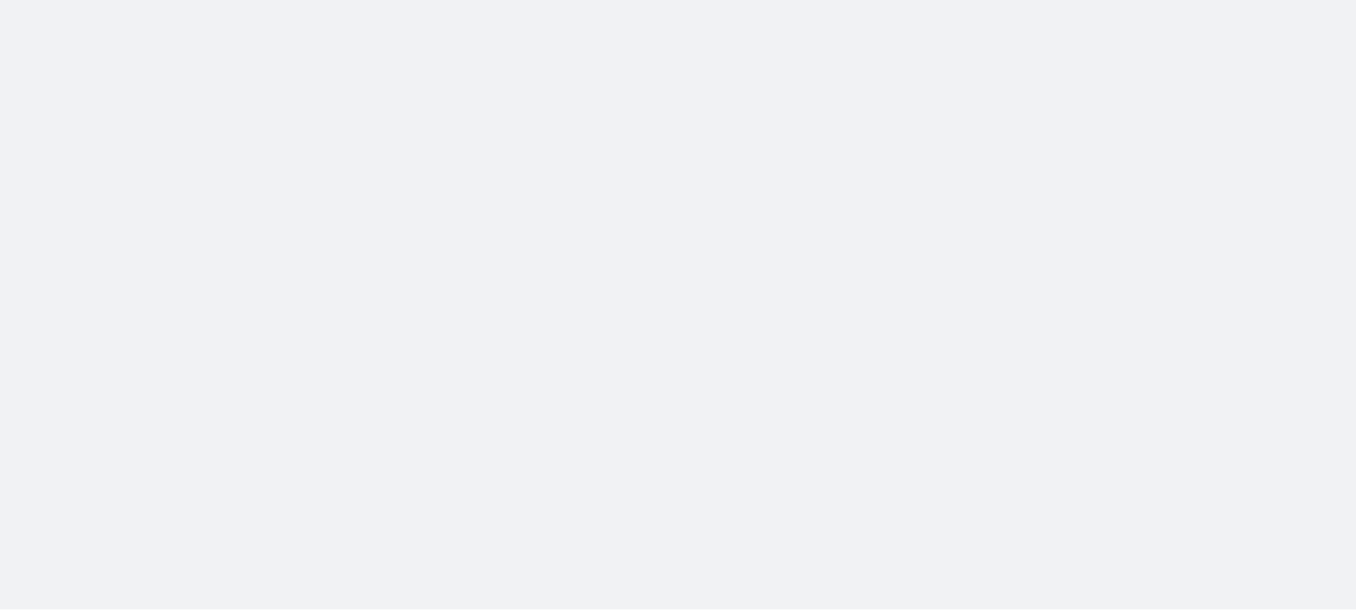 scroll, scrollTop: 0, scrollLeft: 0, axis: both 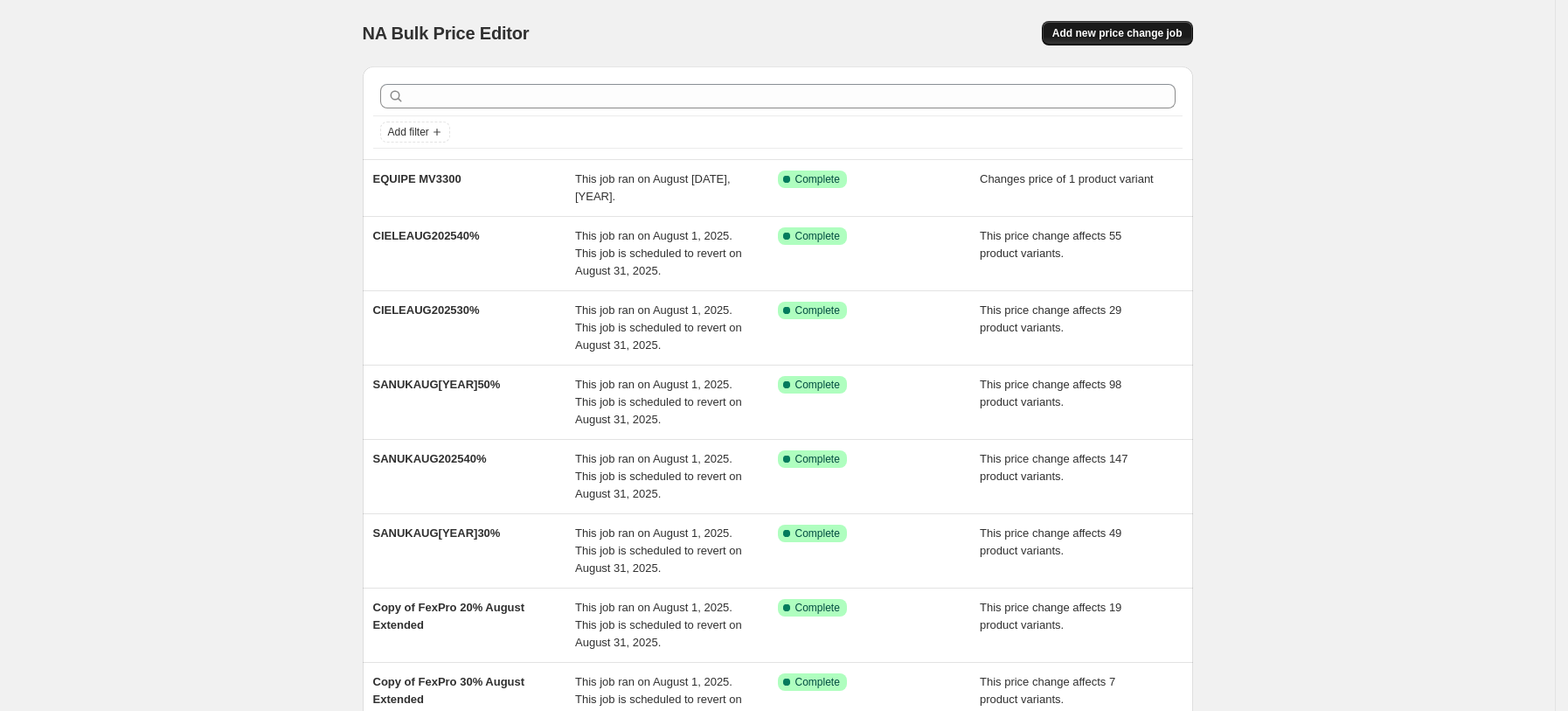 click on "Add new price change job" at bounding box center (1117, 33) 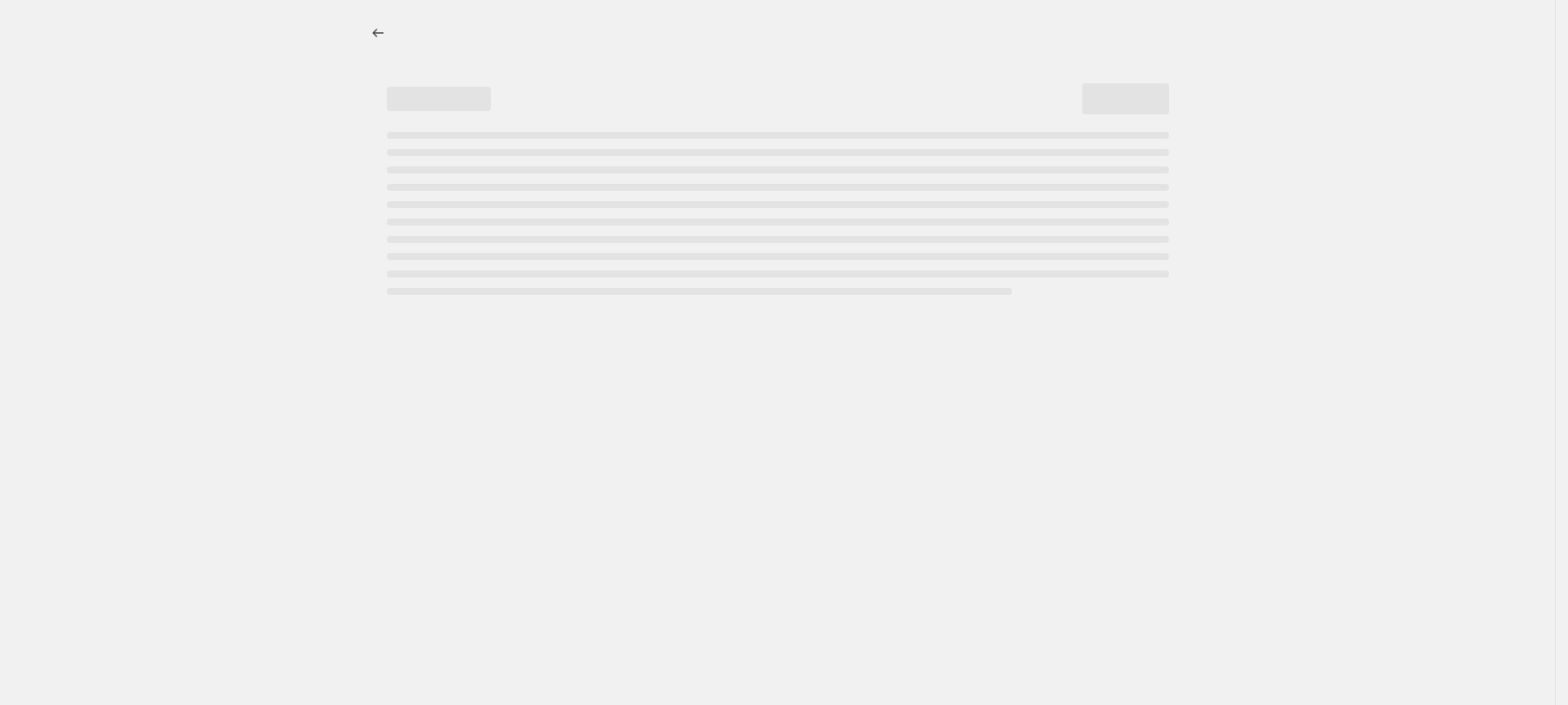 select on "percentage" 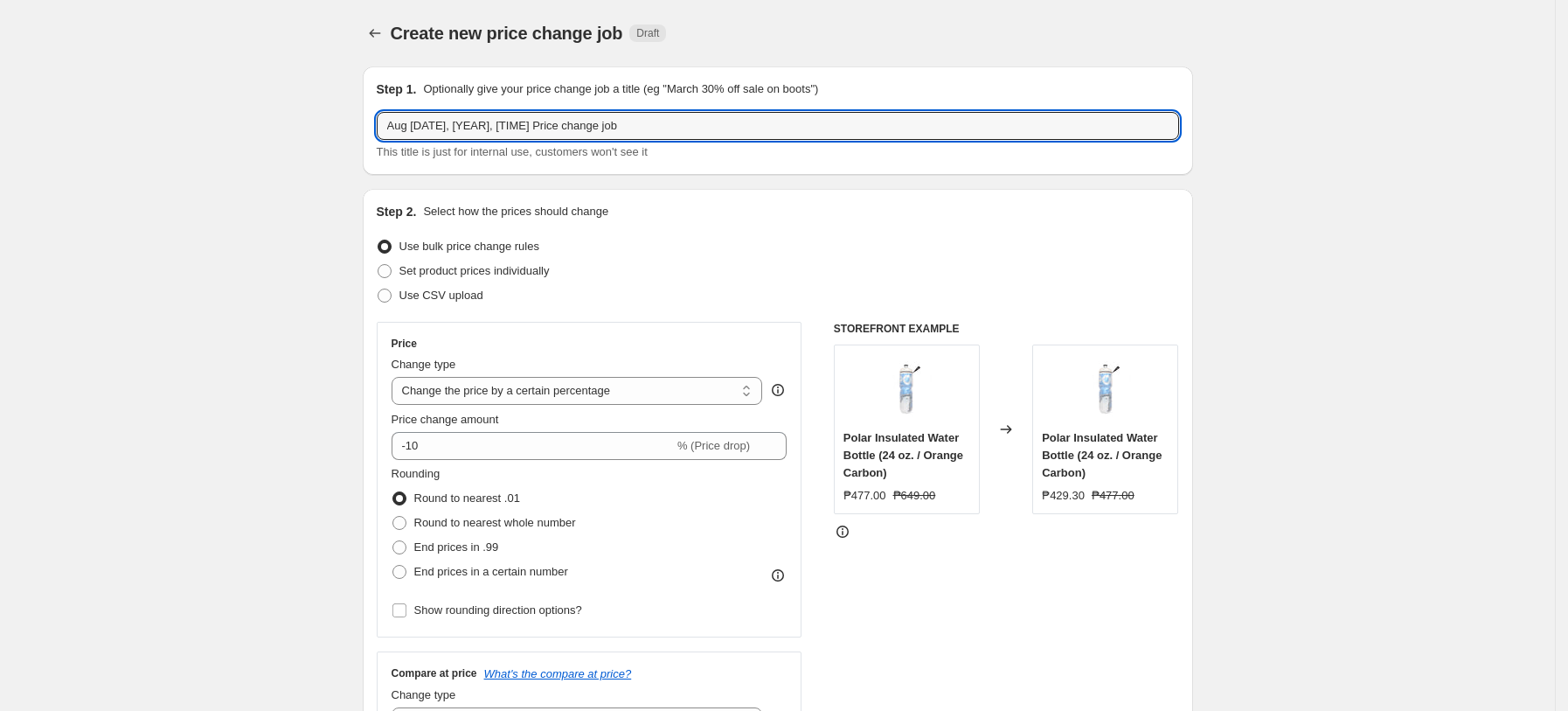drag, startPoint x: 676, startPoint y: 131, endPoint x: -371, endPoint y: 48, distance: 1050.2847 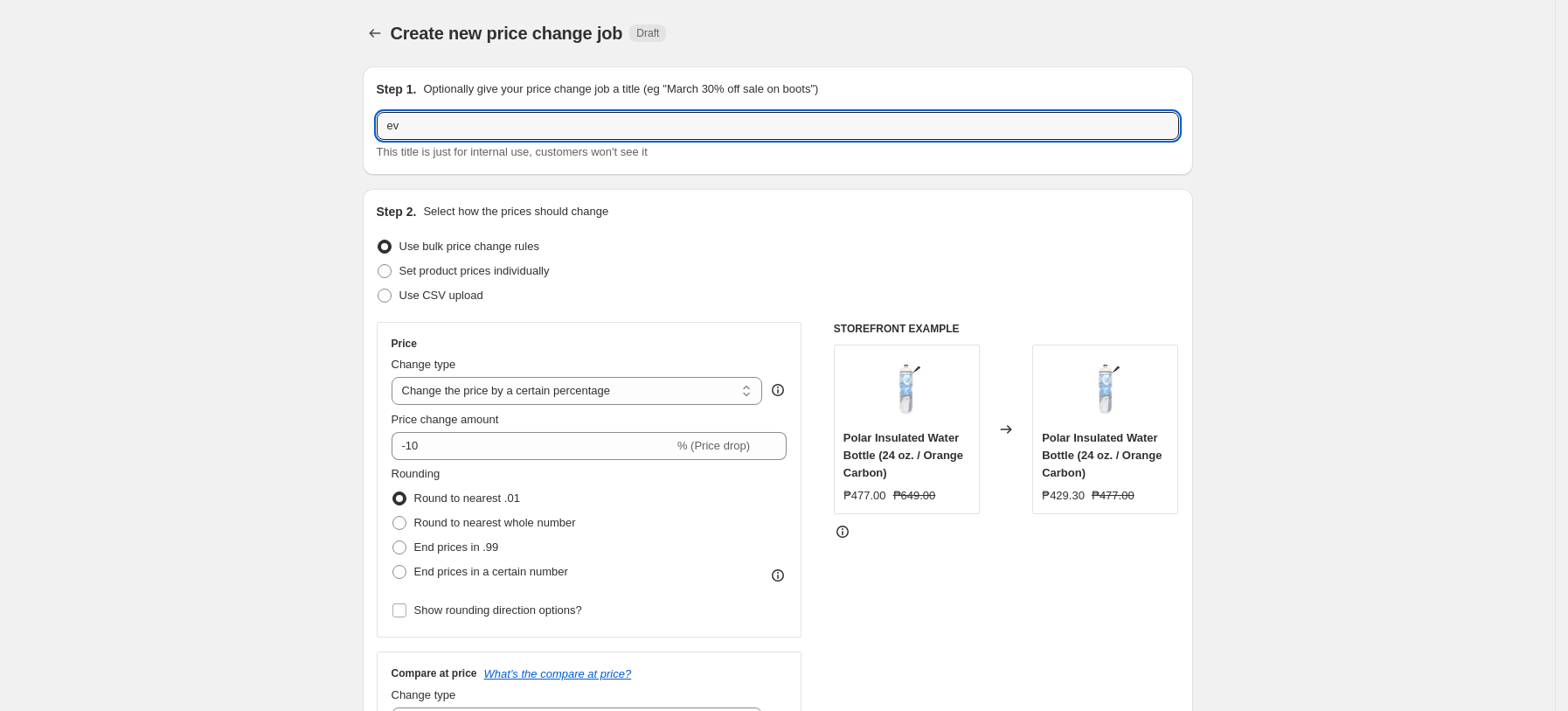 type on "e" 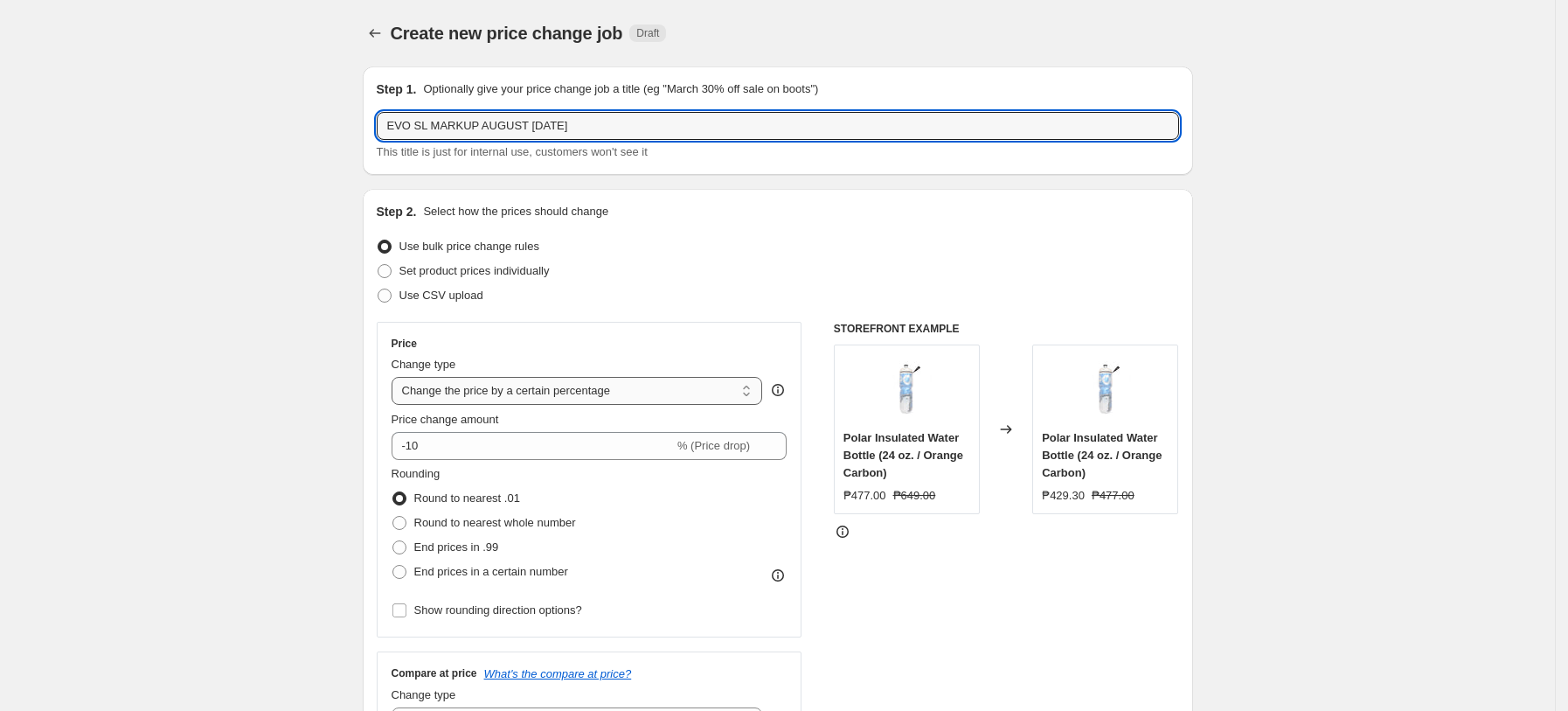 type on "EVO SL MARKUP AUGUST [DATE]" 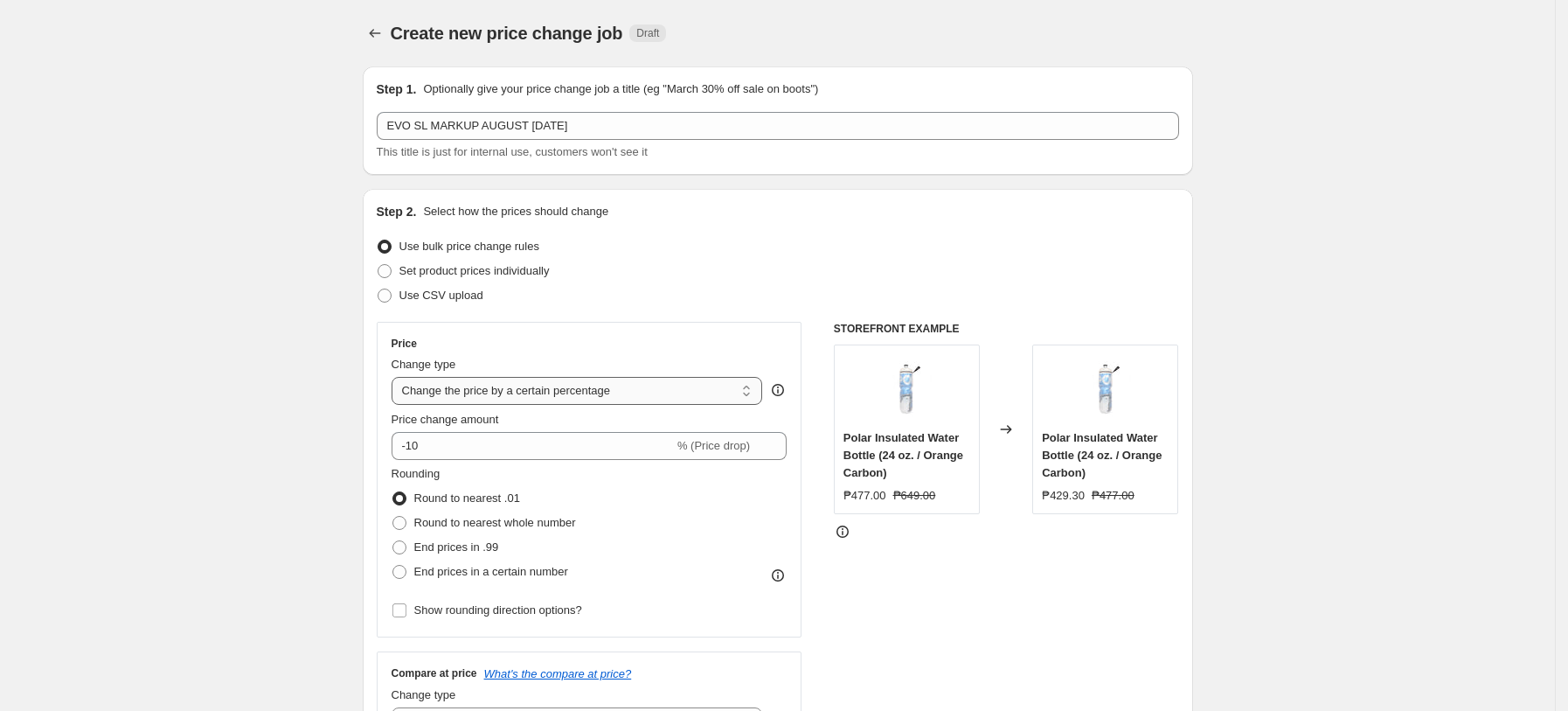 click on "Change the price to a certain amount Change the price by a certain amount Change the price by a certain percentage Change the price to the current compare at price (price before sale) Change the price by a certain amount relative to the compare at price Change the price by a certain percentage relative to the compare at price Don't change the price Change the price by a certain percentage relative to the cost per item Change price to certain cost margin" at bounding box center [577, 391] 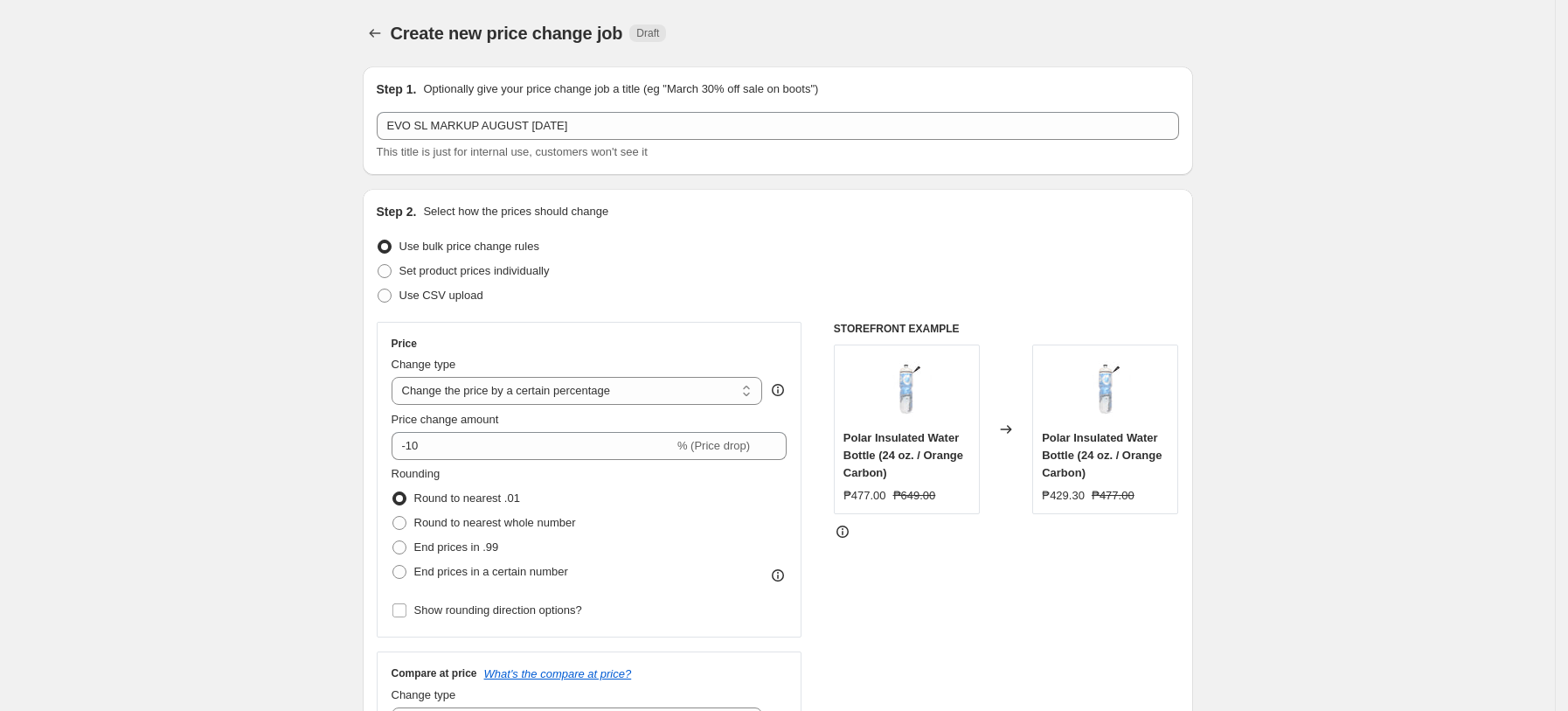click on "Create new price change job. This page is ready Create new price change job Draft Step 1. Optionally give your price change job a title (eg "March 30% off sale on boots") EVO SL MARKUP AUGUST 7, 2025 This title is just for internal use, customers won't see it Step 2. Select how the prices should change Use bulk price change rules Set product prices individually Use CSV upload Price Change type Change the price to a certain amount Change the price by a certain amount Change the price by a certain percentage Change the price to the current compare at price (price before sale) Change the price by a certain amount relative to the compare at price Change the price by a certain percentage relative to the compare at price Don't change the price Change the price by a certain percentage relative to the cost per item Change price to certain cost margin Change the price by a certain percentage Price change amount -10 % (Price drop) Rounding Round to nearest .01 Round to nearest whole number End prices in .99 Change type" at bounding box center [777, 874] 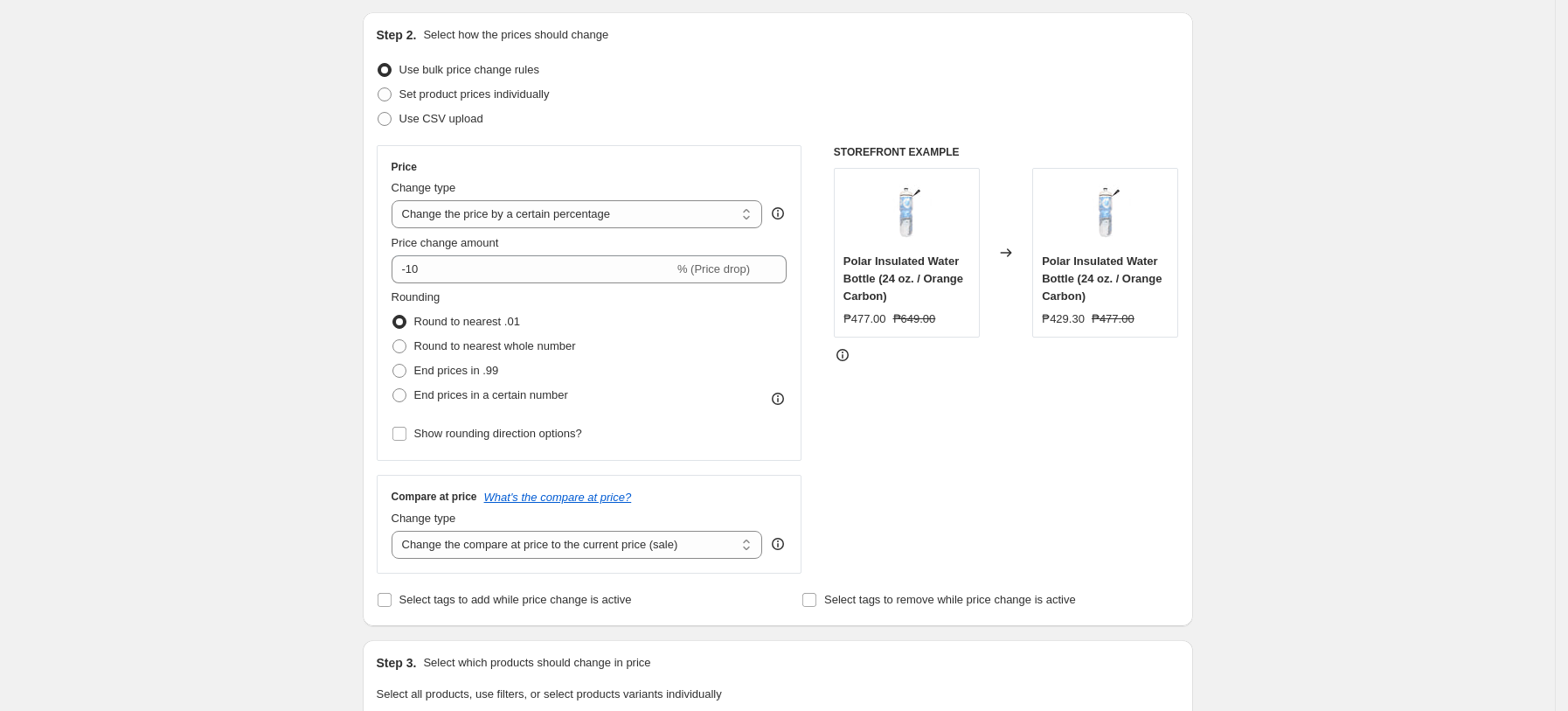 scroll, scrollTop: 233, scrollLeft: 0, axis: vertical 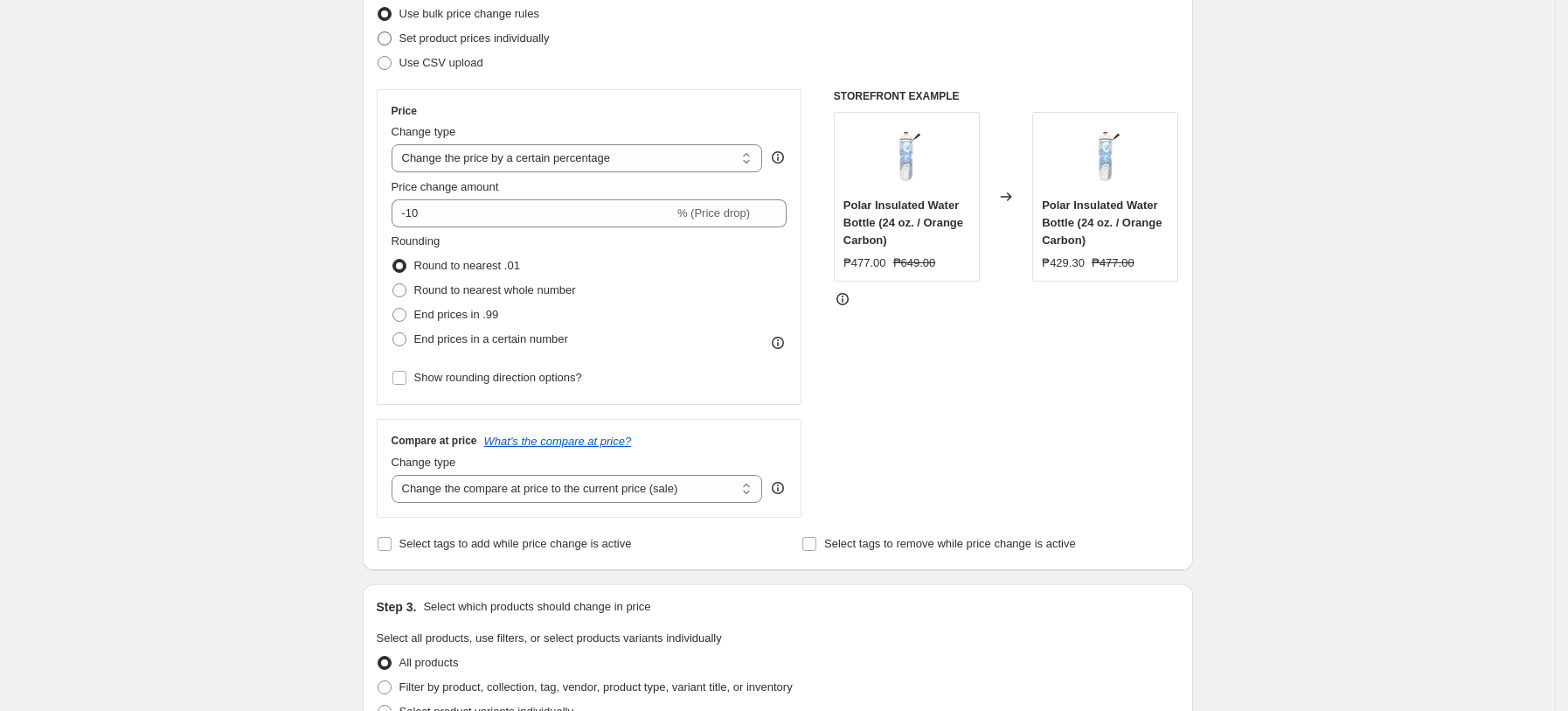 click on "Set product prices individually" at bounding box center (475, 38) 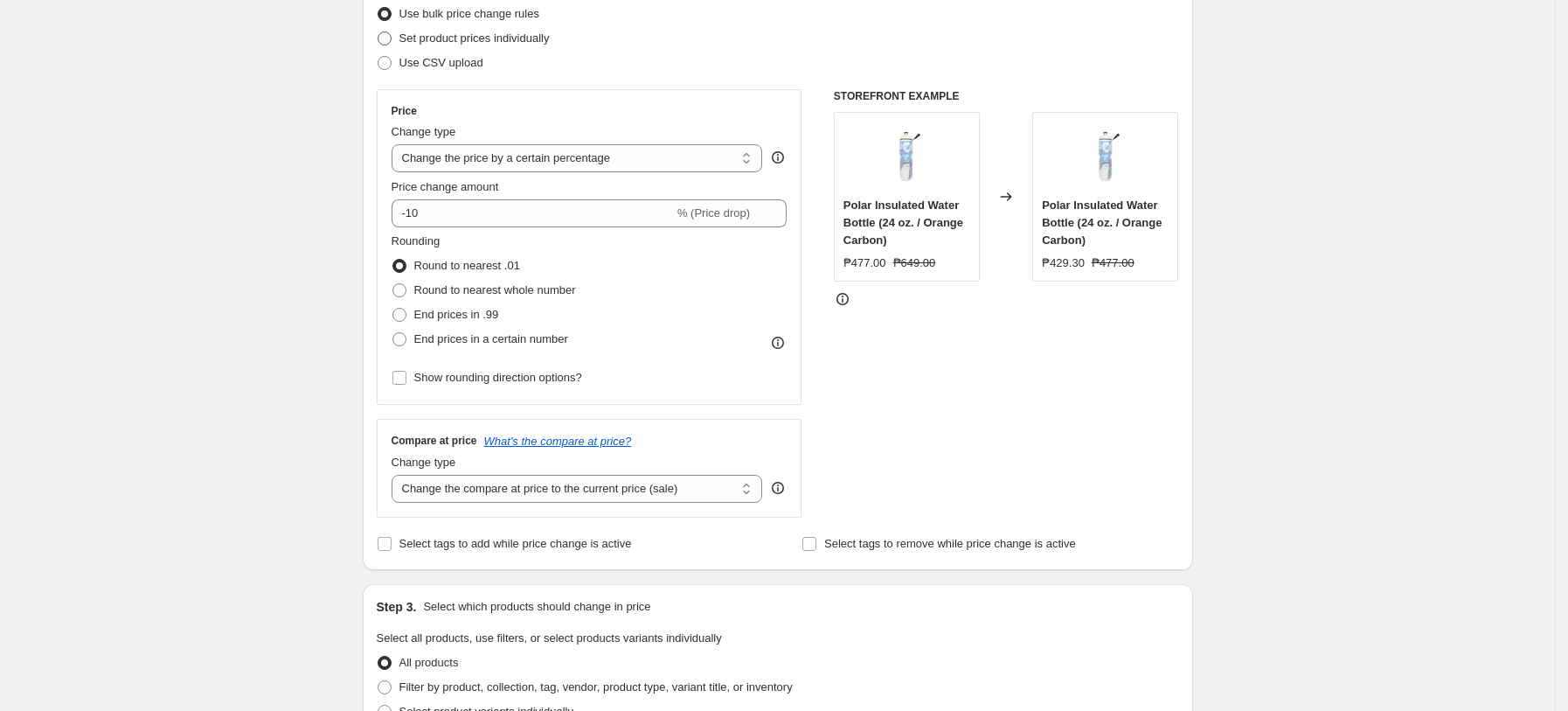 radio on "true" 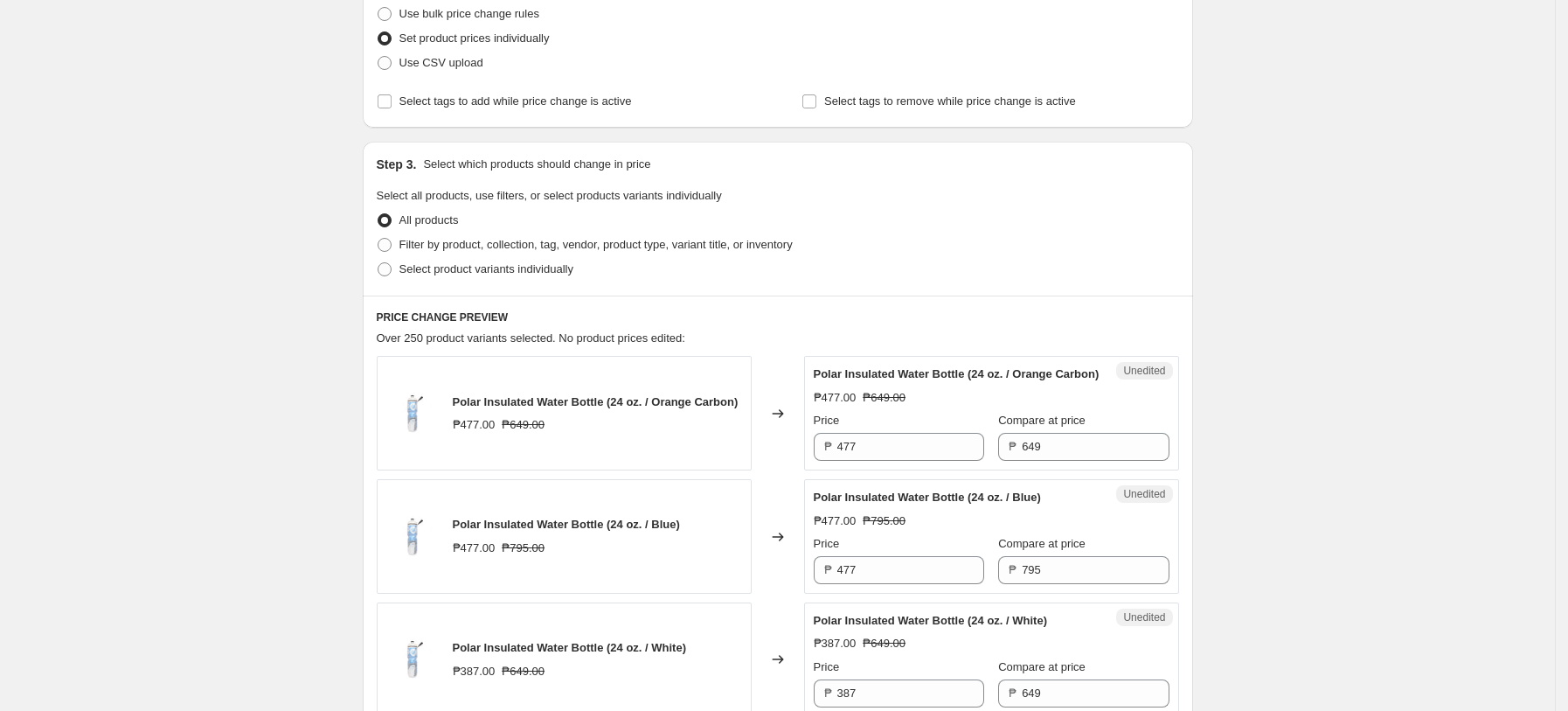 click on "Step 3. Select which products should change in price Select all products, use filters, or select products variants individually All products Filter by product, collection, tag, vendor, product type, variant title, or inventory Select product variants individually" at bounding box center [778, 219] 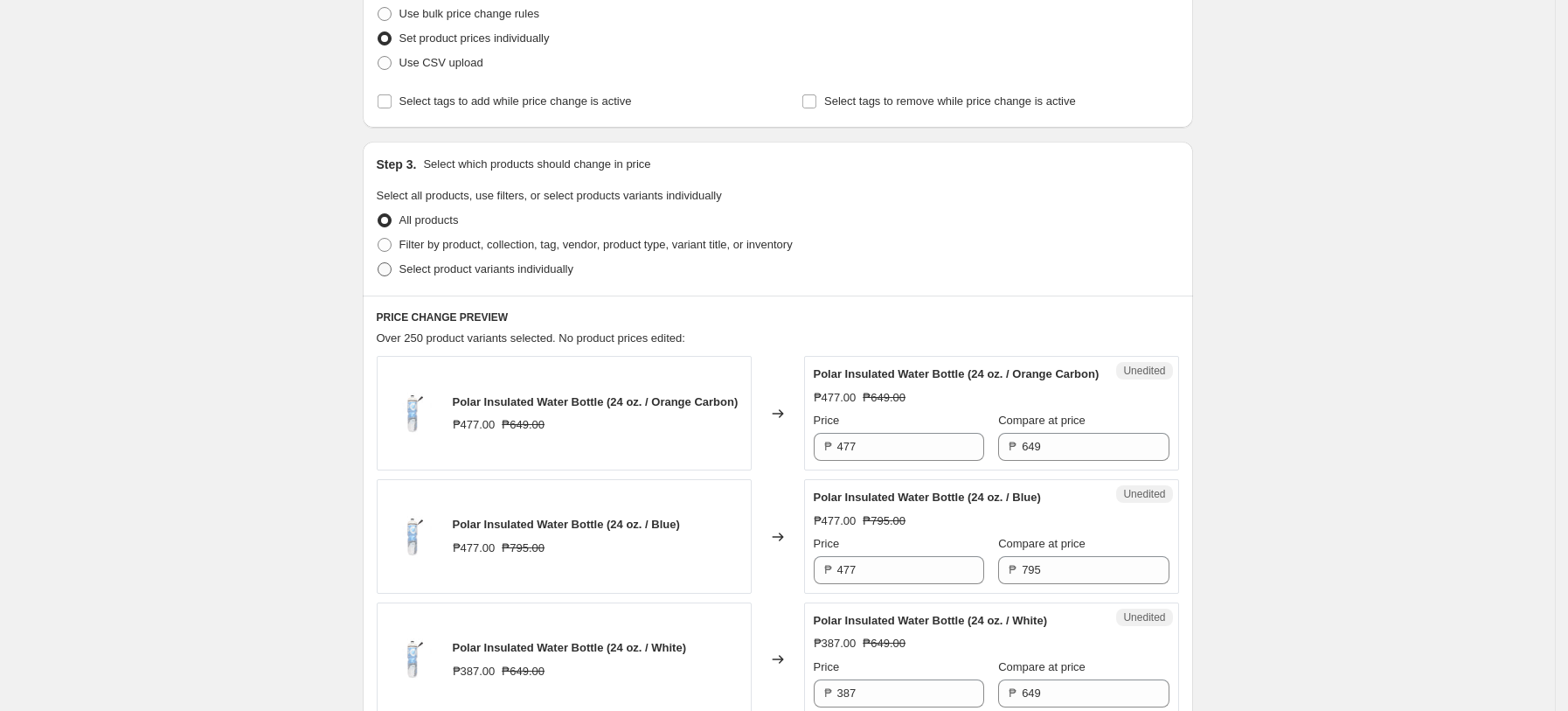 click on "Select product variants individually" at bounding box center (486, 268) 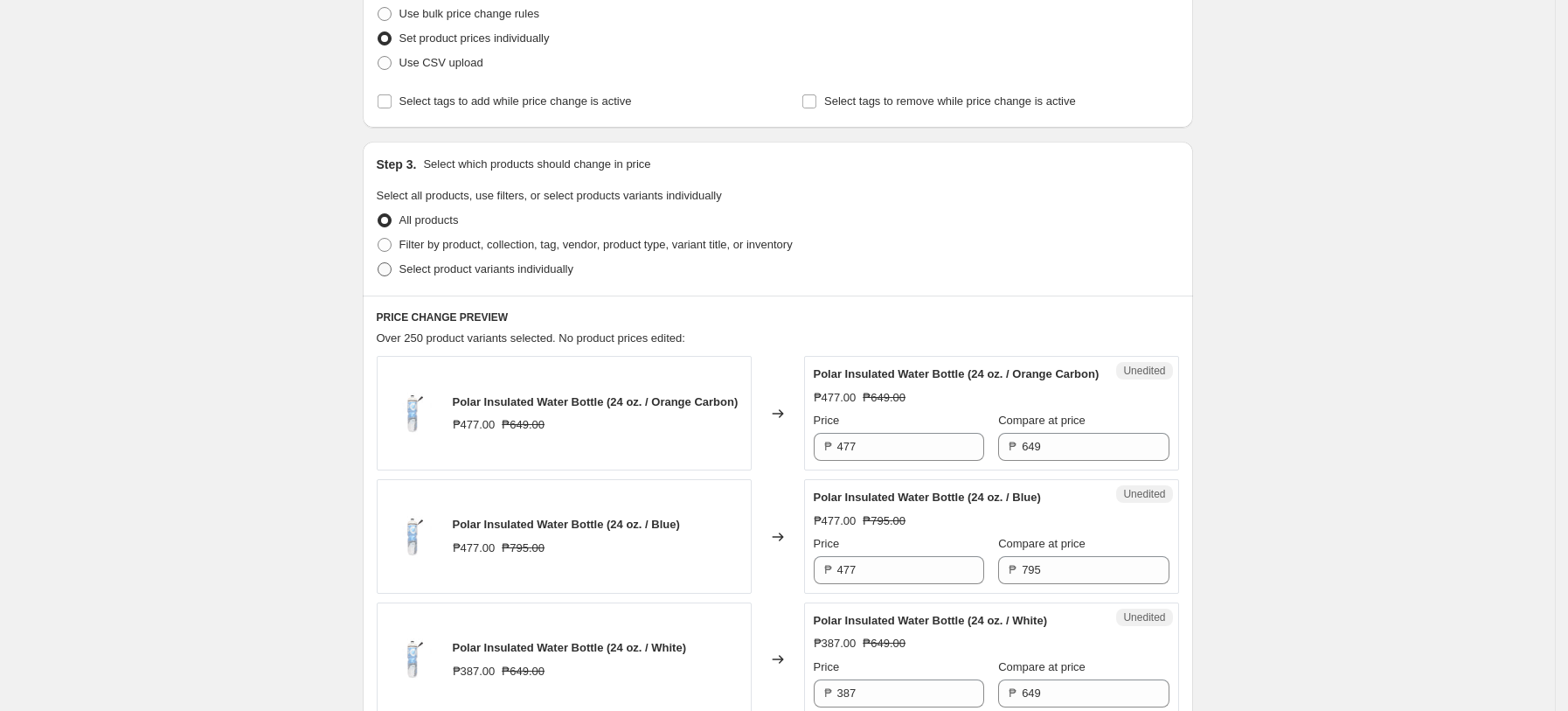 radio on "true" 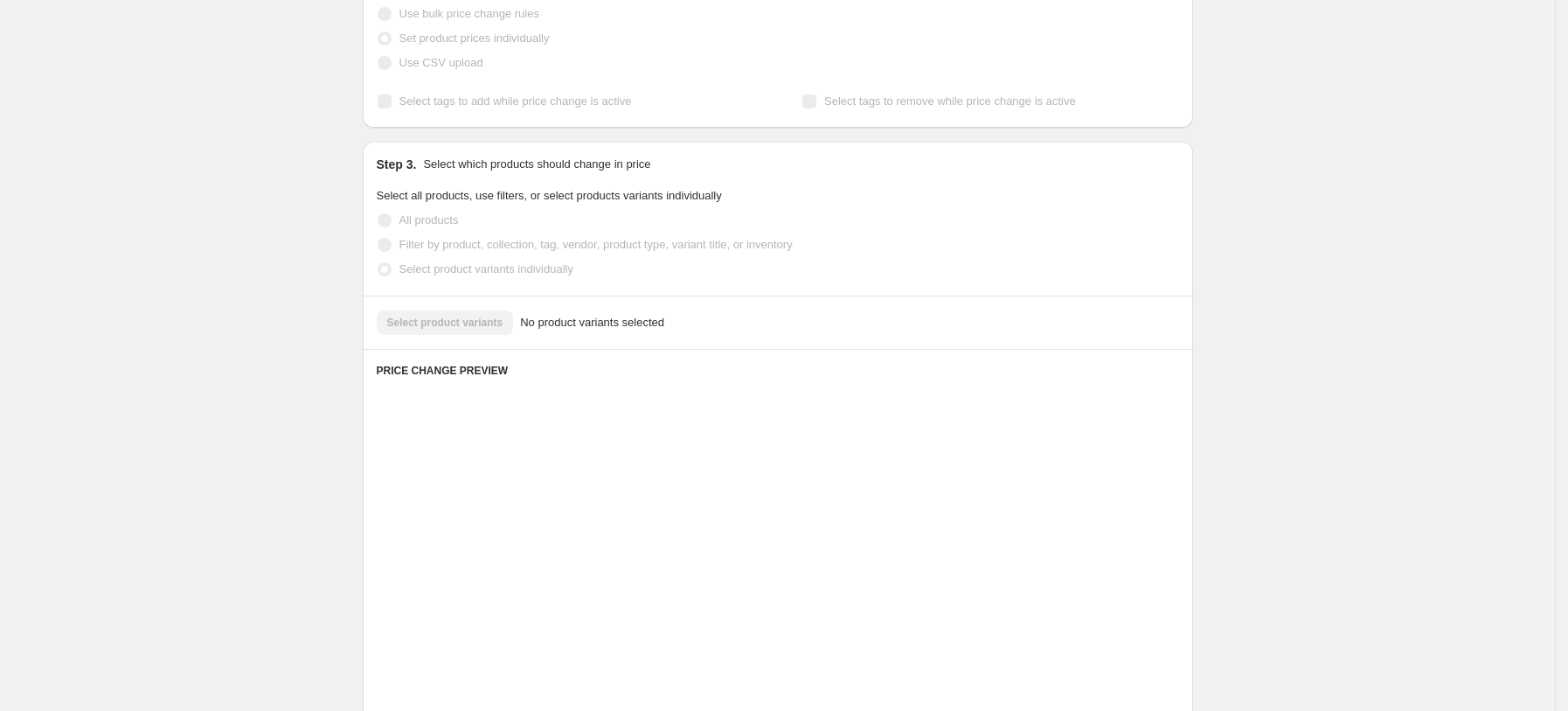 scroll, scrollTop: 206, scrollLeft: 0, axis: vertical 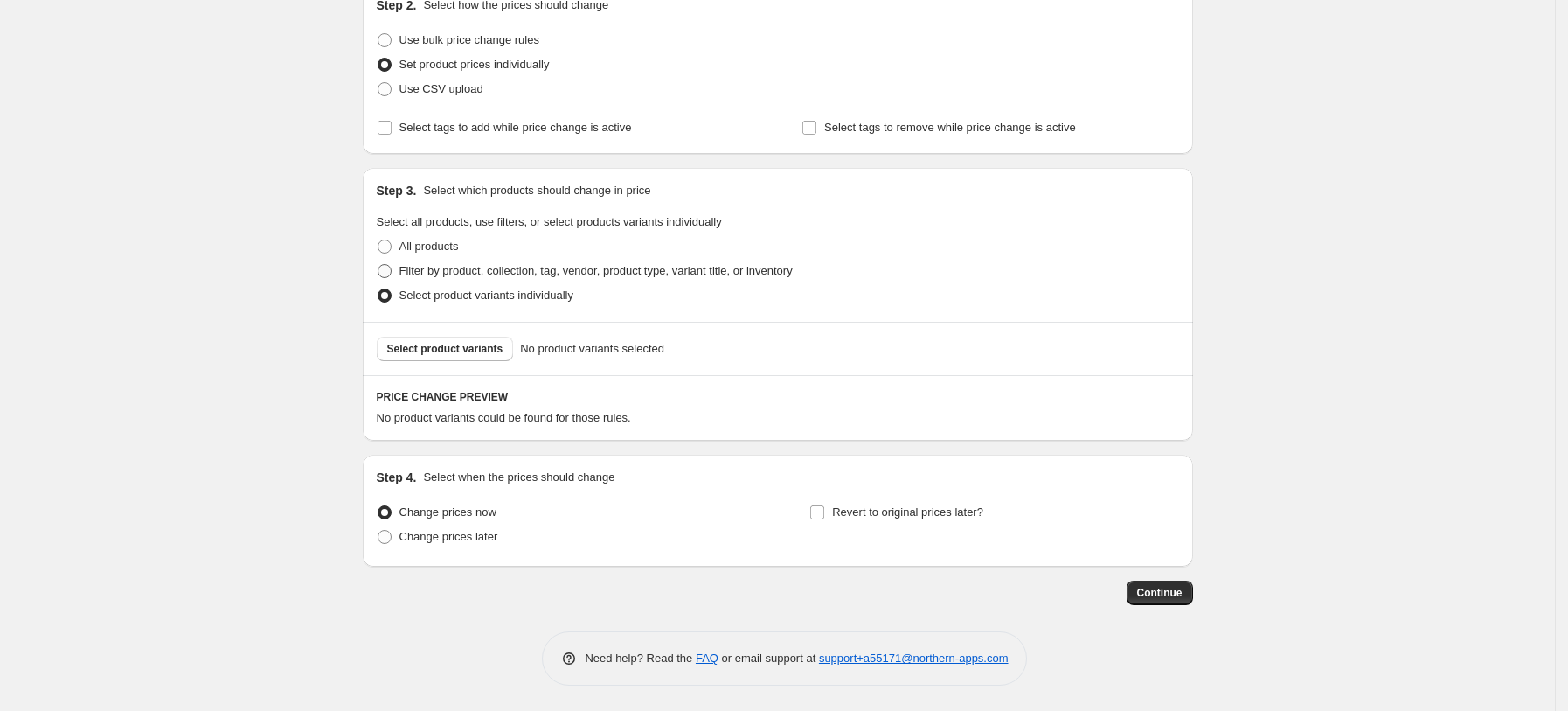 click on "Filter by product, collection, tag, vendor, product type, variant title, or inventory" at bounding box center (596, 270) 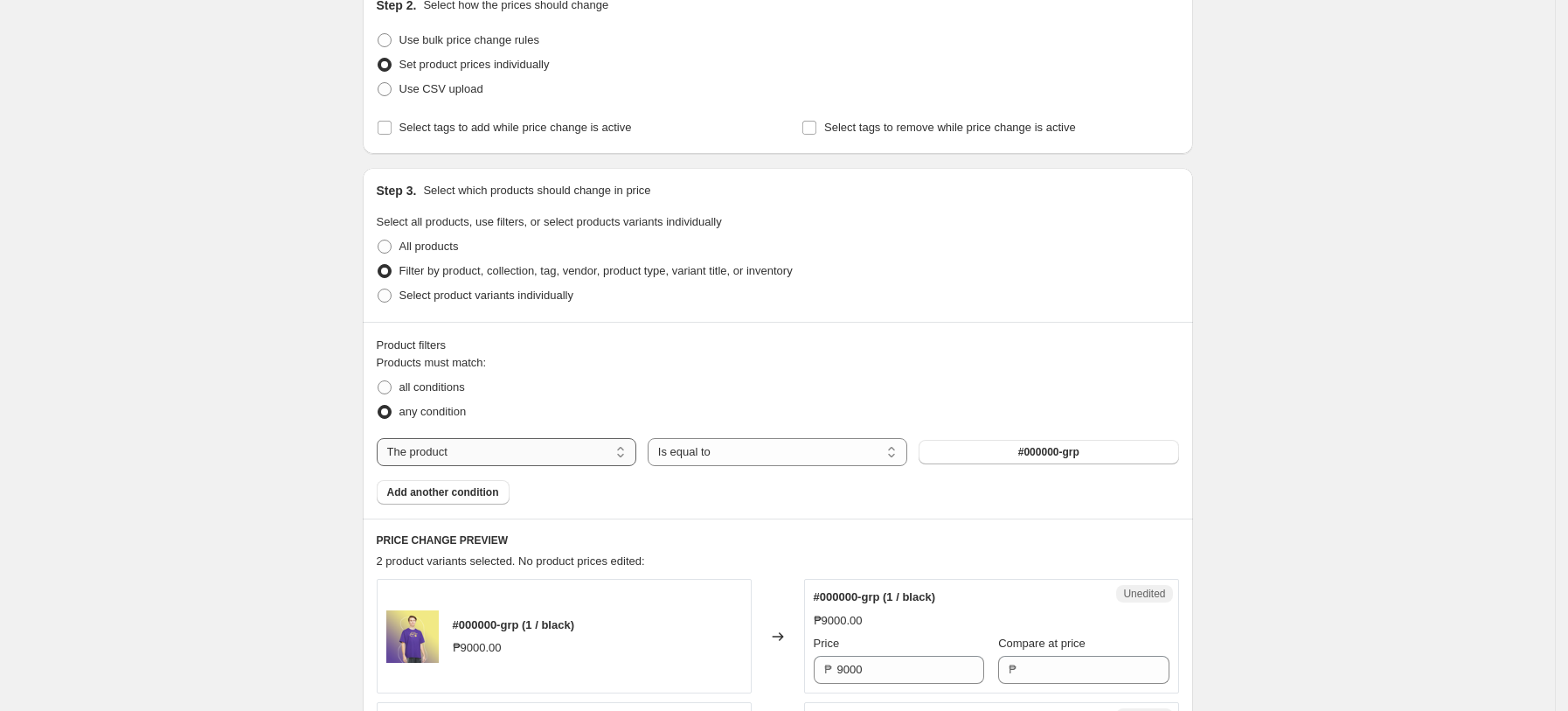 click on "The product The product's collection The product's tag The product's vendor The product's type The product's status The variant's title Inventory quantity" at bounding box center [506, 452] 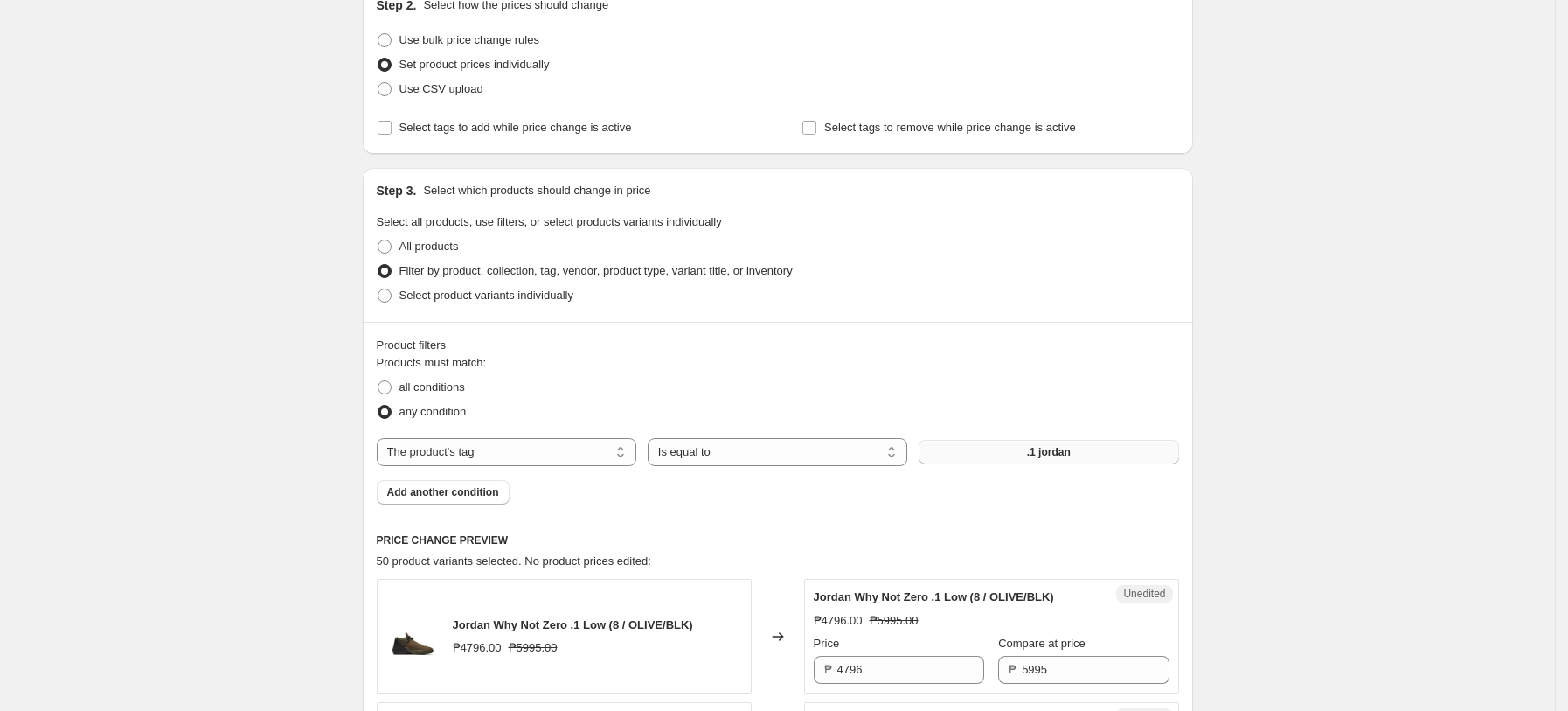click on ".1 jordan" at bounding box center (1048, 452) 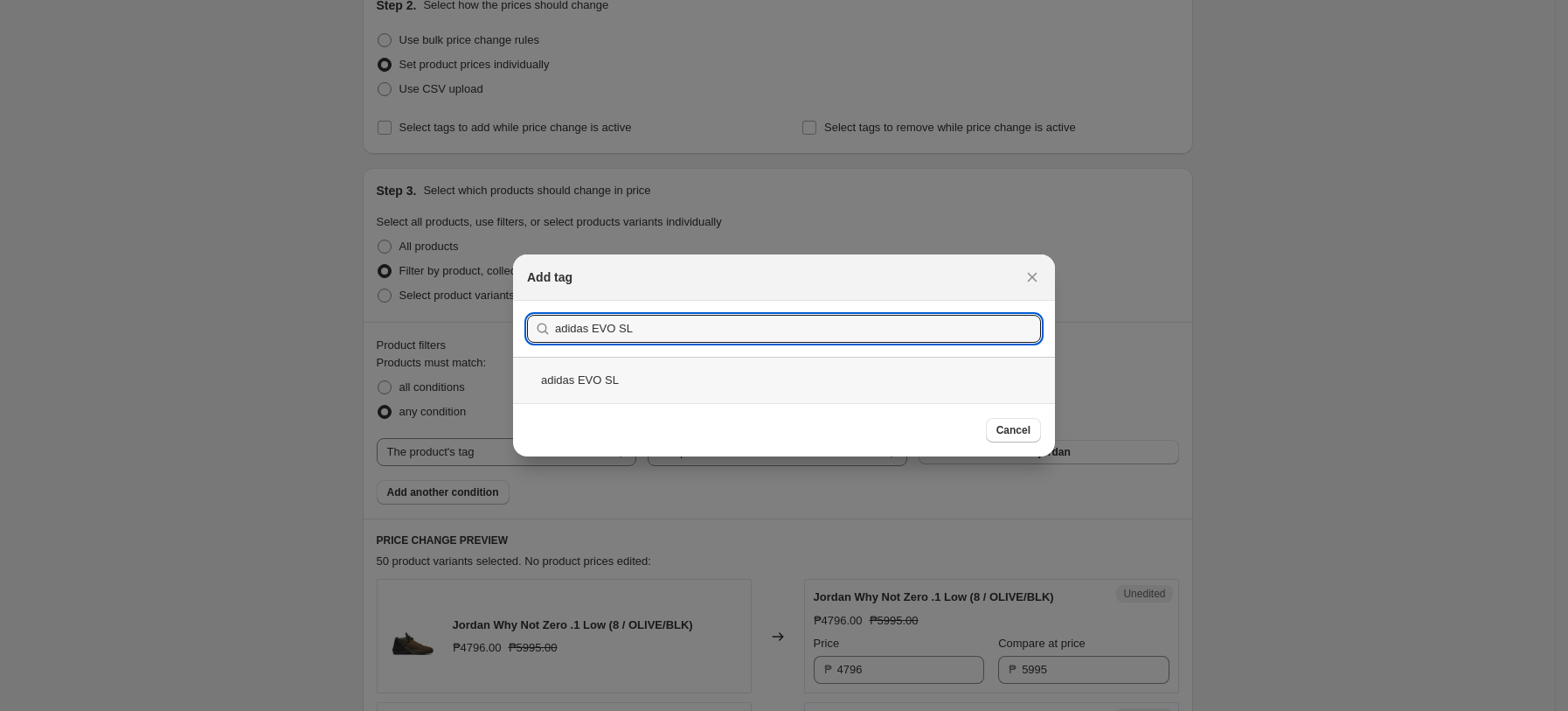 type on "adidas EVO SL" 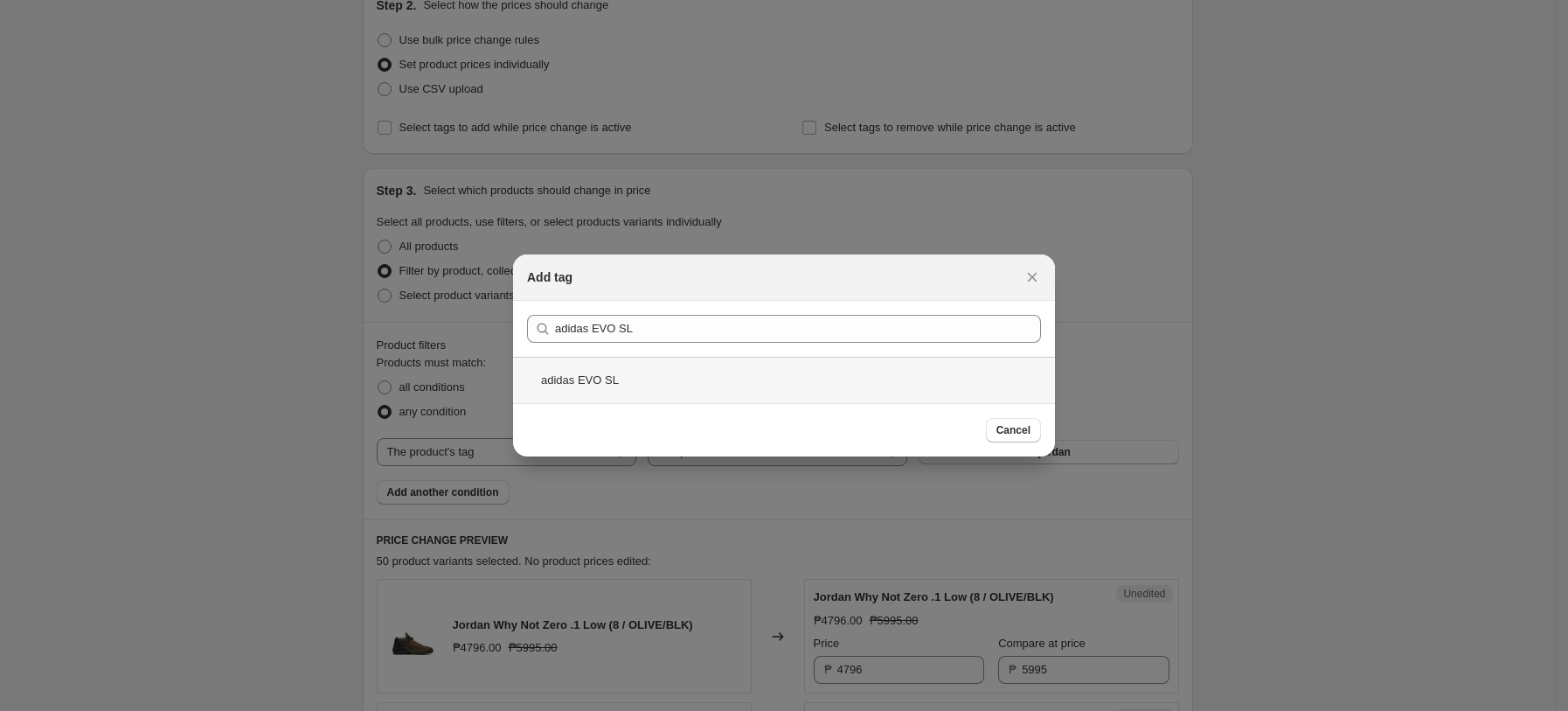 click on "adidas EVO SL" at bounding box center (784, 380) 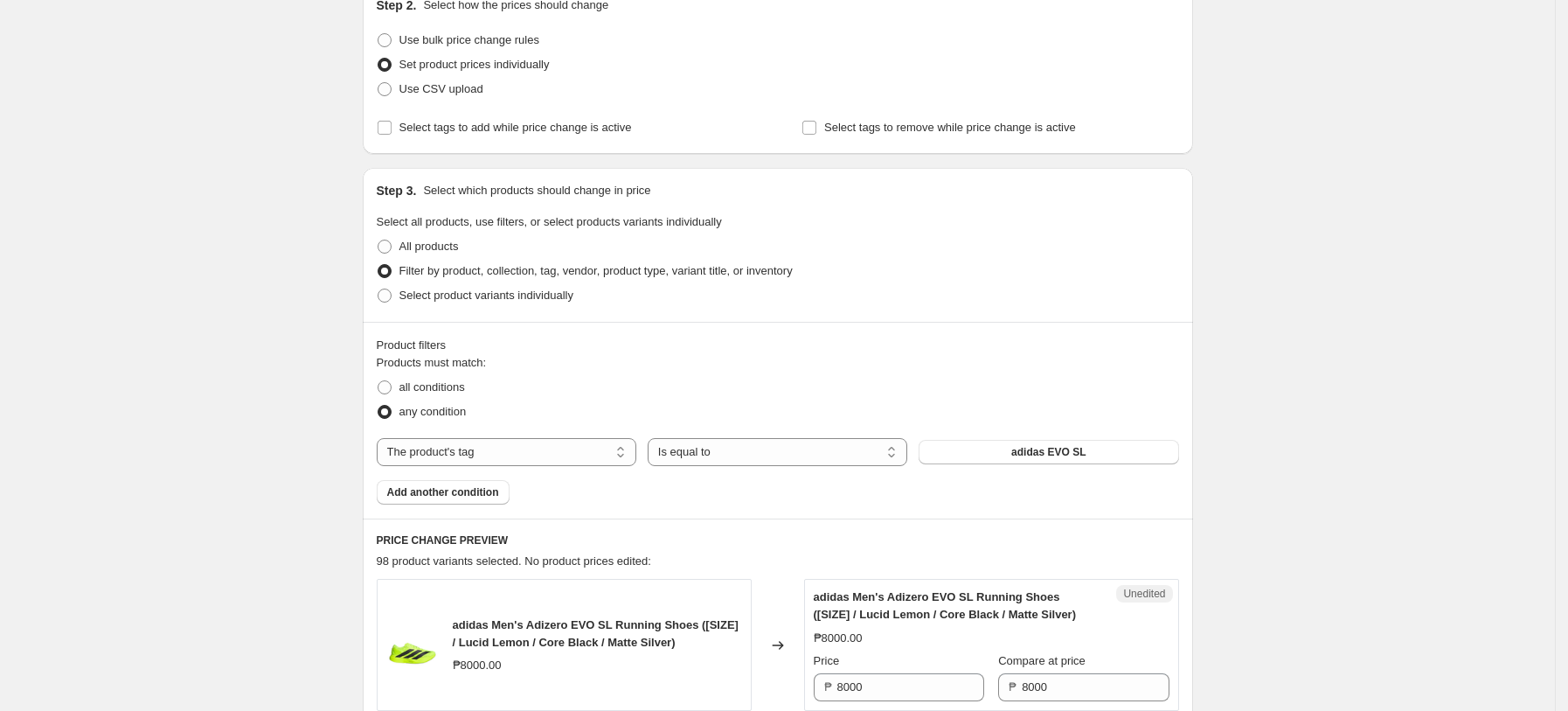 click on "Create new price change job. This page is ready Create new price change job Draft Step 1. Optionally give your price change job a title (eg "March 30% off sale on boots") EVO SL MARKUP AUGUST [DATE] This title is just for internal use, customers won't see it Step 2. Select how the prices should change Use bulk price change rules Set product prices individually Use CSV upload Select tags to add while price change is active Select tags to remove while price change is active Step 3. Select which products should change in price Select all products, use filters, or select products variants individually All products Filter by product, collection, tag, vendor, product type, variant title, or inventory Select product variants individually Product filters Products must match: all conditions any condition The product The product's collection The product's tag The product's vendor The product's type The product's status The variant's title Inventory quantity The product's tag Is equal to Is not equal to Is equal to ₱" at bounding box center (777, 1776) 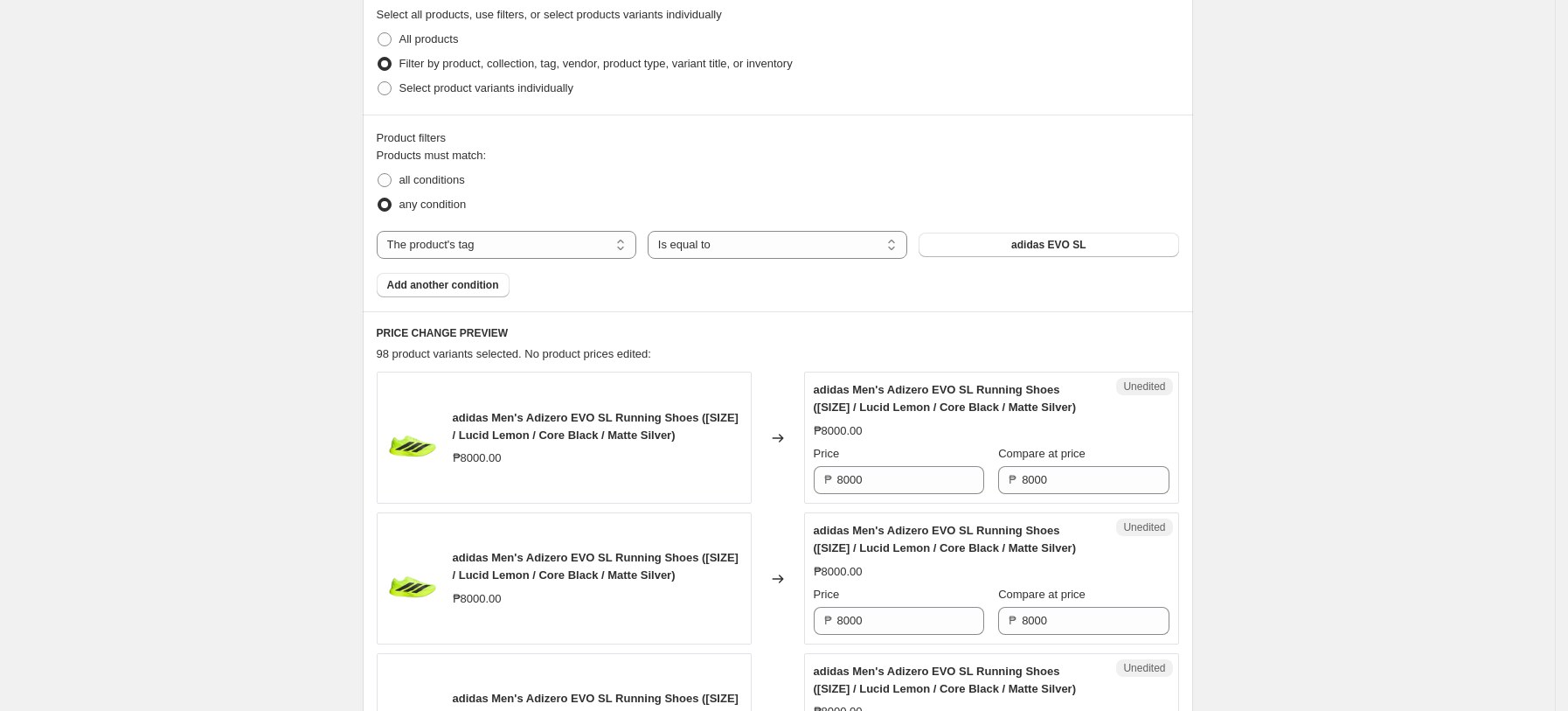 scroll, scrollTop: 556, scrollLeft: 0, axis: vertical 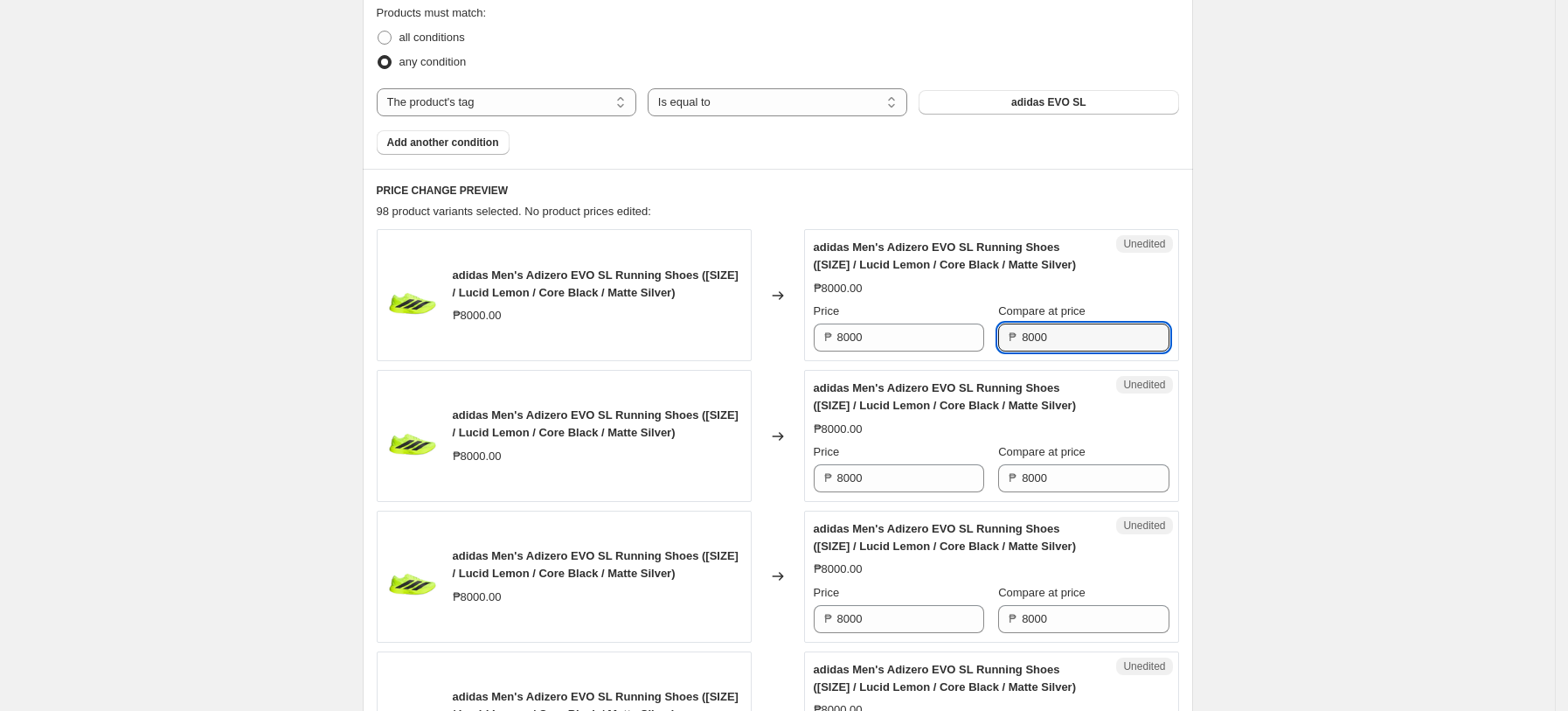 drag, startPoint x: 1071, startPoint y: 344, endPoint x: 734, endPoint y: 312, distance: 338.51588 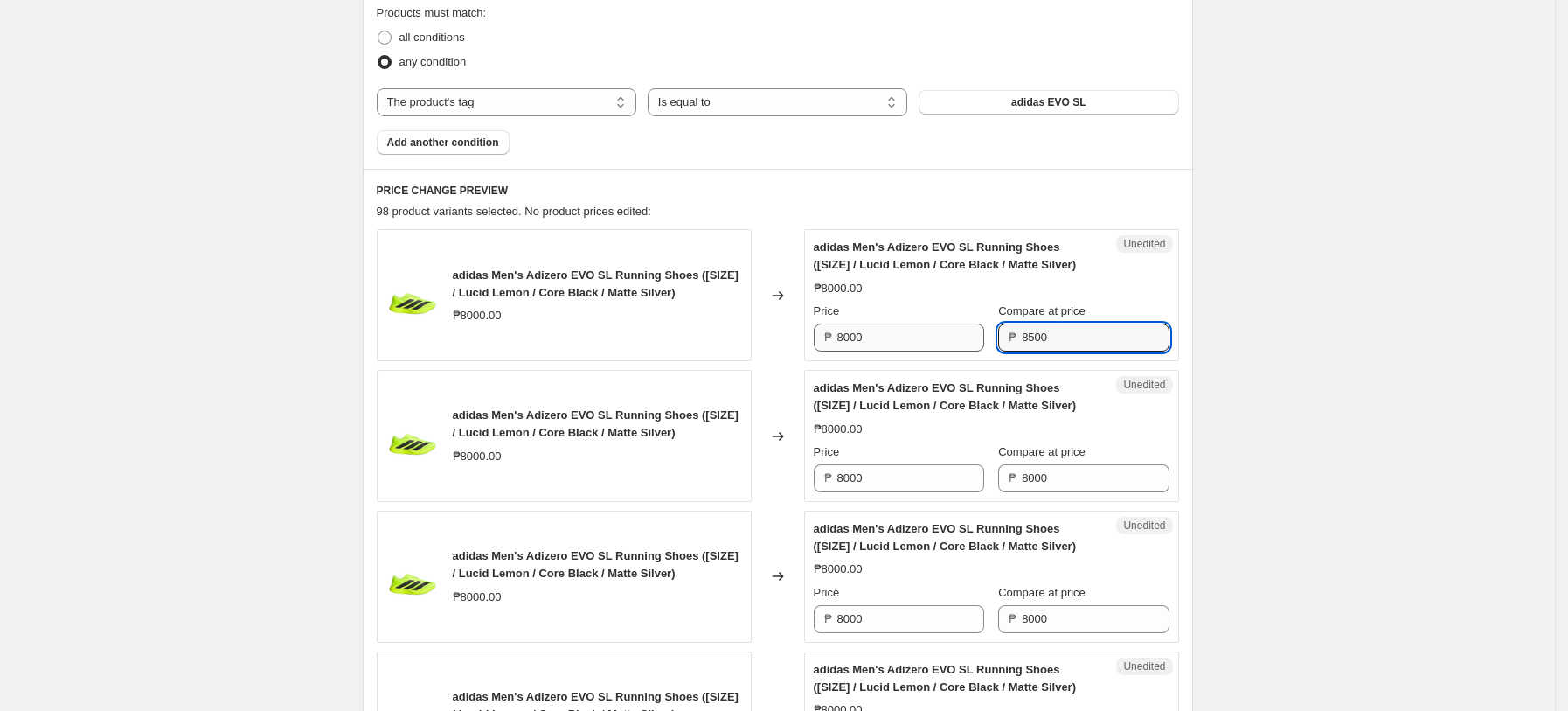 type on "8500" 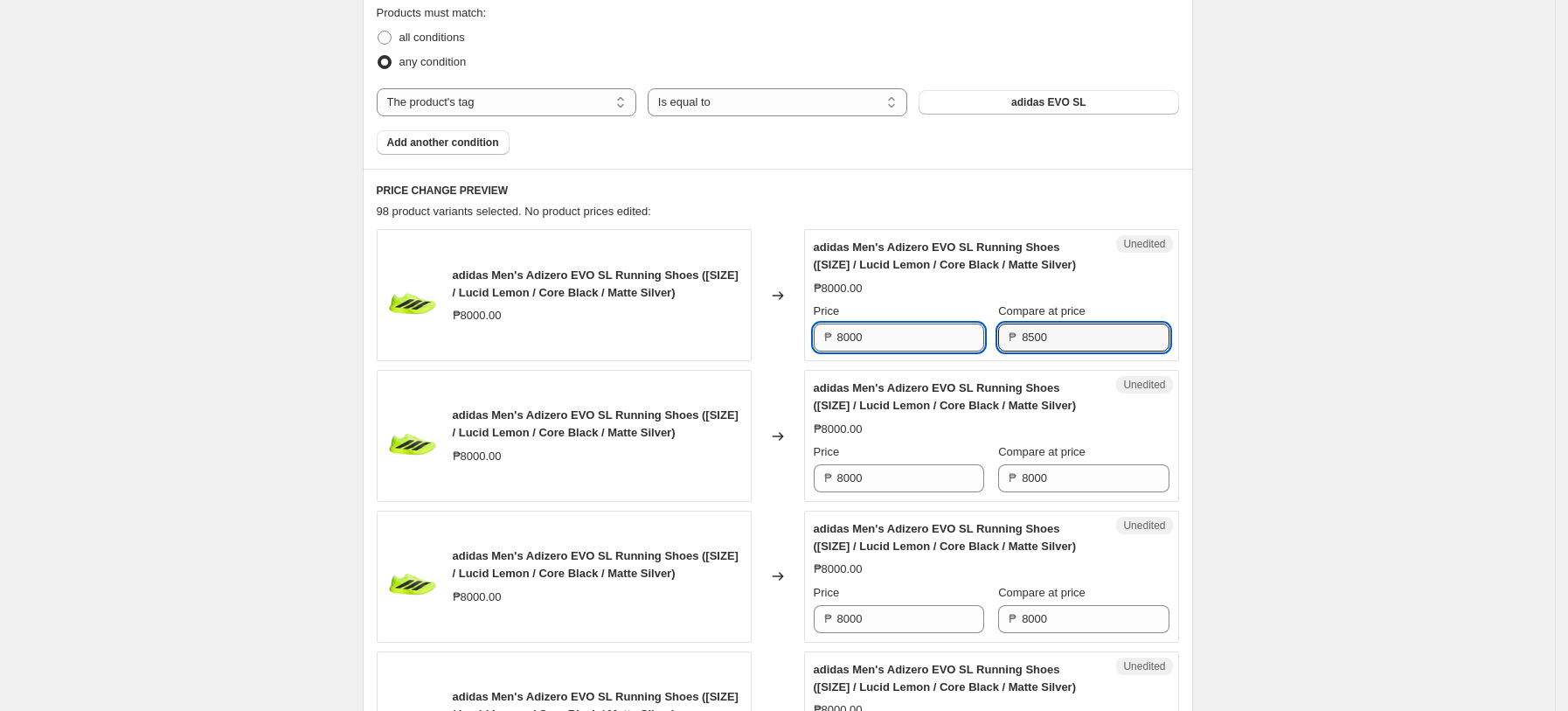 click on "8000" at bounding box center [911, 338] 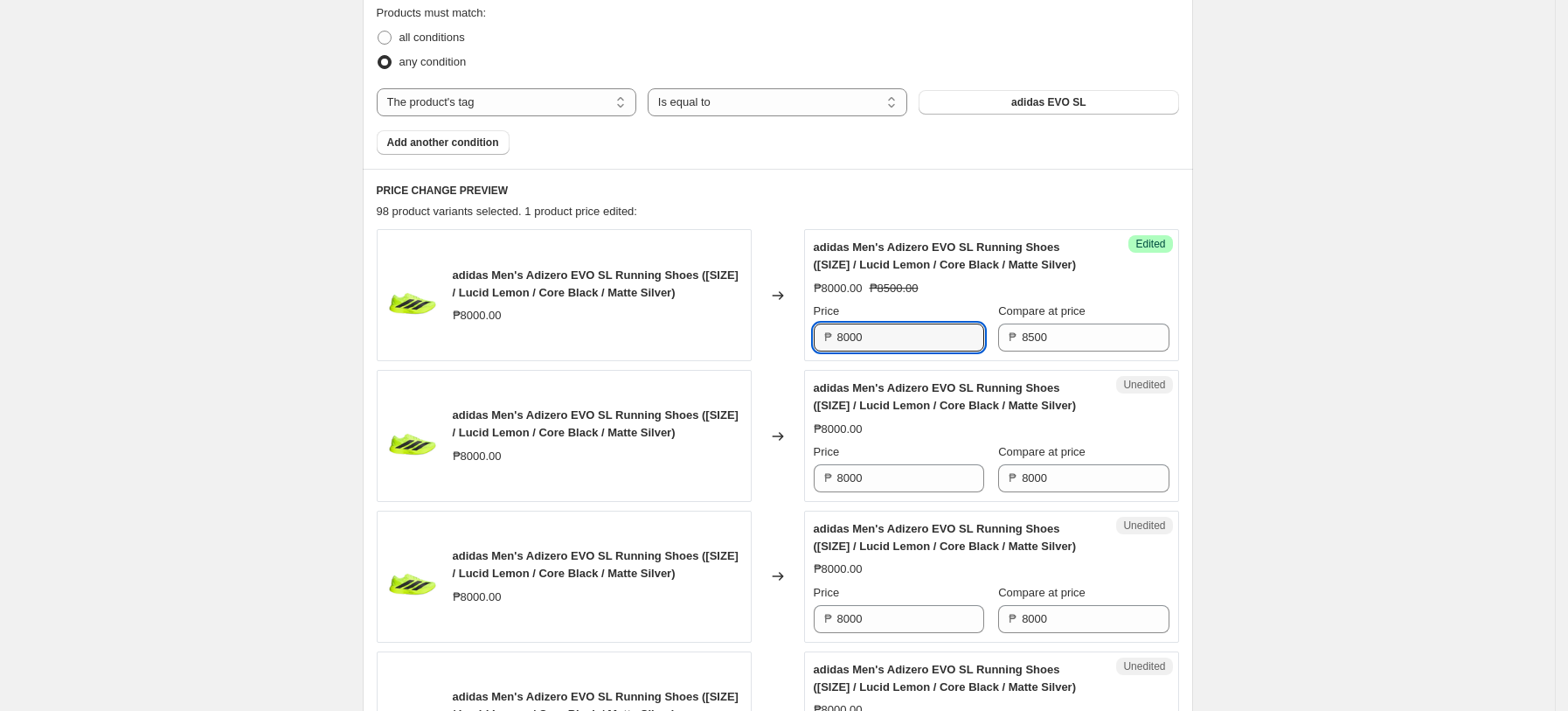 paste on "5" 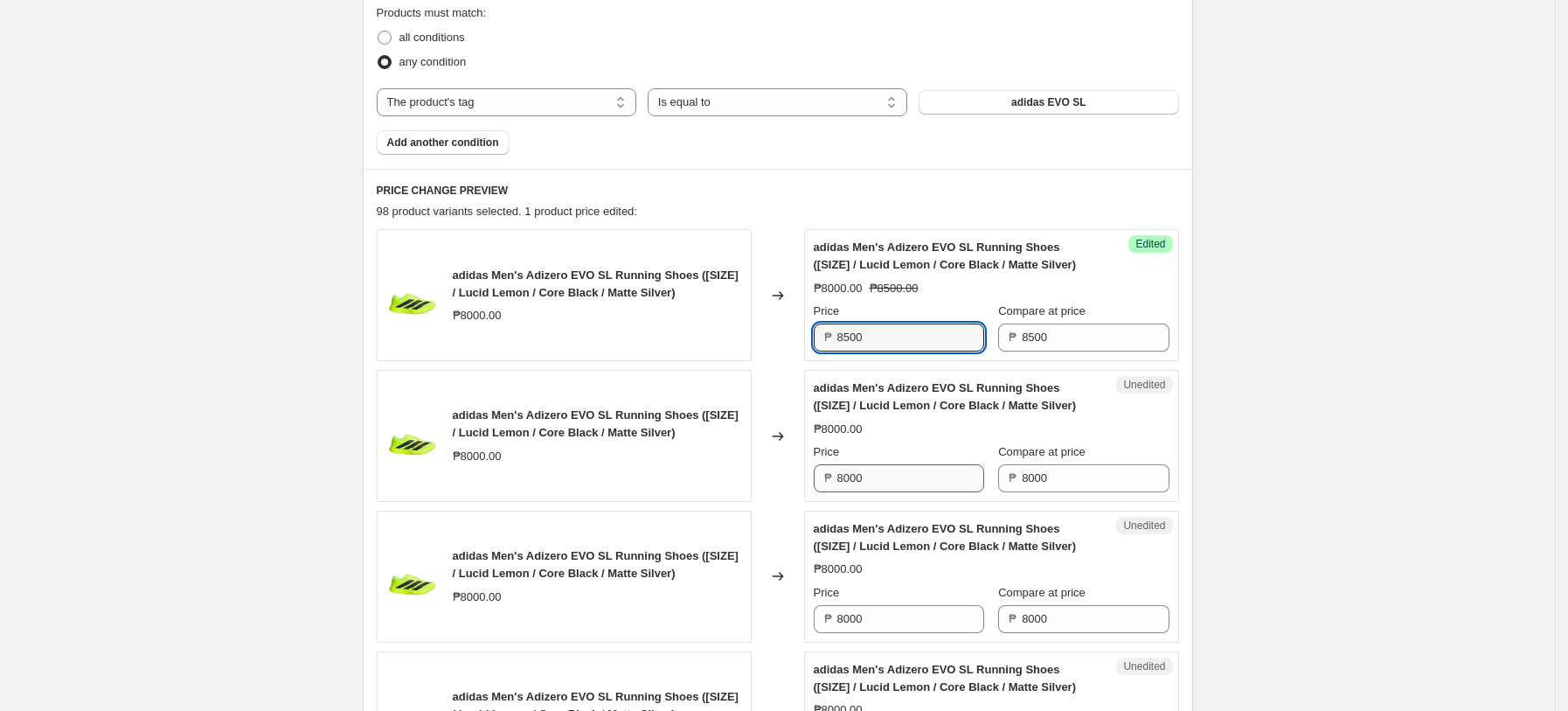 type on "8500" 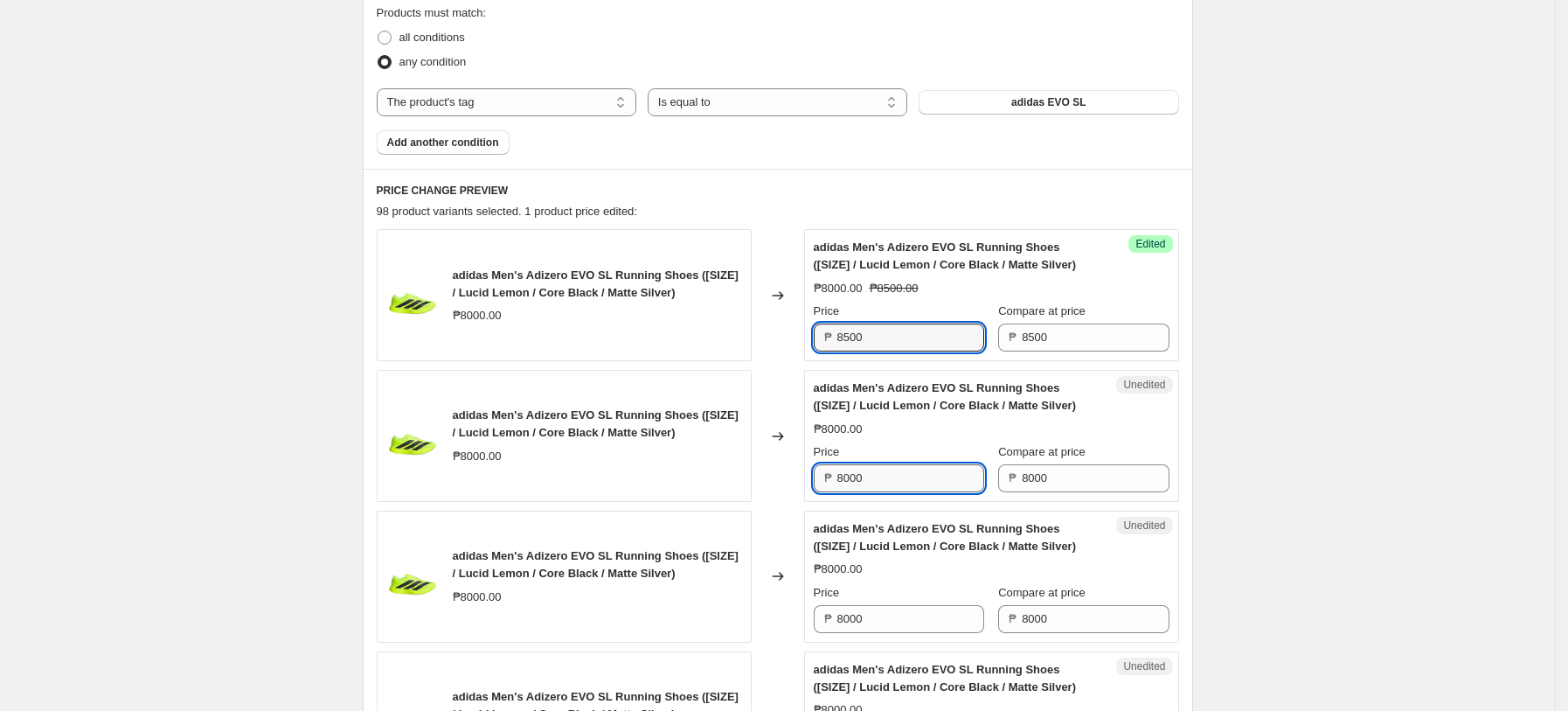 click on "8000" at bounding box center [911, 478] 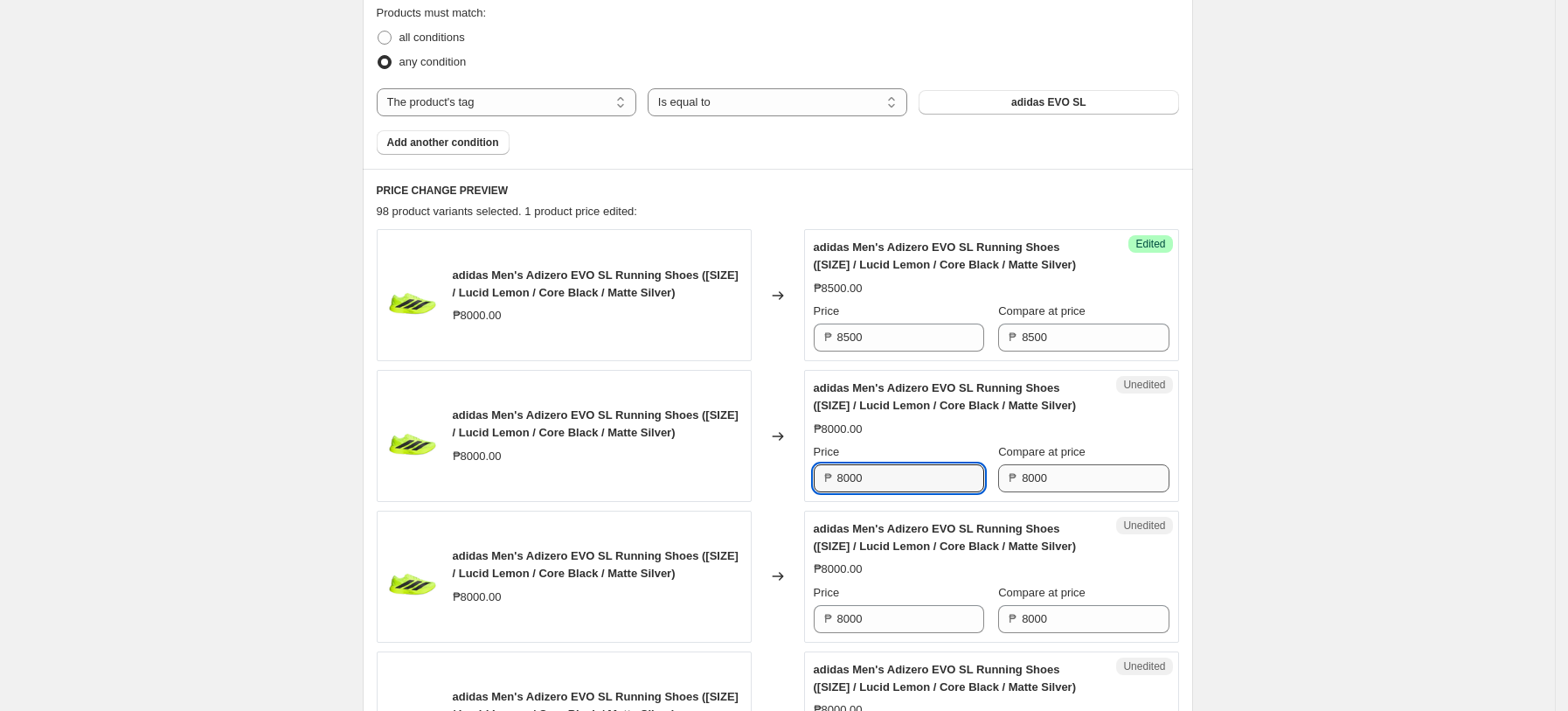 paste on "5" 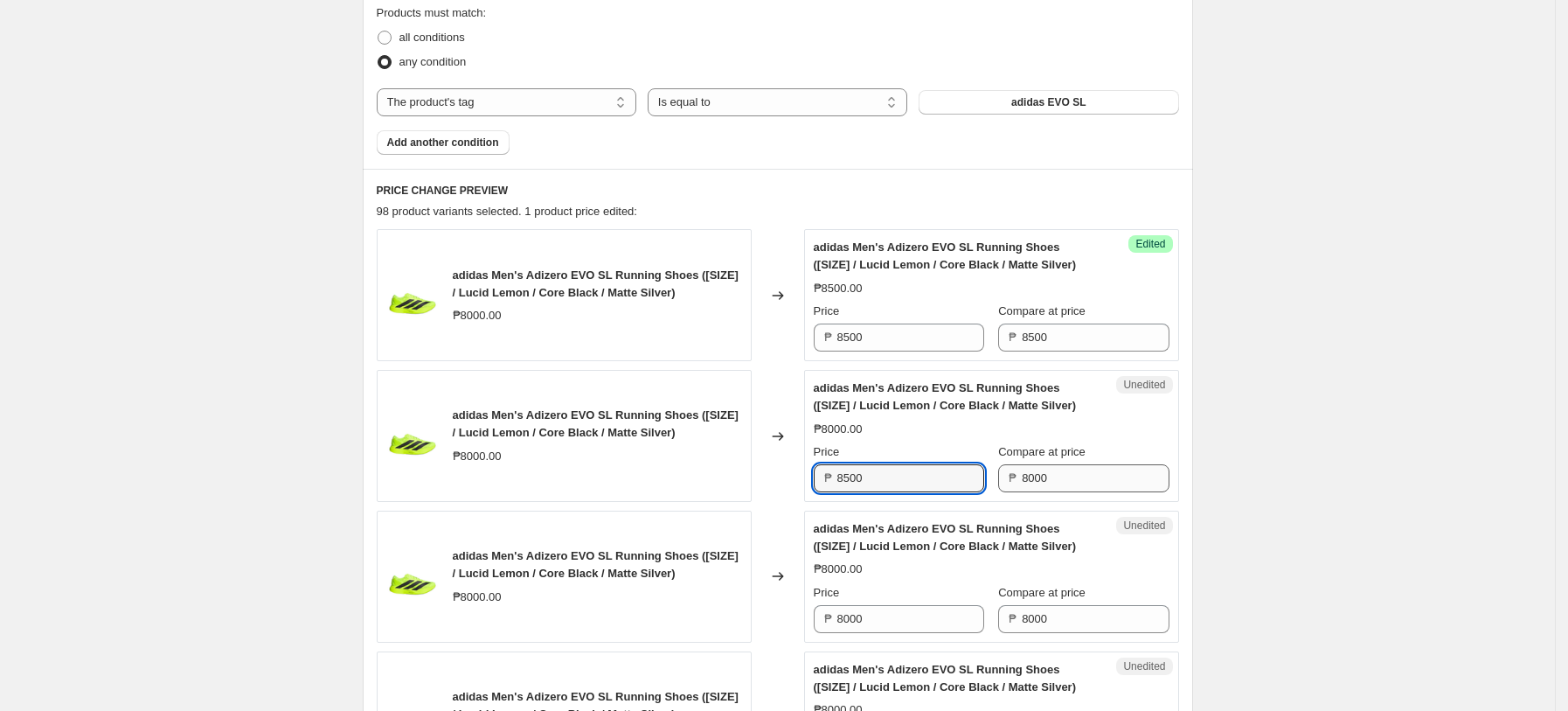 type on "8500" 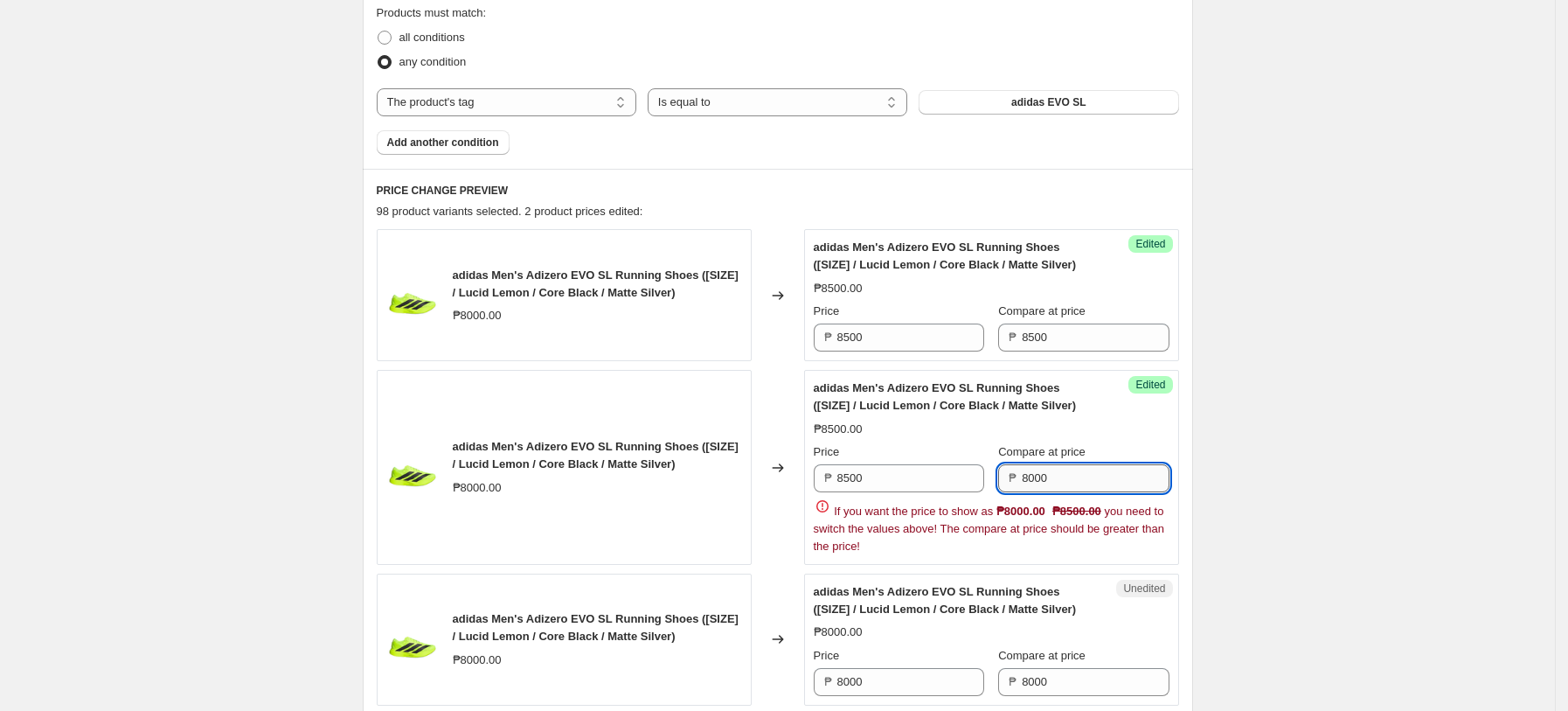 click on "8000" at bounding box center [1095, 478] 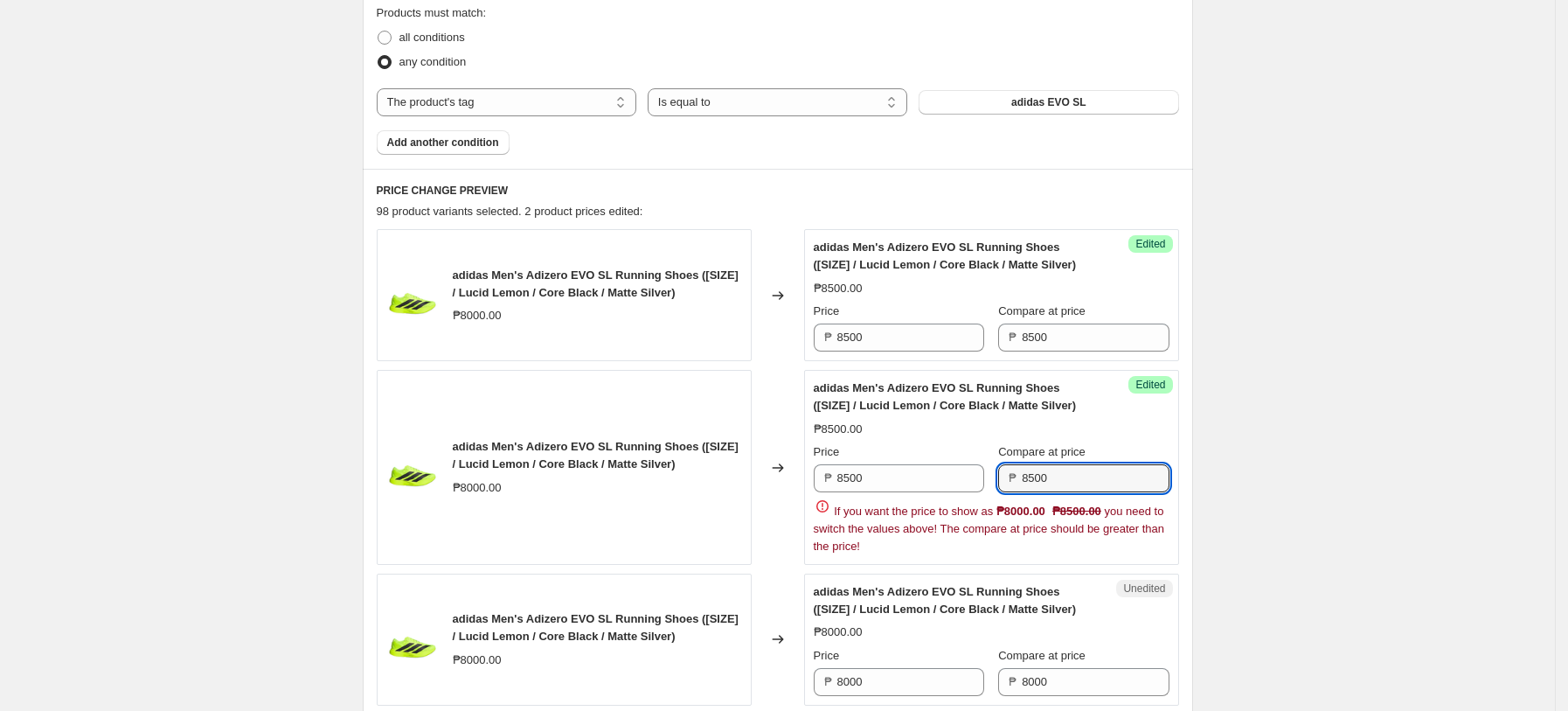 type on "8500" 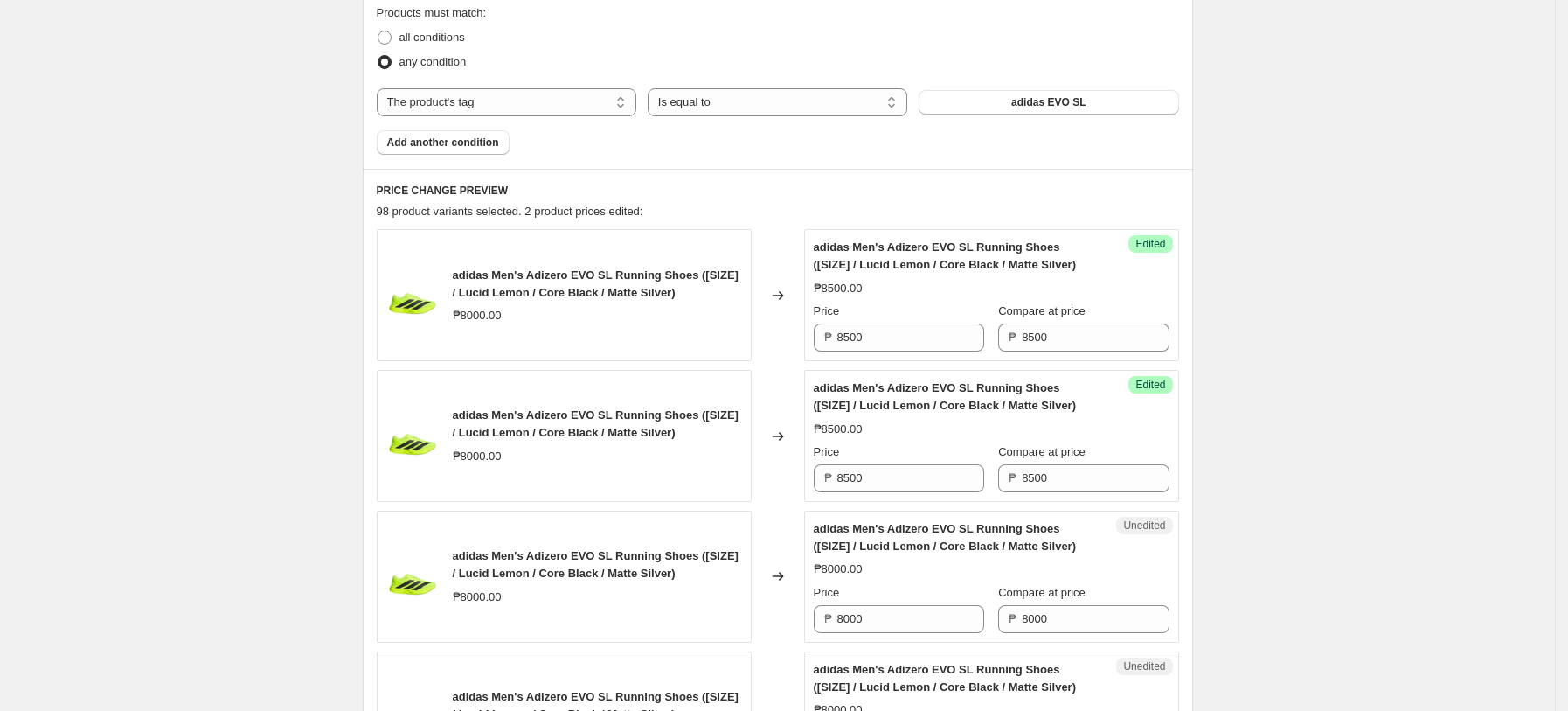 click on "Create new price change job. This page is ready Create new price change job Draft Step 1. Optionally give your price change job a title (eg "March 30% off sale on boots") EVO SL MARKUP AUGUST [DATE] This title is just for internal use, customers won't see it Step 2. Select how the prices should change Use bulk price change rules Set product prices individually Use CSV upload Select tags to add while price change is active Select tags to remove while price change is active Step 3. Select which products should change in price Select all products, use filters, or select products variants individually All products Filter by product, collection, tag, vendor, product type, variant title, or inventory Select product variants individually Product filters Products must match: all conditions any condition The product The product's collection The product's tag The product's vendor The product's type The product's status The variant's title Inventory quantity The product's tag Is equal to Is not equal to Is equal to ₱" at bounding box center [777, 1426] 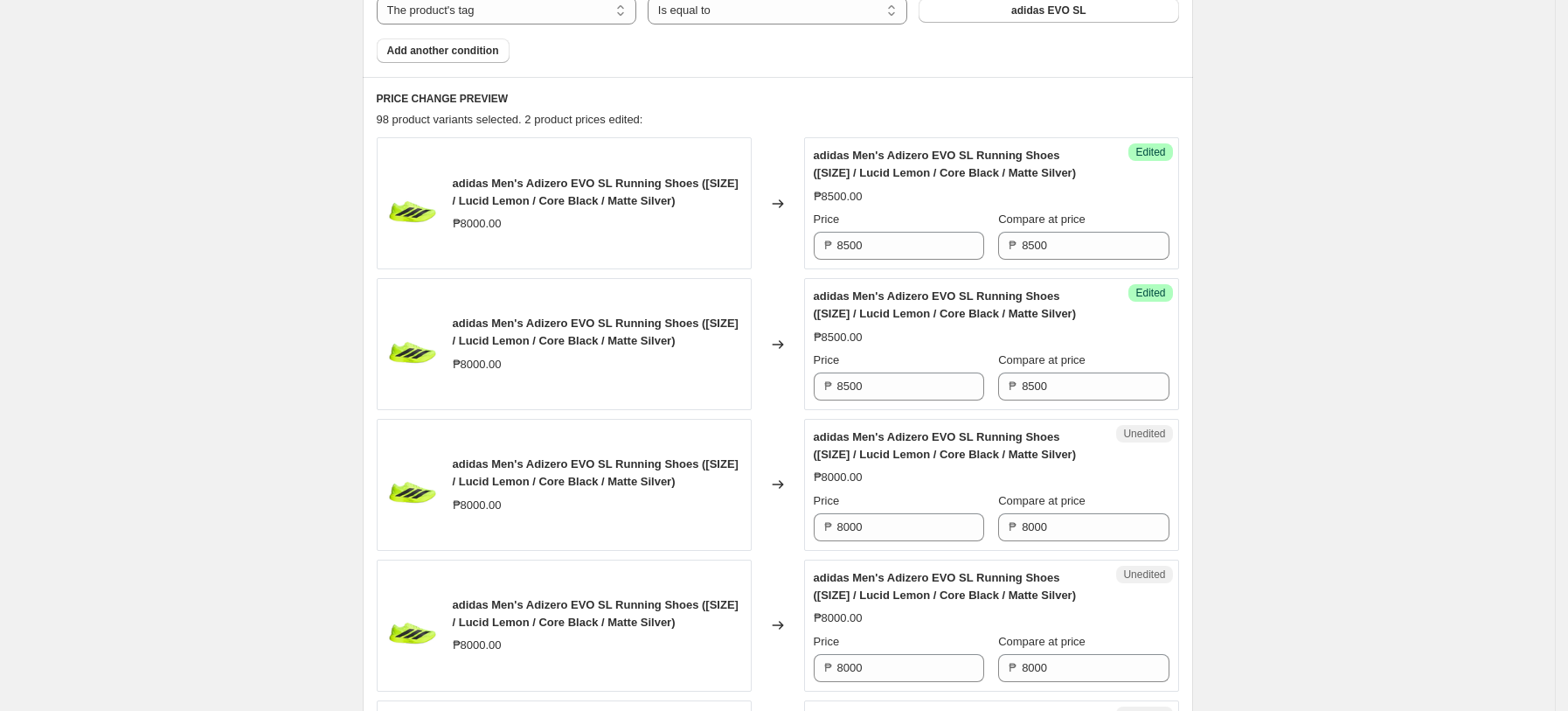scroll, scrollTop: 673, scrollLeft: 0, axis: vertical 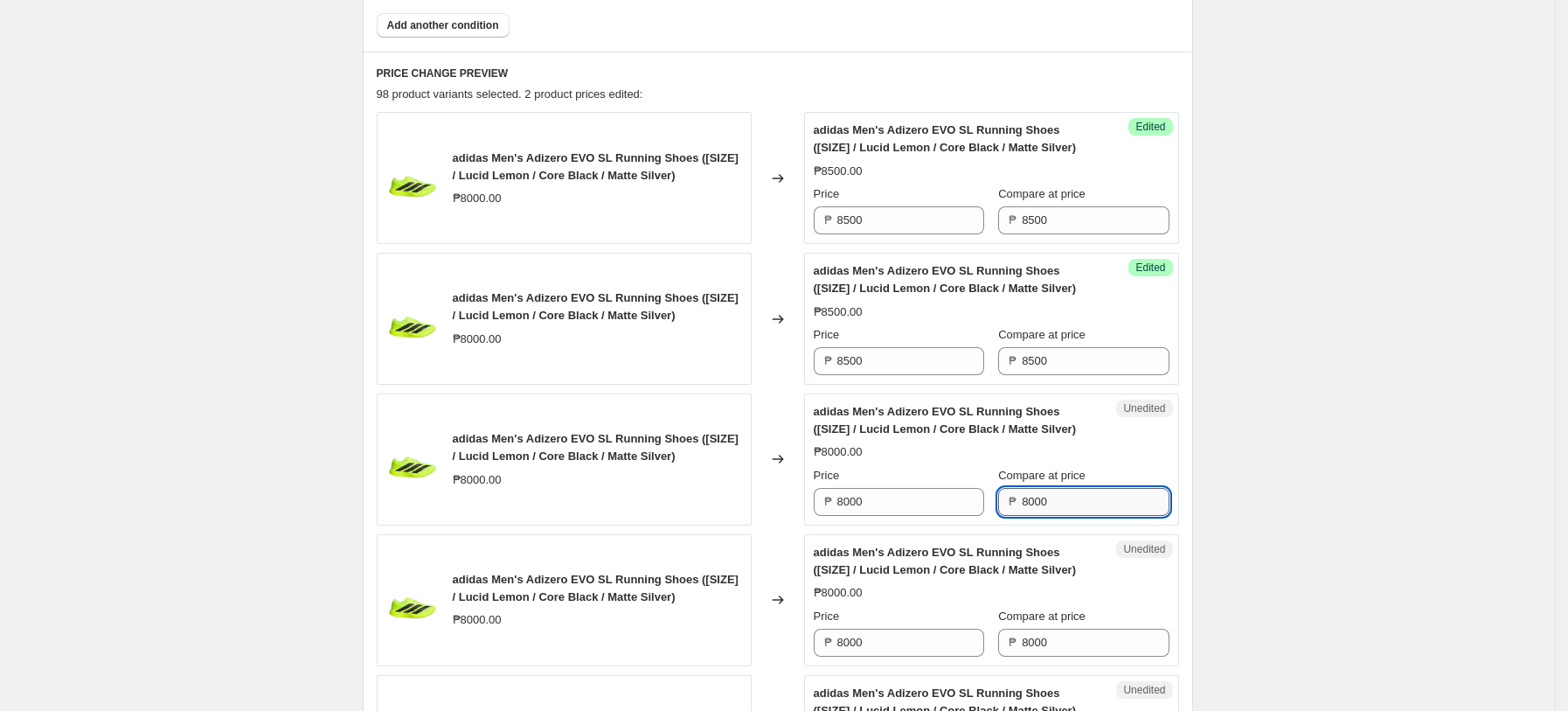 click on "8000" at bounding box center (1095, 502) 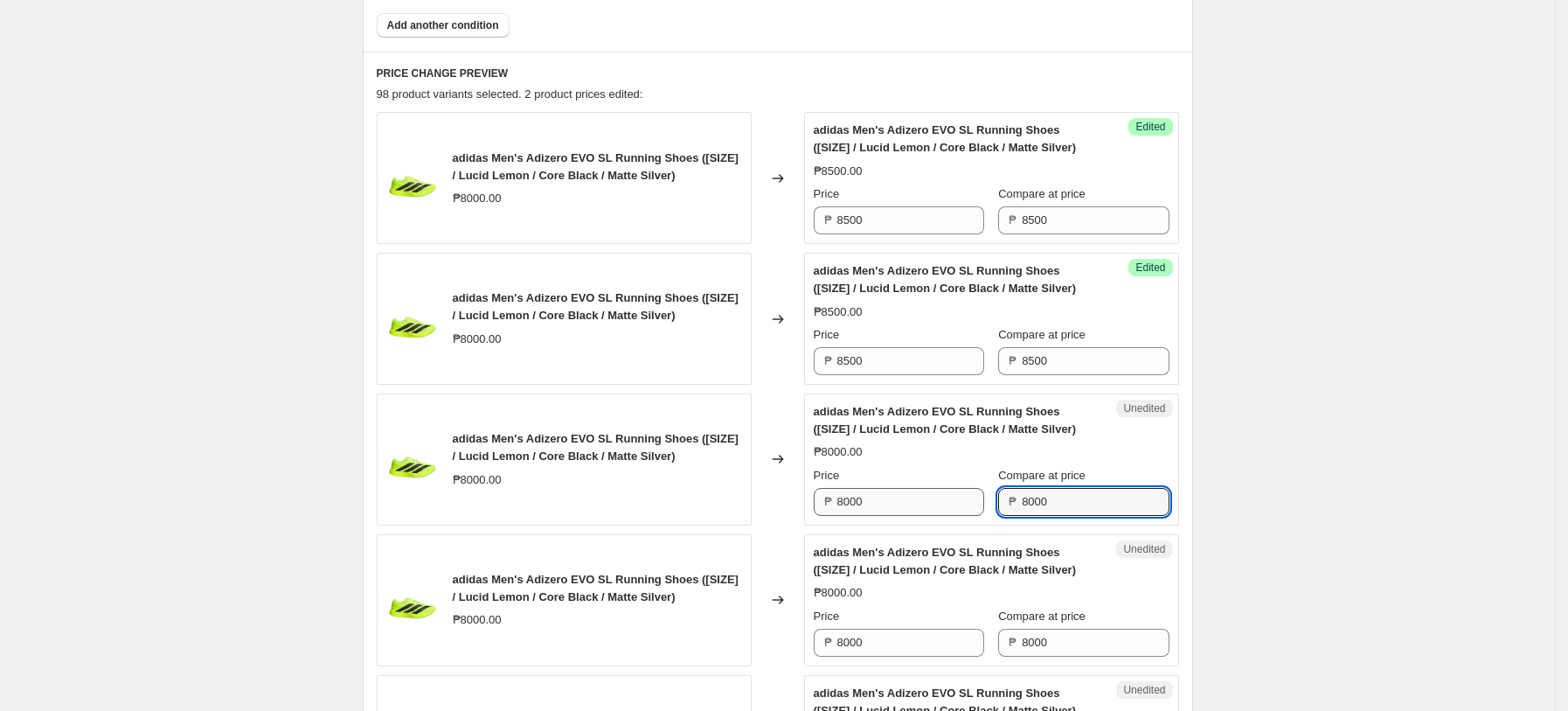 paste on "5" 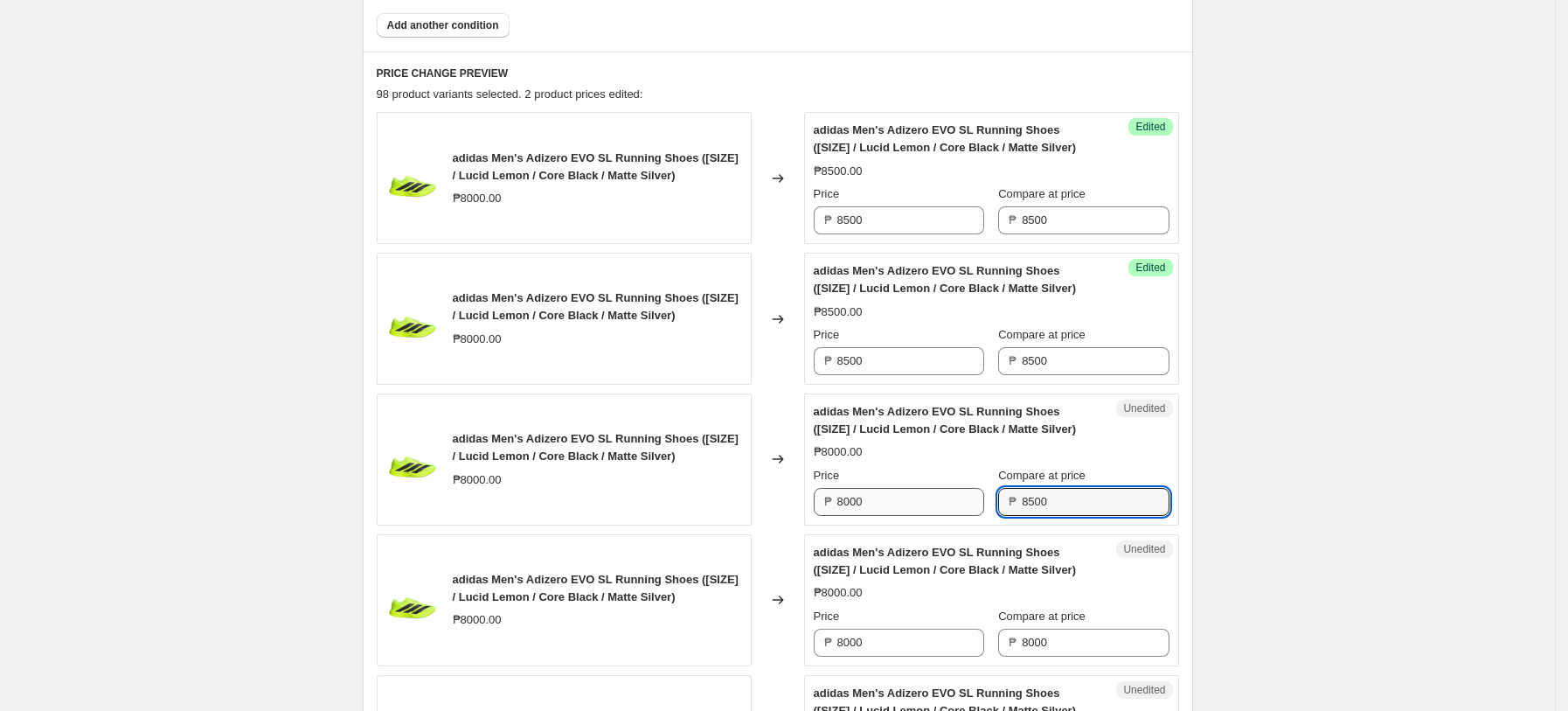 type on "8500" 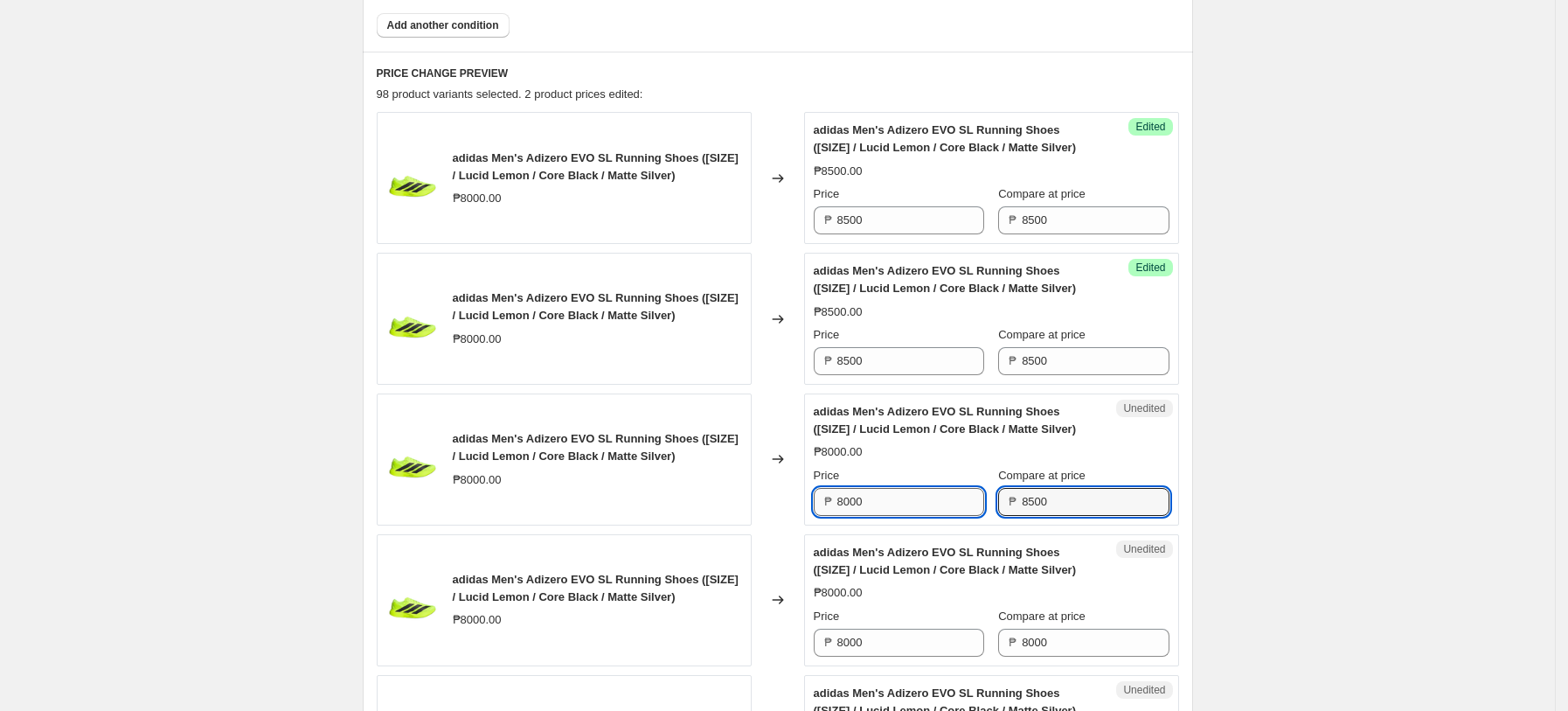 click on "8000" at bounding box center [911, 502] 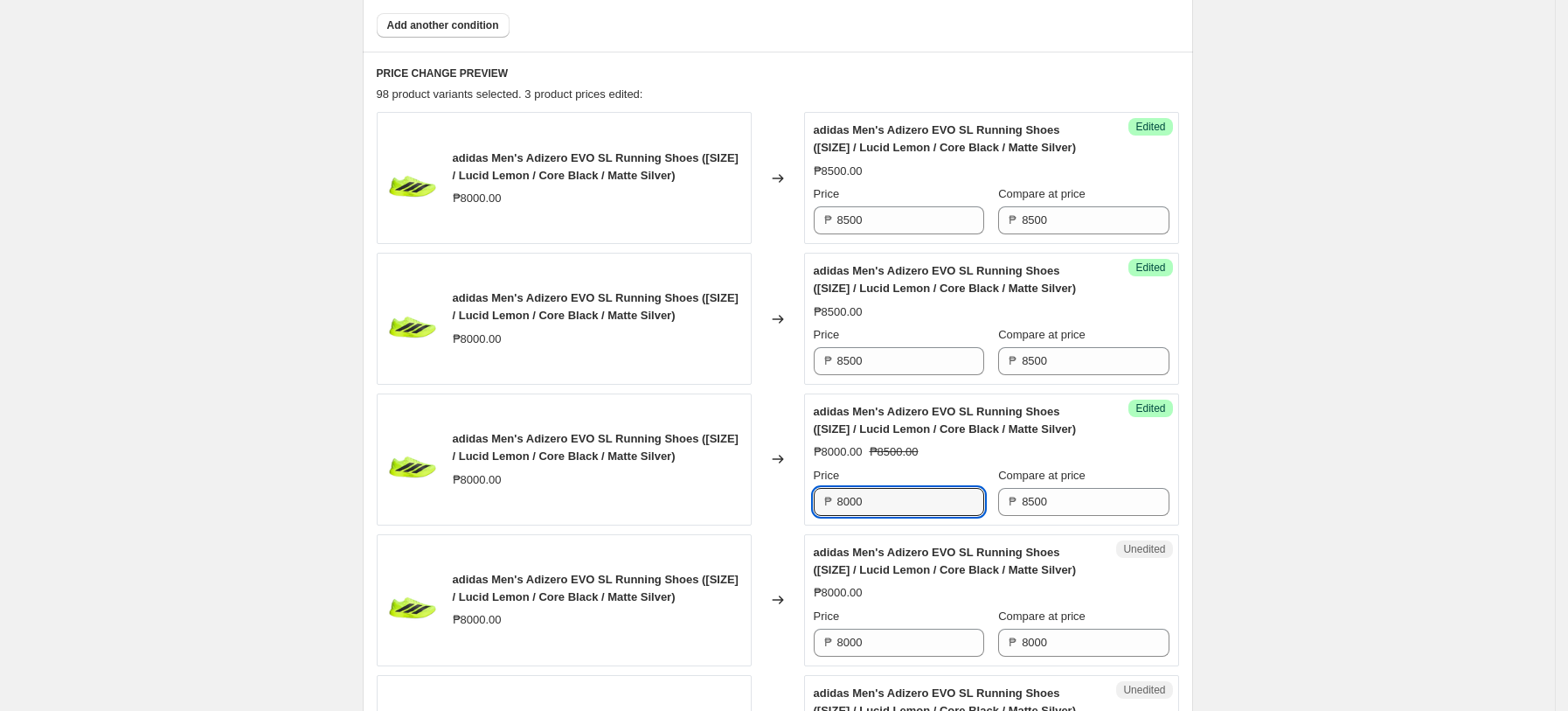 paste on "5" 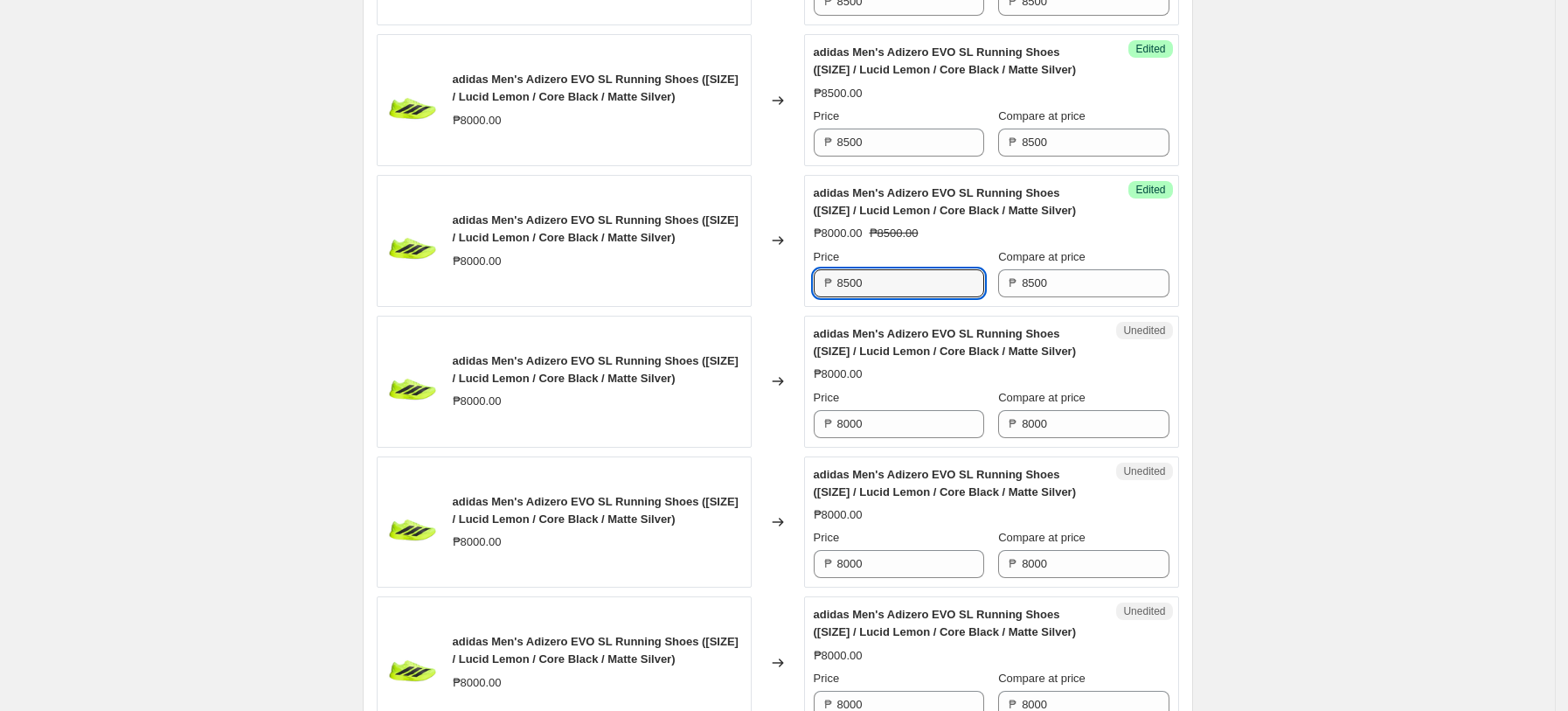 scroll, scrollTop: 906, scrollLeft: 0, axis: vertical 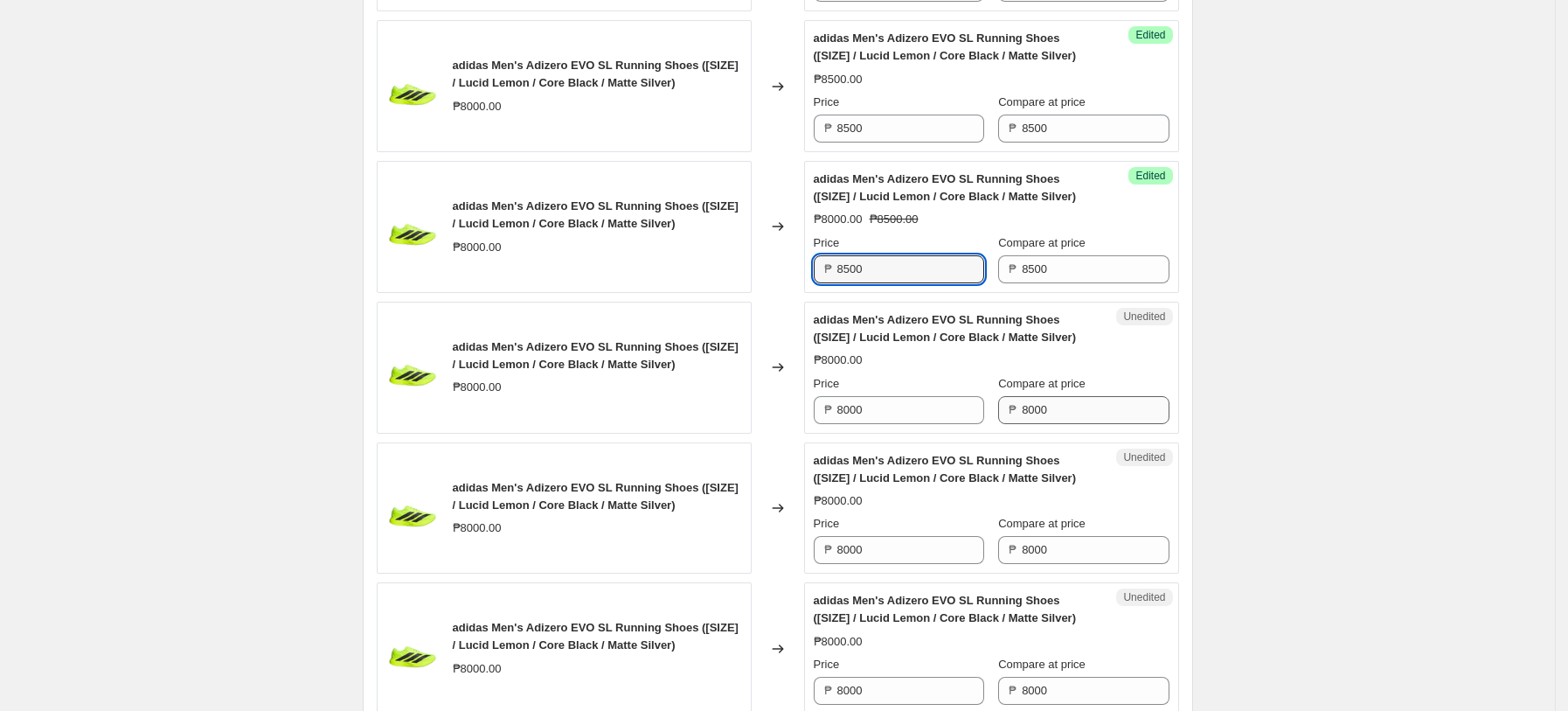 type on "8500" 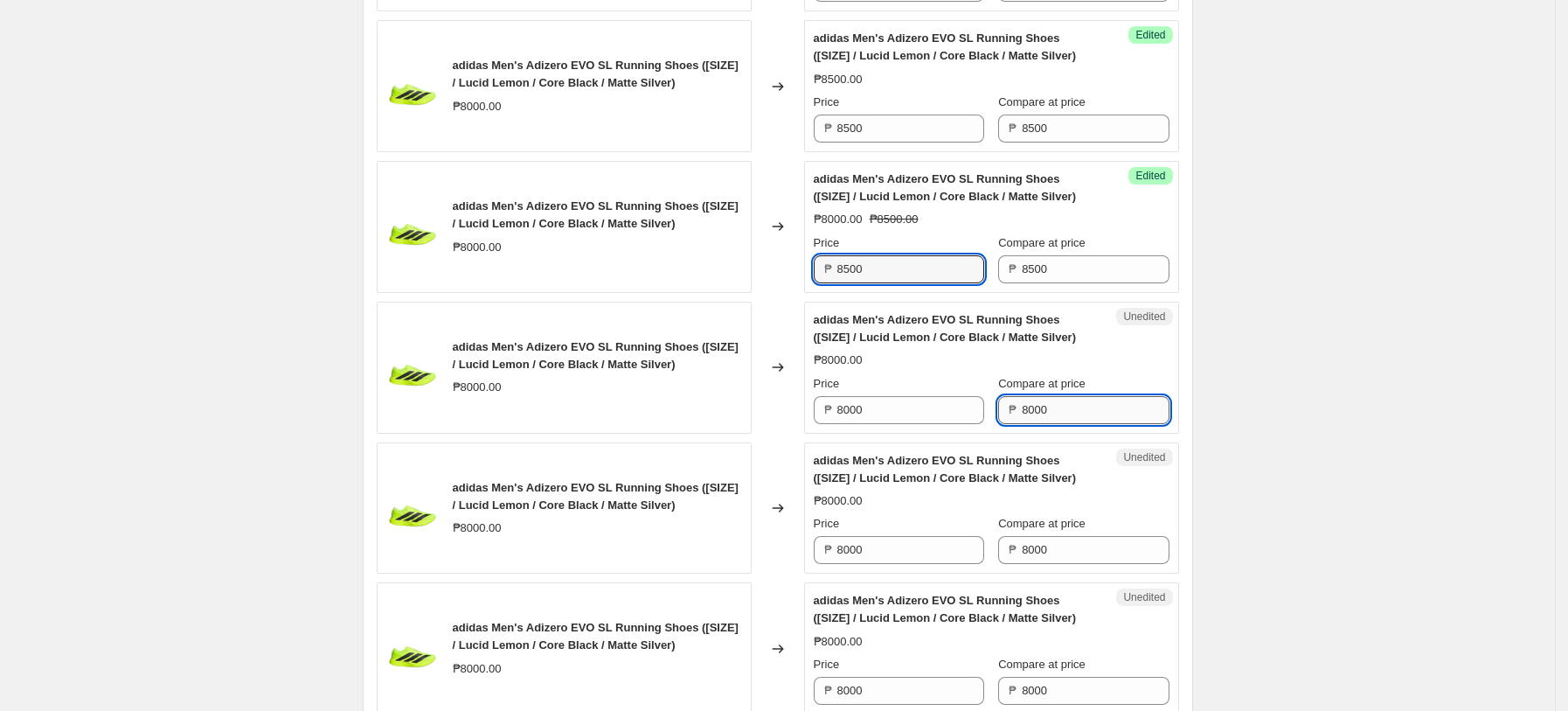 click on "8000" at bounding box center [1095, 410] 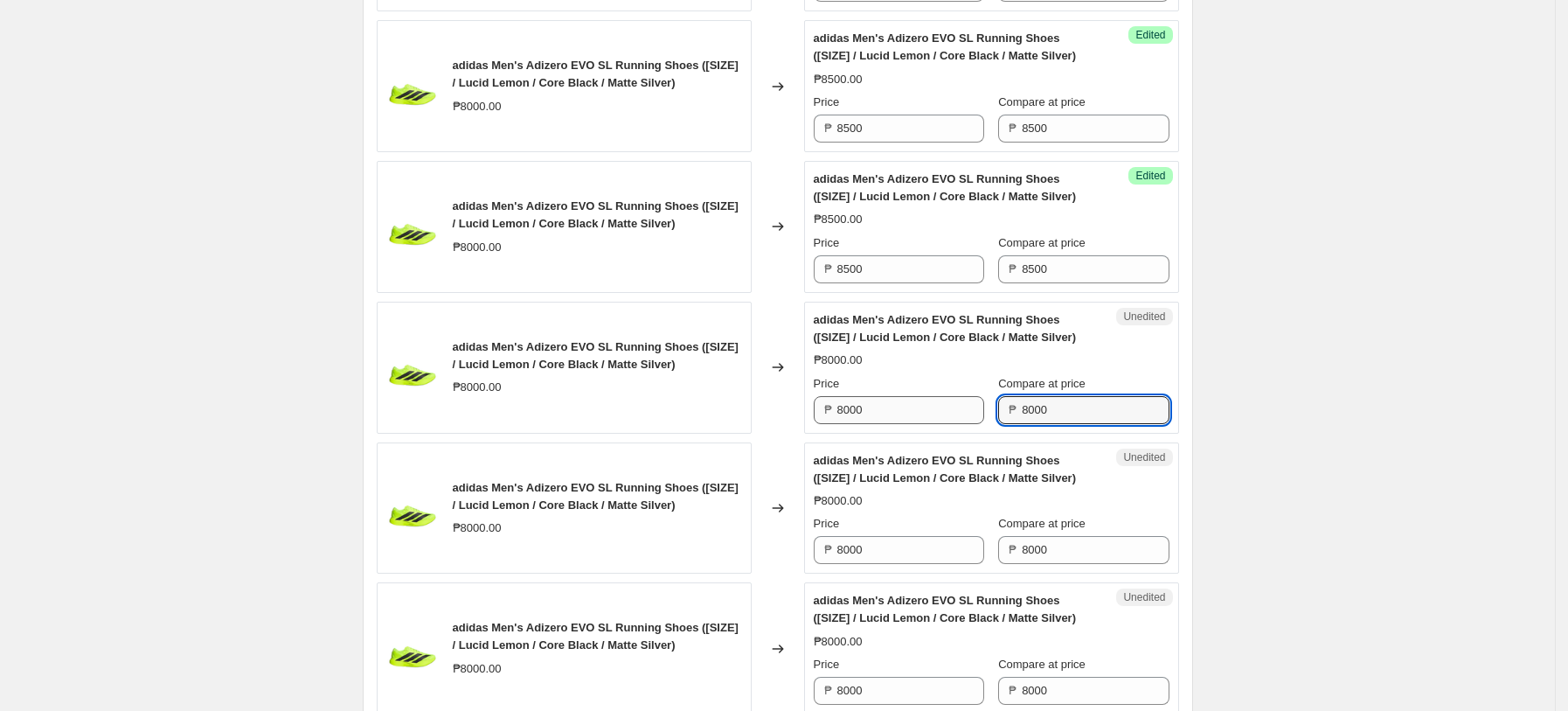 paste on "5" 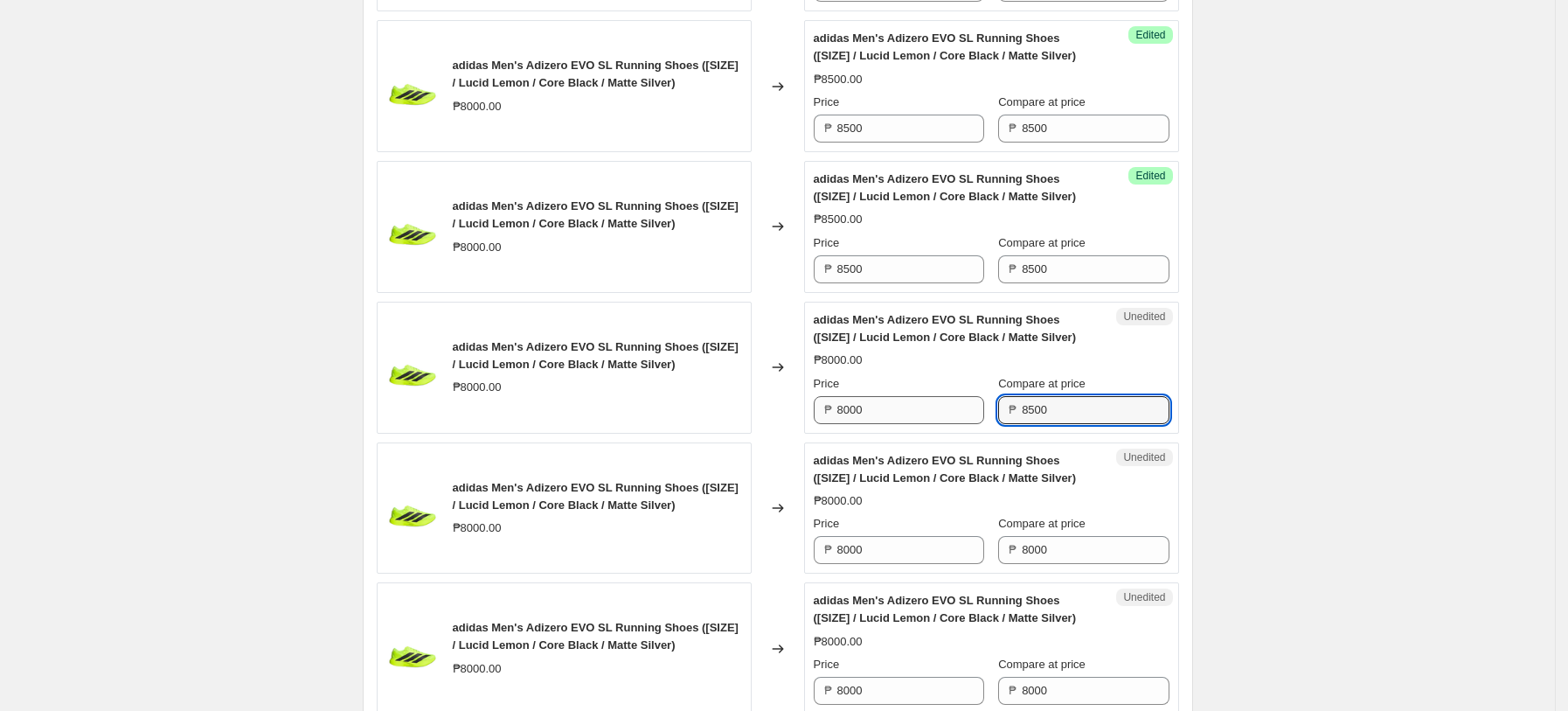 type on "8500" 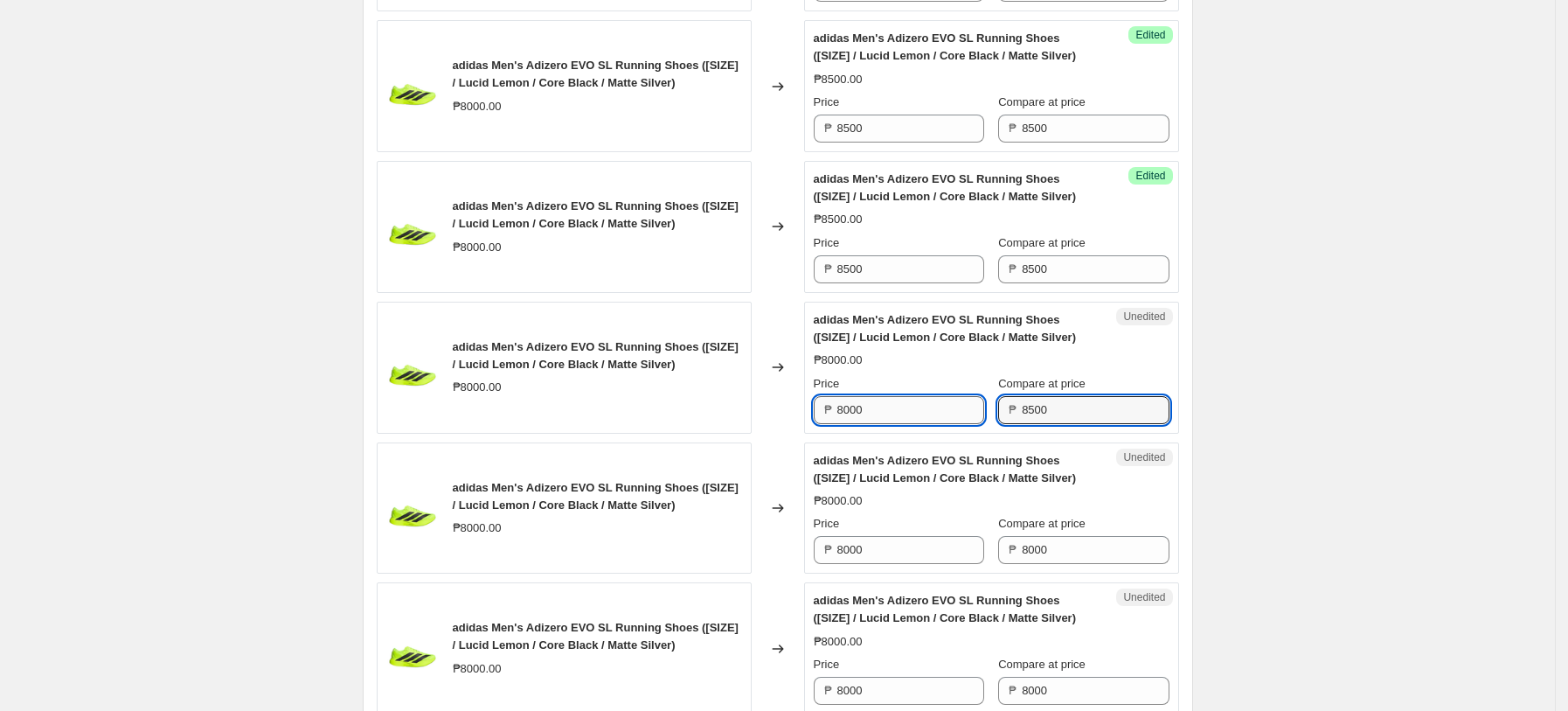 click on "8000" at bounding box center (911, 410) 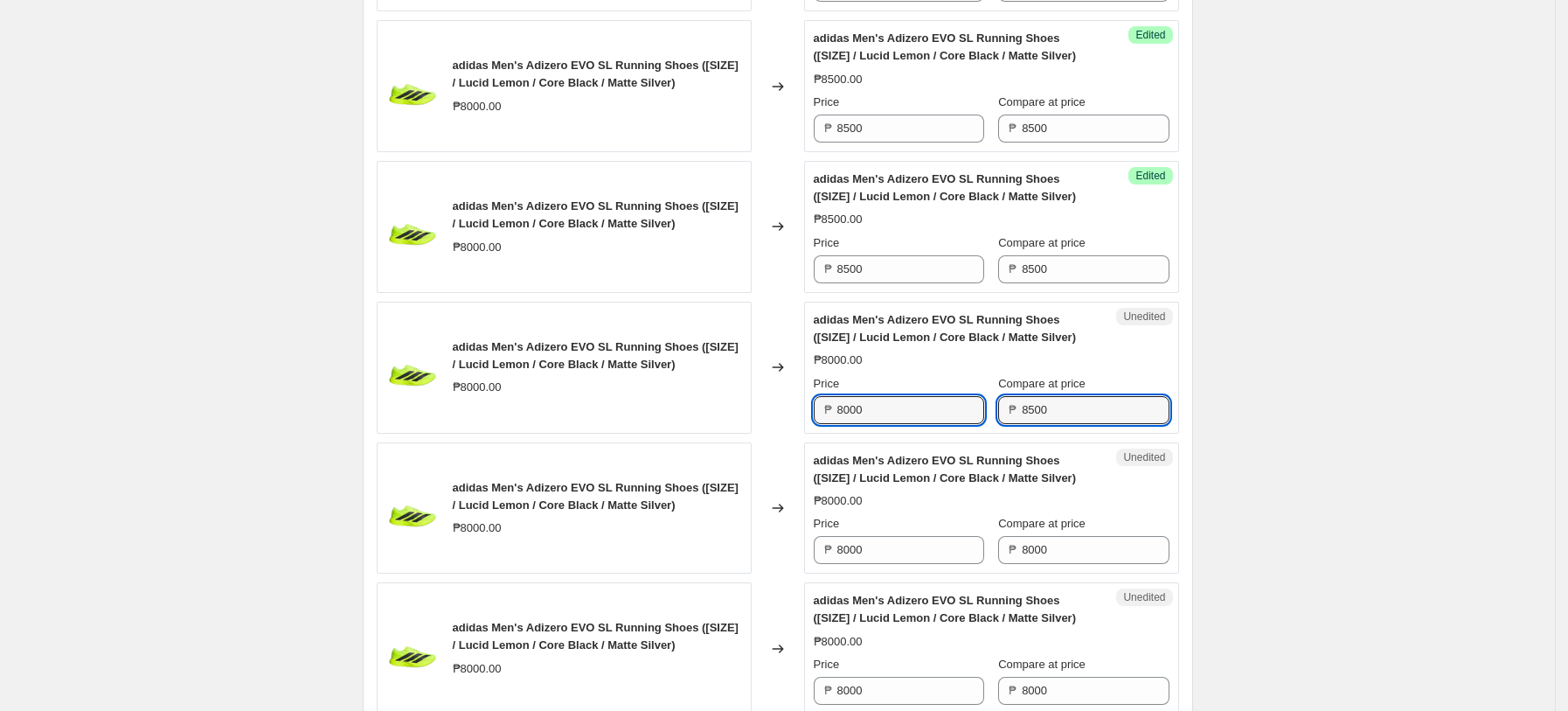 paste on "5" 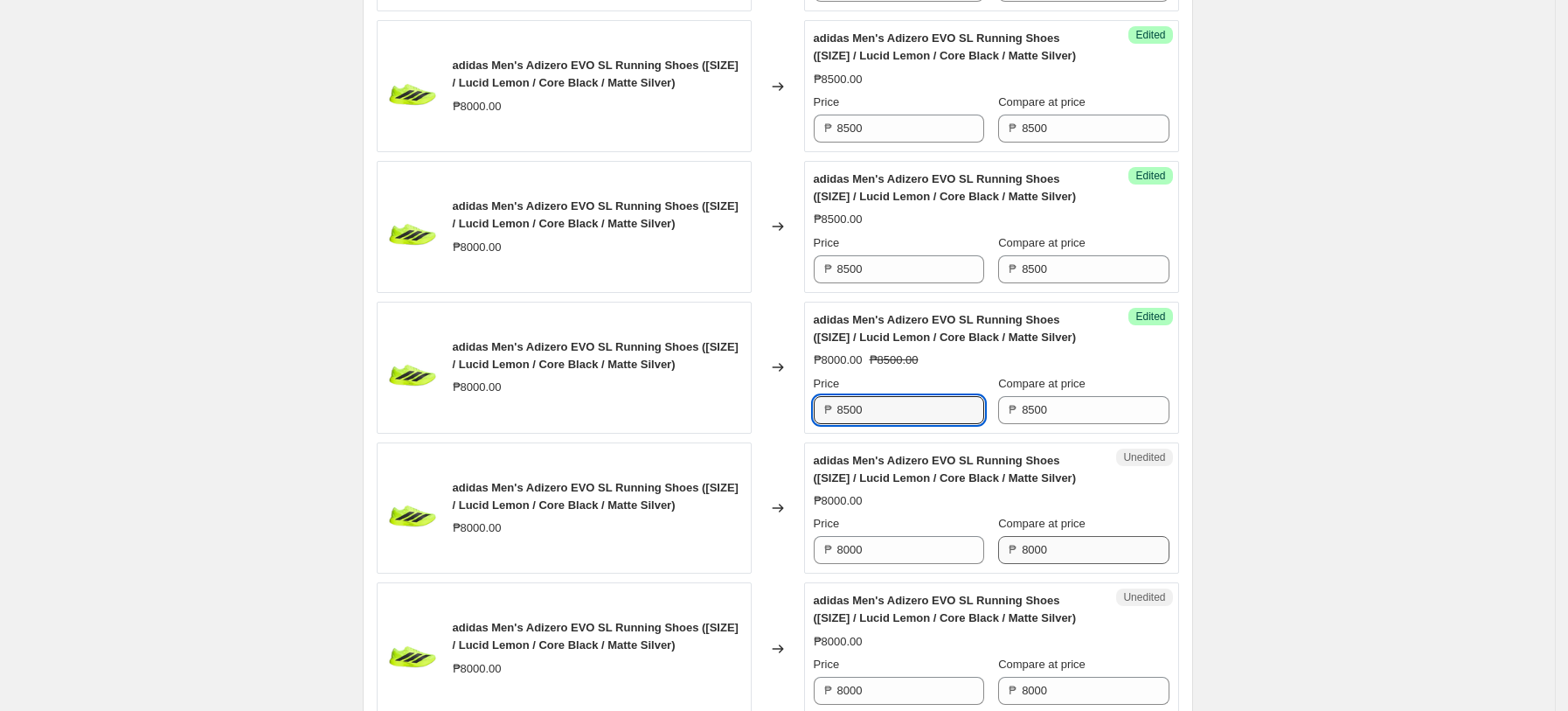 type on "8500" 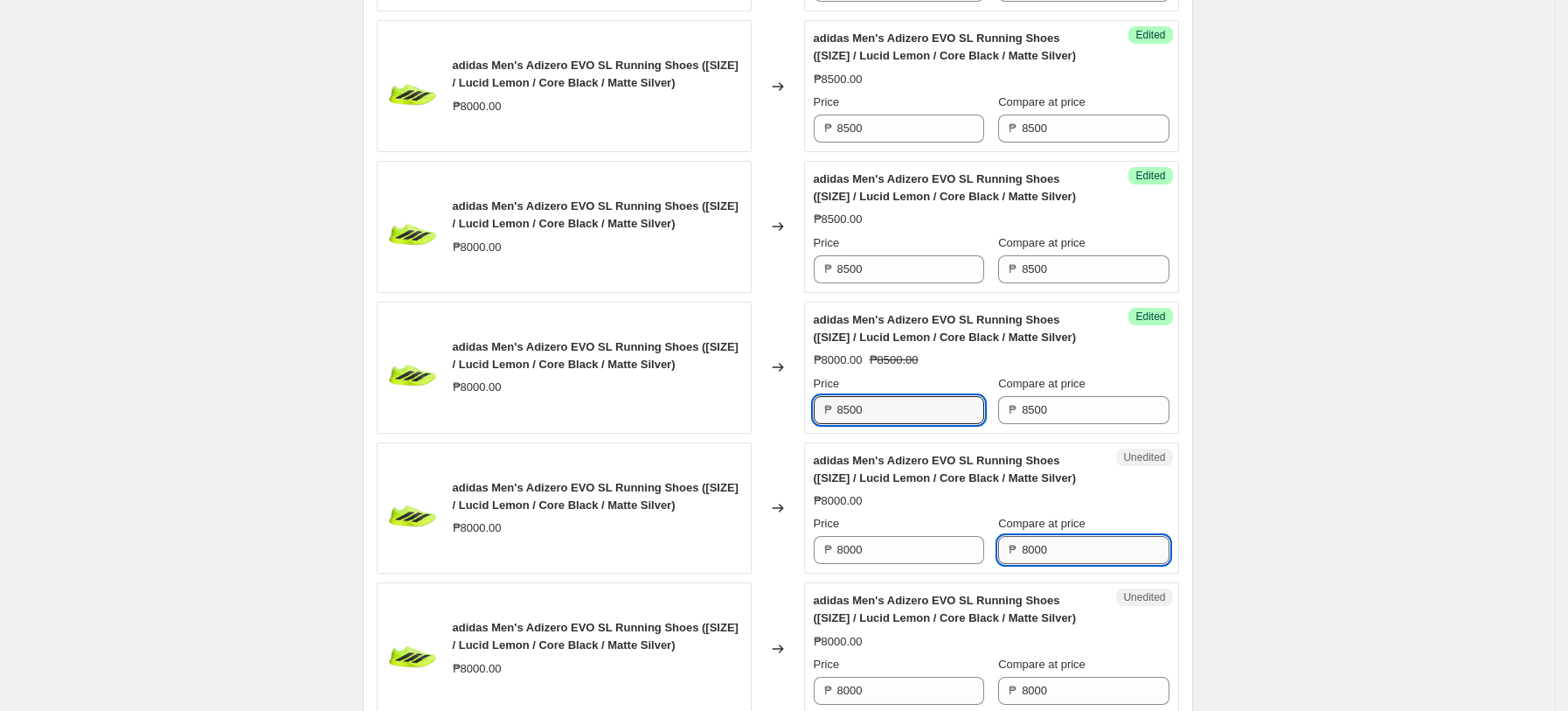 click on "8000" at bounding box center (1095, 550) 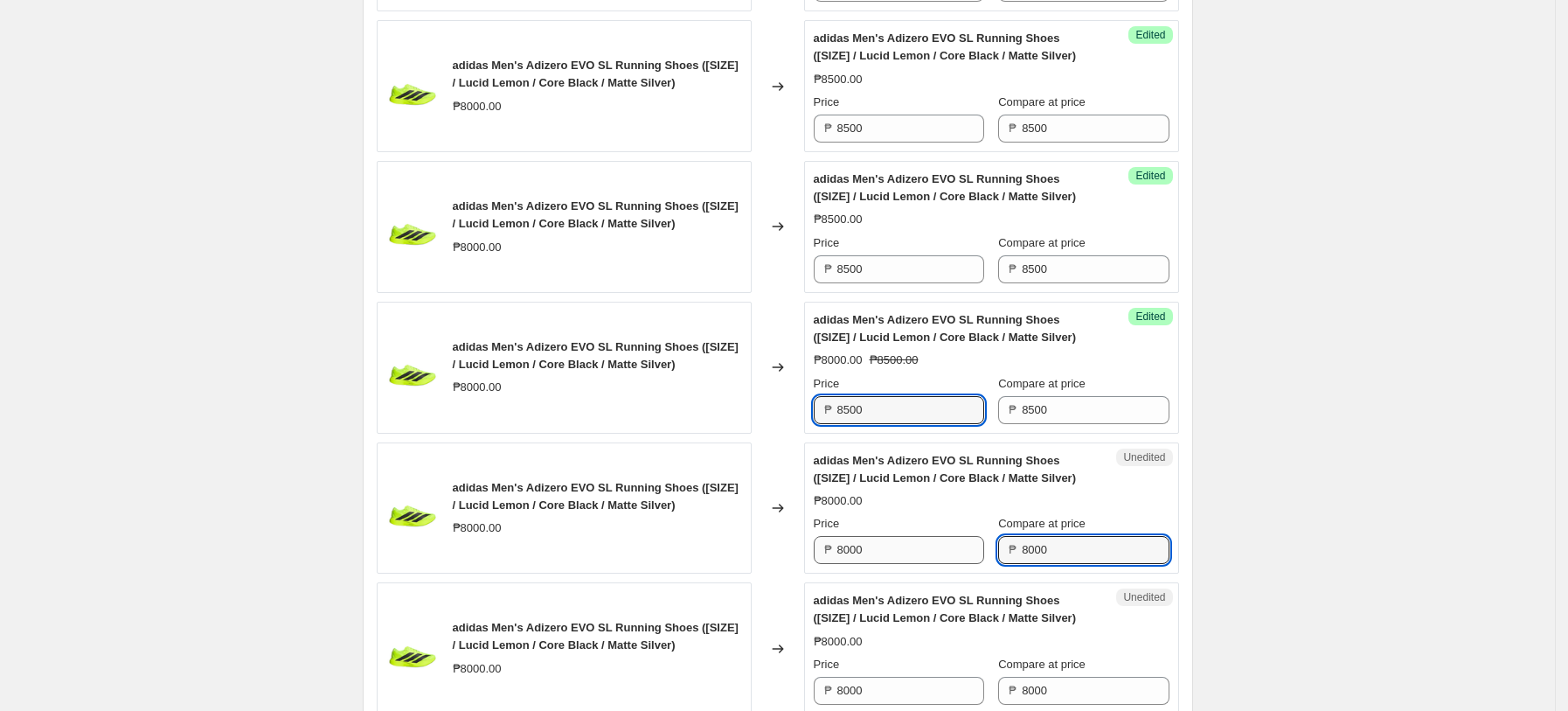 paste on "5" 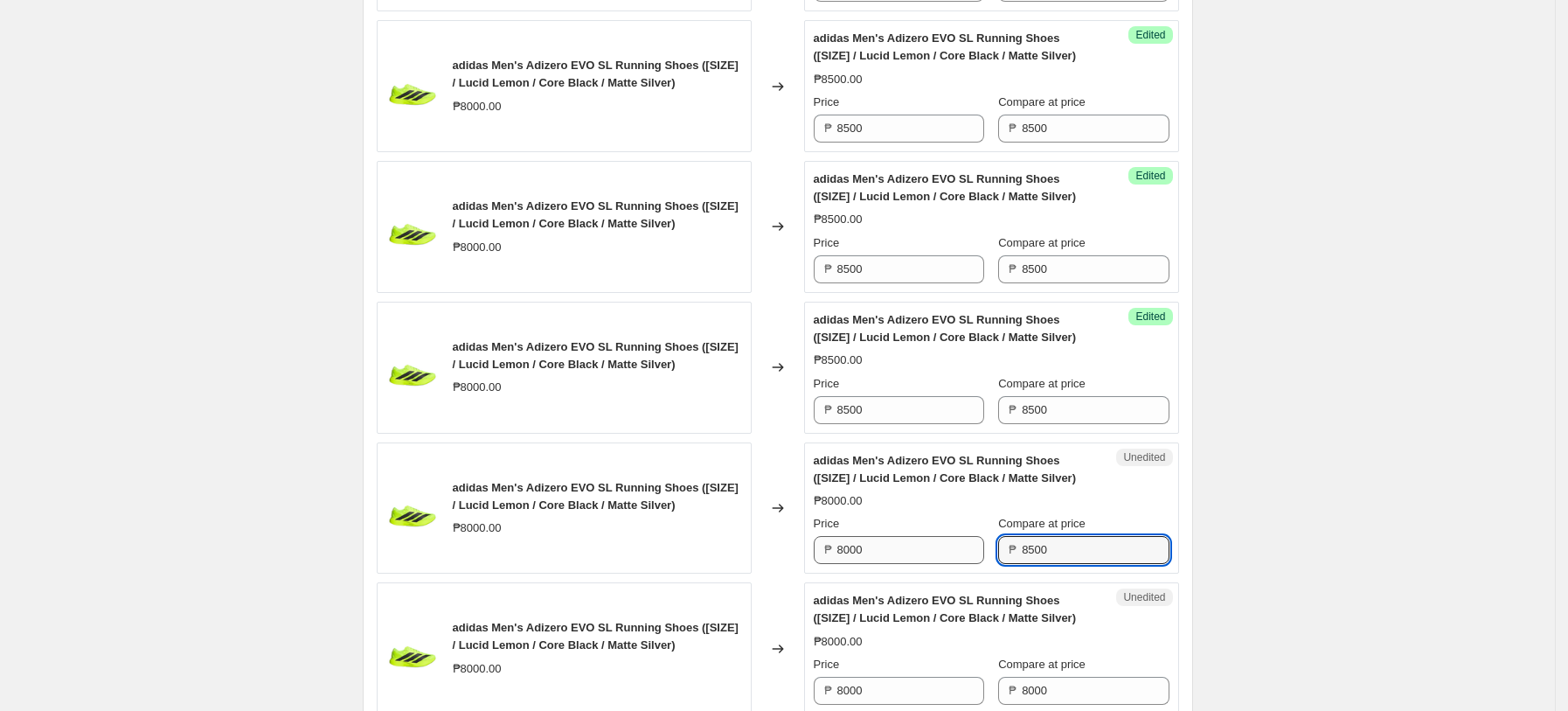 type on "8500" 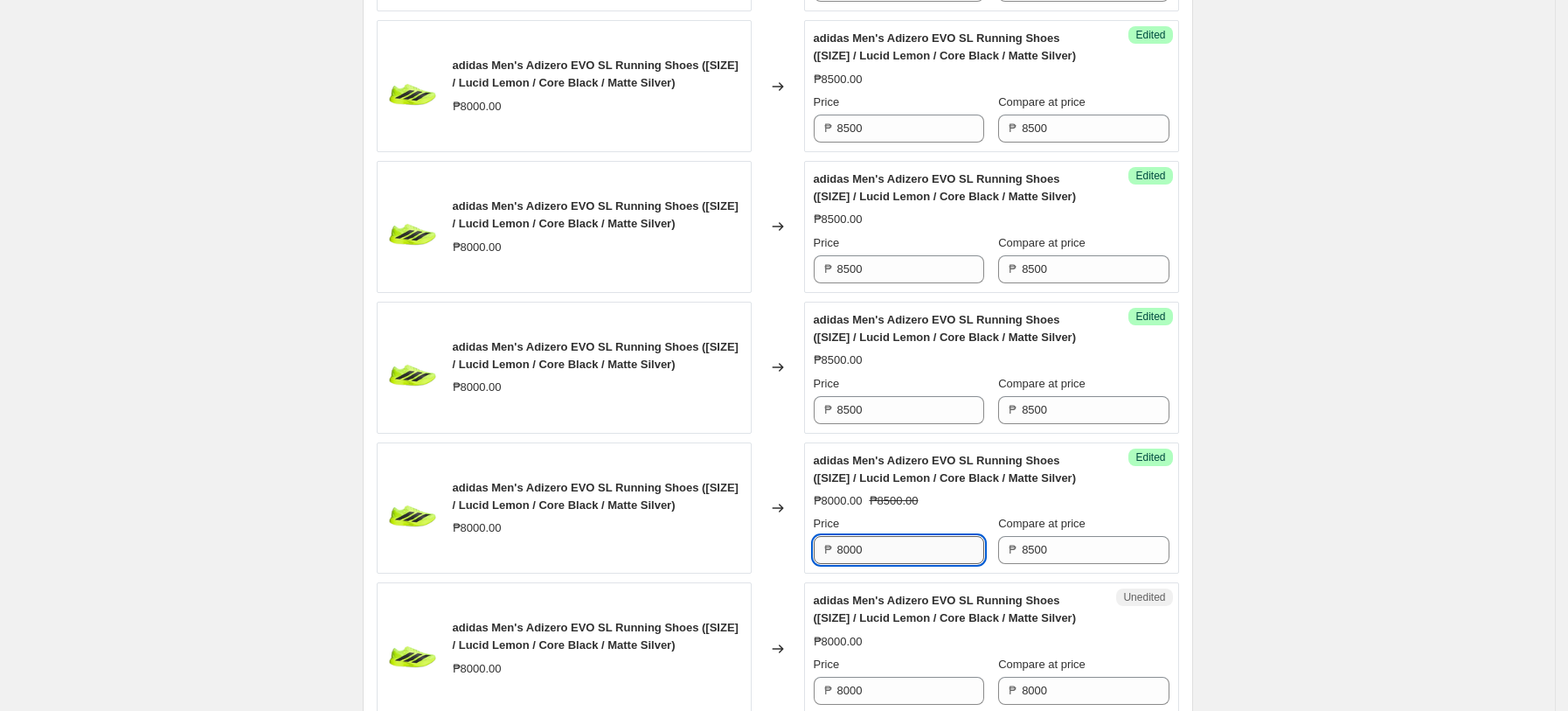 click on "8000" at bounding box center (911, 550) 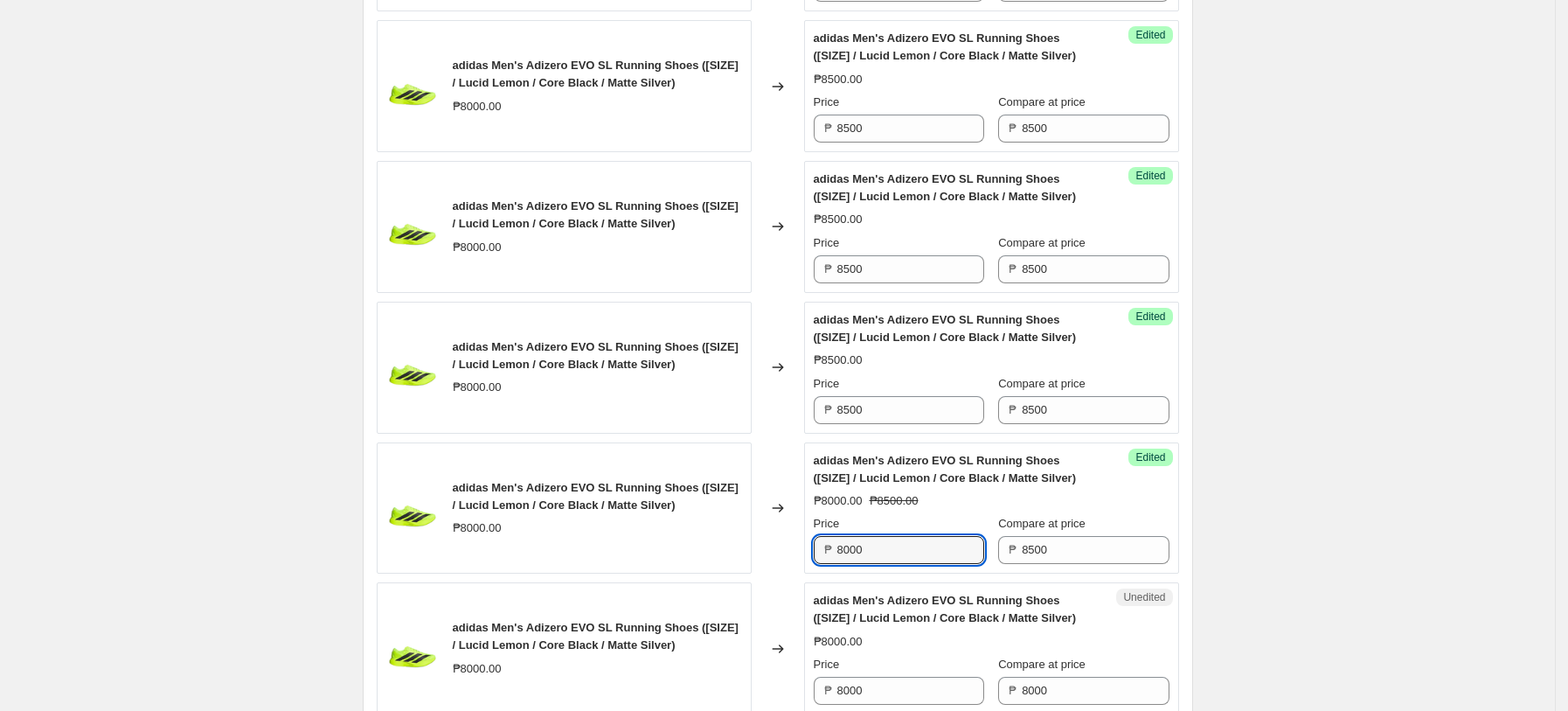 paste on "5" 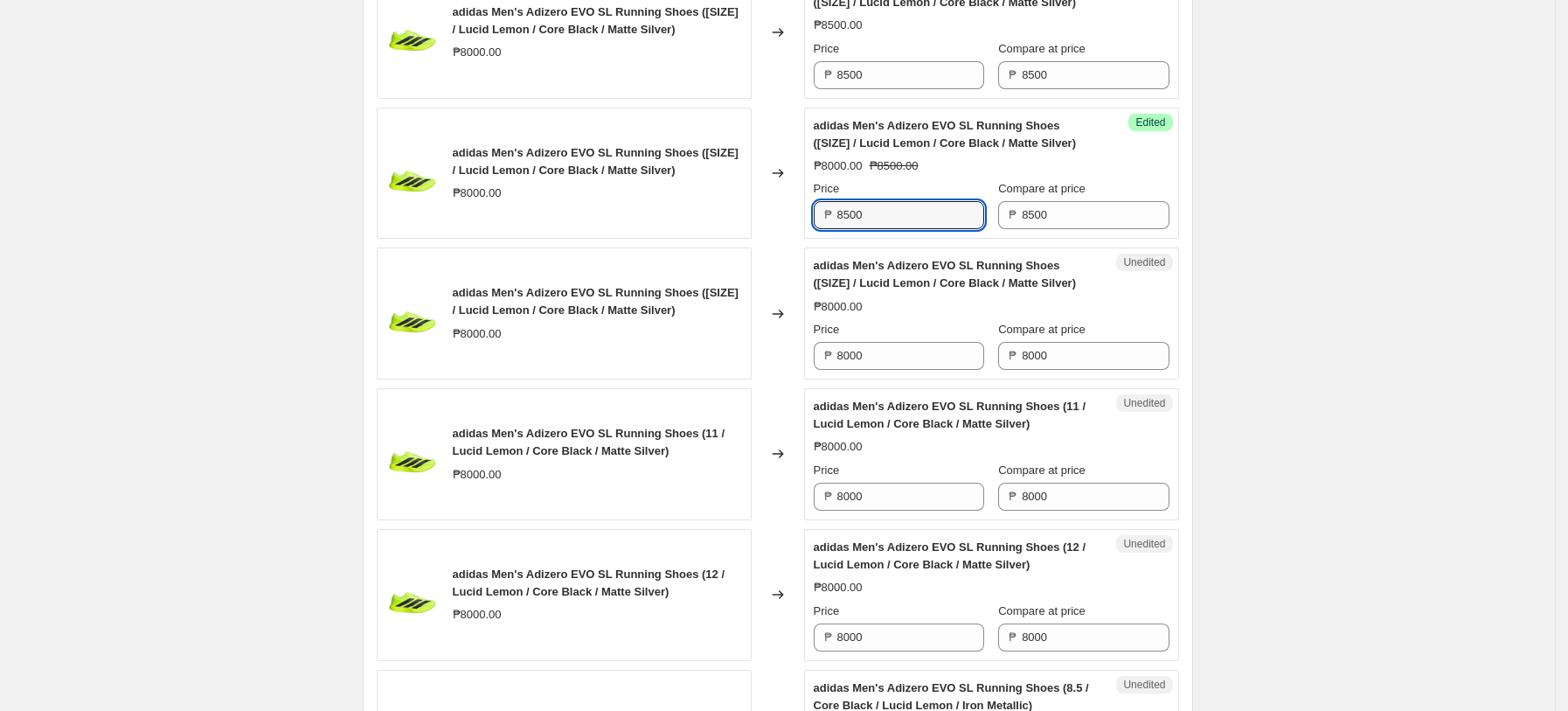 scroll, scrollTop: 1256, scrollLeft: 0, axis: vertical 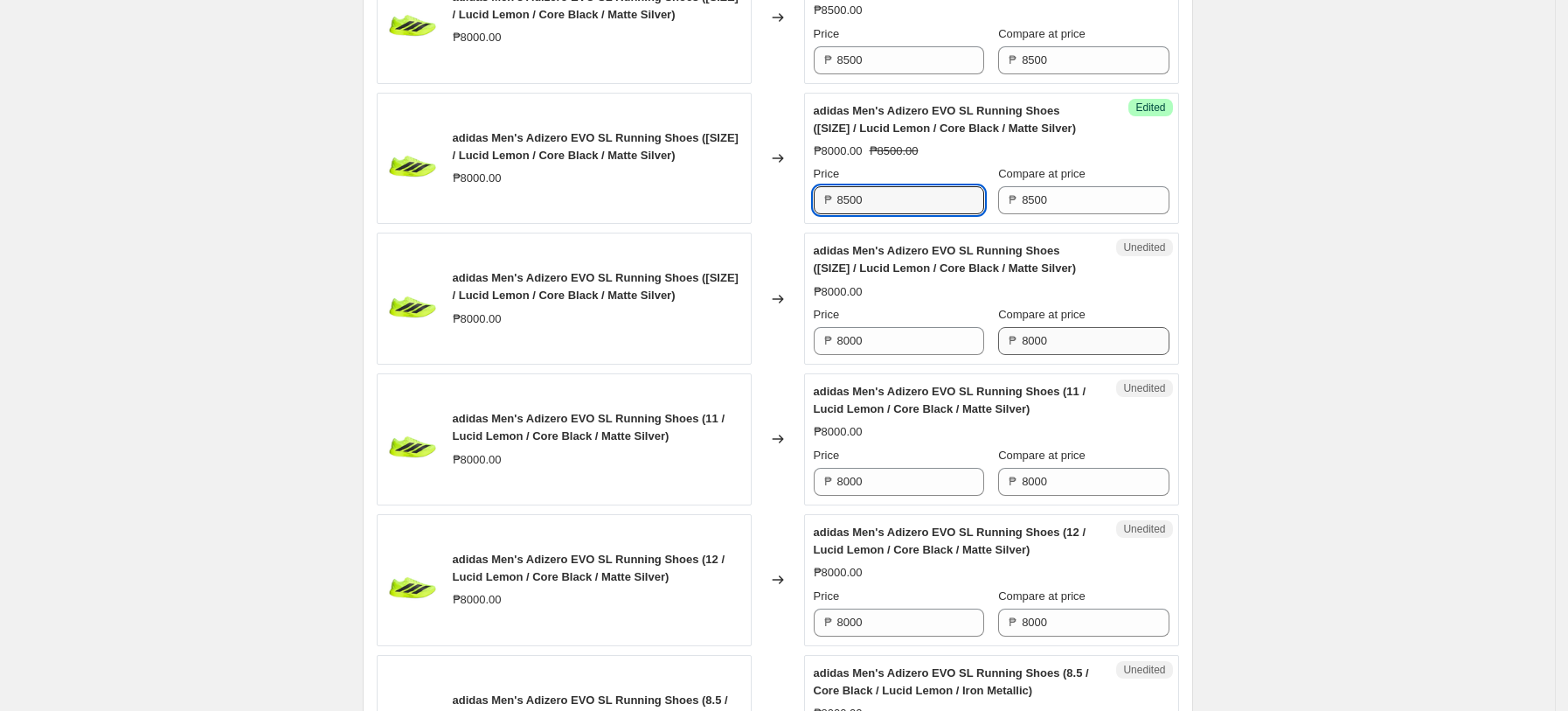 type on "8500" 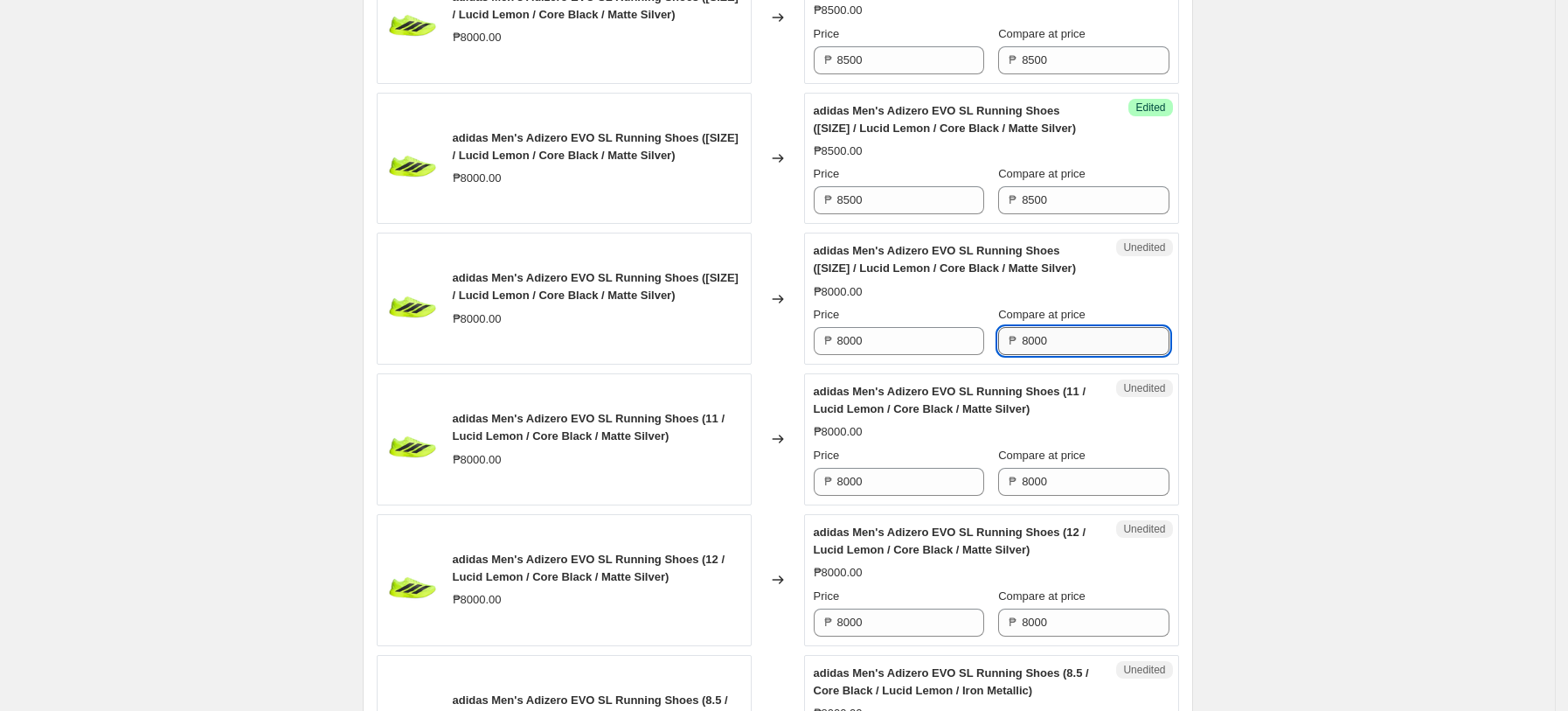 click on "8000" at bounding box center (1095, 341) 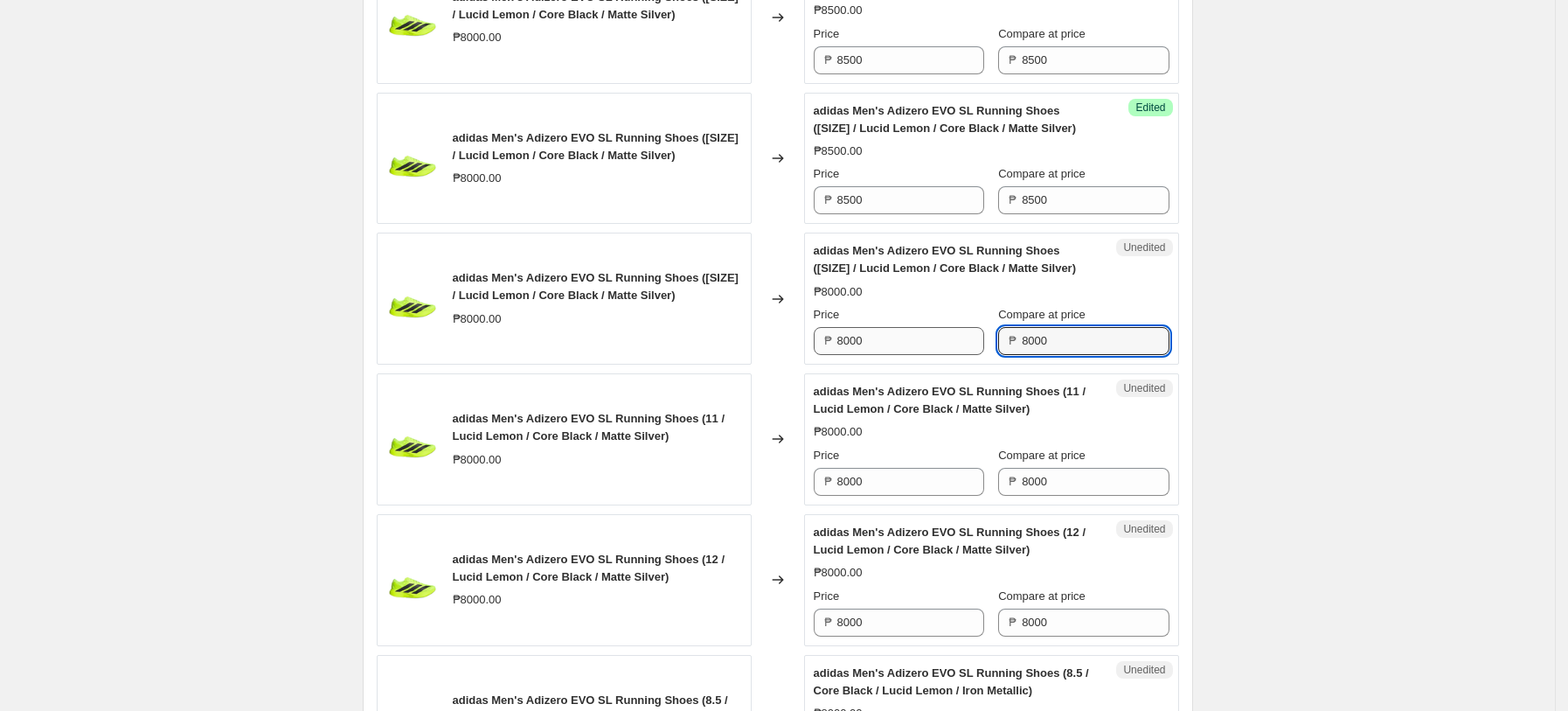 paste on "5" 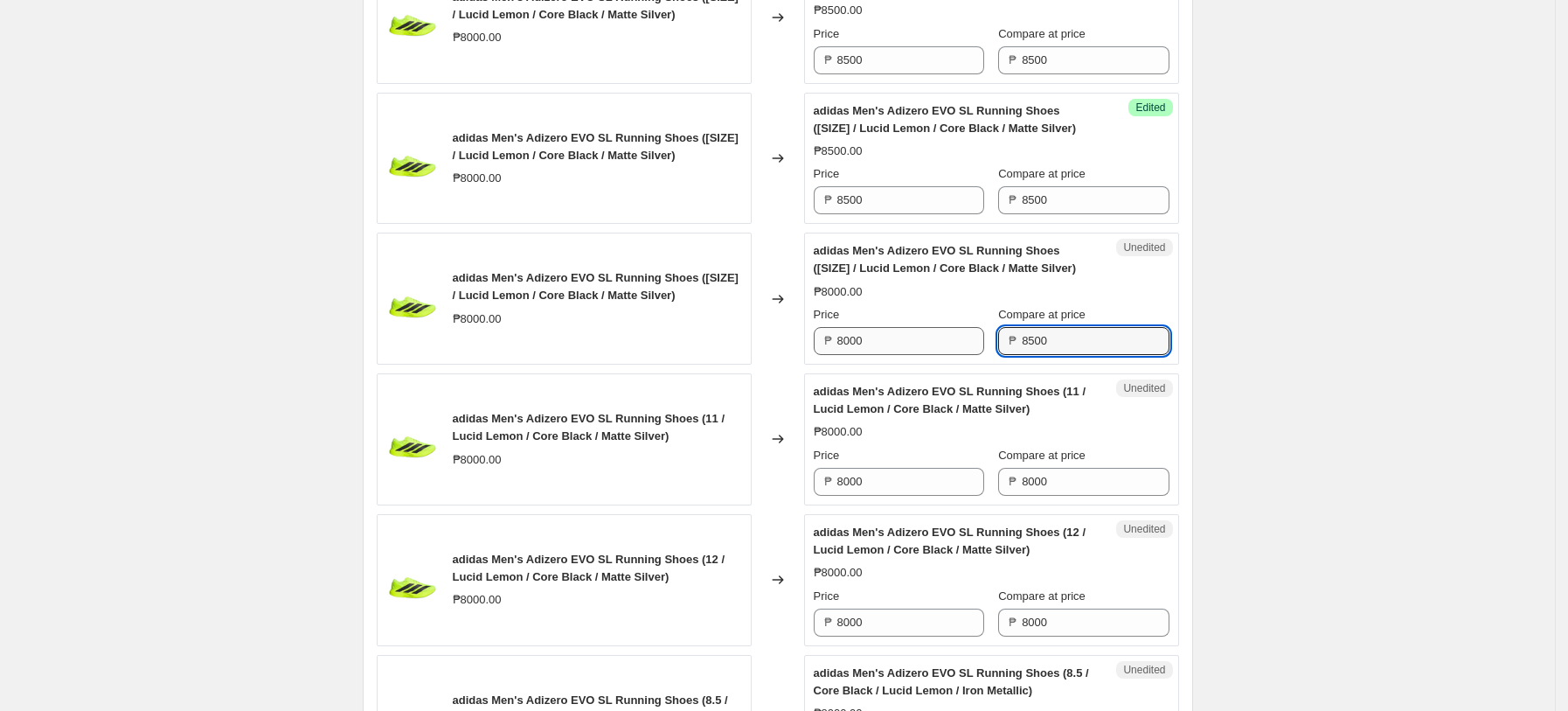 type on "8500" 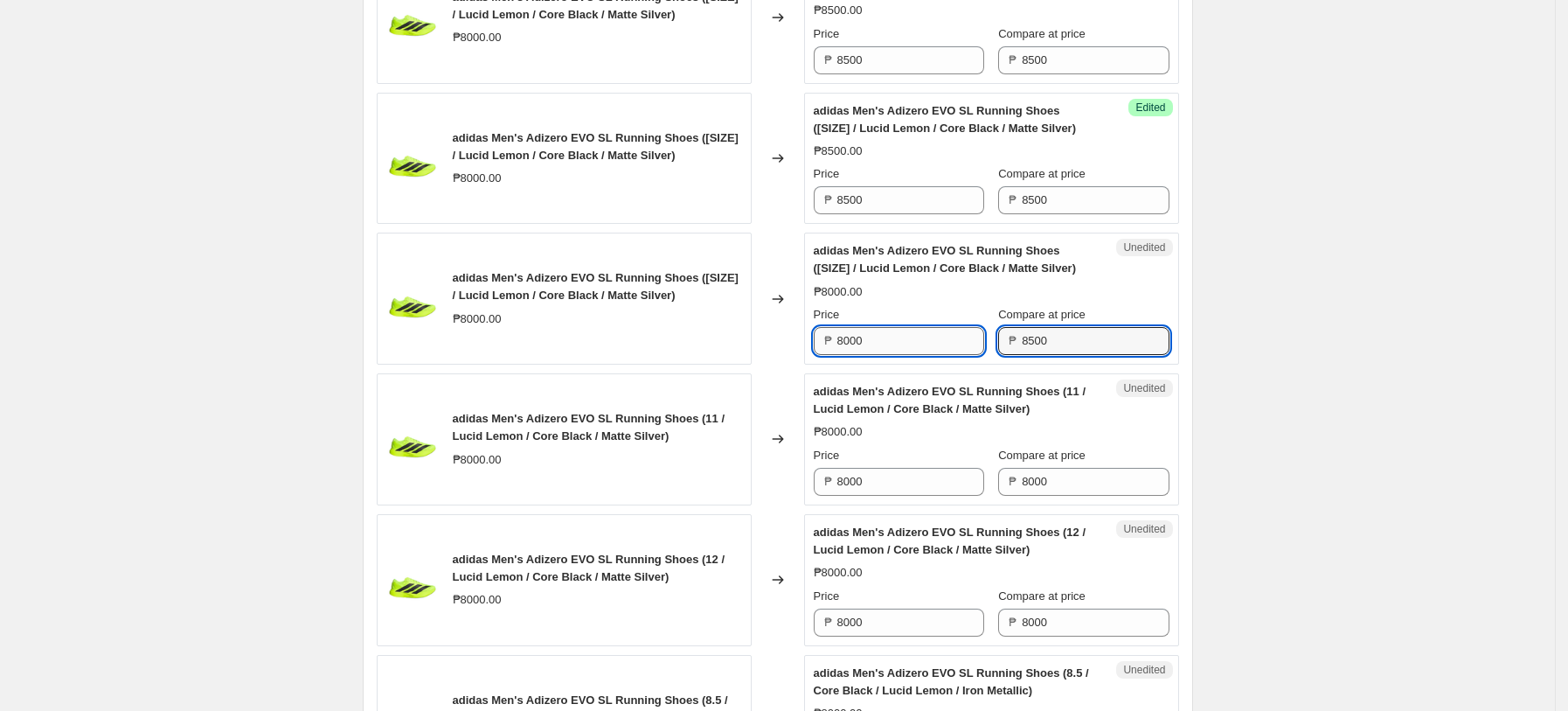 click on "8000" at bounding box center (911, 341) 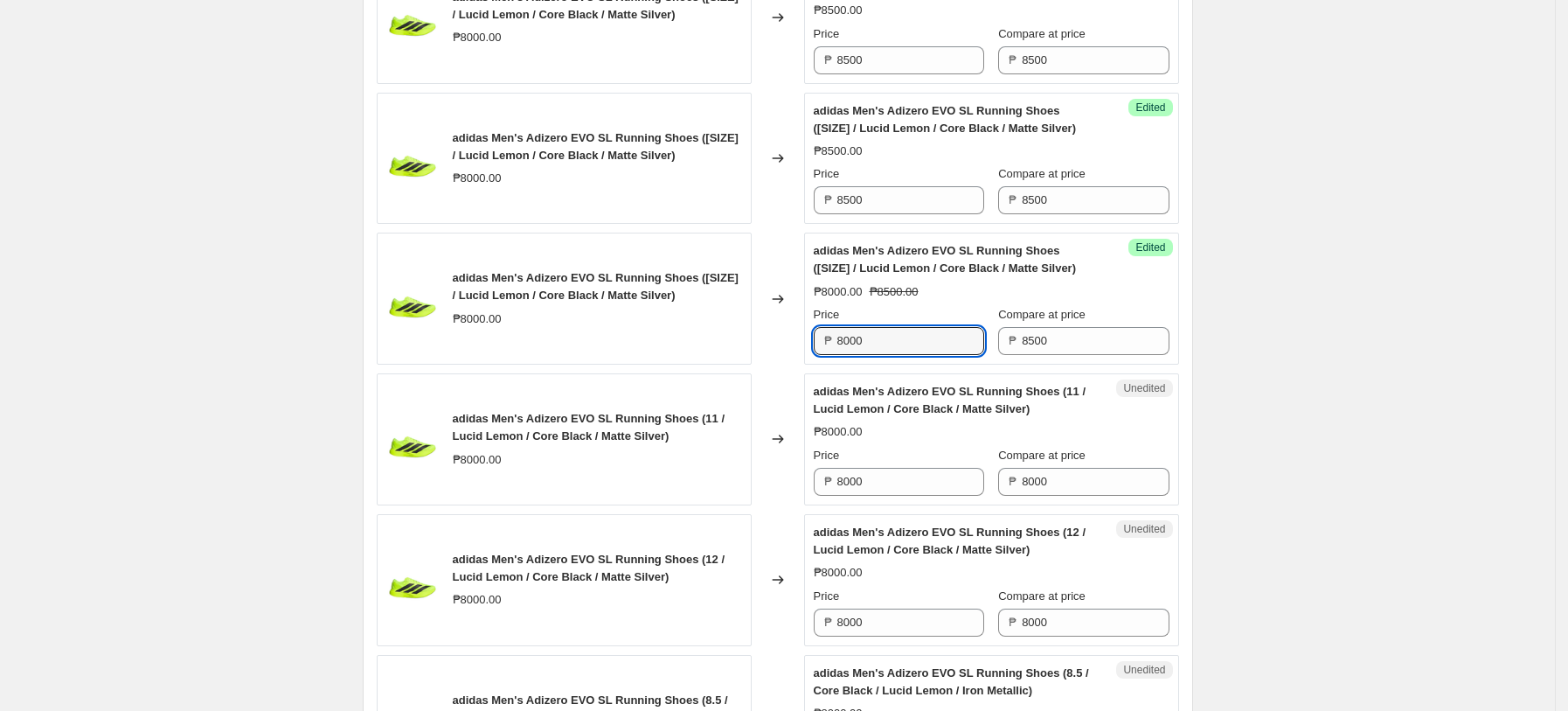 paste on "5" 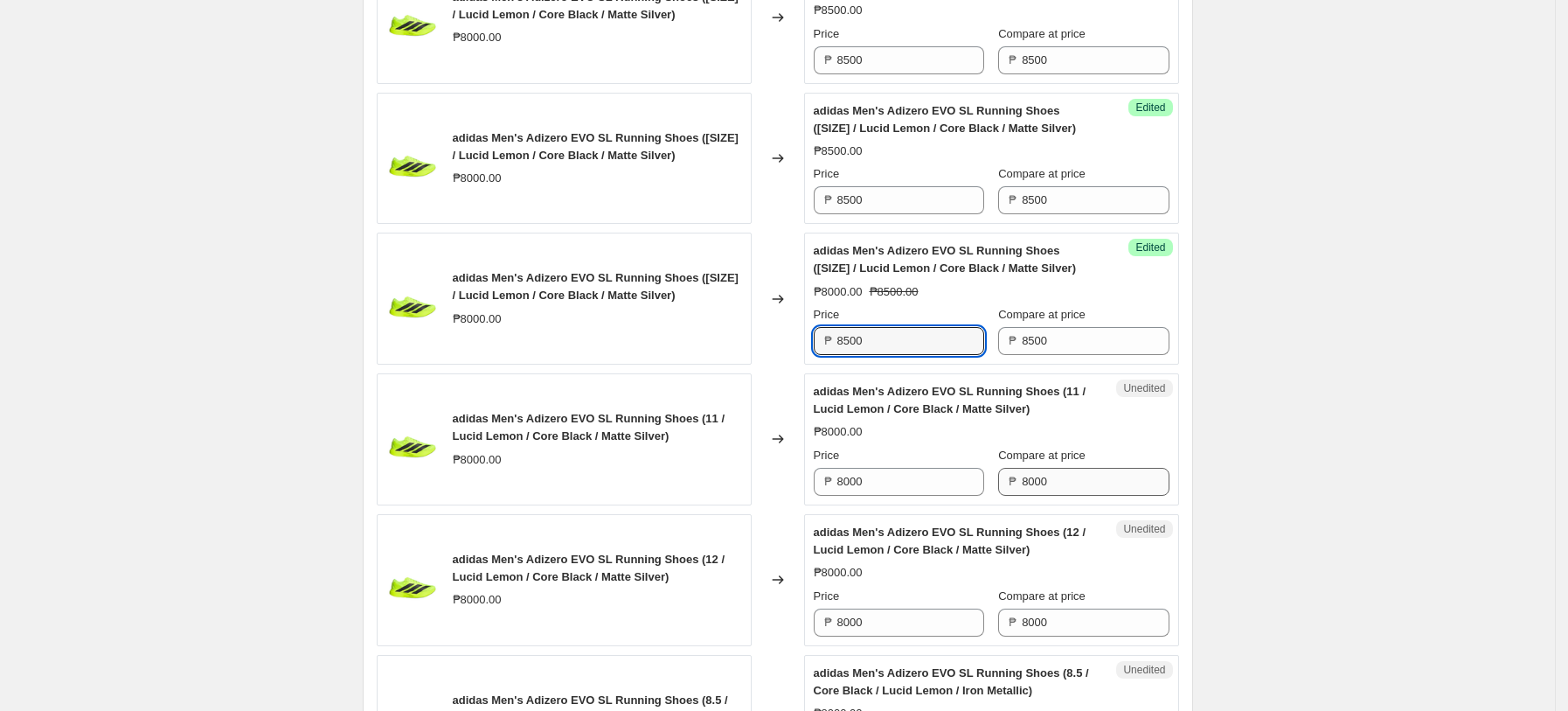 type on "8500" 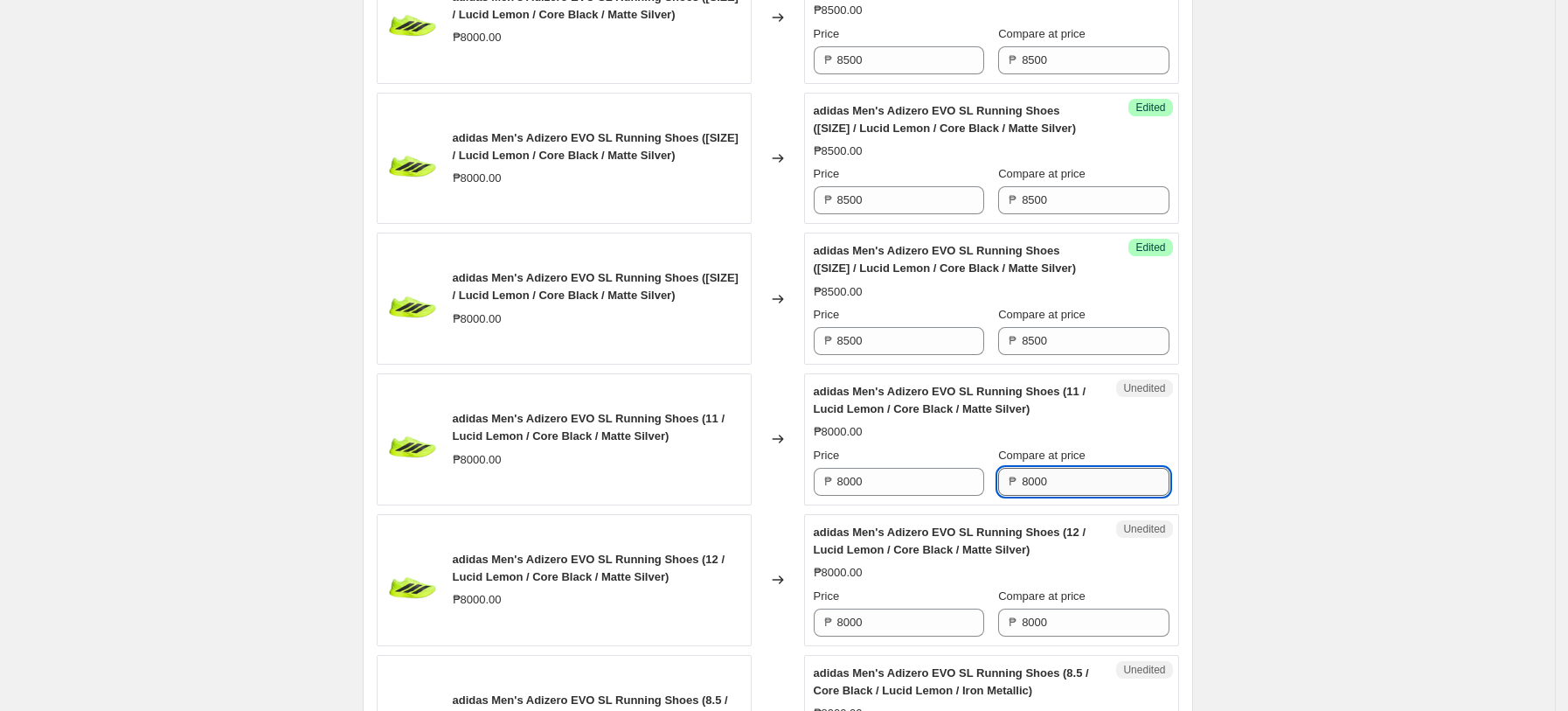 click on "8000" at bounding box center [1095, 482] 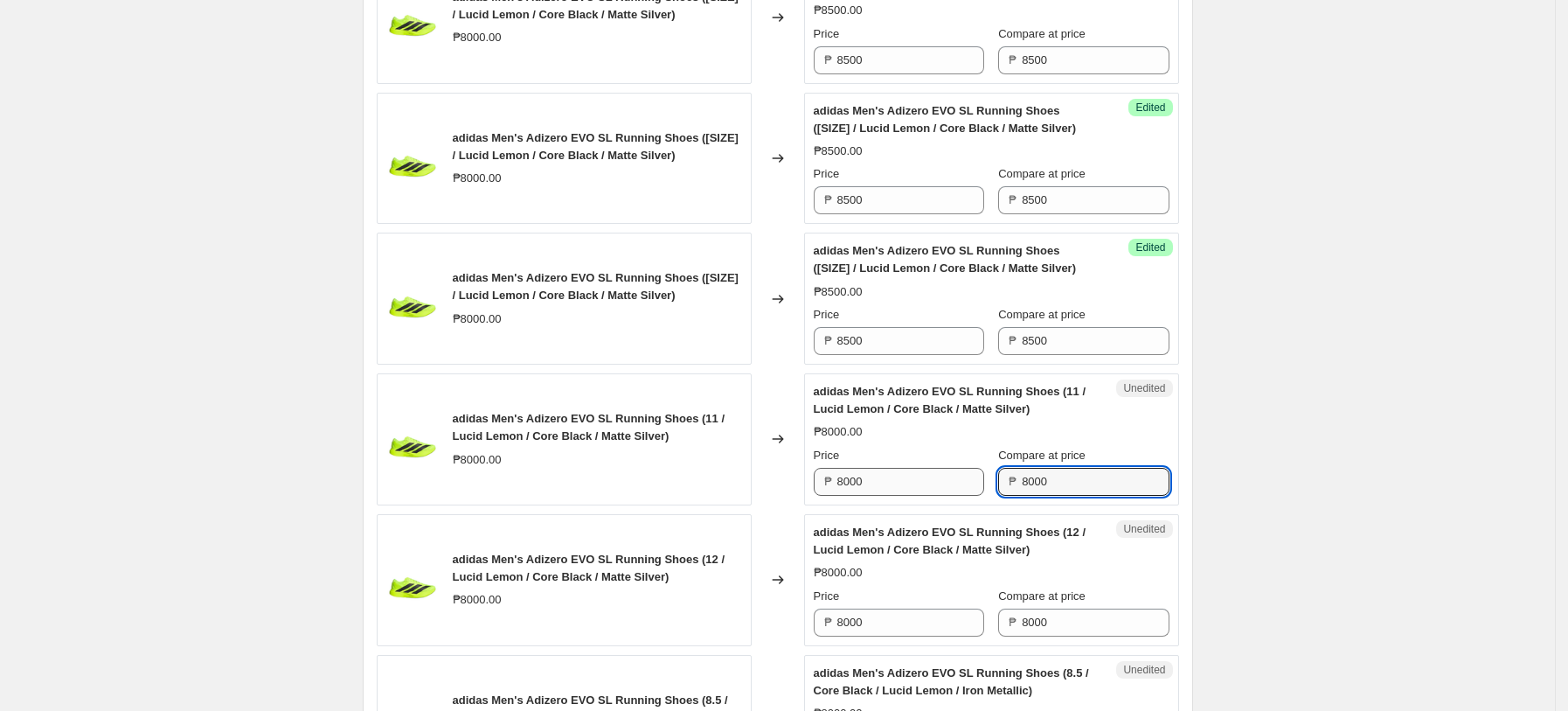 paste on "5" 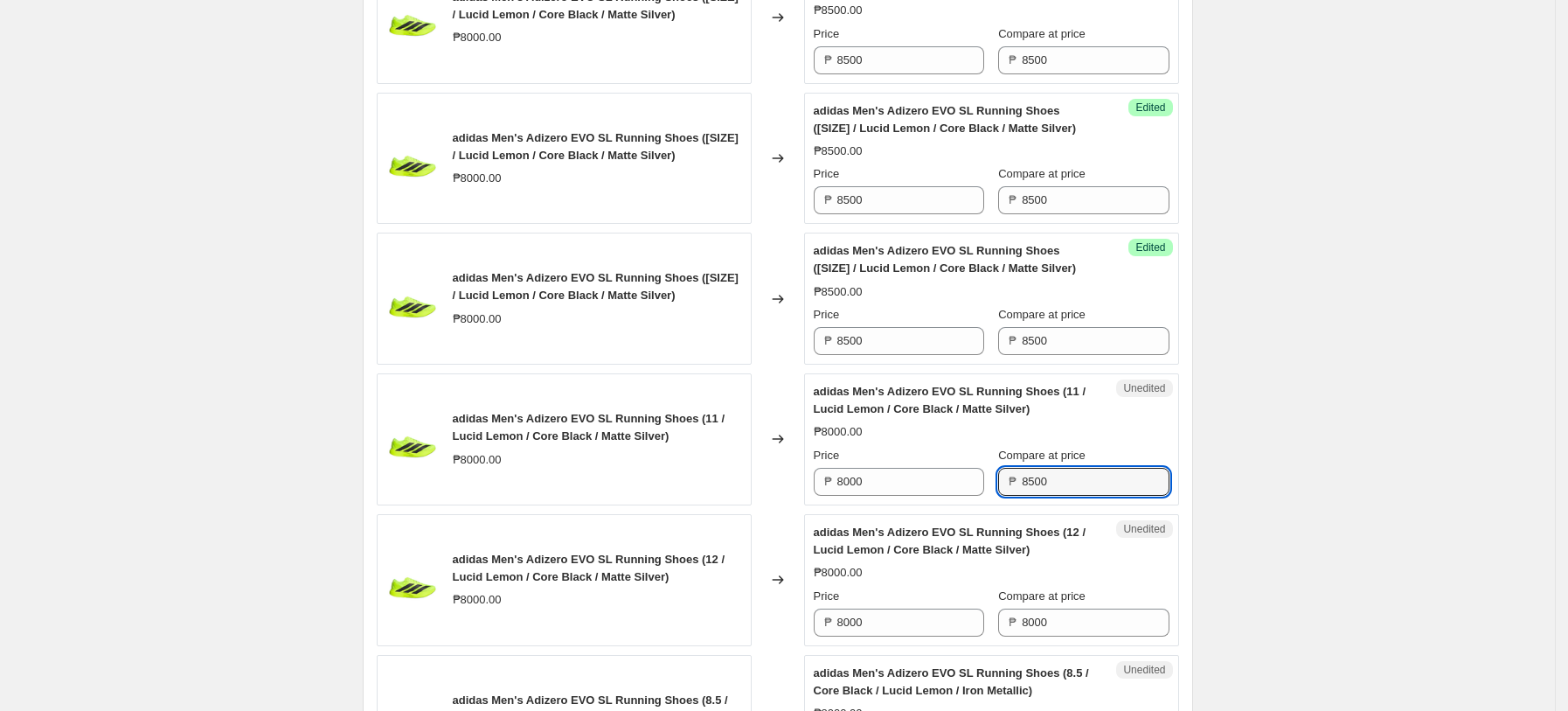type on "8500" 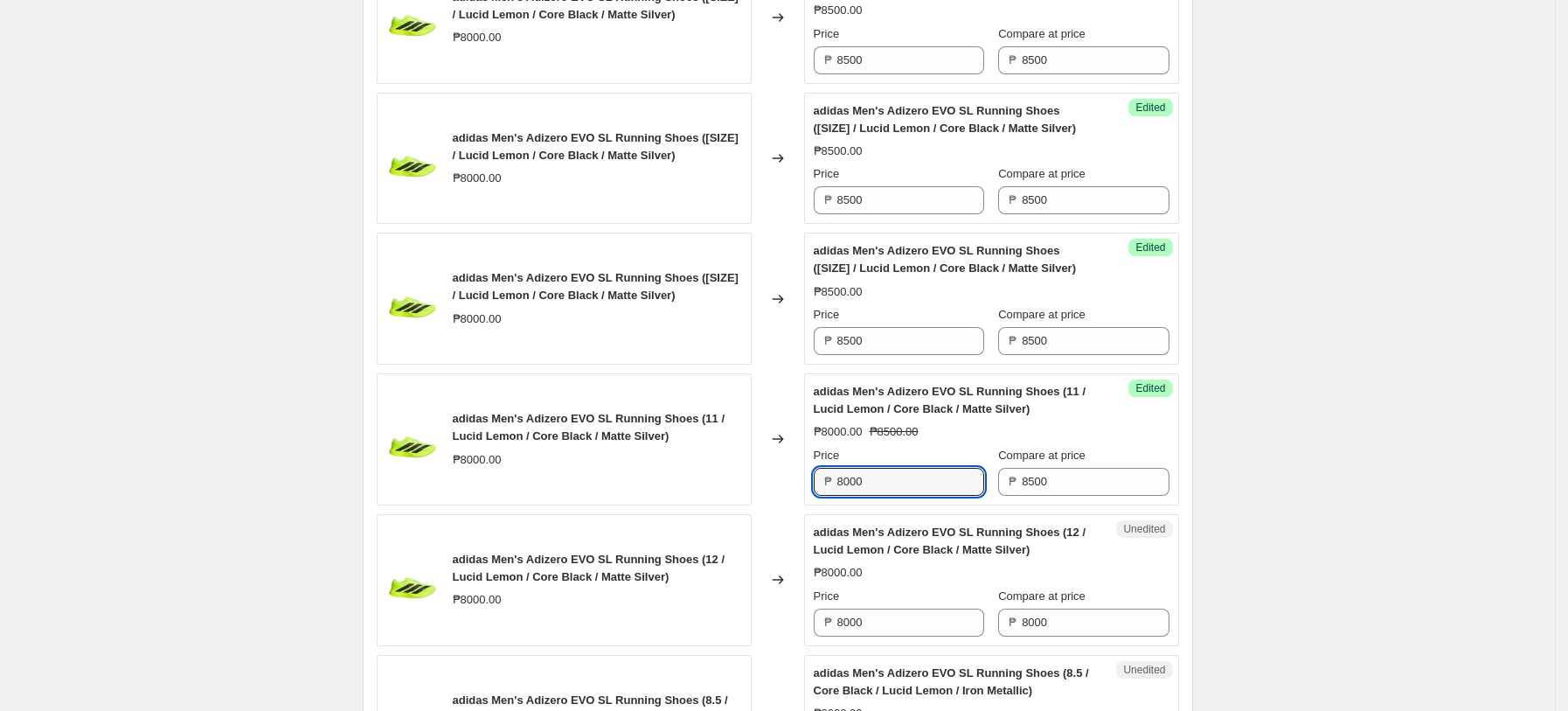 click on "Success Edited adidas Men's Adizero EVO SL Running Shoes ([SIZE] / Lucid Lemon / Core Black / Matte Silver) ₱[PRICE].00 ₱[PRICE].00 Price ₱ [PRICE] Compare at price ₱ [PRICE]" at bounding box center [991, 439] 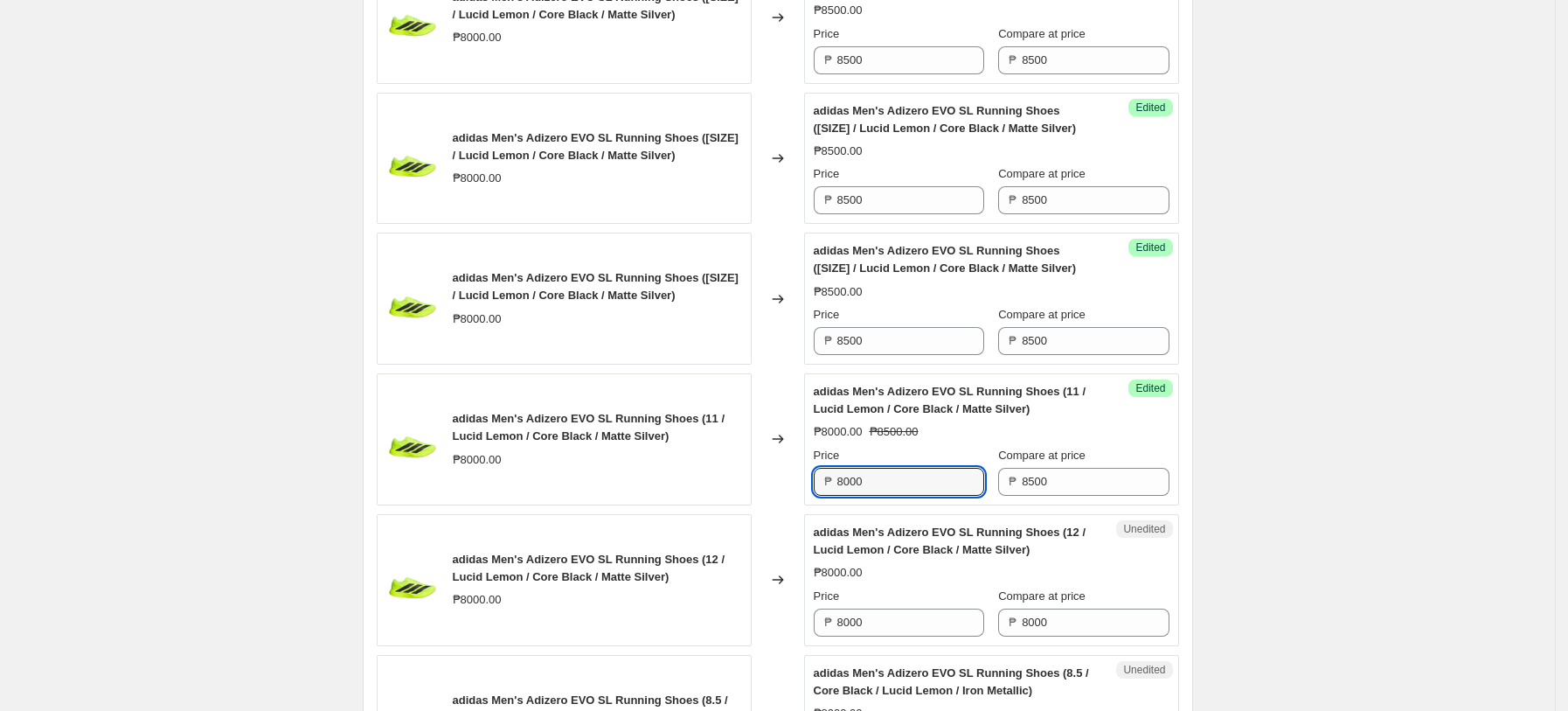 paste on "5" 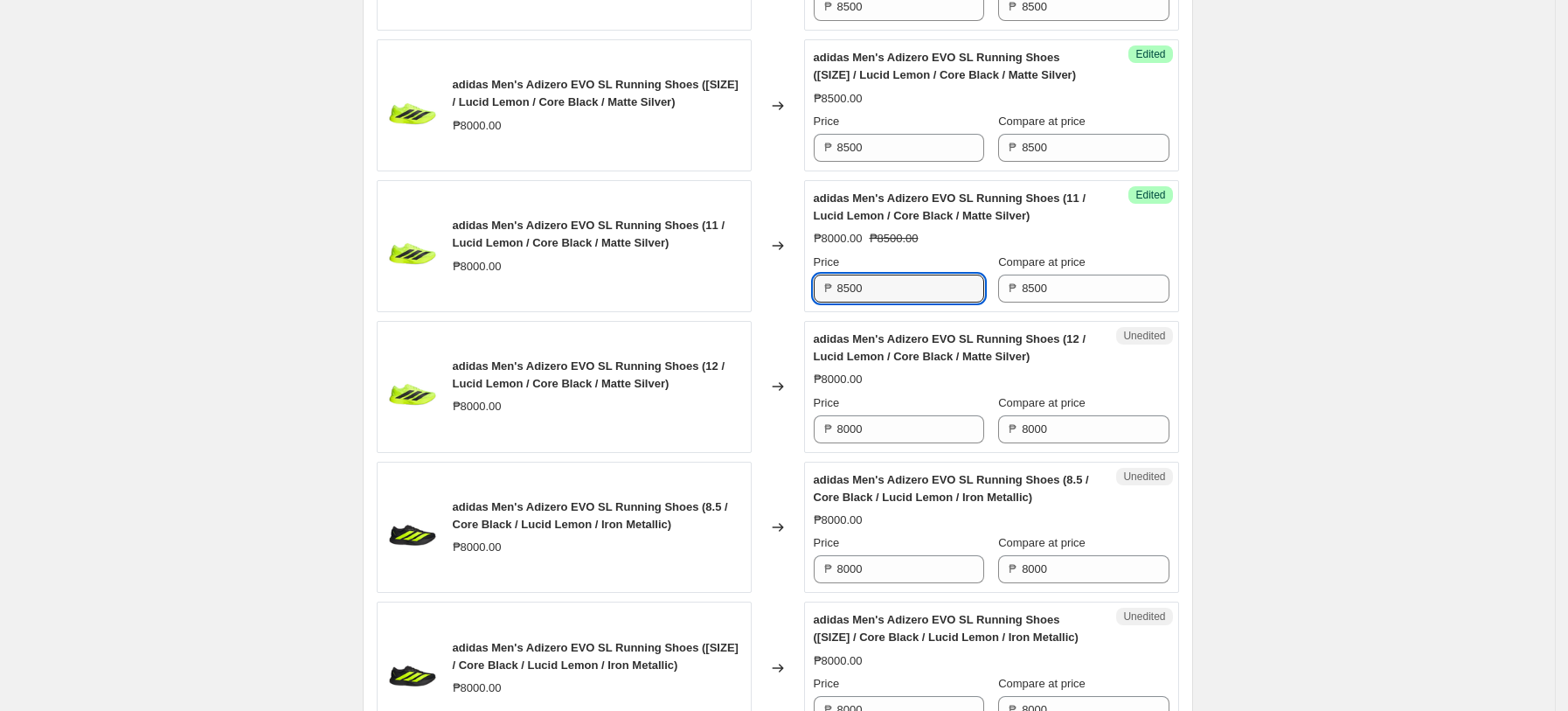scroll, scrollTop: 1489, scrollLeft: 0, axis: vertical 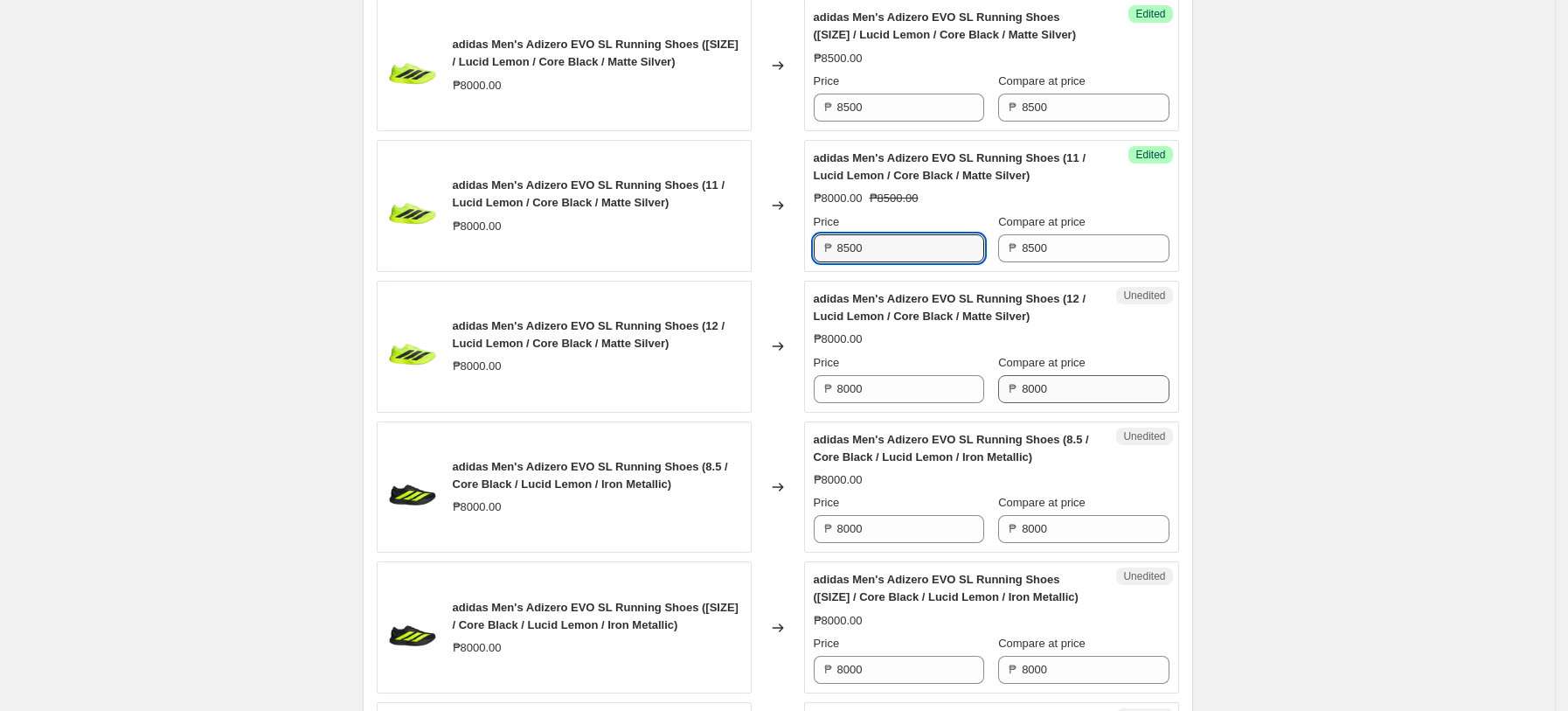 type on "8500" 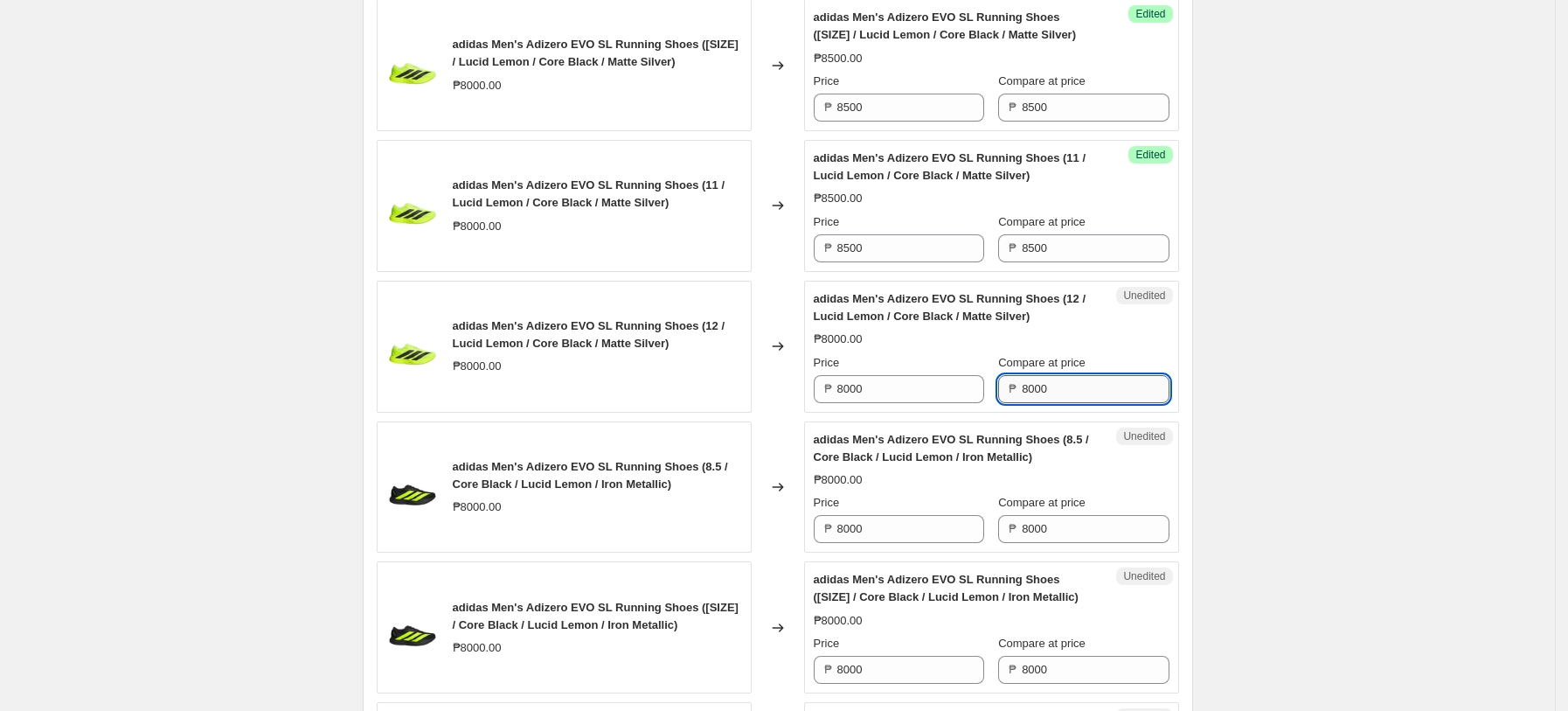 click on "8000" at bounding box center [1095, 389] 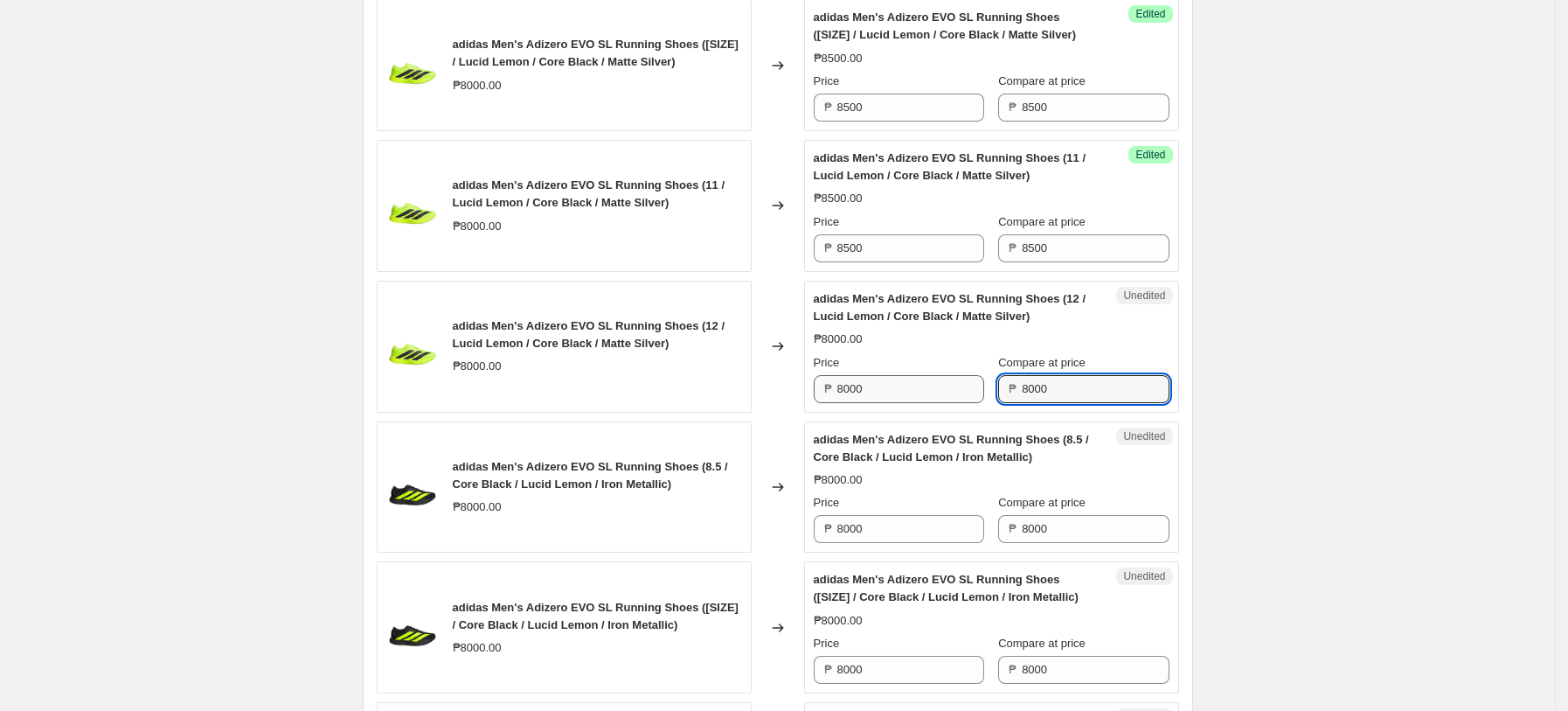 paste on "5" 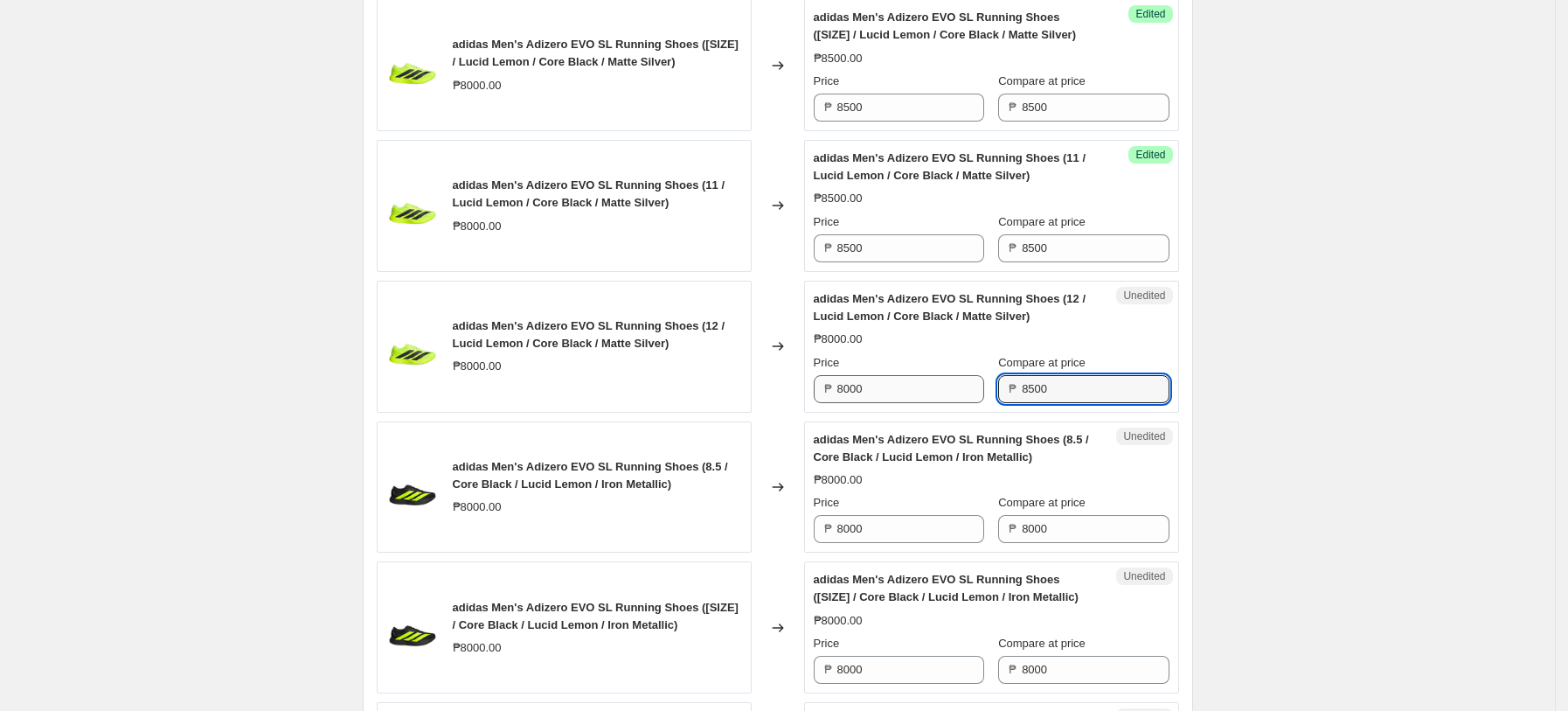 type on "8500" 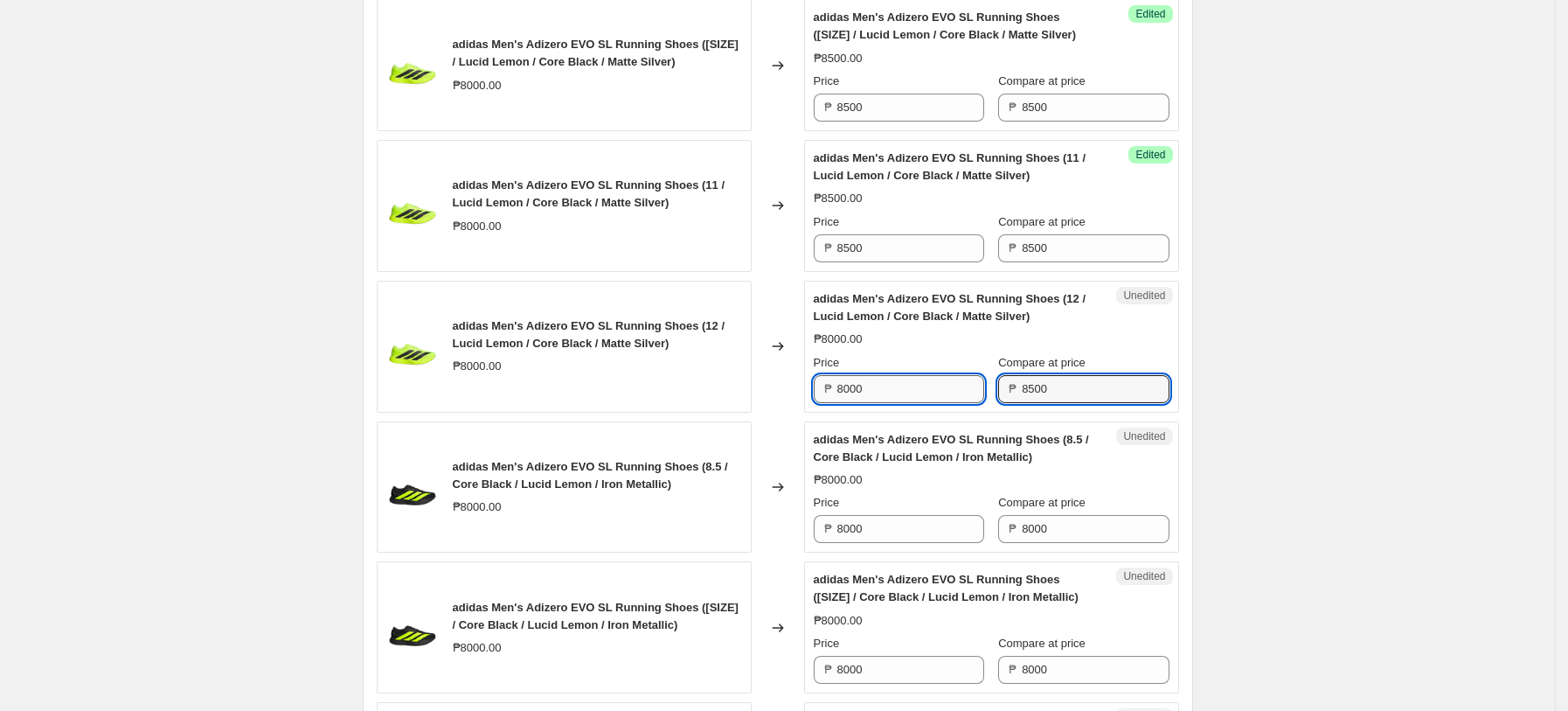 click on "8000" at bounding box center [911, 389] 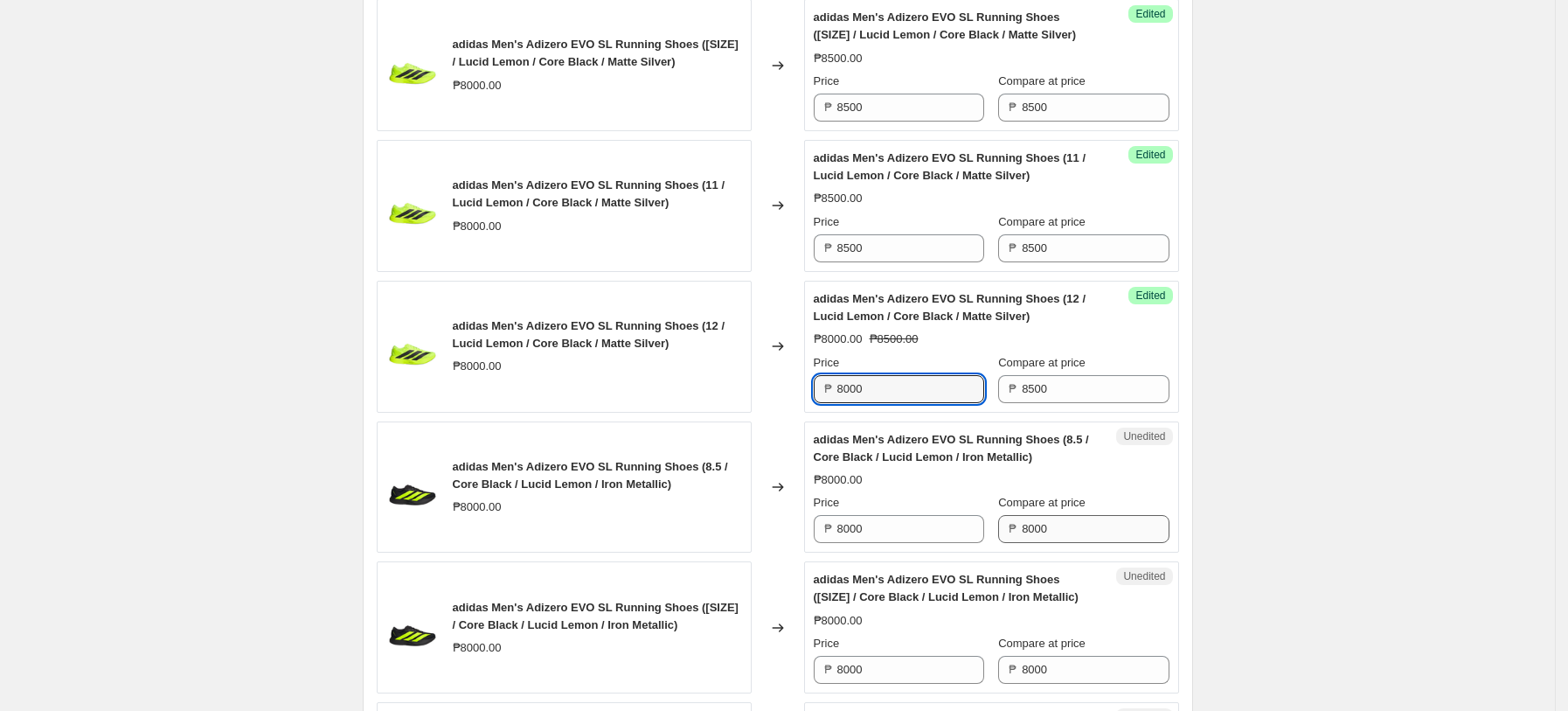 paste on "5" 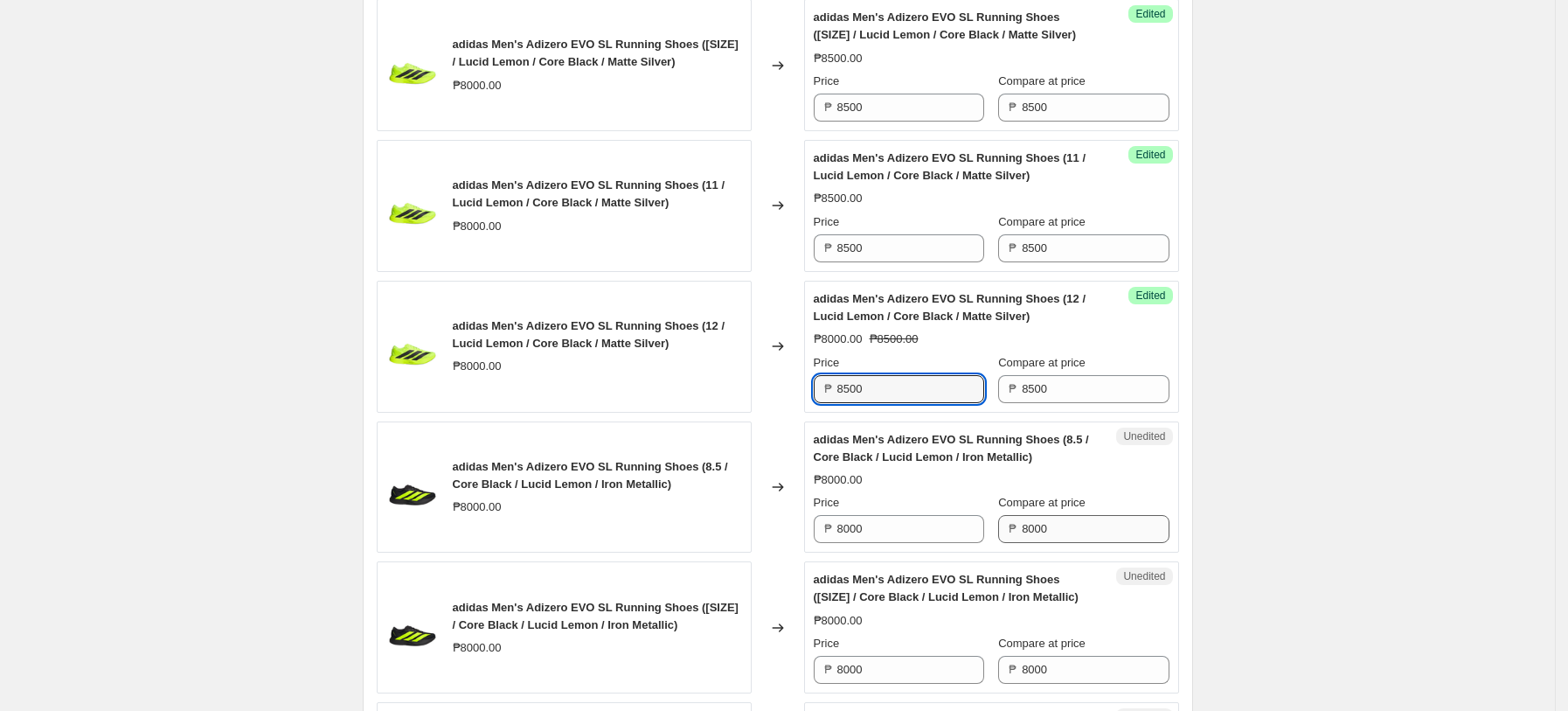 type on "8500" 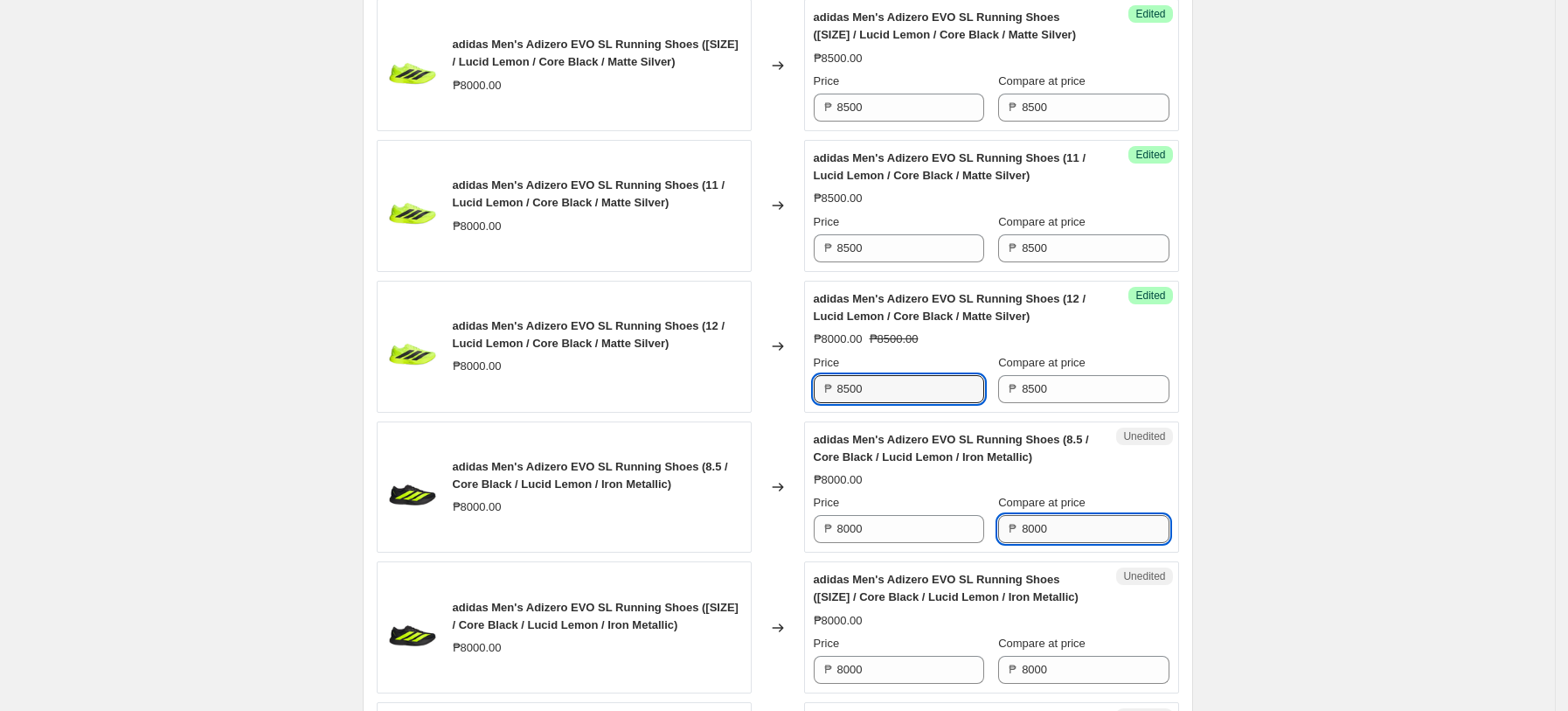 click on "8000" at bounding box center [1095, 529] 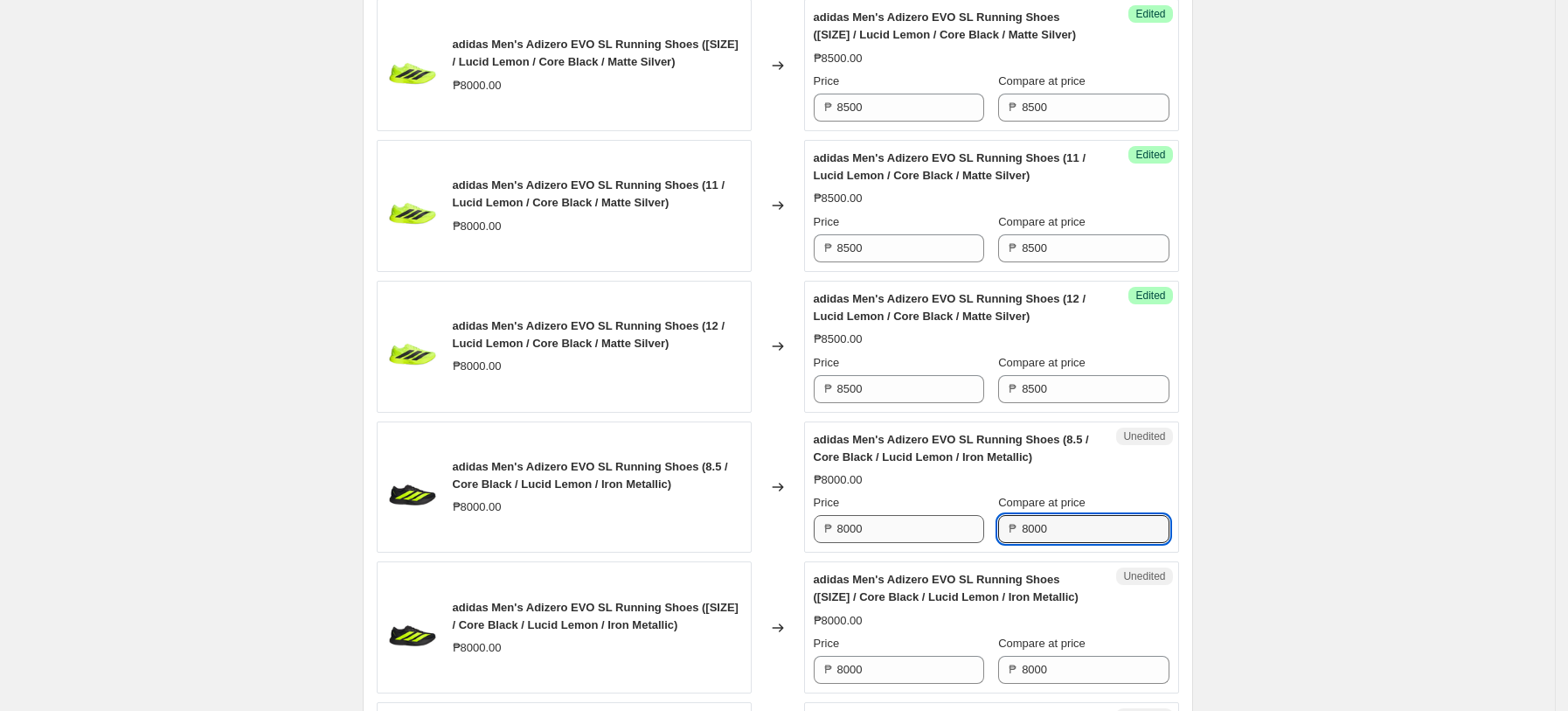 paste on "5" 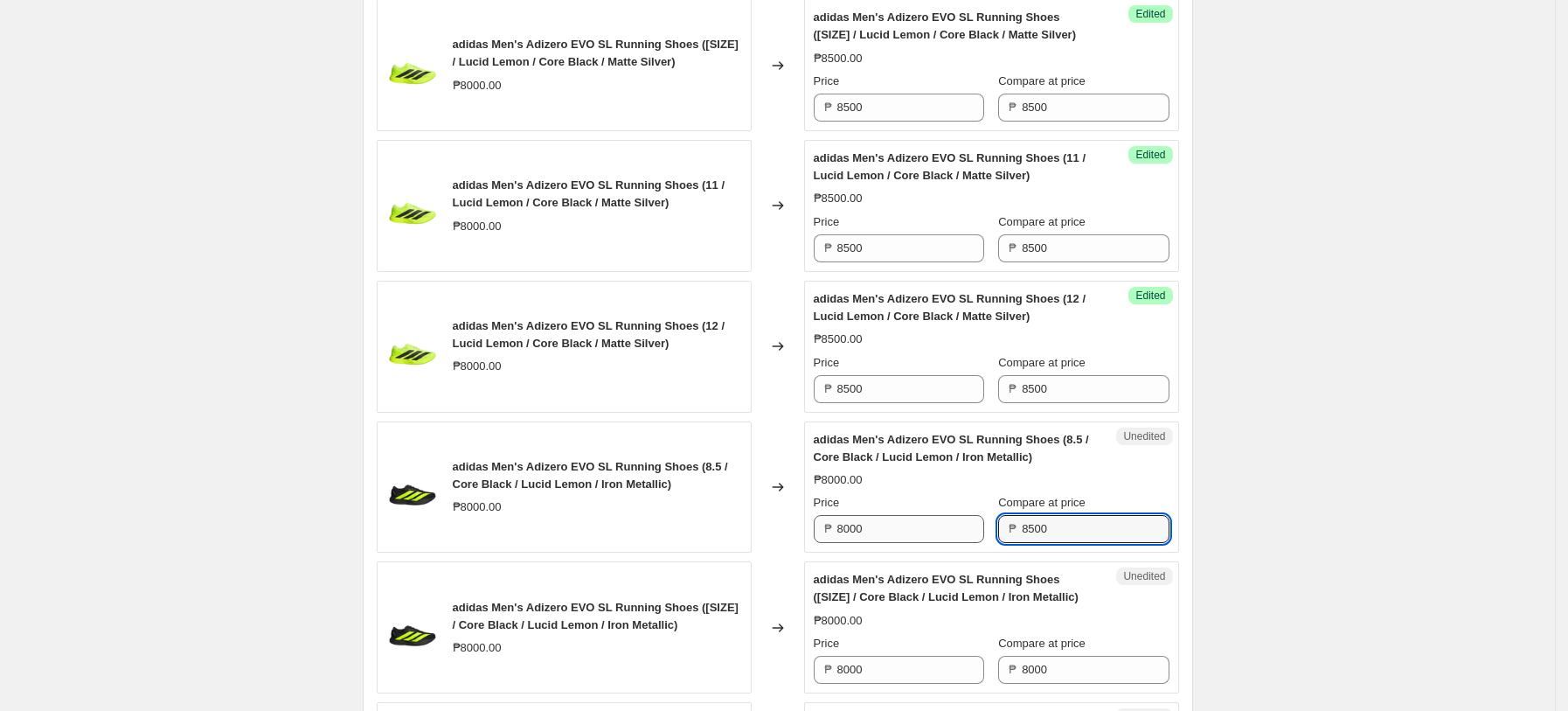 type on "8500" 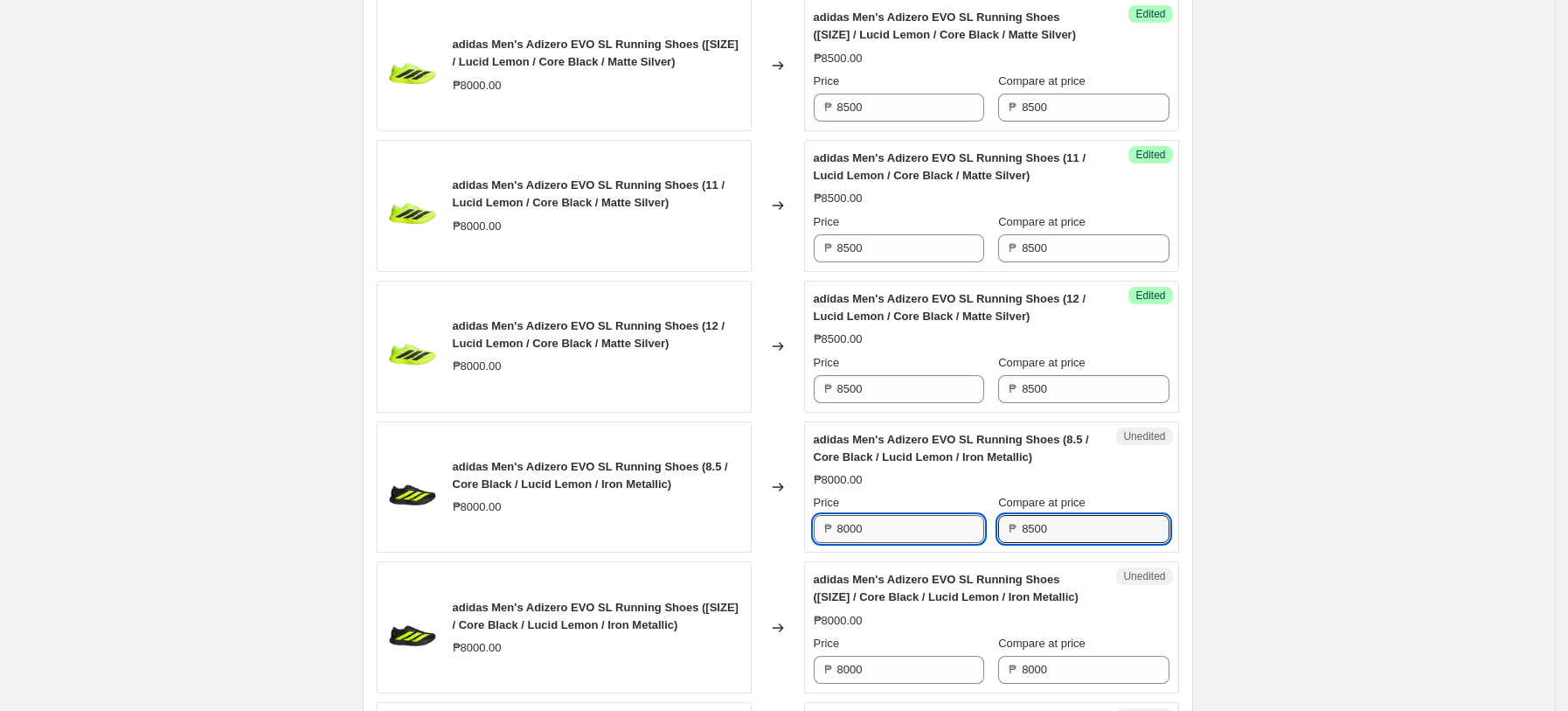 click on "8000" at bounding box center [911, 529] 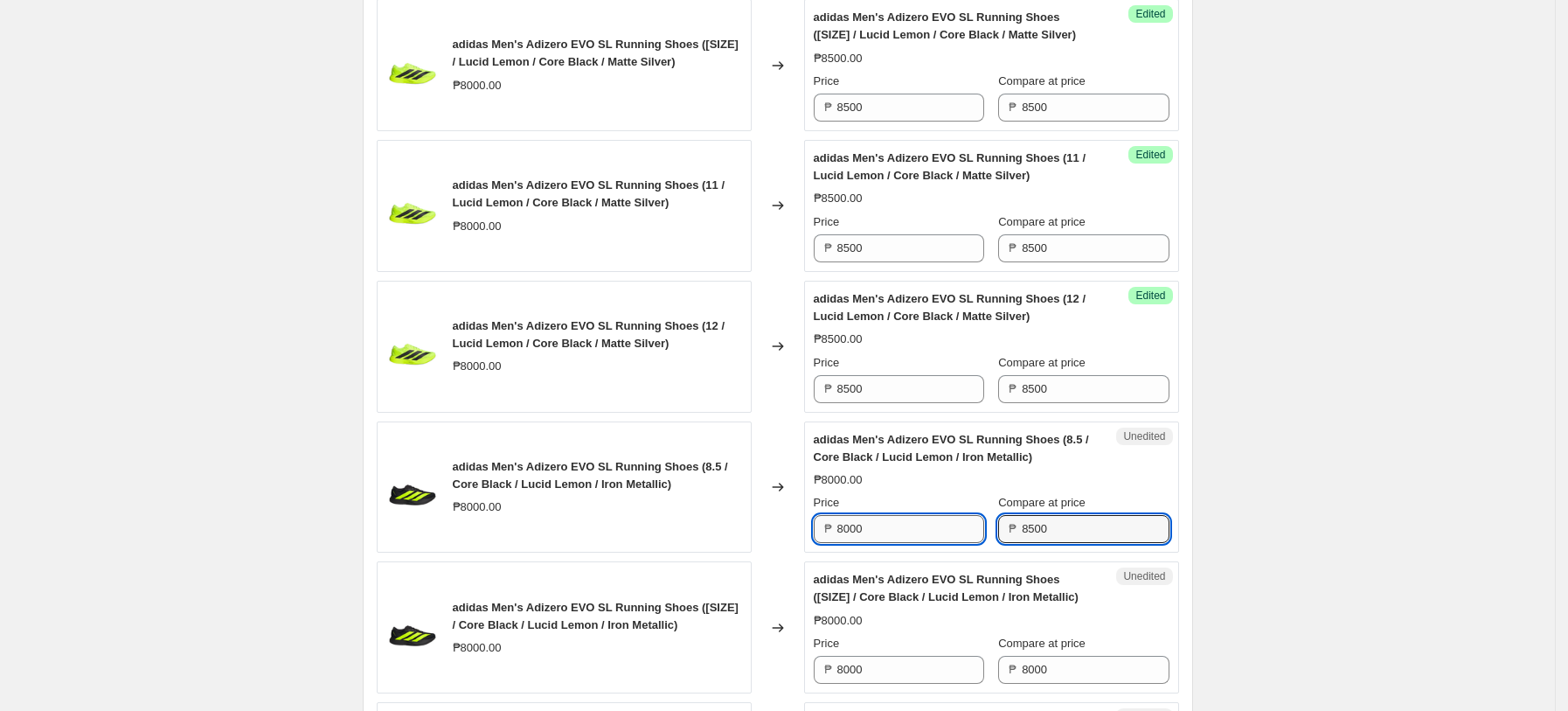 paste on "5" 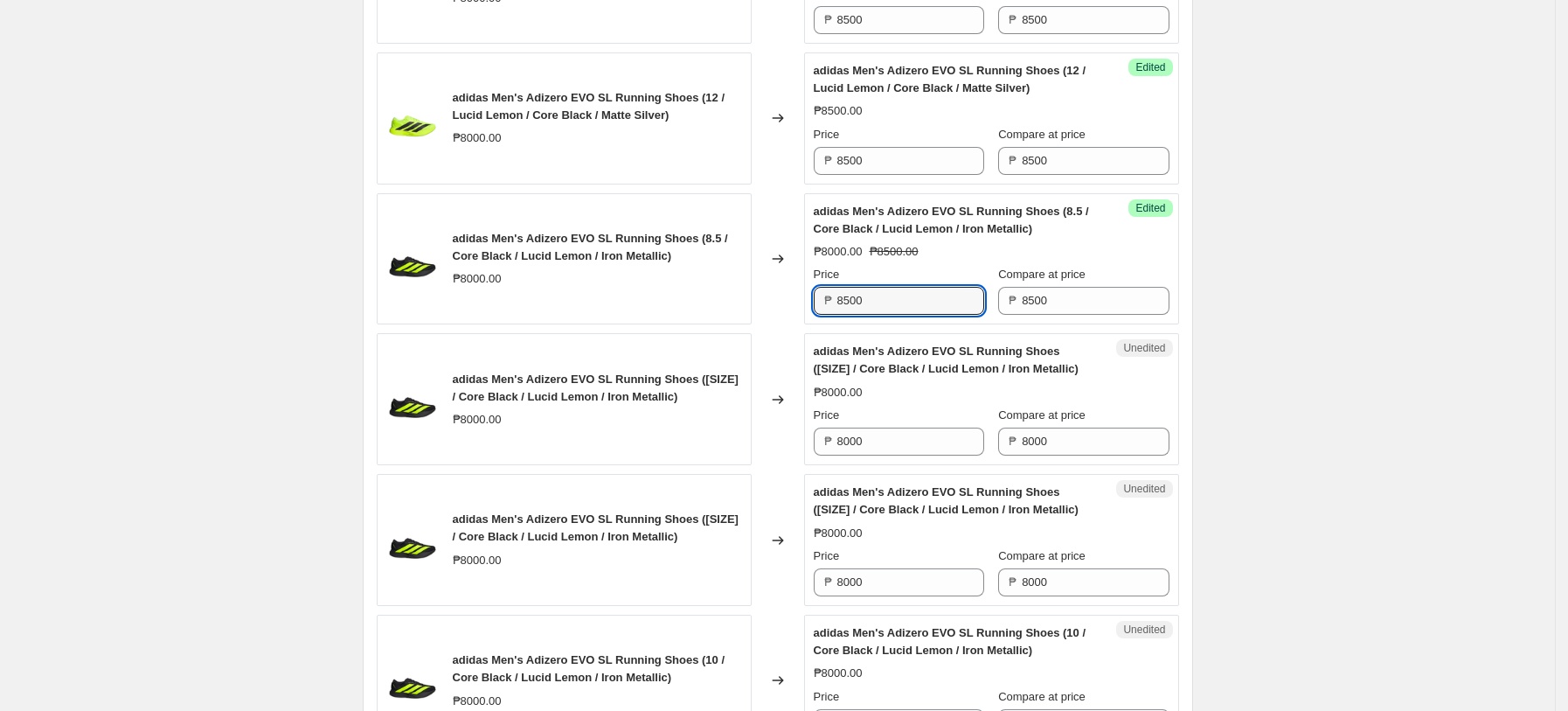 scroll, scrollTop: 1723, scrollLeft: 0, axis: vertical 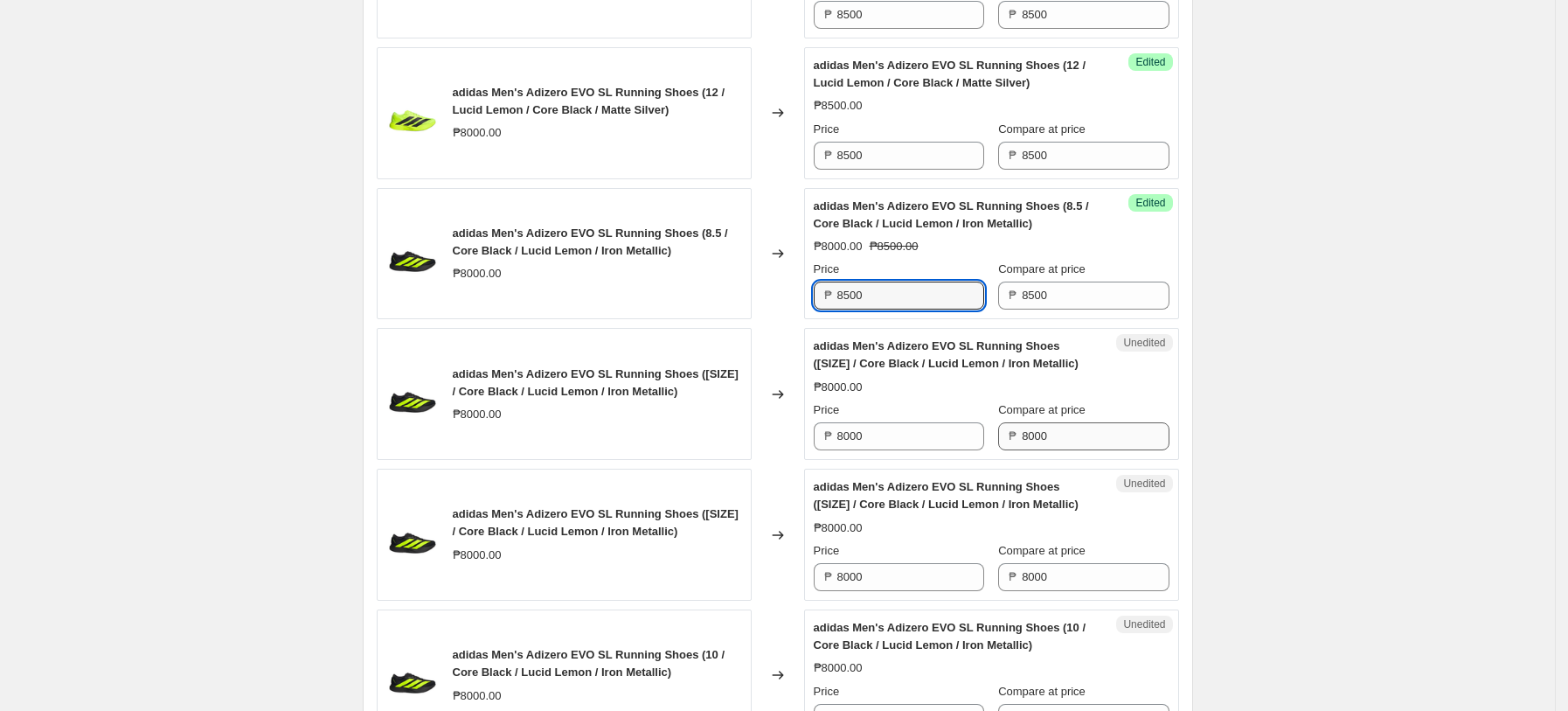 type on "8500" 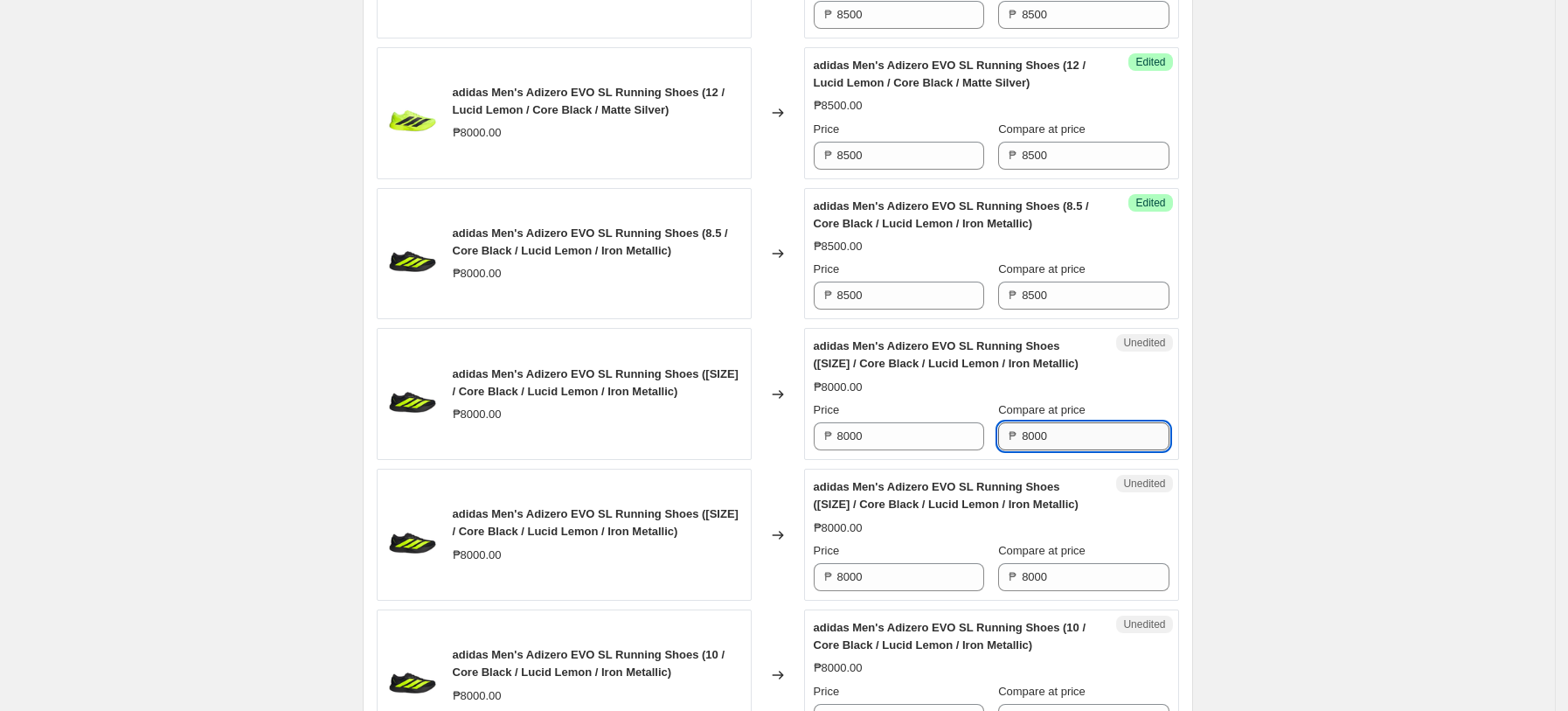 click on "8000" at bounding box center [1095, 436] 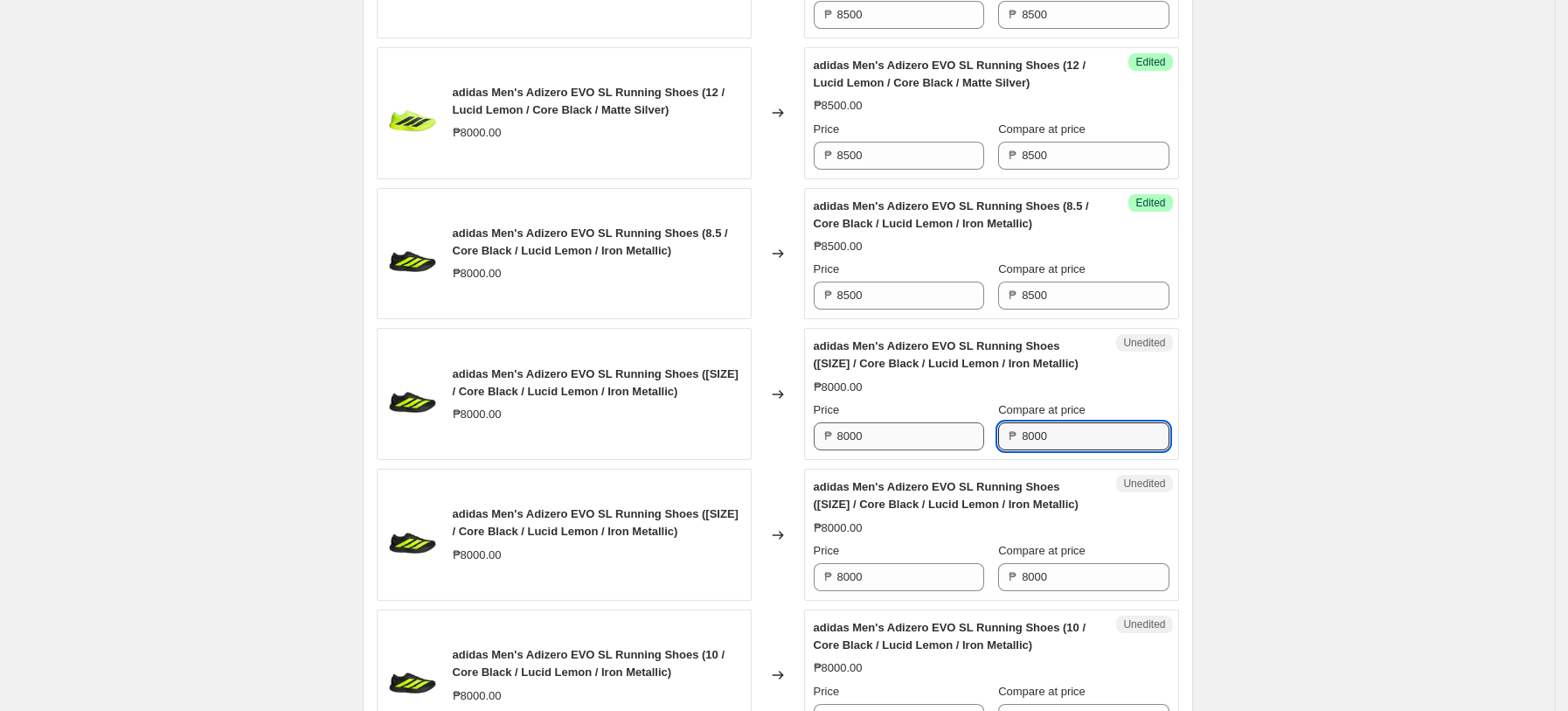 paste on "5" 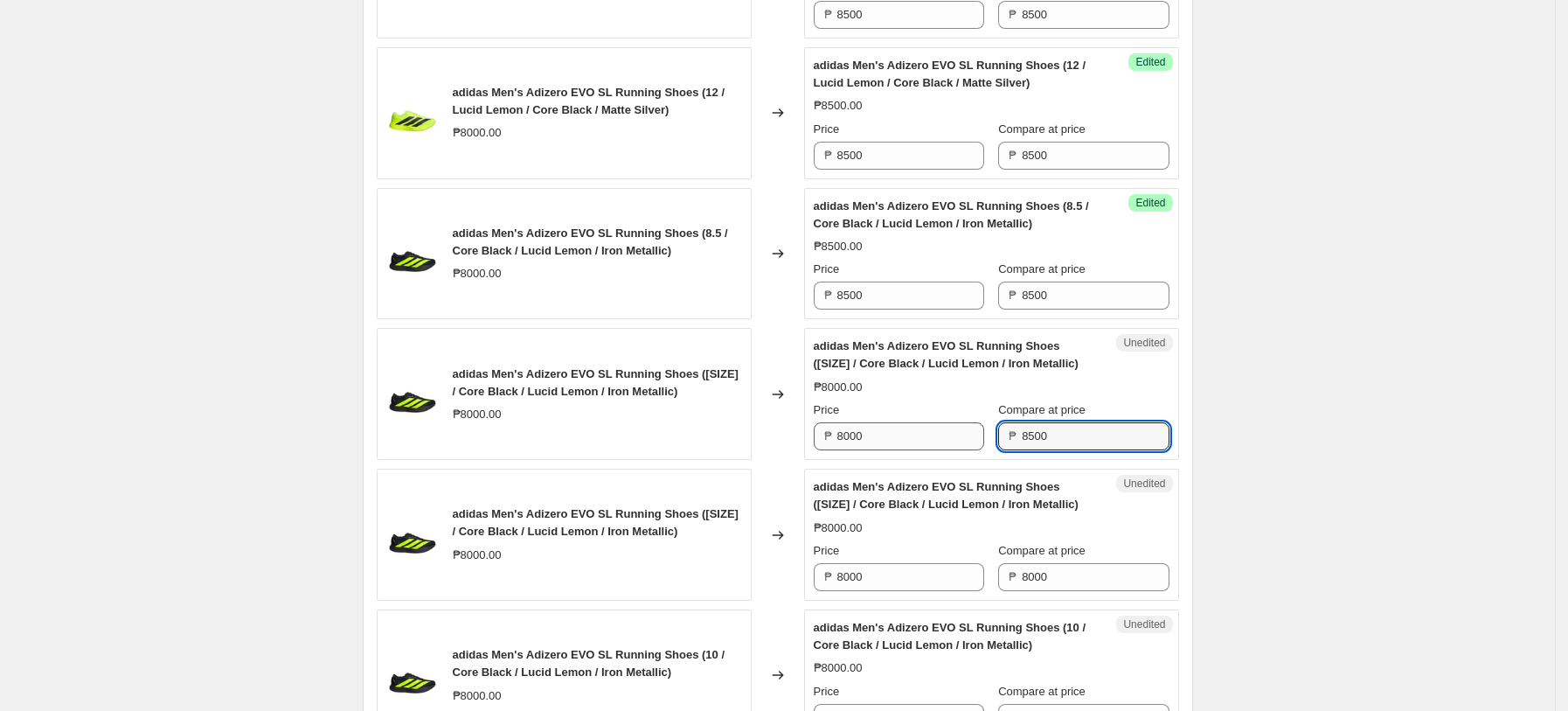 type on "8500" 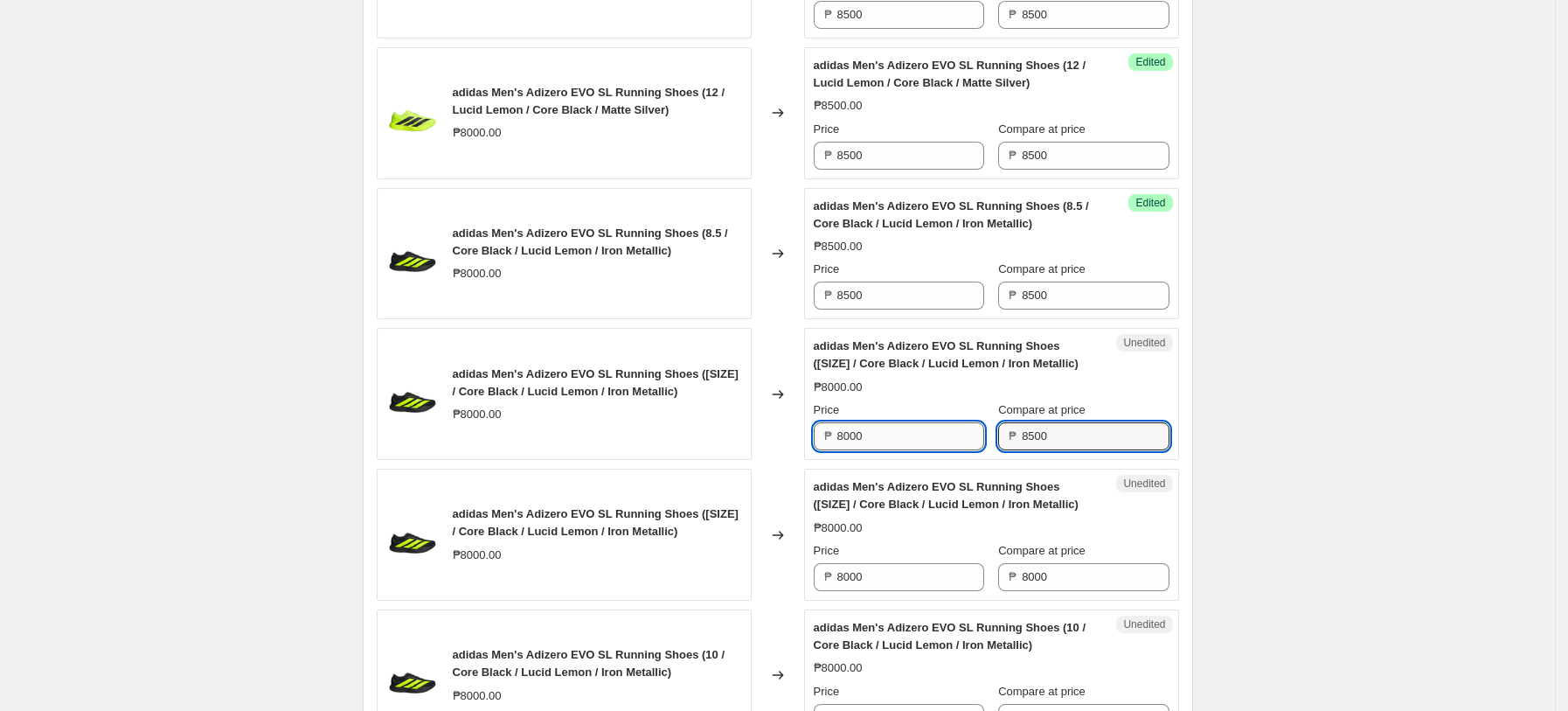 click on "8000" at bounding box center [911, 436] 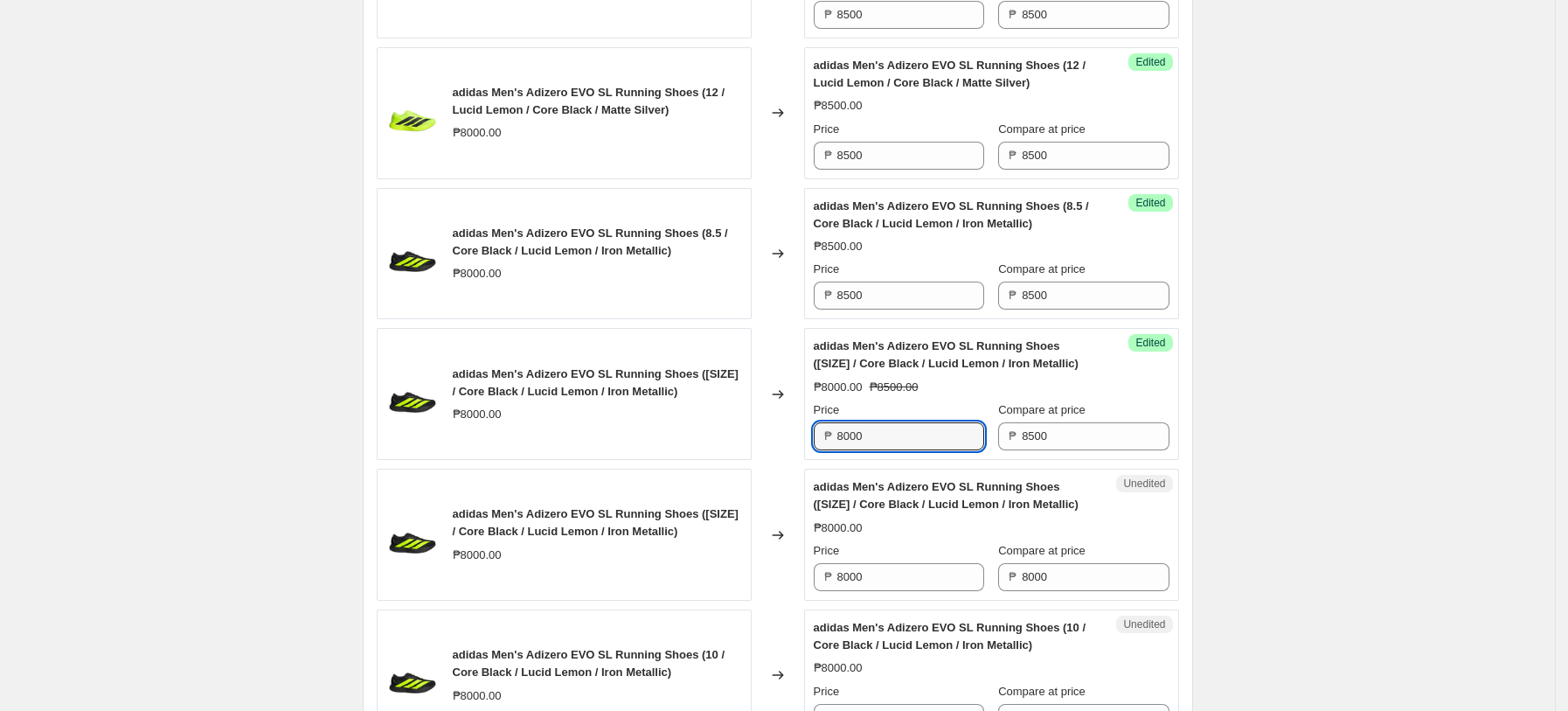 paste on "5" 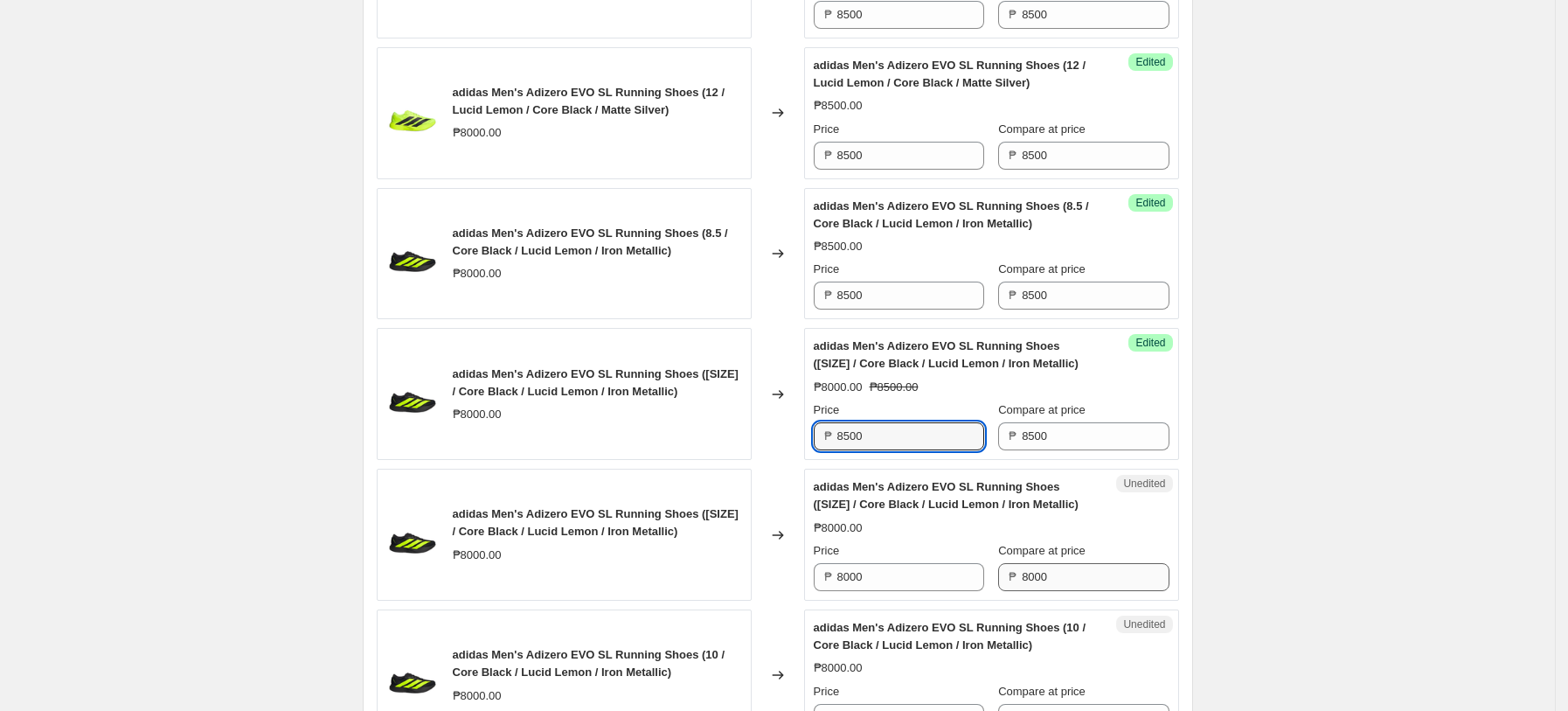 type on "8500" 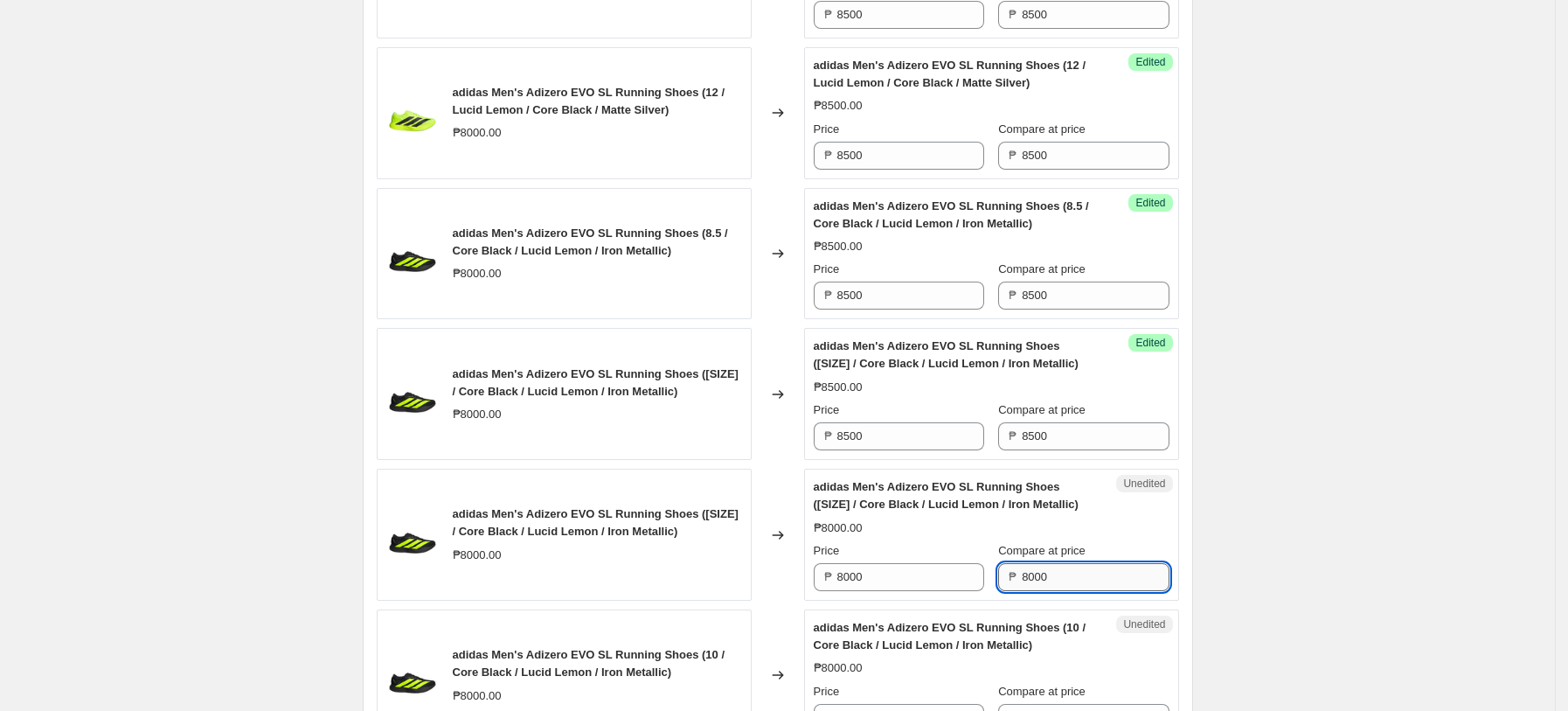 click on "8000" at bounding box center [1095, 577] 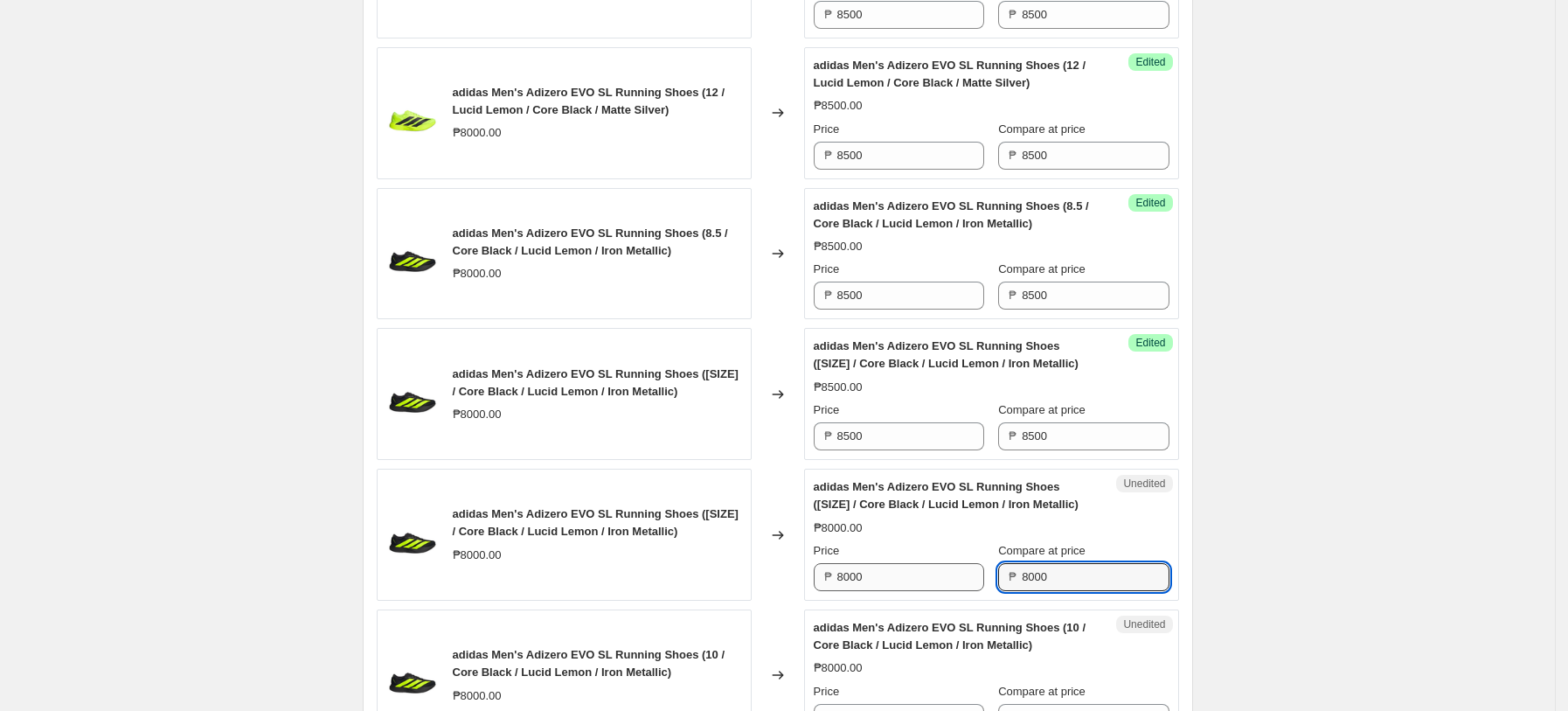 paste on "5" 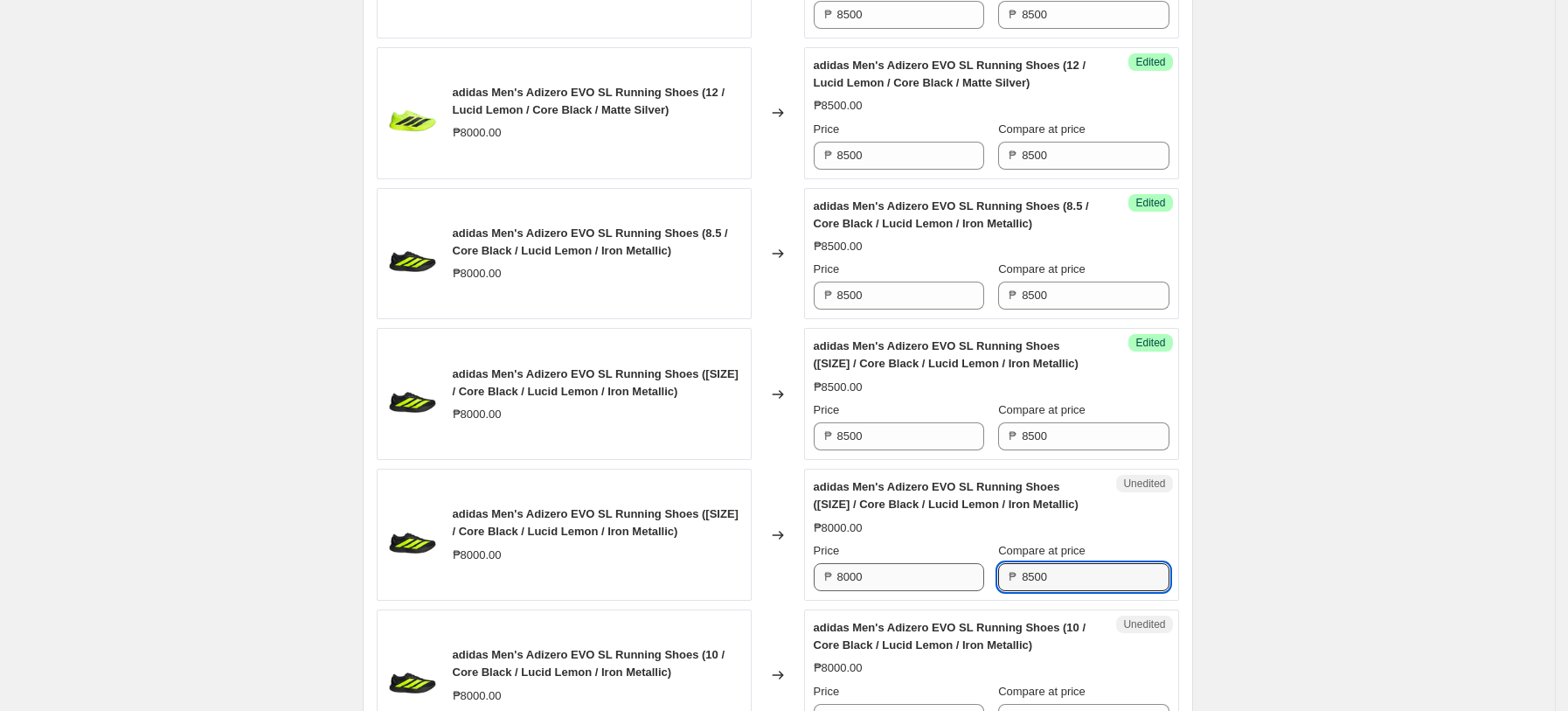 type on "8500" 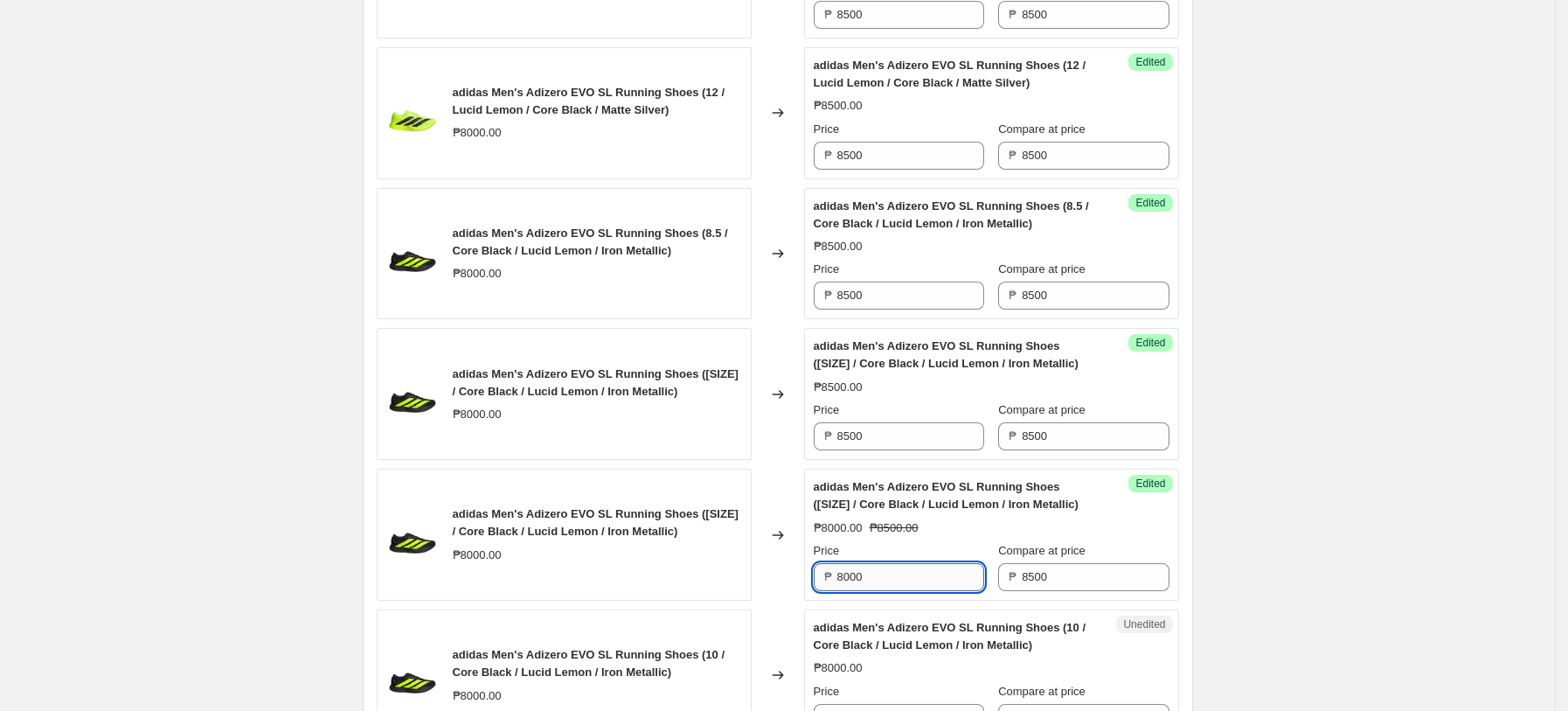 click on "8000" at bounding box center (911, 577) 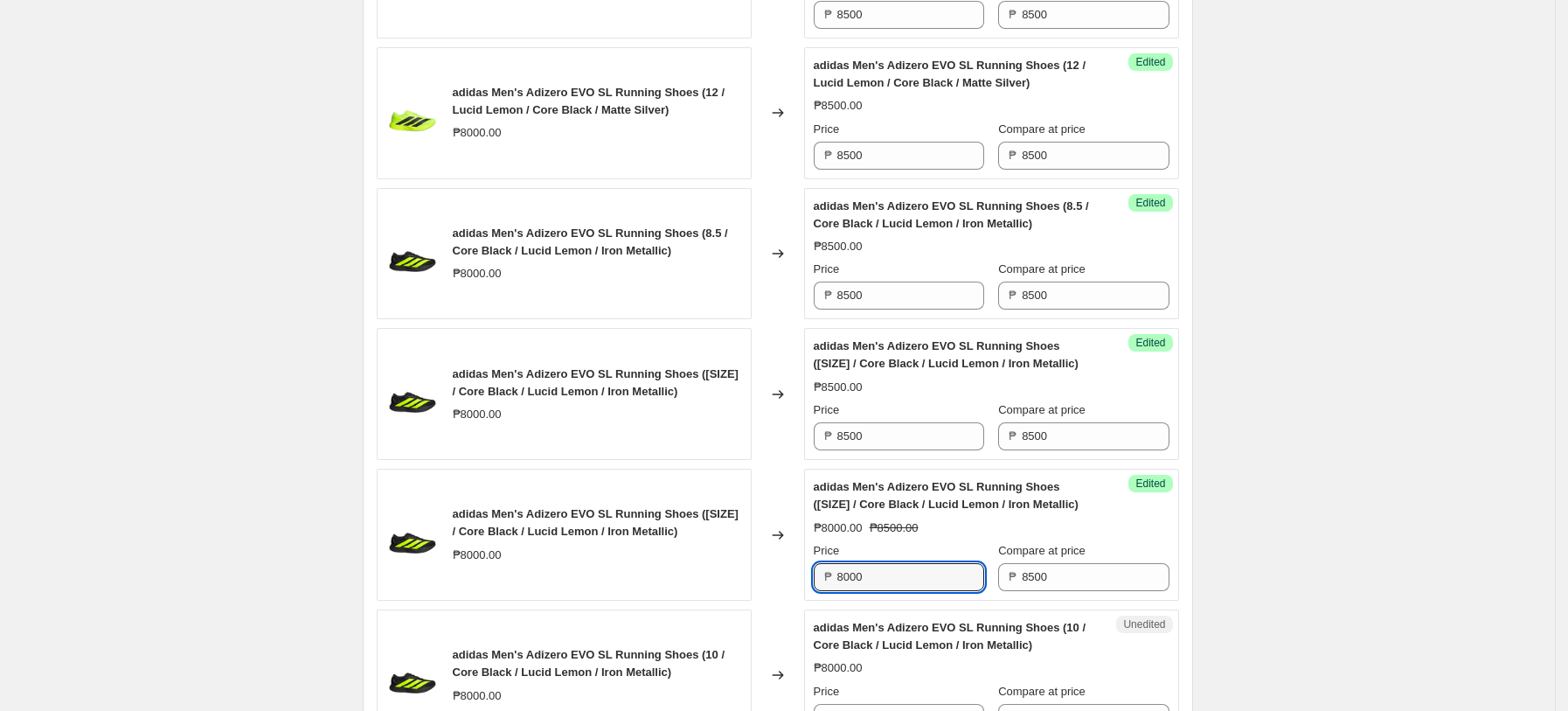 paste on "5" 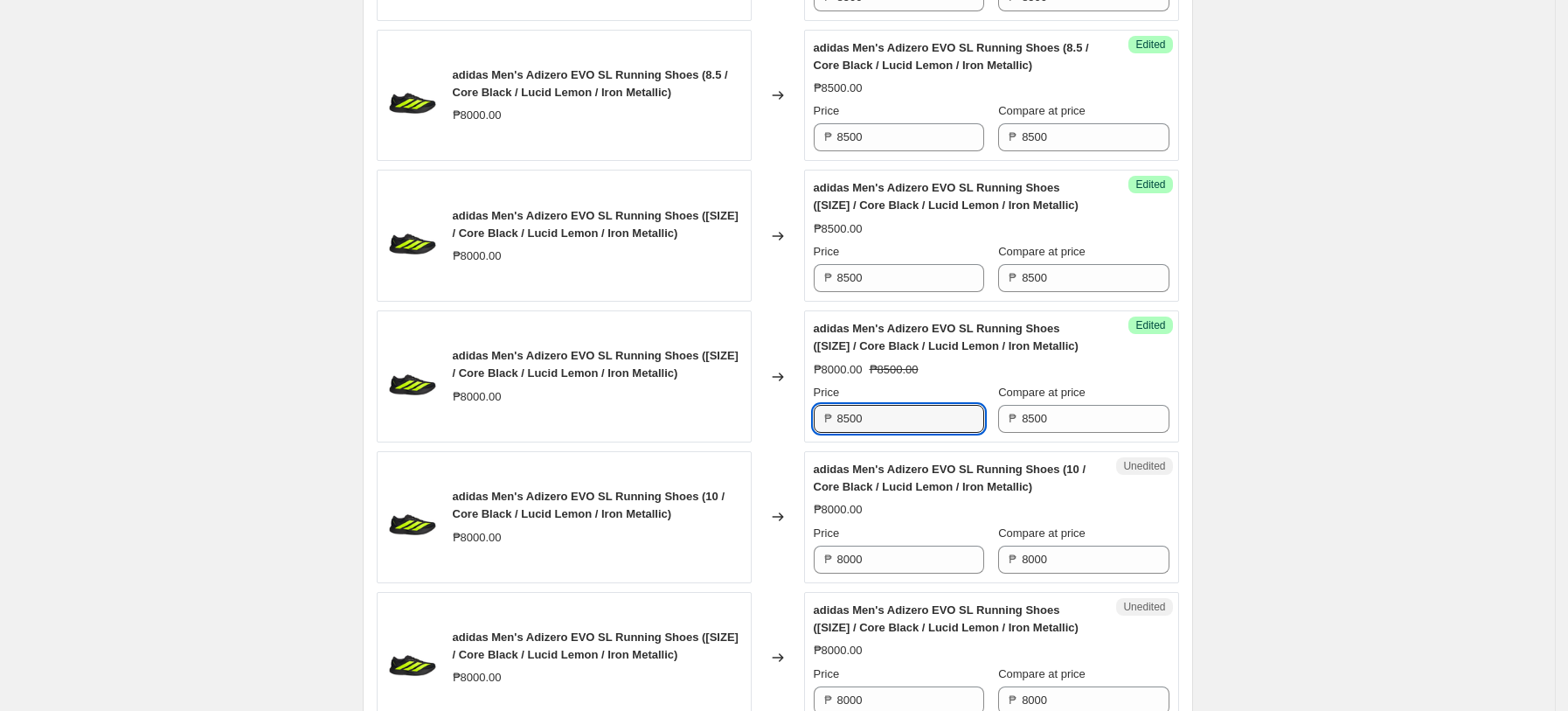 scroll, scrollTop: 1955, scrollLeft: 0, axis: vertical 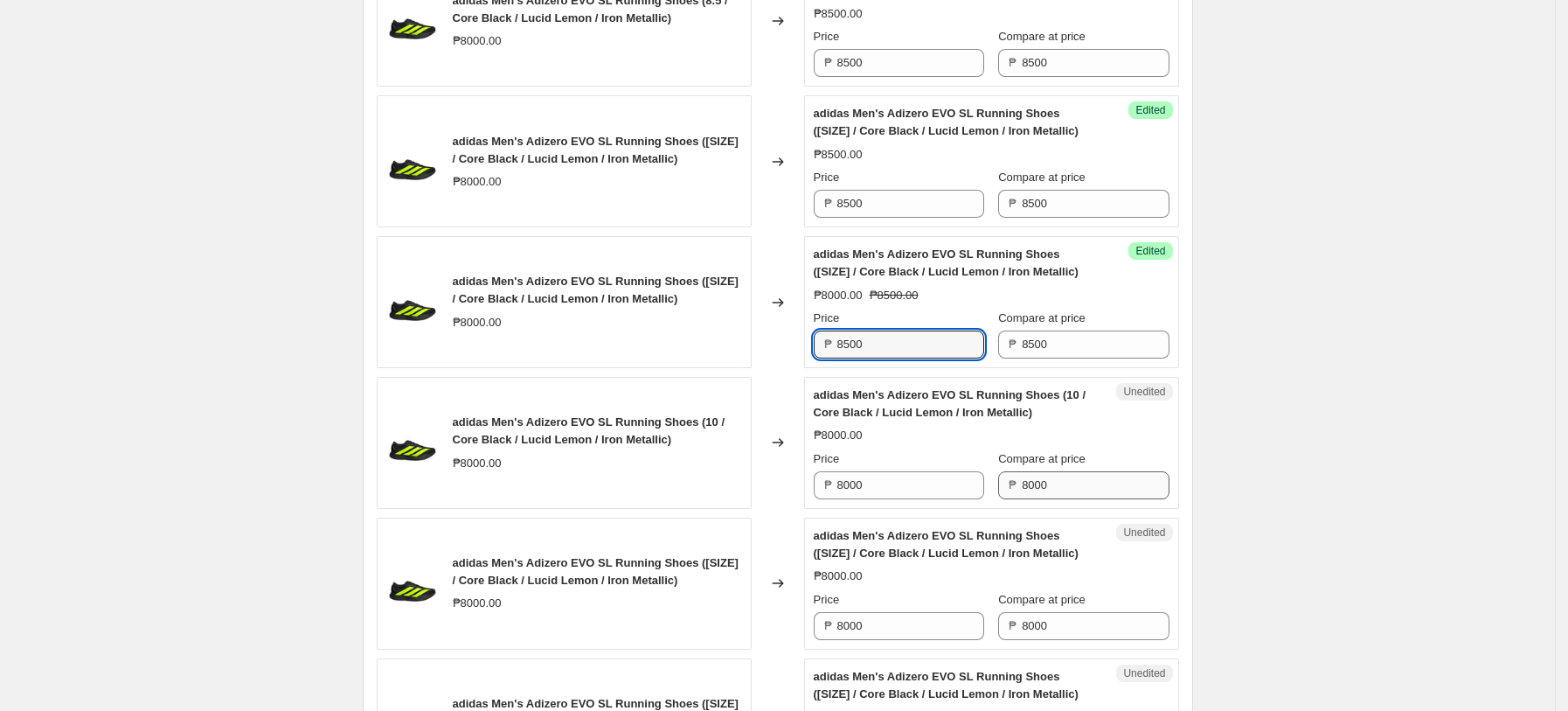 type on "8500" 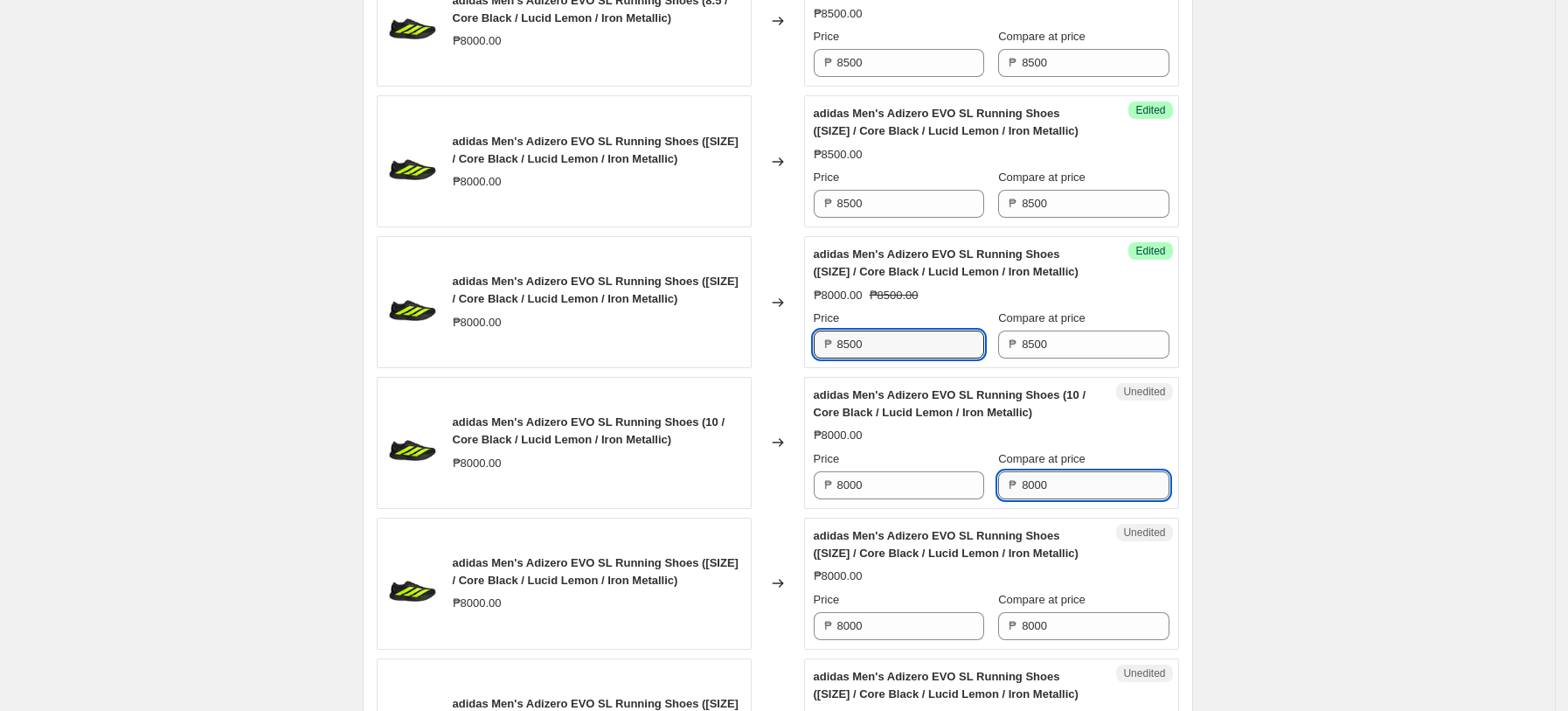click on "8000" at bounding box center [1095, 485] 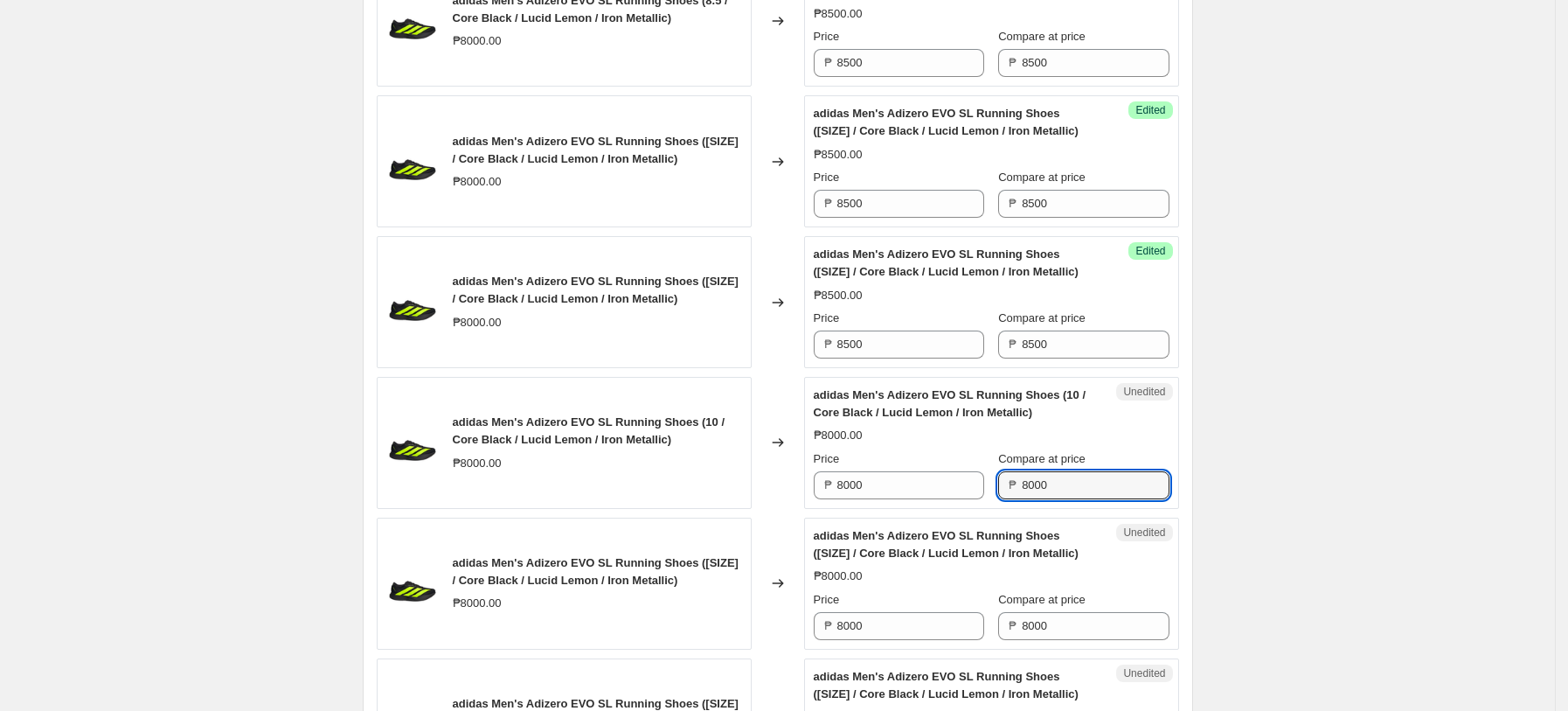 paste on "5" 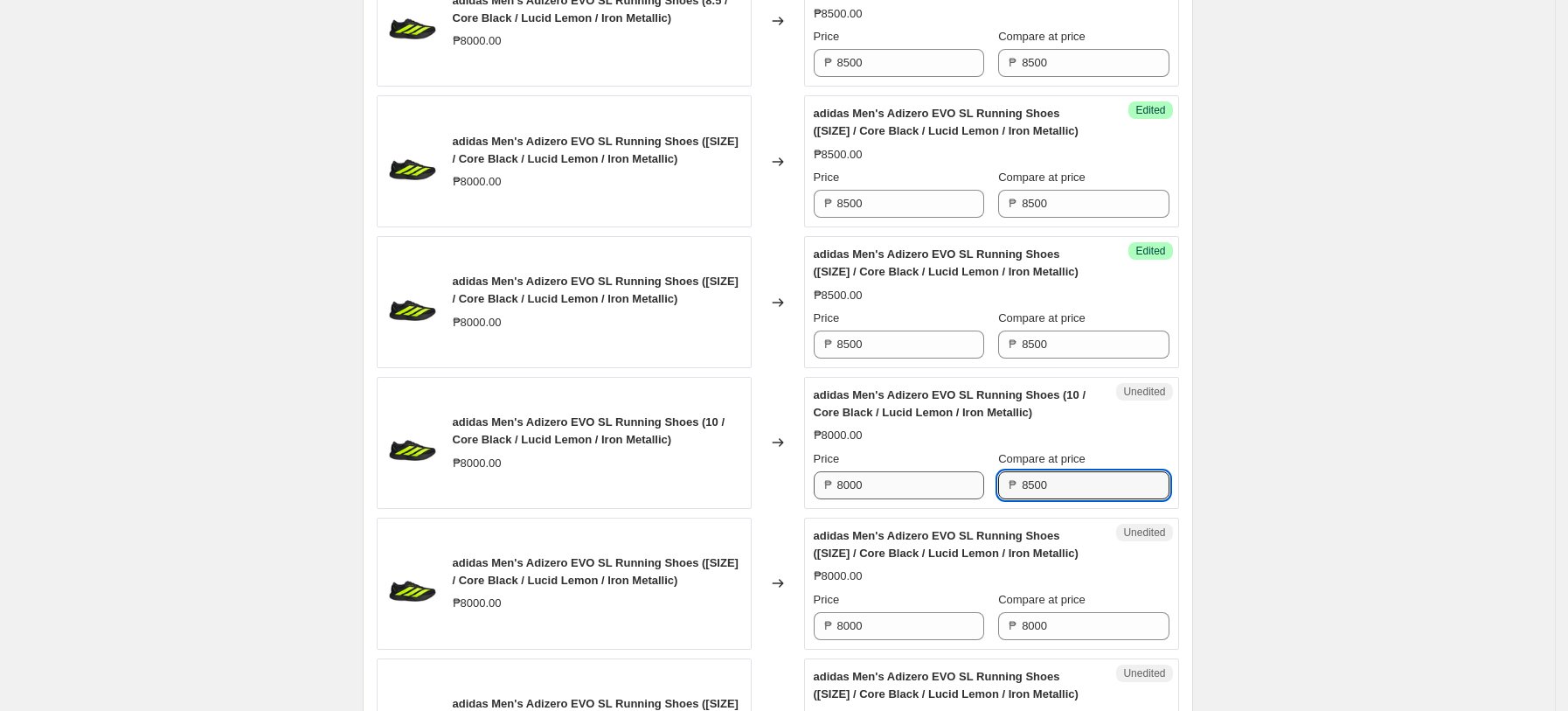 type on "8500" 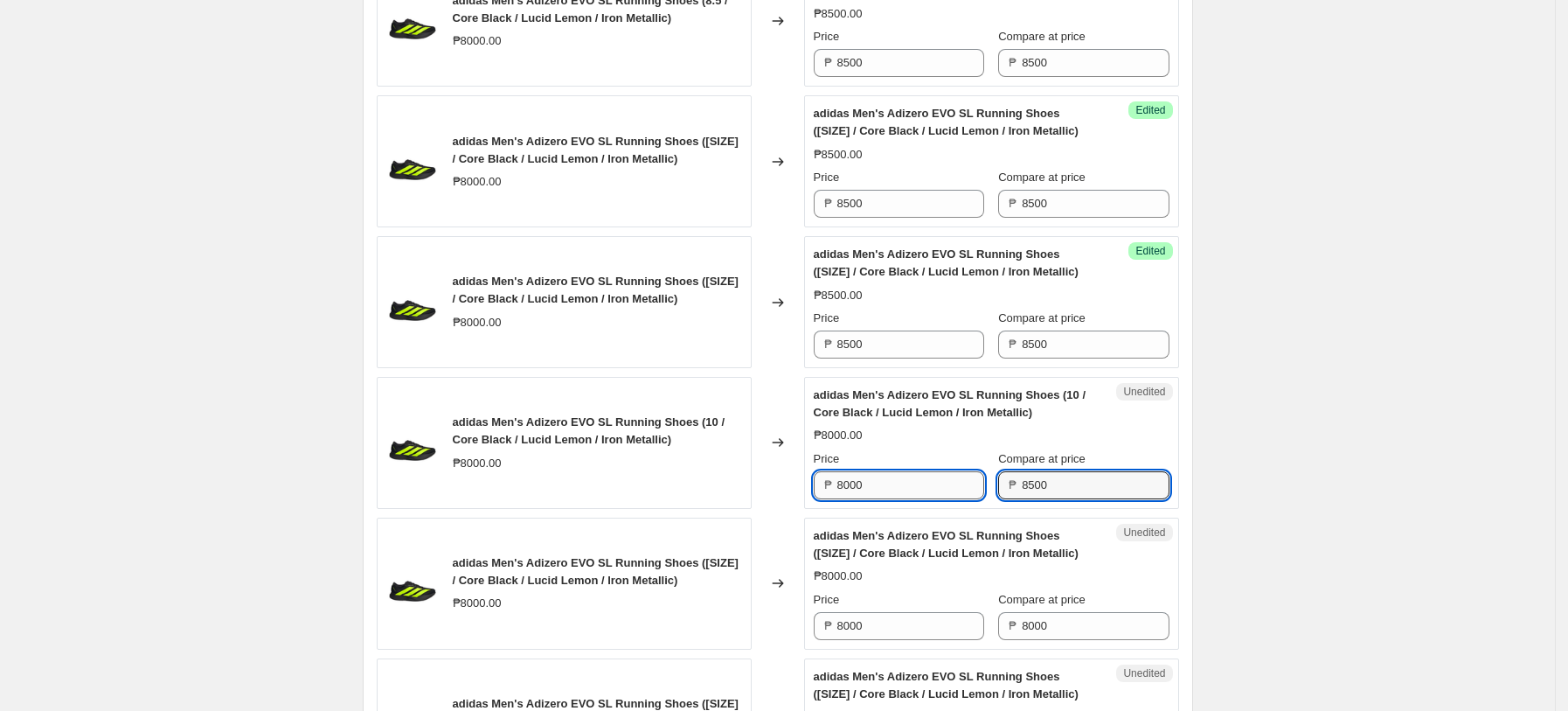 click on "8000" at bounding box center (911, 485) 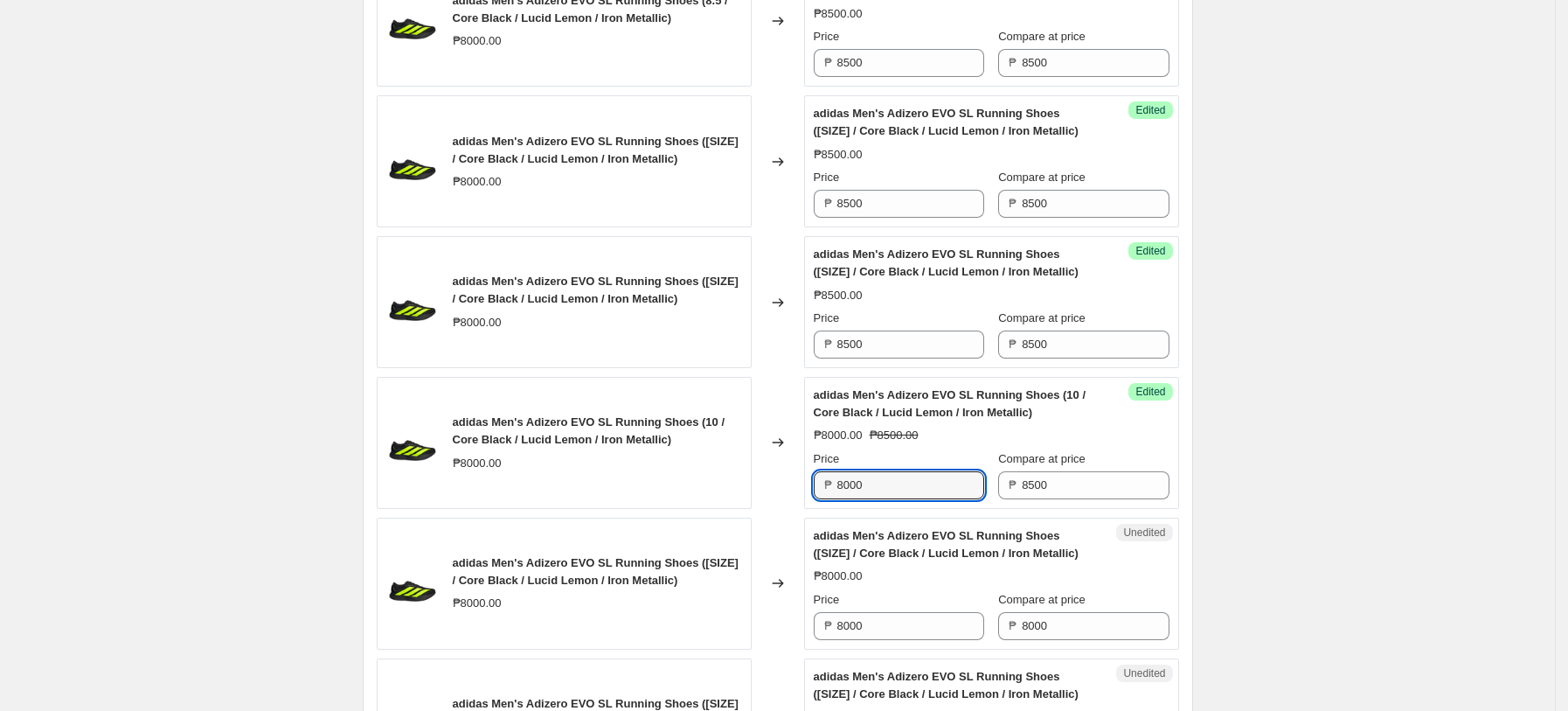 paste on "5" 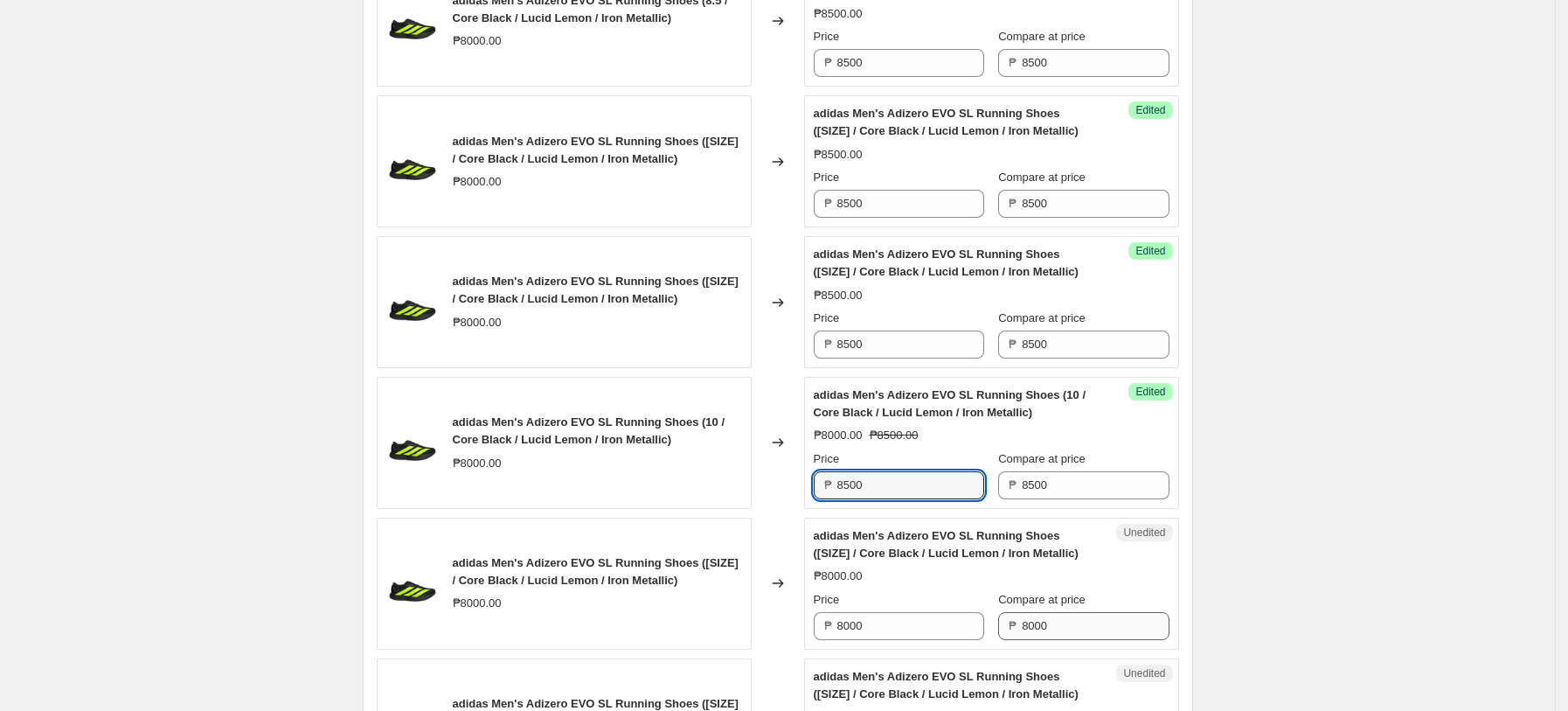 type on "8500" 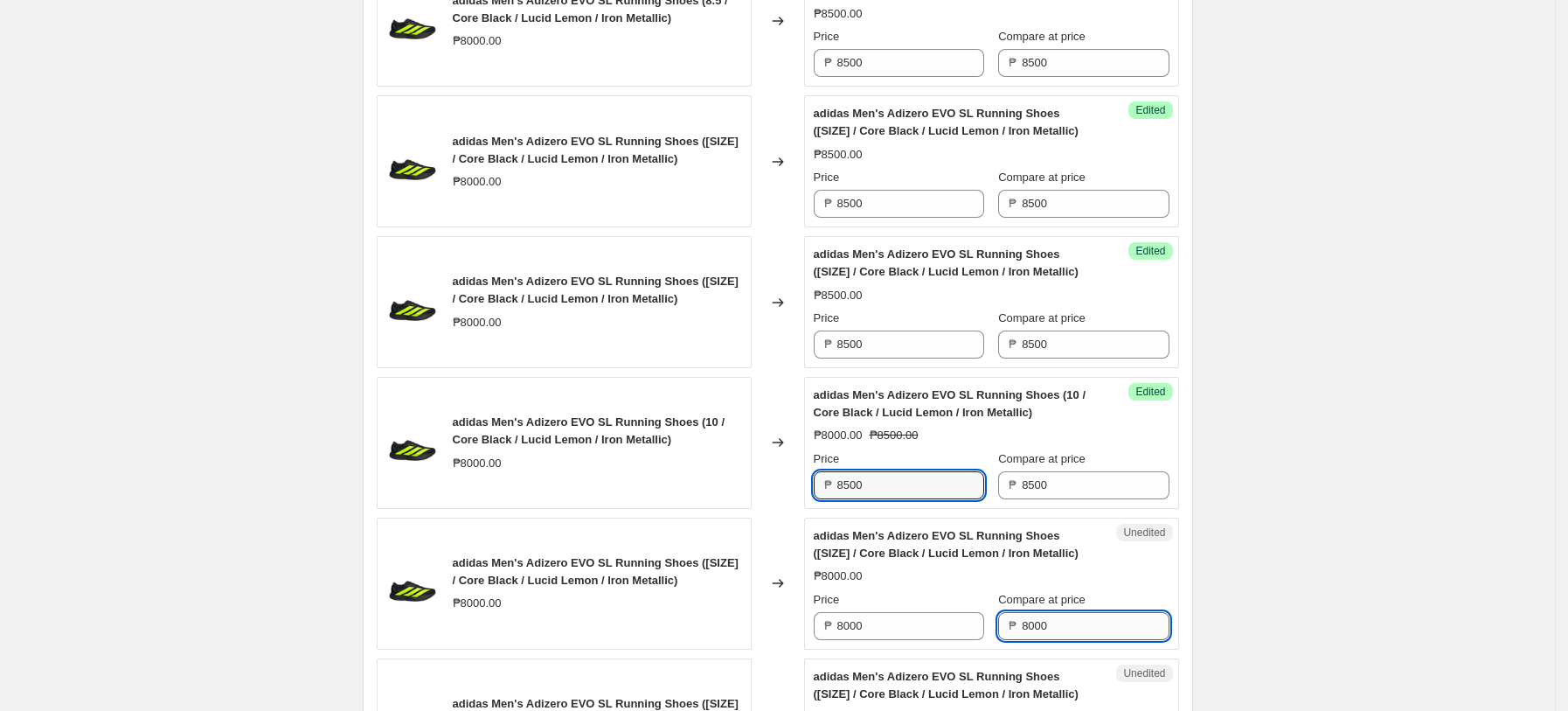 click on "8000" at bounding box center (1095, 626) 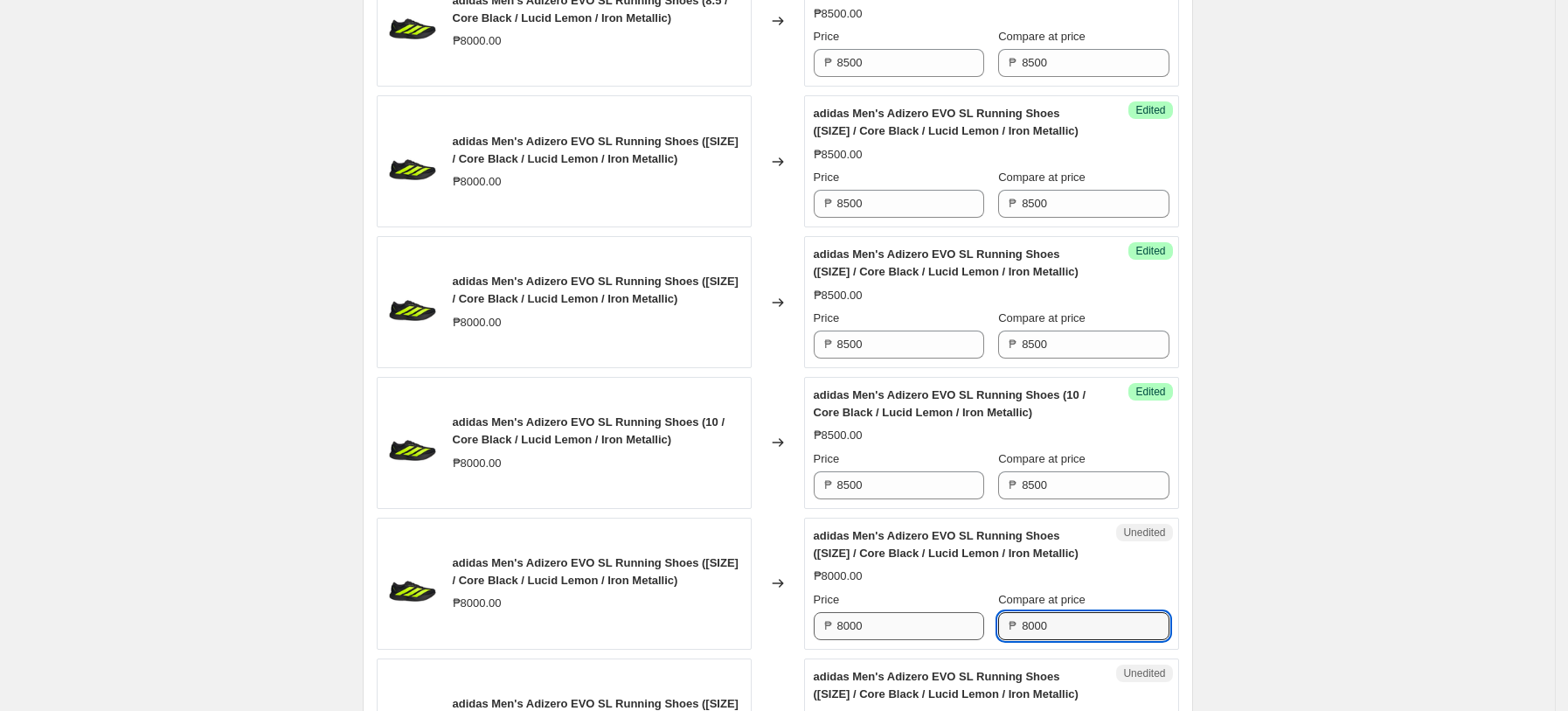 paste on "5" 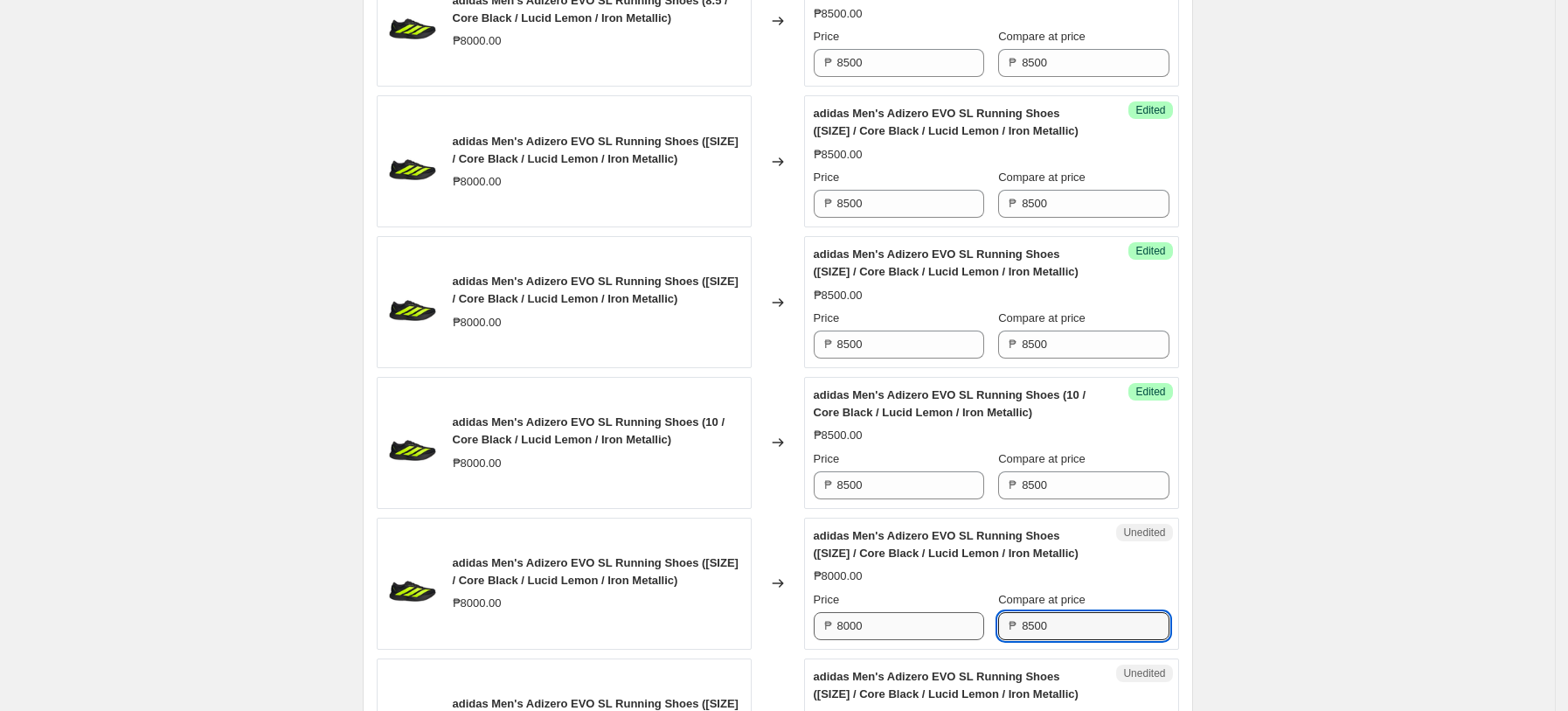 type on "8500" 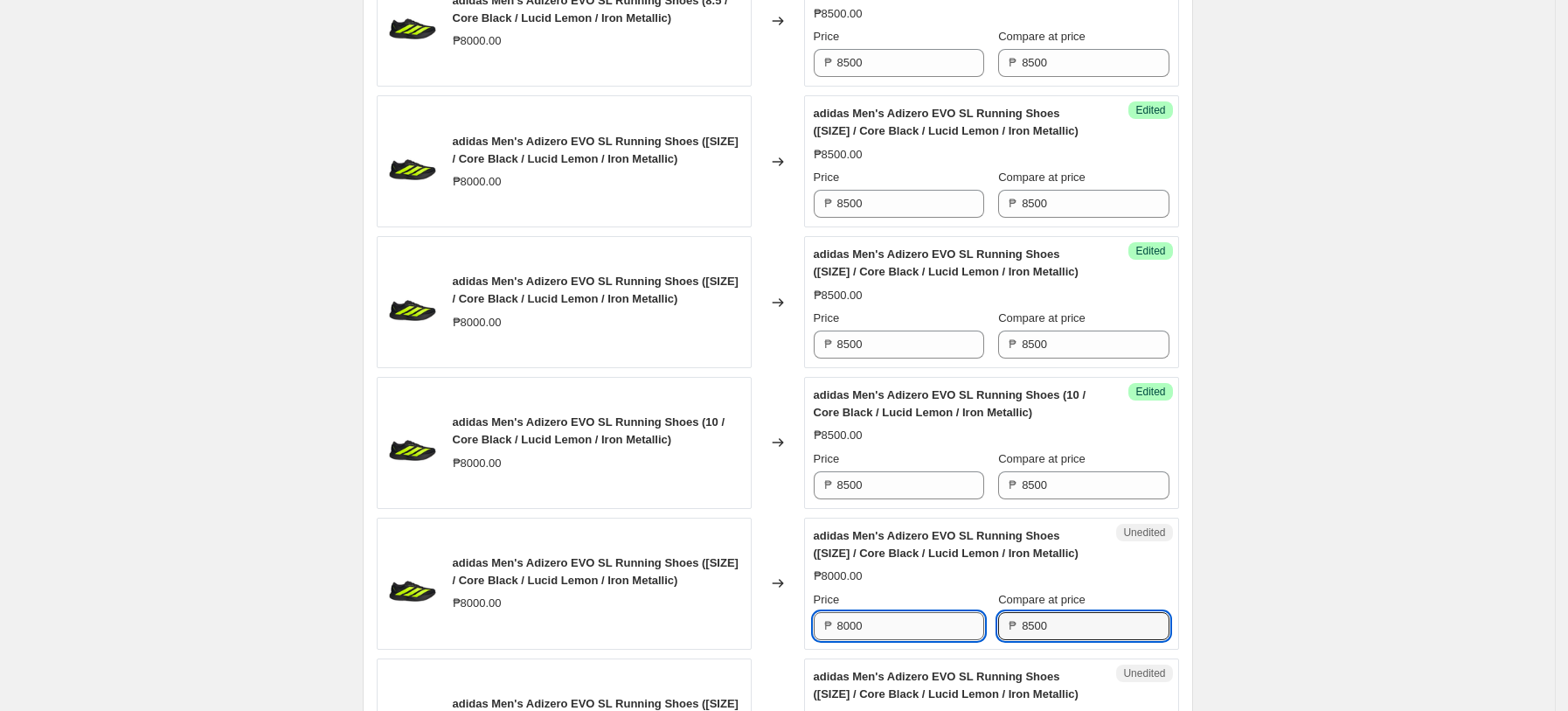 click on "8000" at bounding box center [911, 626] 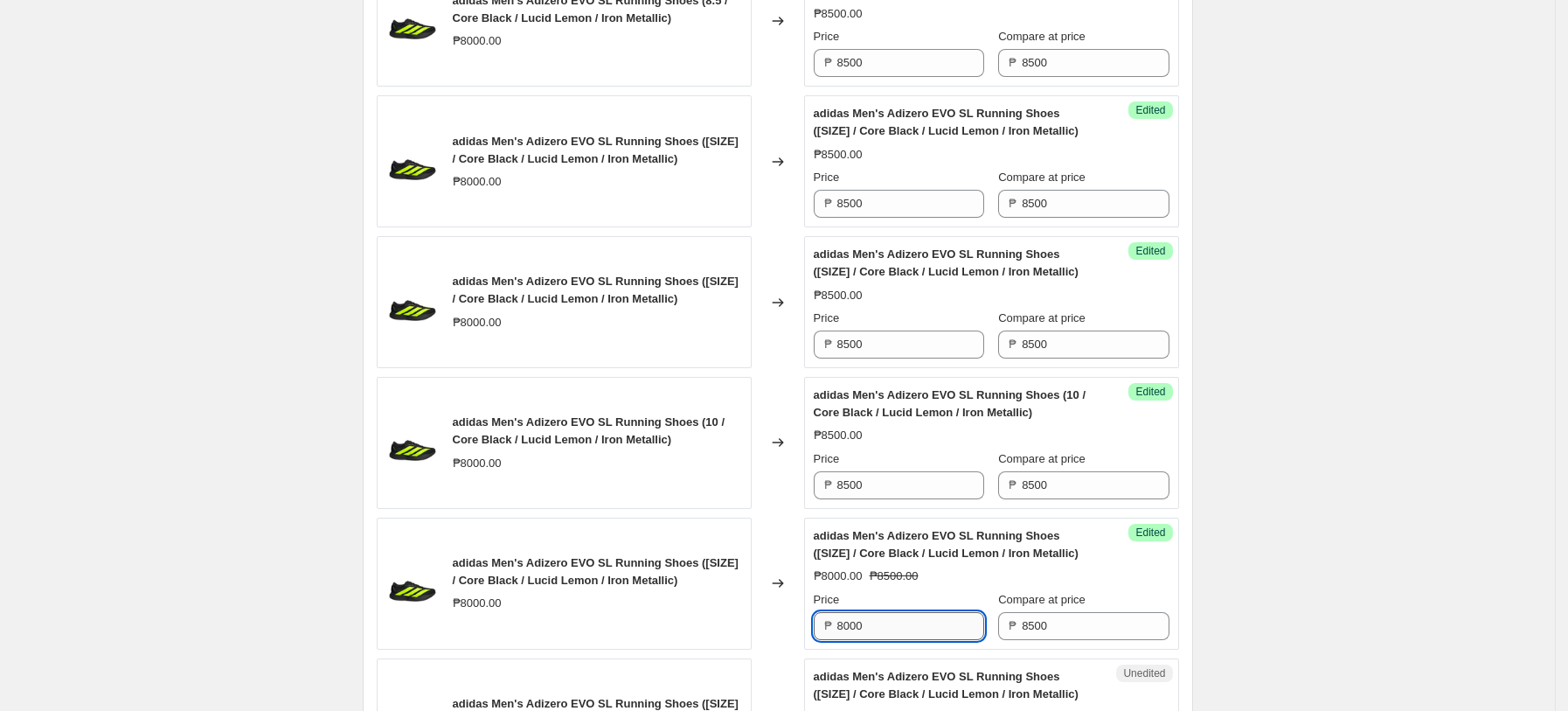 paste on "5" 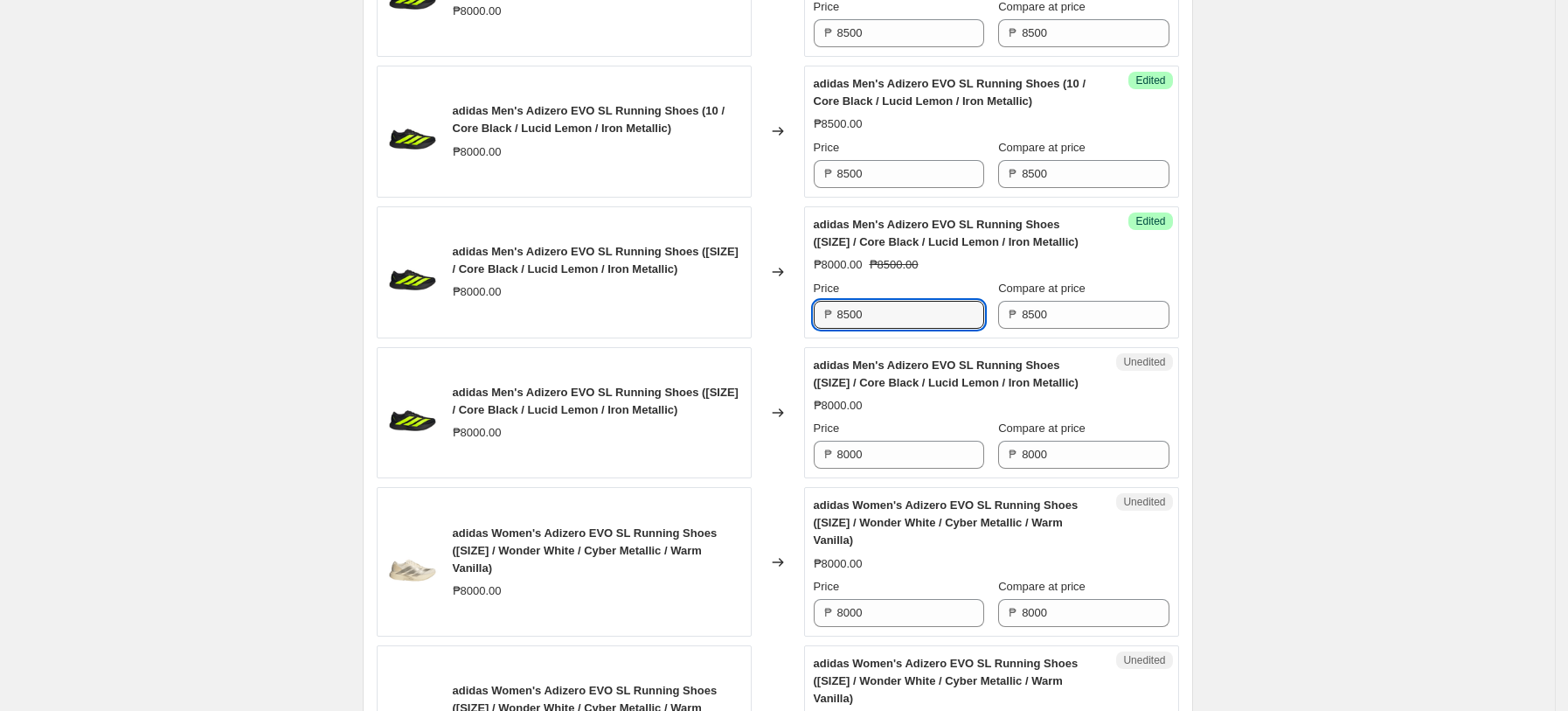 scroll, scrollTop: 2305, scrollLeft: 0, axis: vertical 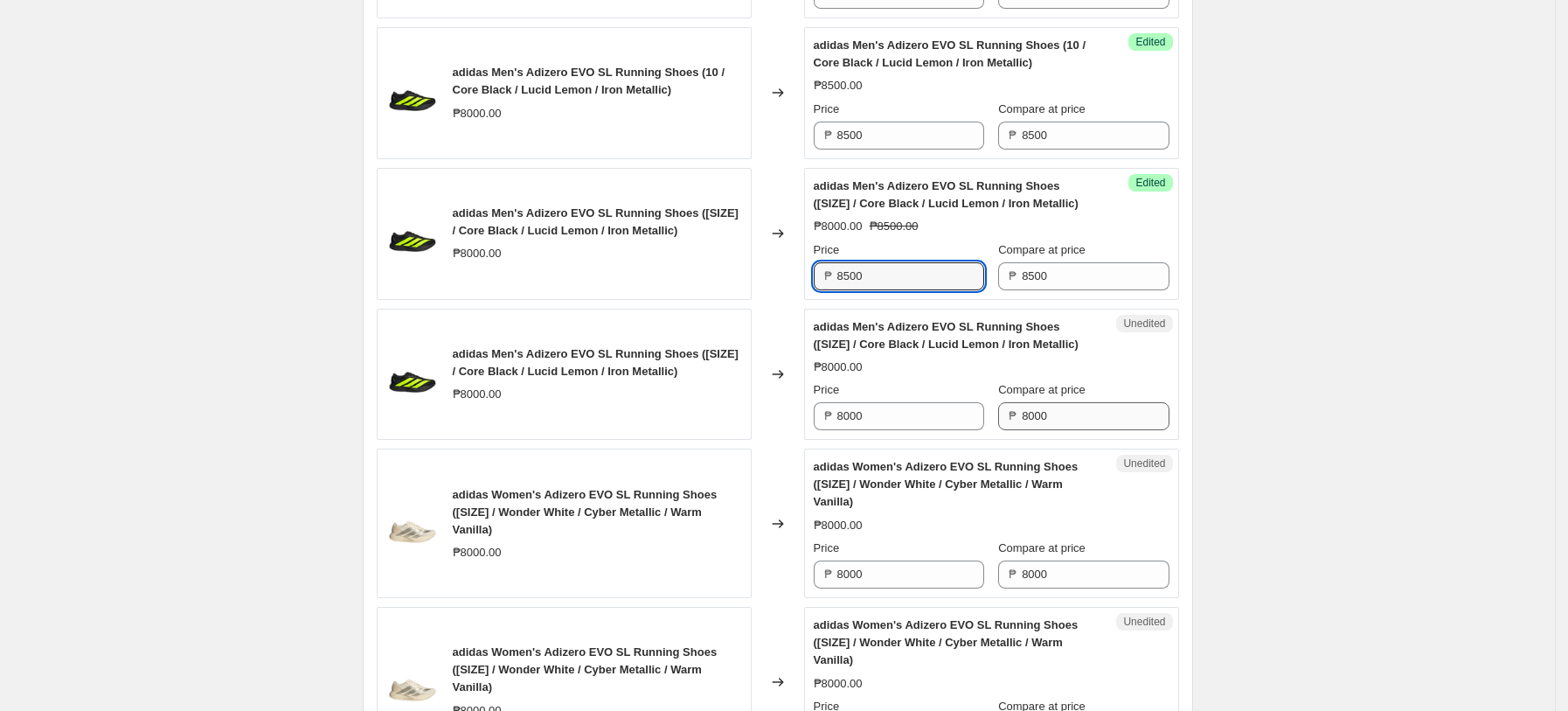 type on "8500" 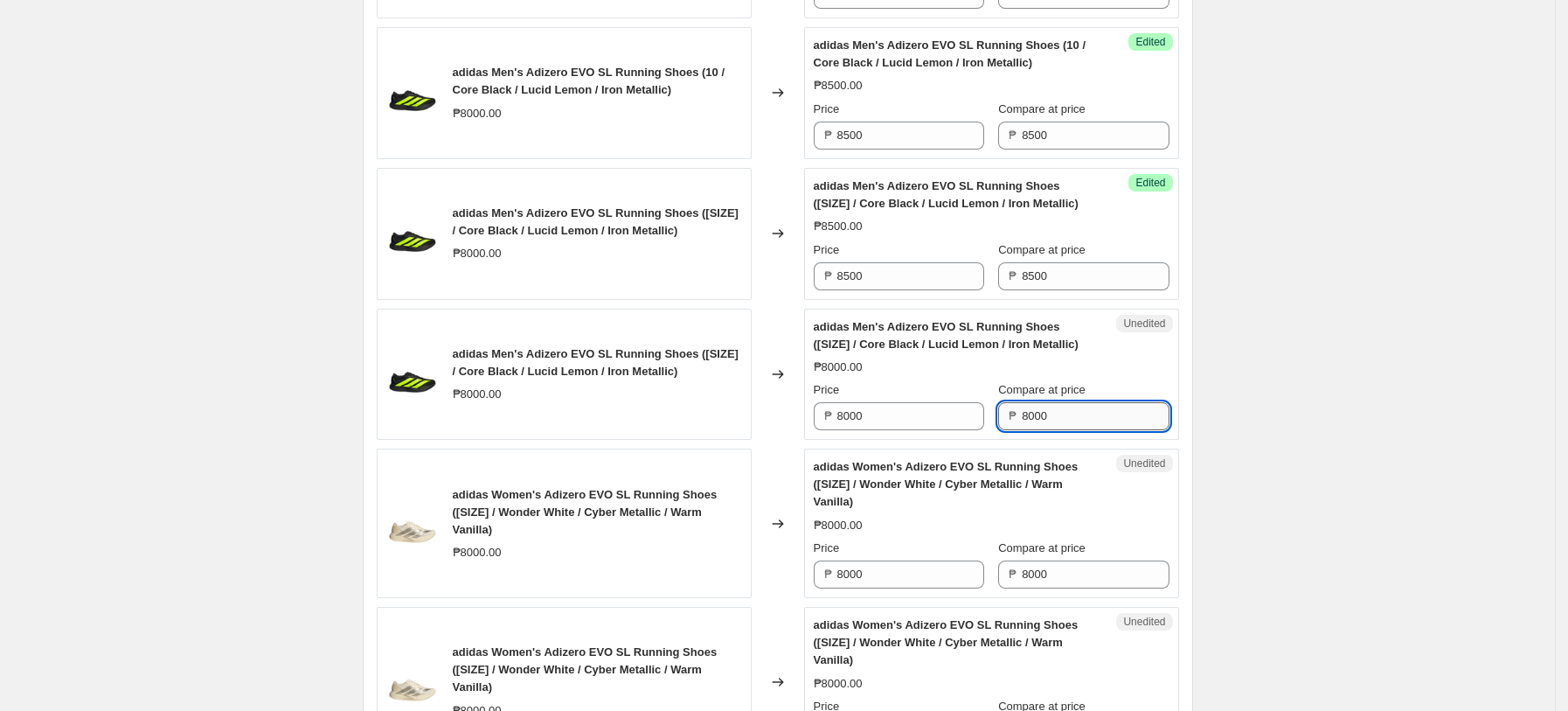 click on "8000" at bounding box center [1095, 416] 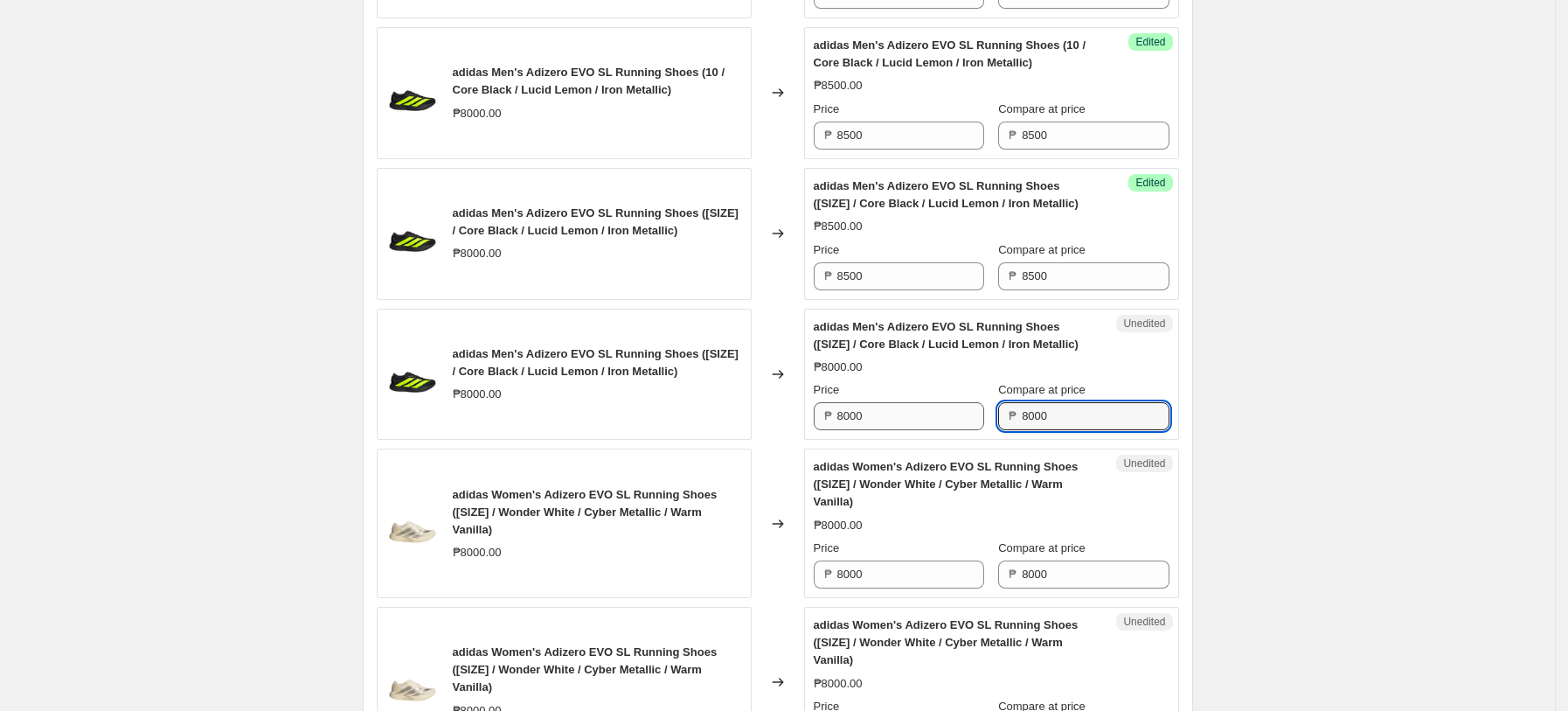 paste on "5" 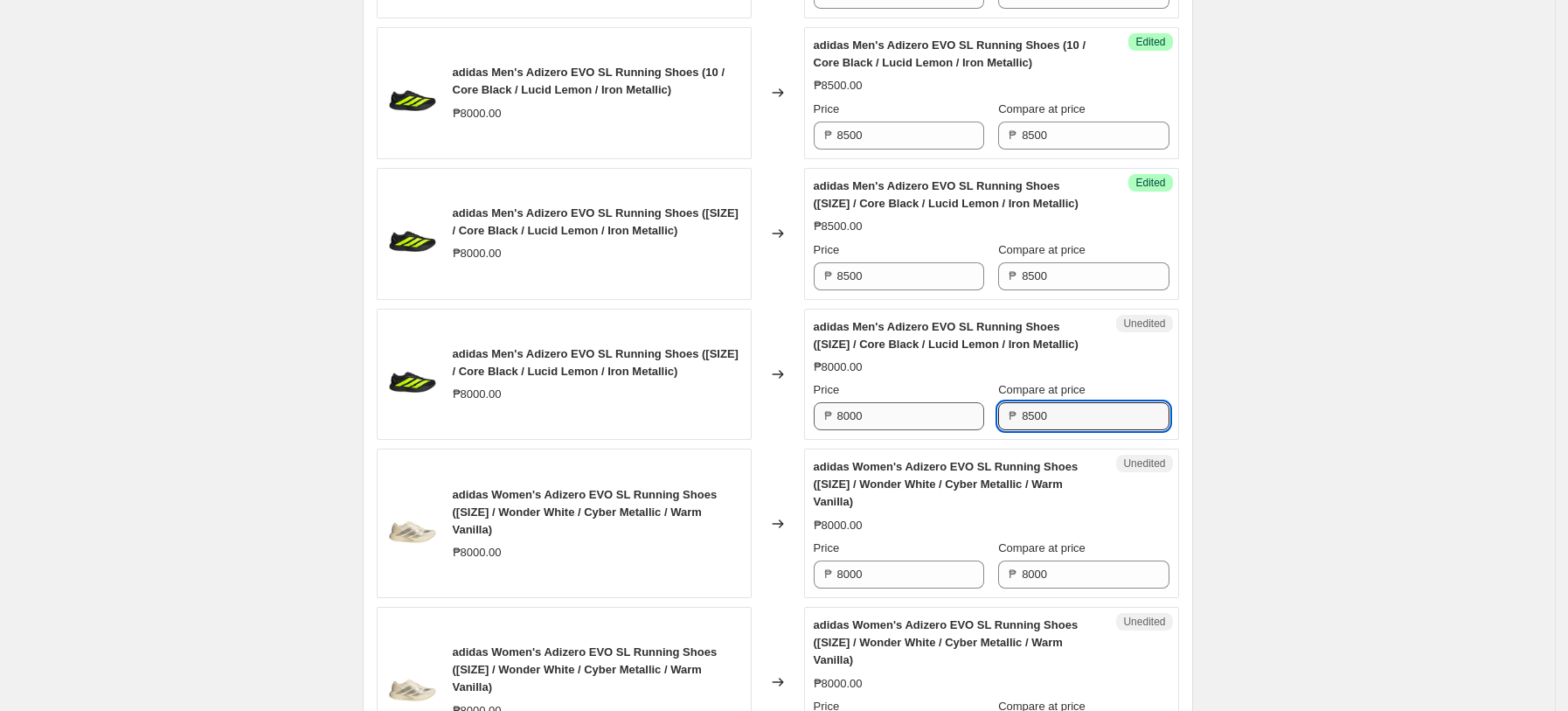 type on "8500" 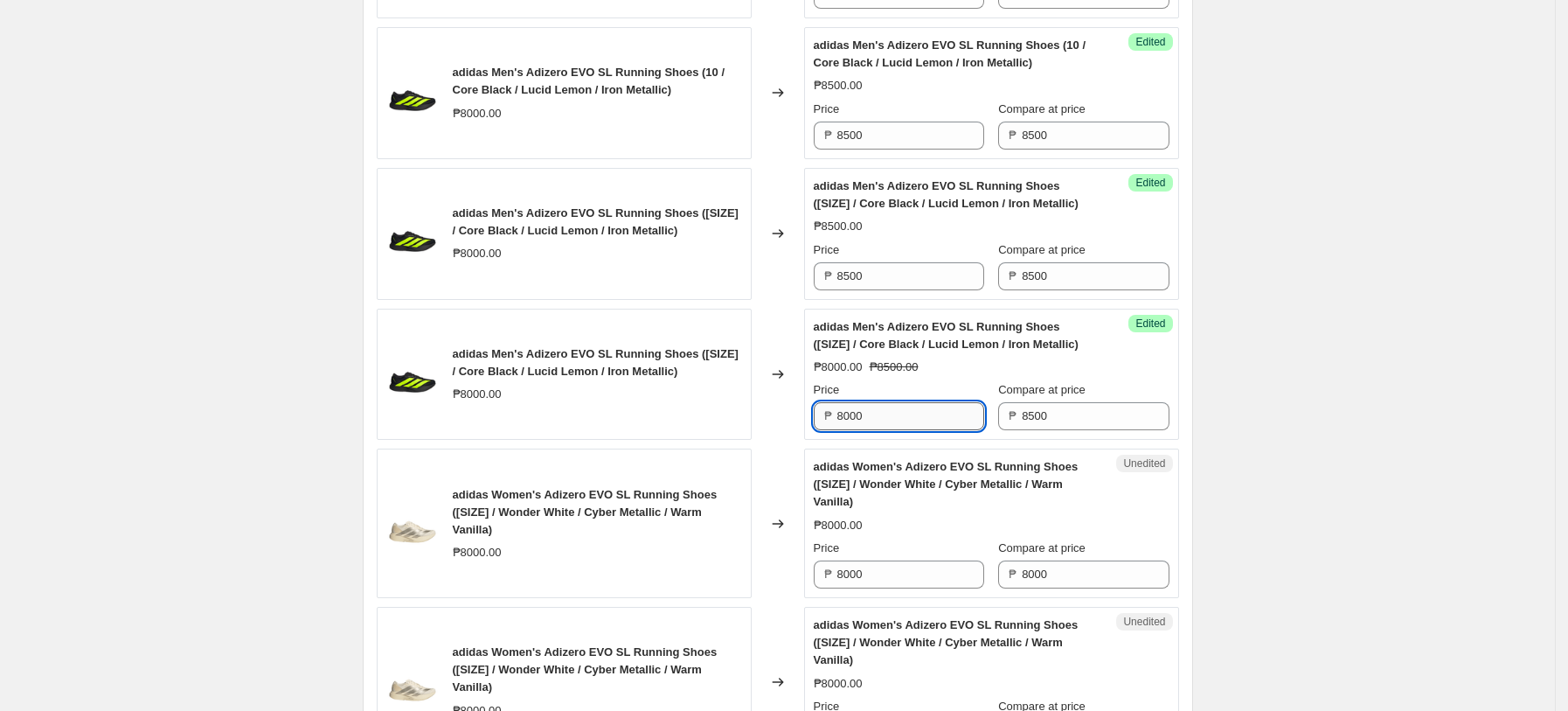 drag, startPoint x: 940, startPoint y: 426, endPoint x: 1072, endPoint y: 561, distance: 188.809 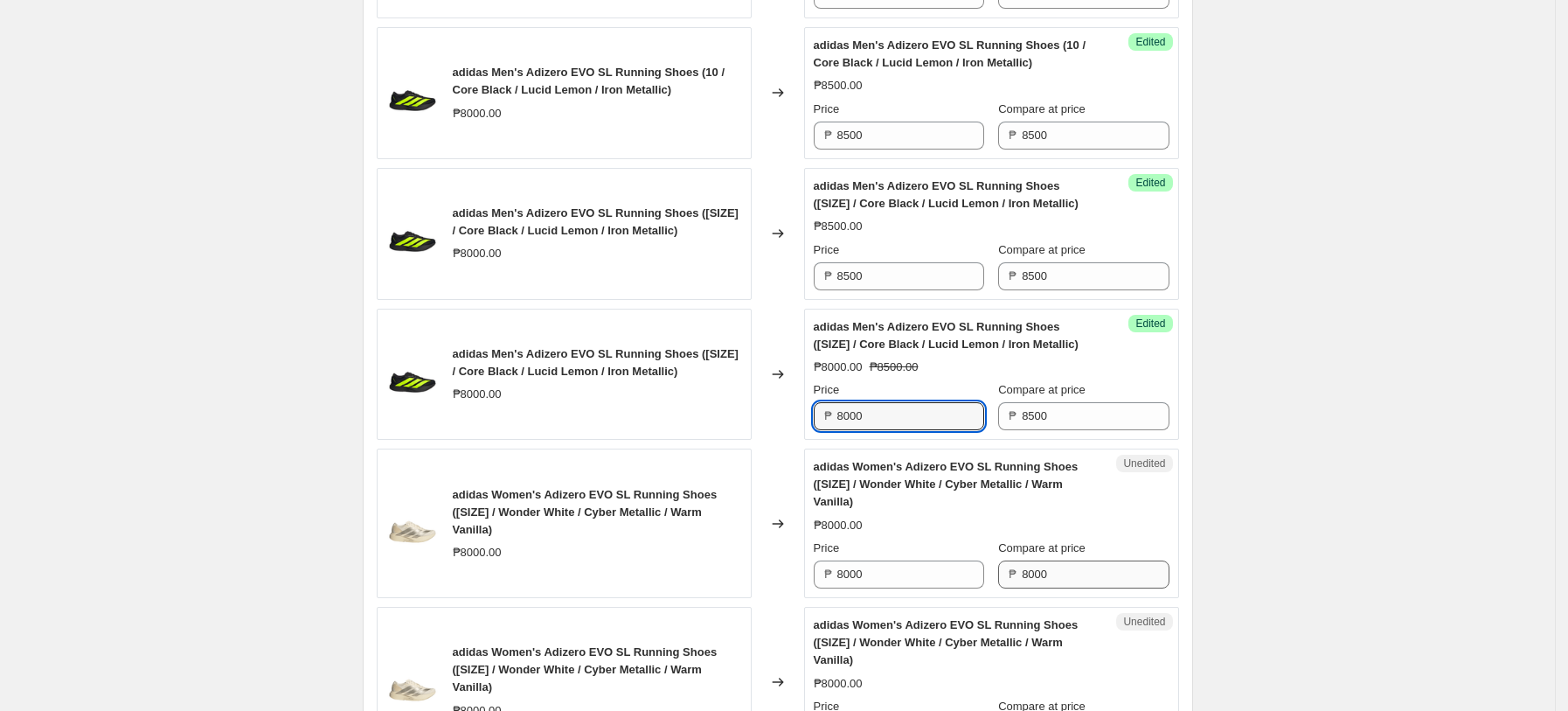paste on "5" 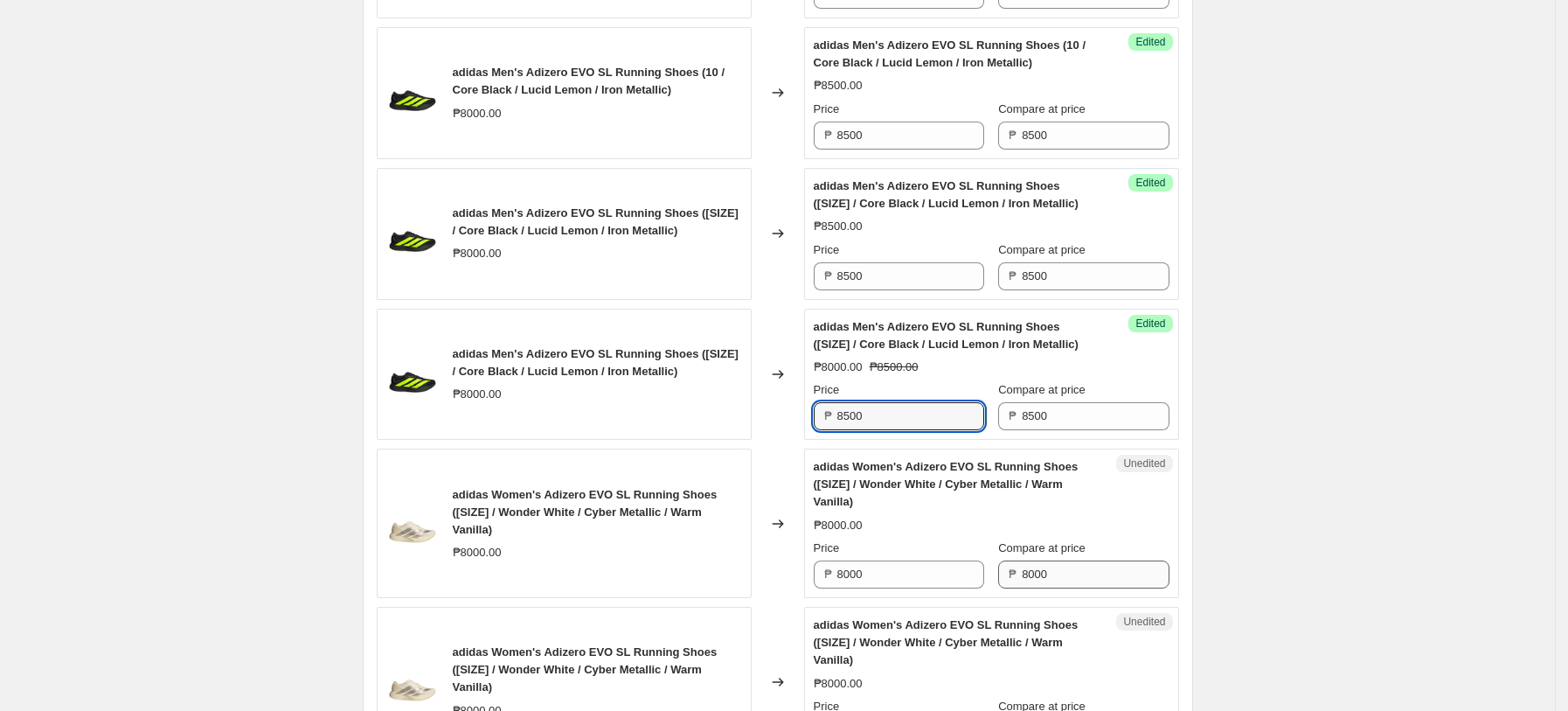 type on "8500" 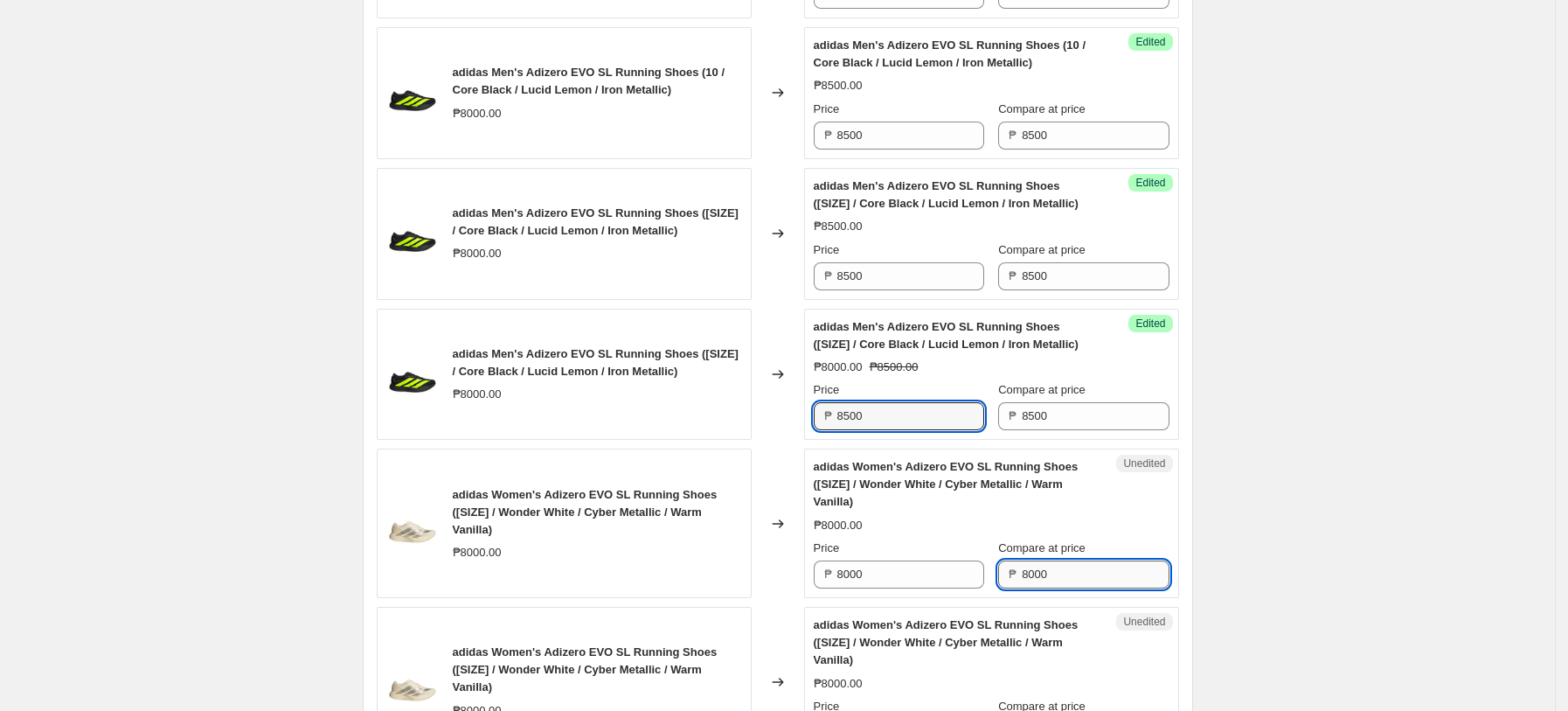 drag, startPoint x: 1093, startPoint y: 565, endPoint x: 967, endPoint y: 565, distance: 126 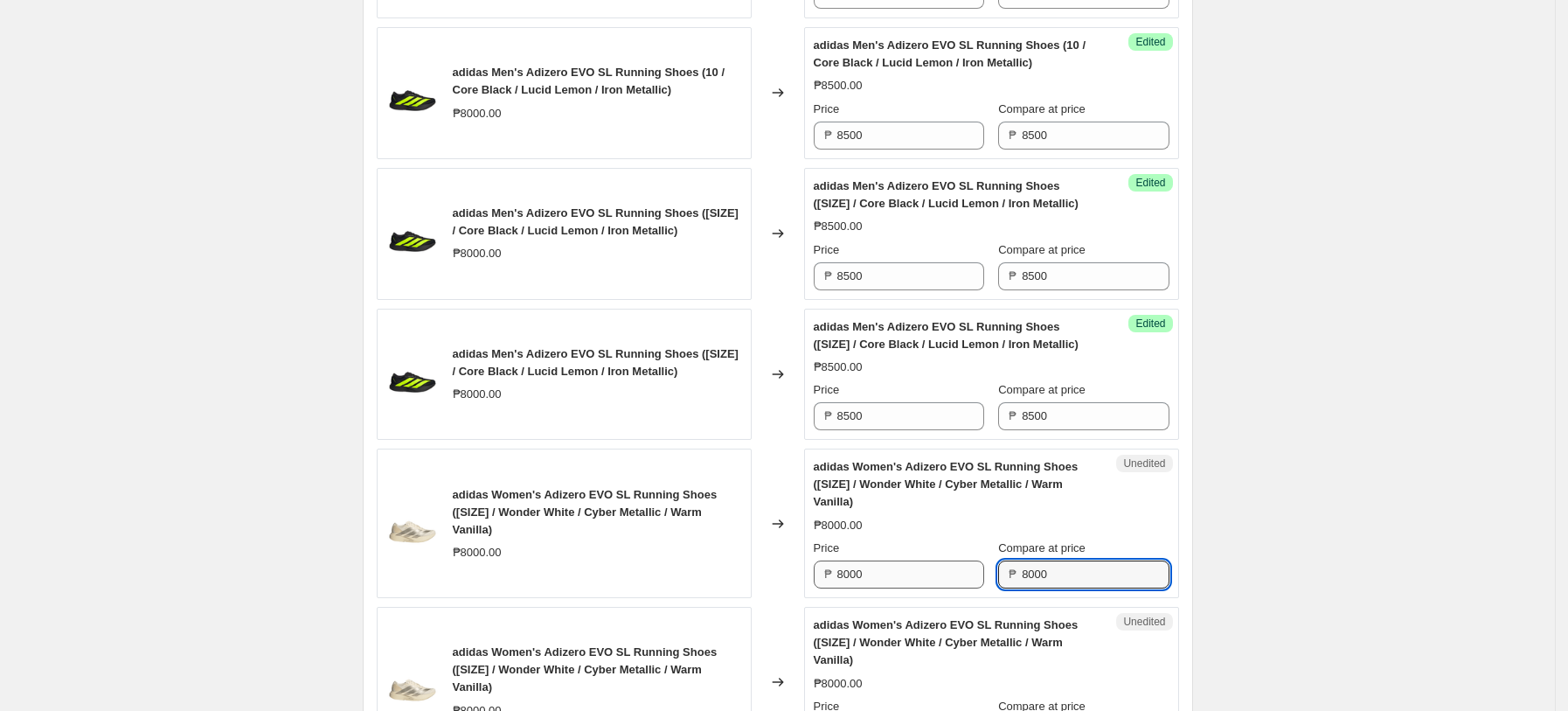 paste on "5" 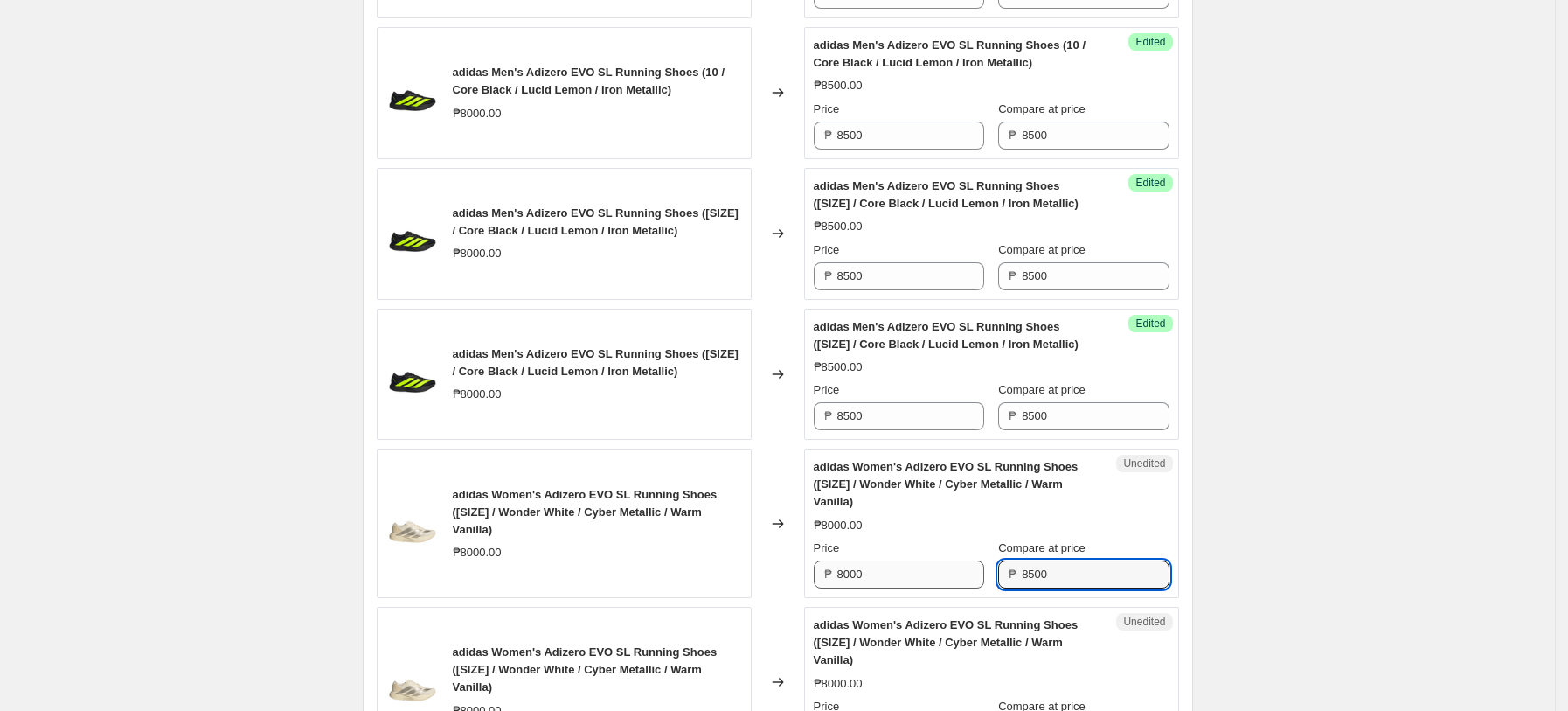 type on "8500" 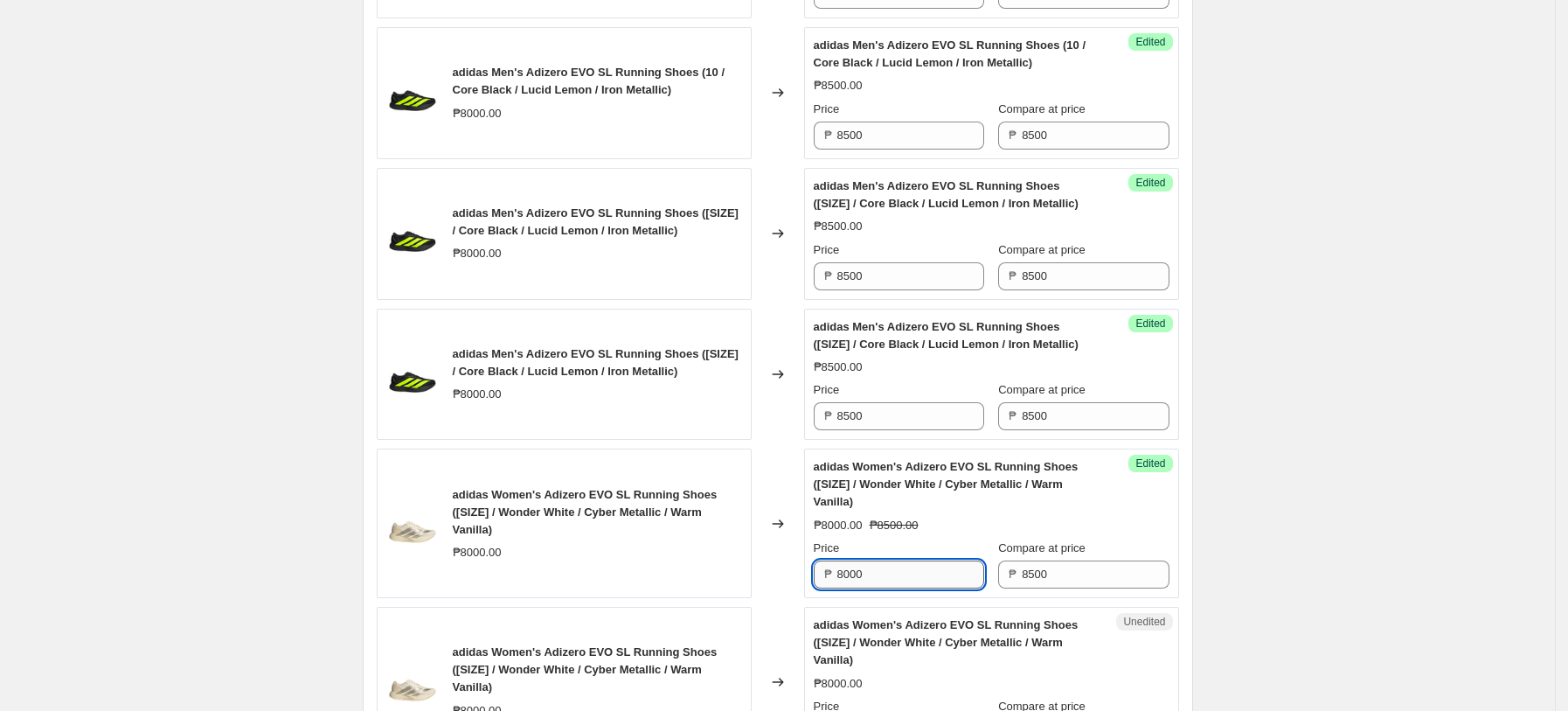 click on "8000" at bounding box center [911, 575] 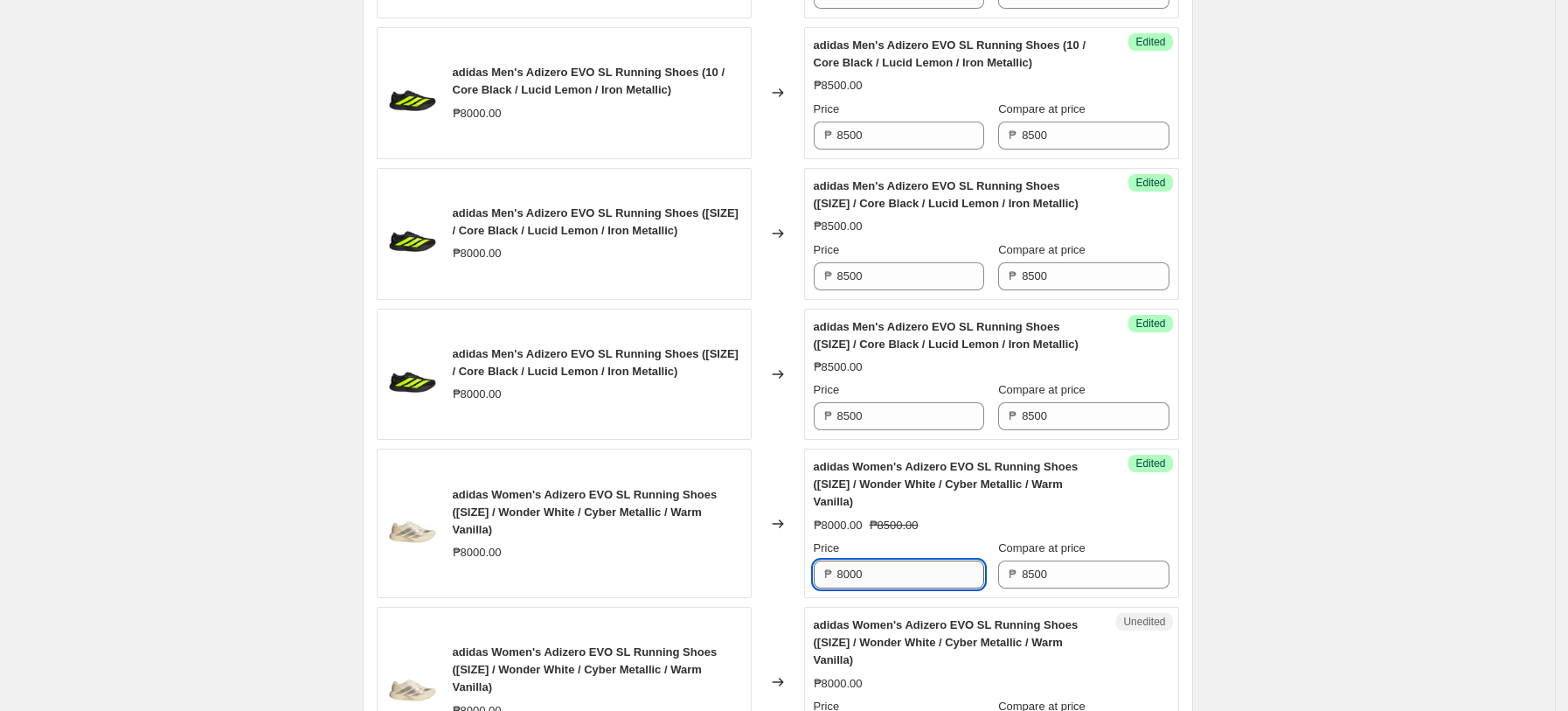 paste on "5" 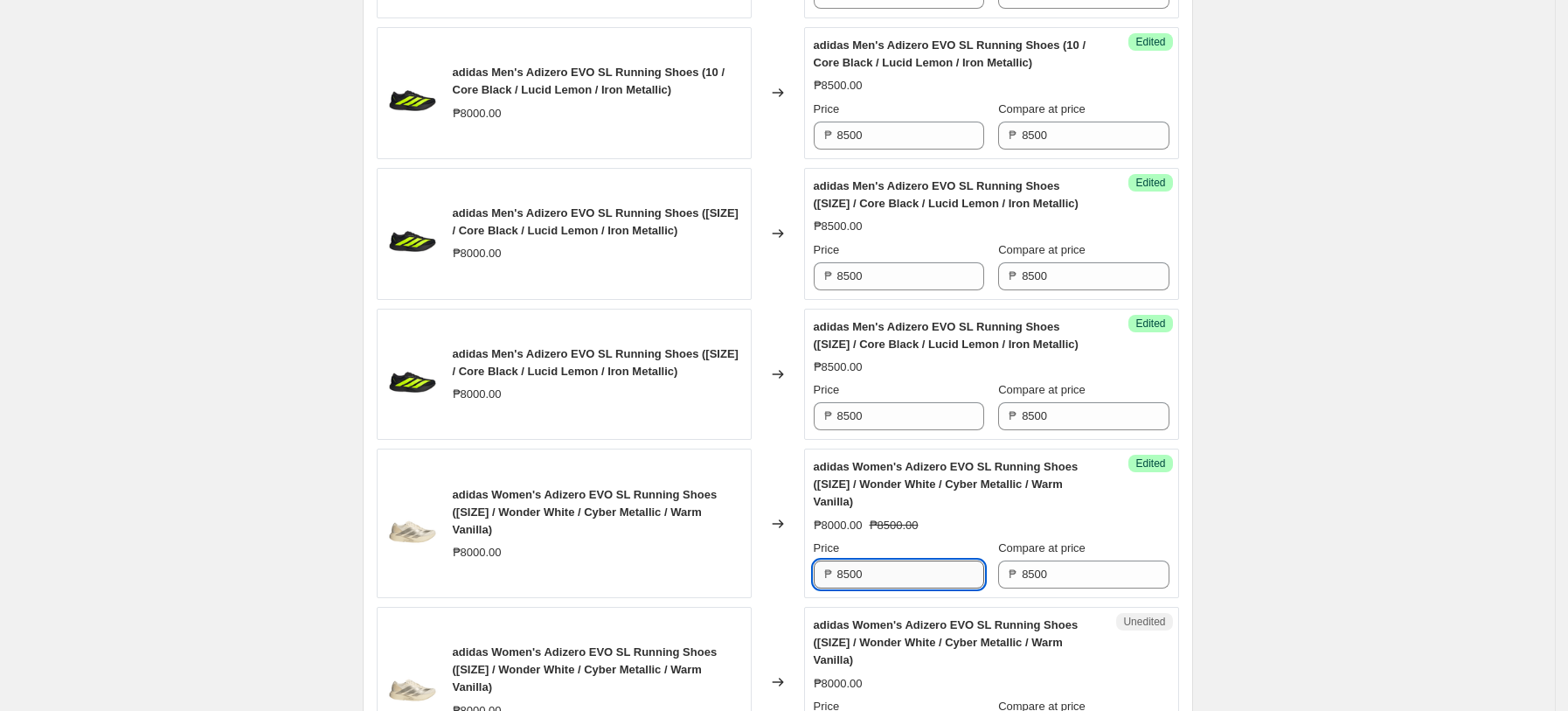 scroll, scrollTop: 2422, scrollLeft: 0, axis: vertical 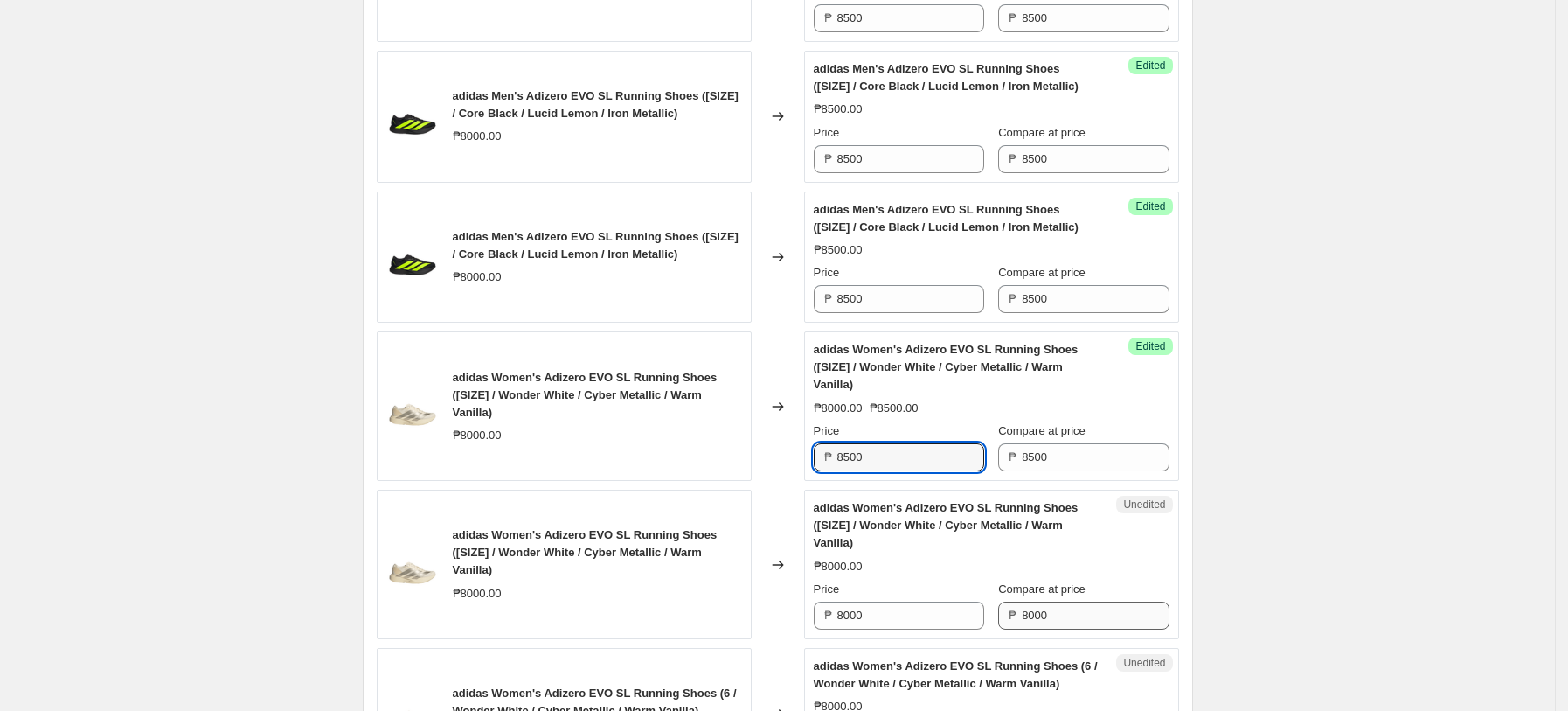 type on "8500" 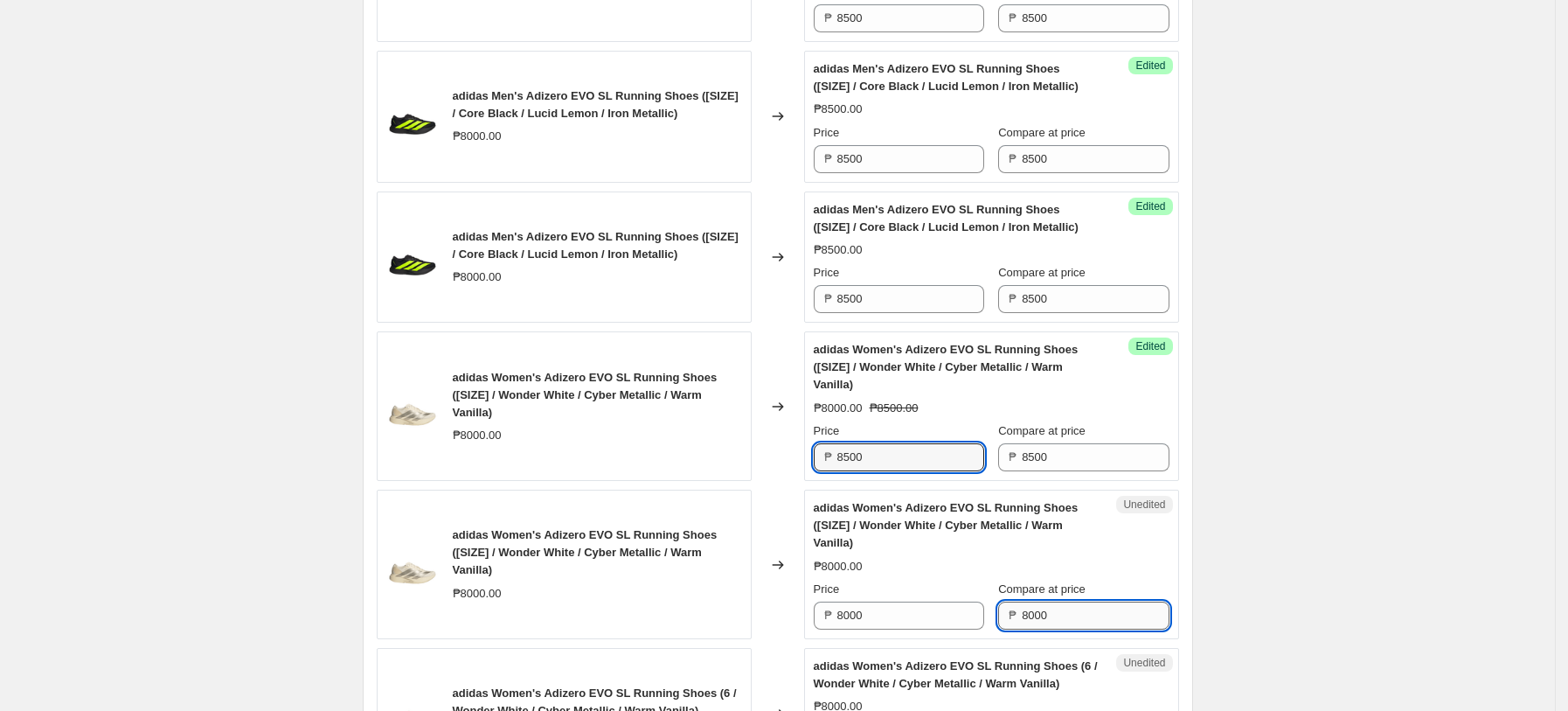 click on "8000" at bounding box center (1095, 616) 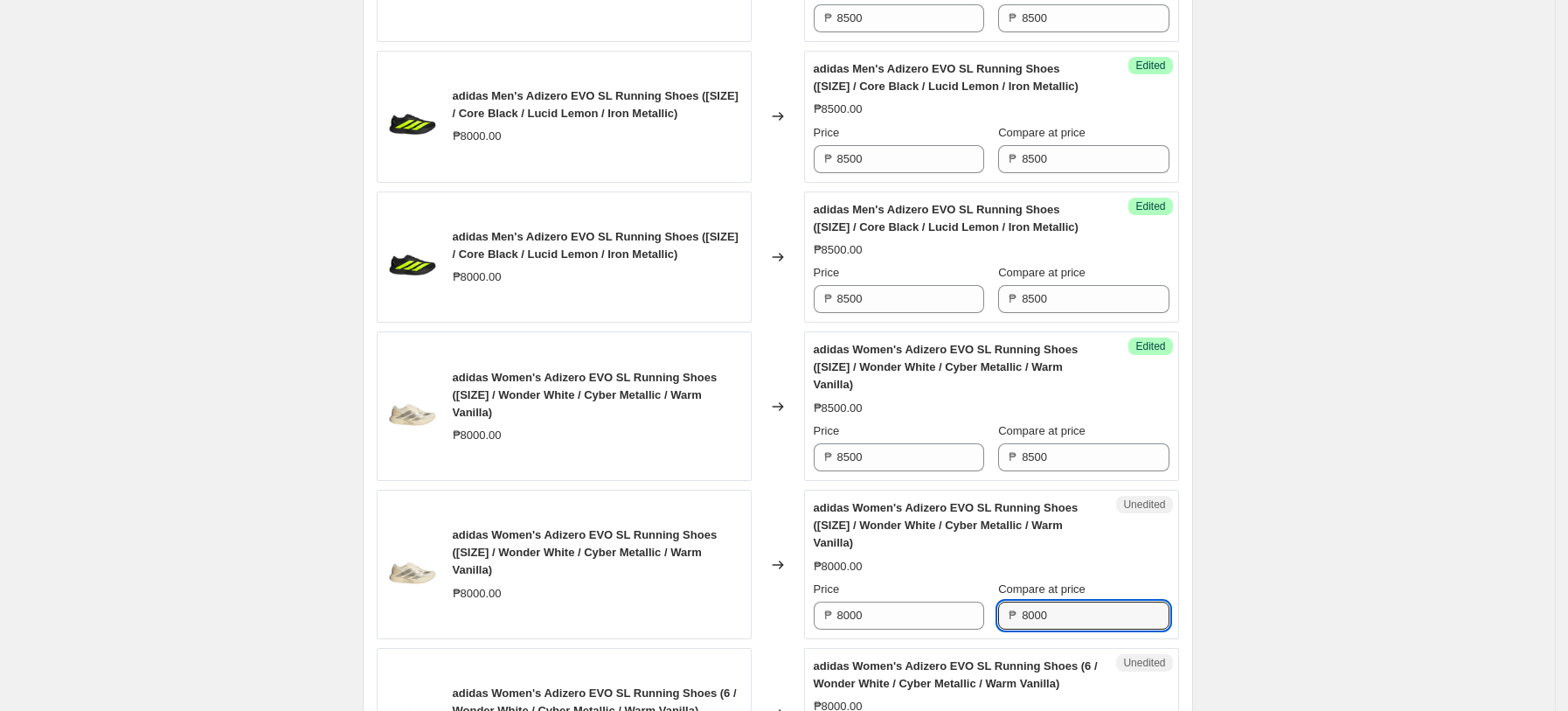 paste on "5" 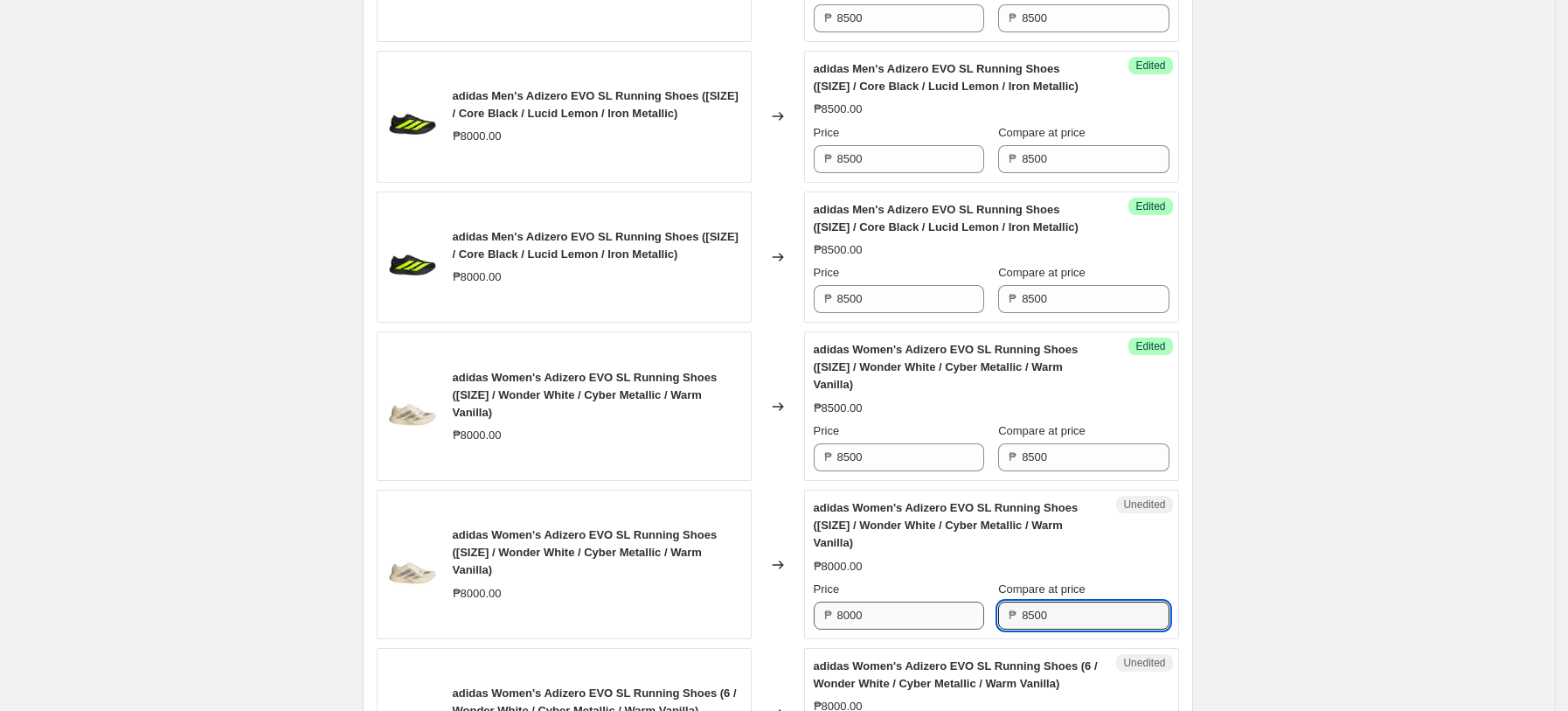type on "8500" 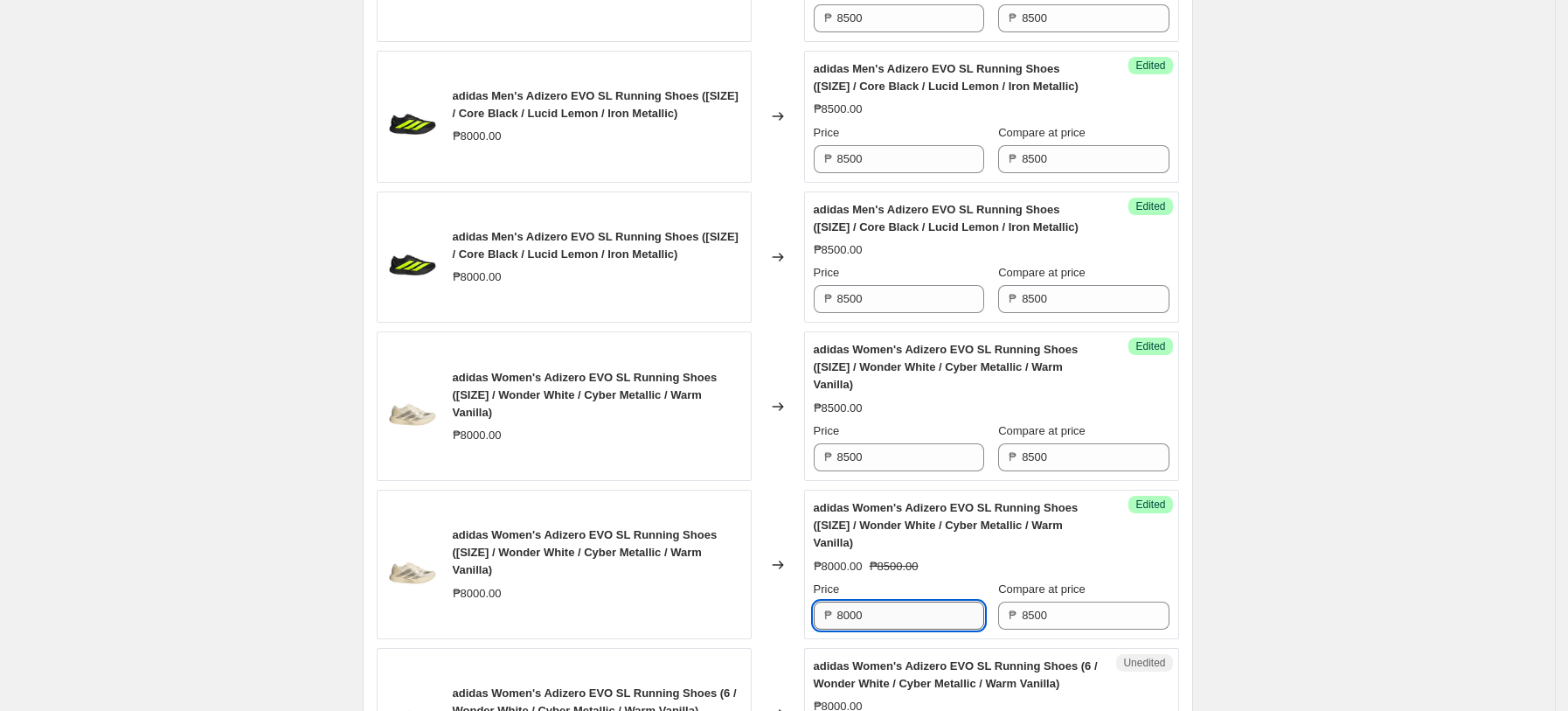 click on "8000" at bounding box center (911, 616) 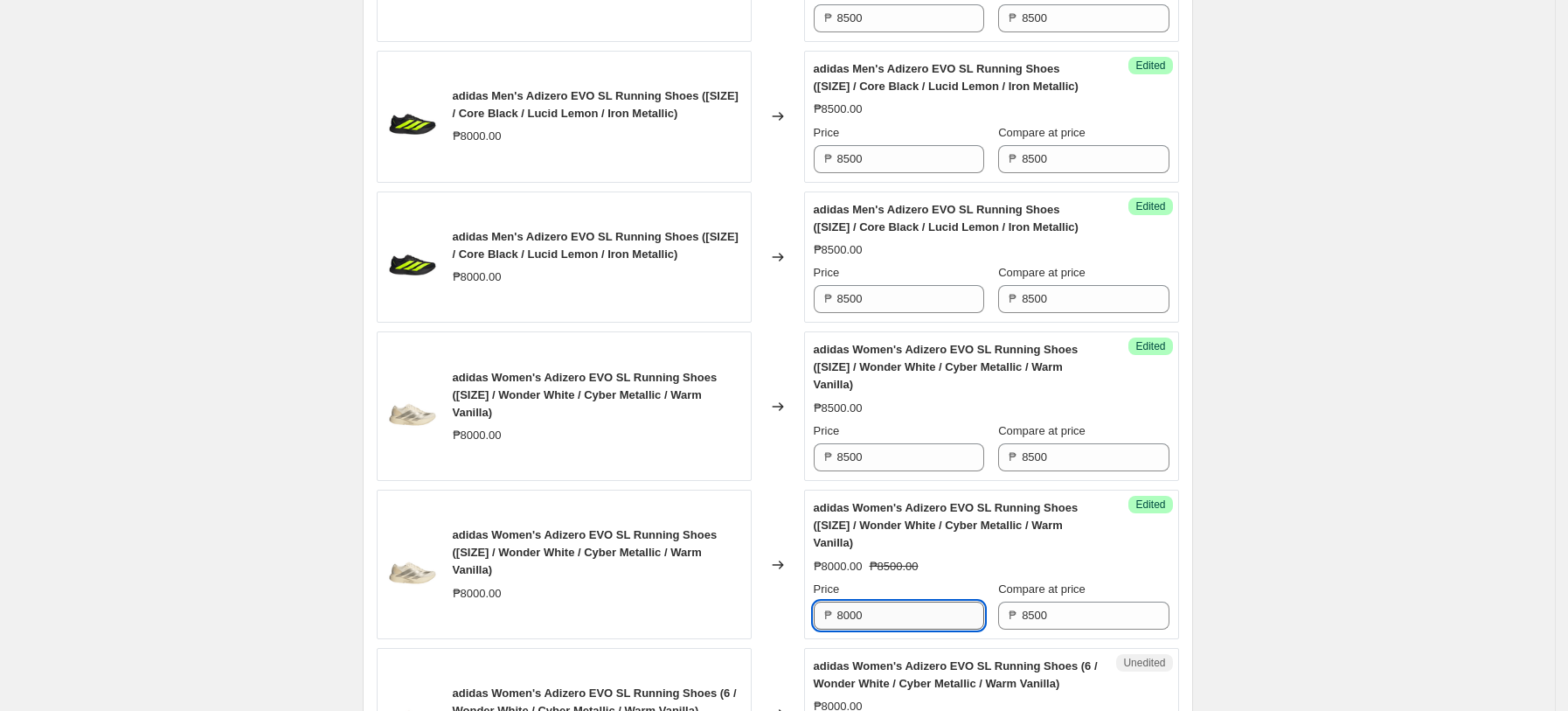 paste 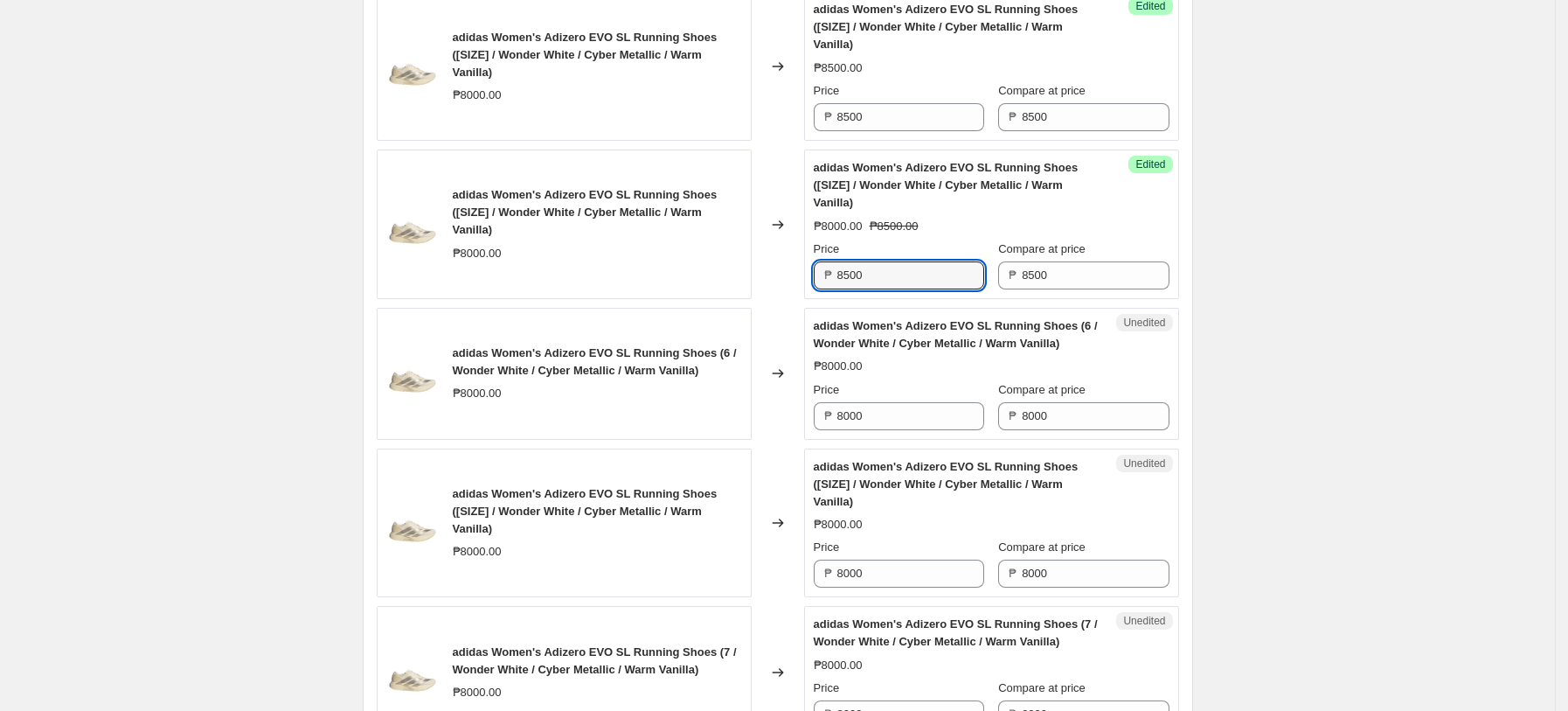 scroll, scrollTop: 2772, scrollLeft: 0, axis: vertical 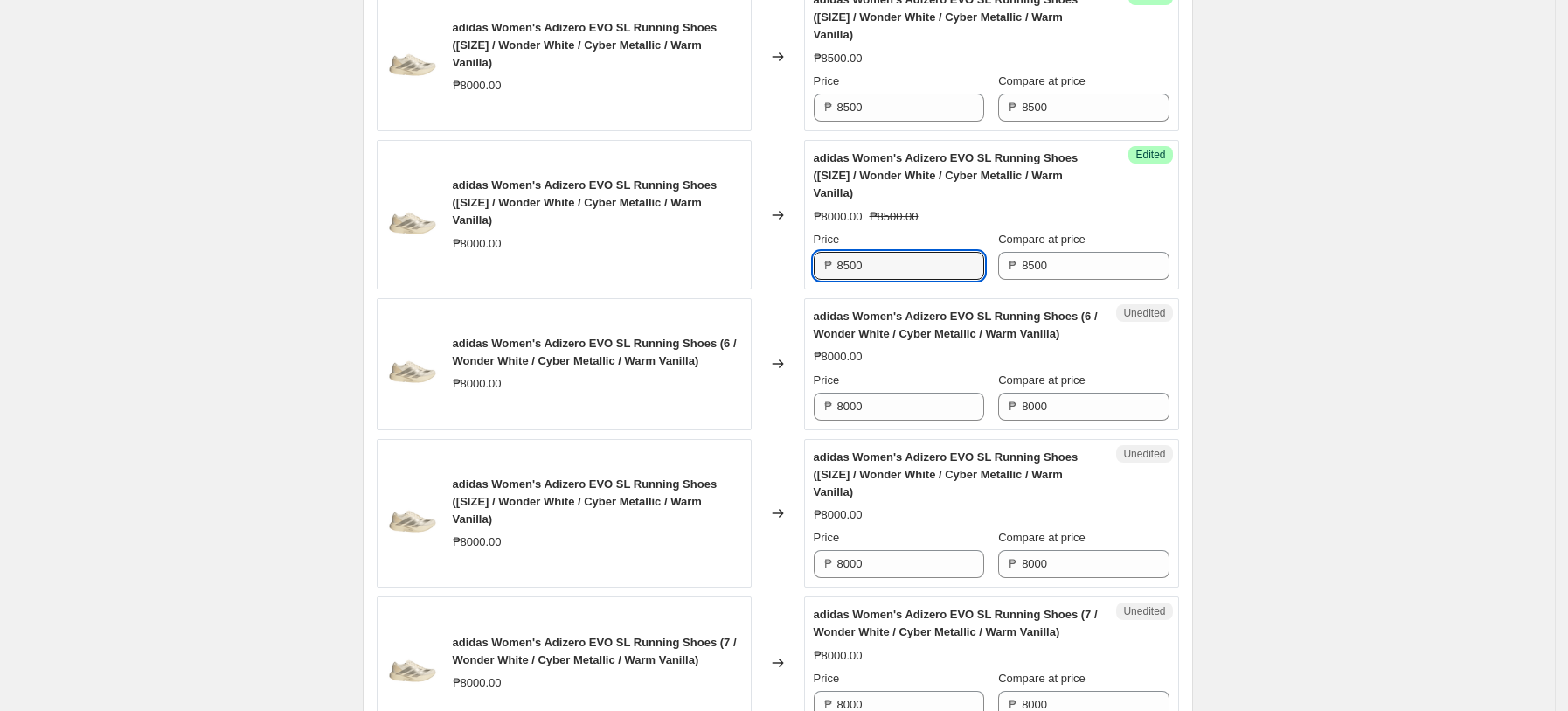 type on "8500" 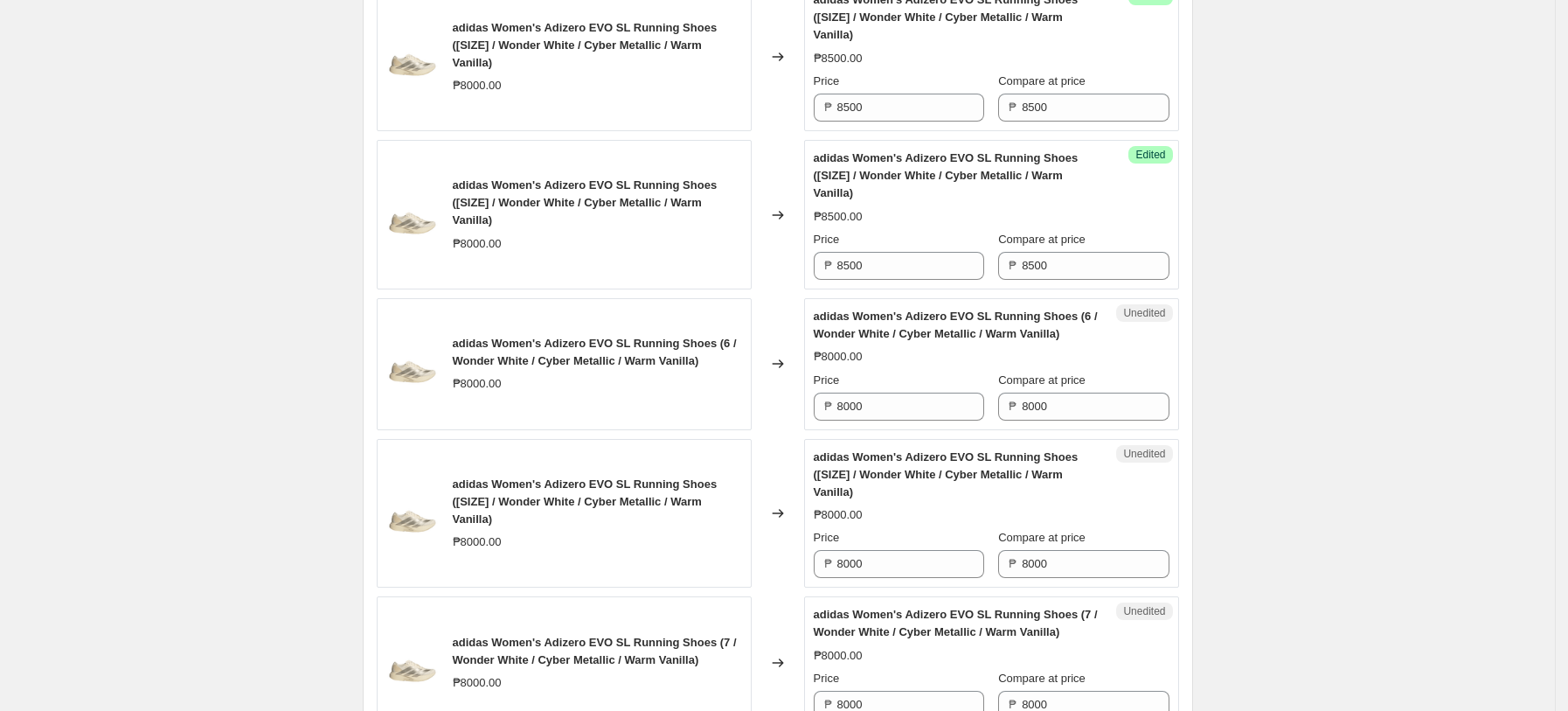 click on "Unedited adidas Women's Adizero EVO SL Running Shoes (6 / Wonder White / Cyber Metallic / Warm Vanilla) ₱8000.00 Price ₱ 8000 Compare at price ₱ 8000" at bounding box center (991, 364) 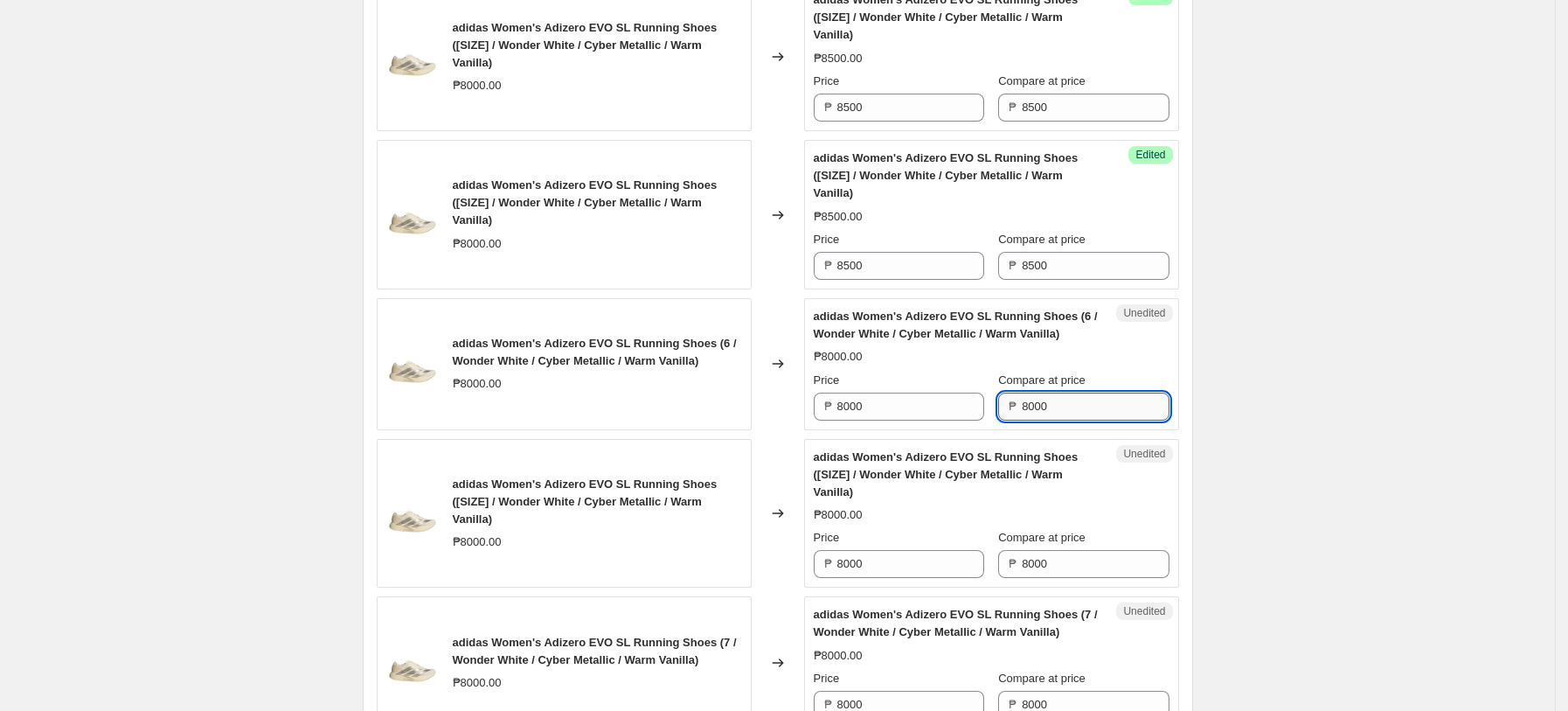 click on "8000" at bounding box center (1095, 407) 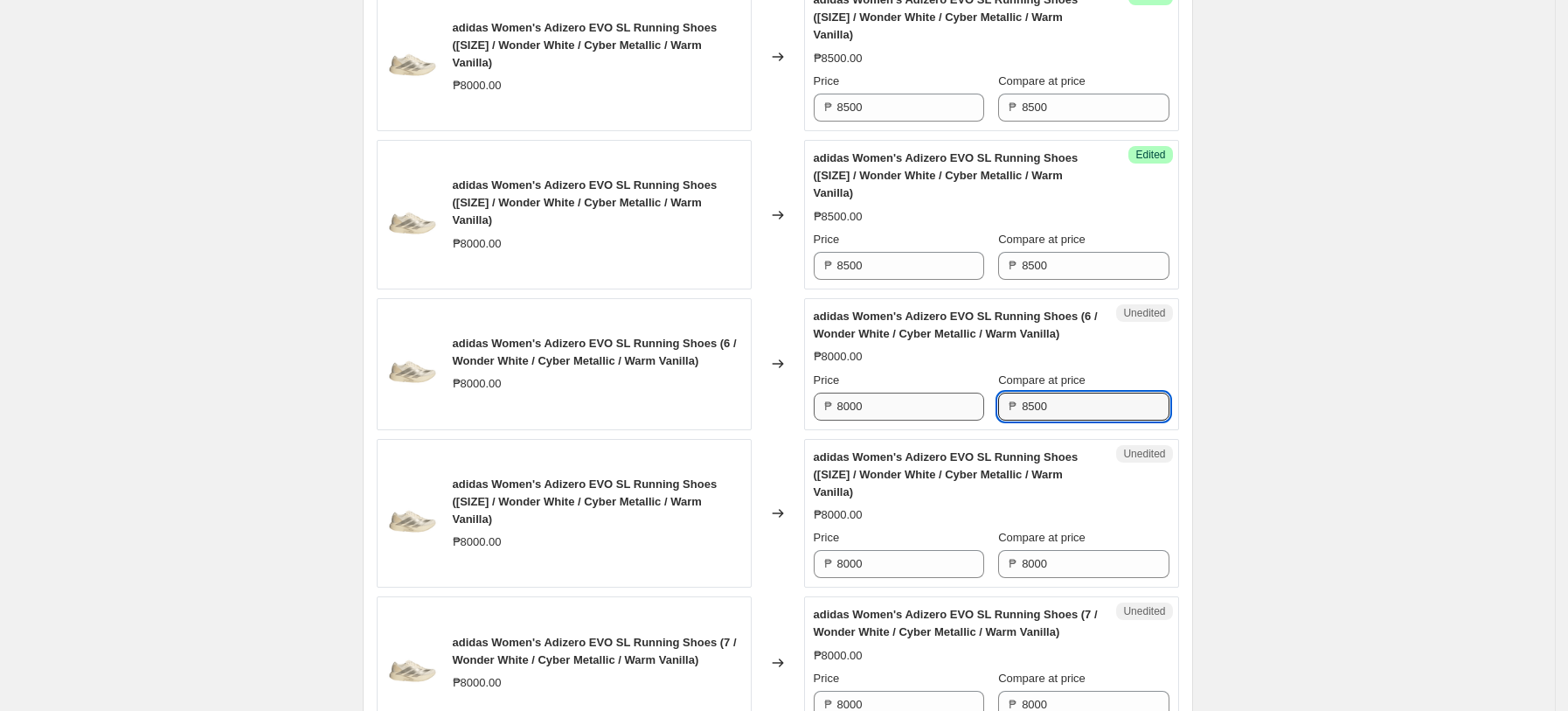 type on "8500" 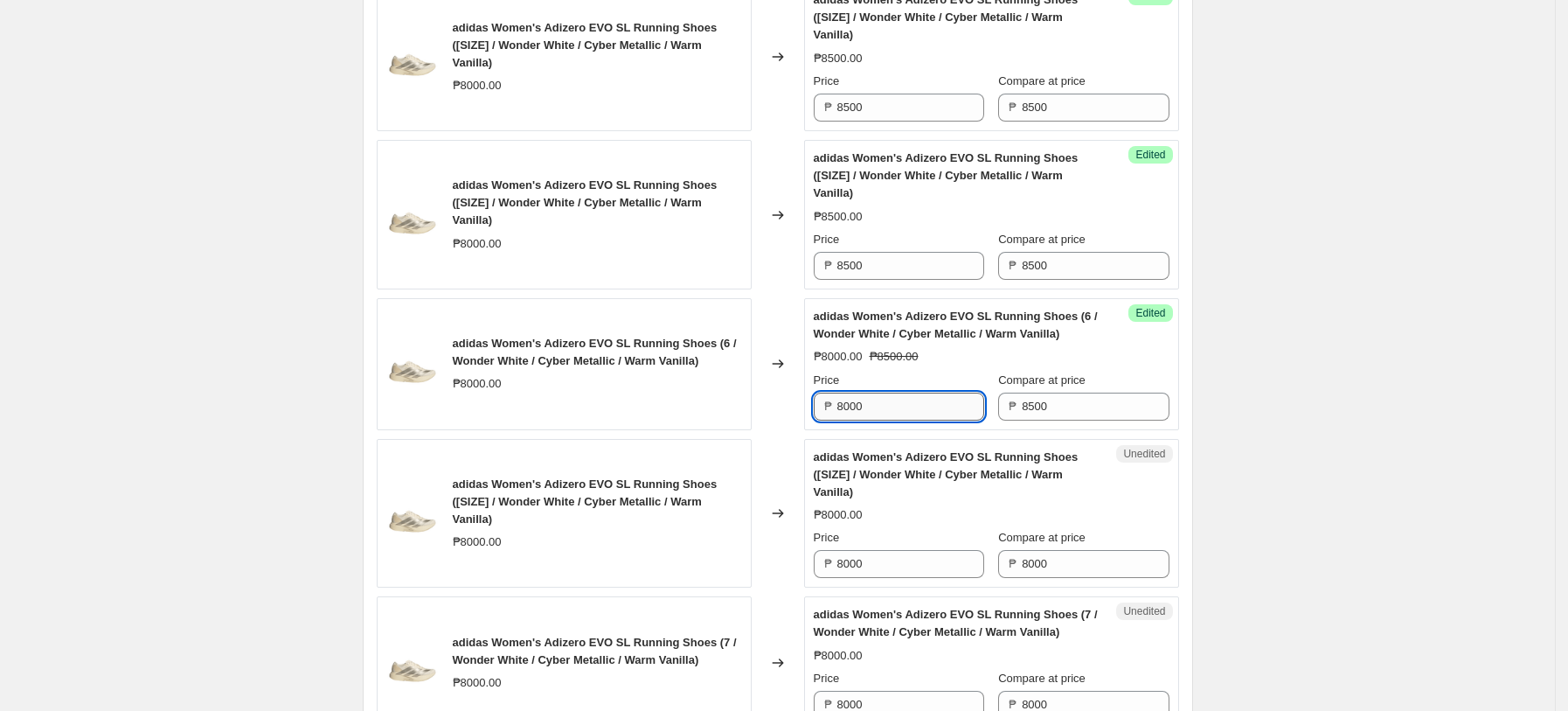 click on "8000" at bounding box center [911, 407] 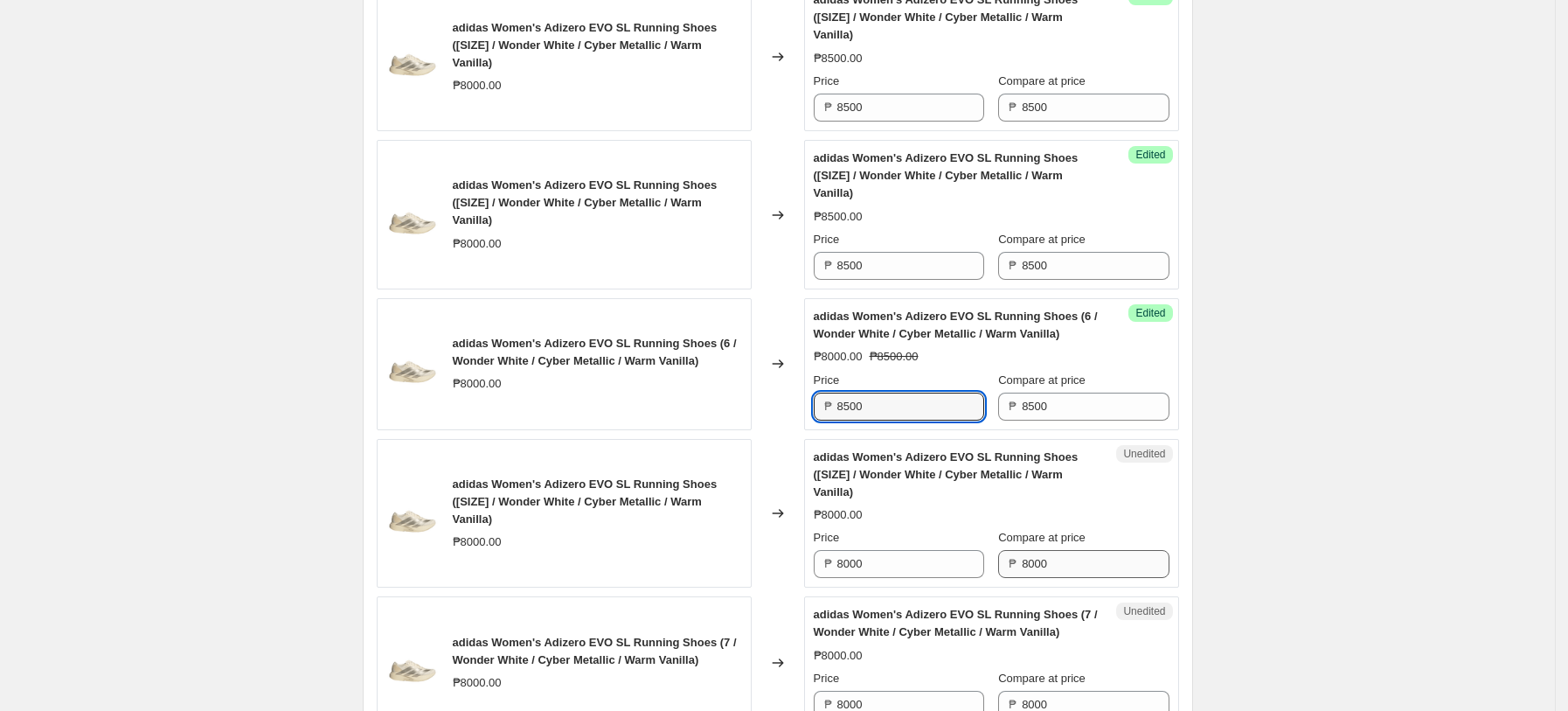 type on "8500" 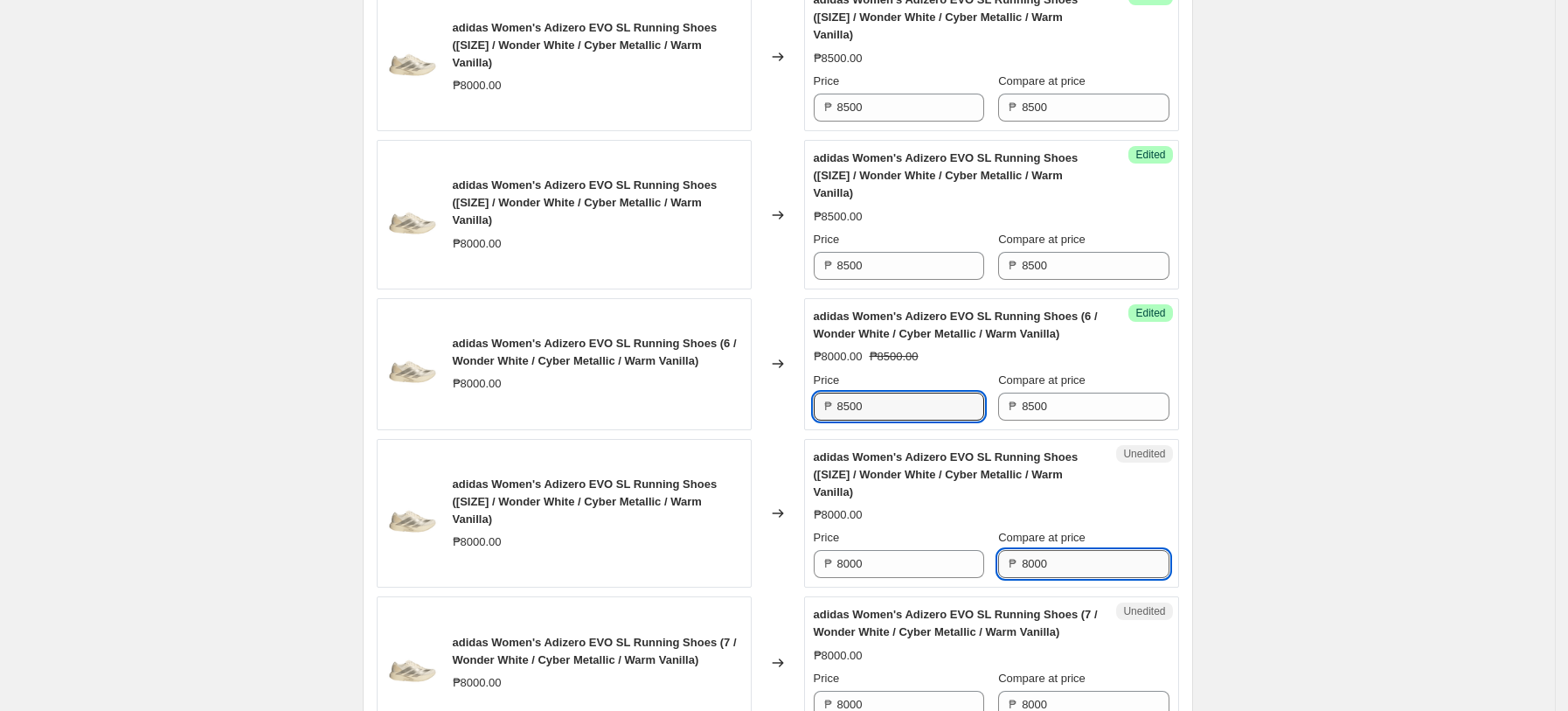 click on "8000" at bounding box center (1095, 564) 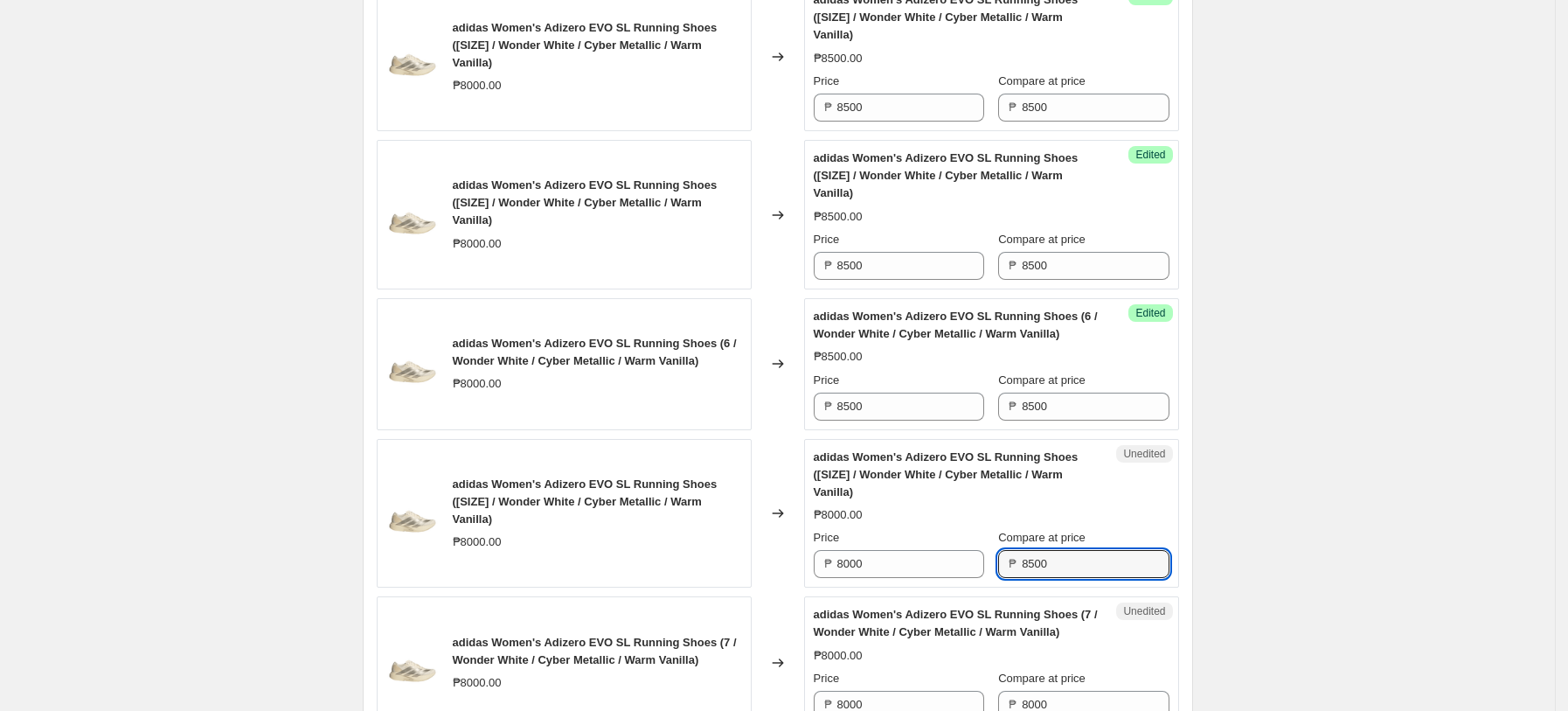 type on "8500" 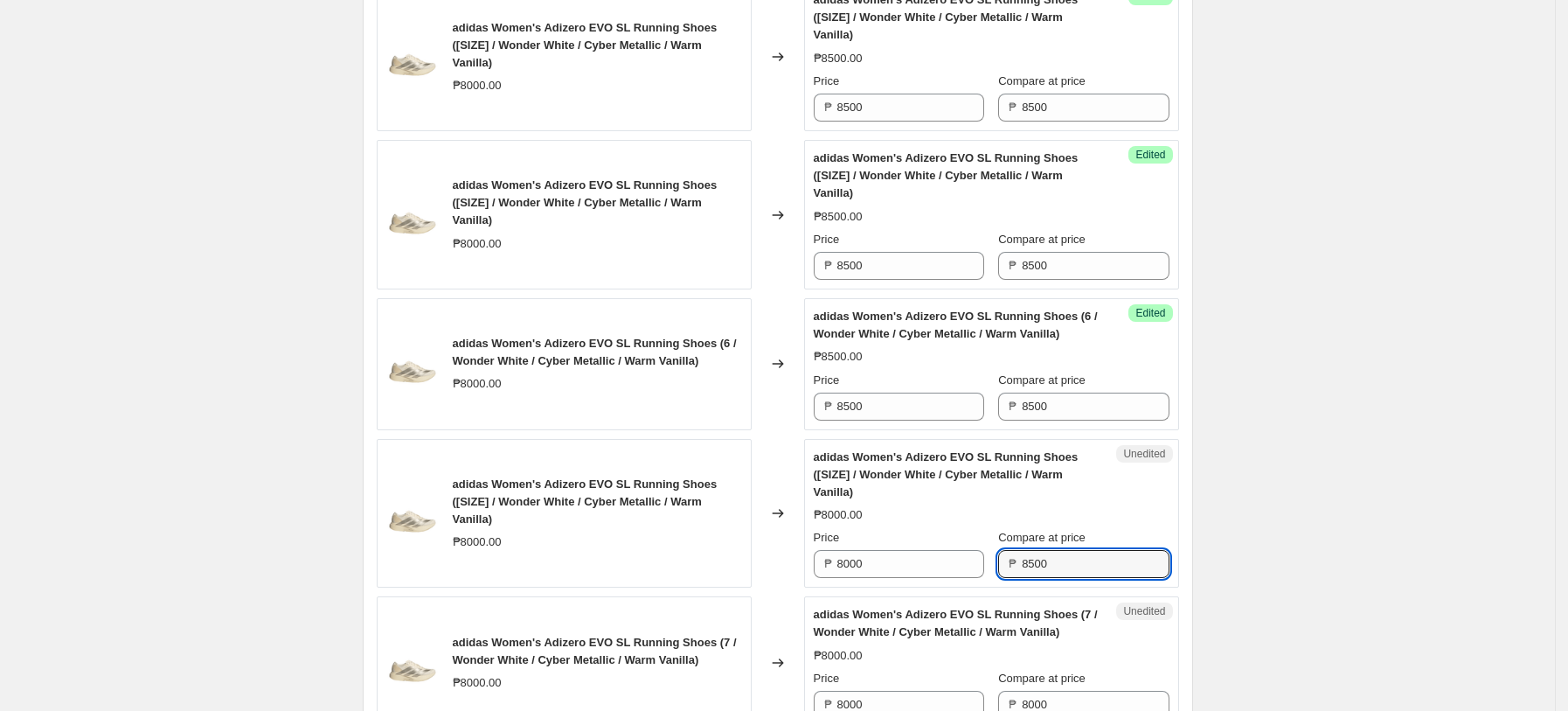 click on "Unedited adidas Women's Adizero EVO SL Running Shoes ([SIZE] / Wonder White / Cyber Metallic / Warm Vanilla) ₱[PRICE].00 Price ₱ [PRICE] Compare at price ₱ [PRICE]" at bounding box center (991, 513) 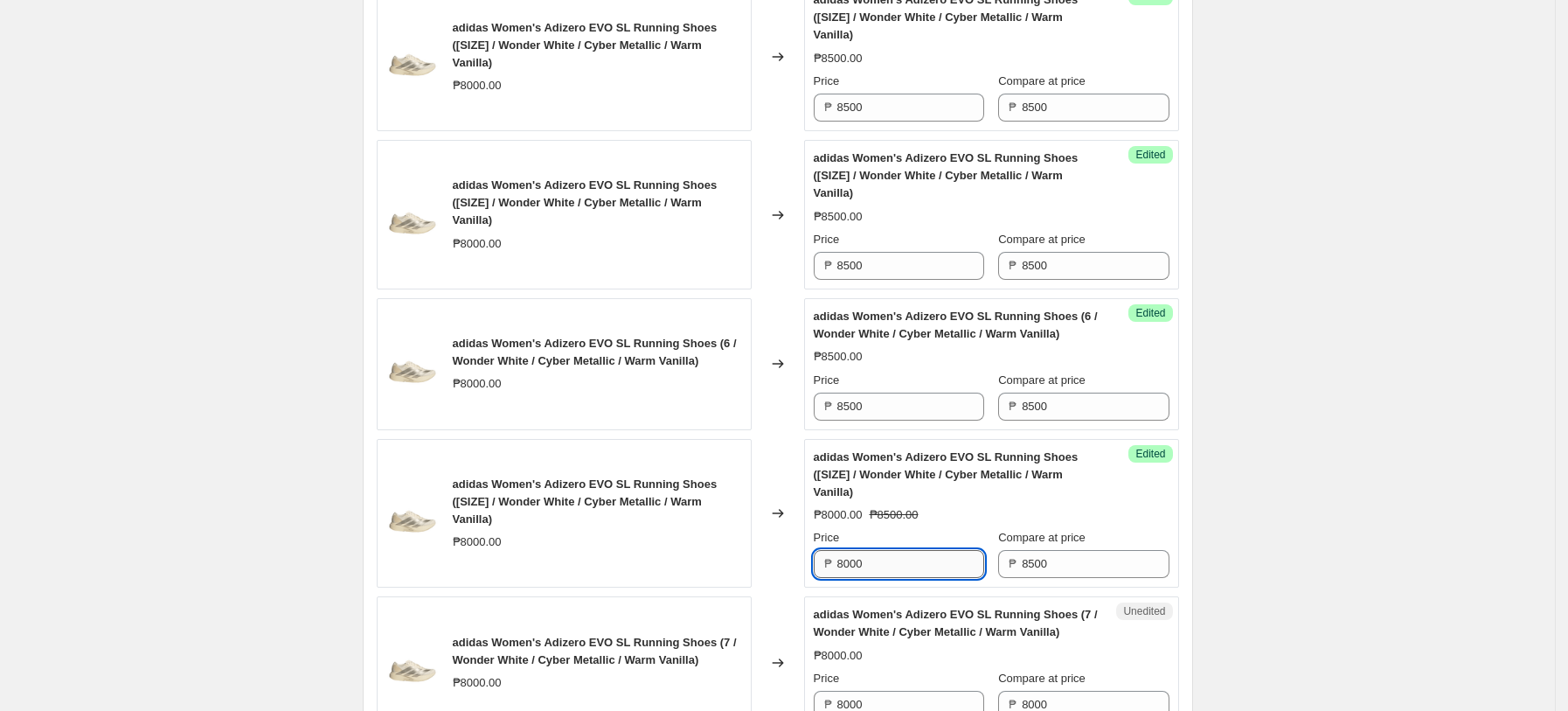 click on "8000" at bounding box center [911, 564] 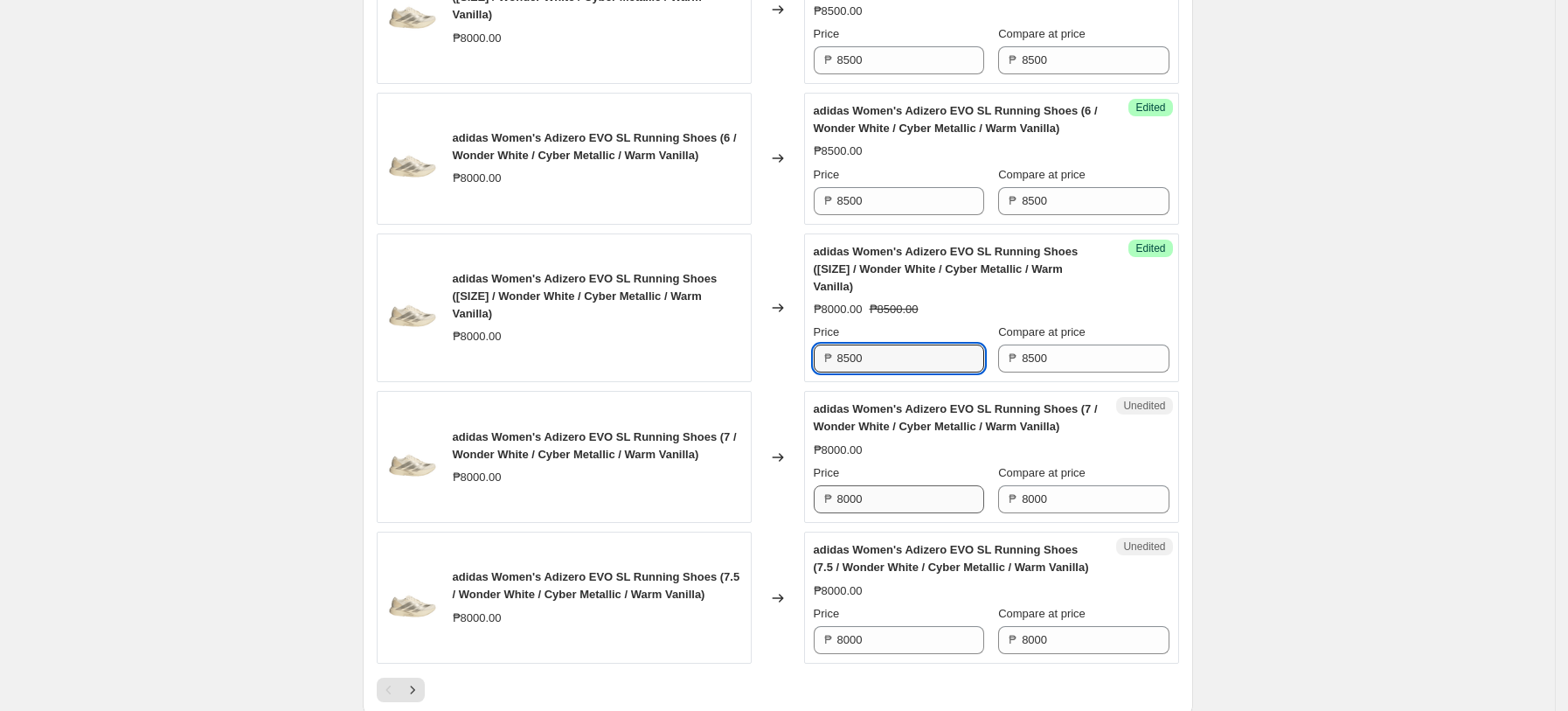 scroll, scrollTop: 3005, scrollLeft: 0, axis: vertical 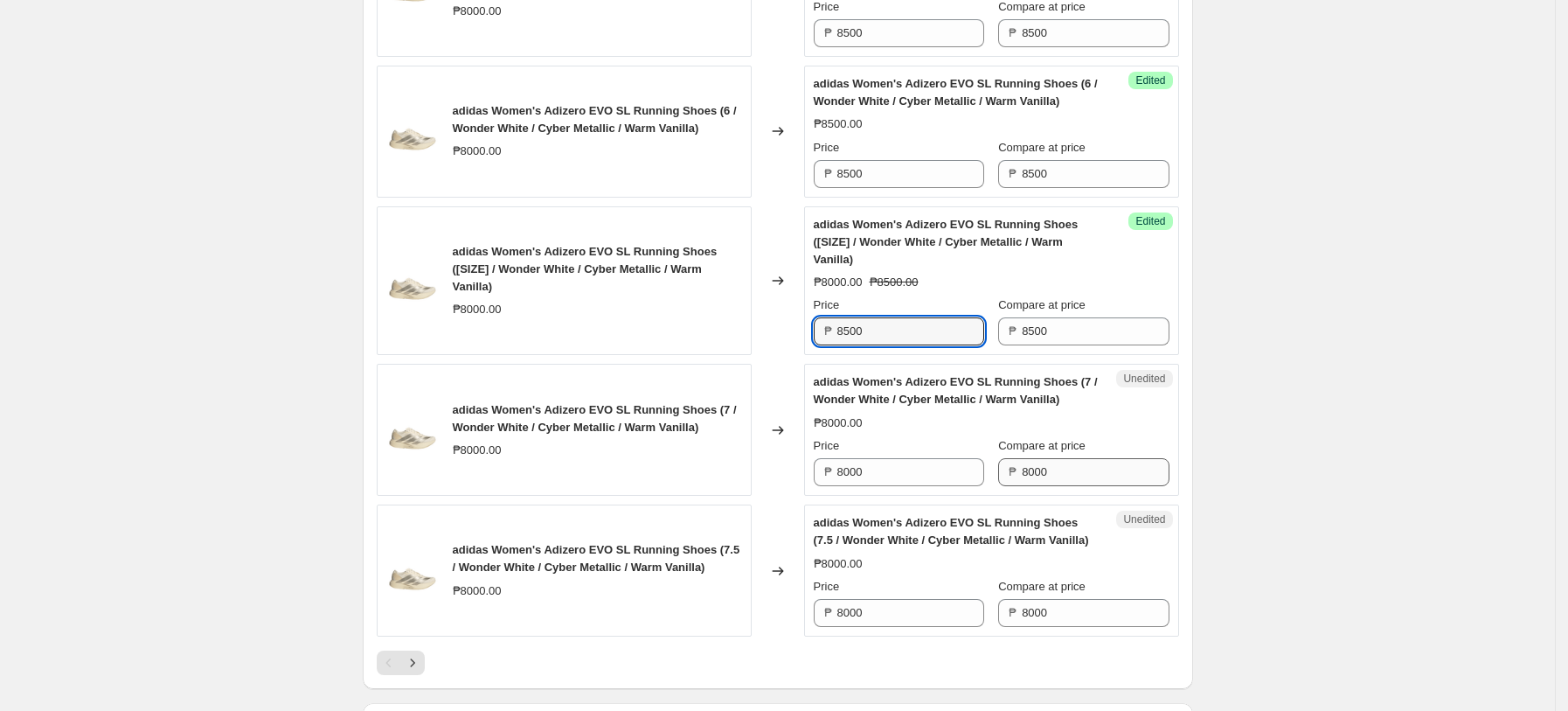 type on "8500" 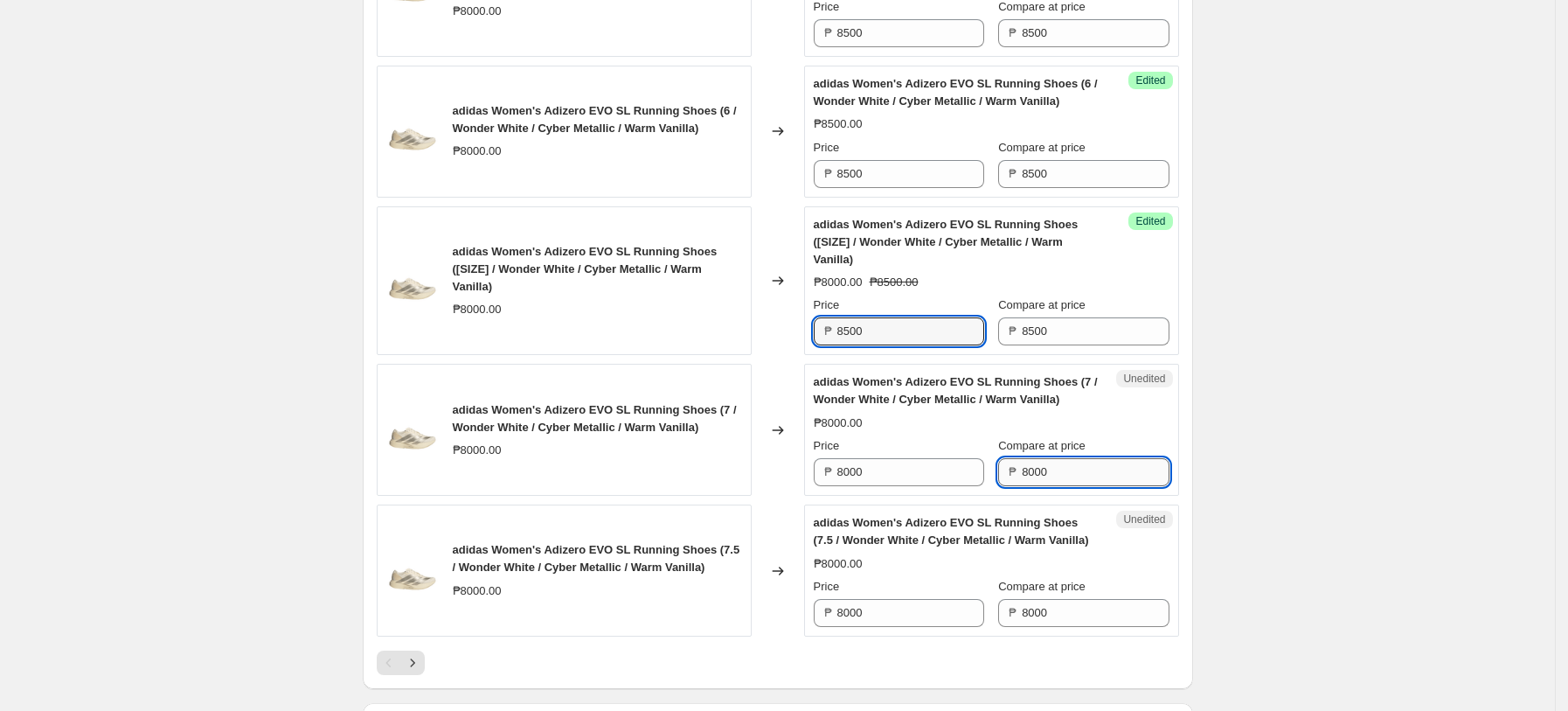click on "8000" at bounding box center [1095, 472] 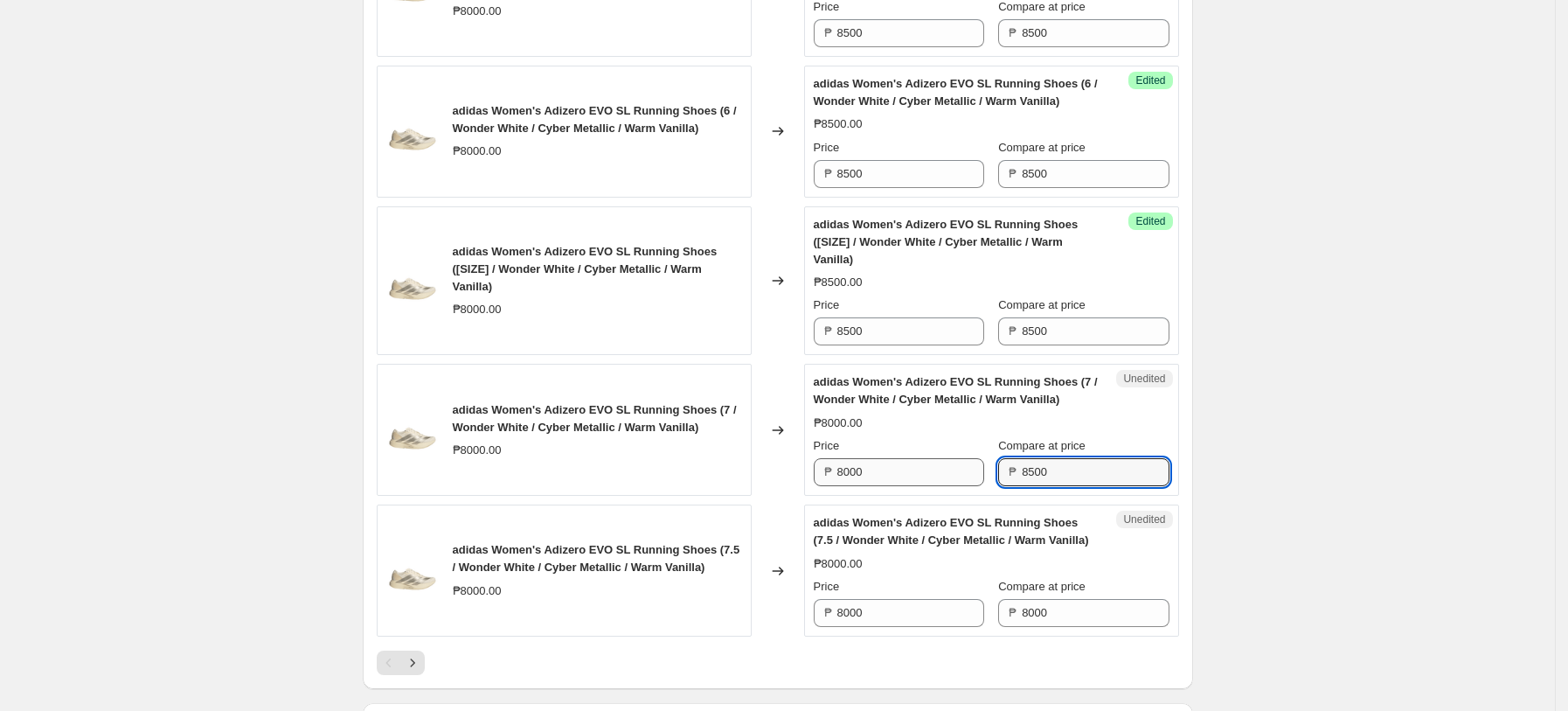 type on "8500" 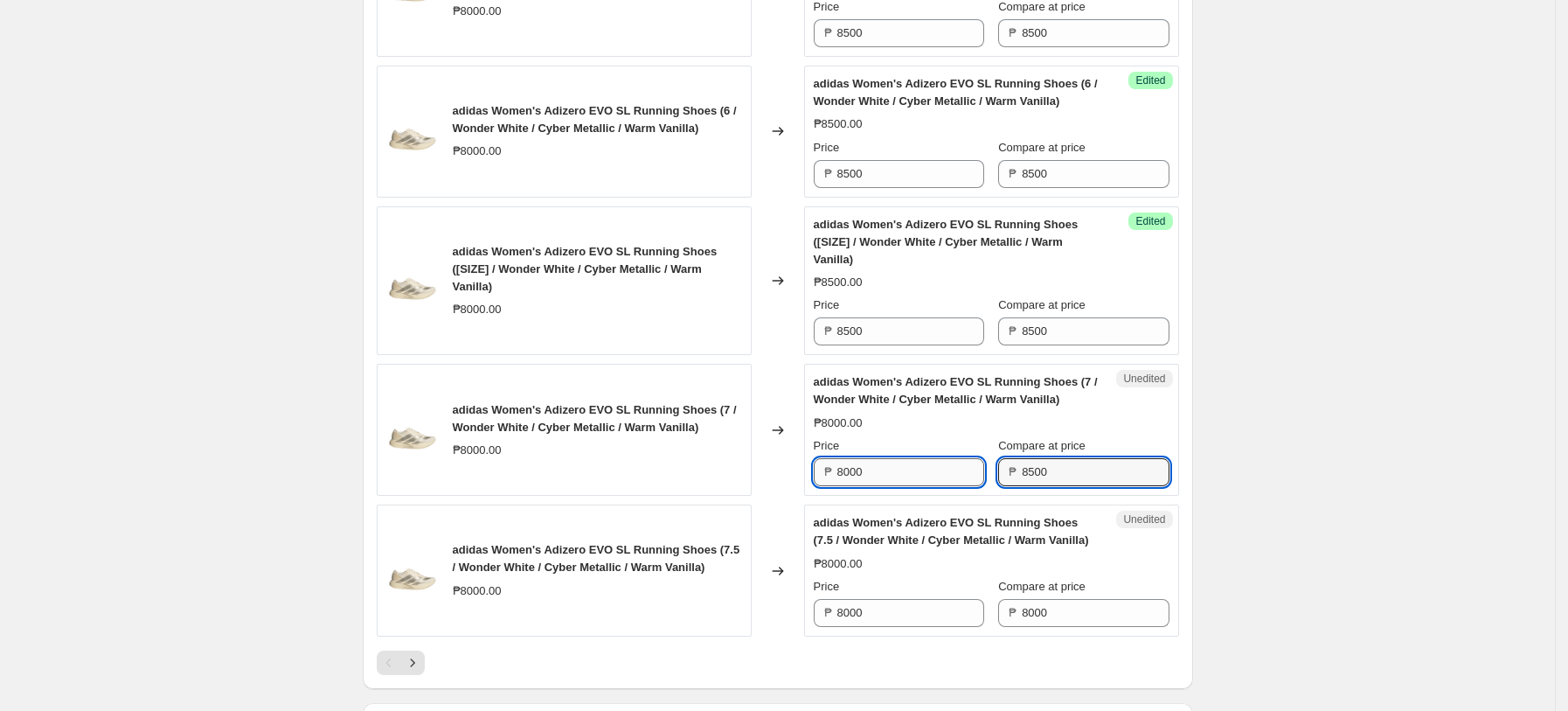 click on "8000" at bounding box center [911, 472] 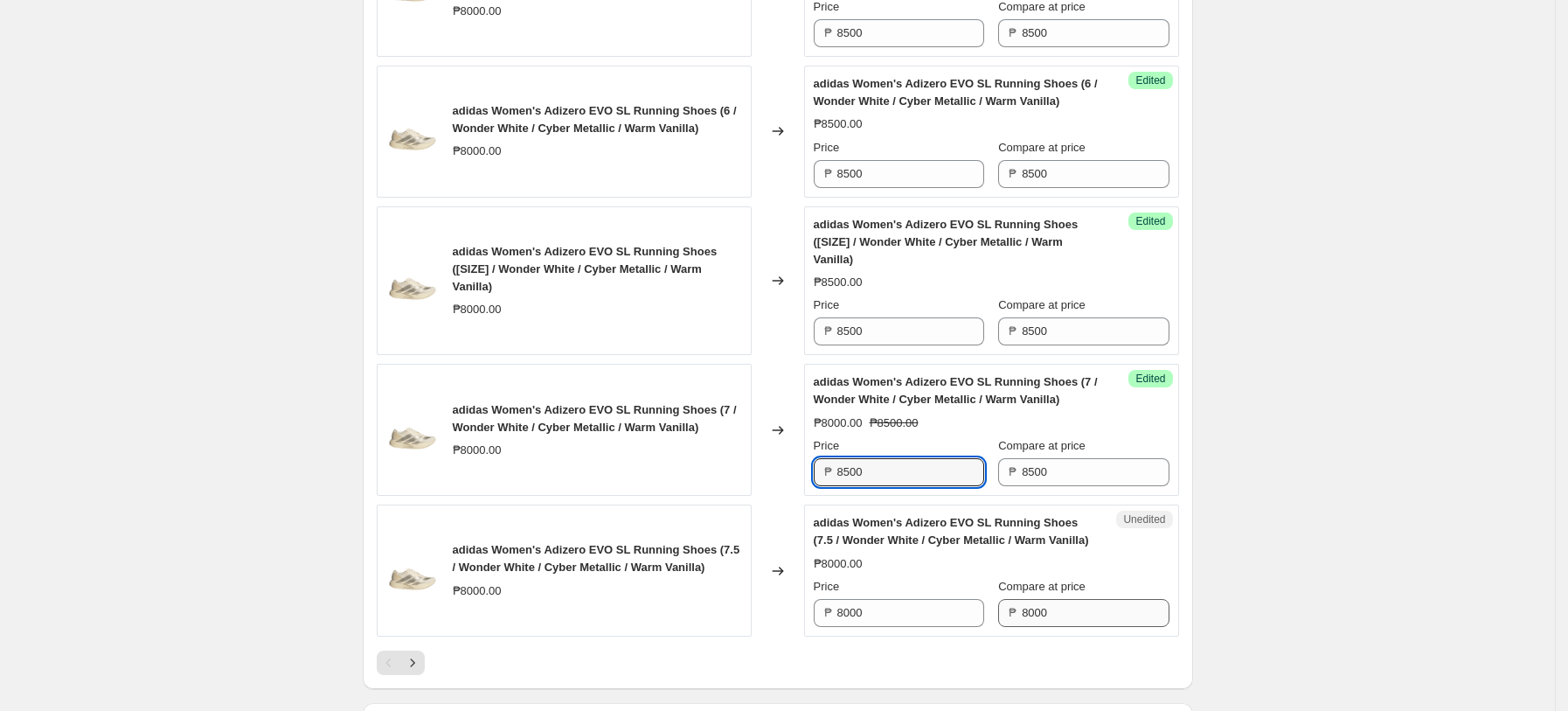 type on "8500" 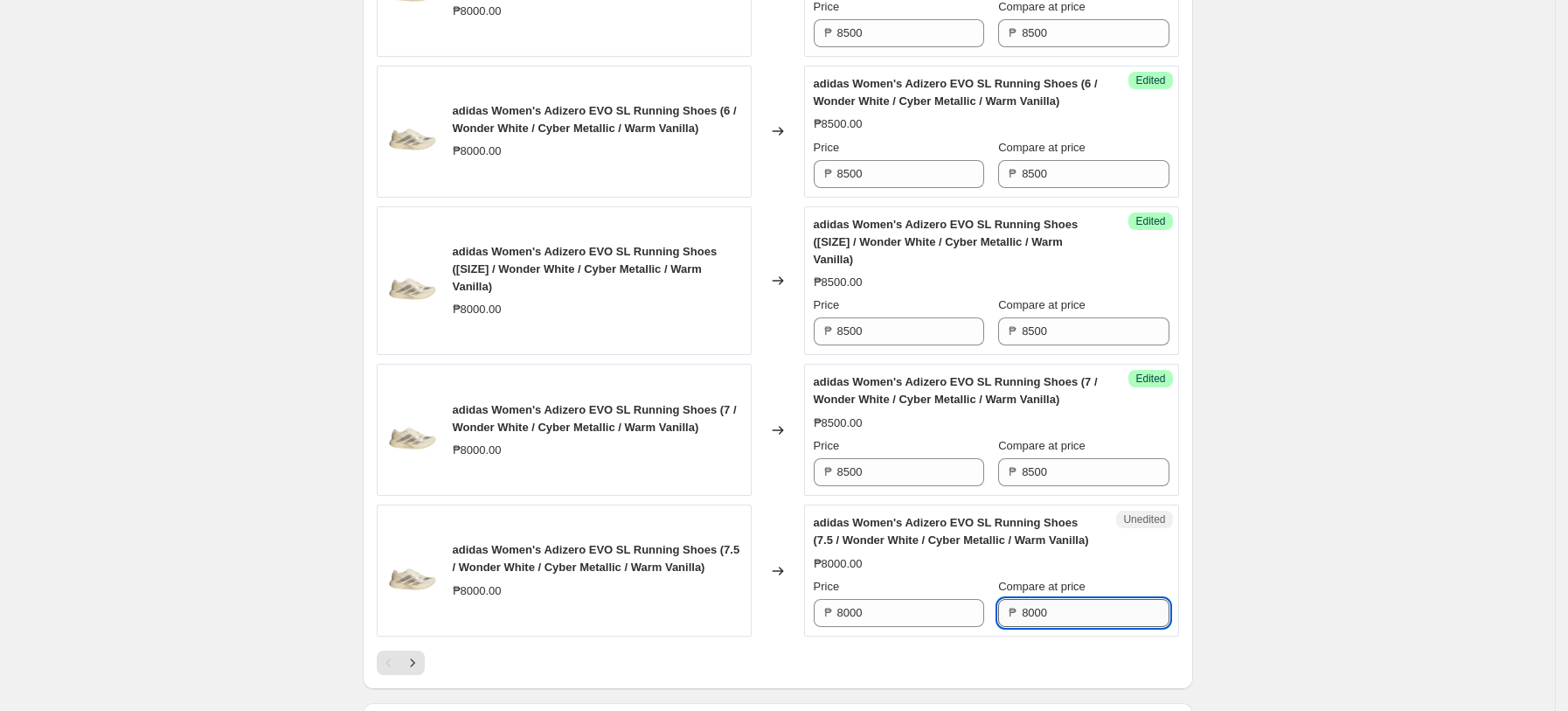 click on "8000" at bounding box center [1095, 613] 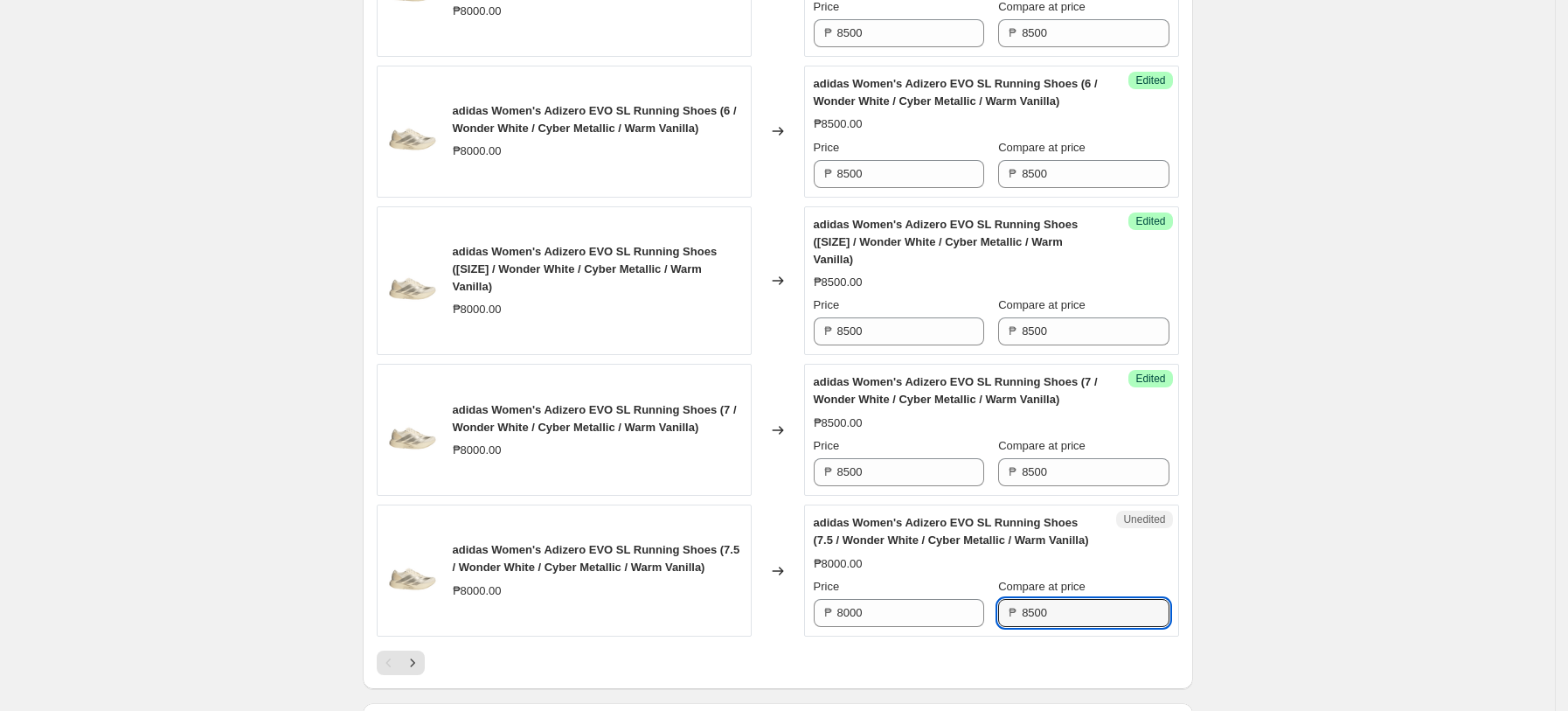 type on "8500" 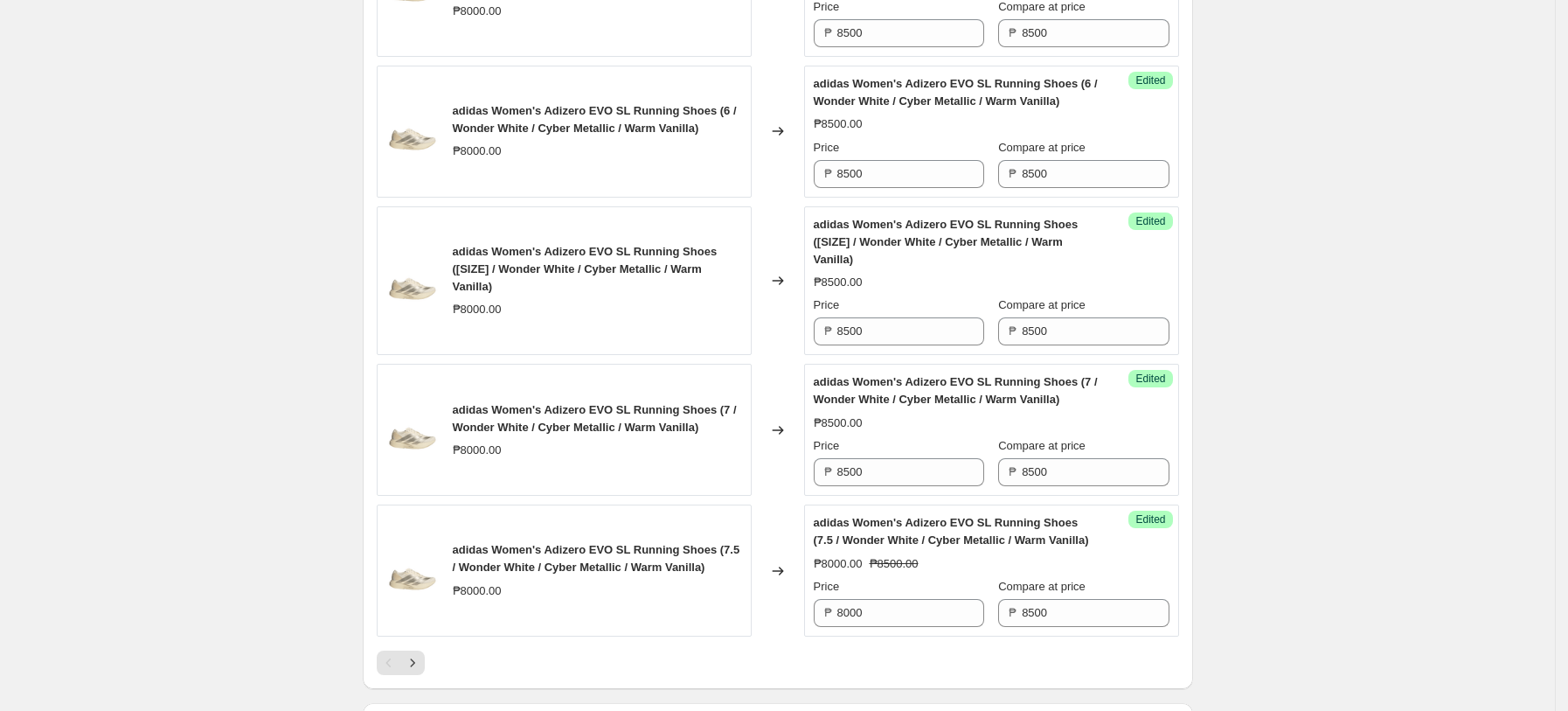 click on "Success Edited adidas Women's Adizero EVO SL Running Shoes ([SIZE] / Wonder White / Cyber Metallic / Warm Vanilla) ₱[PRICE].00 ₱[PRICE].00 Price ₱ [PRICE] Compare at price ₱ [PRICE]" at bounding box center (991, 570) 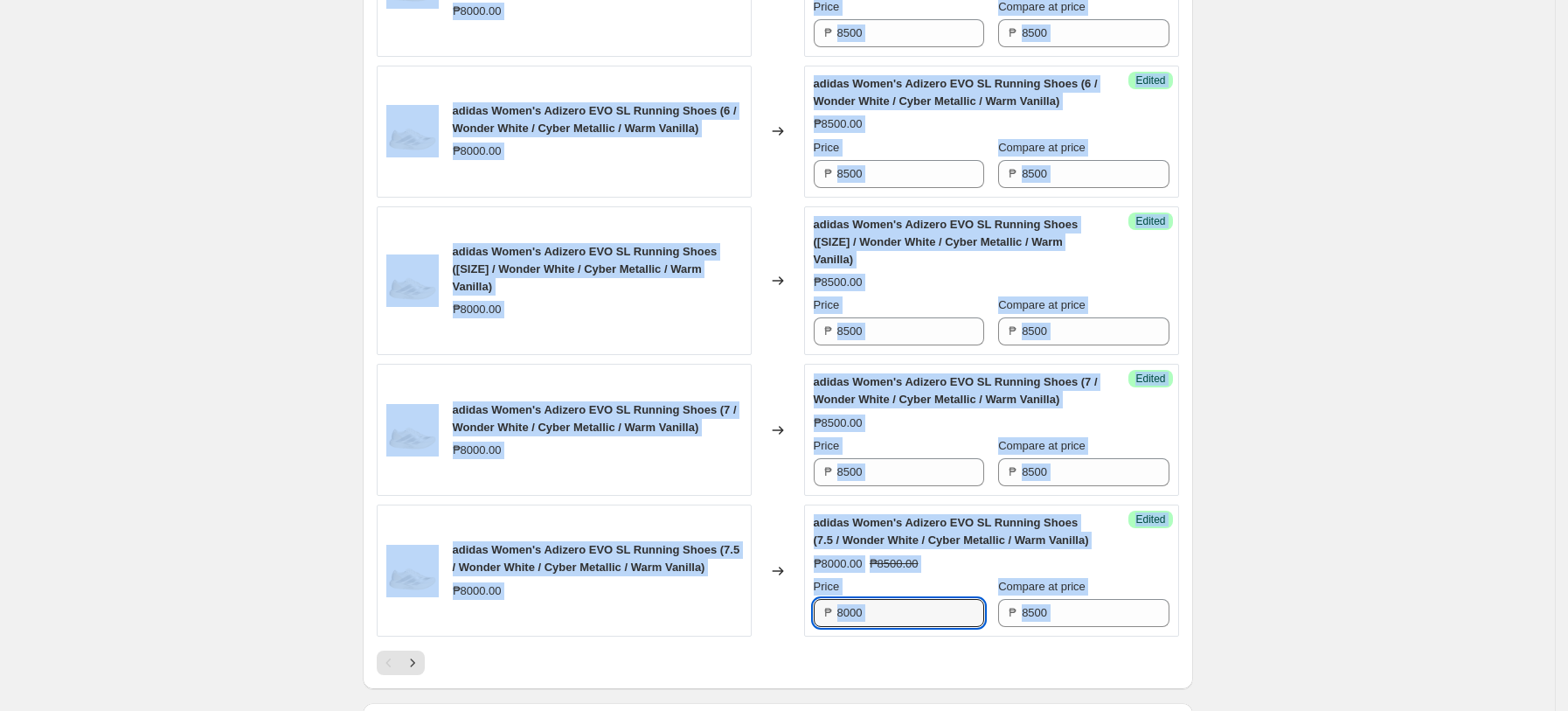 click on "8000" at bounding box center [911, 613] 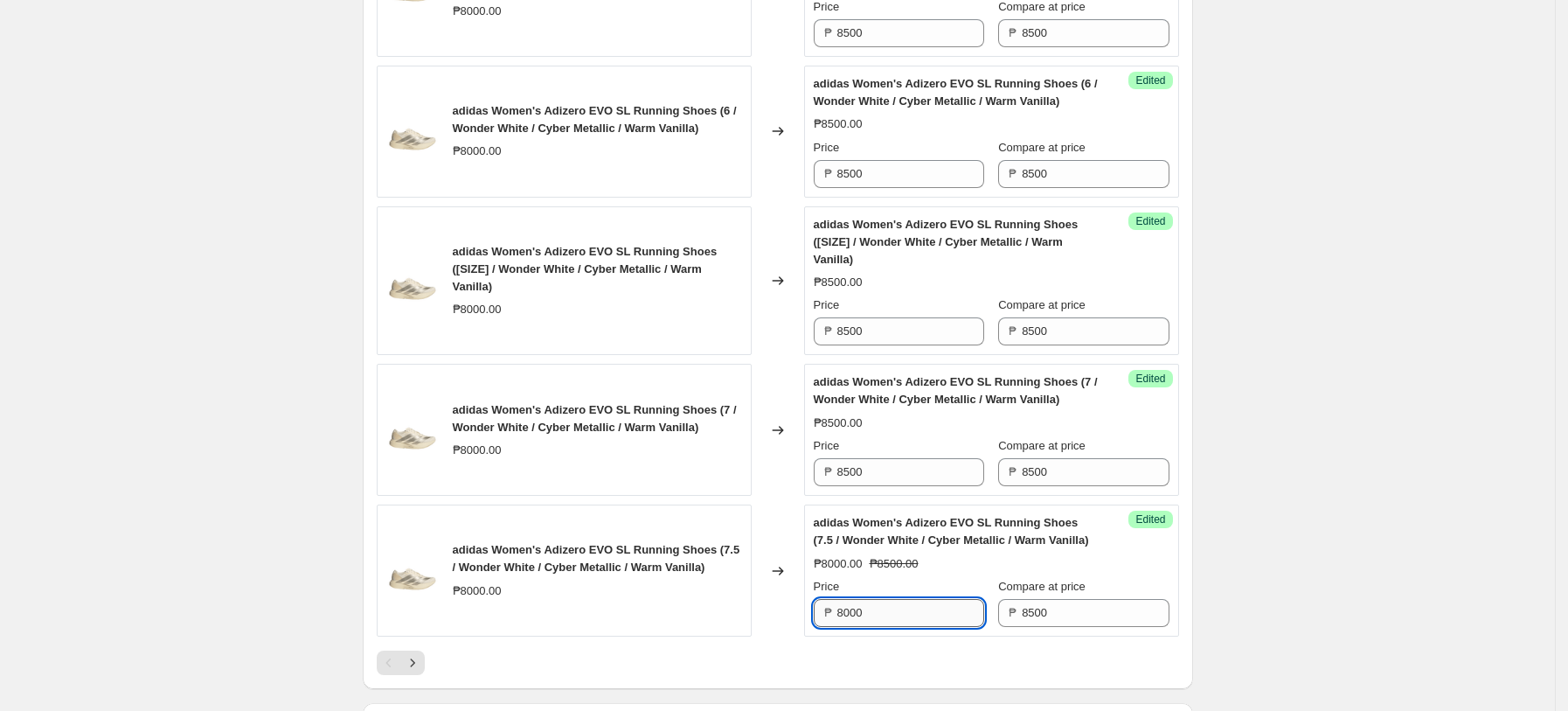 click on "8000" at bounding box center [911, 613] 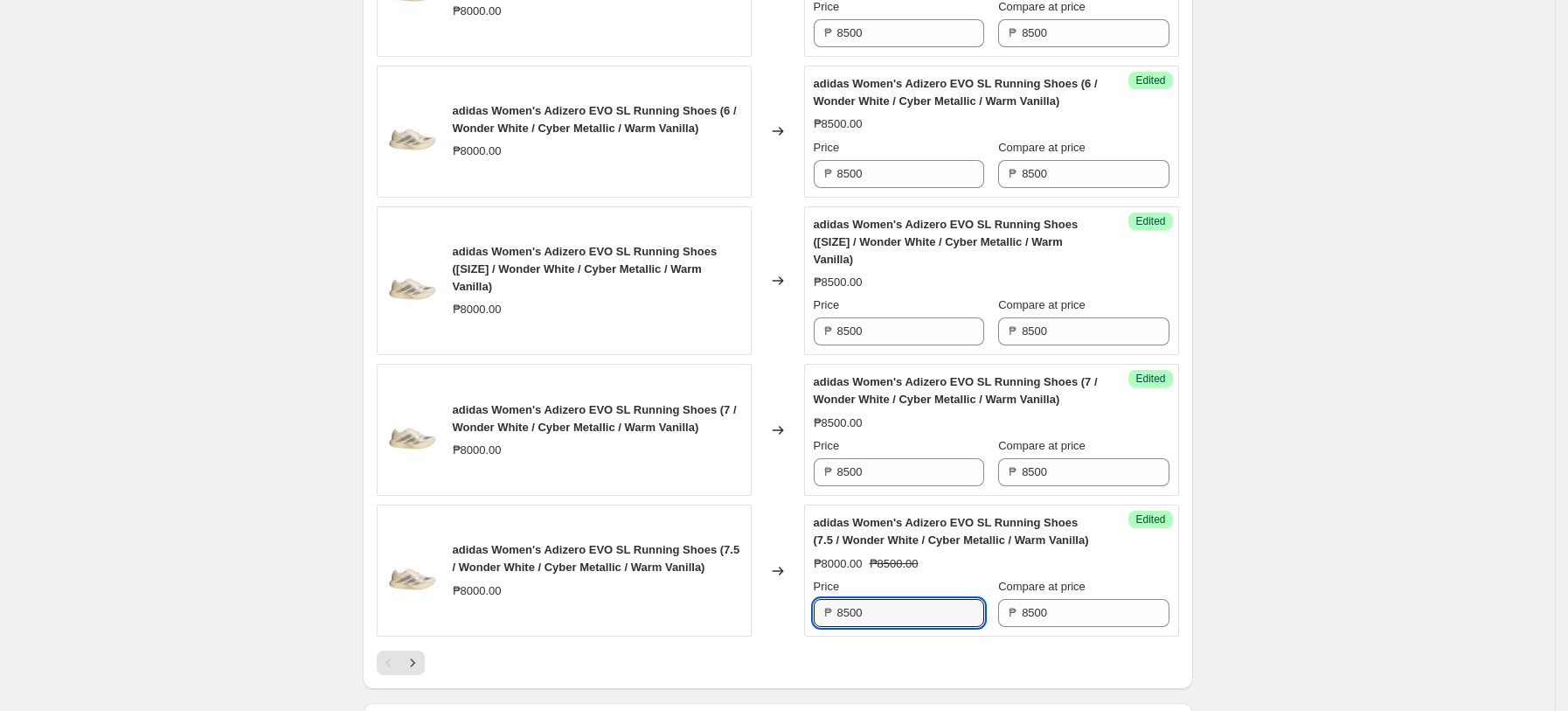 type on "8500" 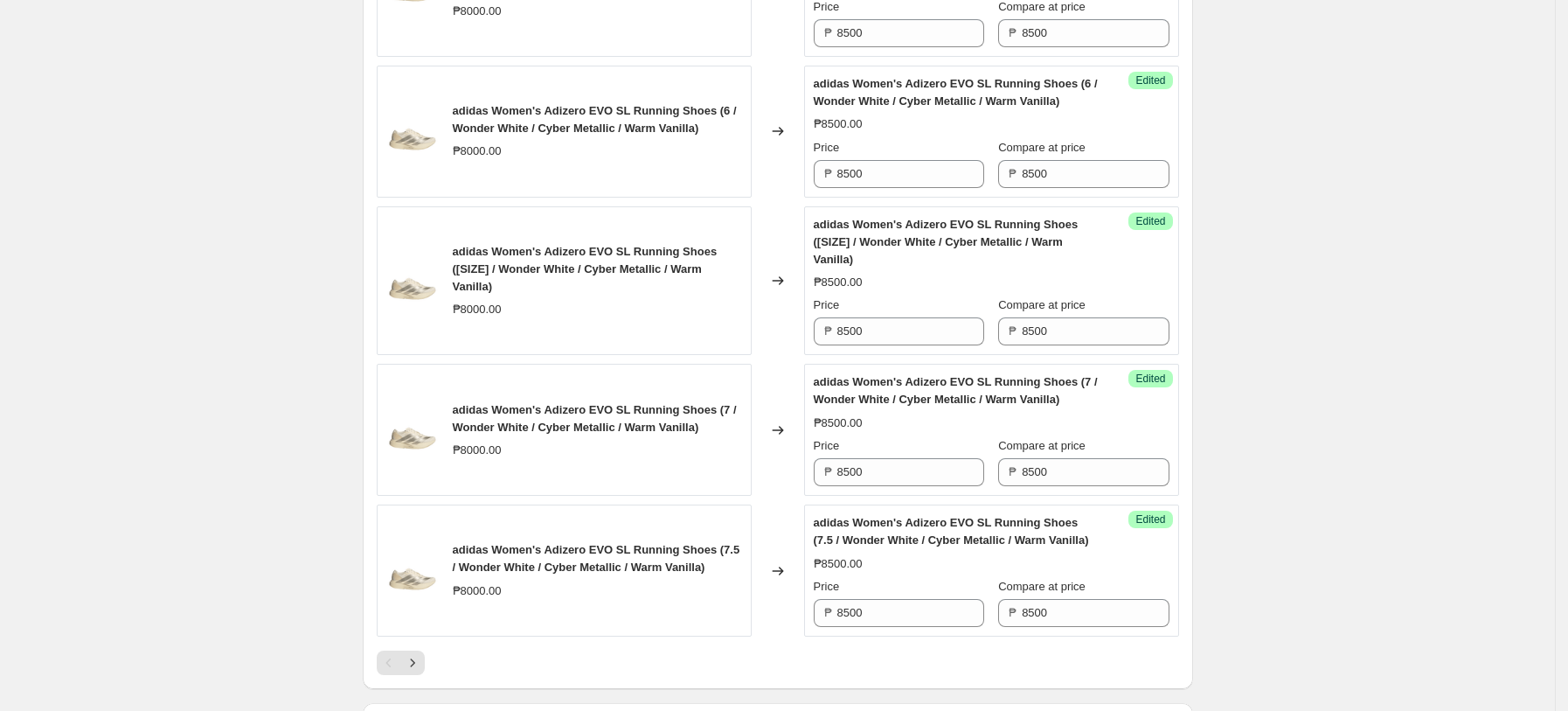 click on "PRICE CHANGE PREVIEW 98 product variants selected. 20 product prices edited: adidas Men's Adizero EVO SL Running Shoes ([SIZE] / Lucid Lemon / Core Black / Matte Silver) ₱[PRICE].00 Changed to Success Edited adidas Men's Adizero EVO SL Running Shoes ([SIZE] / Lucid Lemon / Core Black / Matte Silver) ₱[PRICE].00 Price ₱ [PRICE] Compare at price ₱ [PRICE] adidas Men's Adizero EVO SL Running Shoes ([SIZE] / Lucid Lemon / Core Black / Matte Silver) ₱[PRICE].00 Changed to Success Edited adidas Men's Adizero EVO SL Running Shoes ([SIZE] / Lucid Lemon / Core Black / Matte Silver) ₱[PRICE].00 Price ₱ [PRICE] Compare at price ₱ [PRICE] adidas Men's Adizero EVO SL Running Shoes ([SIZE] / Lucid Lemon / Core Black / Matte Silver) ₱[PRICE].00 Changed to Success Edited adidas Men's Adizero EVO SL Running Shoes ([SIZE] / Lucid Lemon / Core Black / Matte Silver) ₱[PRICE].00 Price ₱ [PRICE] Compare at price ₱ [PRICE] adidas Men's Adizero EVO SL Running Shoes ([SIZE] / Lucid Lemon / Core Black / Matte Silver) ₱[PRICE].00 Changed to Success Edited ₱[PRICE].00 Price ₱" at bounding box center [778, -796] 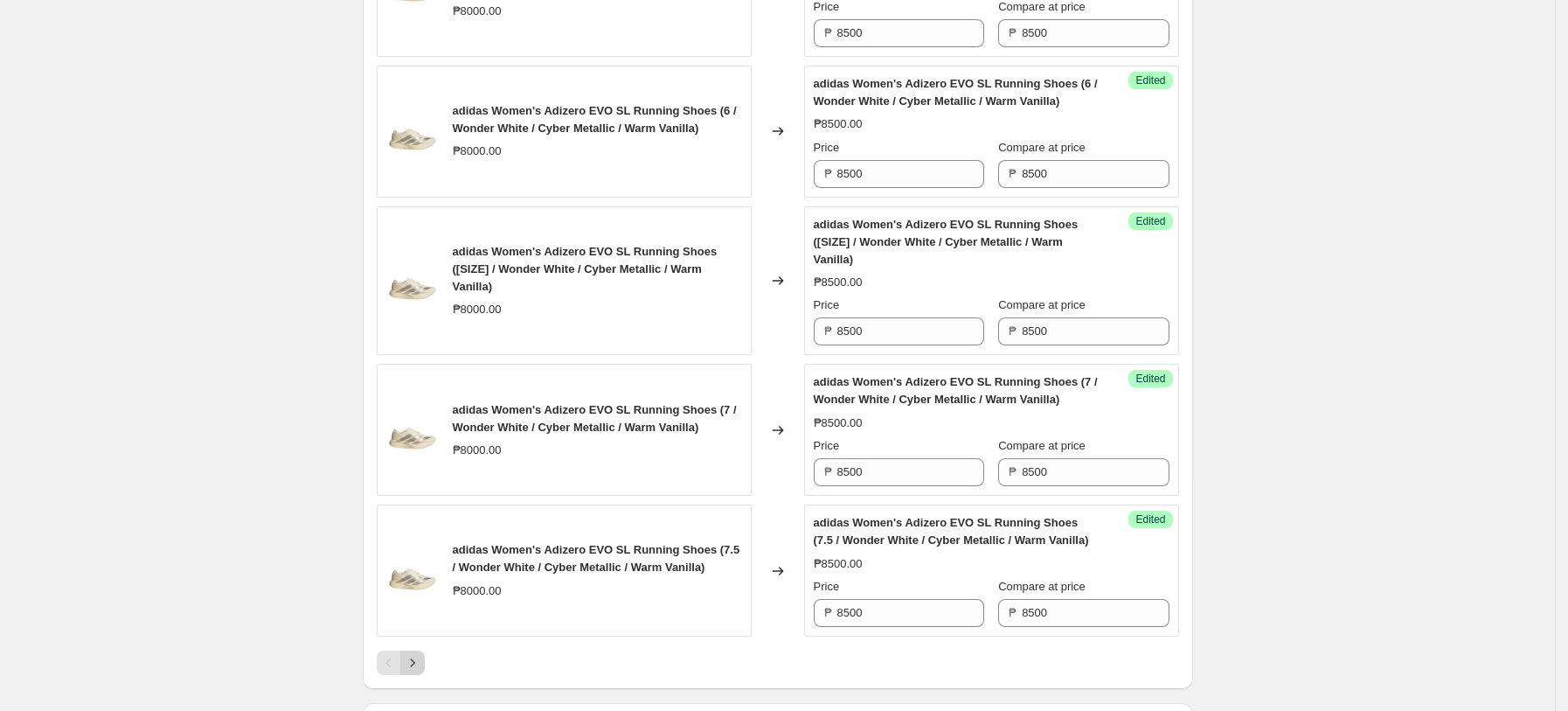 click 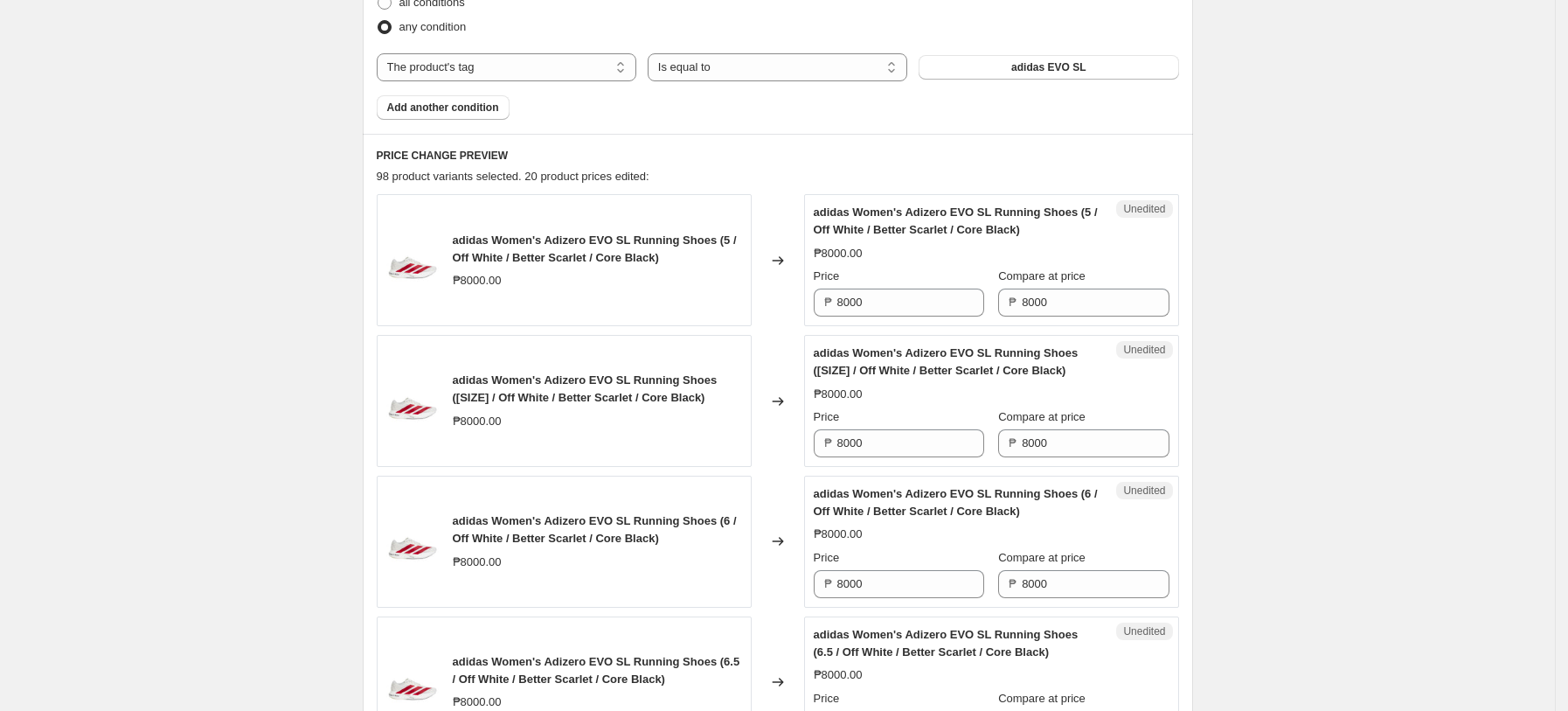 scroll, scrollTop: 556, scrollLeft: 0, axis: vertical 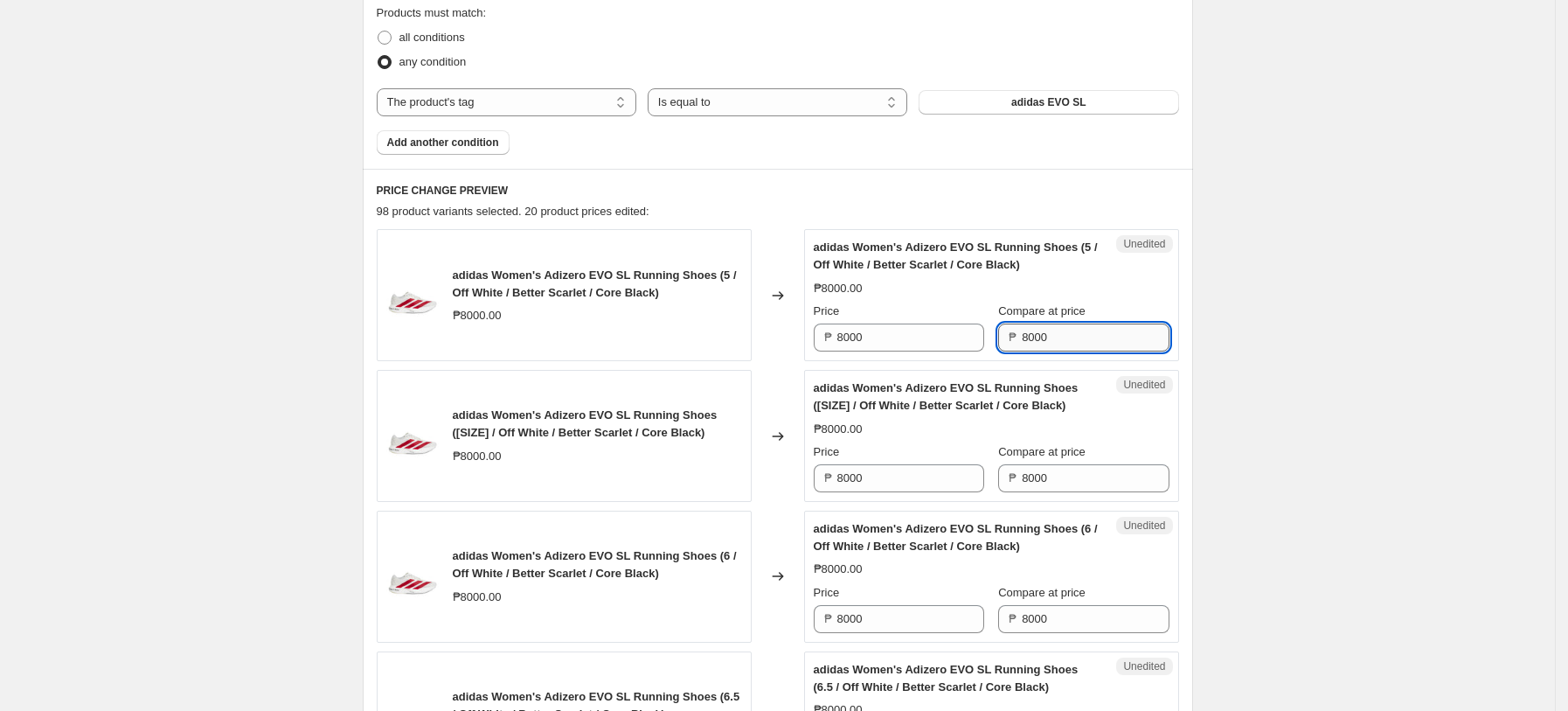 click on "8000" at bounding box center [1095, 338] 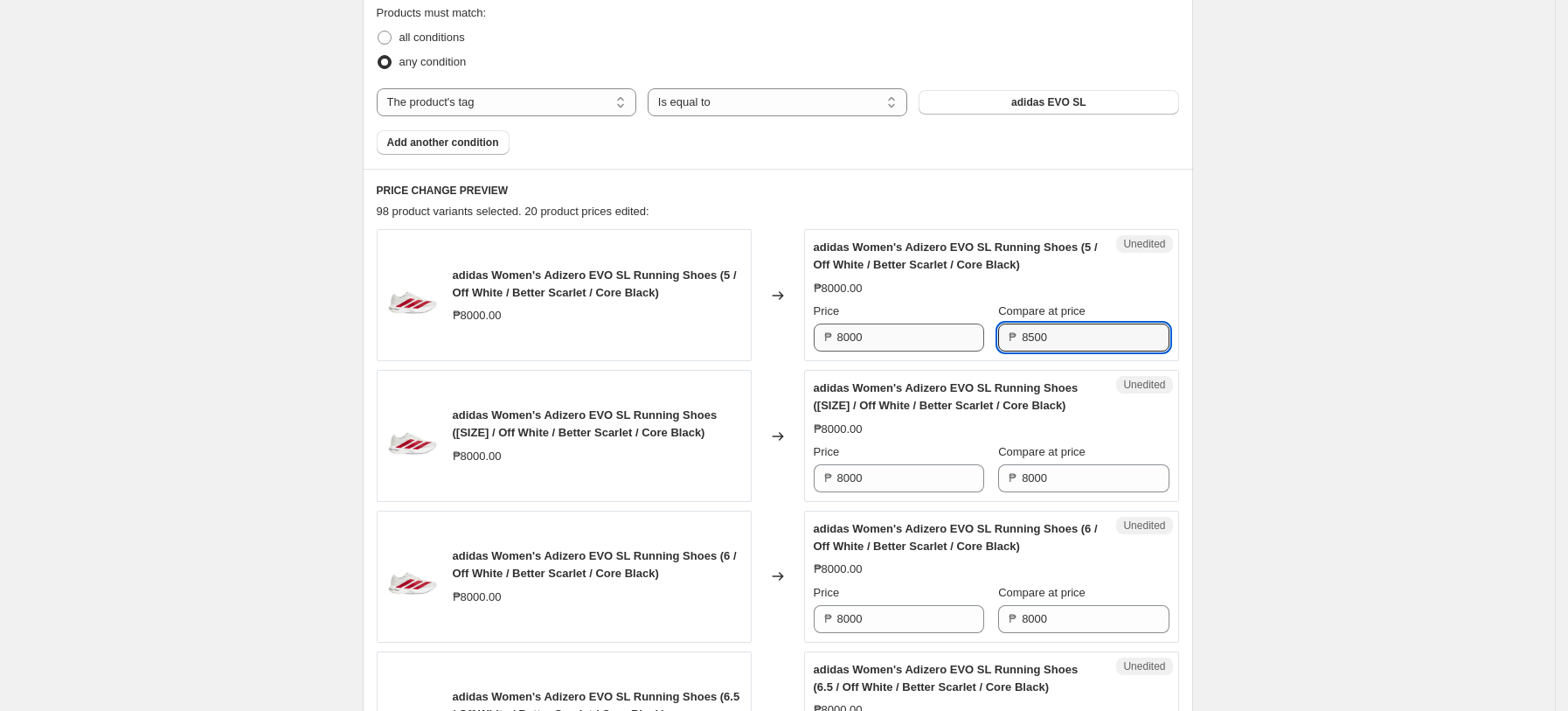 type on "8500" 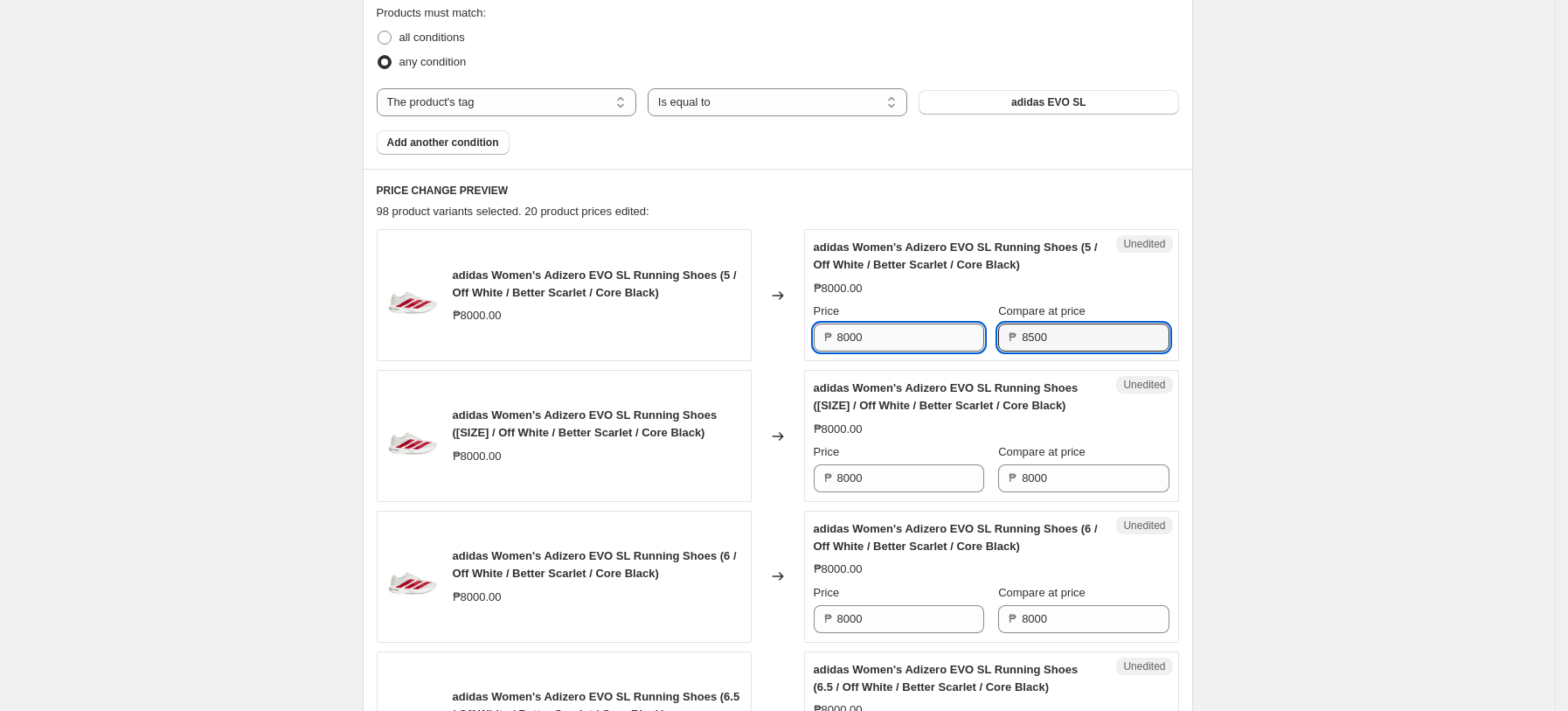 click on "8000" at bounding box center [911, 338] 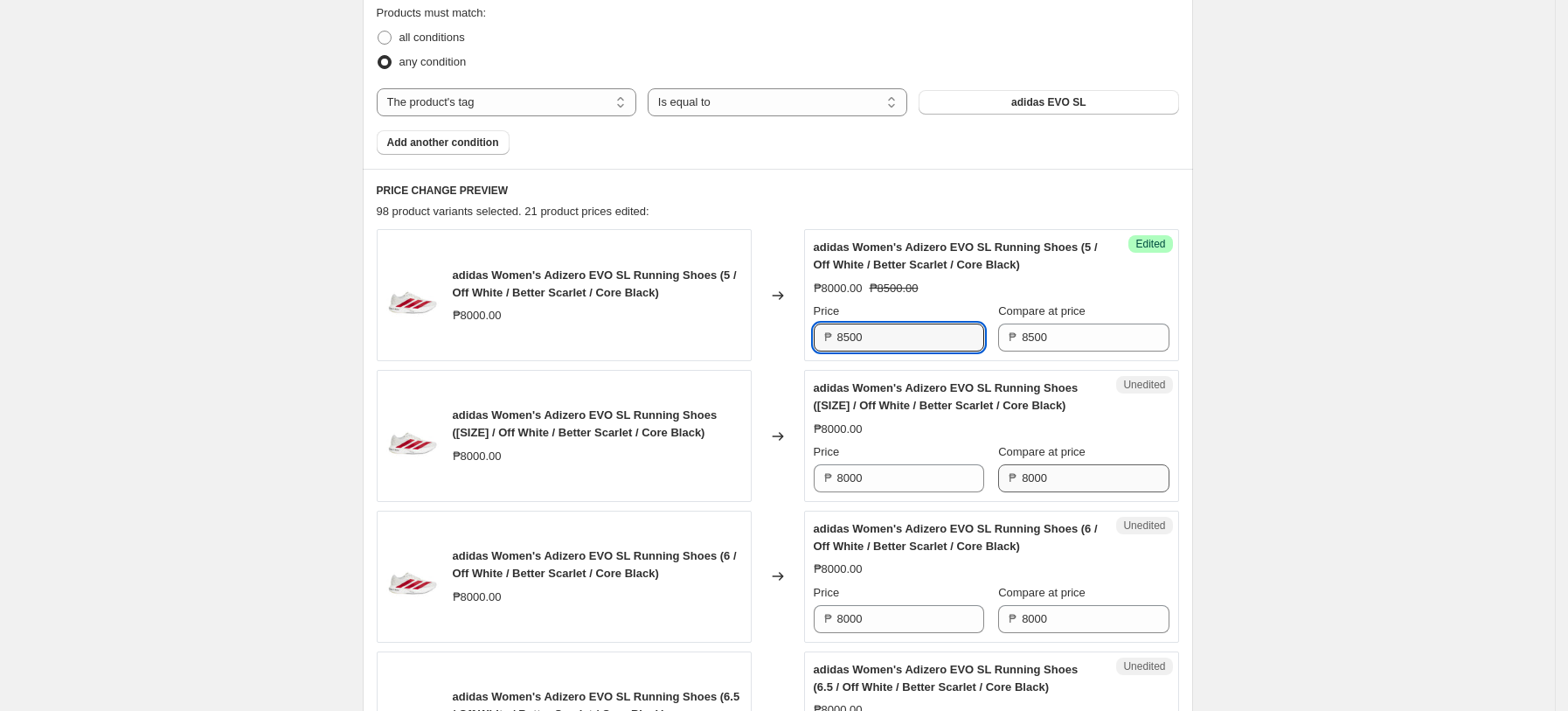 type on "8500" 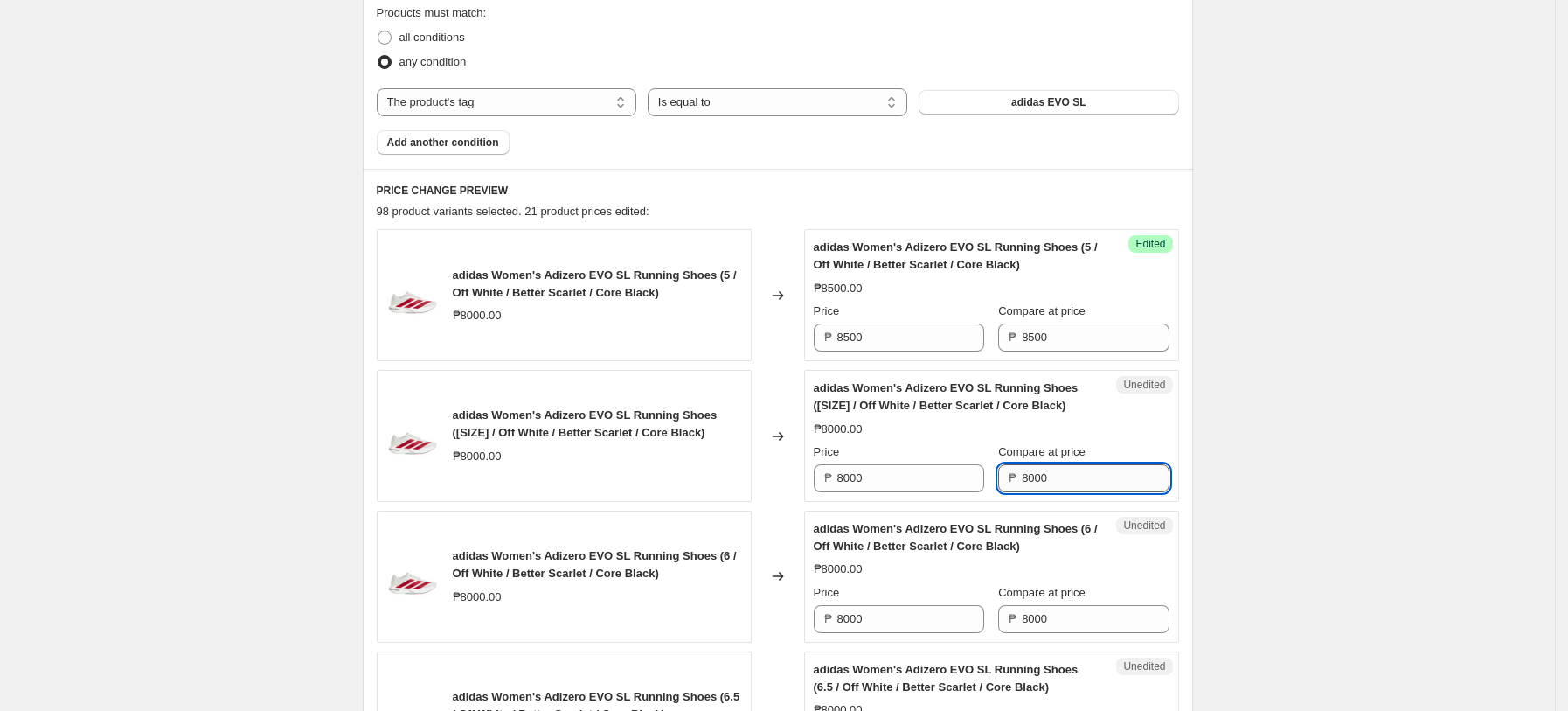 click on "8000" at bounding box center [1095, 478] 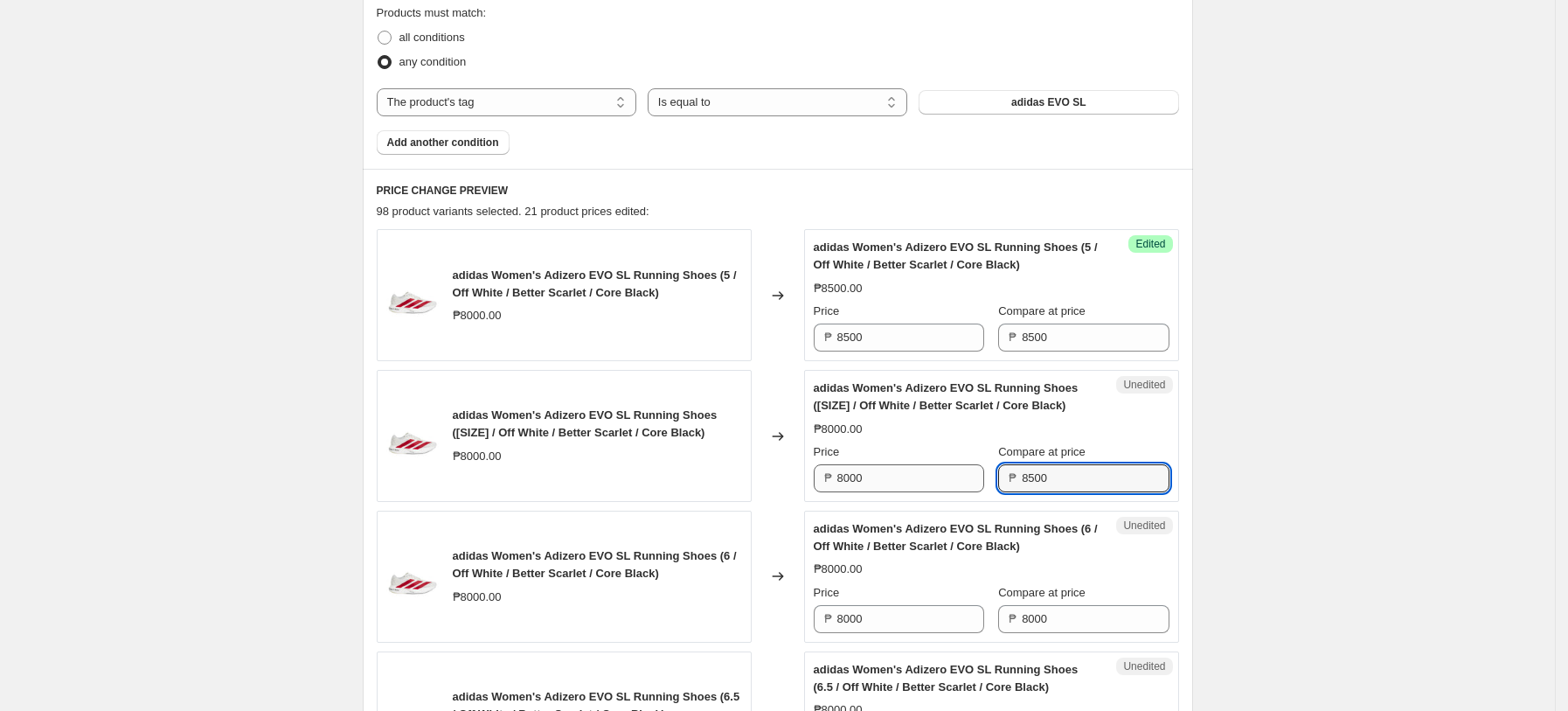 type on "8500" 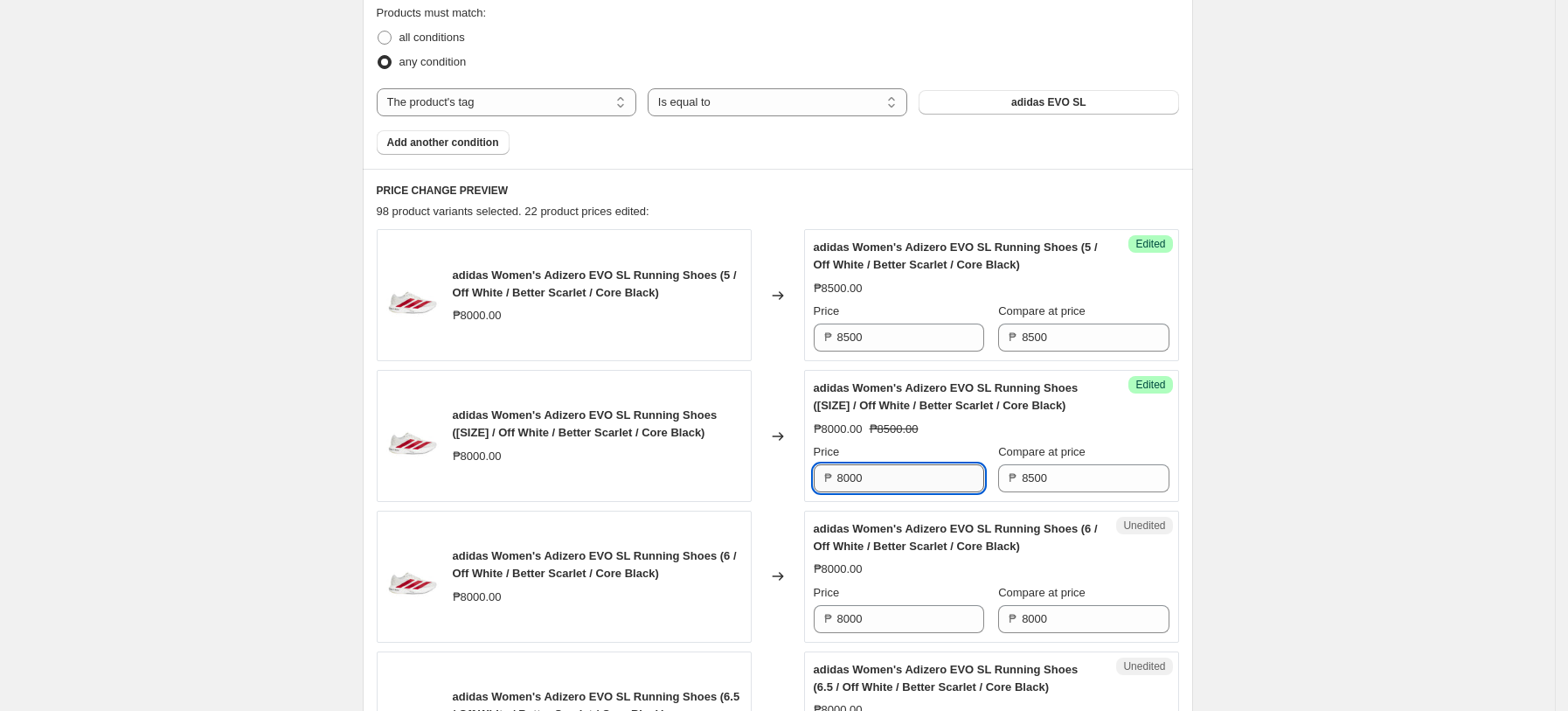 click on "8000" at bounding box center (911, 478) 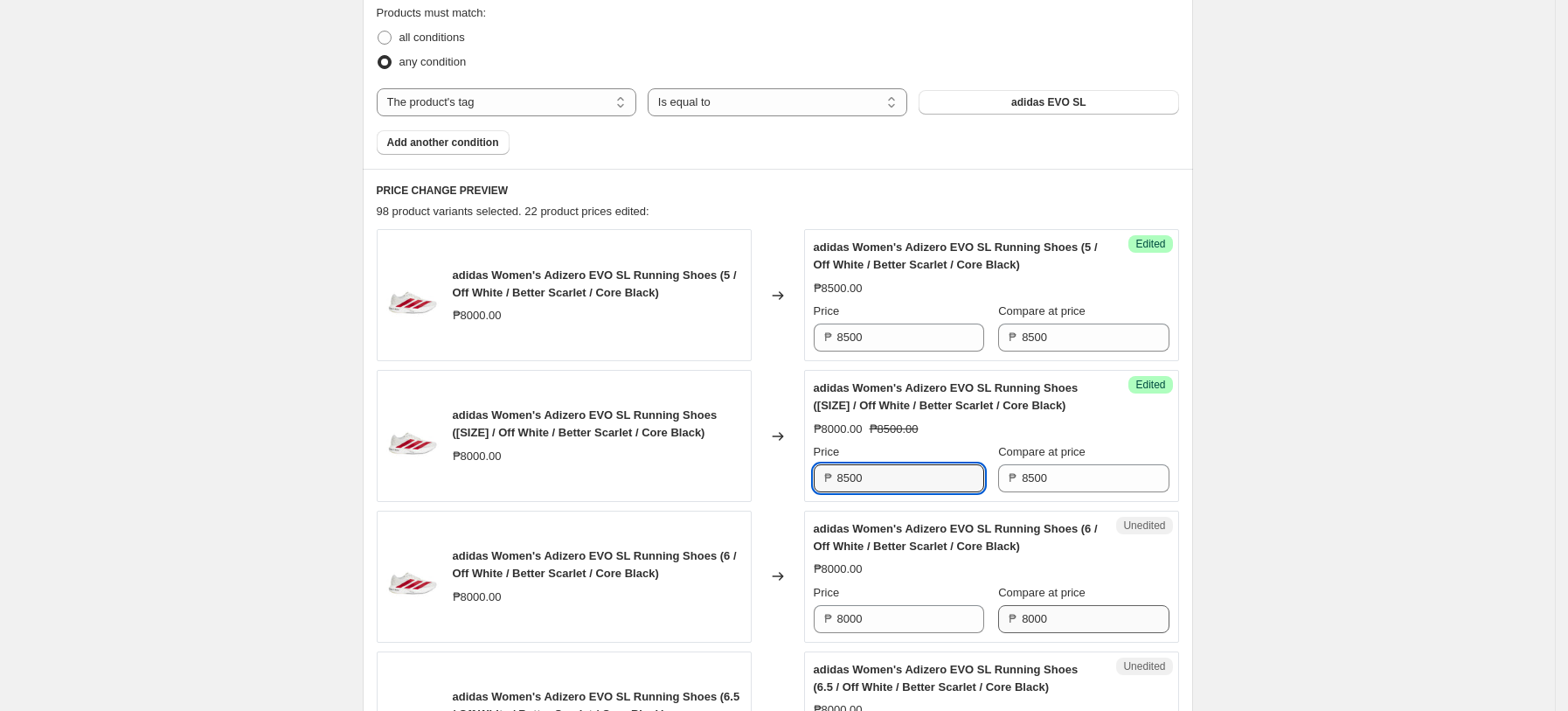 type on "8500" 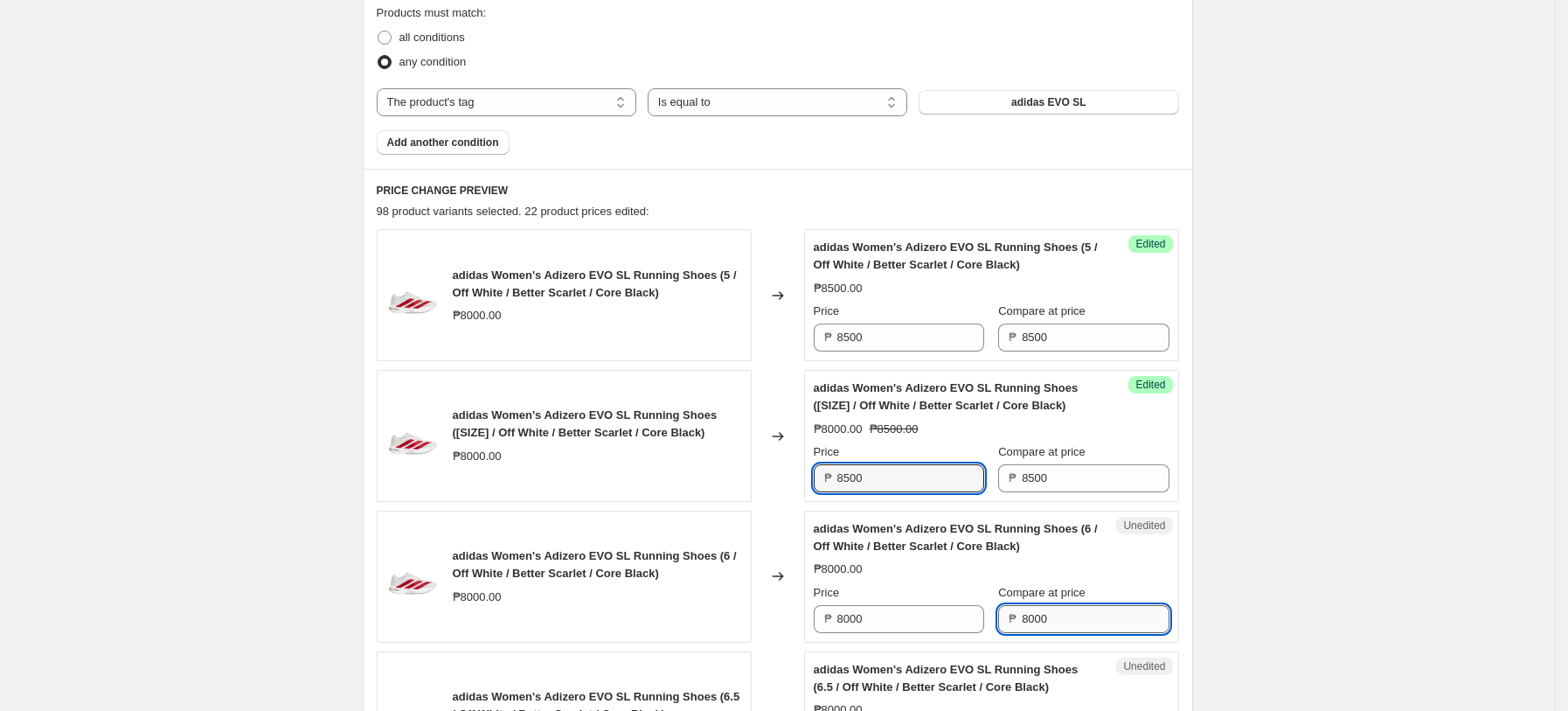 drag, startPoint x: 1060, startPoint y: 620, endPoint x: 1043, endPoint y: 619, distance: 17.029386 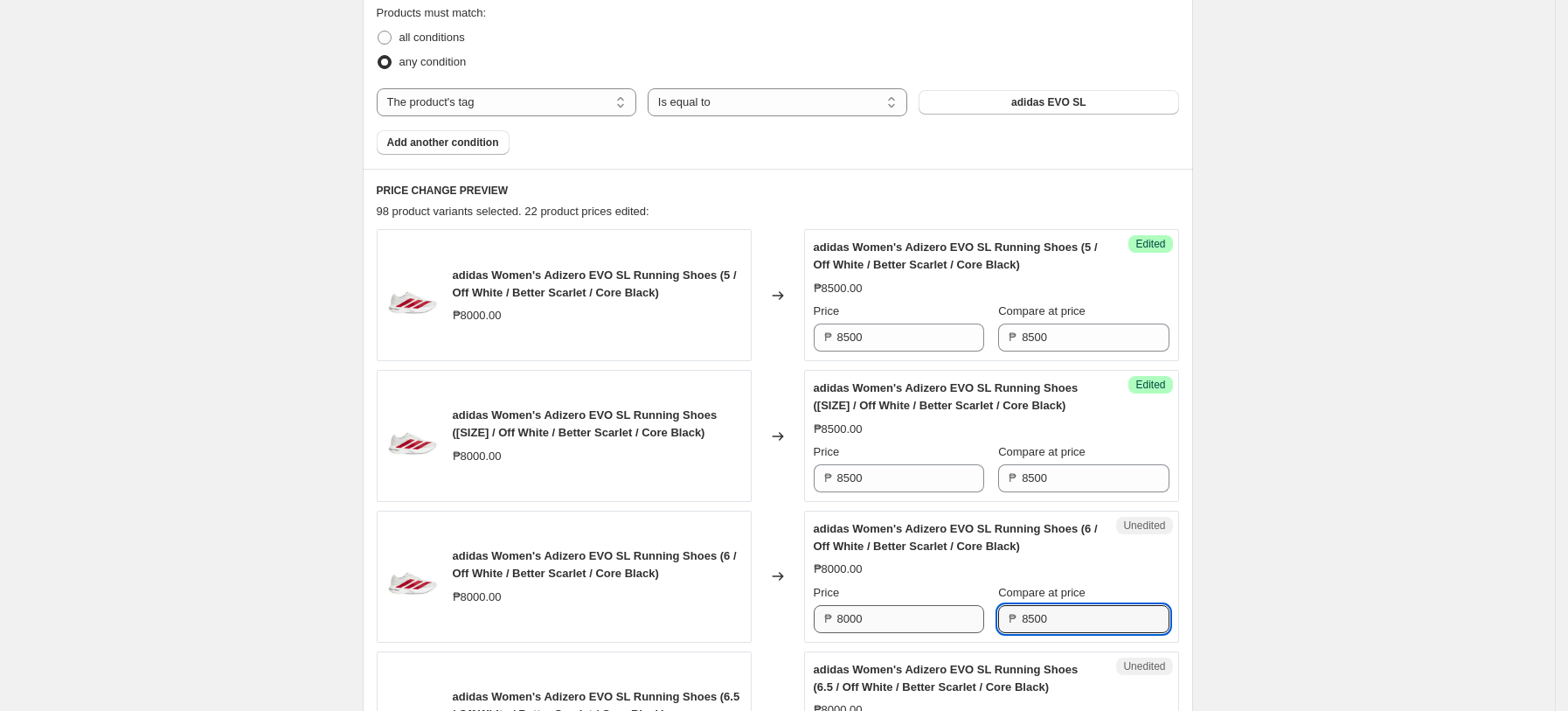 type on "8500" 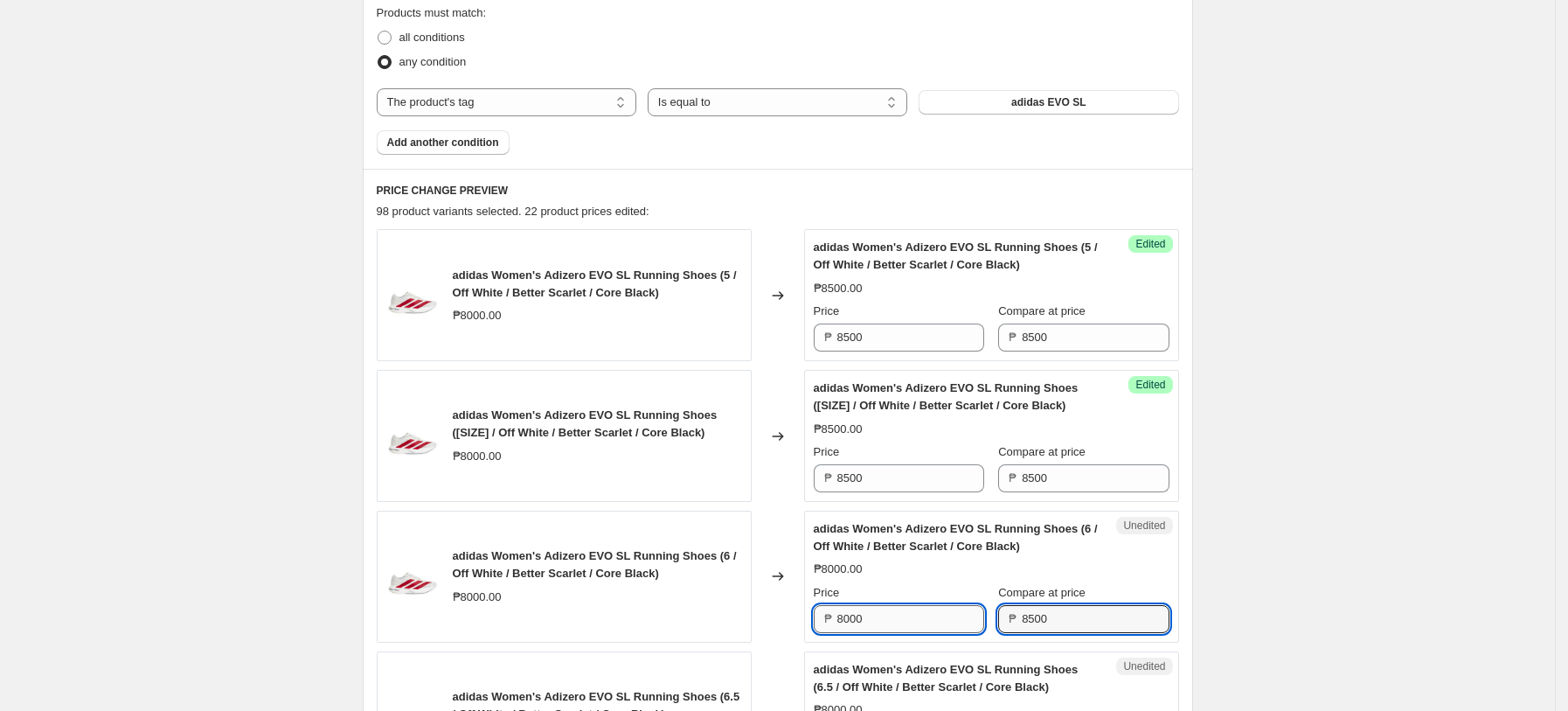 click on "8000" at bounding box center [911, 619] 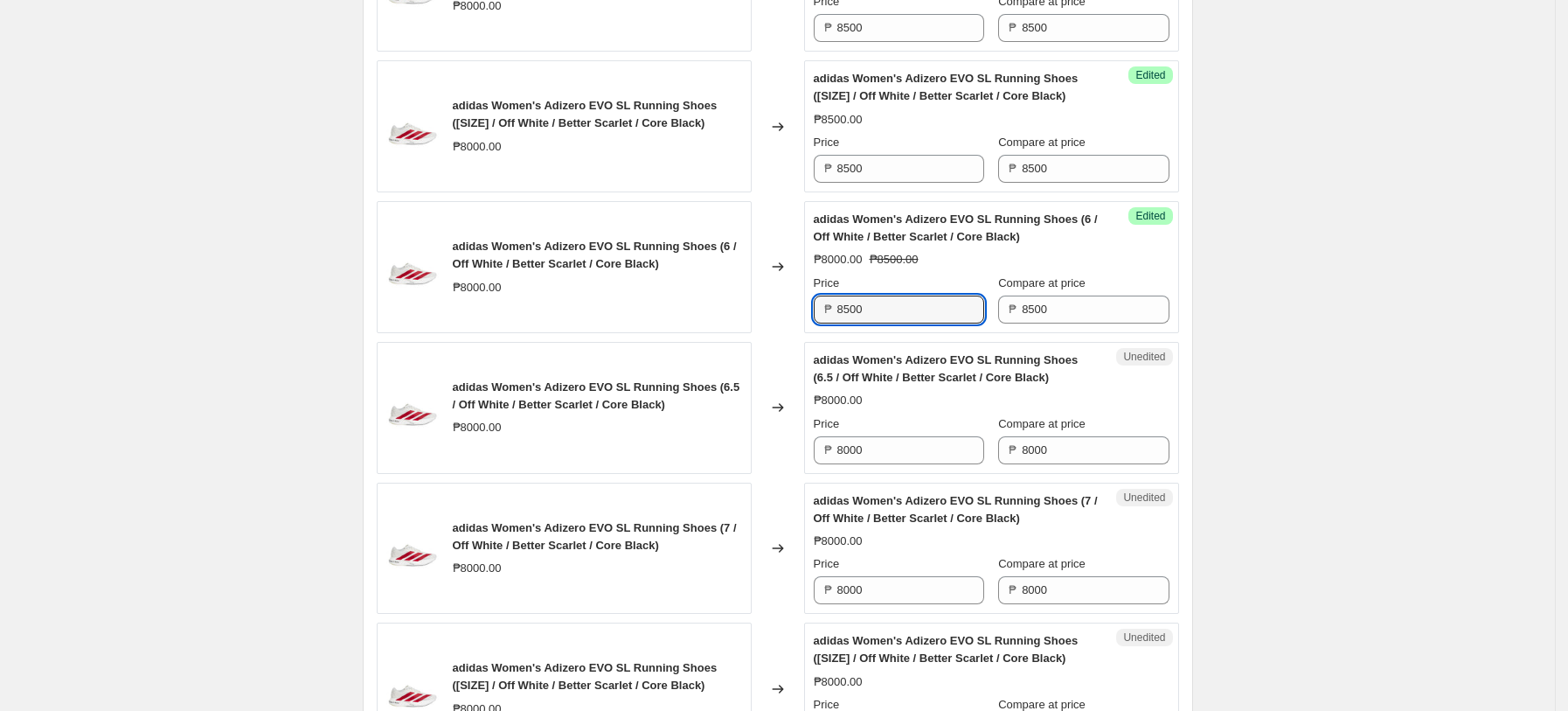 scroll, scrollTop: 906, scrollLeft: 0, axis: vertical 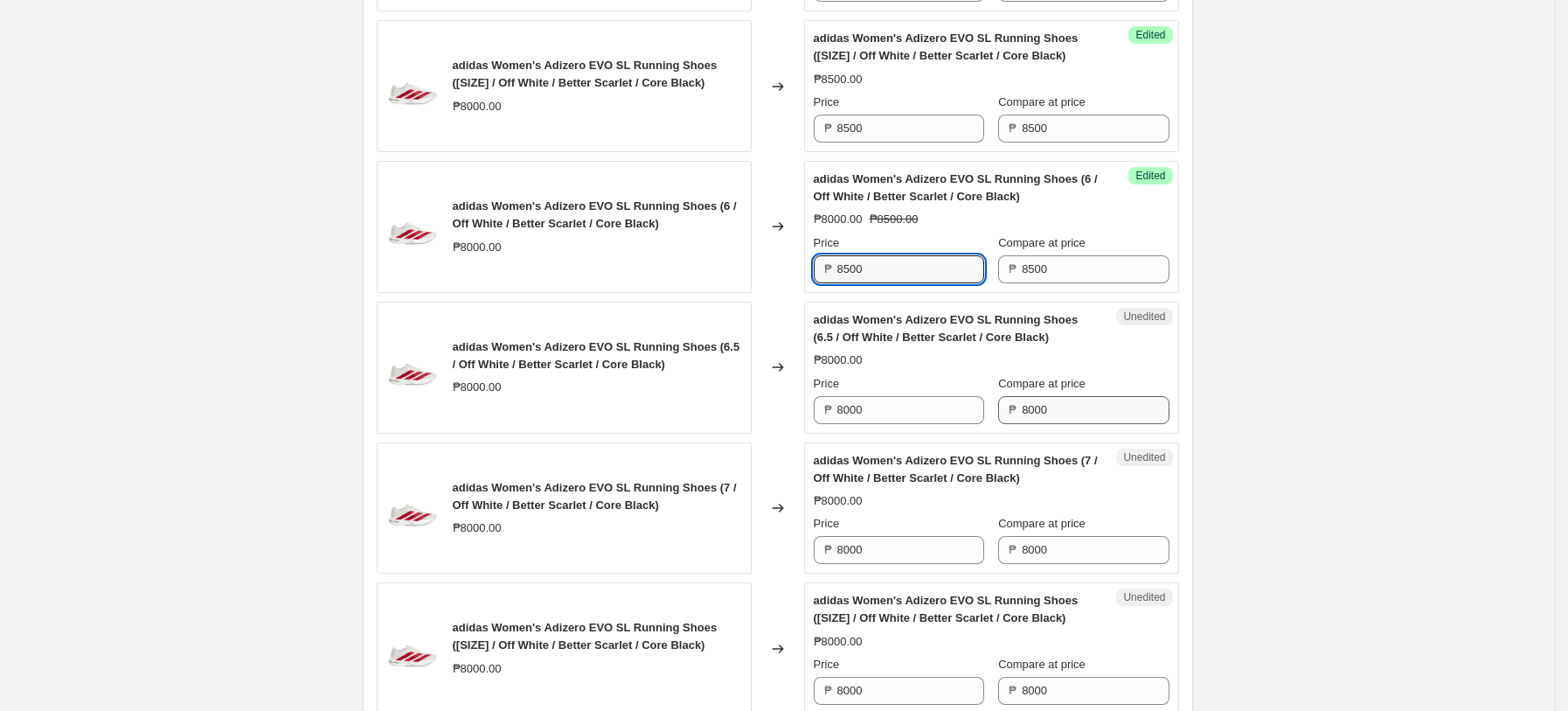 type on "8500" 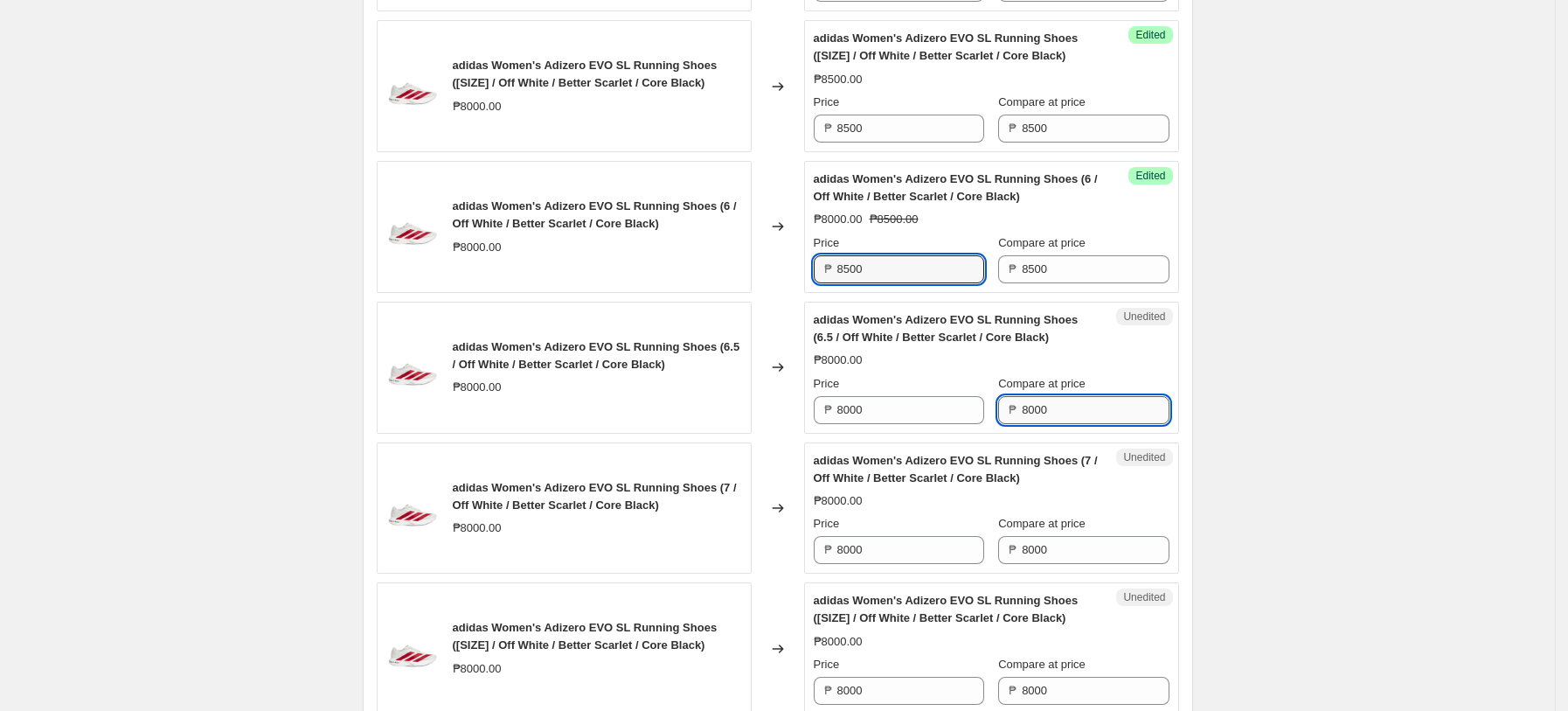 click on "8000" at bounding box center [1095, 410] 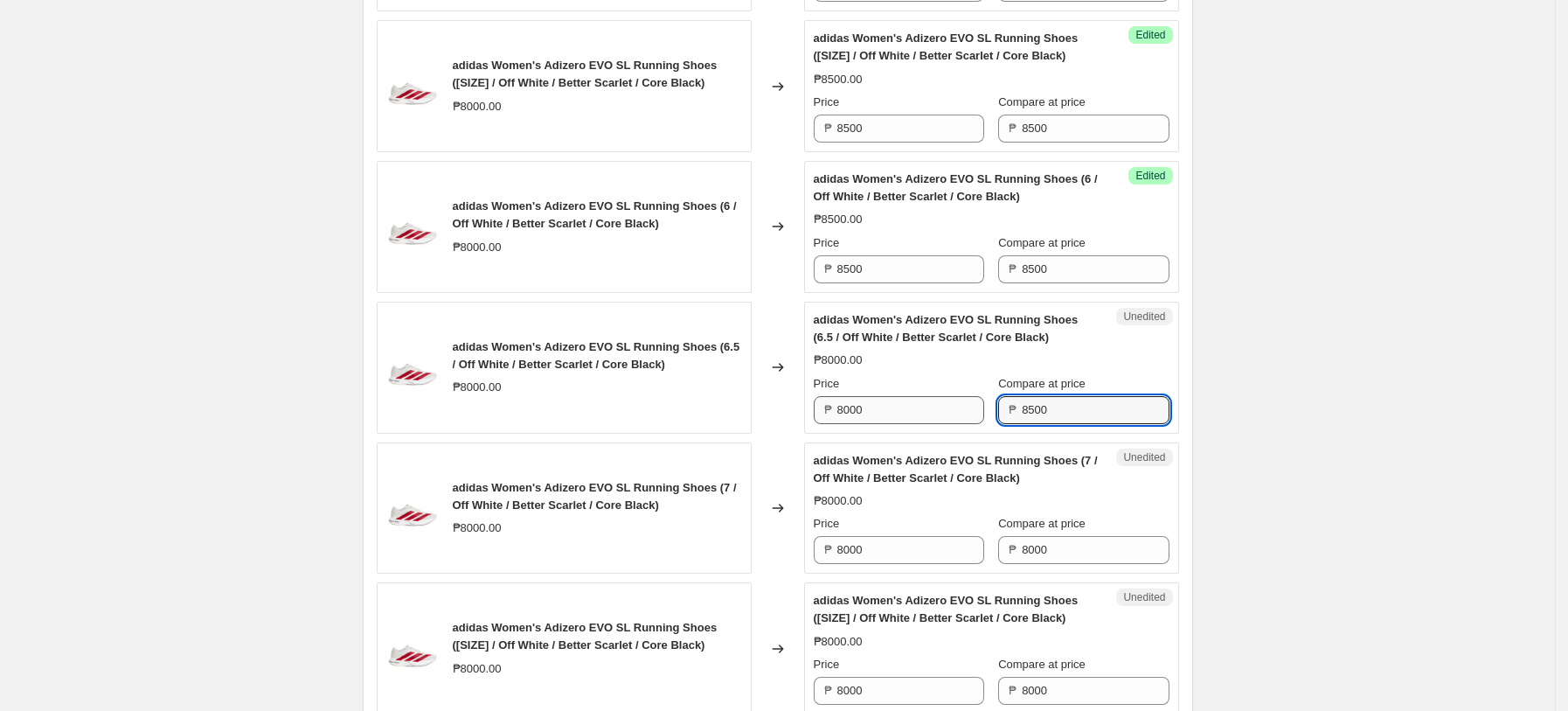 type on "8500" 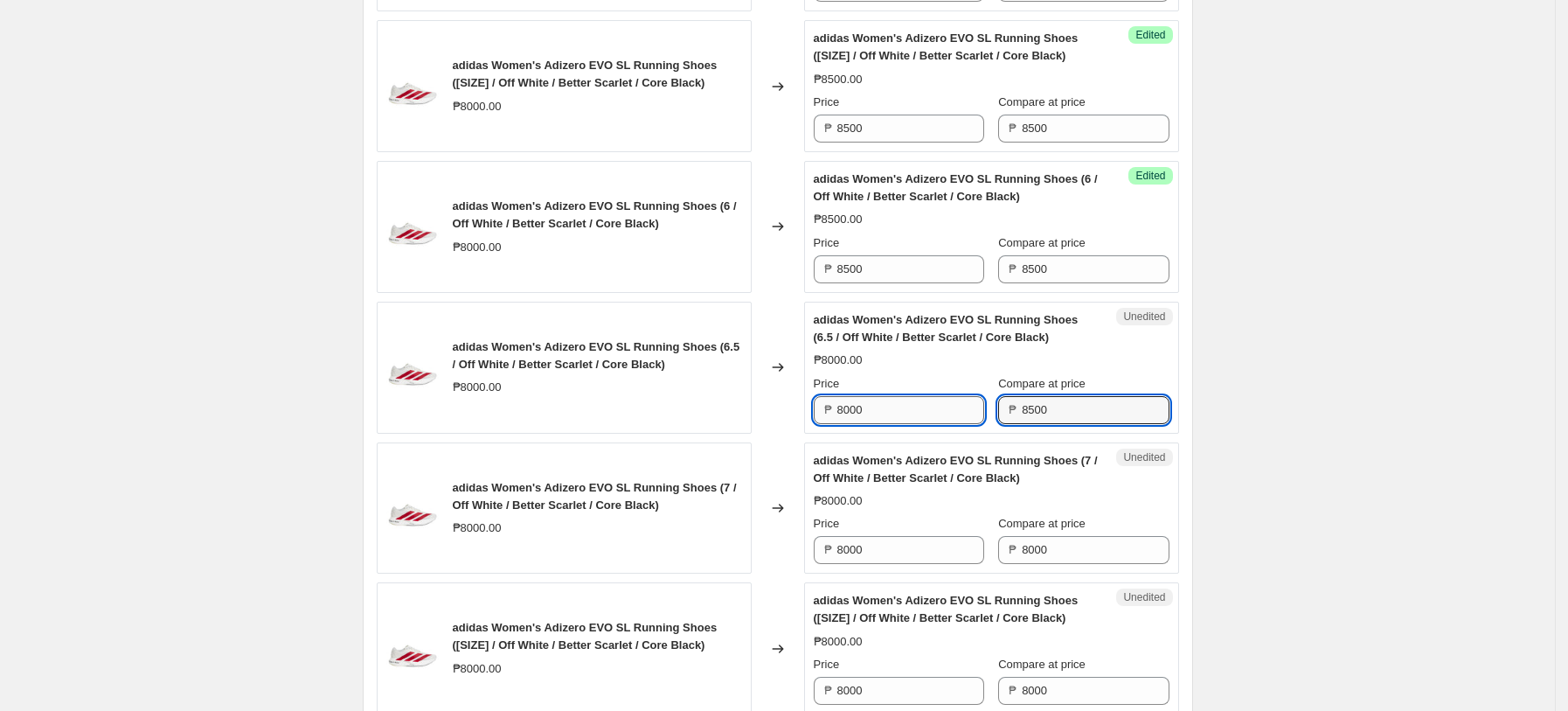 click on "8000" at bounding box center [911, 410] 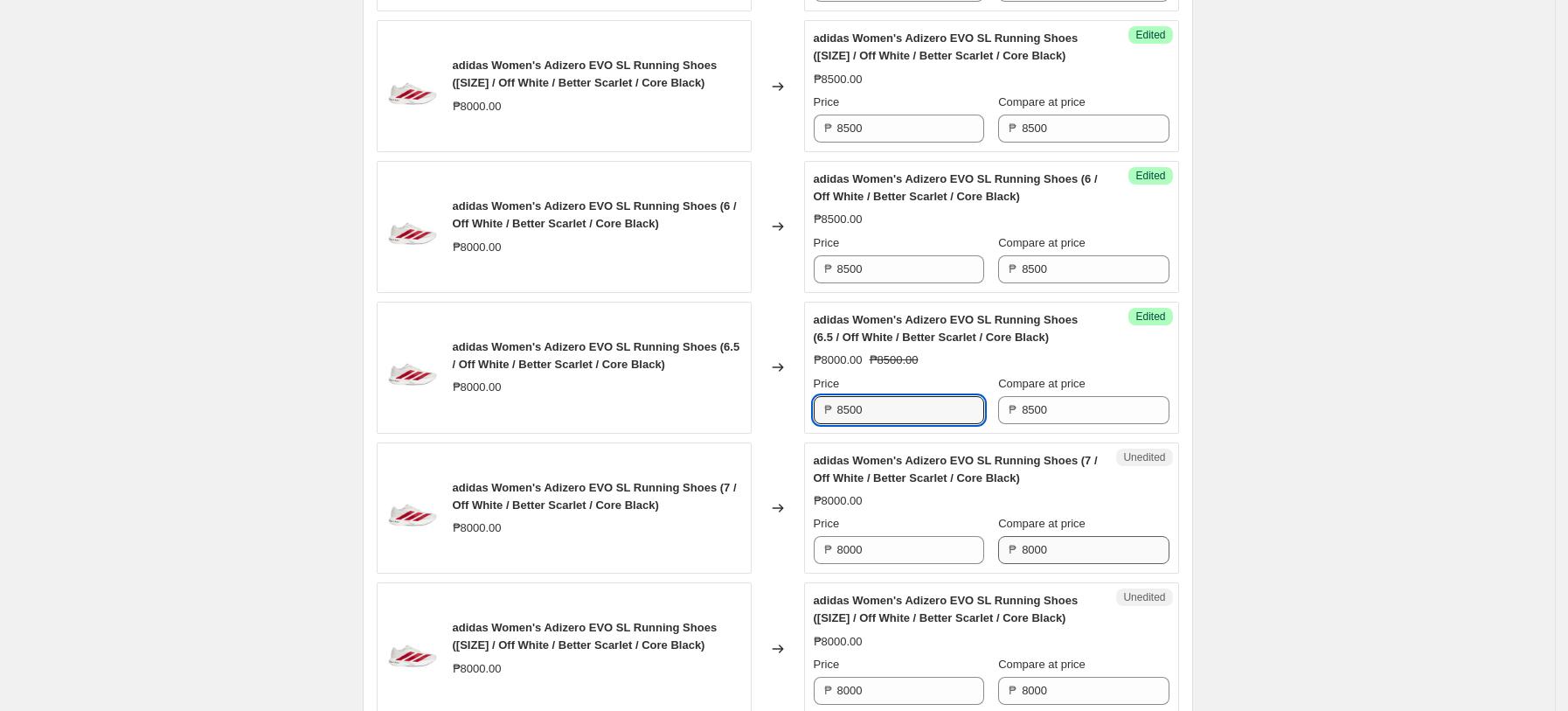 type on "8500" 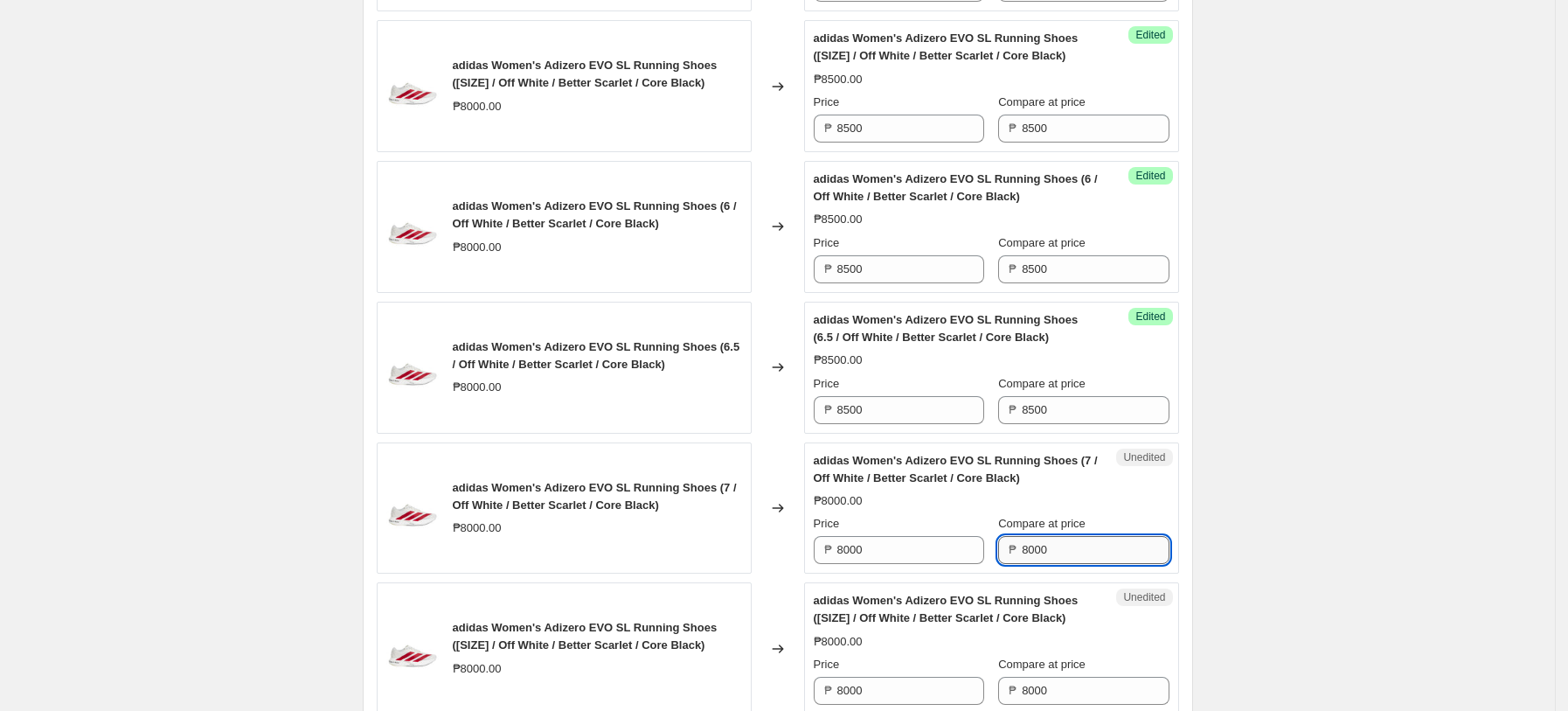 click on "8000" at bounding box center [1095, 550] 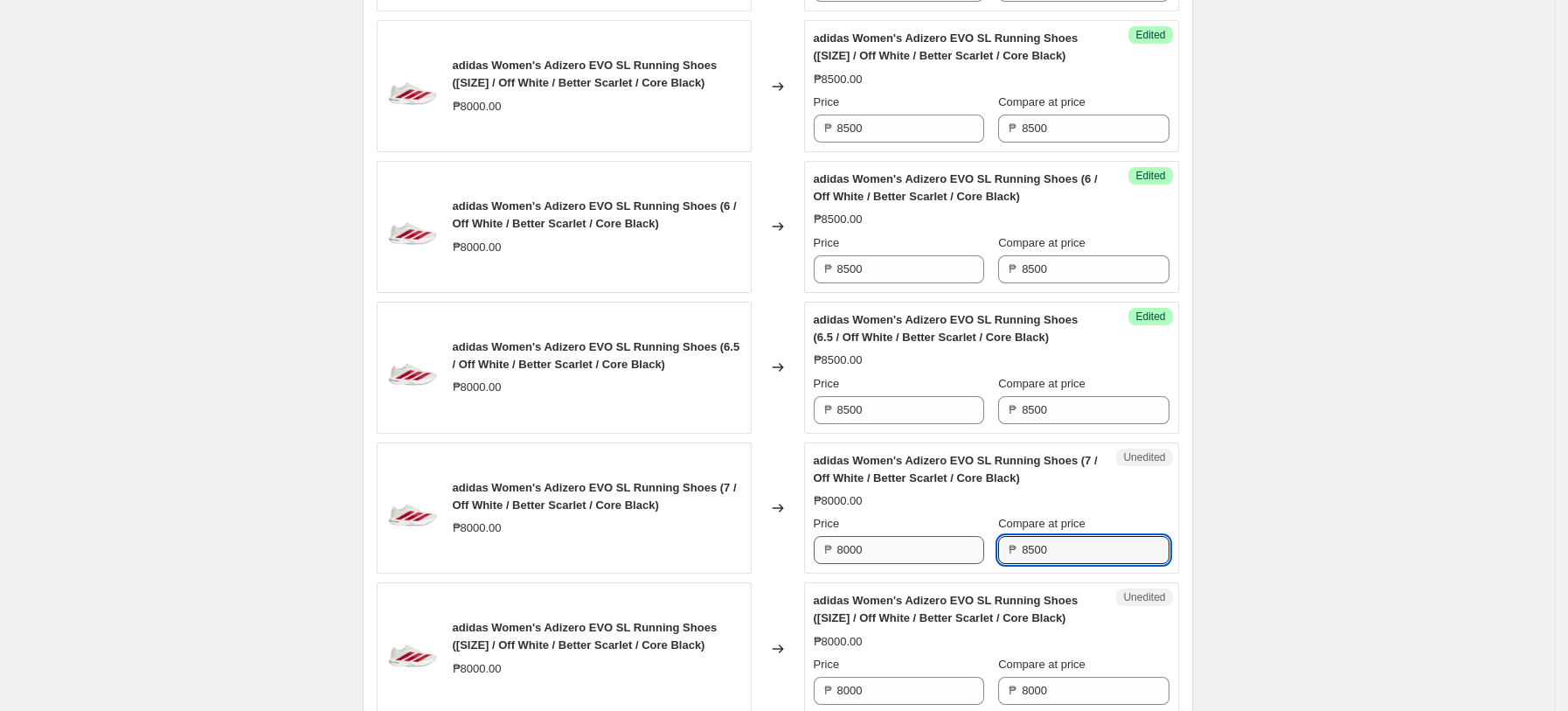 type on "8500" 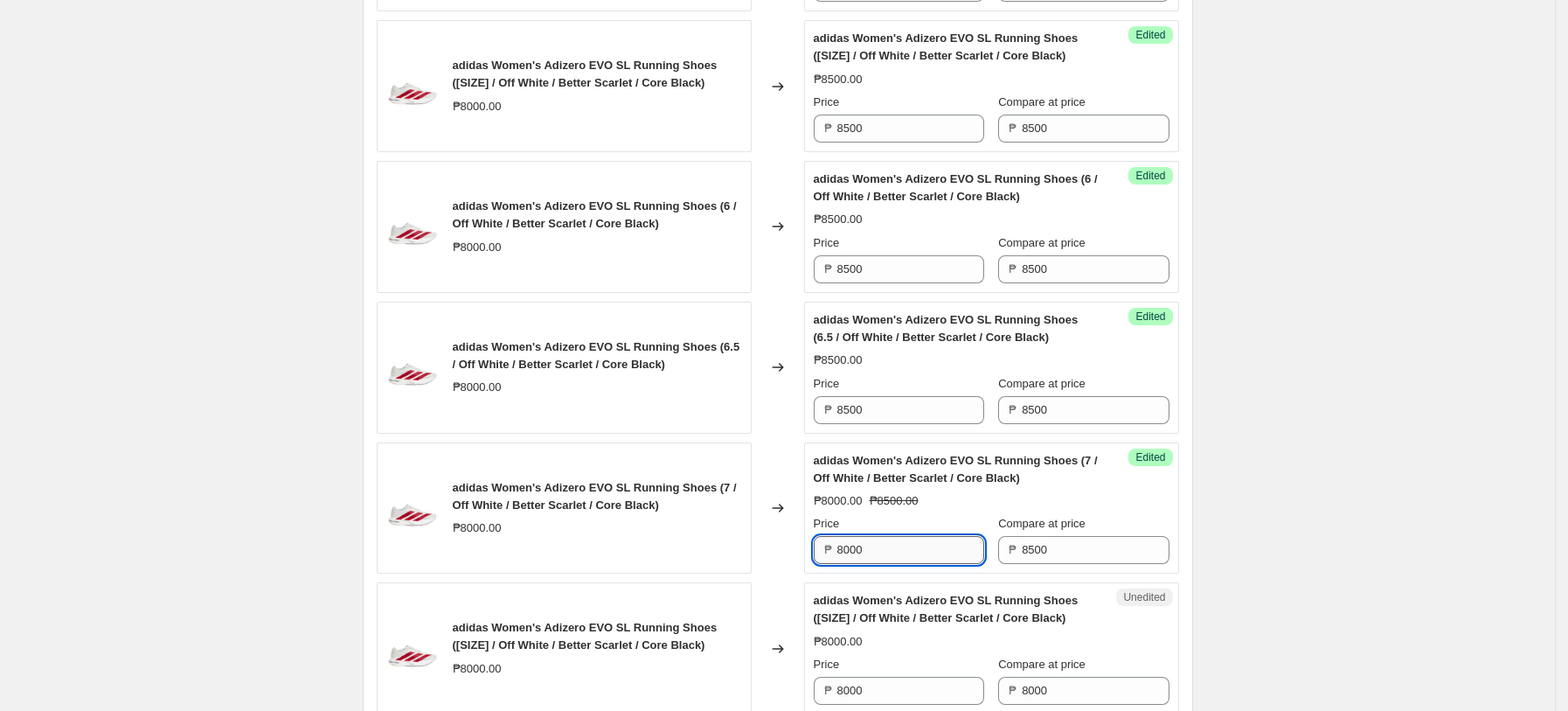 click on "8000" at bounding box center (911, 550) 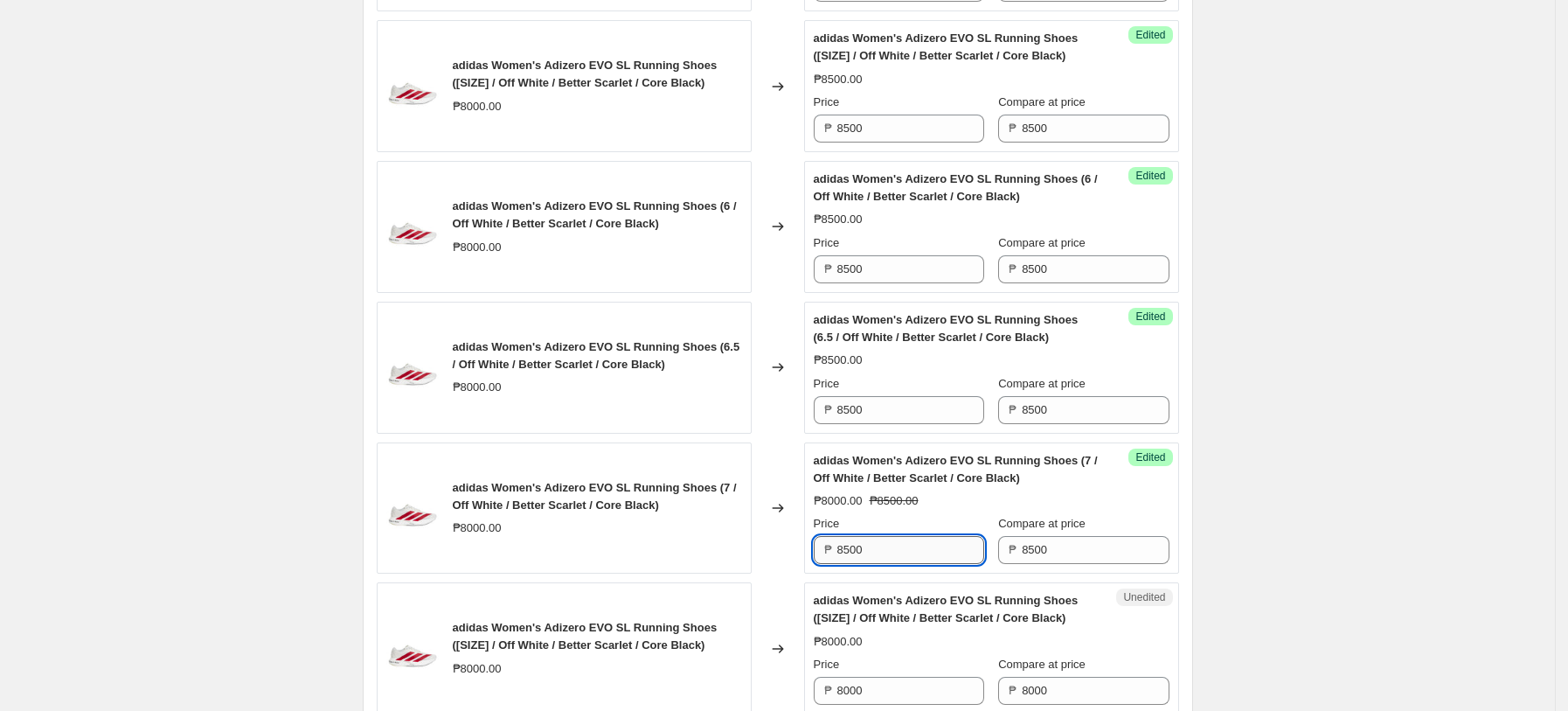scroll, scrollTop: 1023, scrollLeft: 0, axis: vertical 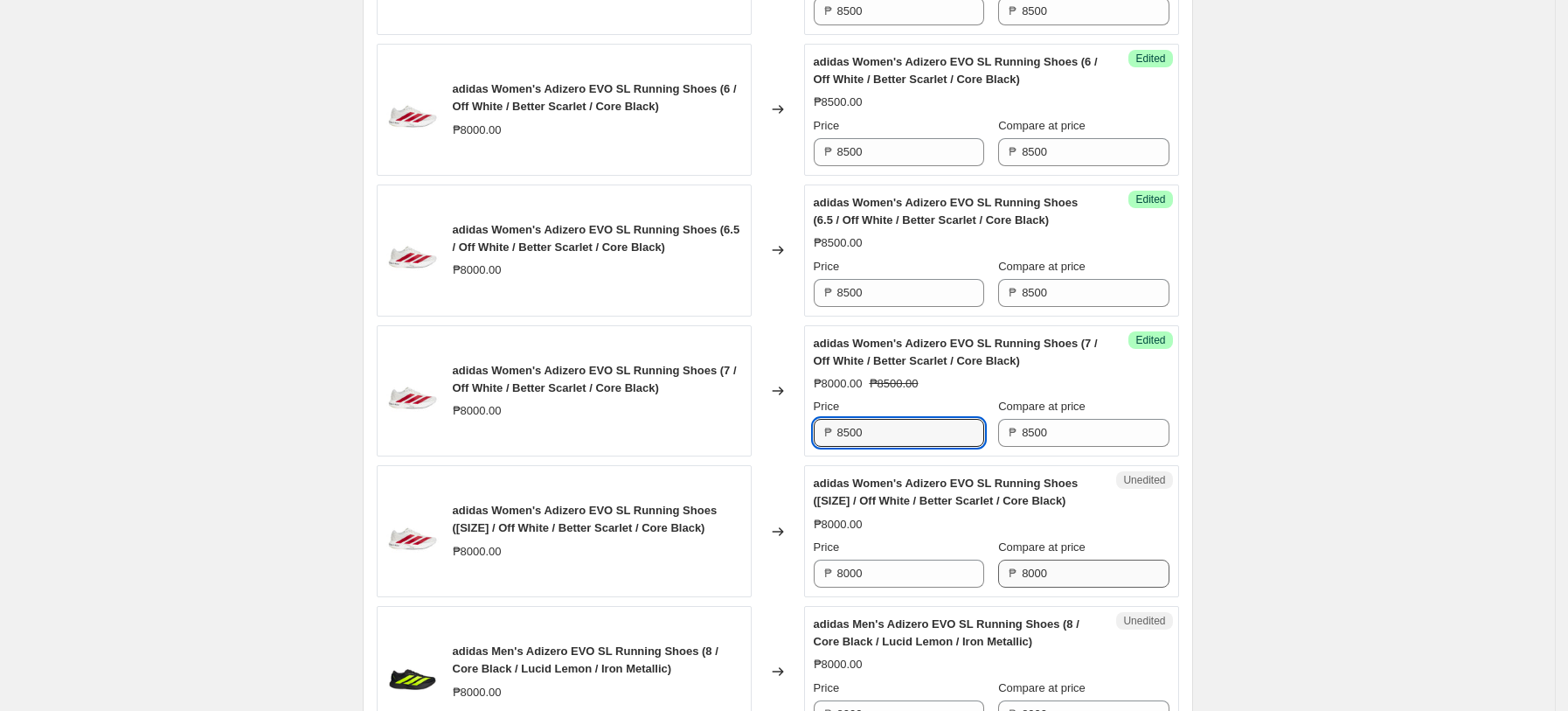 type on "8500" 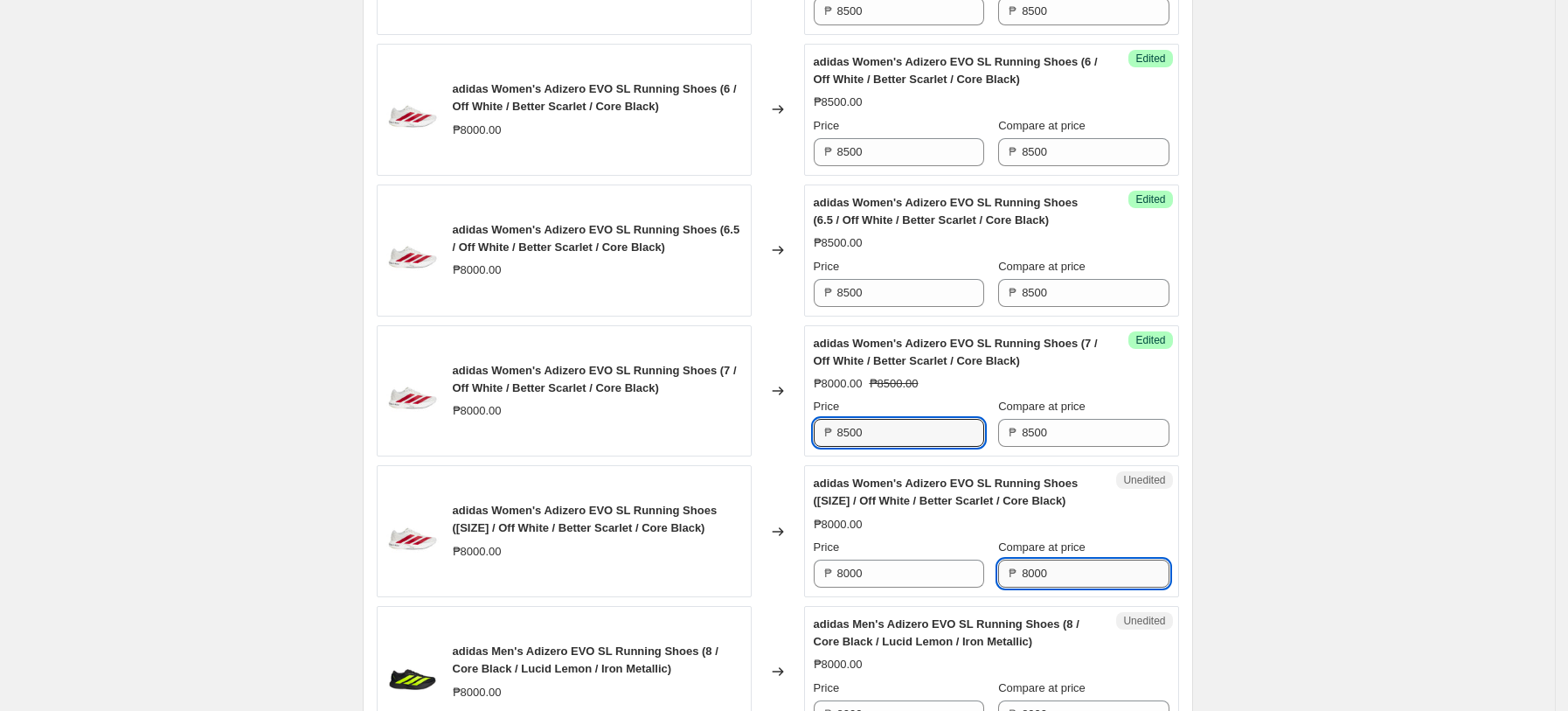 click on "8000" at bounding box center [1095, 574] 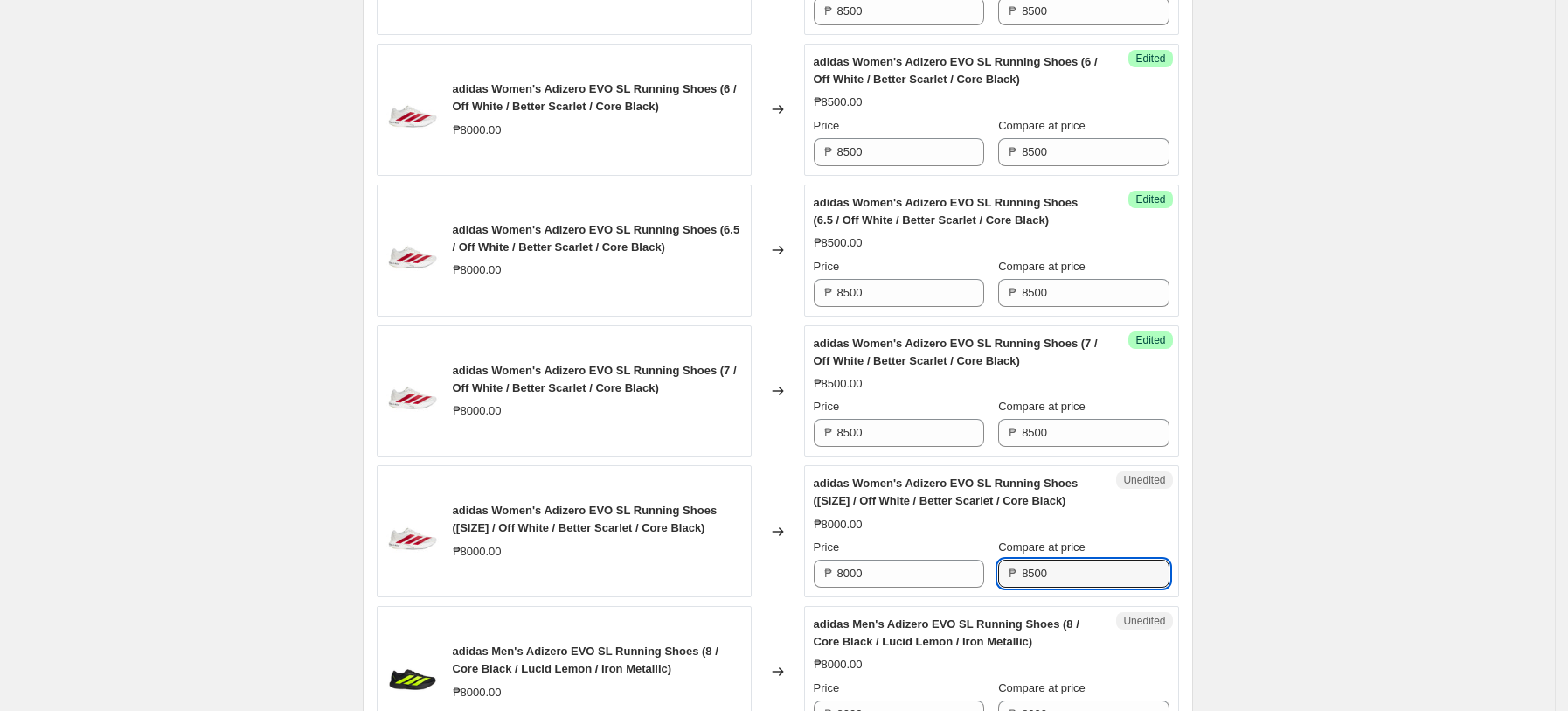 type on "8500" 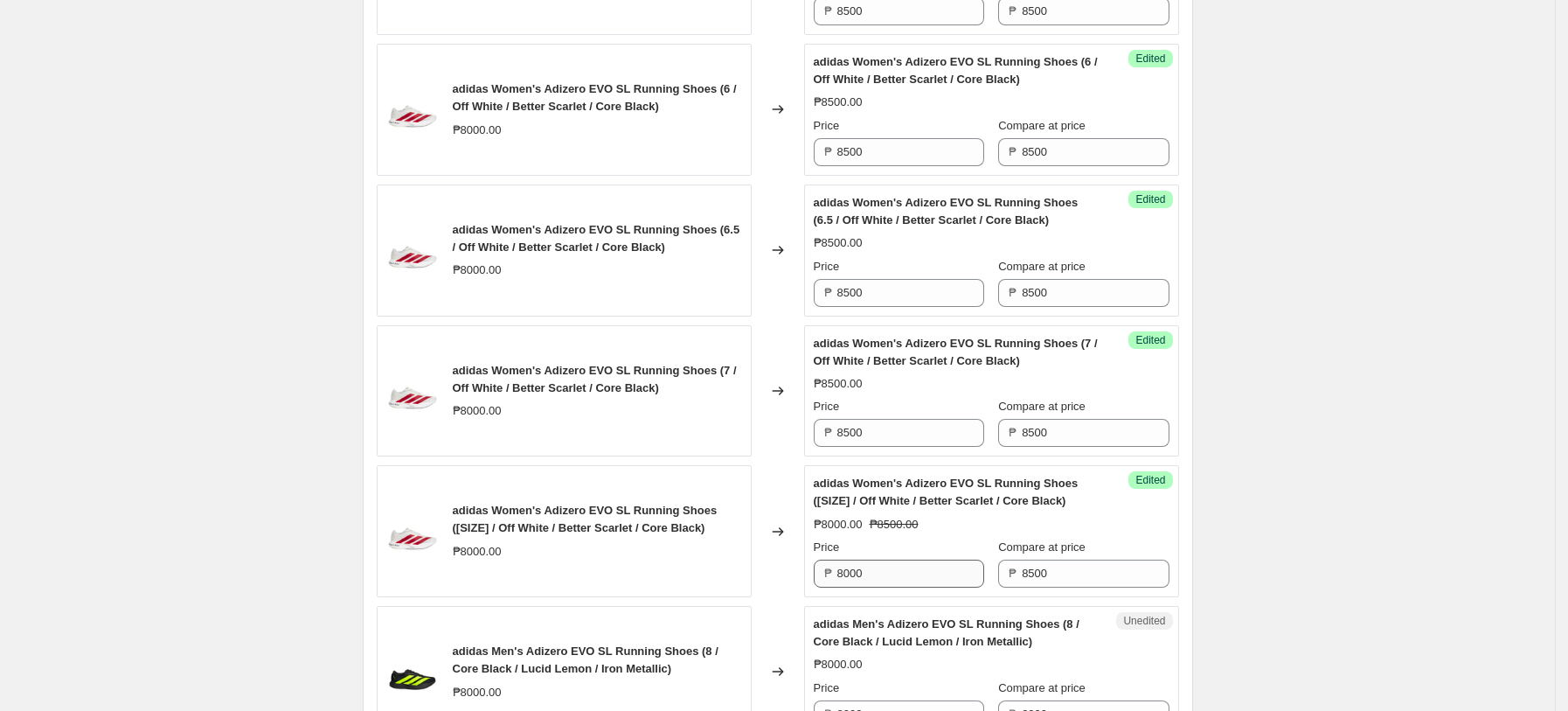 drag, startPoint x: 816, startPoint y: 569, endPoint x: 875, endPoint y: 570, distance: 59.00847 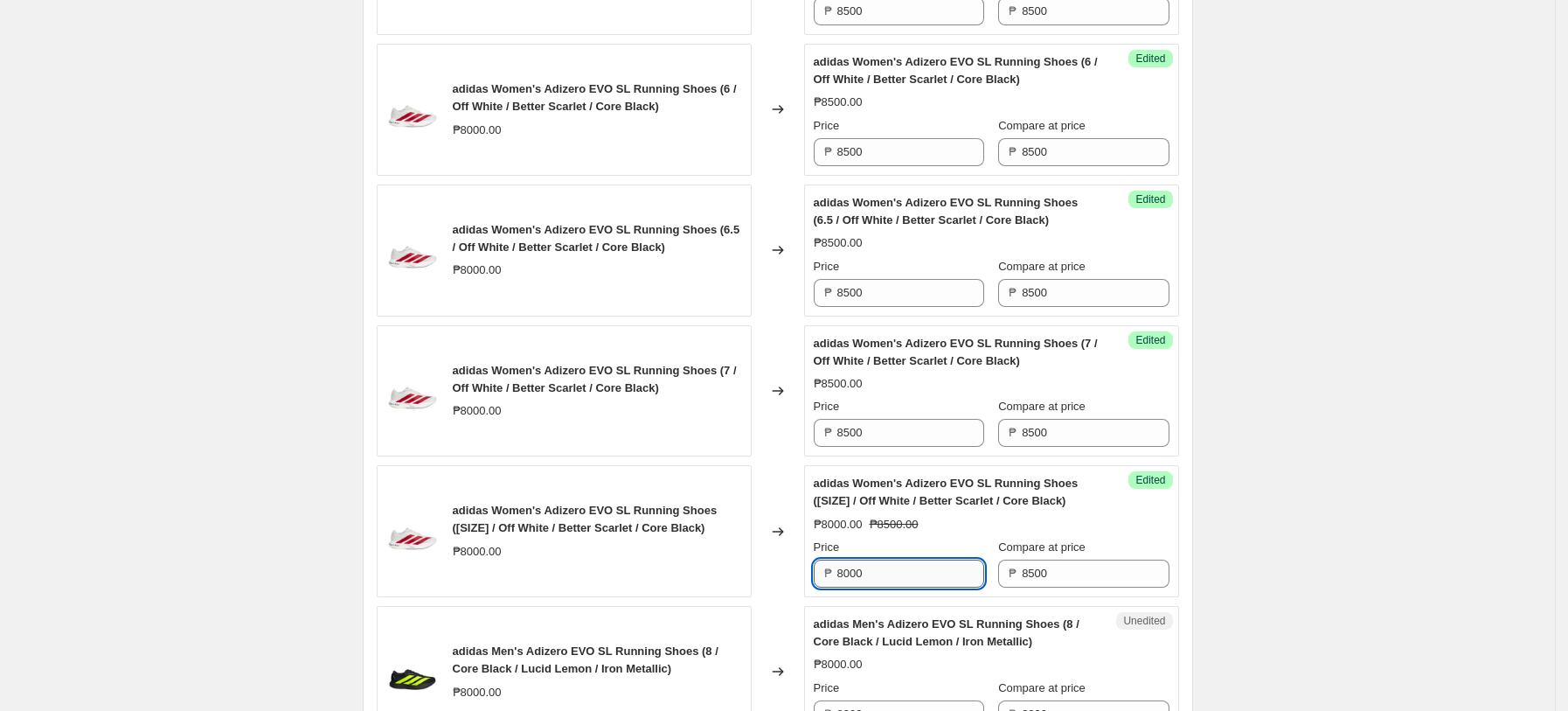 click on "8000" at bounding box center [911, 574] 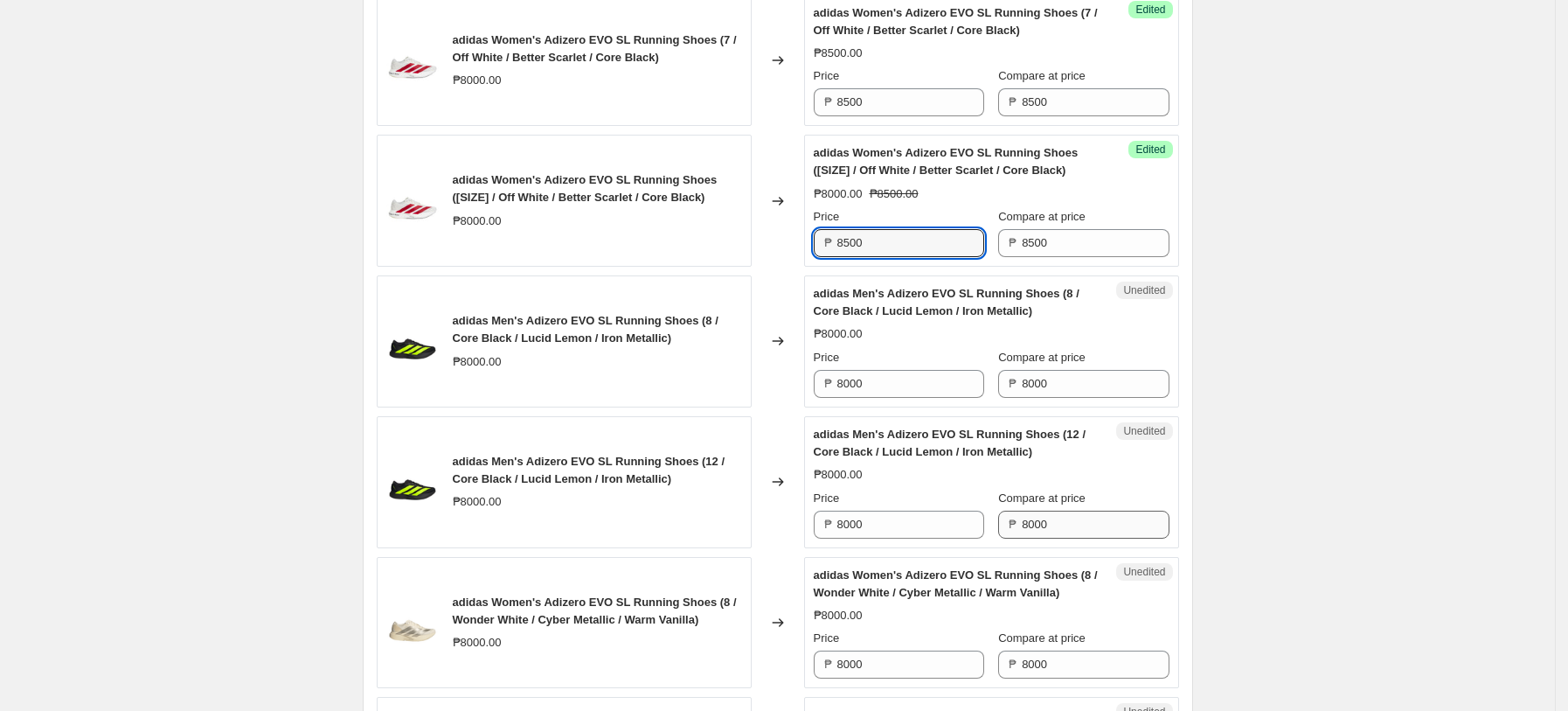 scroll, scrollTop: 1373, scrollLeft: 0, axis: vertical 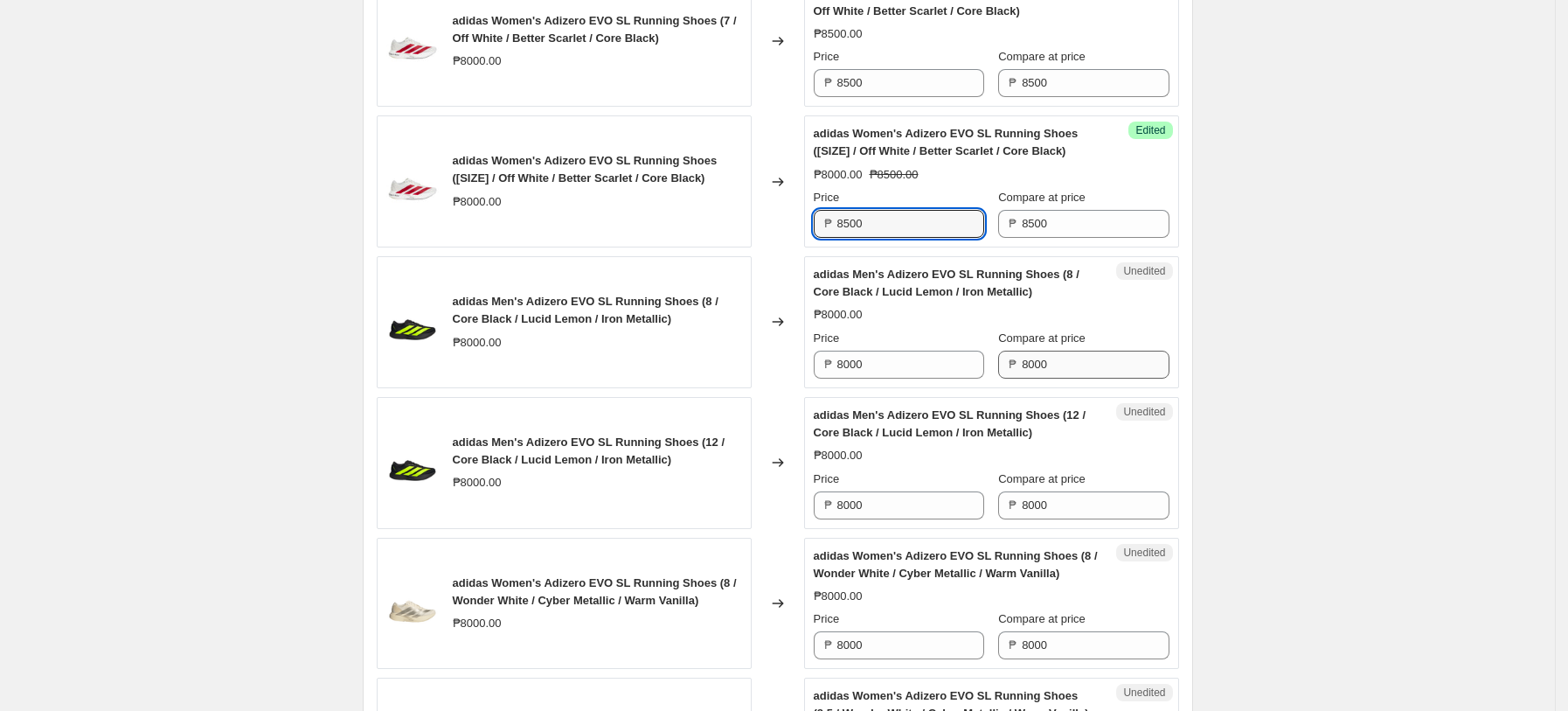 type on "8500" 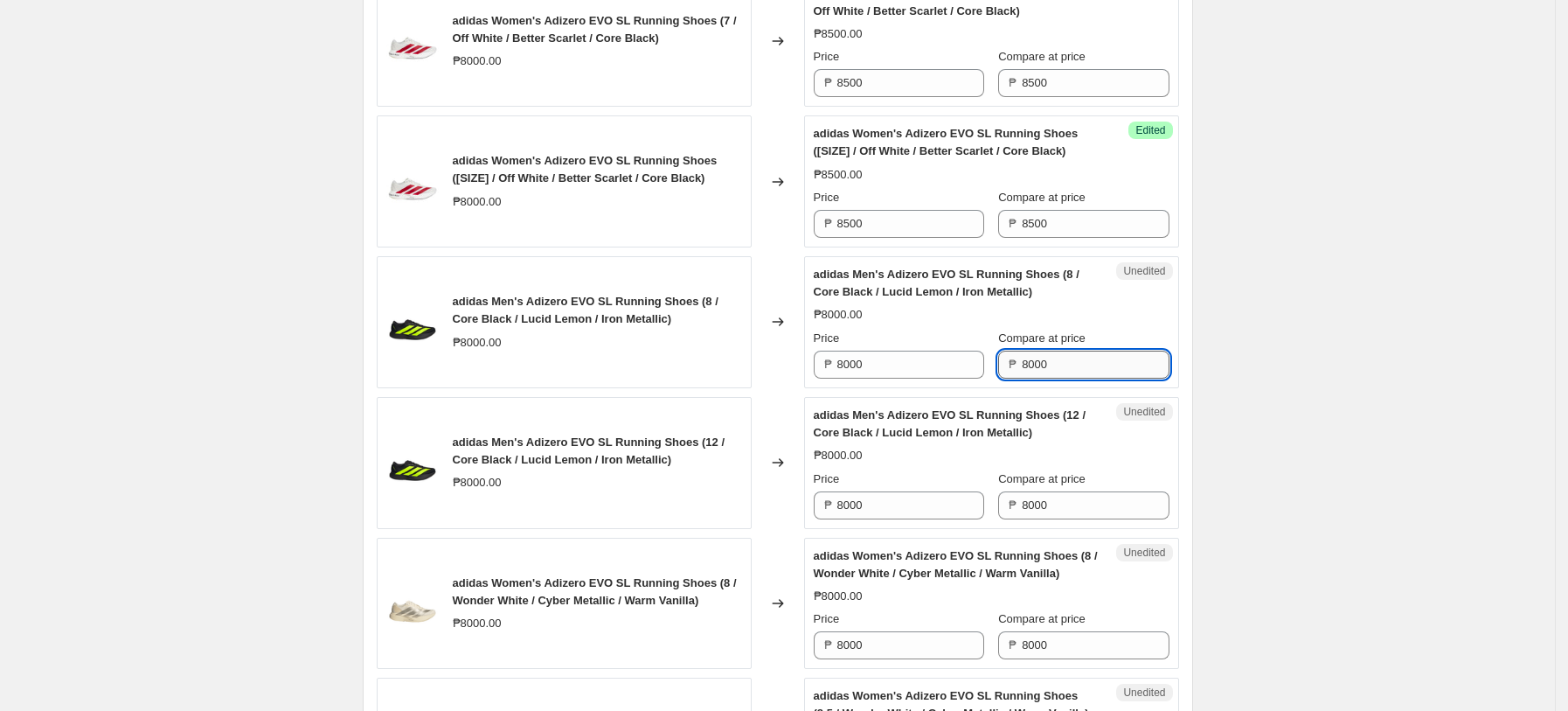 click on "8000" at bounding box center (1095, 365) 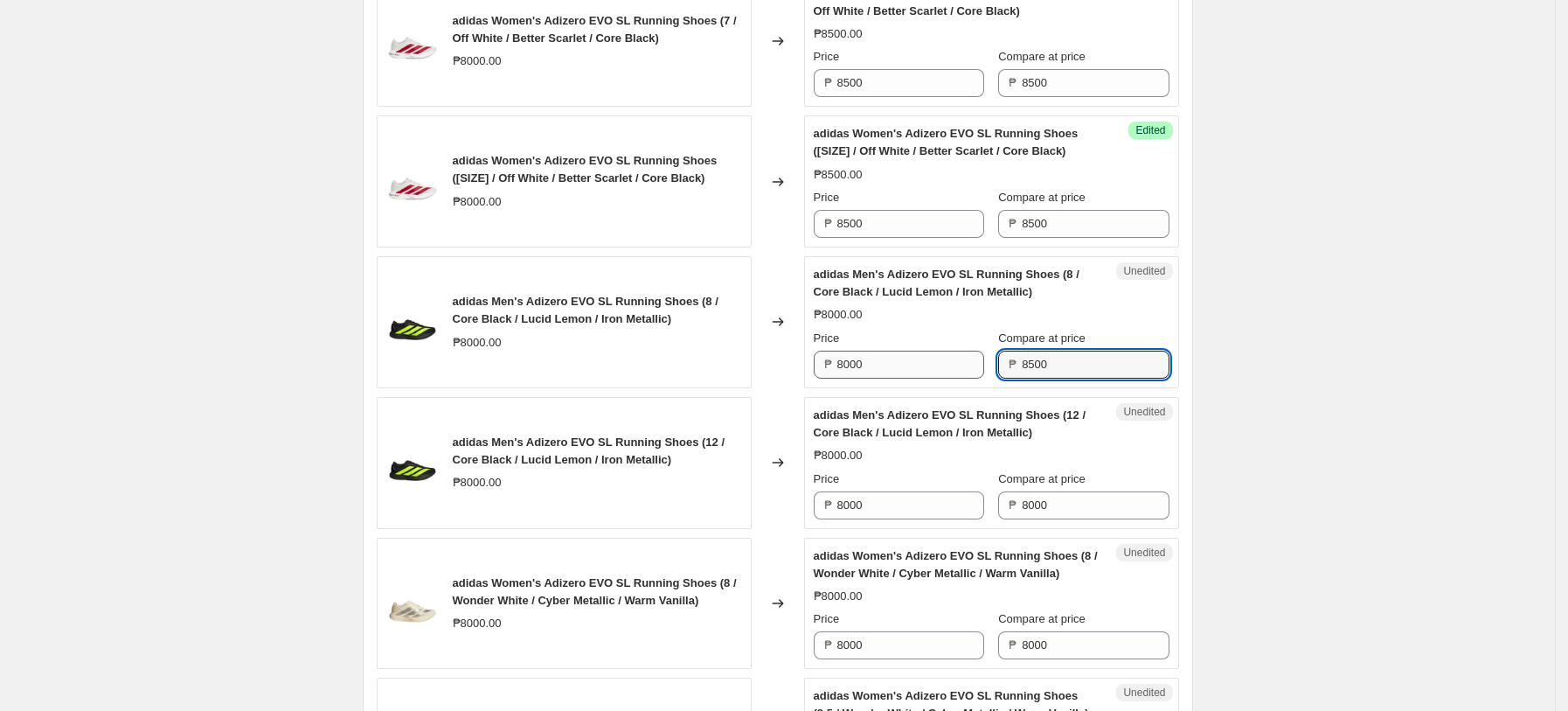 type on "8500" 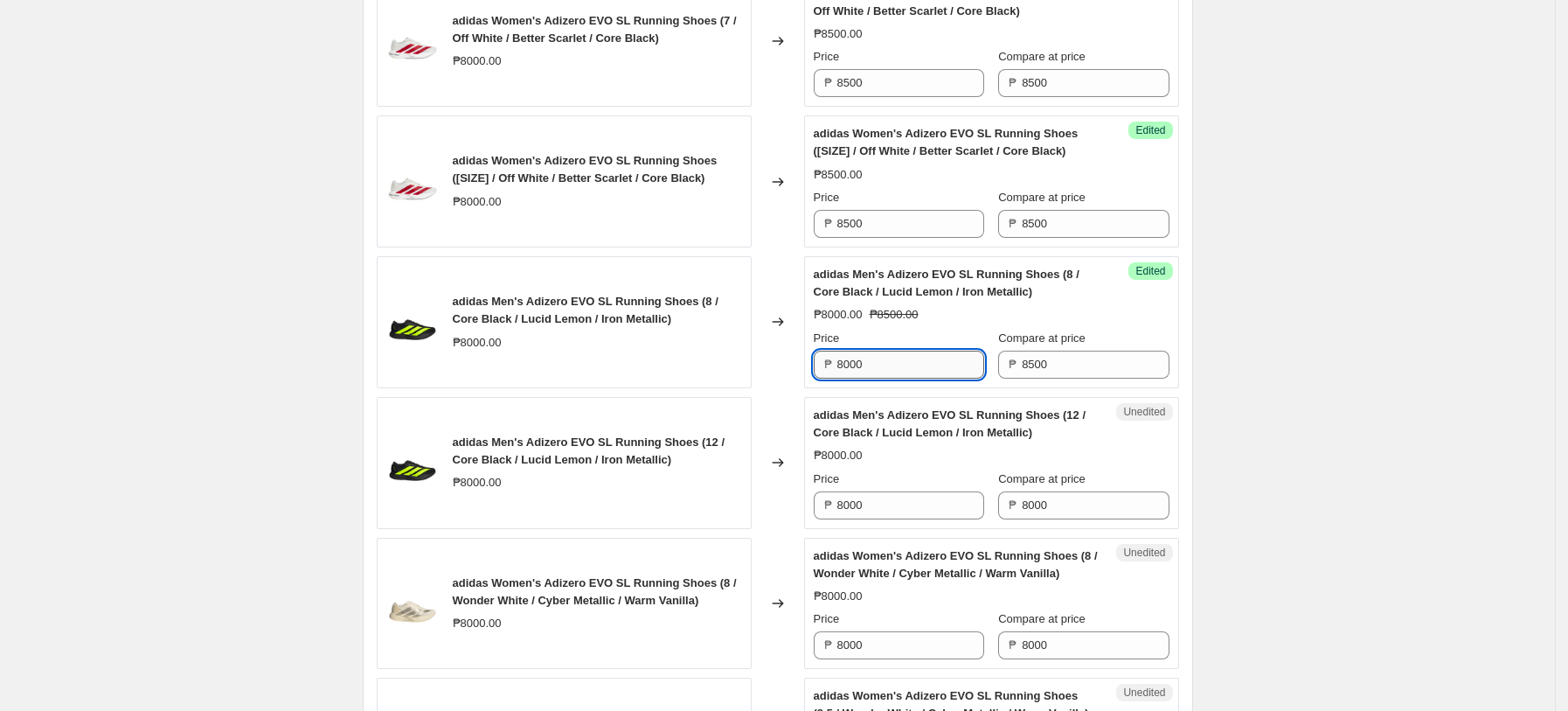 click on "8000" at bounding box center [911, 365] 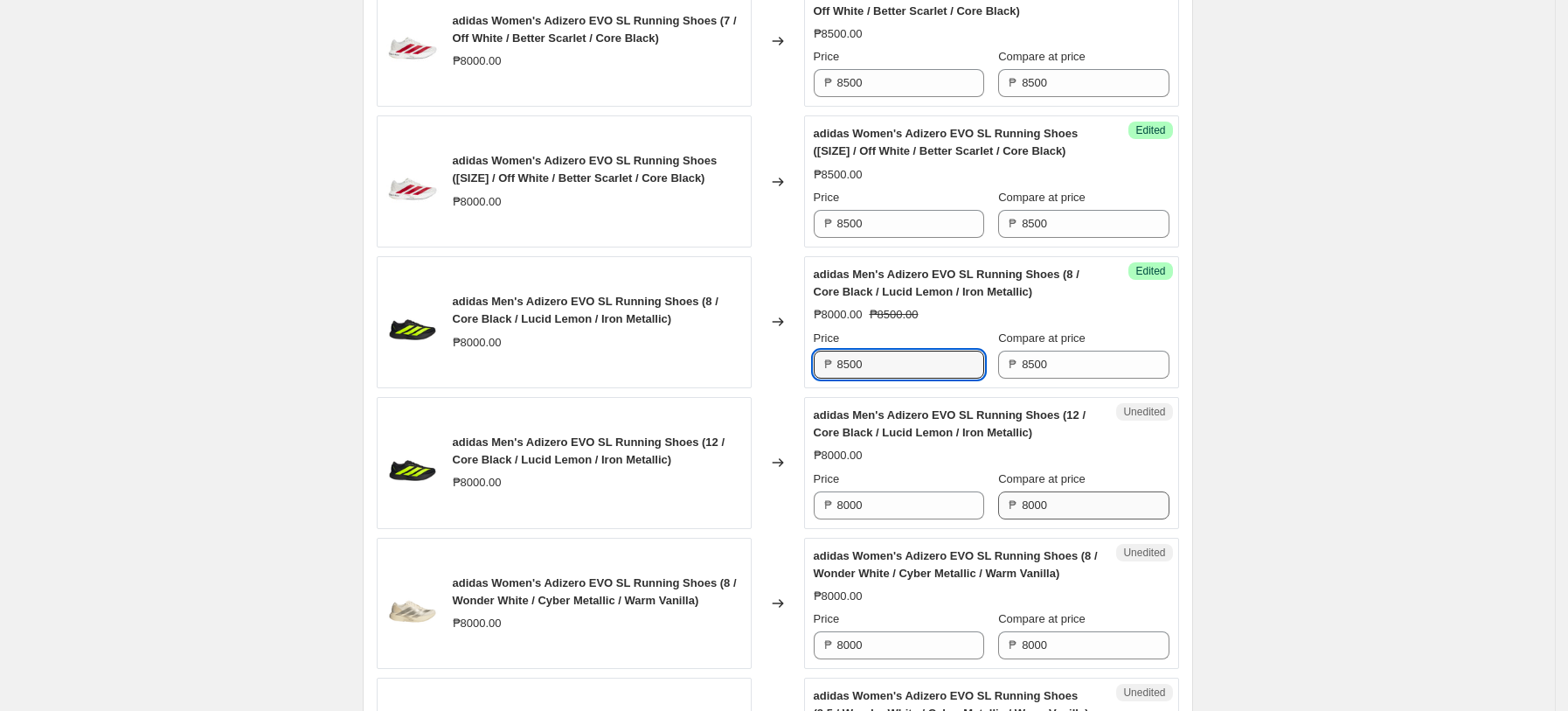 type on "8500" 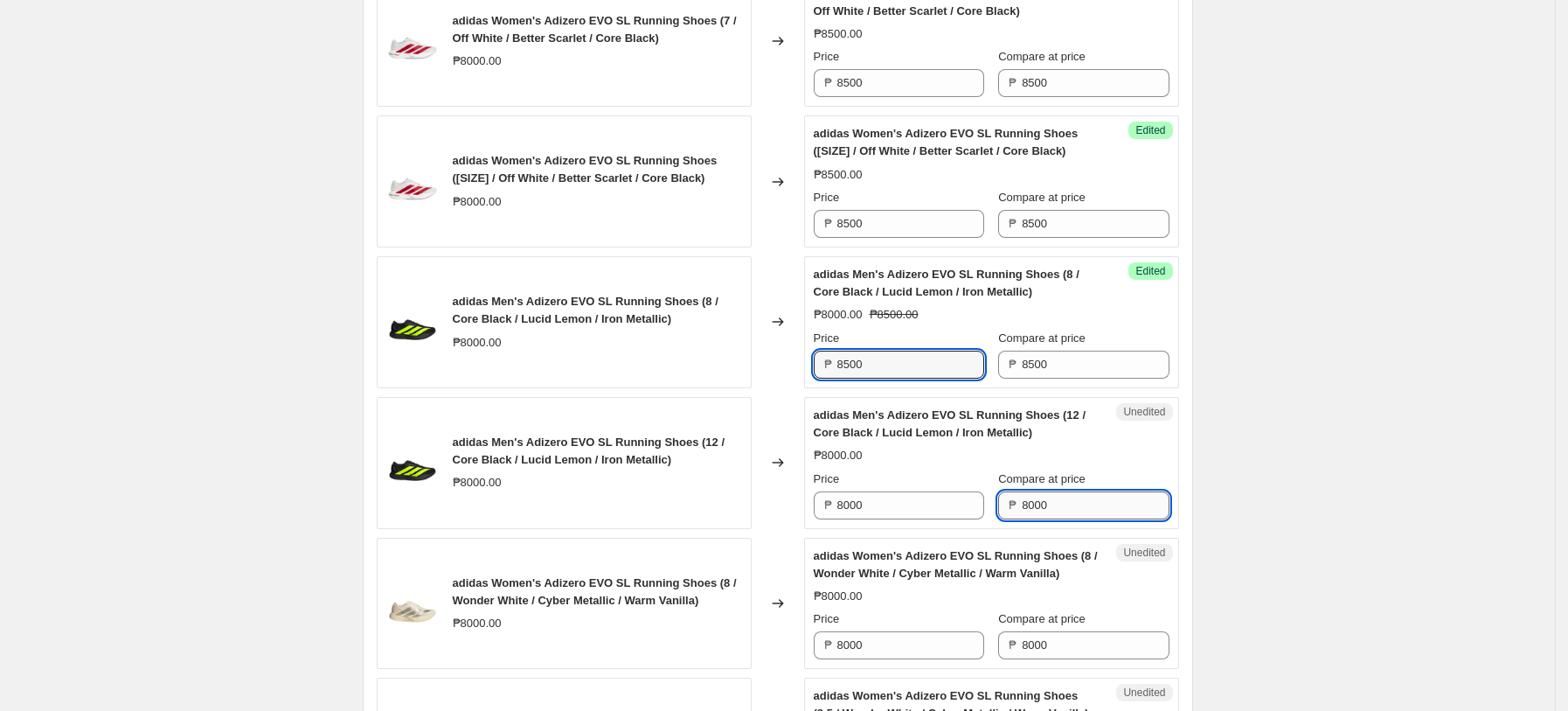 click on "8000" at bounding box center [1095, 505] 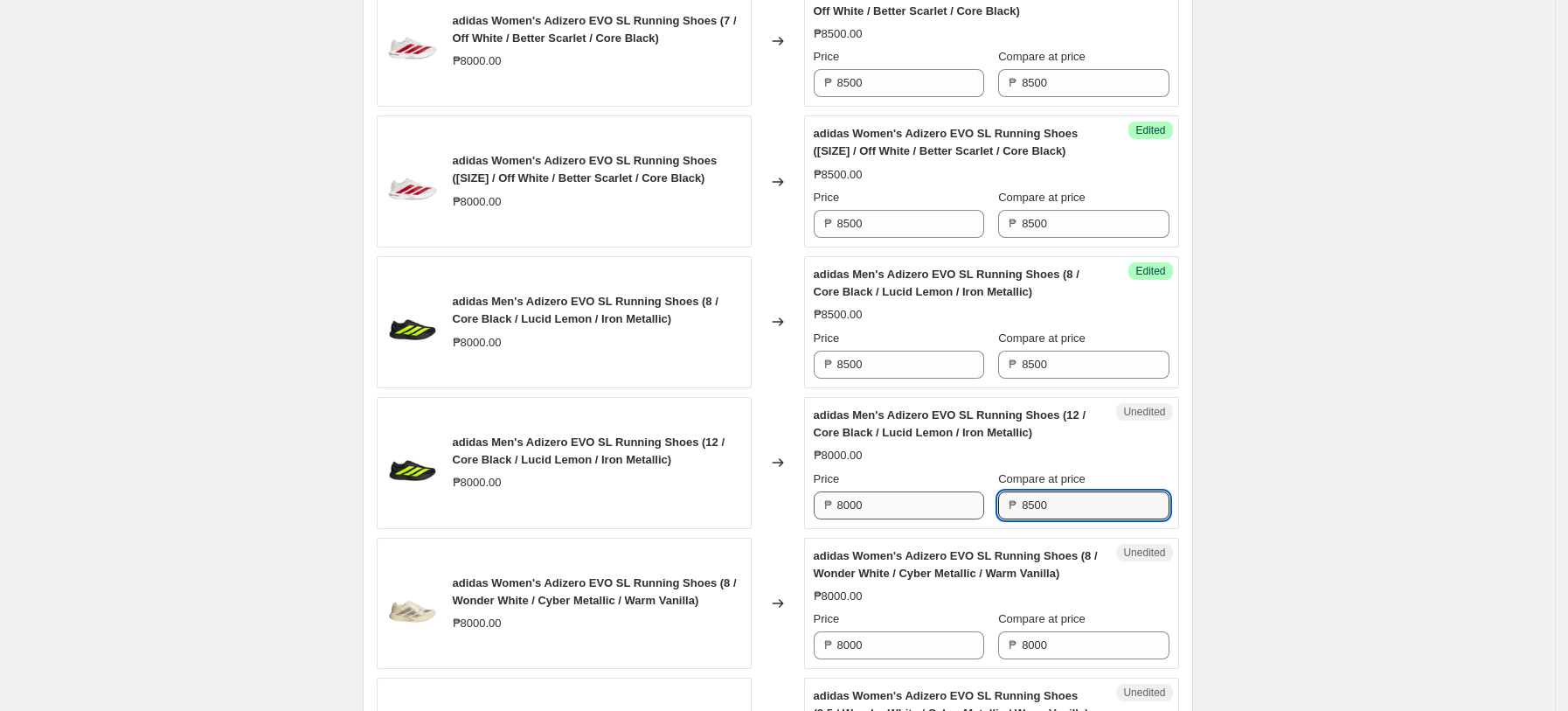 type on "8500" 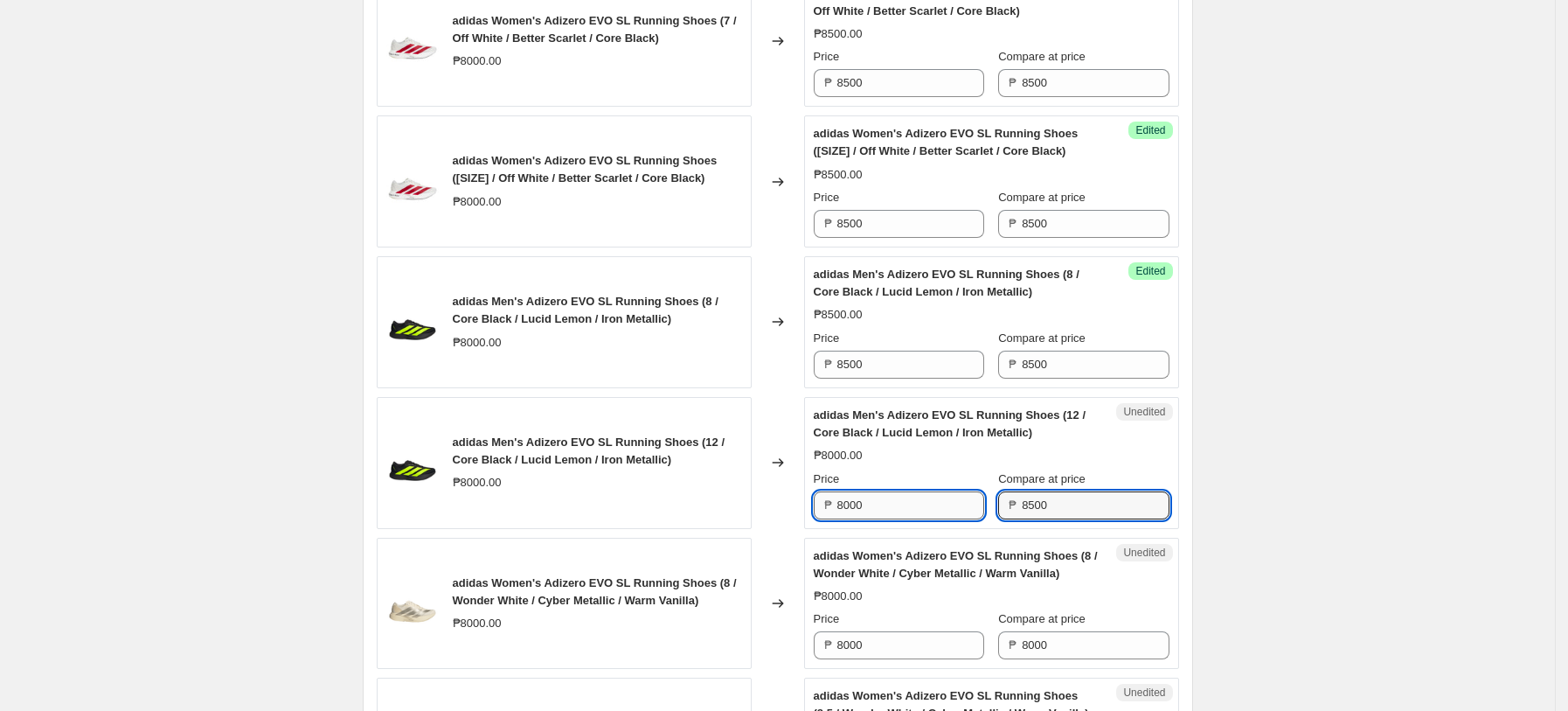 click on "8000" at bounding box center [911, 505] 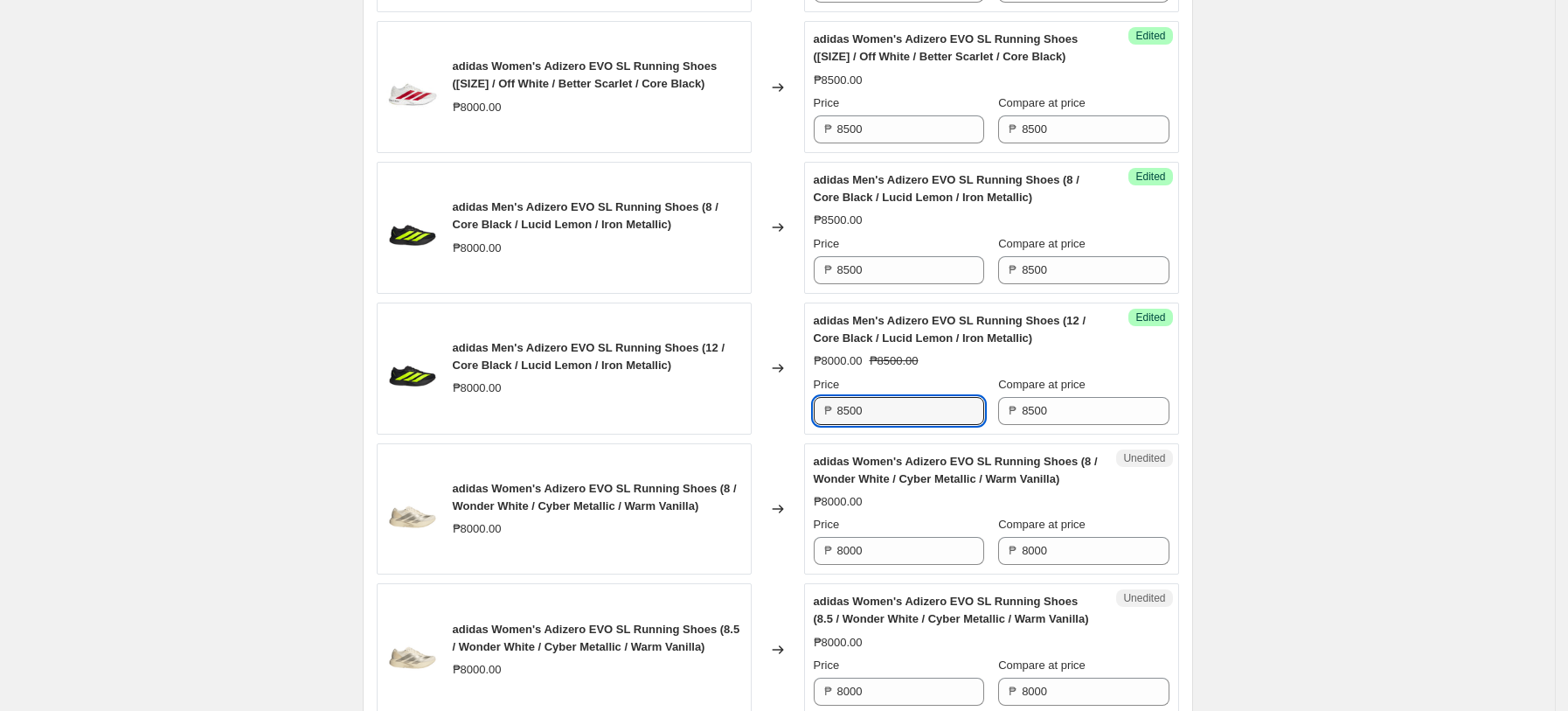 scroll, scrollTop: 1723, scrollLeft: 0, axis: vertical 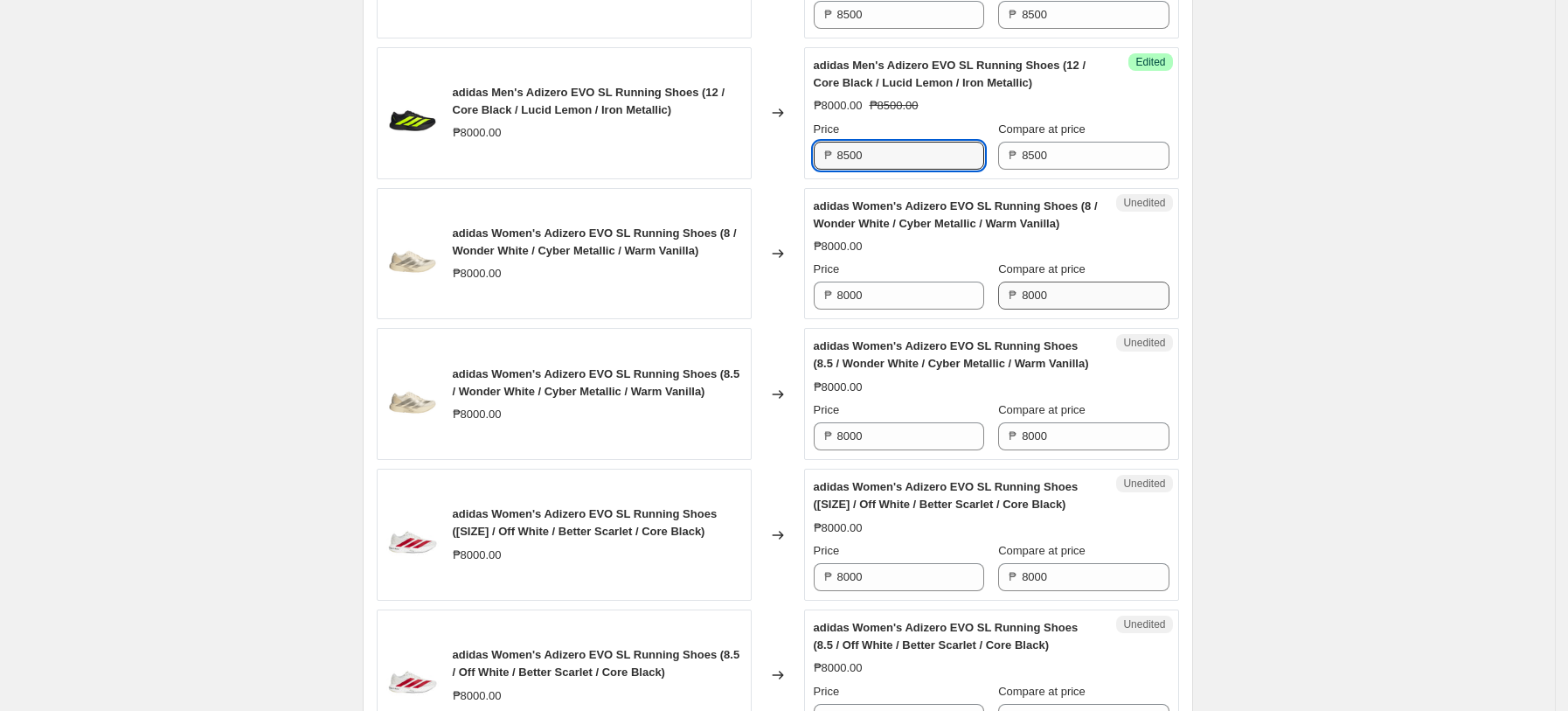 type on "8500" 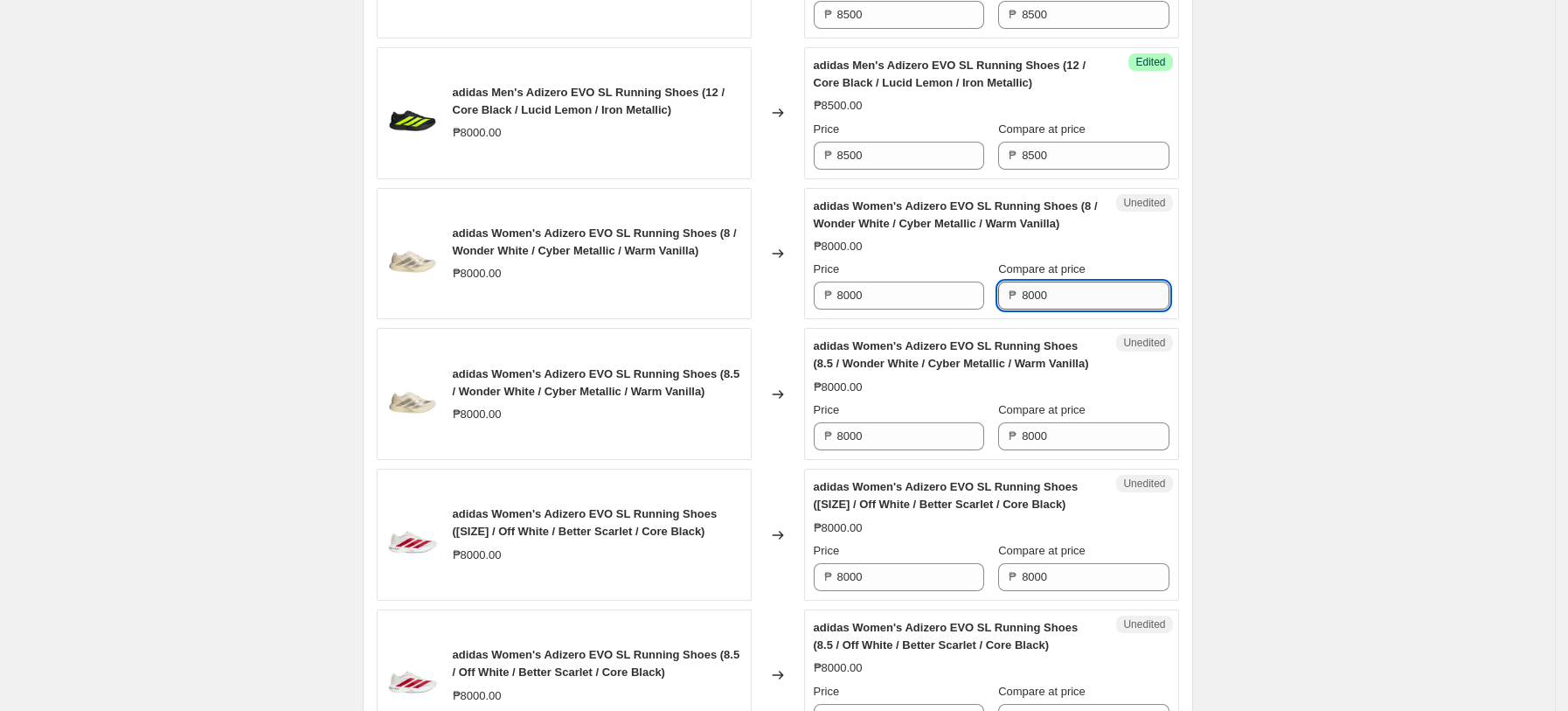 click on "8000" at bounding box center (1095, 296) 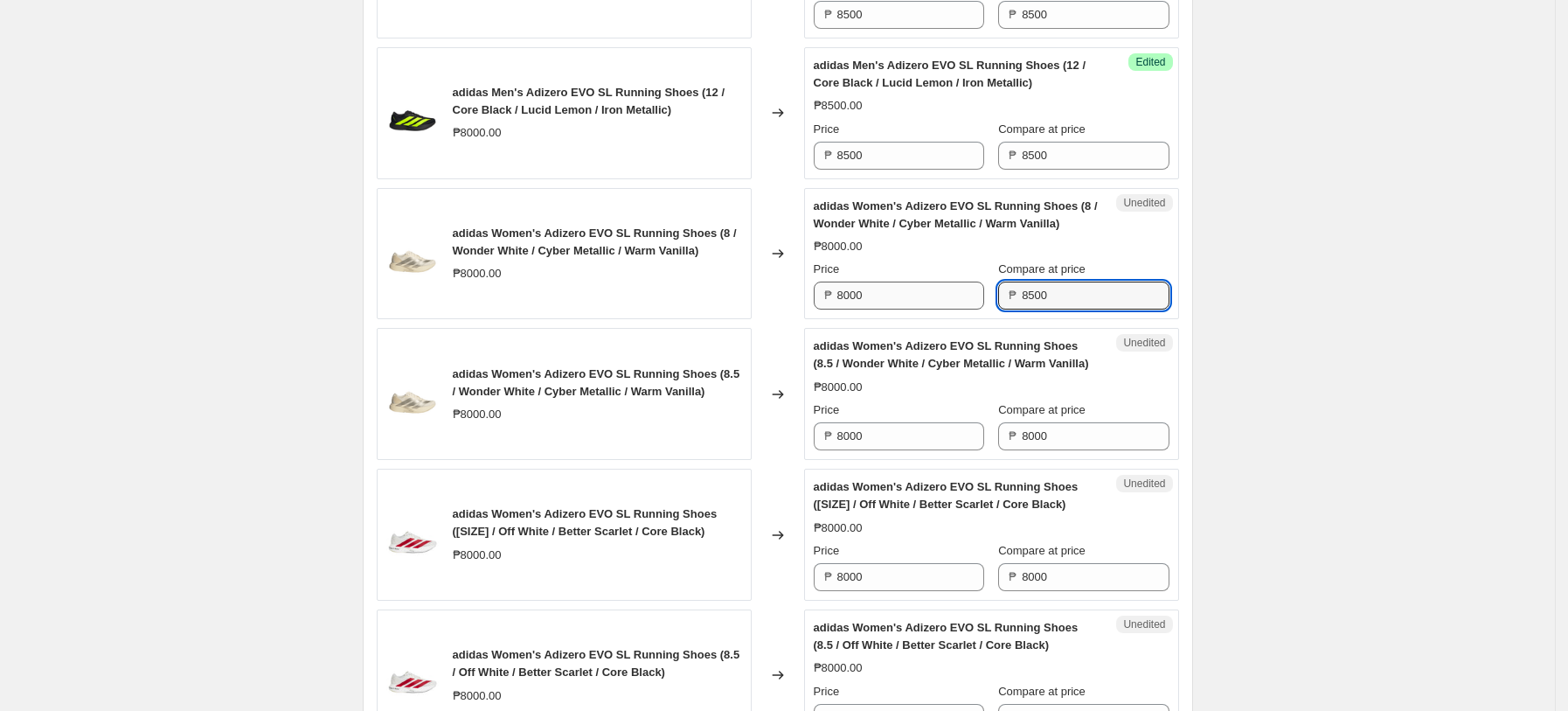 type on "8500" 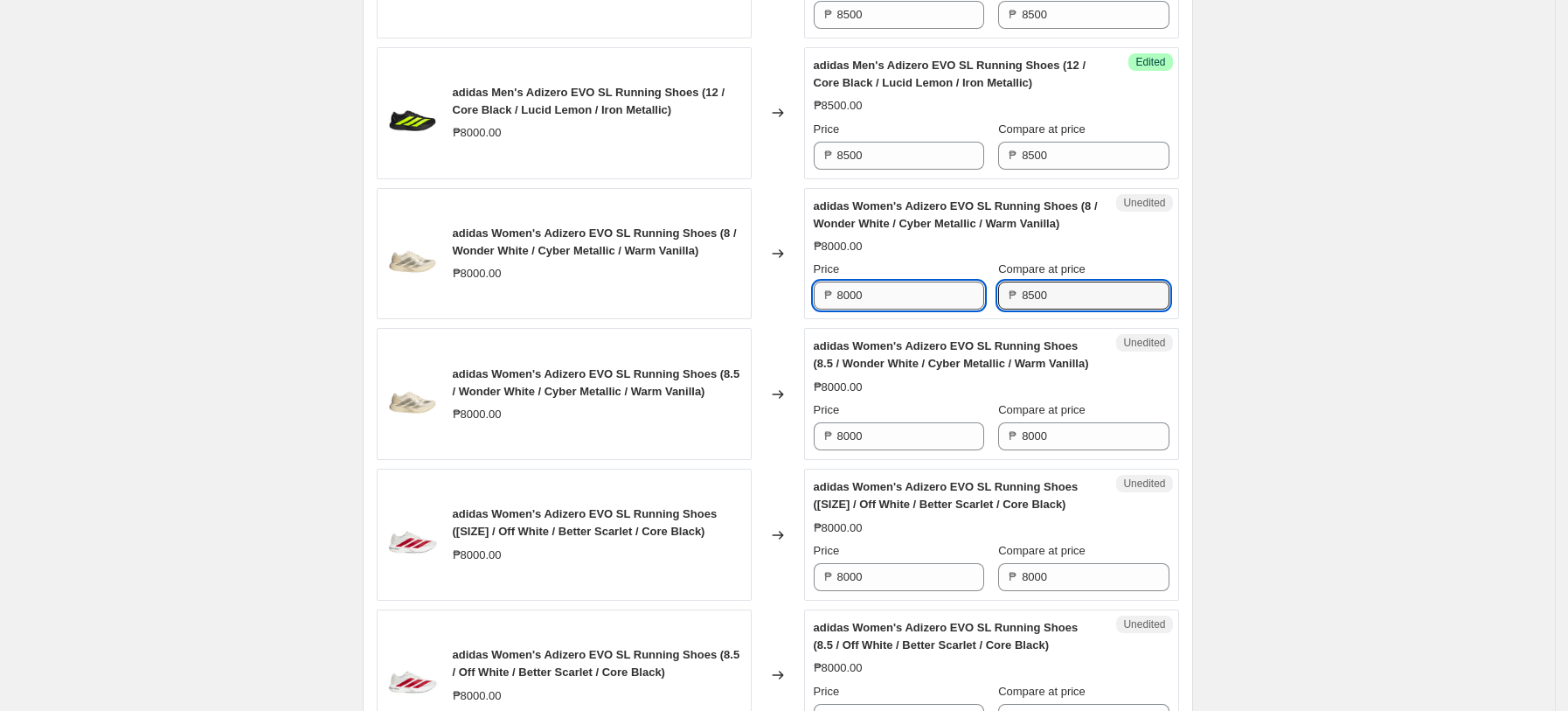 click on "8000" at bounding box center (911, 296) 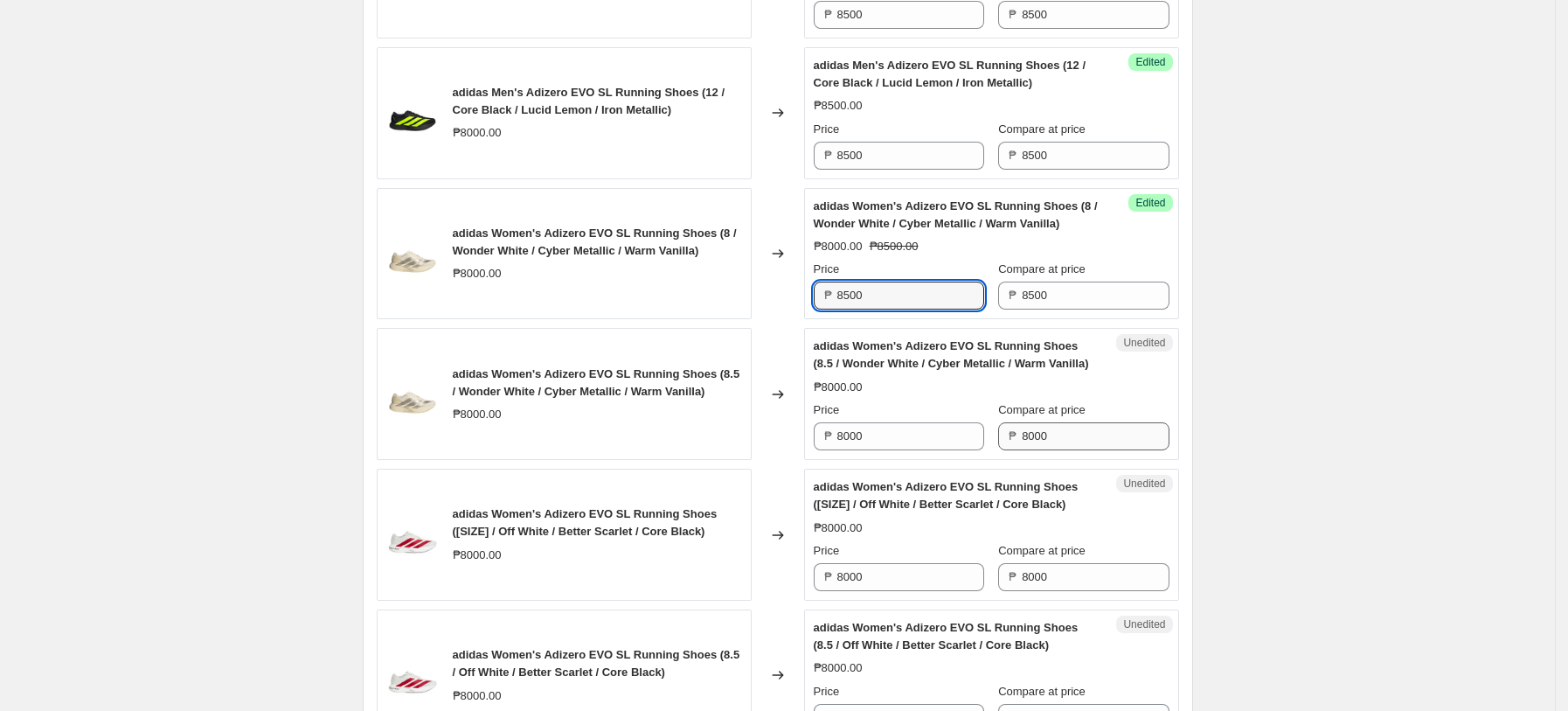 type on "8500" 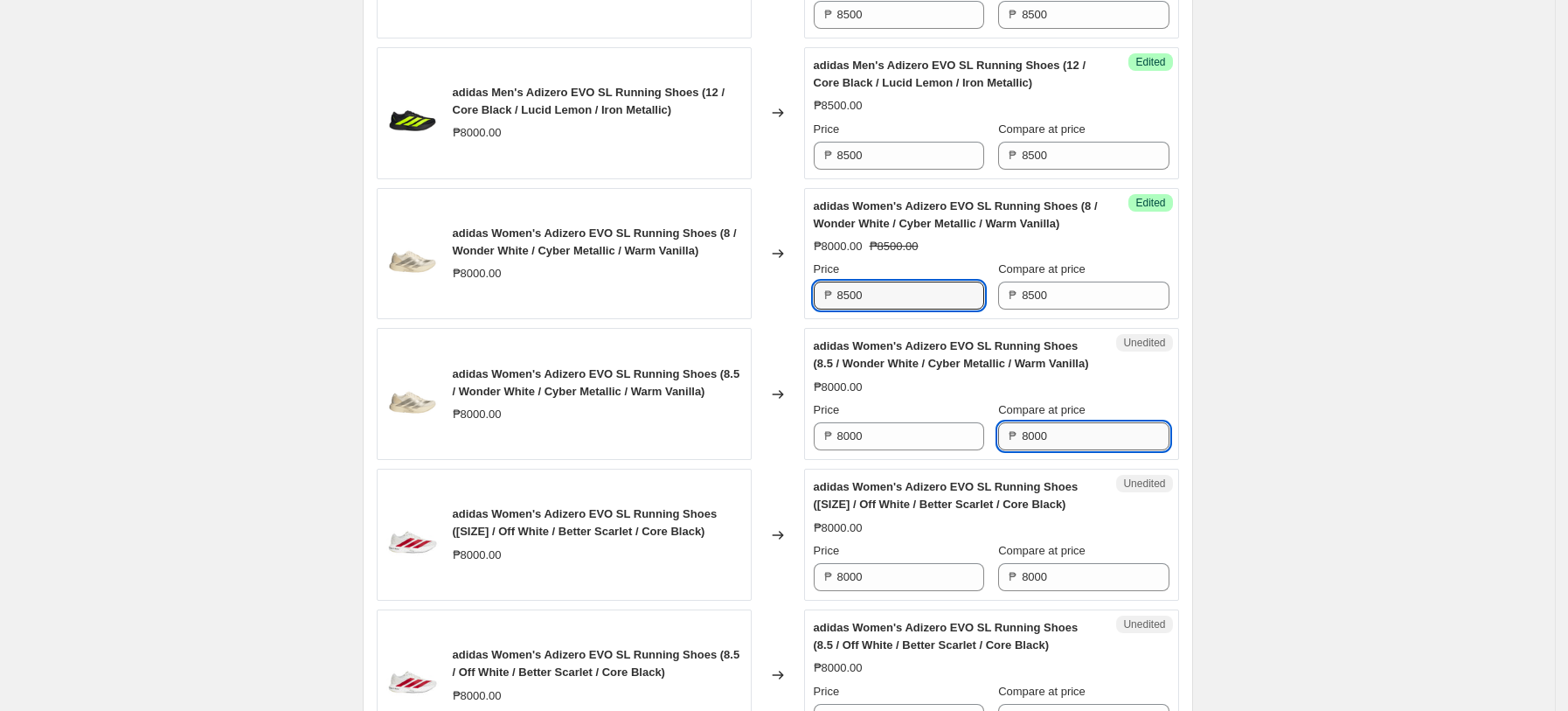 click on "8000" at bounding box center [1095, 436] 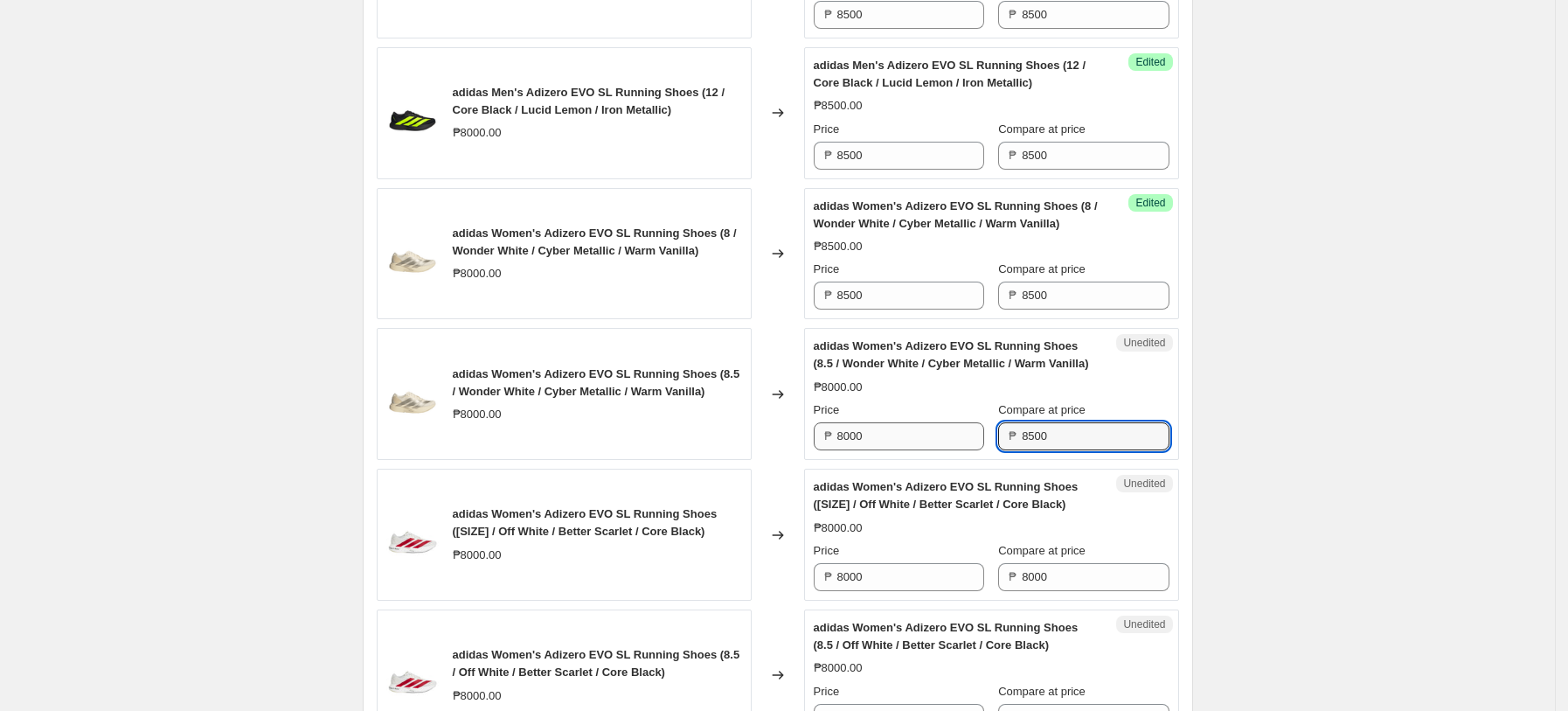 type on "8500" 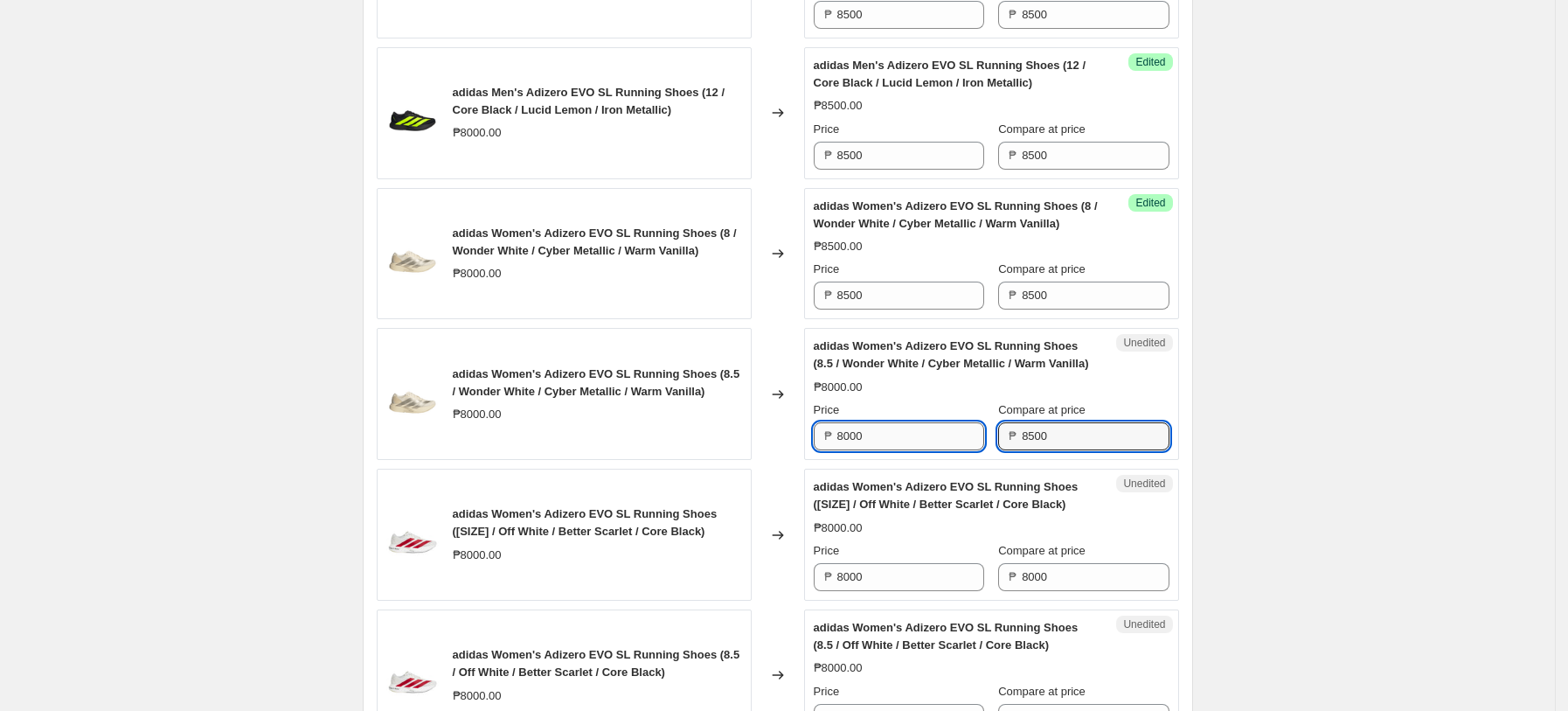 click on "8000" at bounding box center (911, 436) 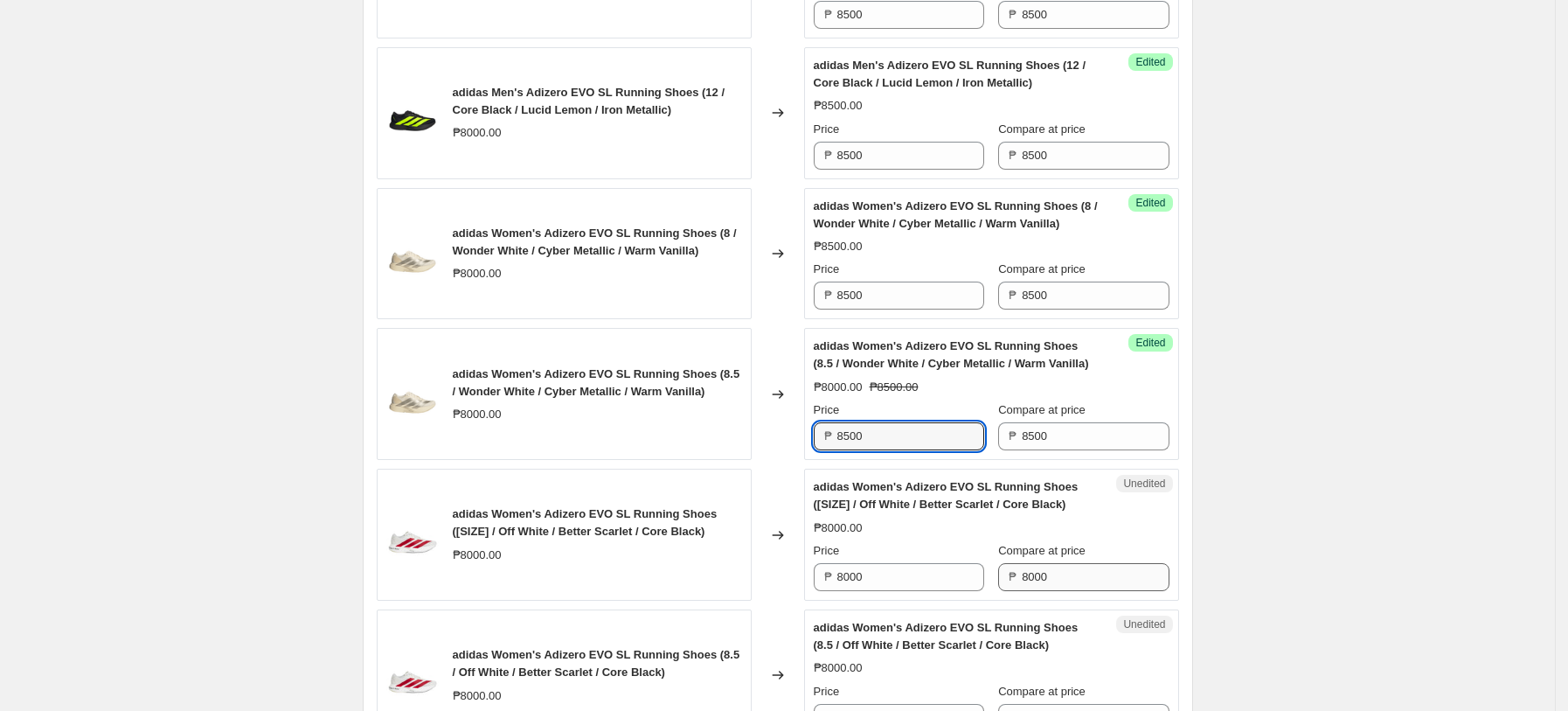 type on "8500" 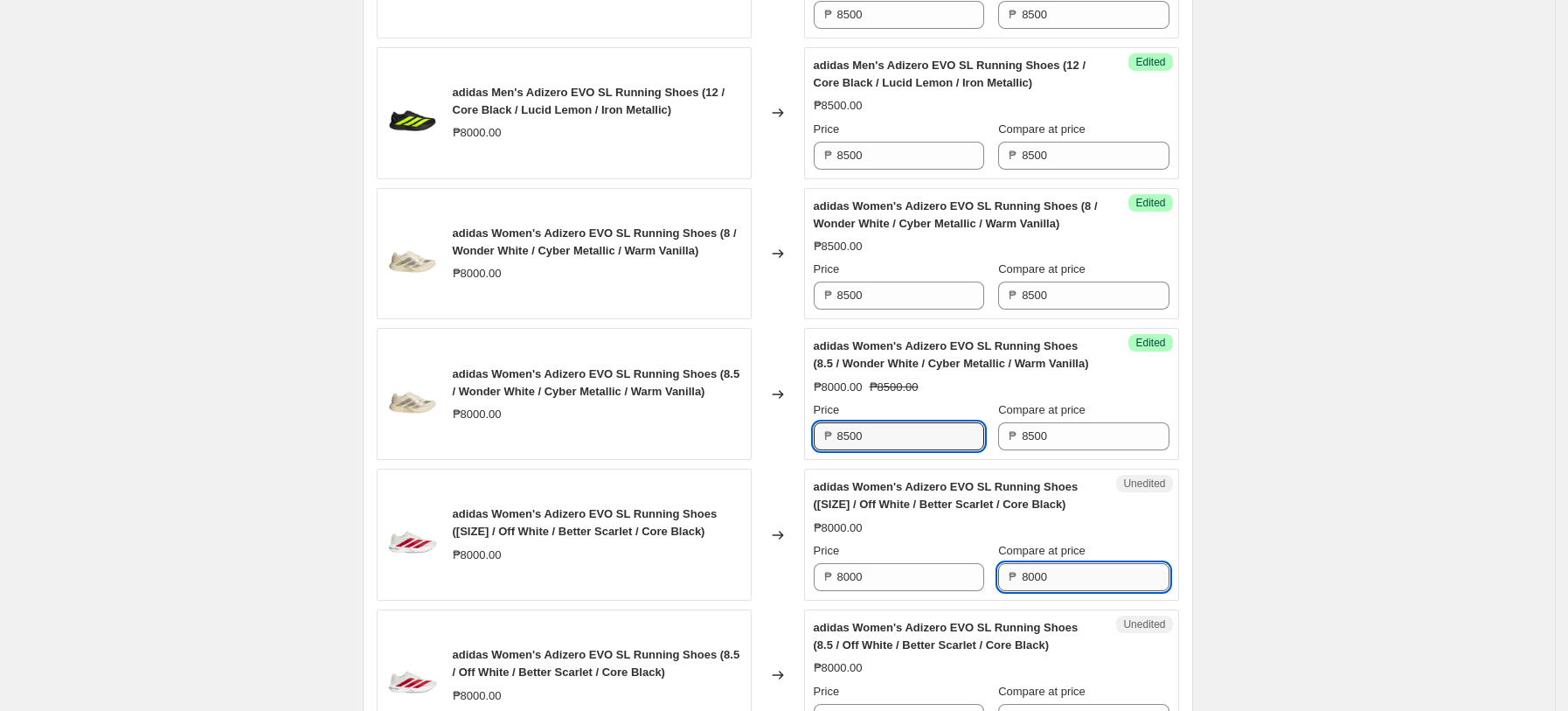 click on "8000" at bounding box center [1095, 577] 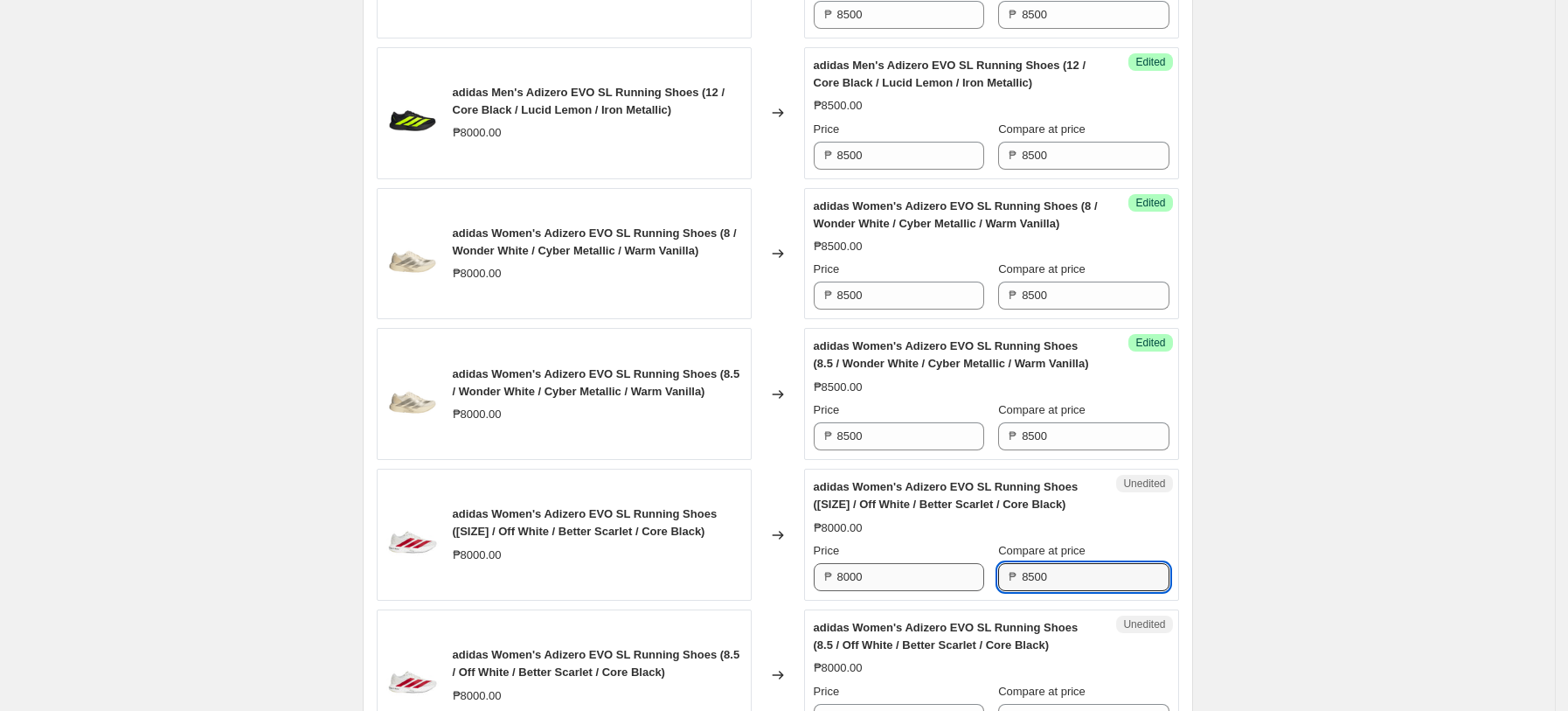 type on "8500" 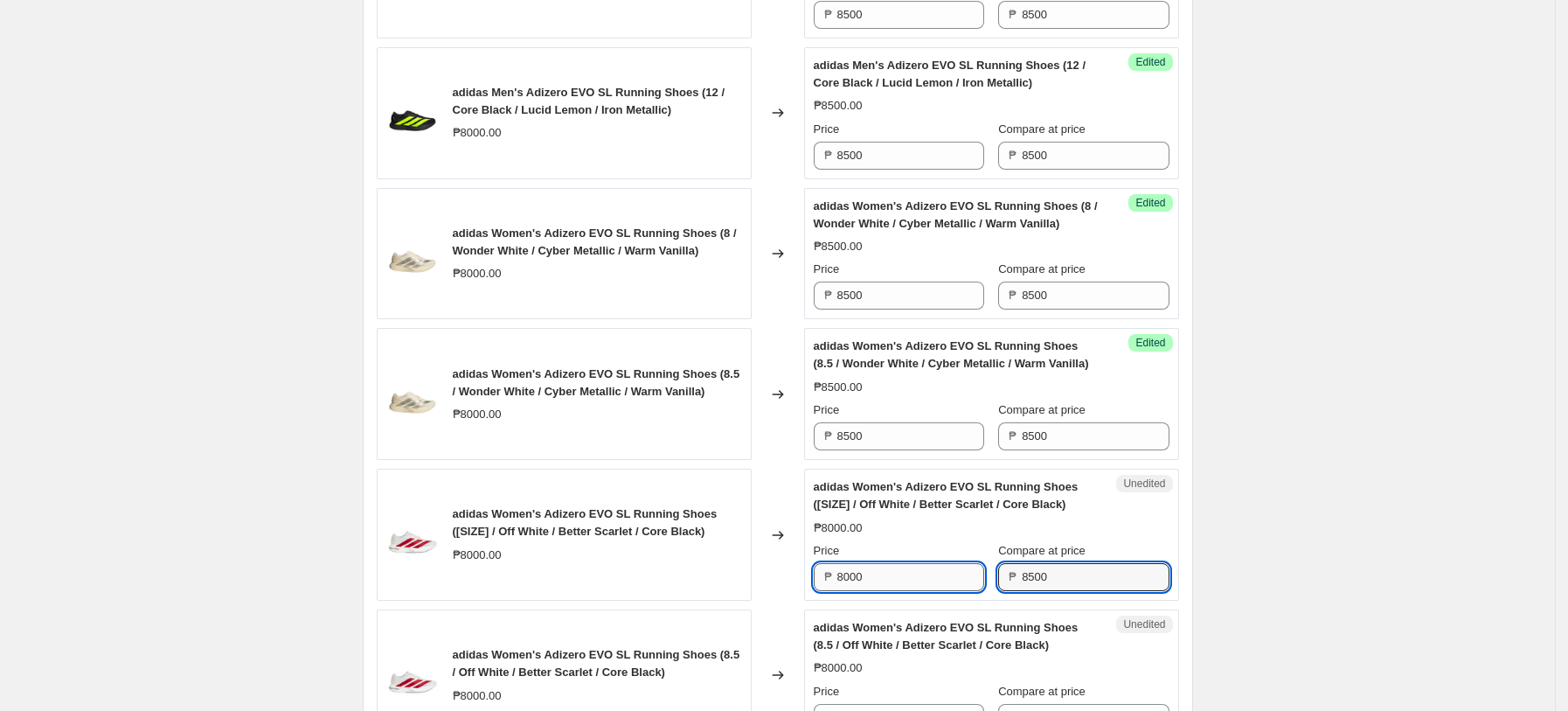 click on "8000" at bounding box center [911, 577] 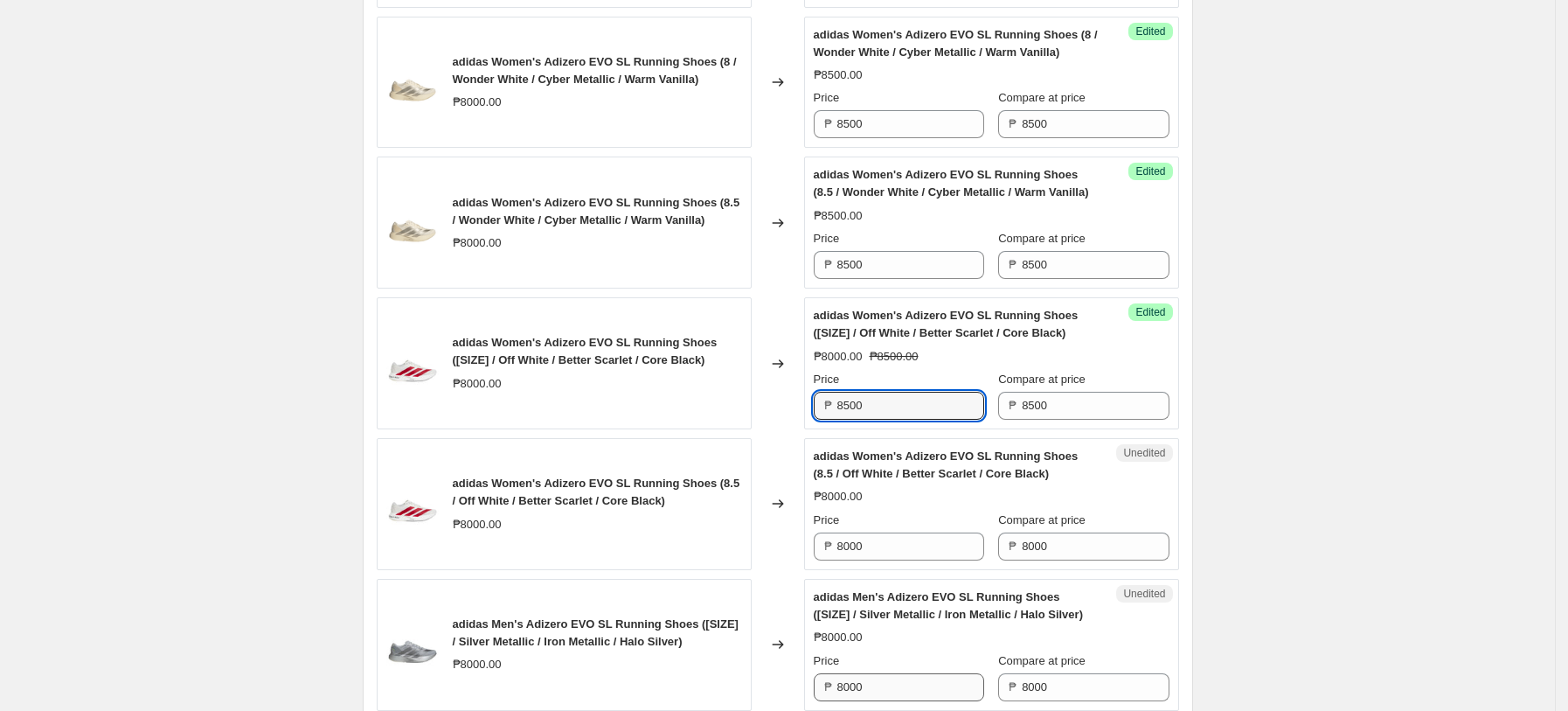 scroll, scrollTop: 1955, scrollLeft: 0, axis: vertical 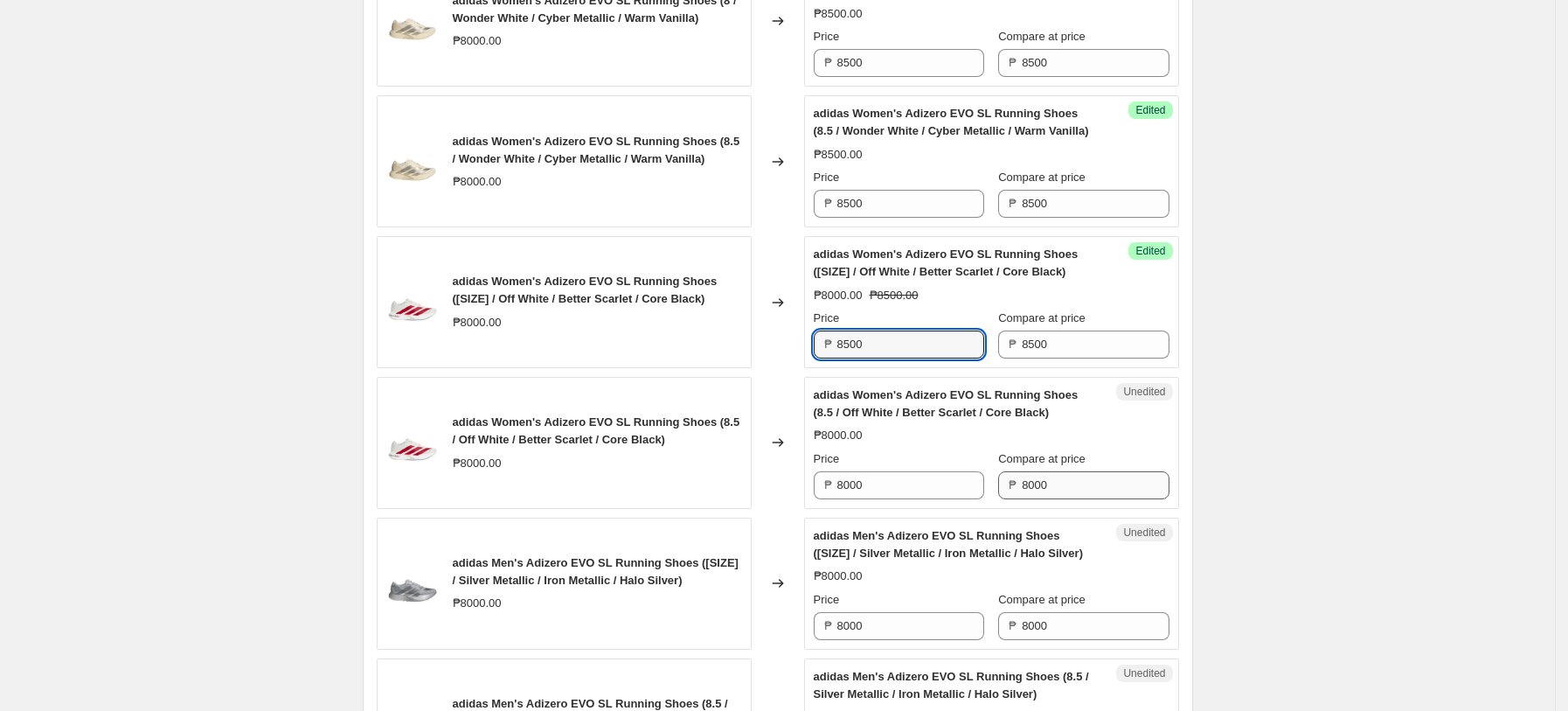 type on "8500" 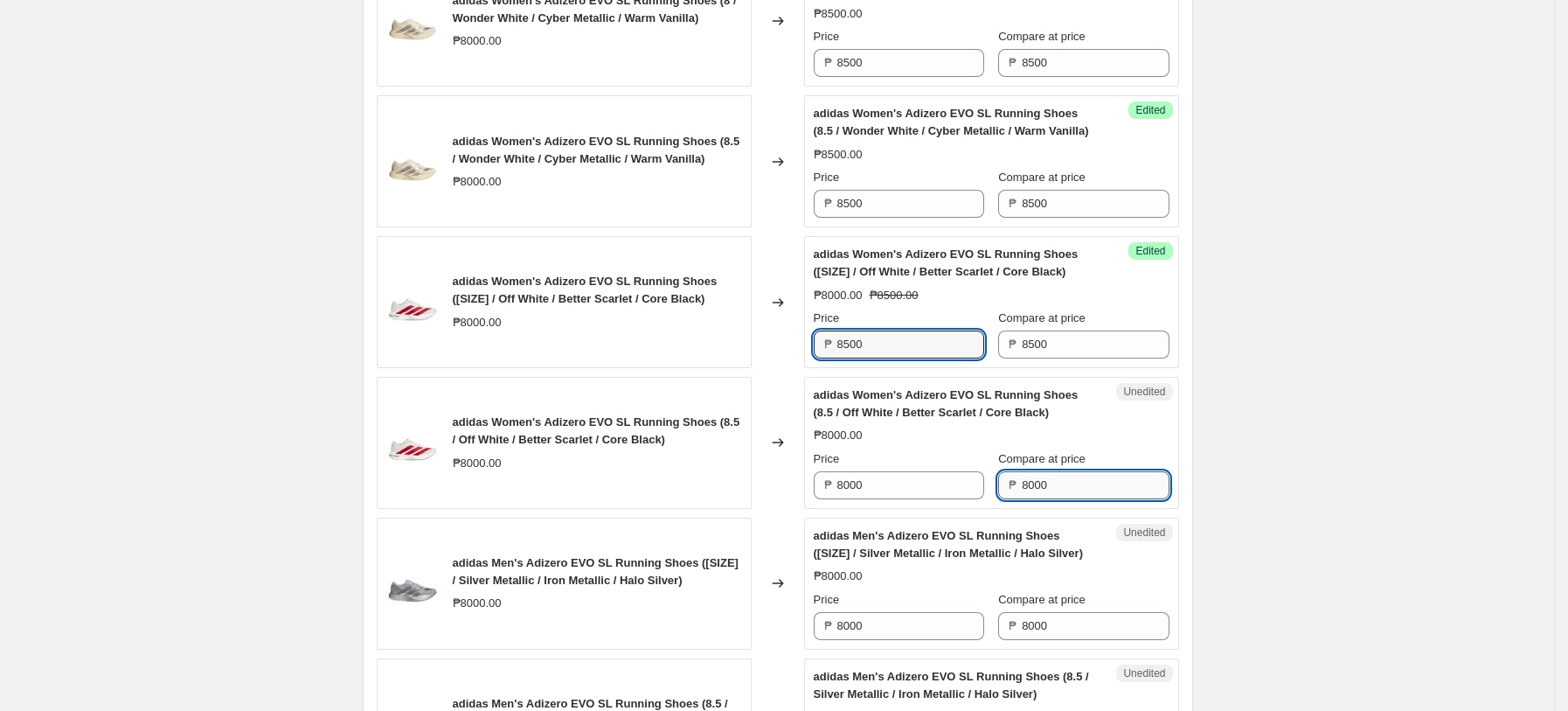 click on "8000" at bounding box center (1095, 485) 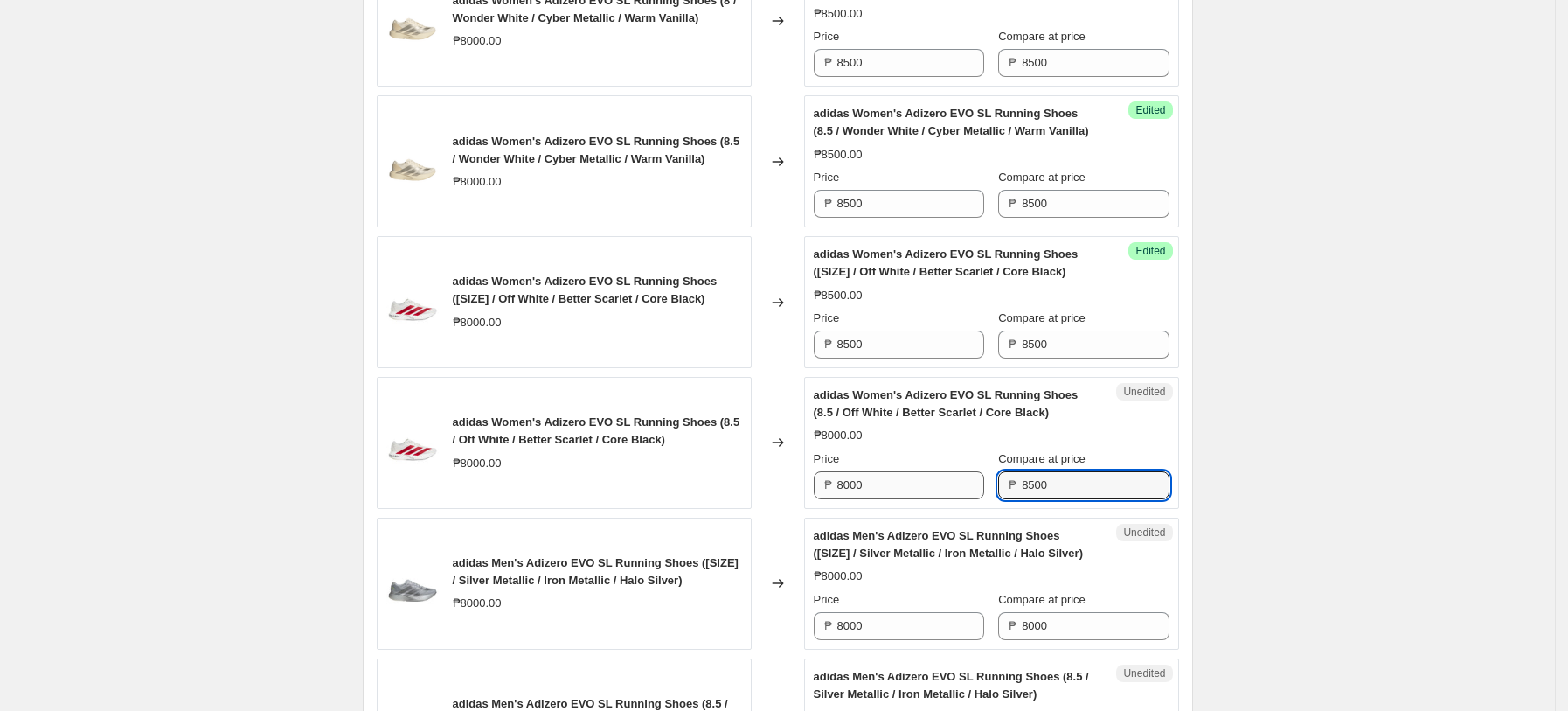 type on "8500" 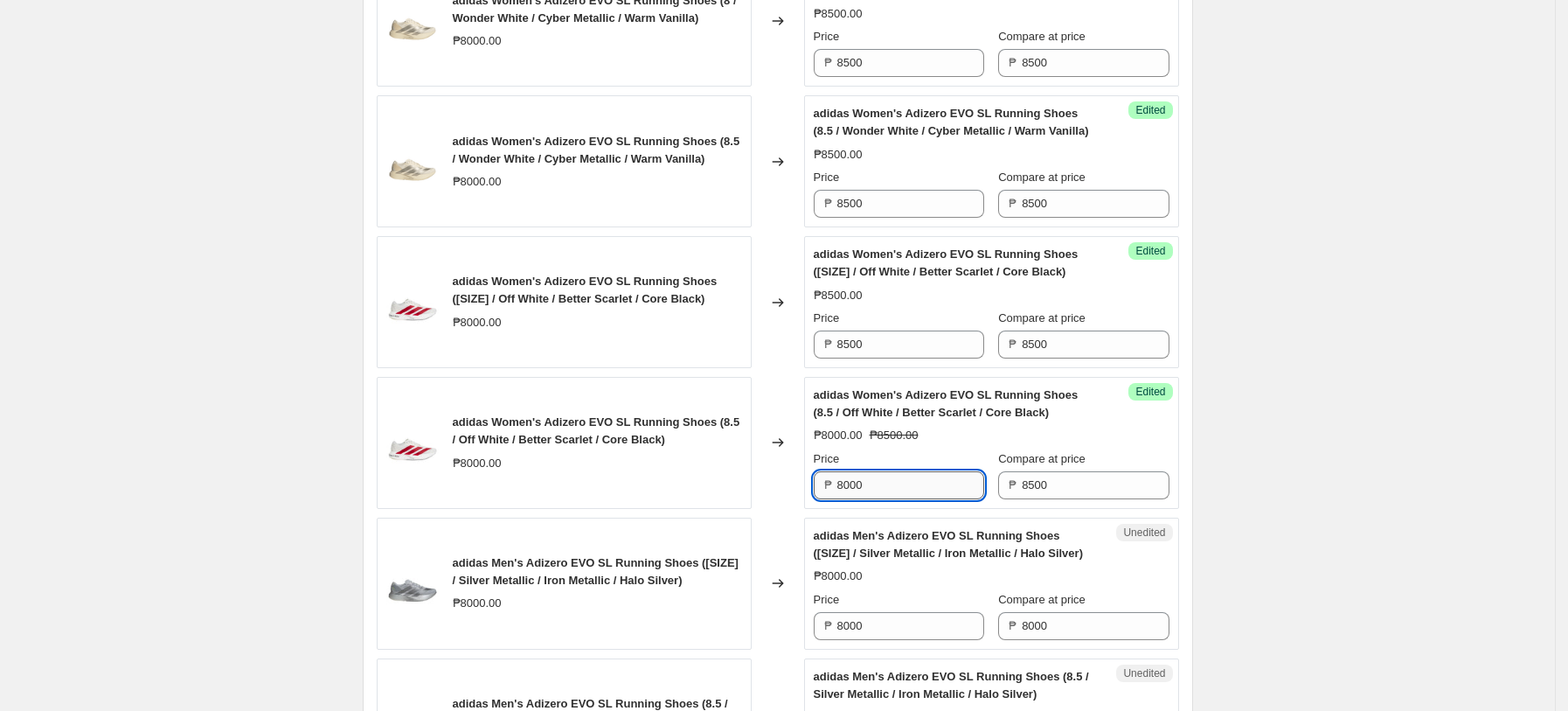 click on "8000" at bounding box center (911, 485) 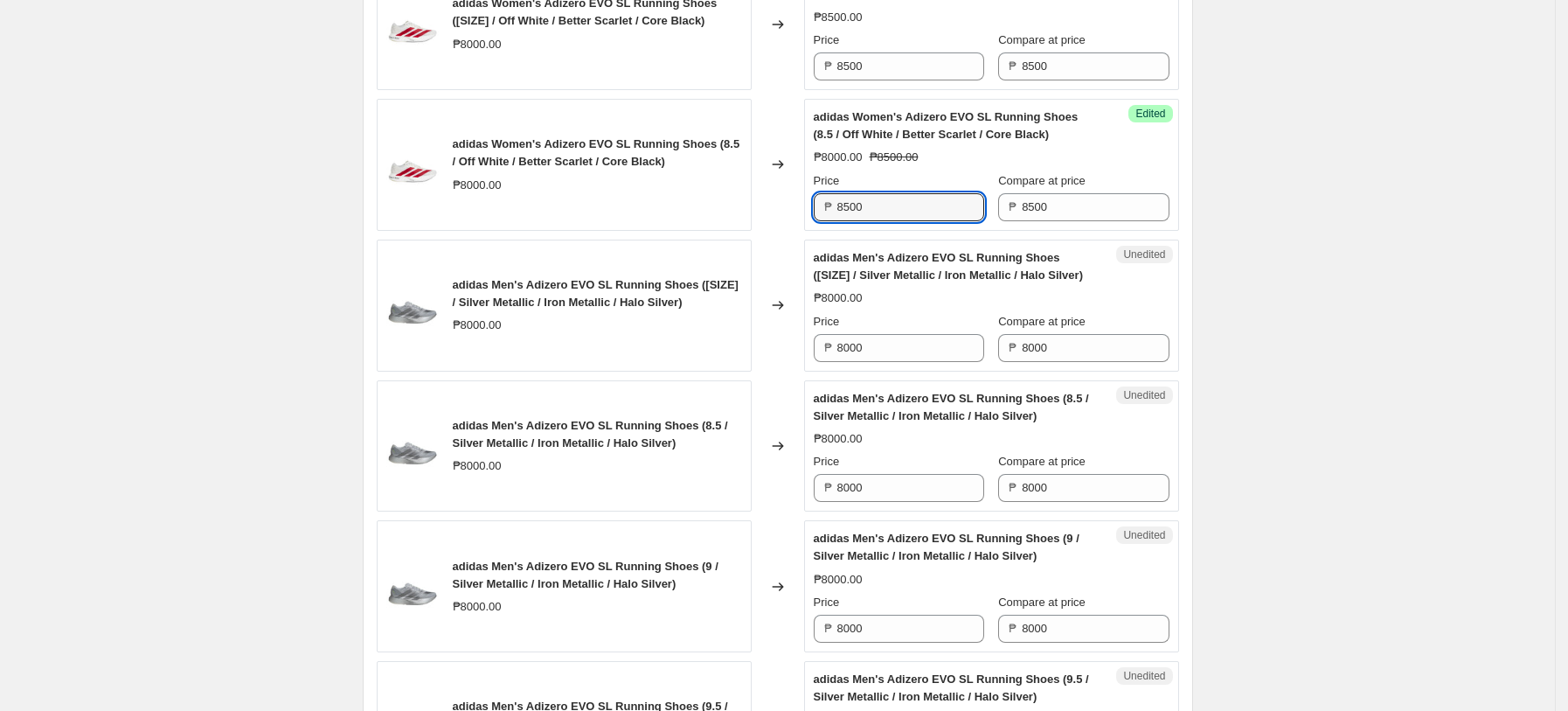 scroll, scrollTop: 2305, scrollLeft: 0, axis: vertical 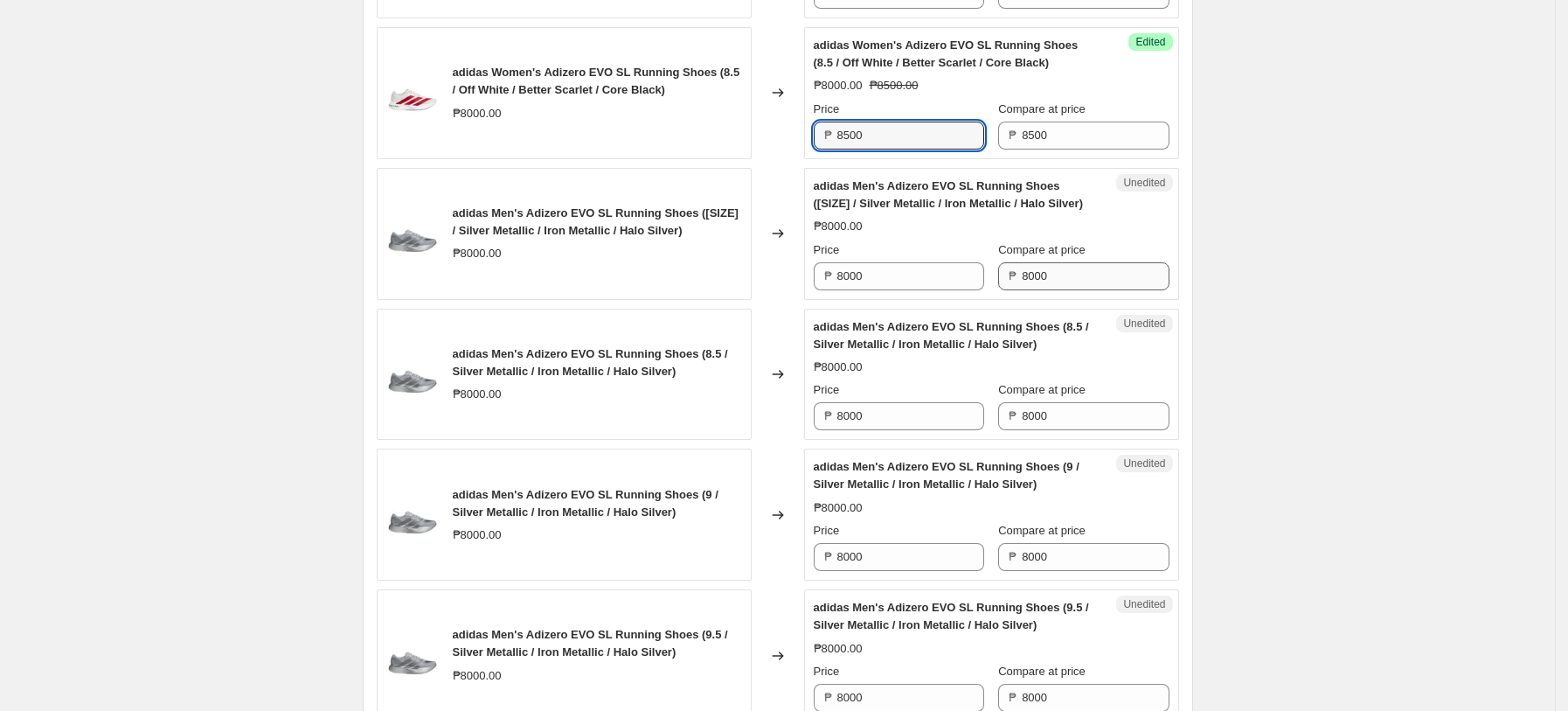 type on "8500" 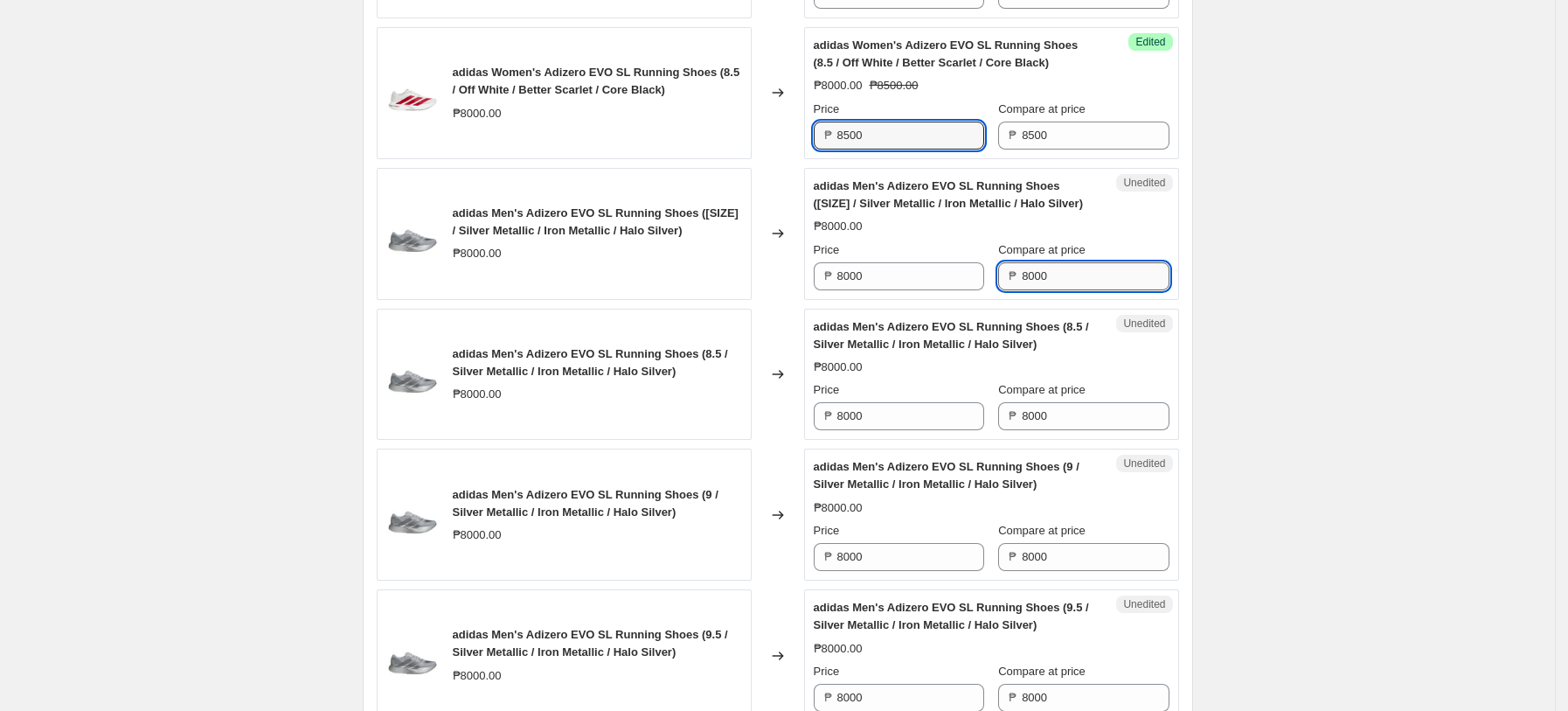 click on "8000" at bounding box center (1095, 276) 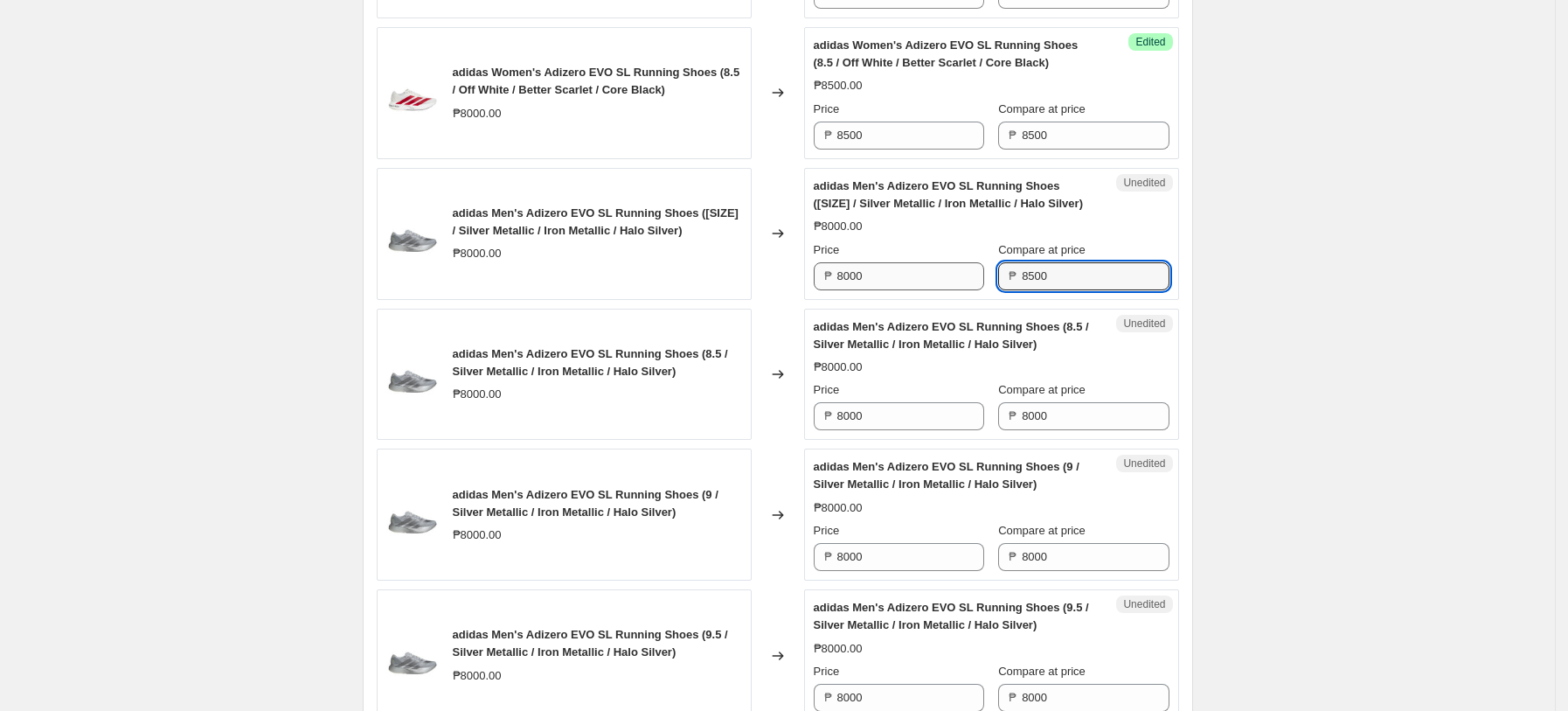 type on "8500" 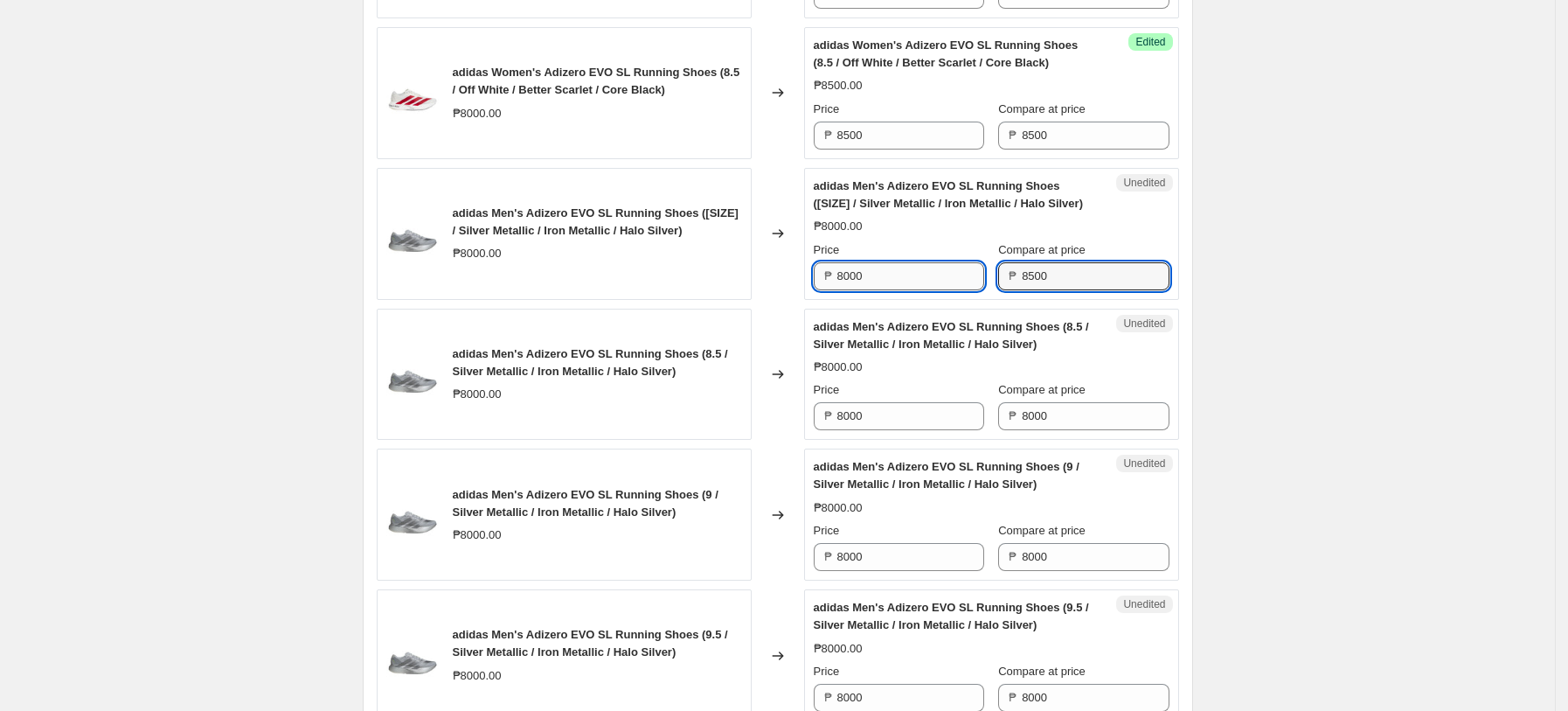 click on "8000" at bounding box center (911, 276) 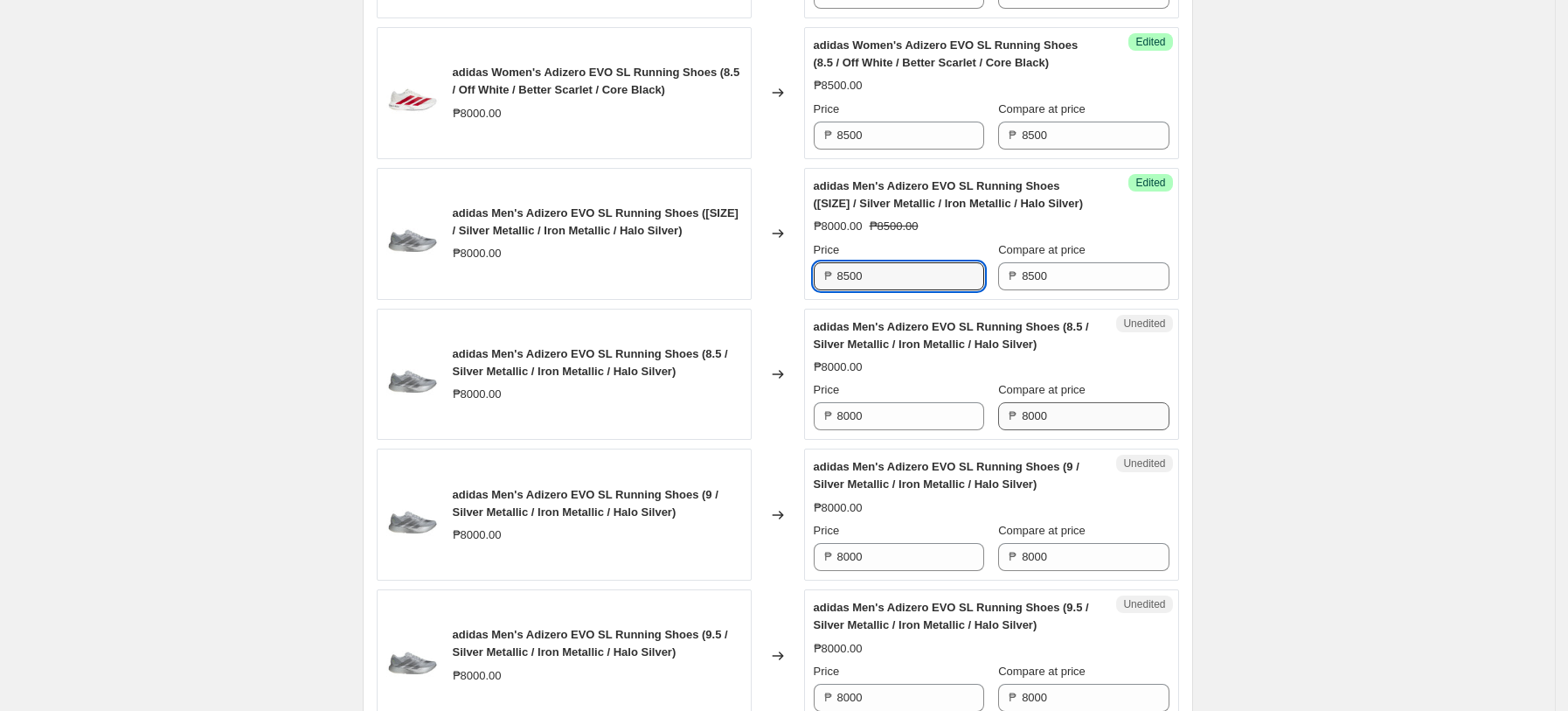 type on "8500" 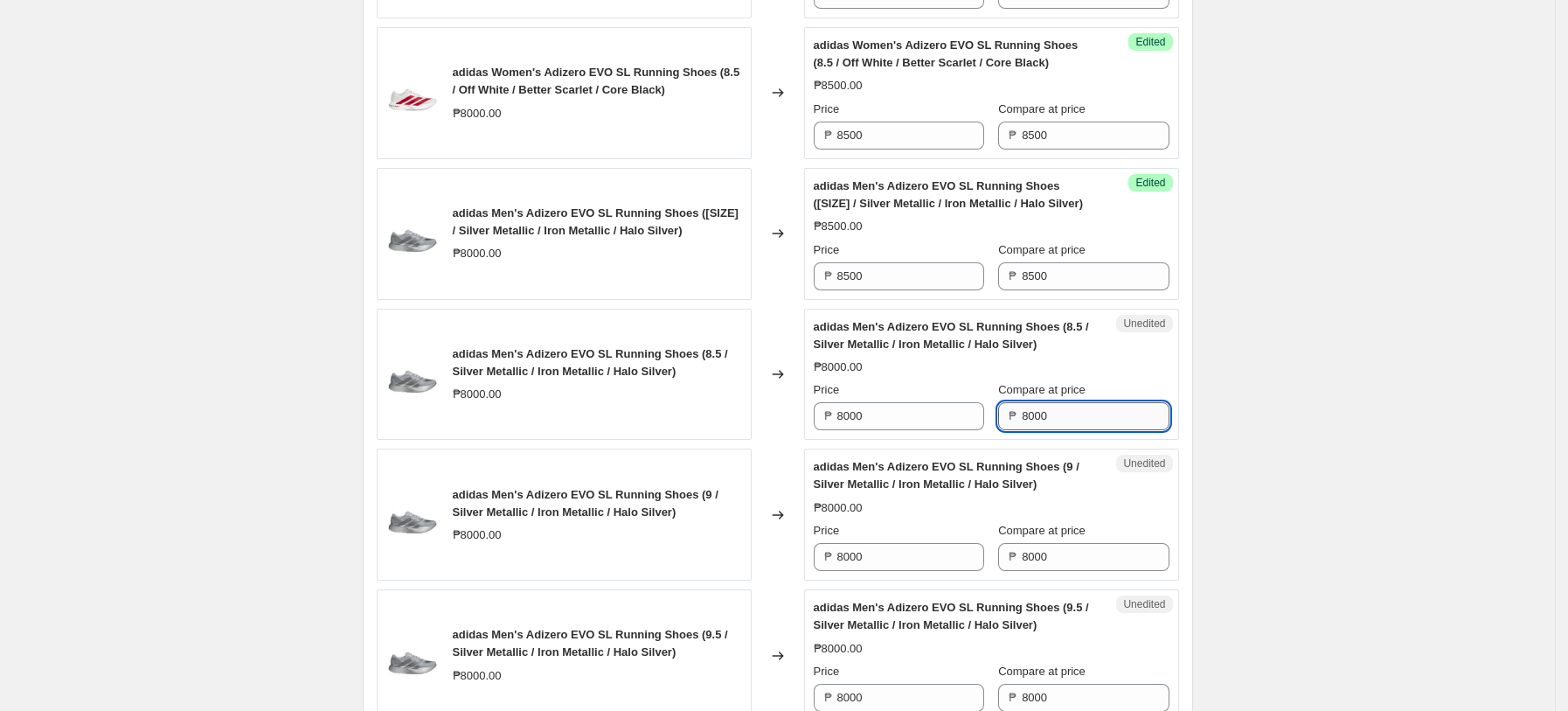 click on "8000" at bounding box center (1095, 416) 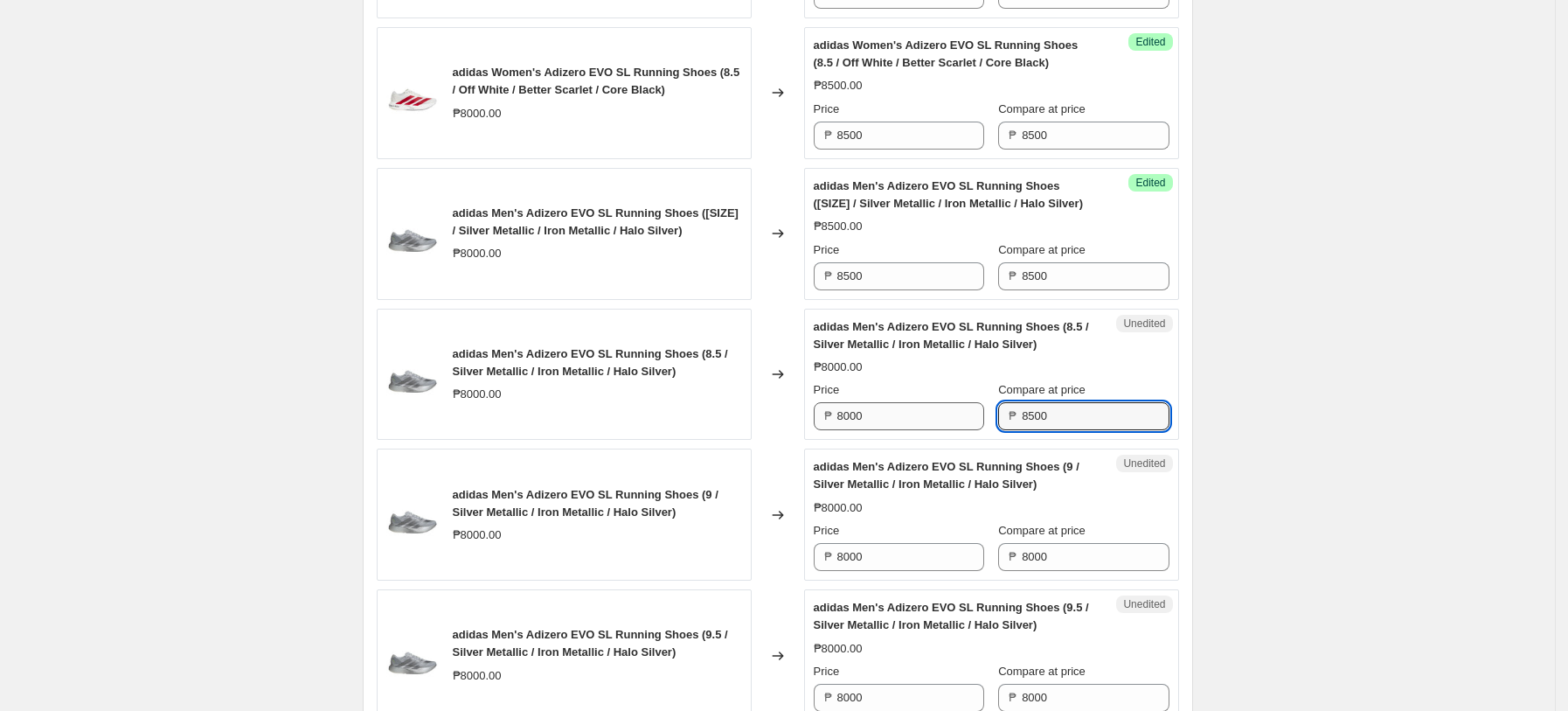 type on "8500" 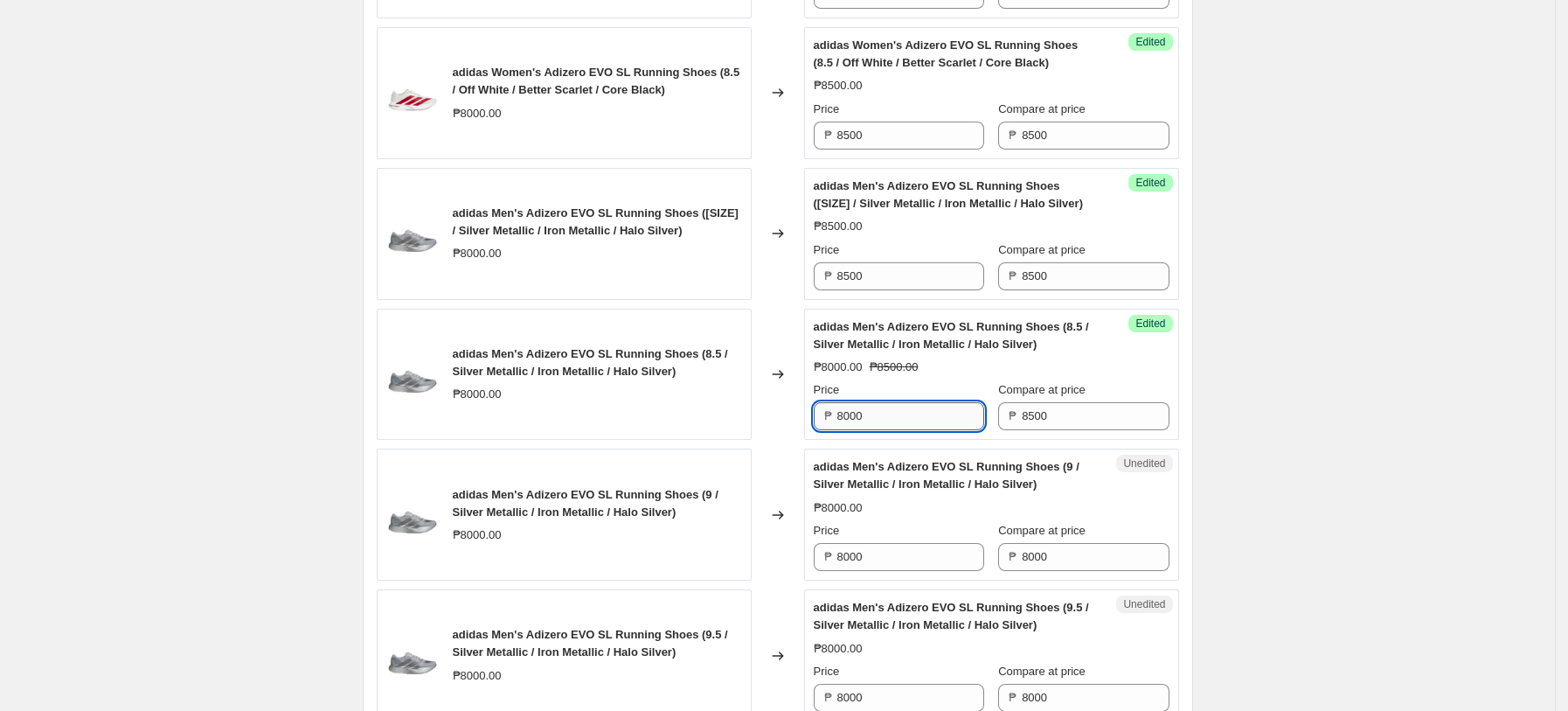 click on "8000" at bounding box center (911, 416) 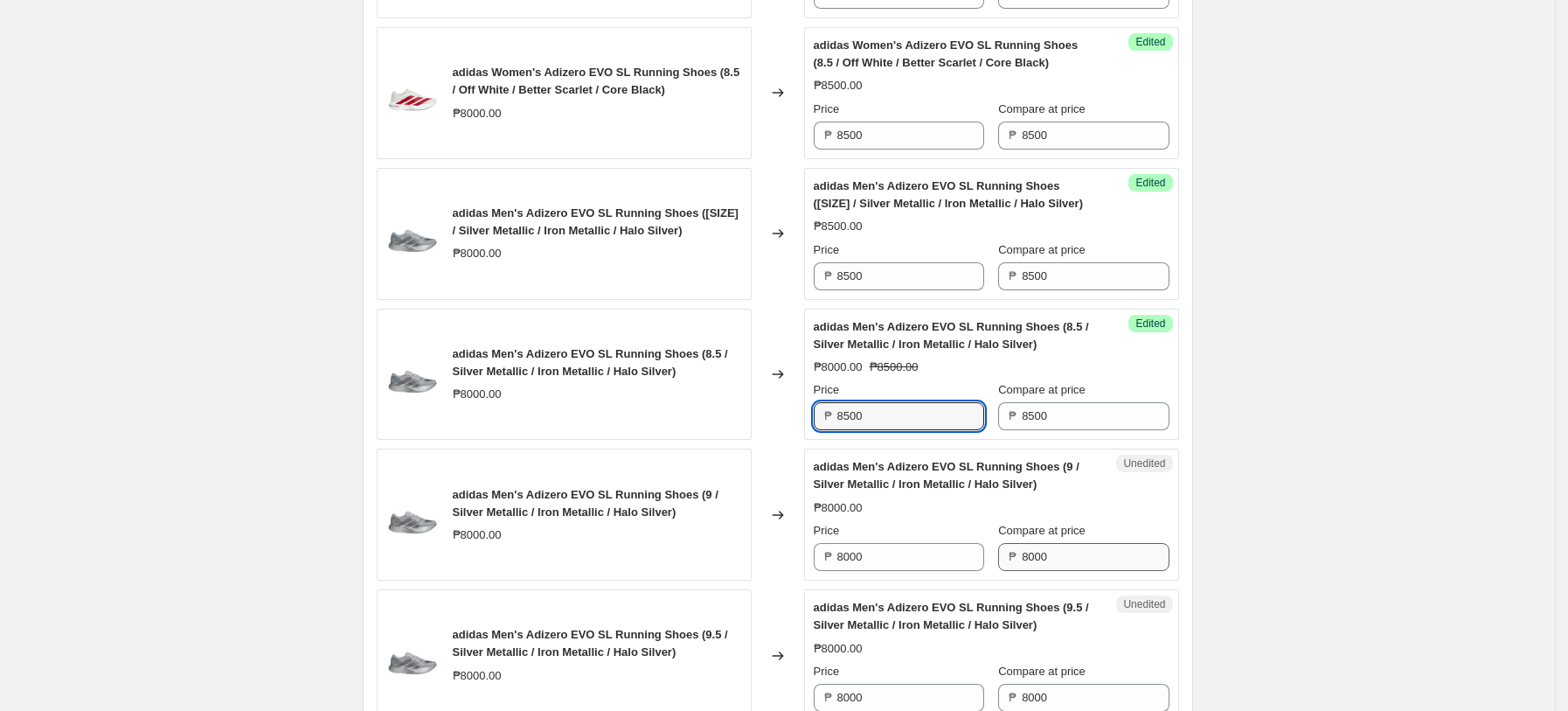 type on "8500" 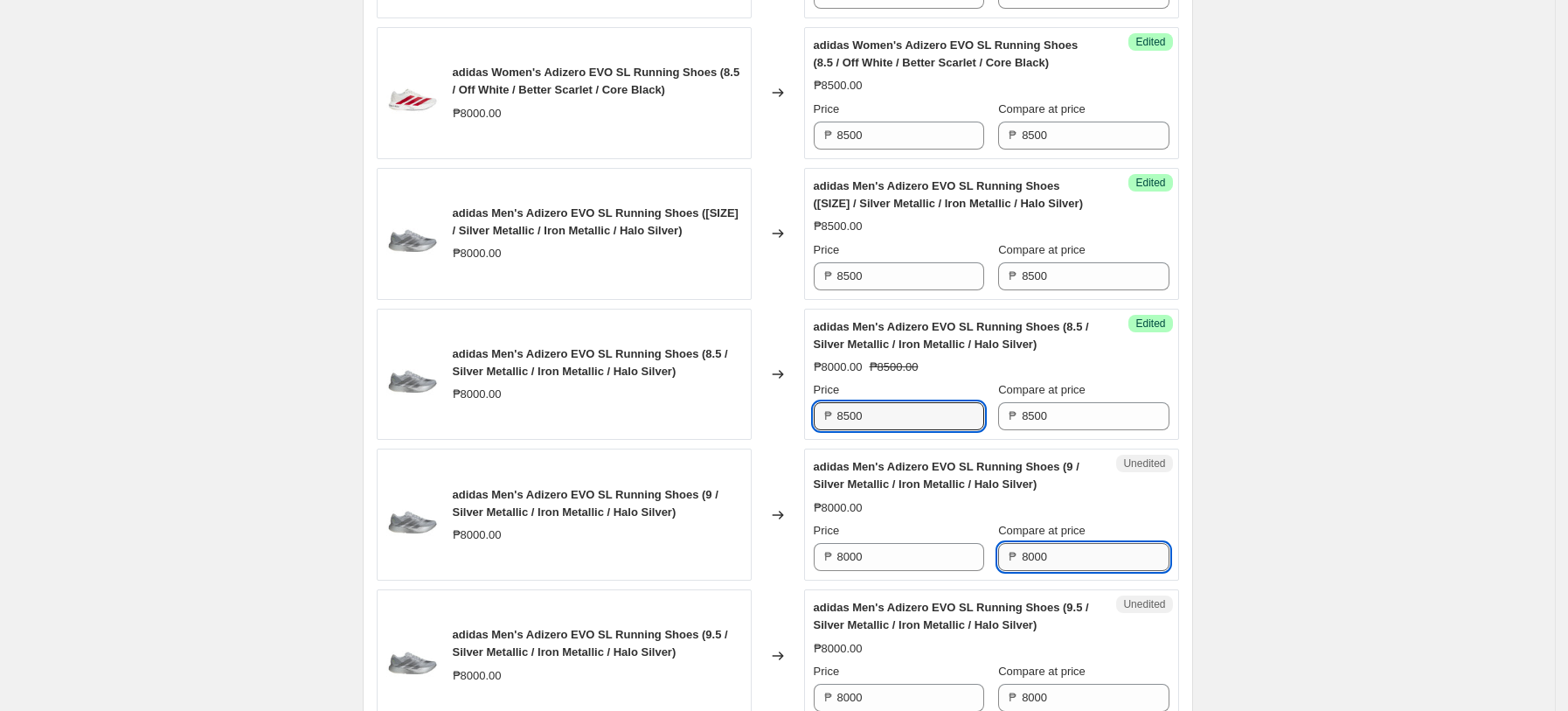 click on "8000" at bounding box center [1095, 557] 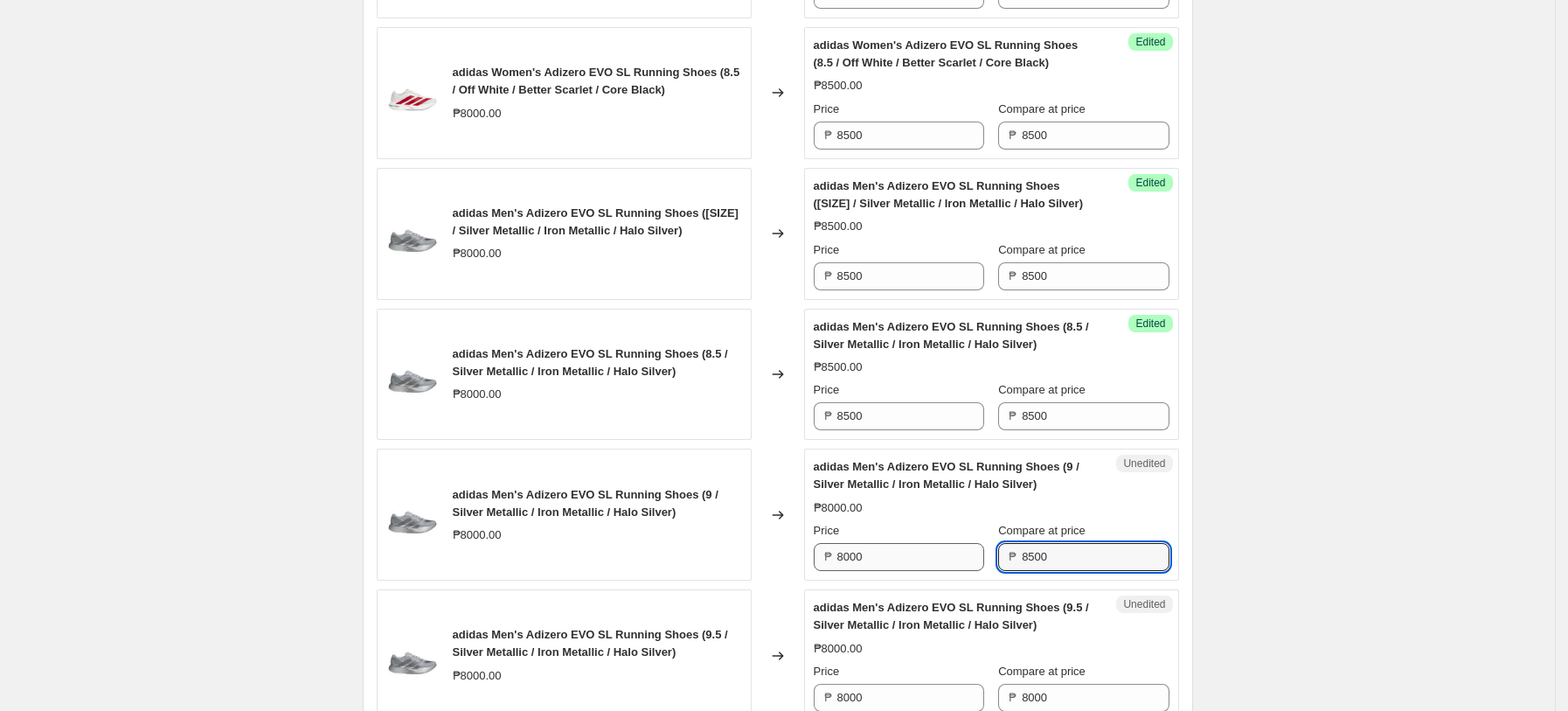 type on "8500" 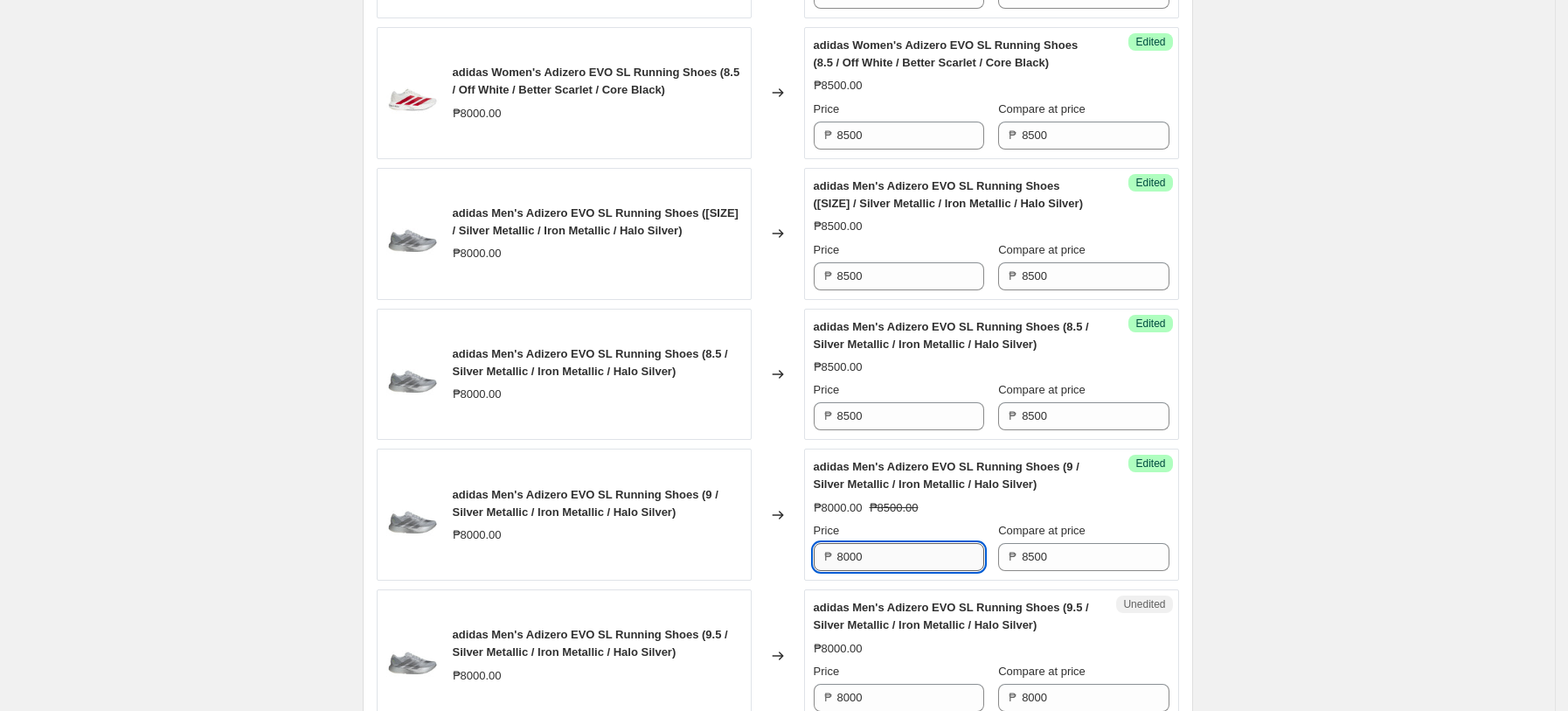 click on "8000" at bounding box center [911, 557] 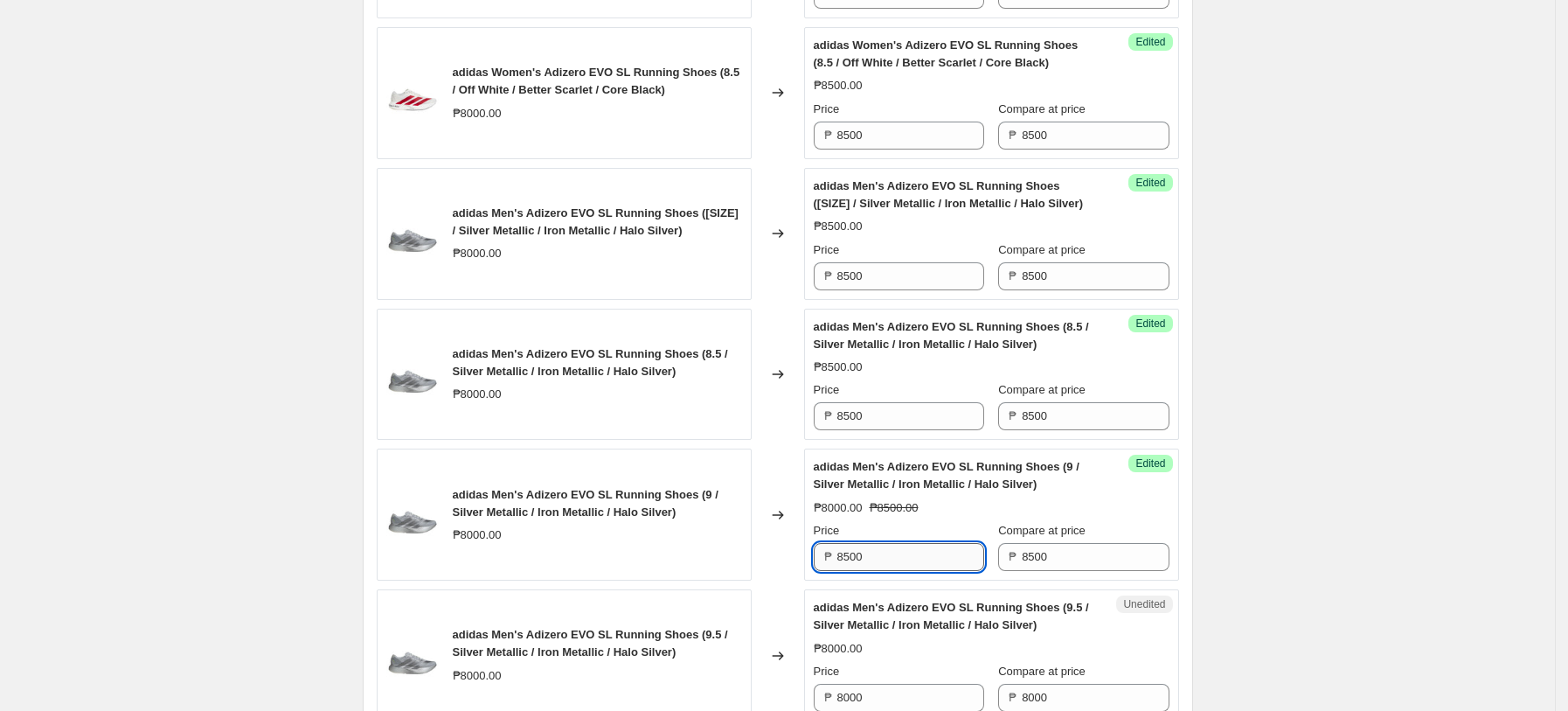 scroll, scrollTop: 2539, scrollLeft: 0, axis: vertical 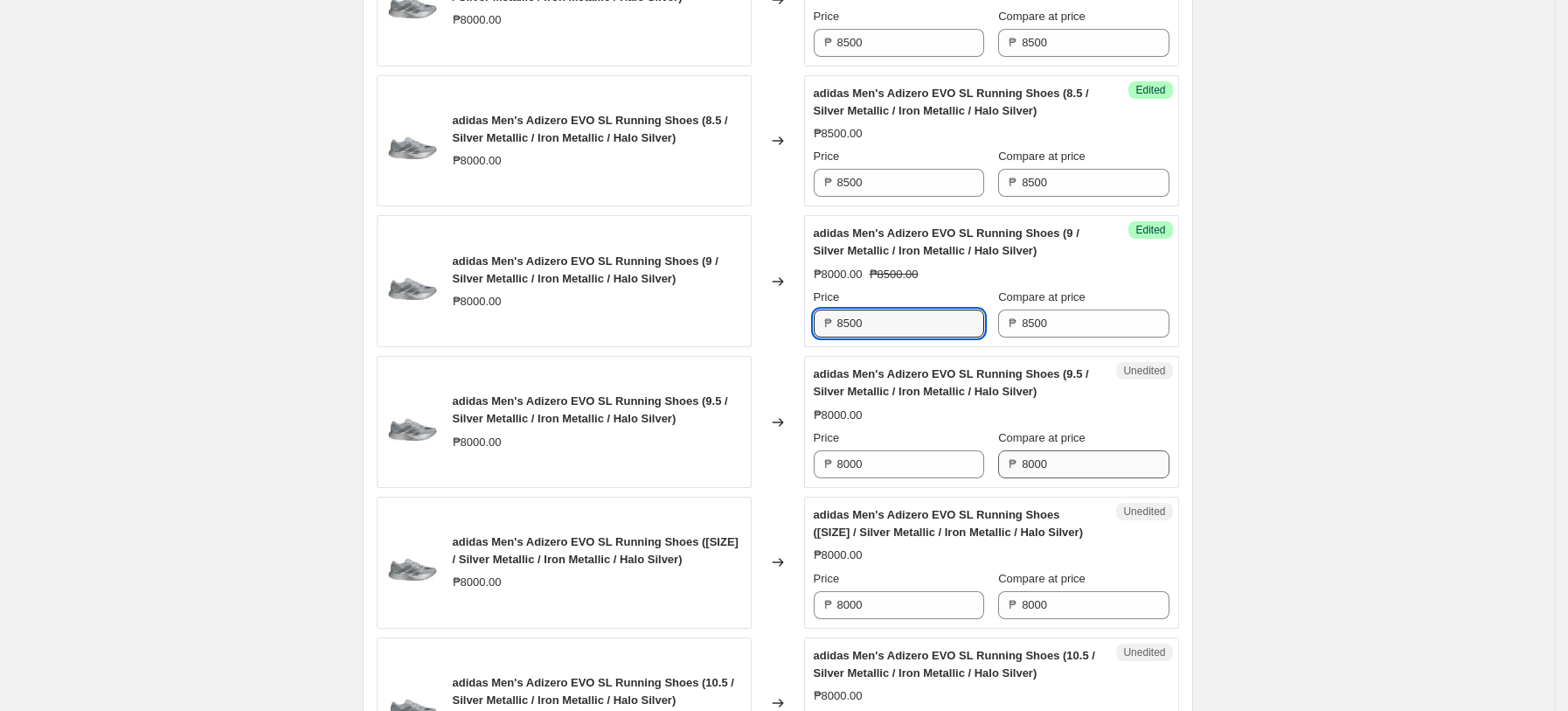 type on "8500" 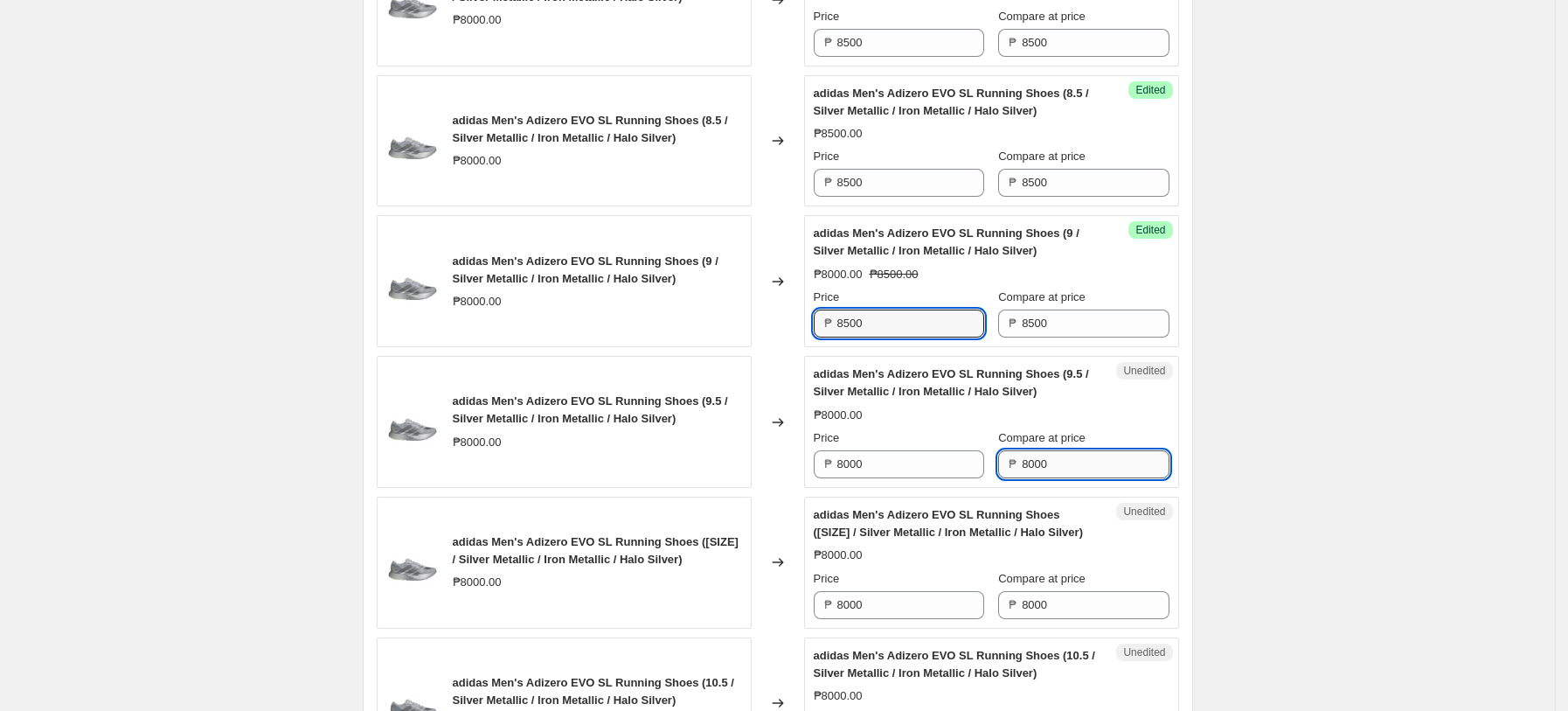 click on "8000" at bounding box center (1095, 464) 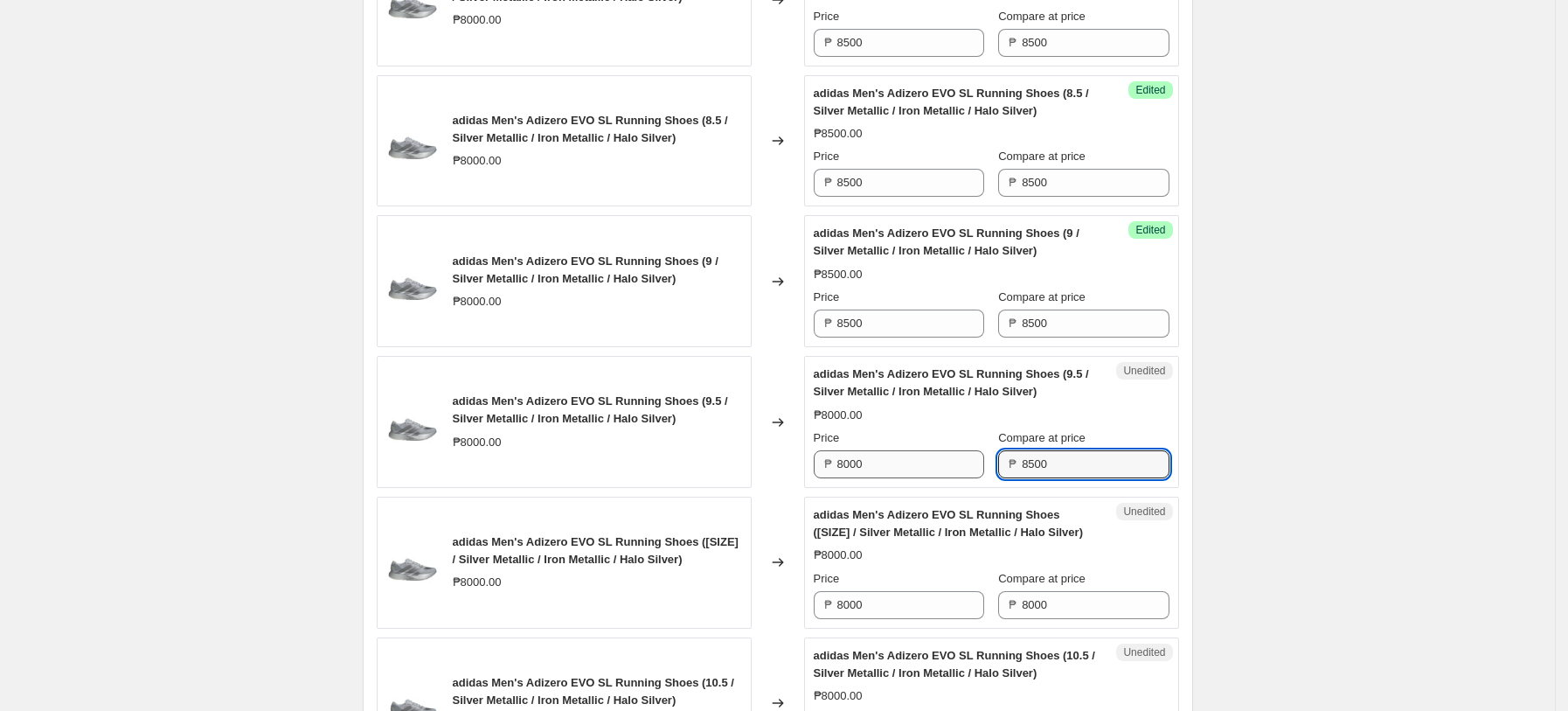 type on "8500" 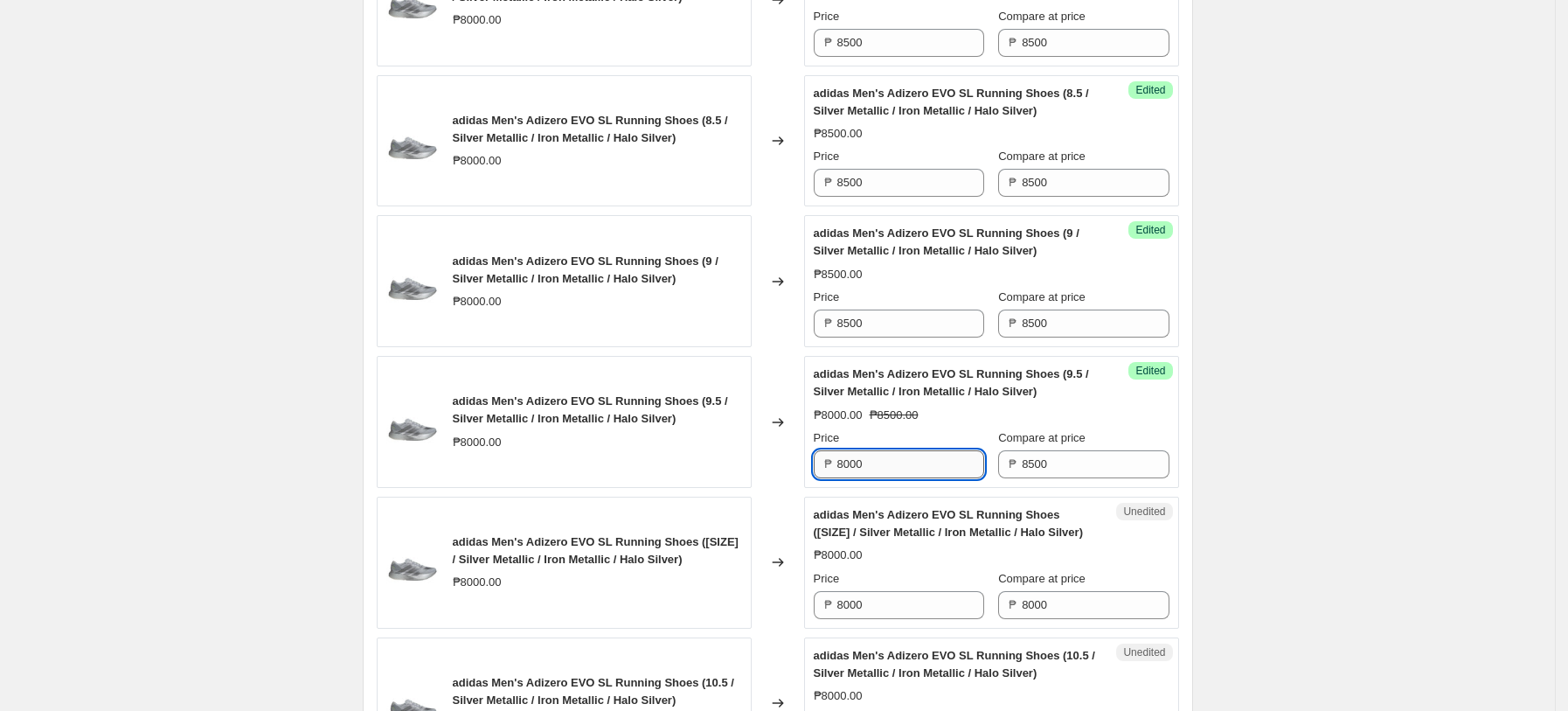 click on "8000" at bounding box center (911, 464) 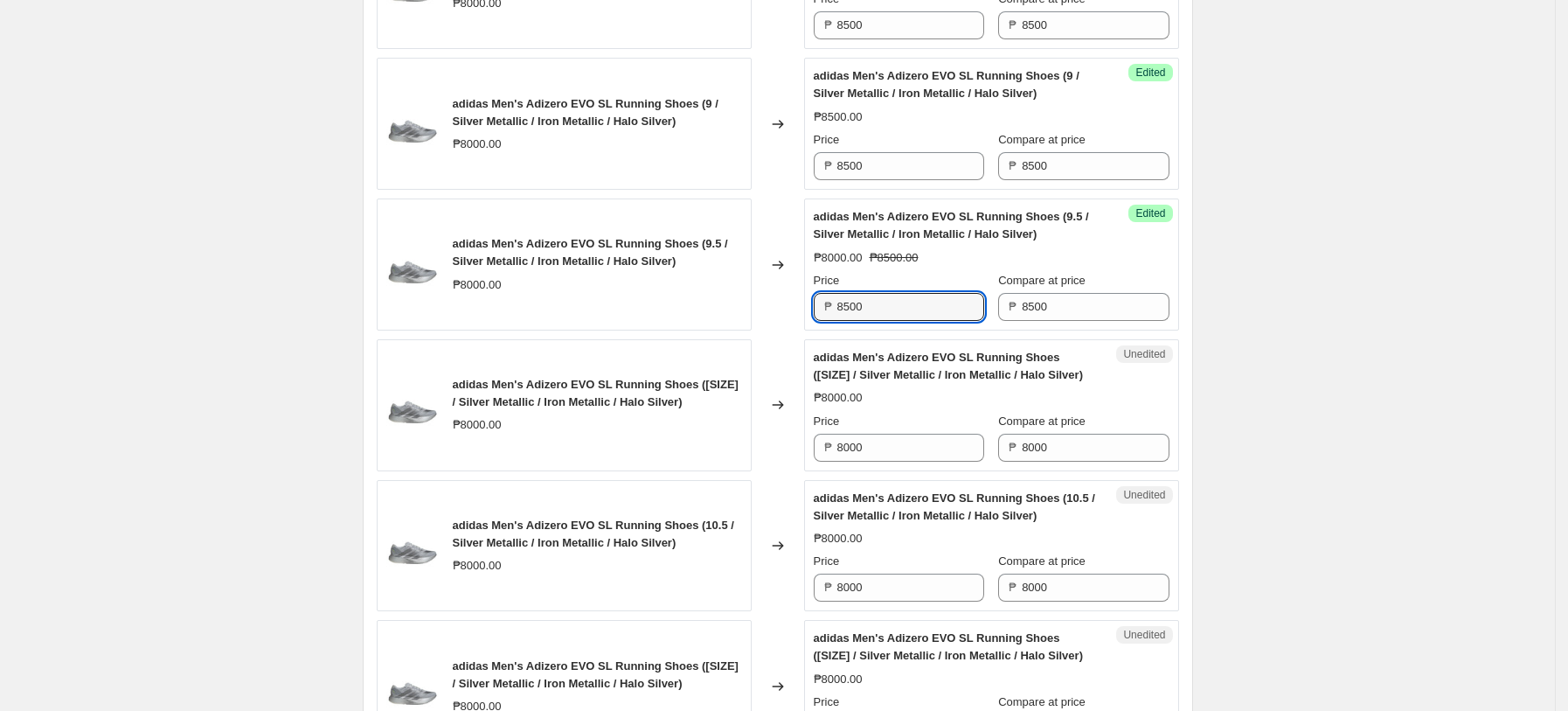 scroll, scrollTop: 2772, scrollLeft: 0, axis: vertical 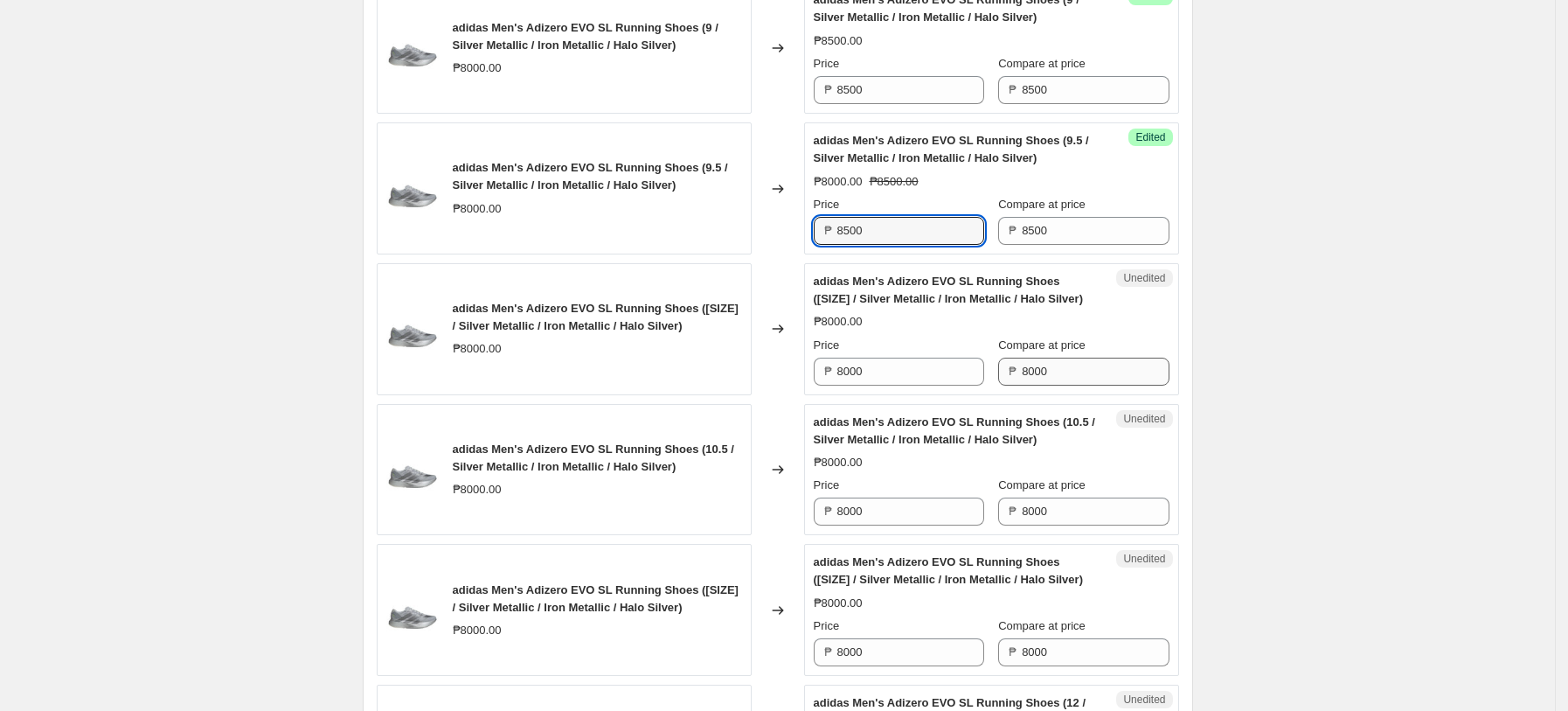 type on "8500" 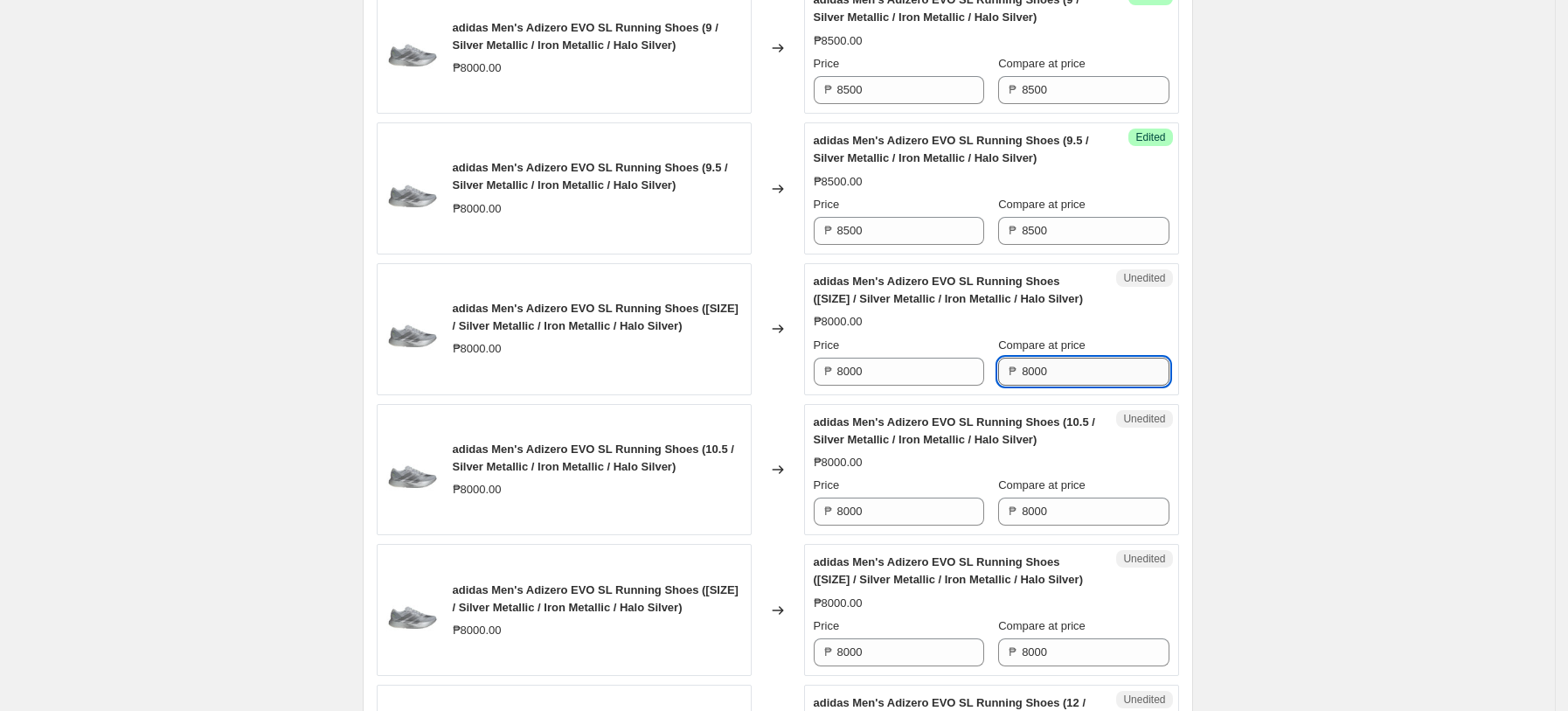 click on "8000" at bounding box center (1095, 372) 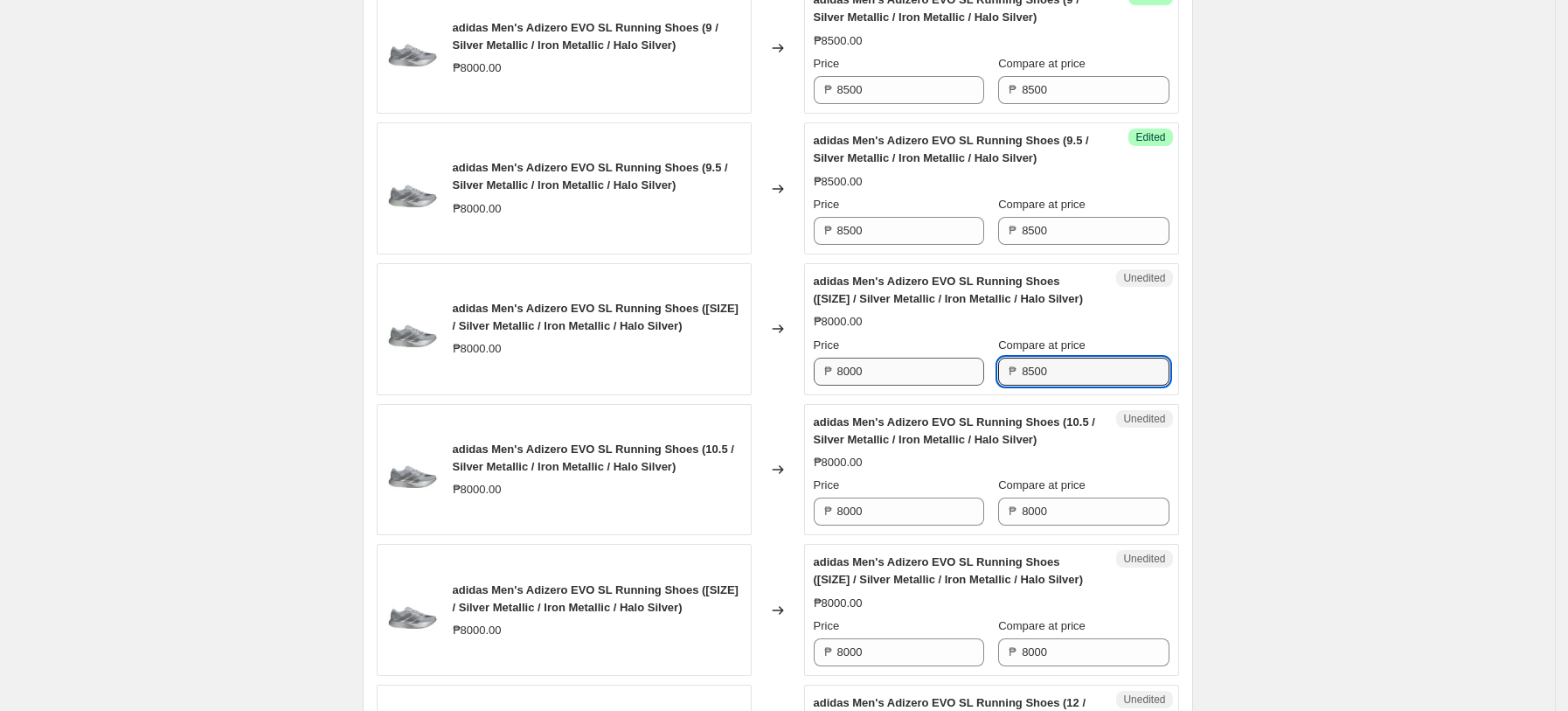 type on "8500" 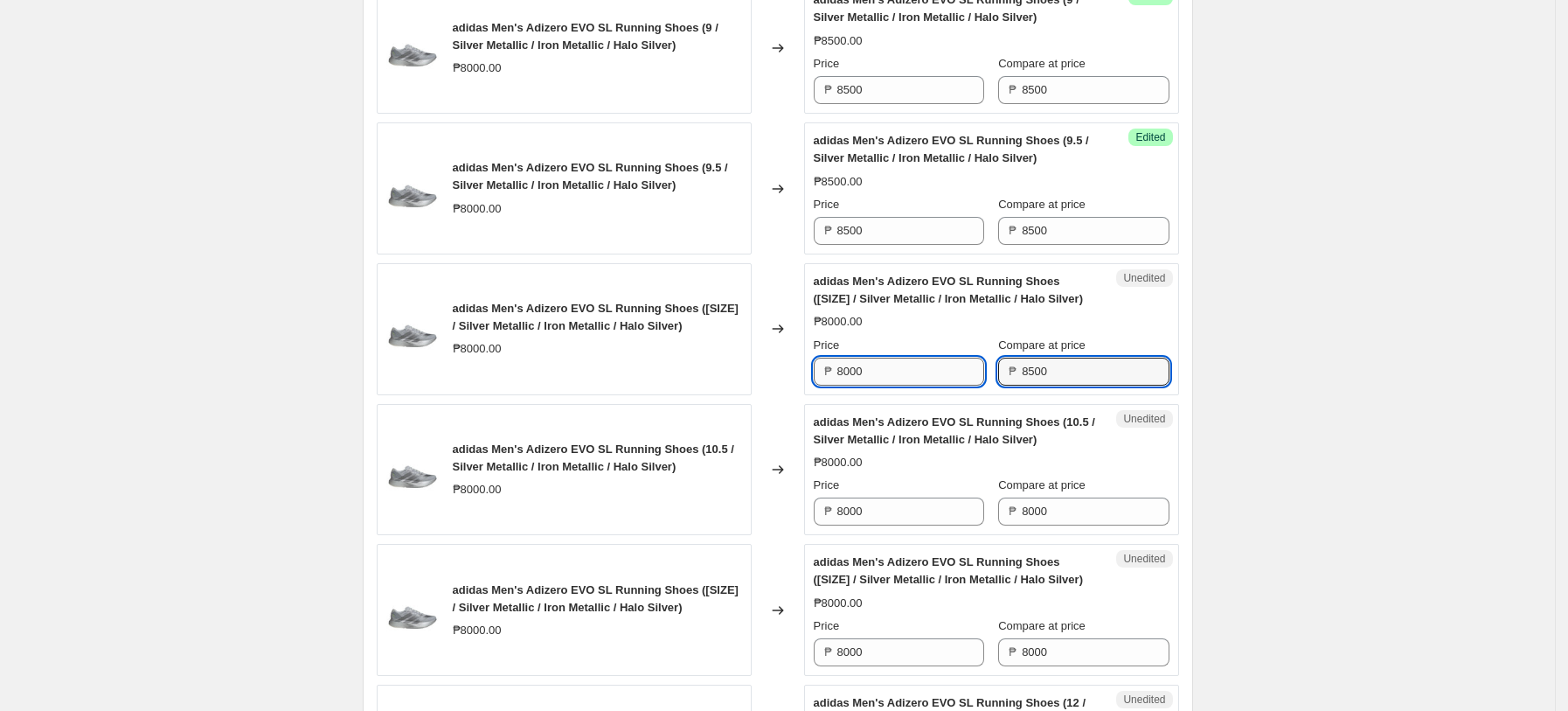 click on "8000" at bounding box center (911, 372) 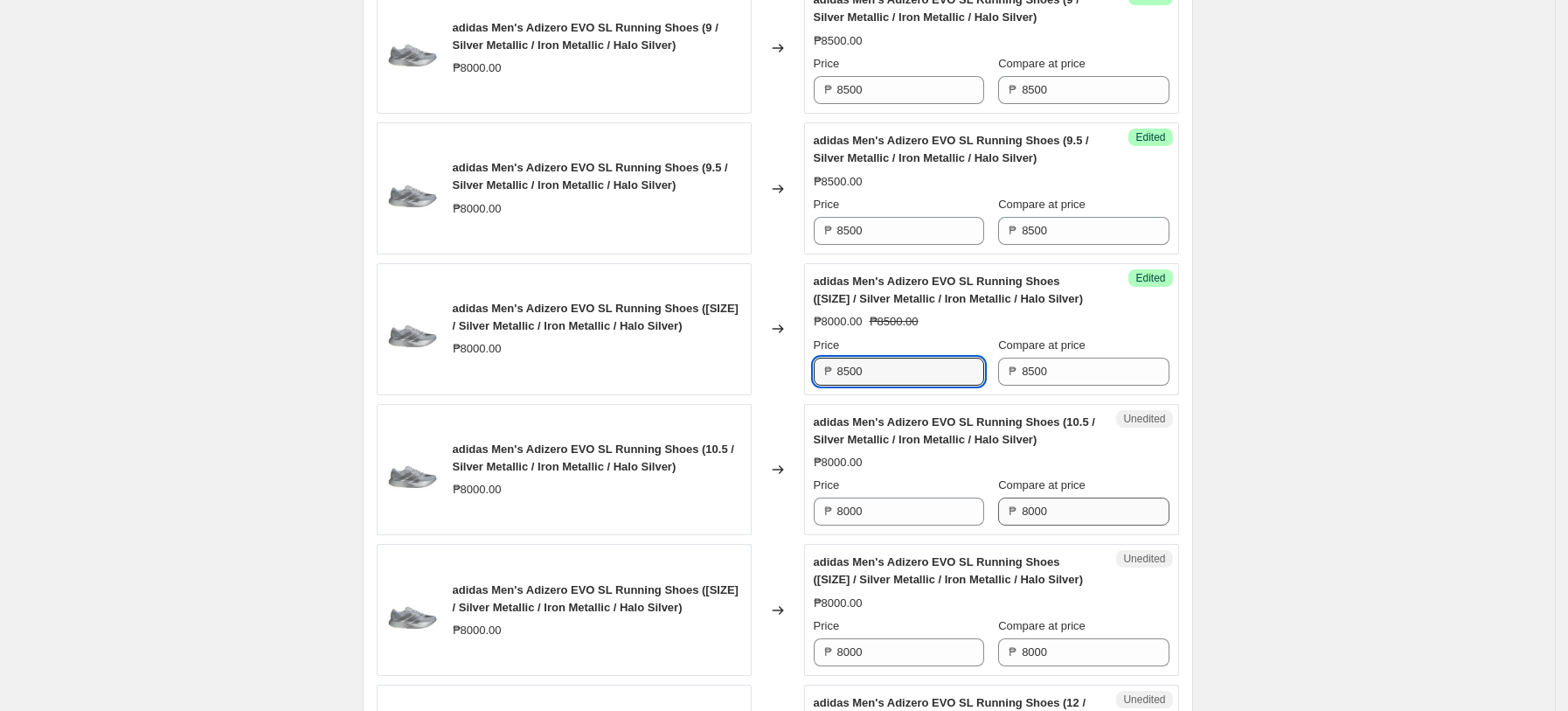 type on "8500" 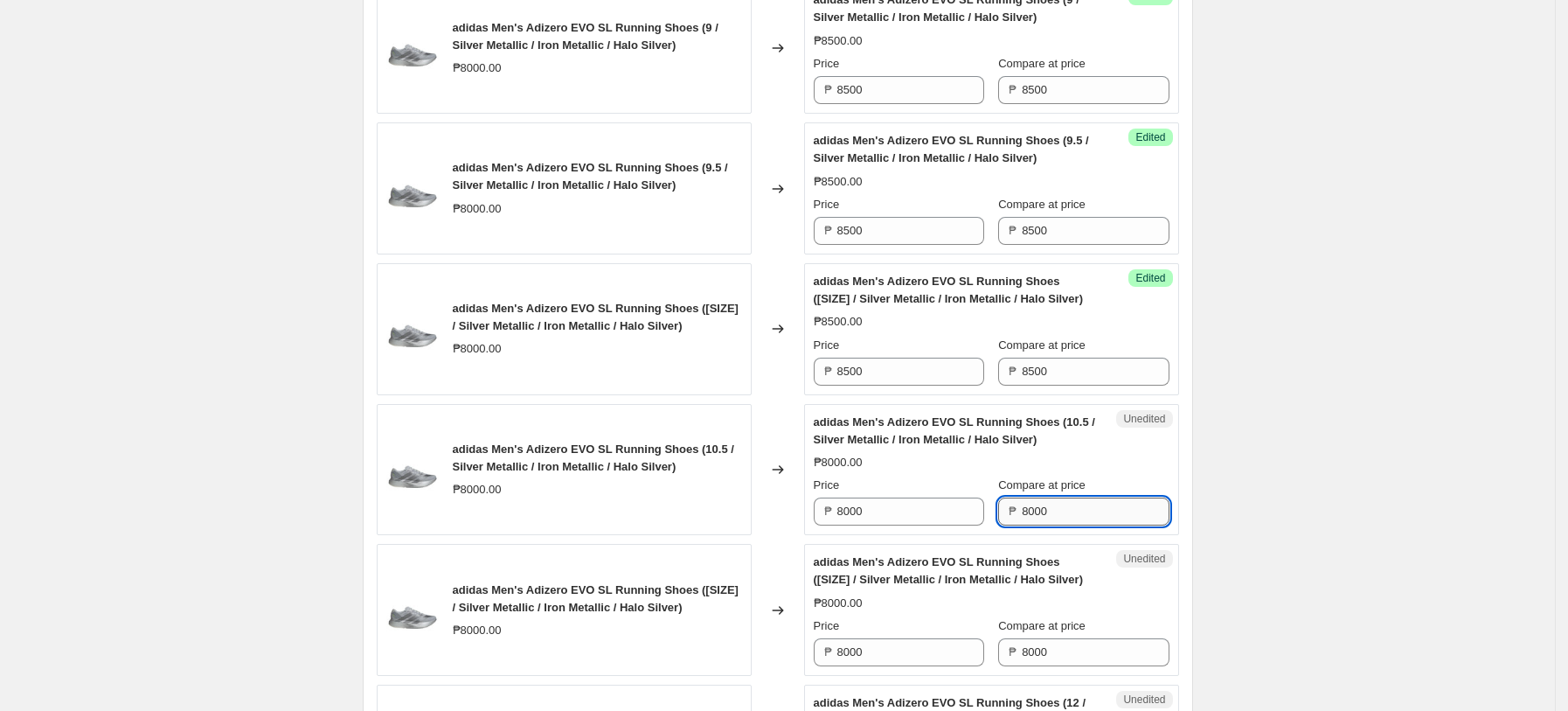 click on "8000" at bounding box center [1095, 512] 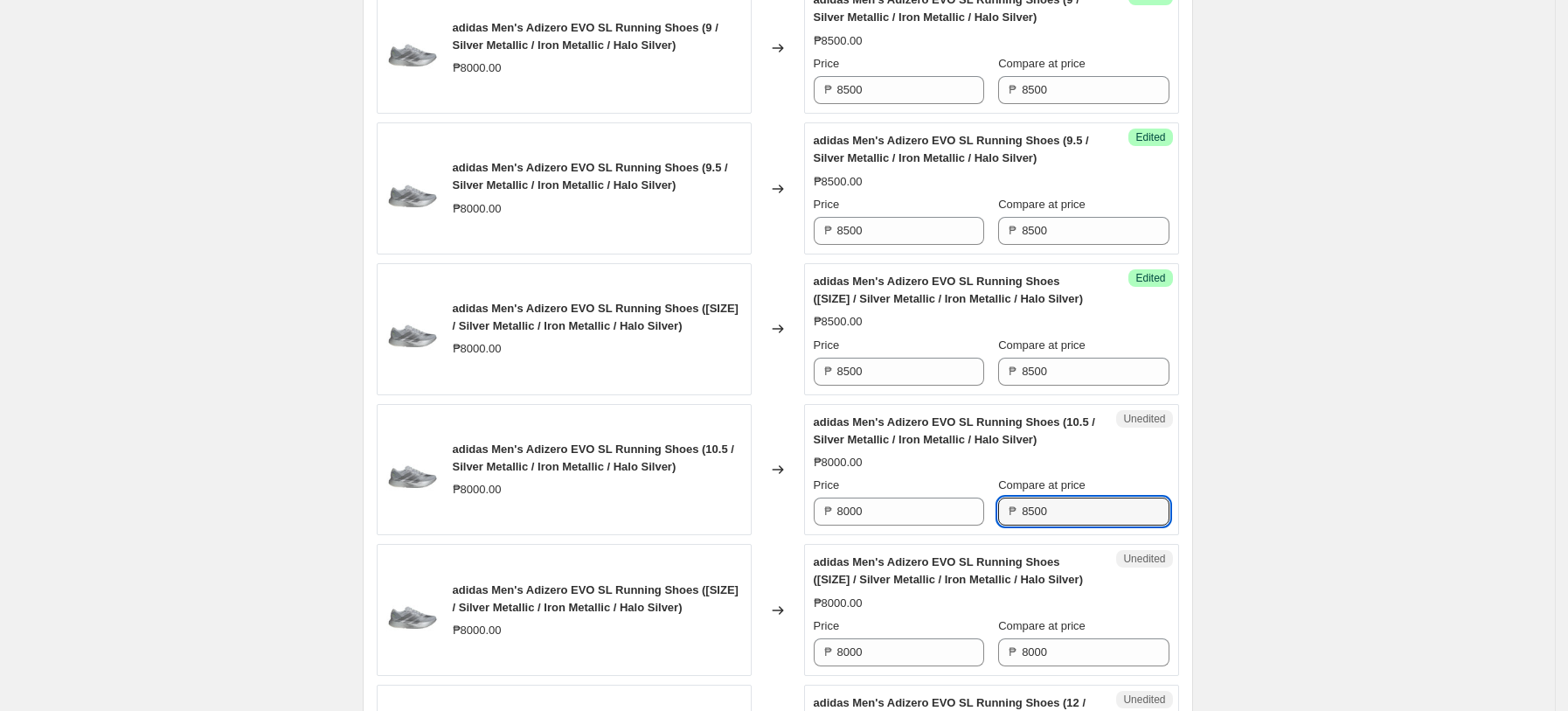 type on "8500" 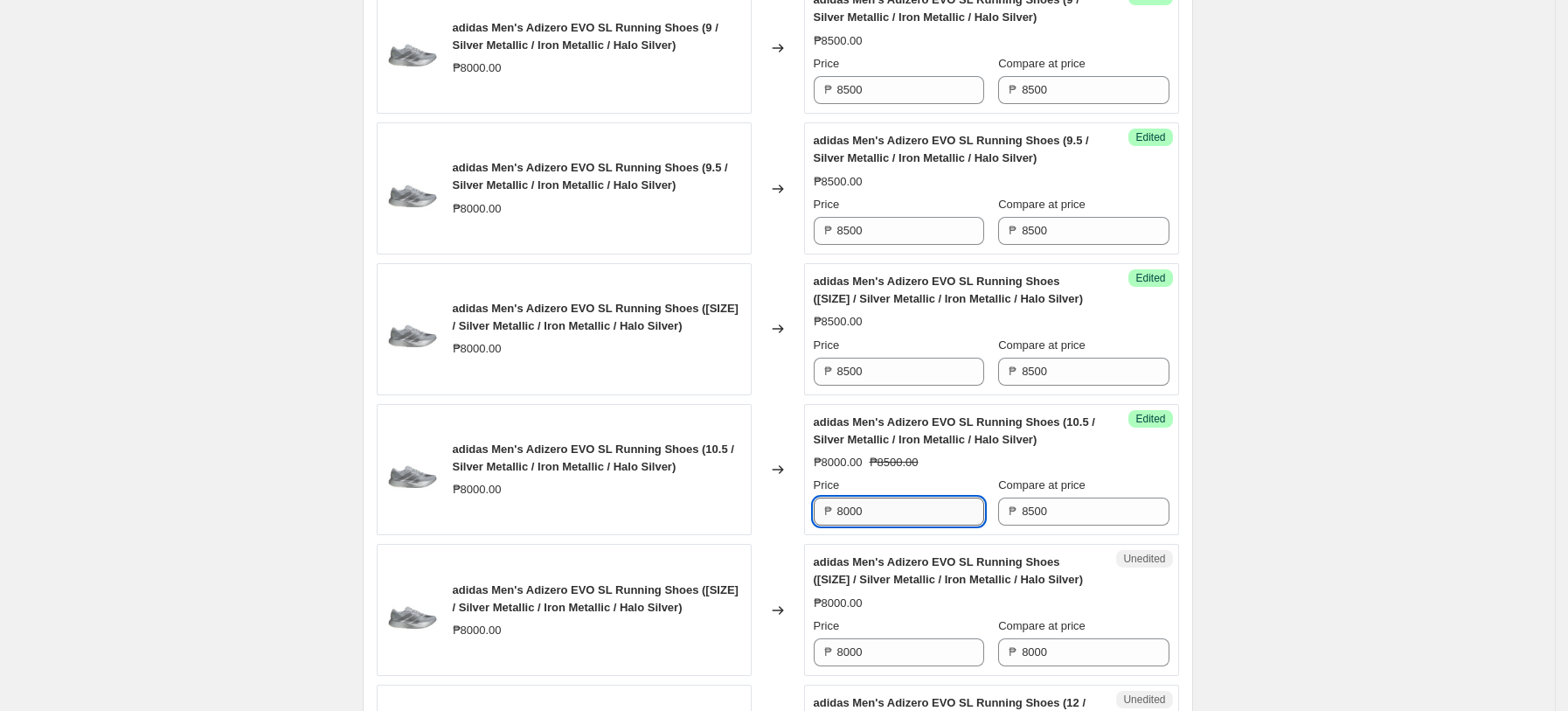 click on "8000" at bounding box center (911, 512) 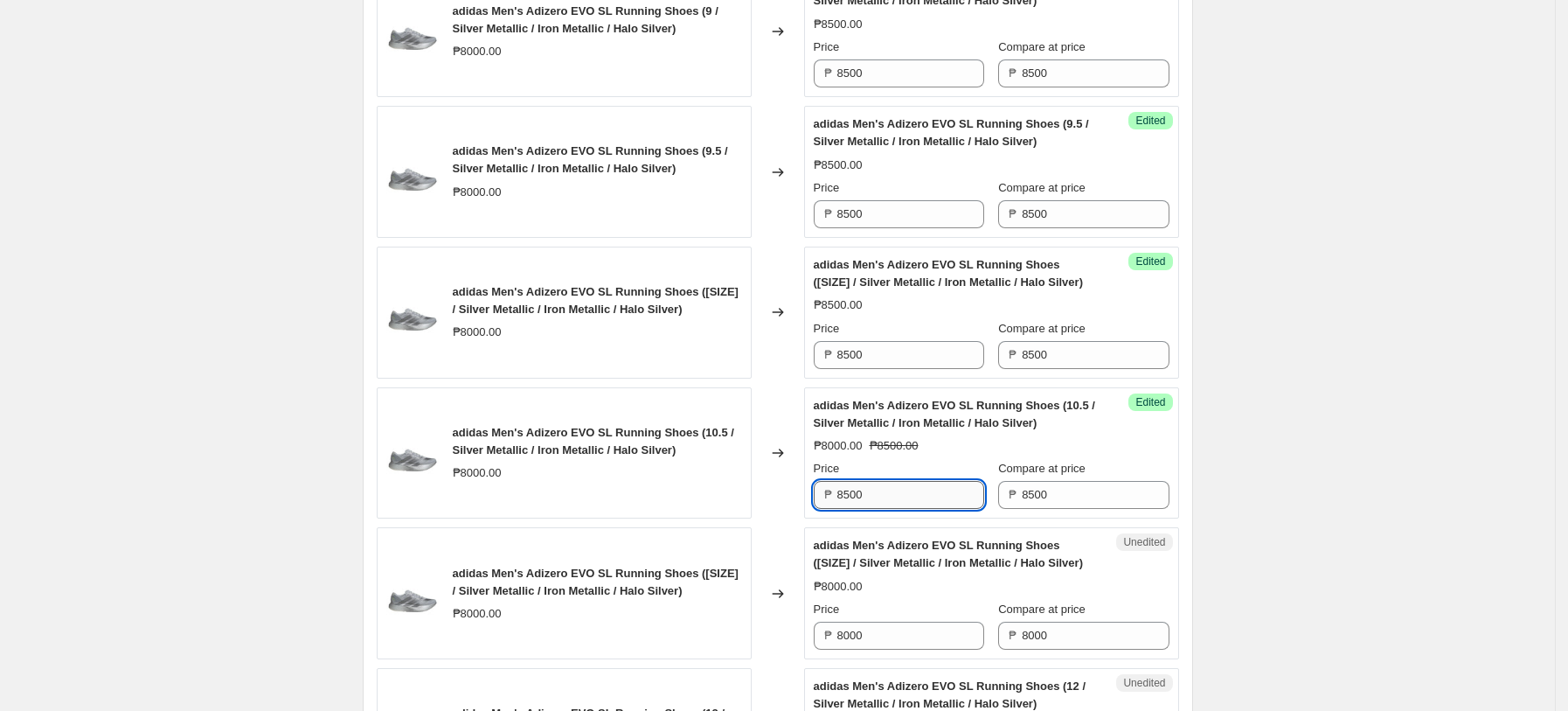 scroll, scrollTop: 3005, scrollLeft: 0, axis: vertical 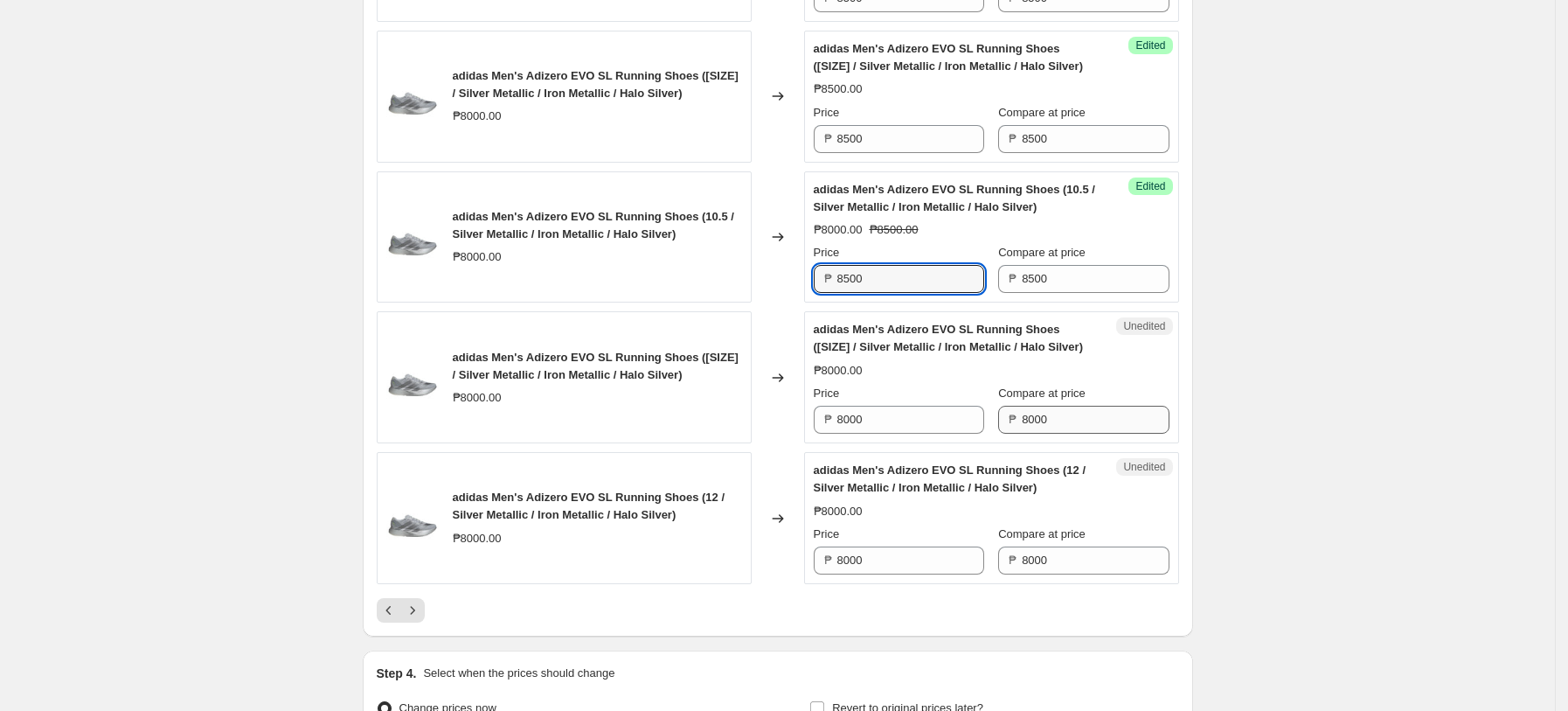 type on "8500" 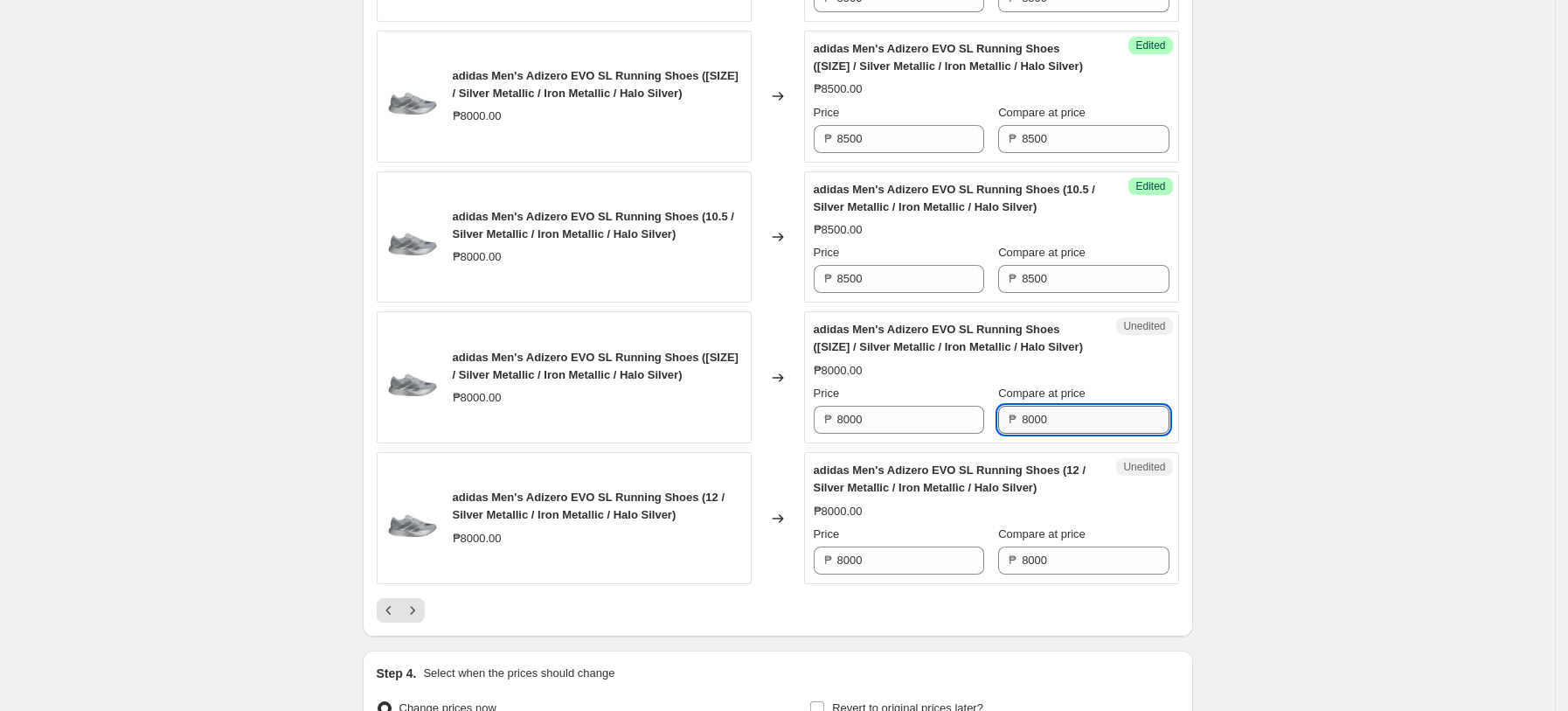 click on "8000" at bounding box center (1095, 420) 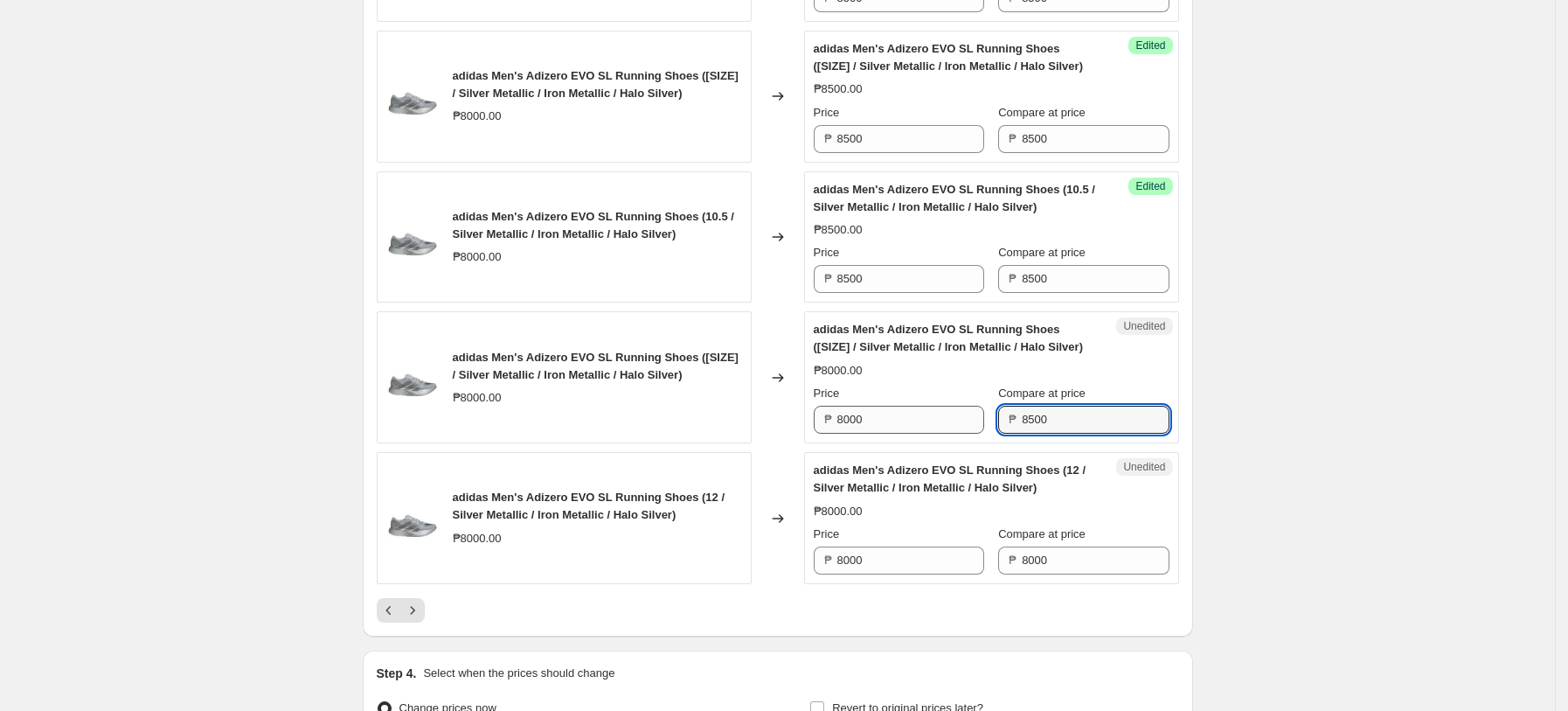 type on "8500" 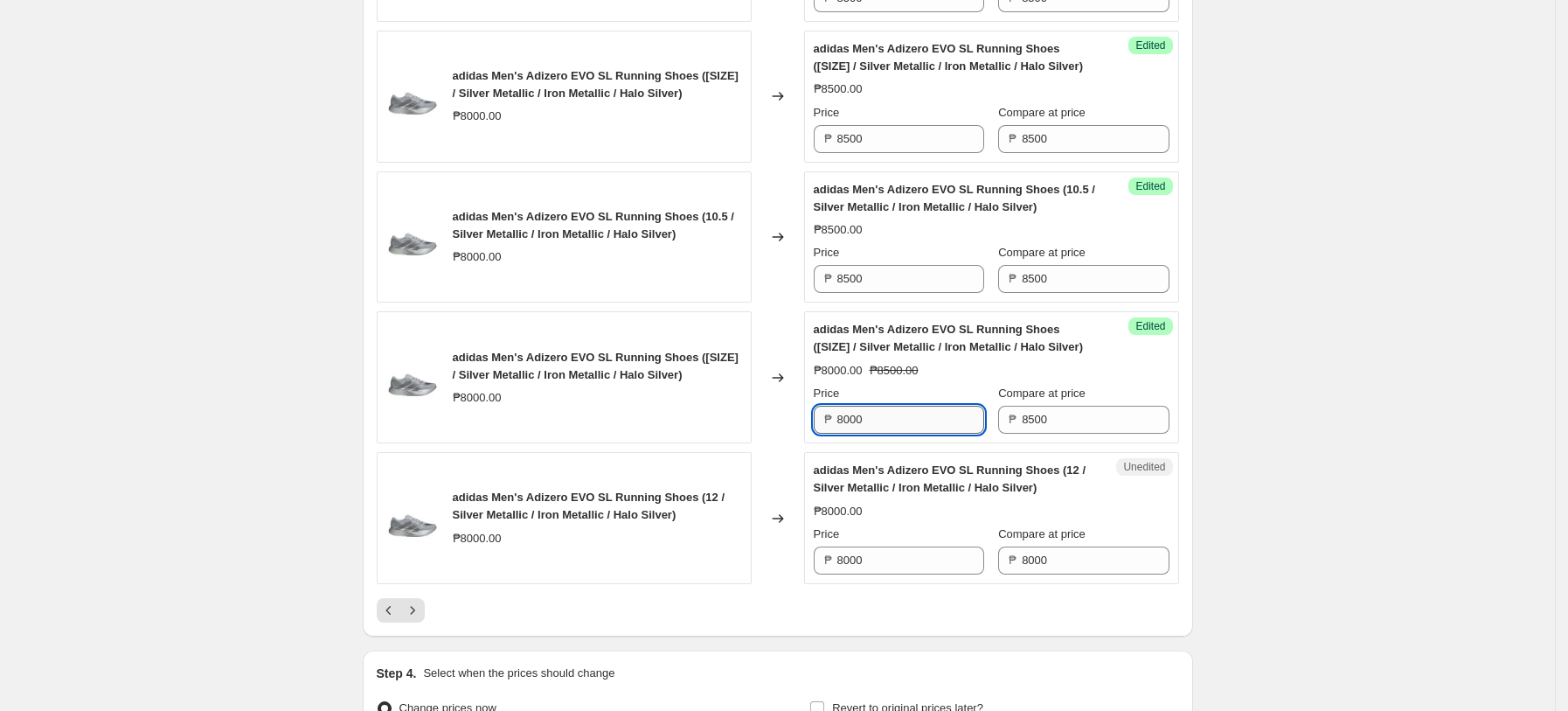 click on "8000" at bounding box center [911, 420] 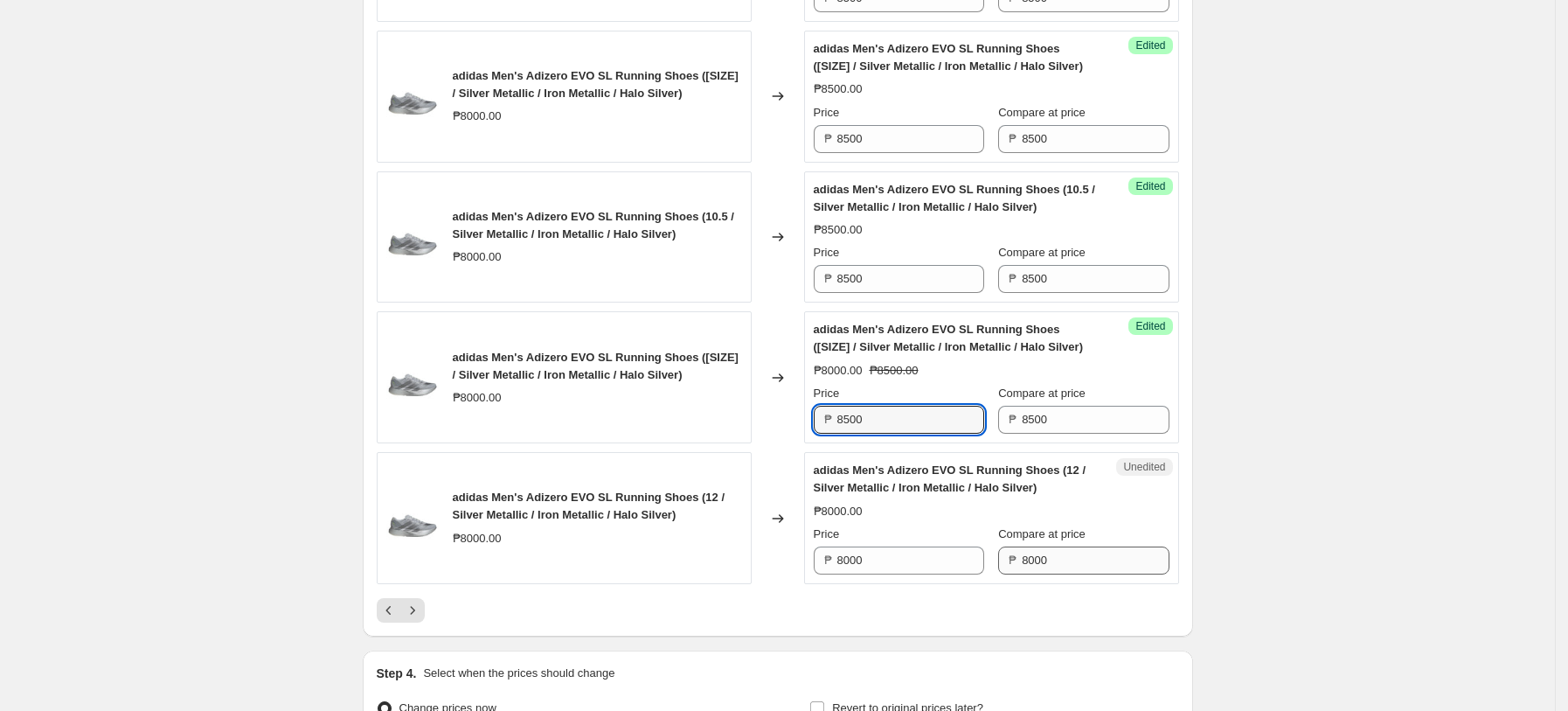 type on "8500" 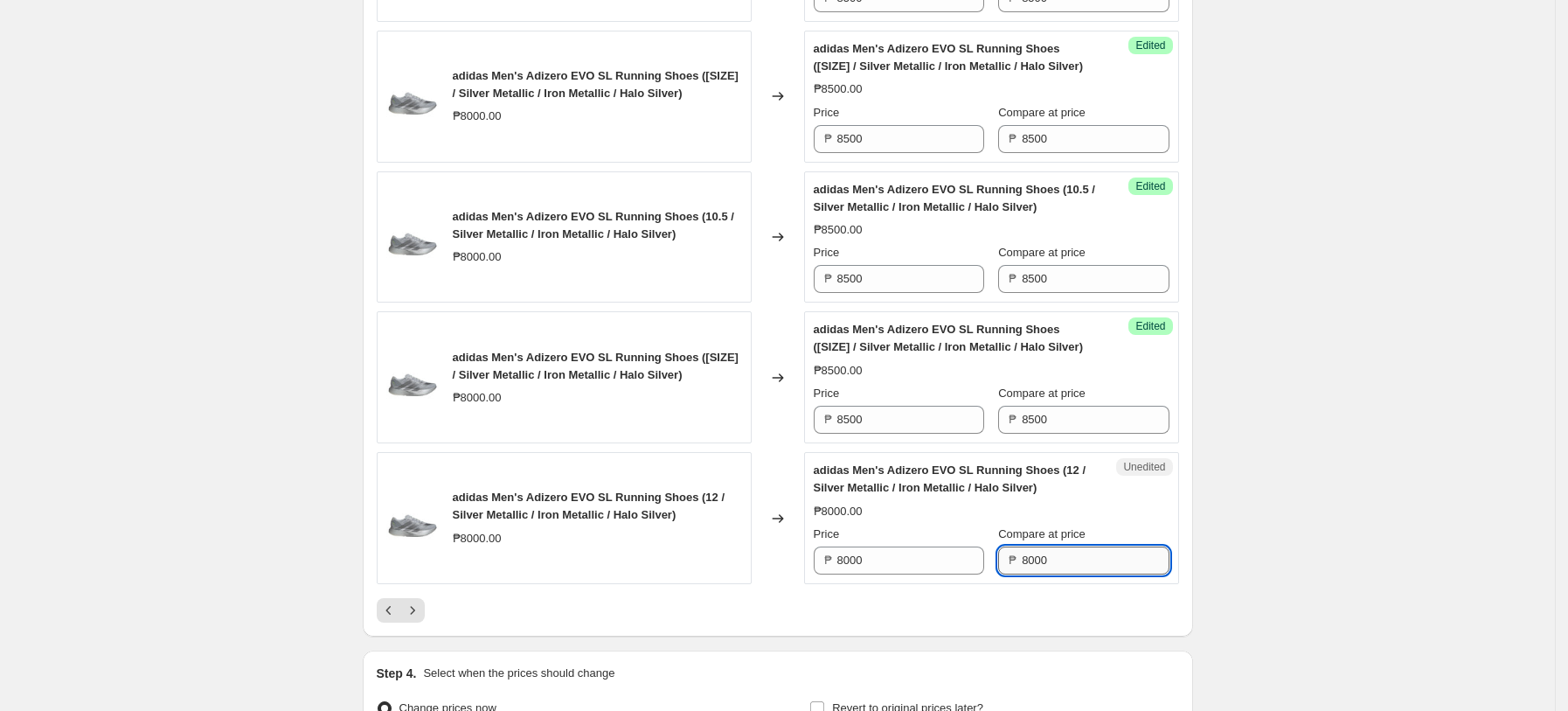 click on "8000" at bounding box center (1095, 561) 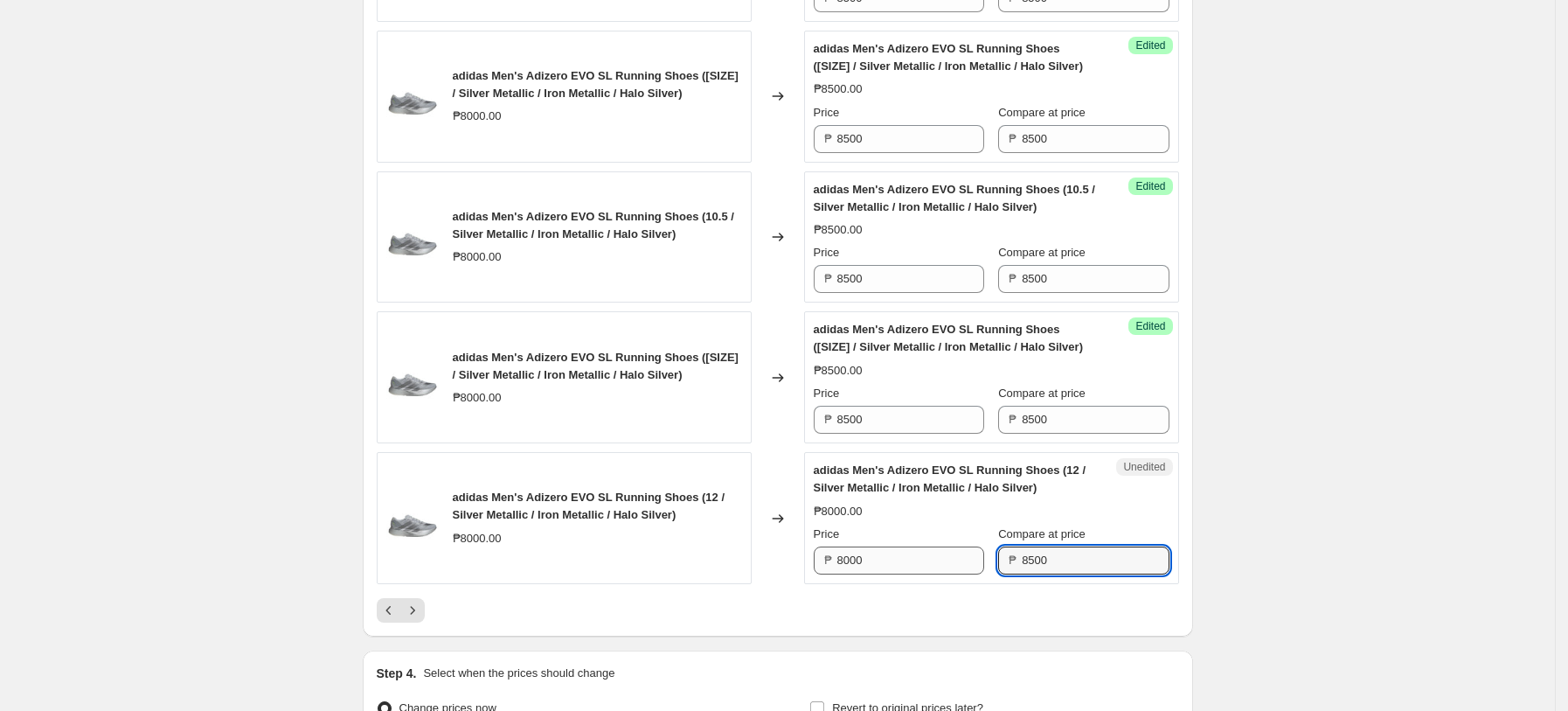 type on "8500" 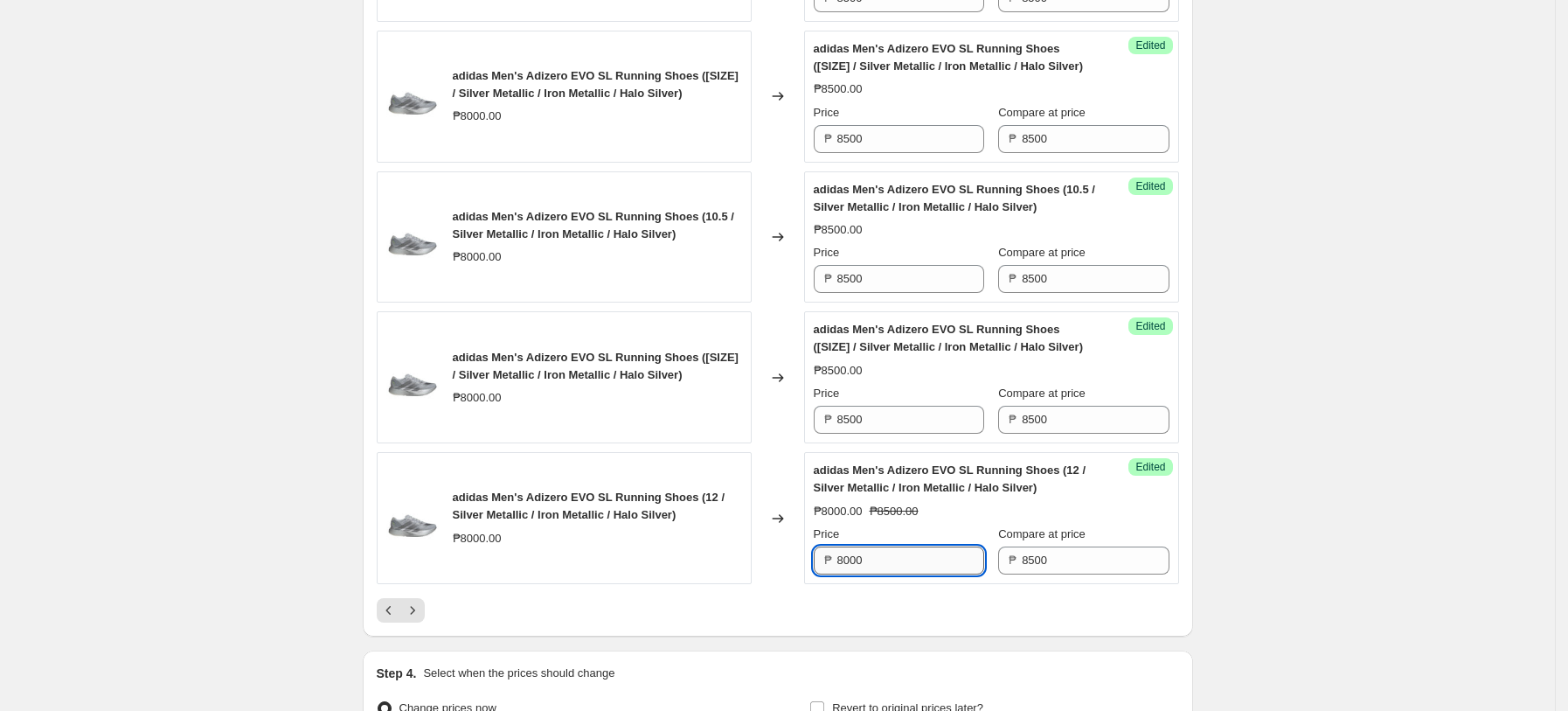 click on "8000" at bounding box center (911, 561) 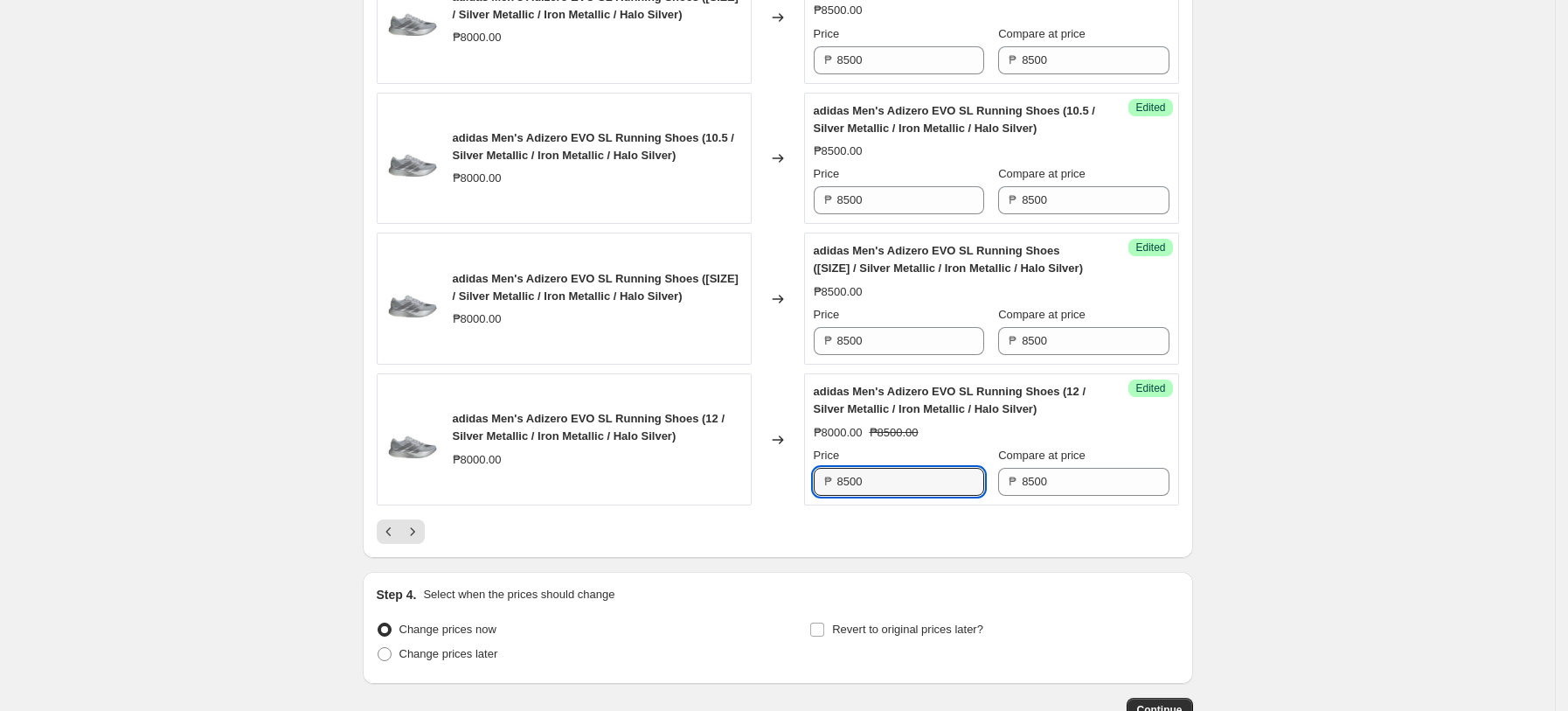 scroll, scrollTop: 3122, scrollLeft: 0, axis: vertical 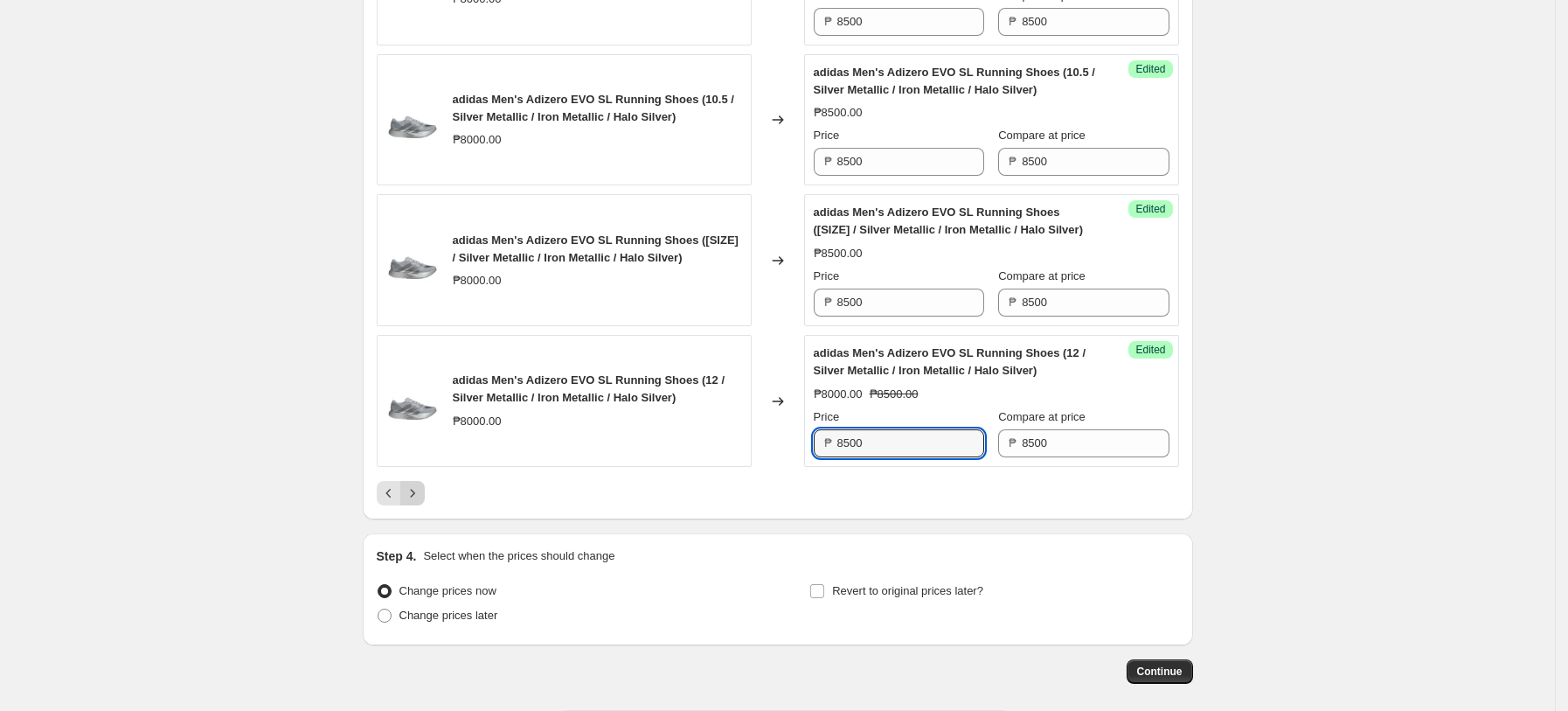 type on "8500" 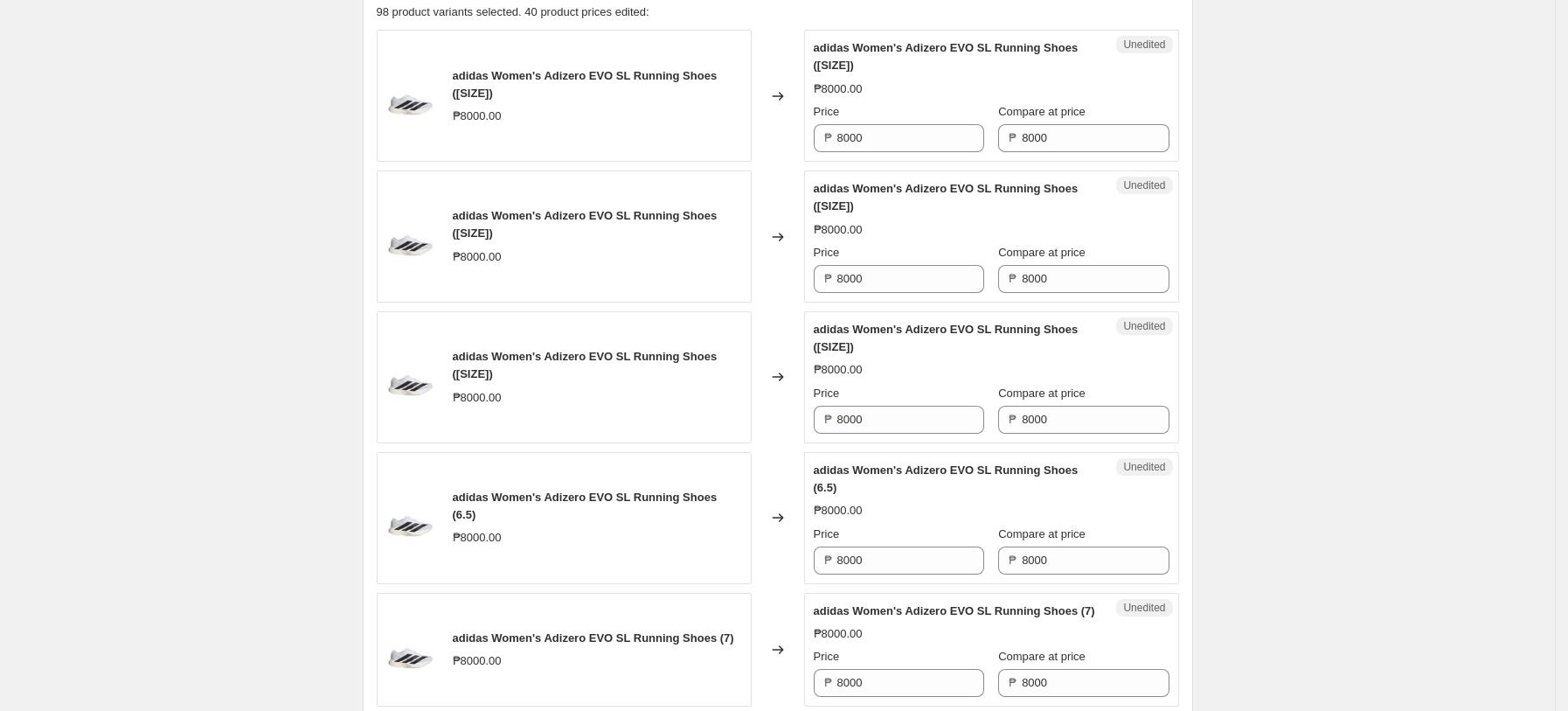scroll, scrollTop: 638, scrollLeft: 0, axis: vertical 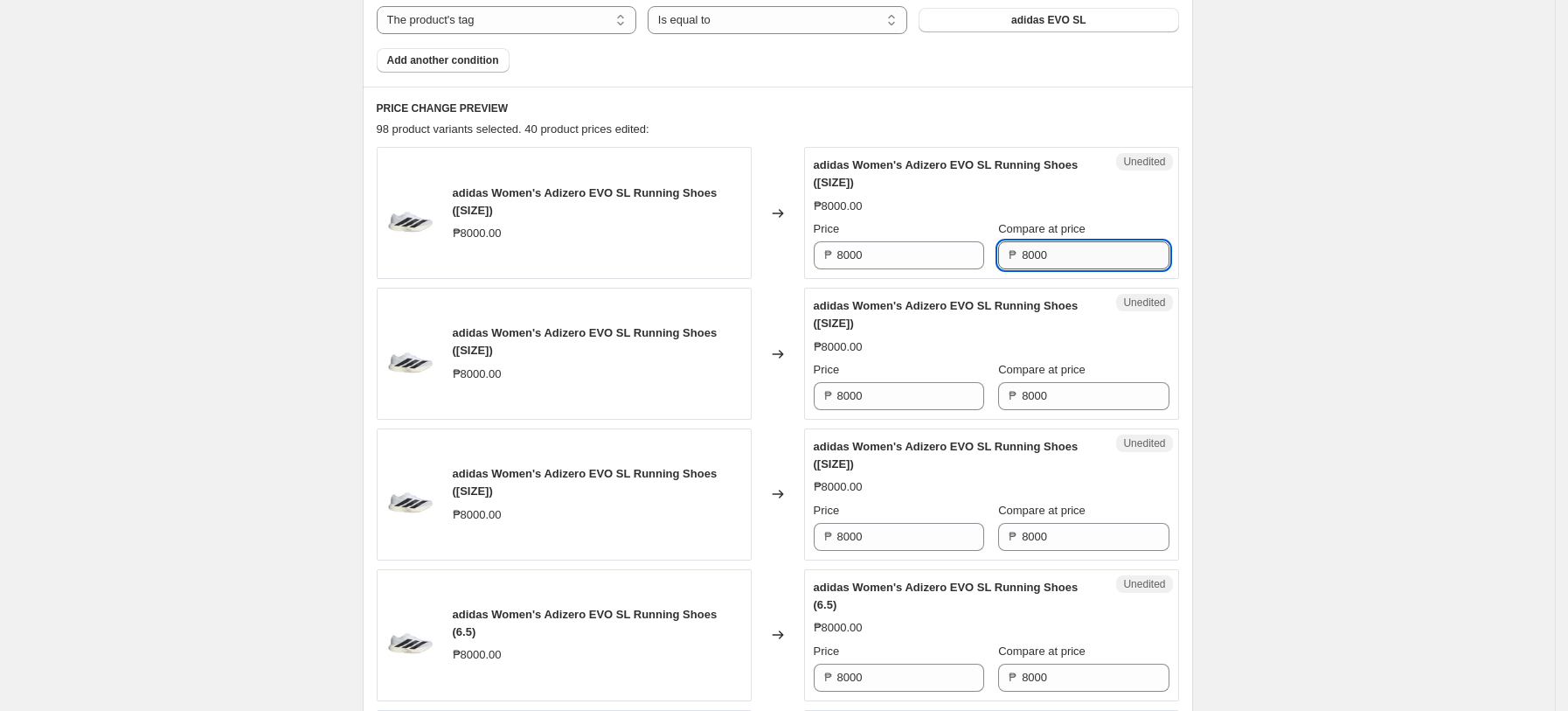 click on "8000" at bounding box center (1095, 255) 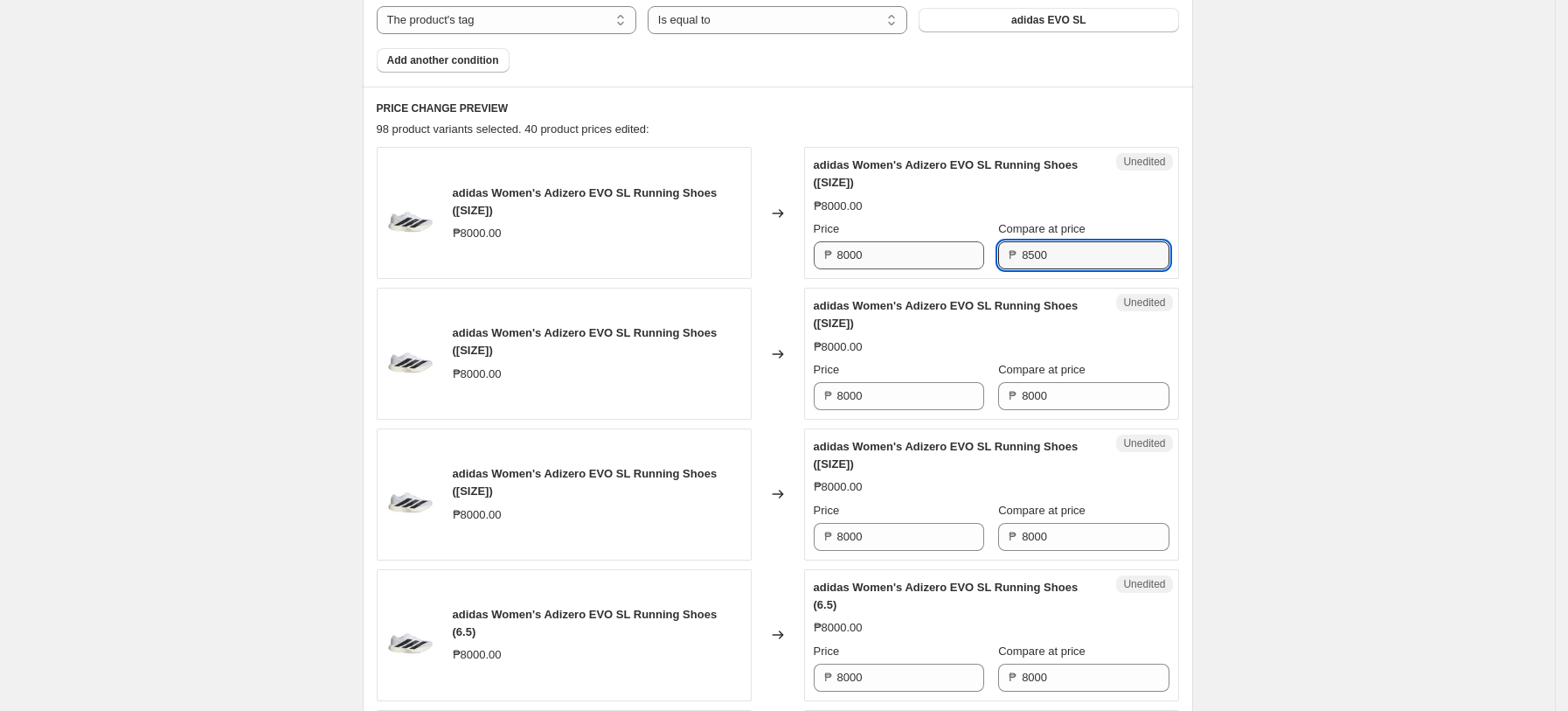 type on "8500" 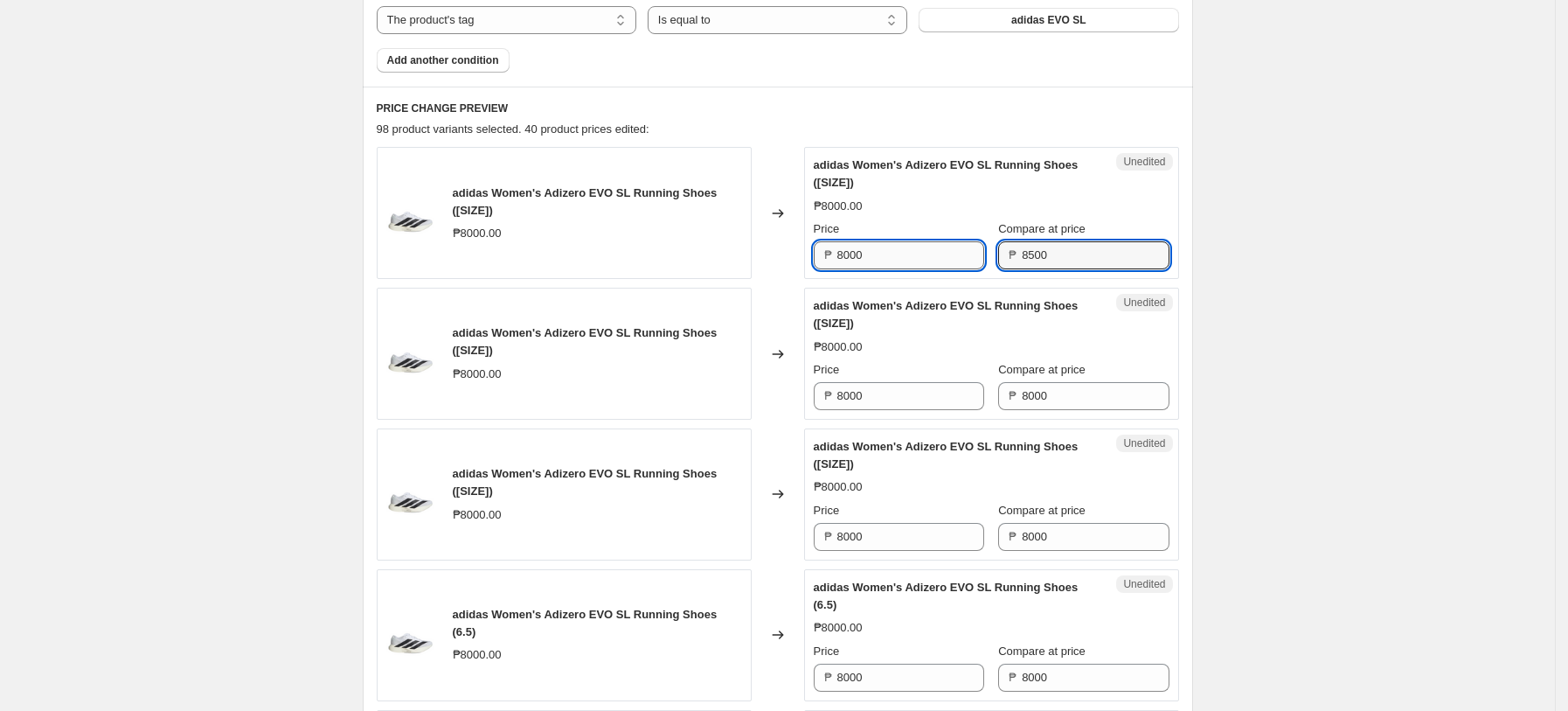 click on "8000" at bounding box center [911, 255] 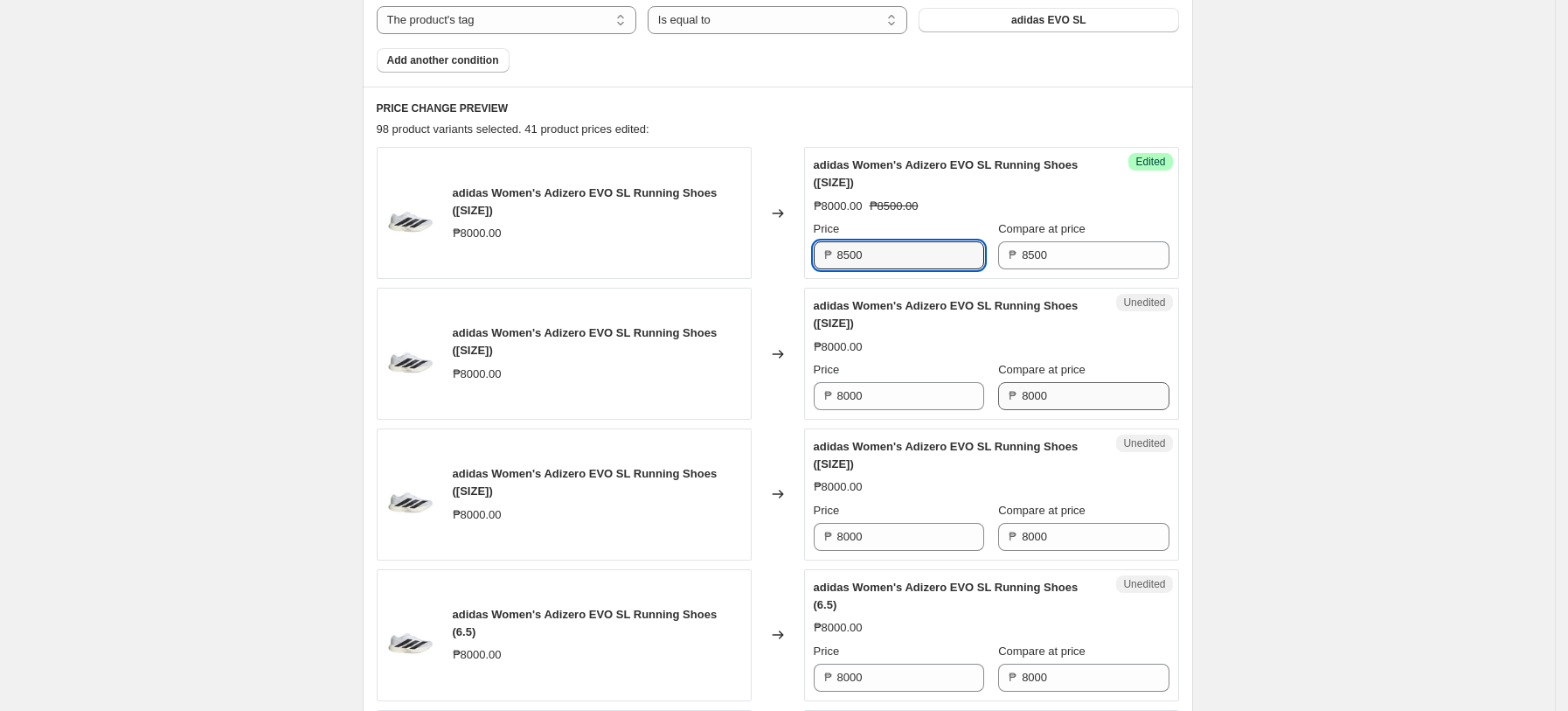 type on "8500" 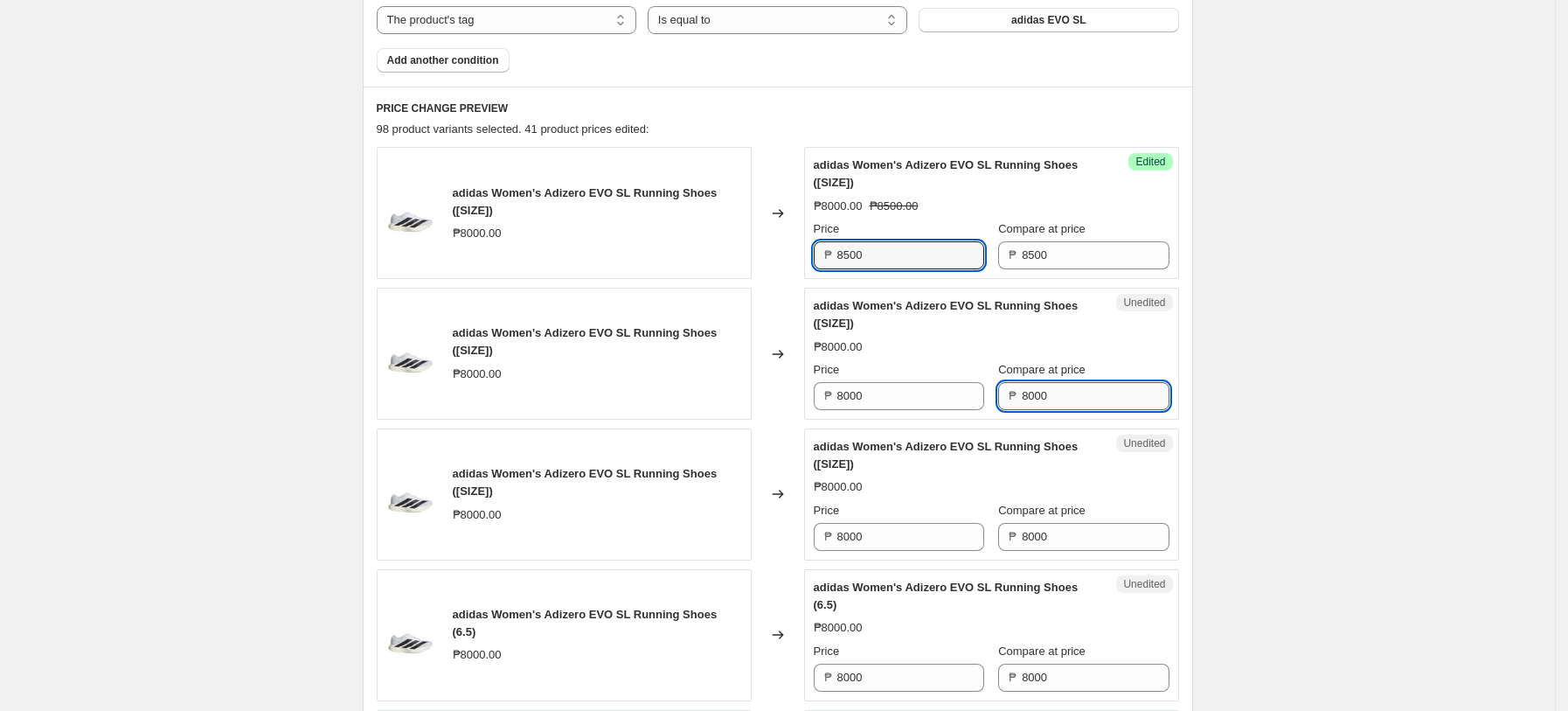 click on "8000" at bounding box center [1095, 396] 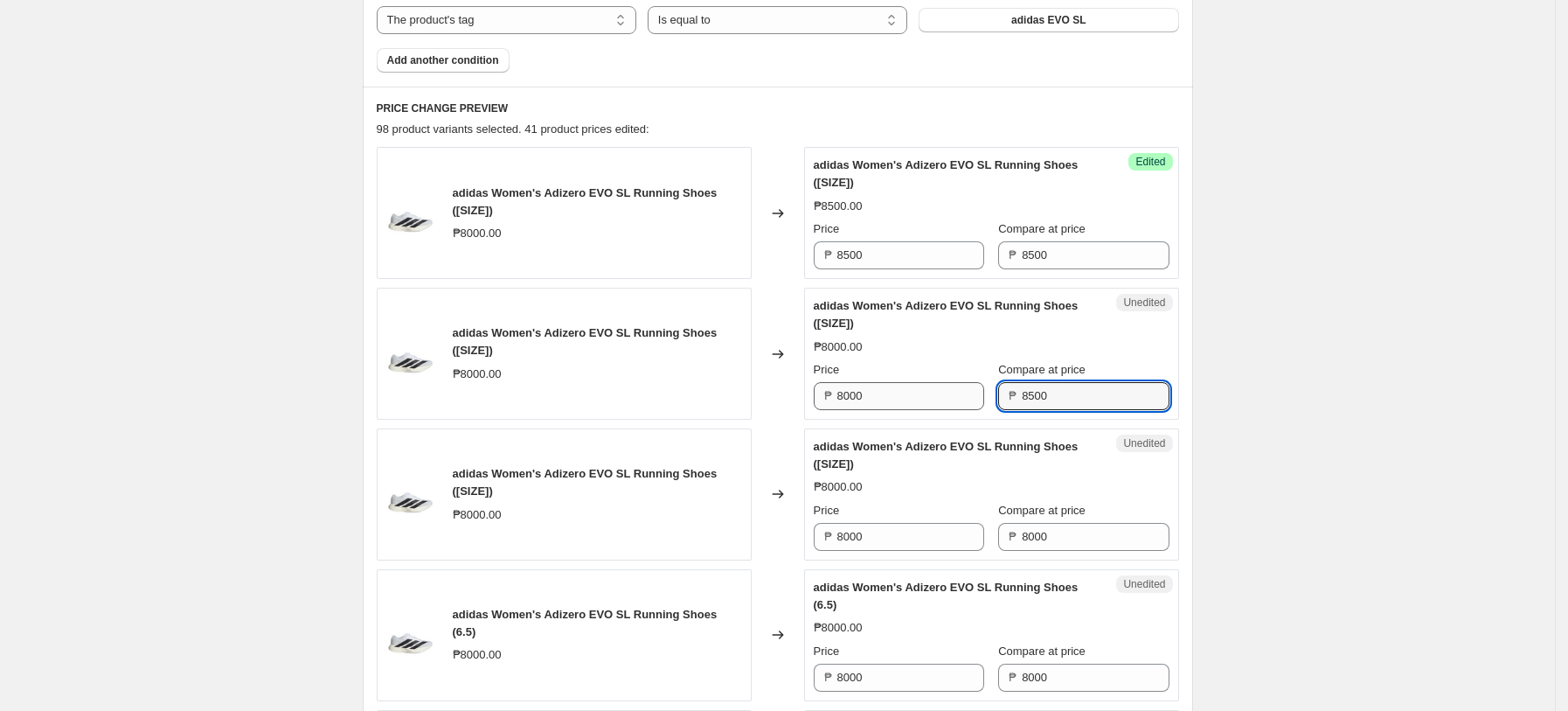 type on "8500" 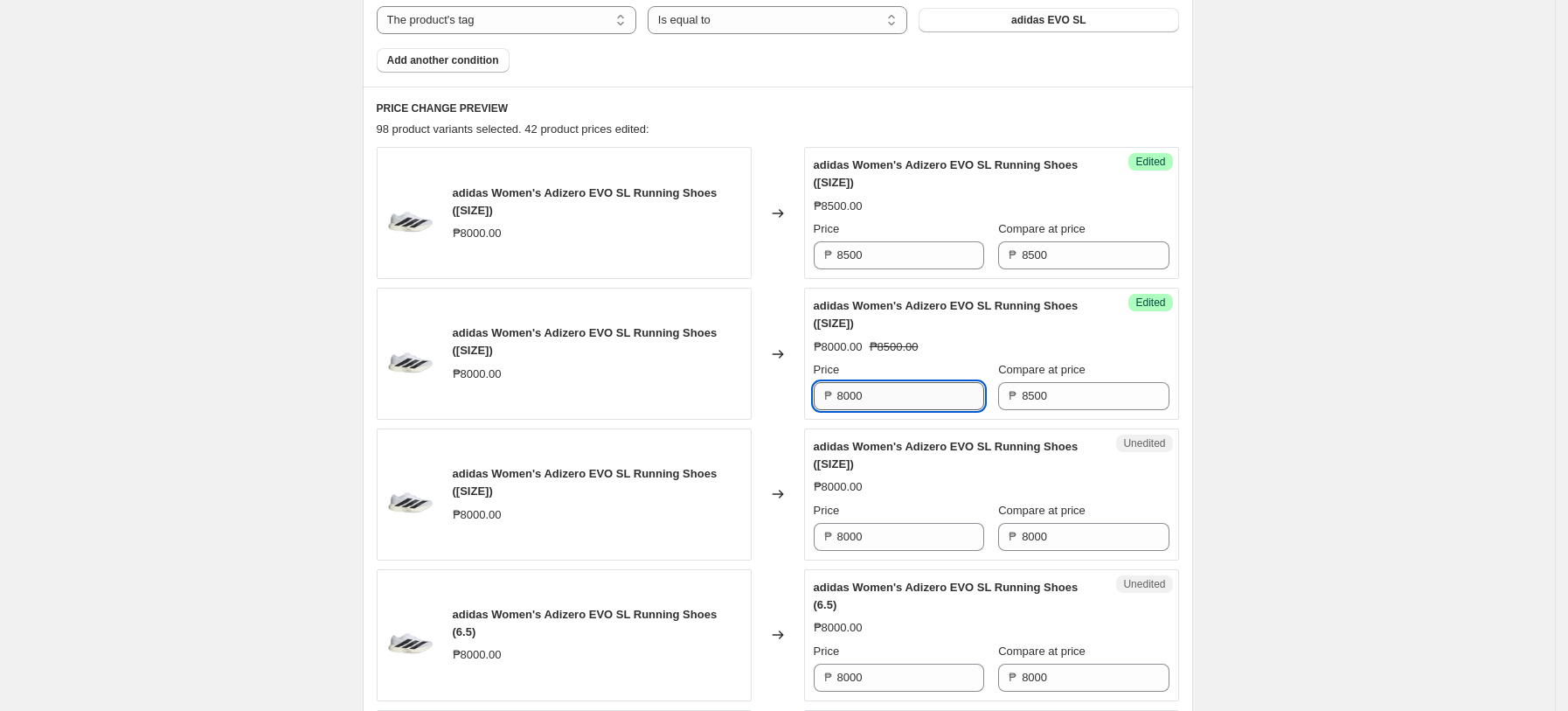 click on "8000" at bounding box center [911, 396] 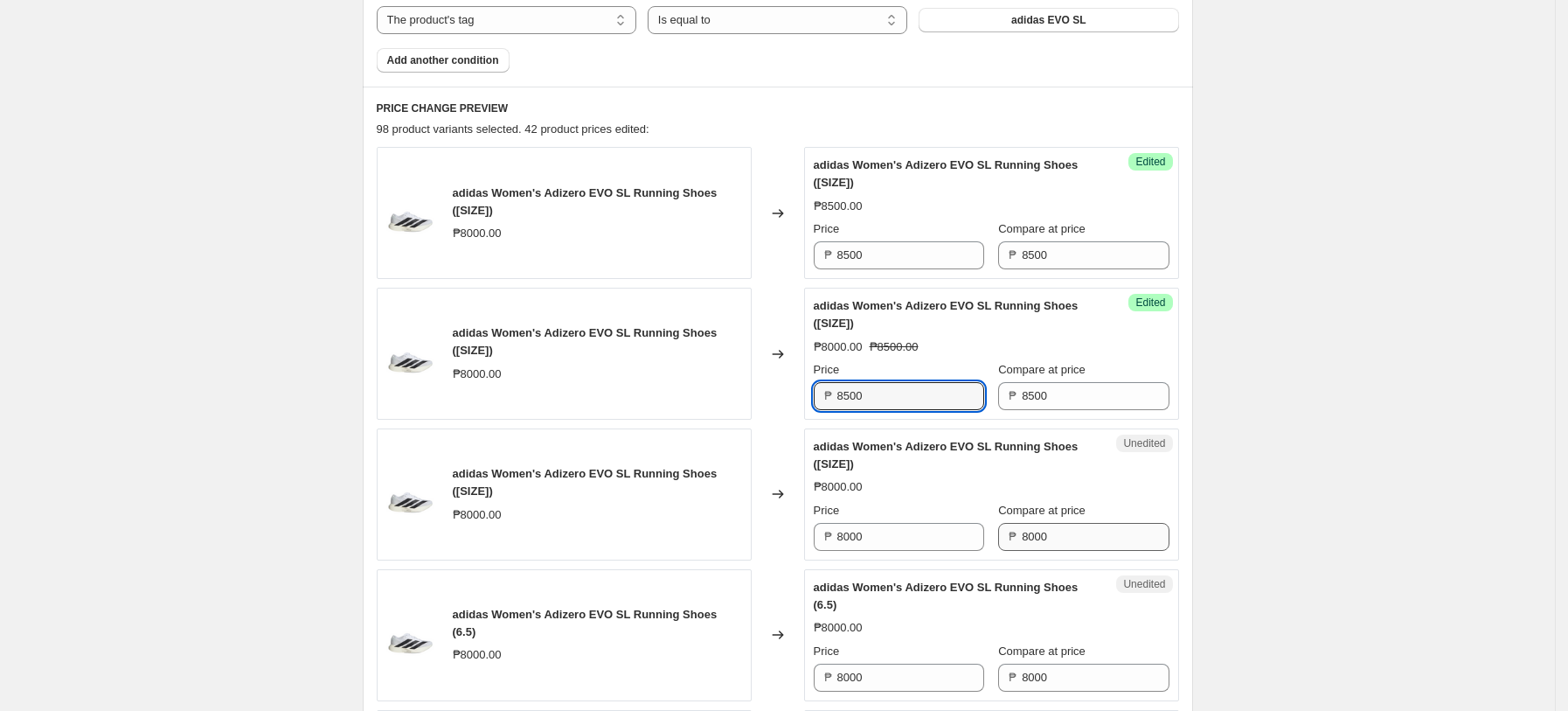 type on "8500" 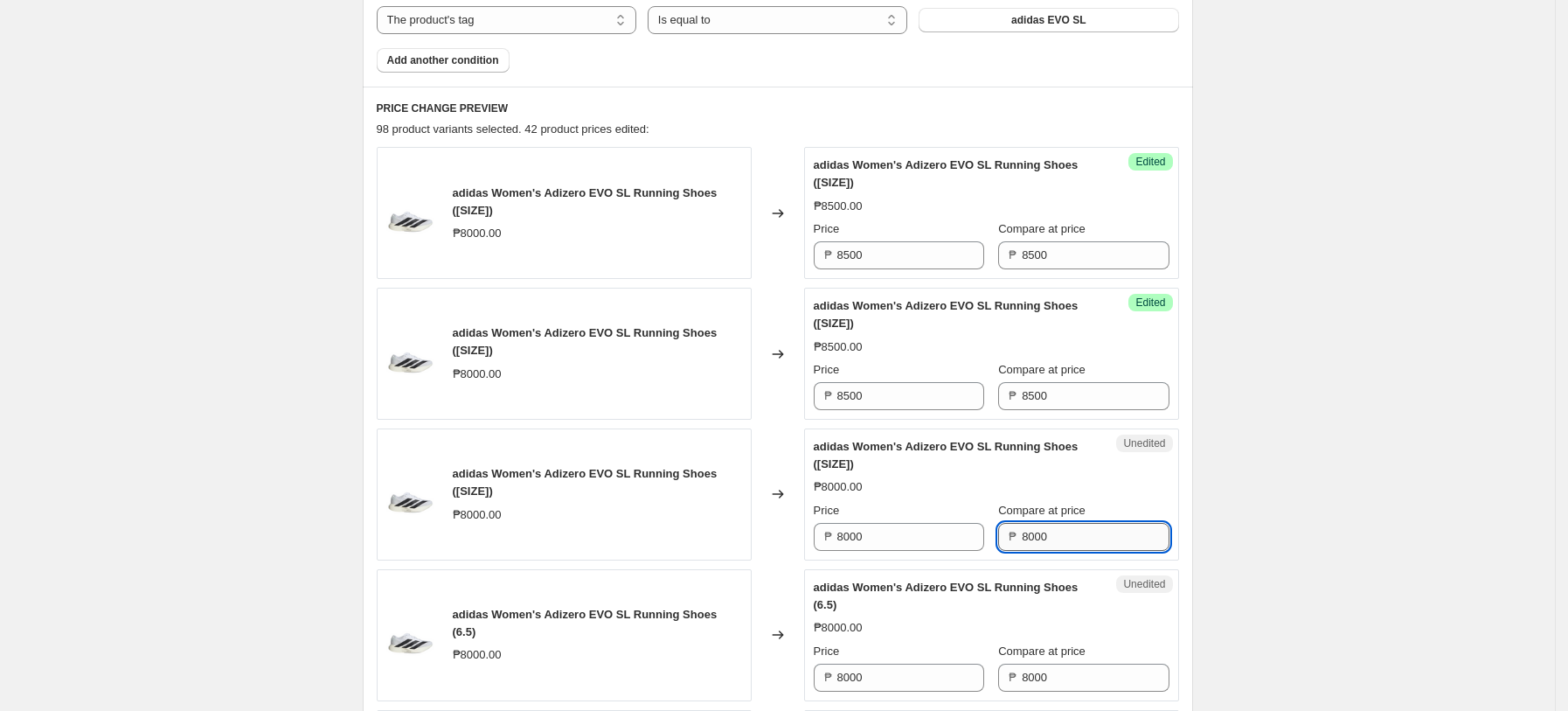 click on "8000" at bounding box center [1095, 537] 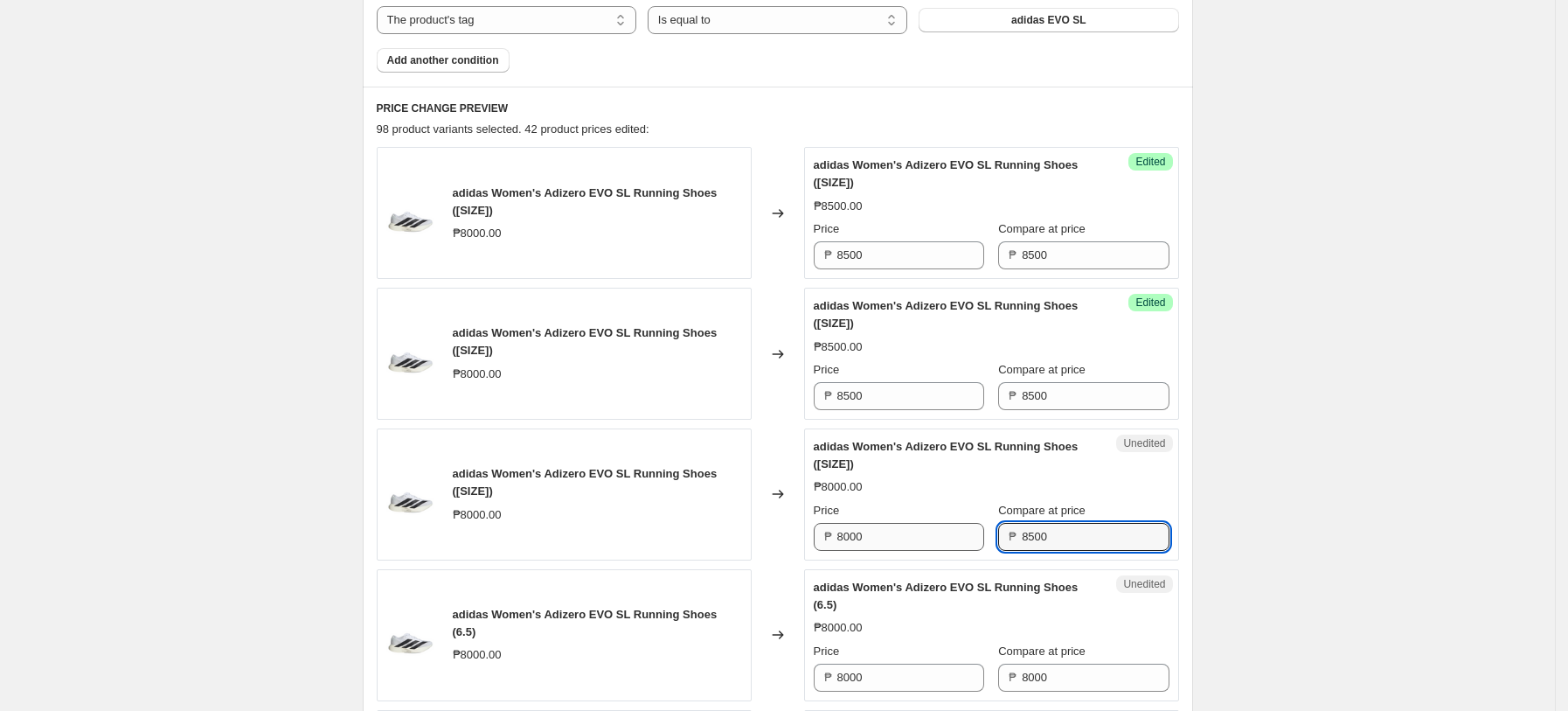 type on "8500" 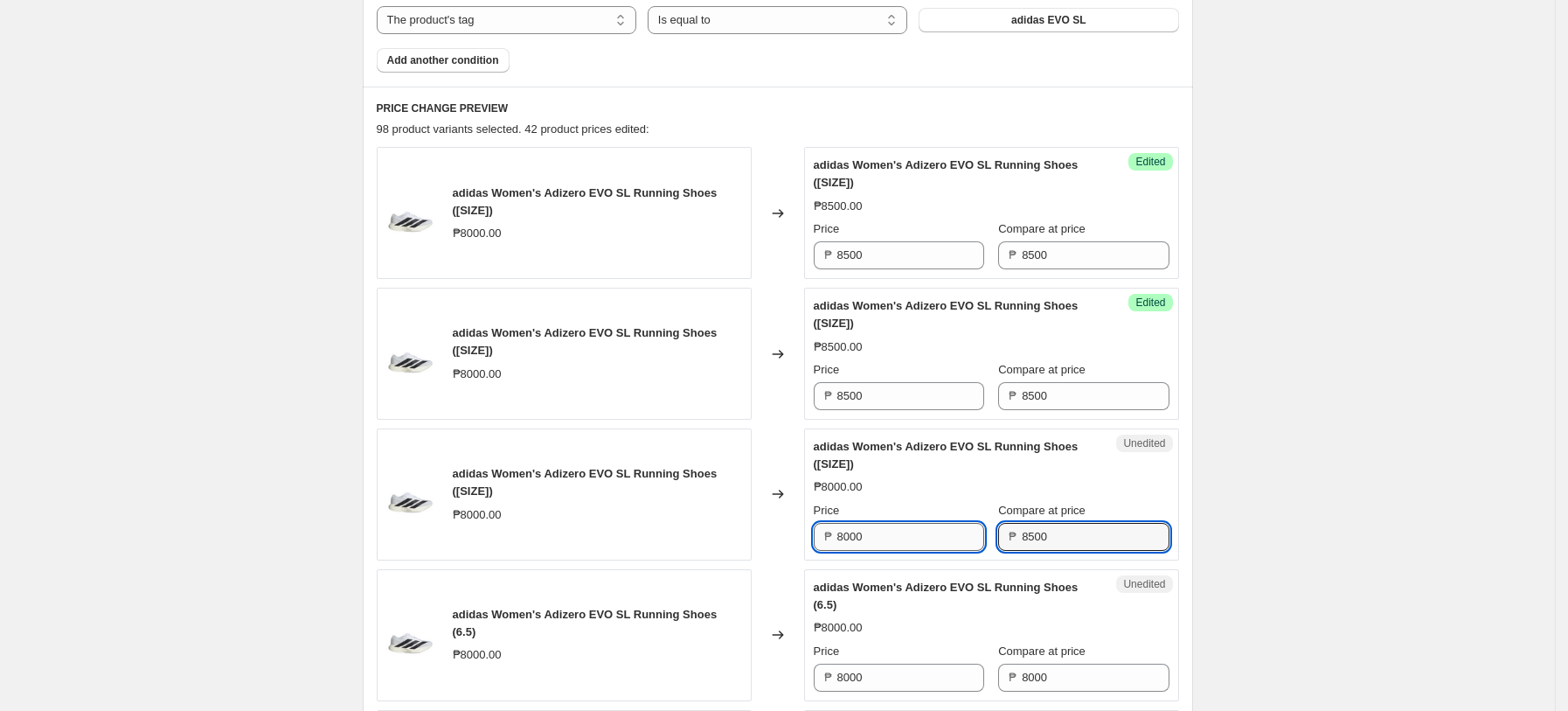 click on "8000" at bounding box center (911, 537) 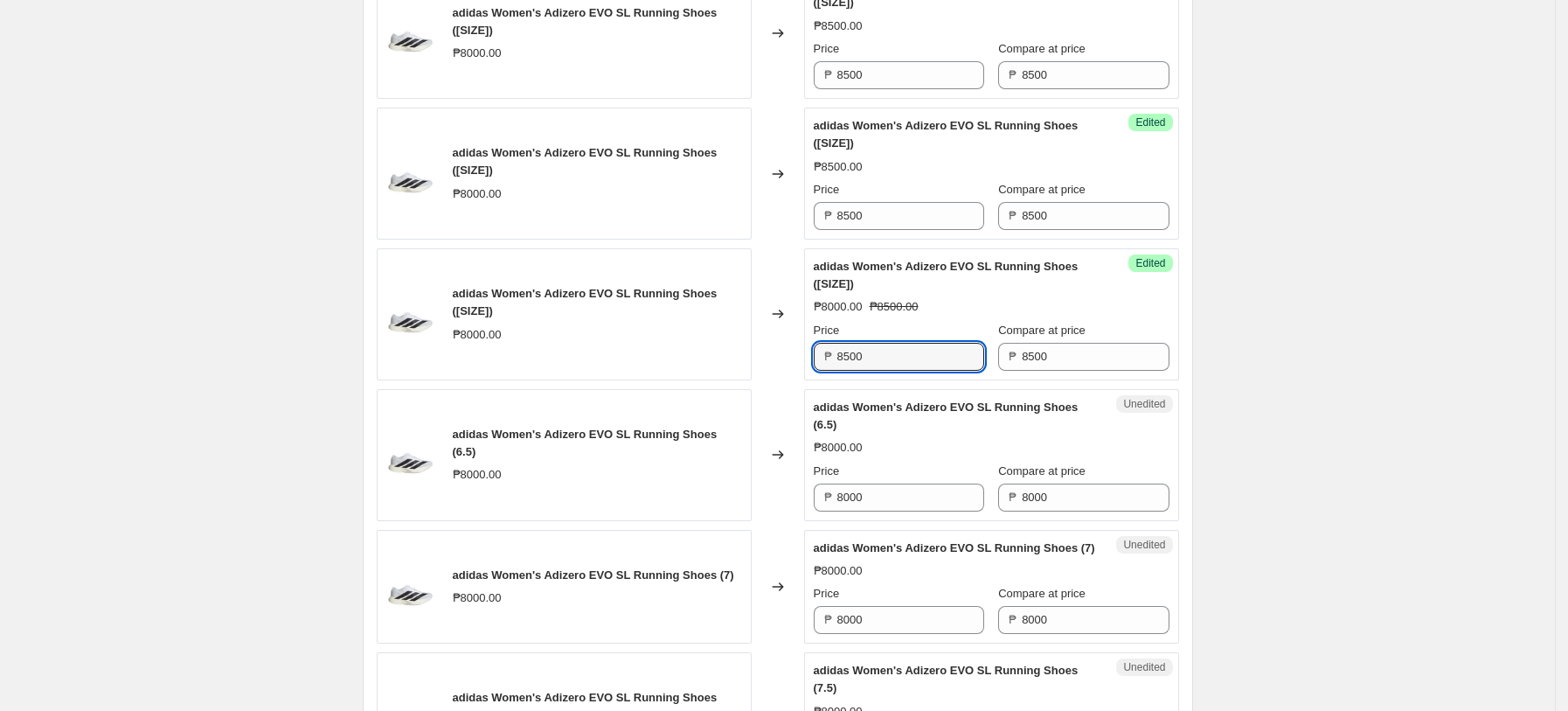 scroll, scrollTop: 872, scrollLeft: 0, axis: vertical 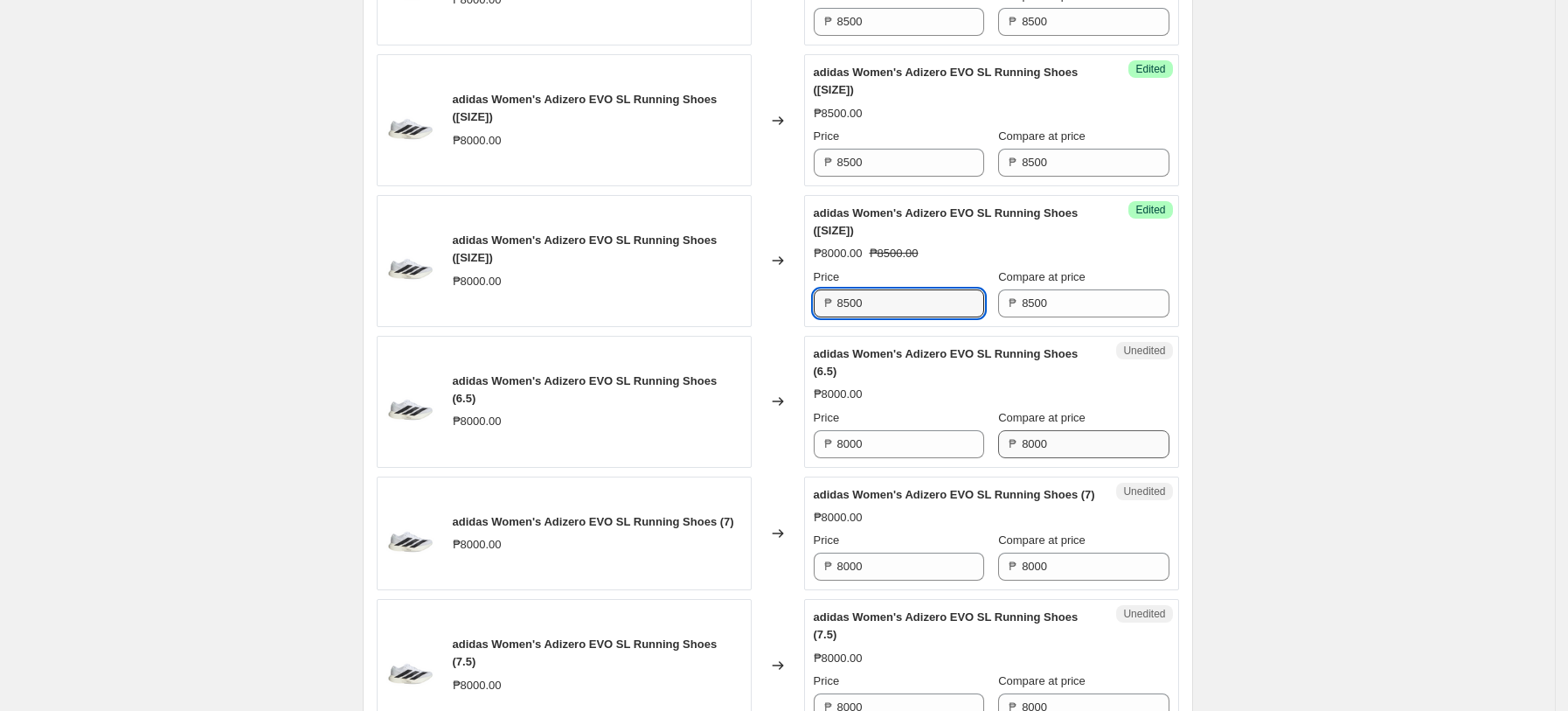 type on "8500" 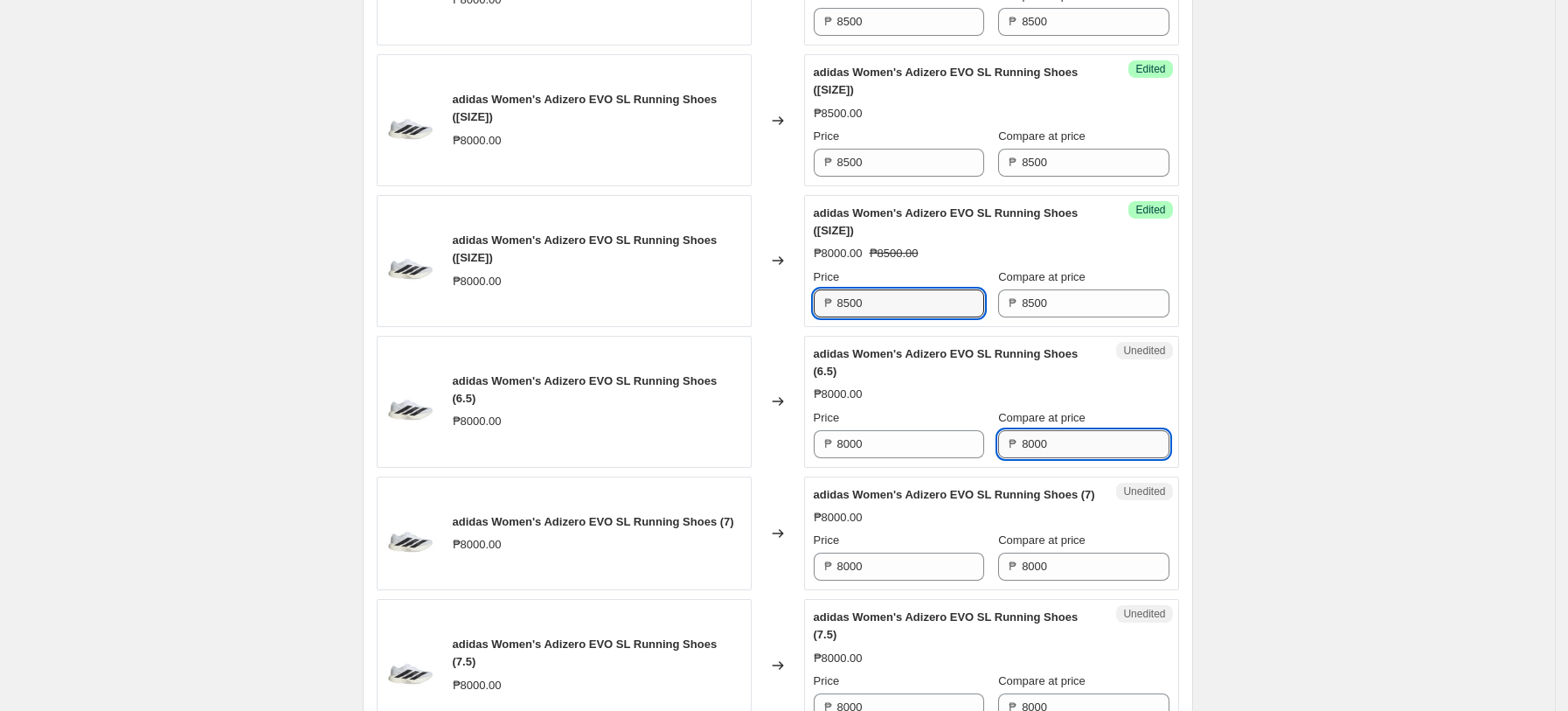 click on "8000" at bounding box center (1095, 444) 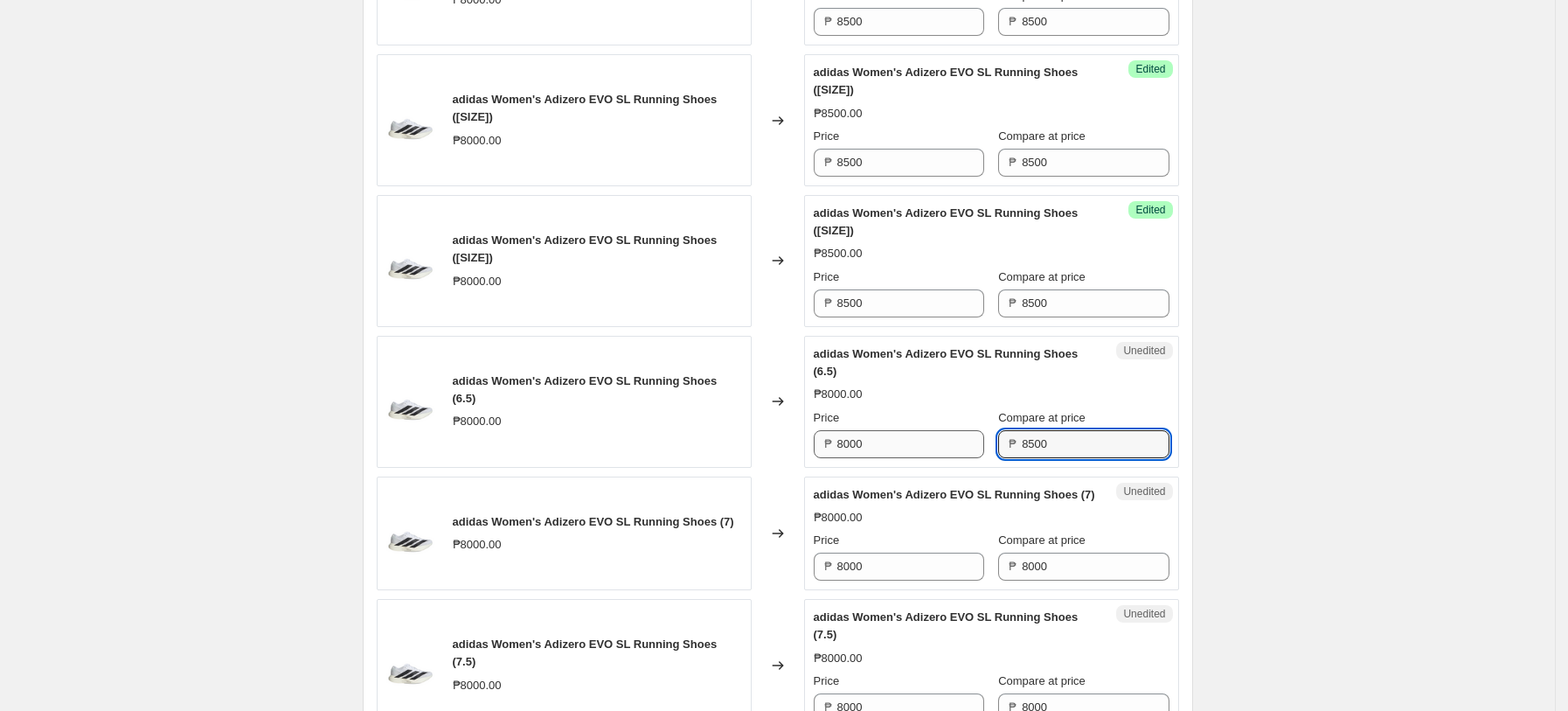 type on "8500" 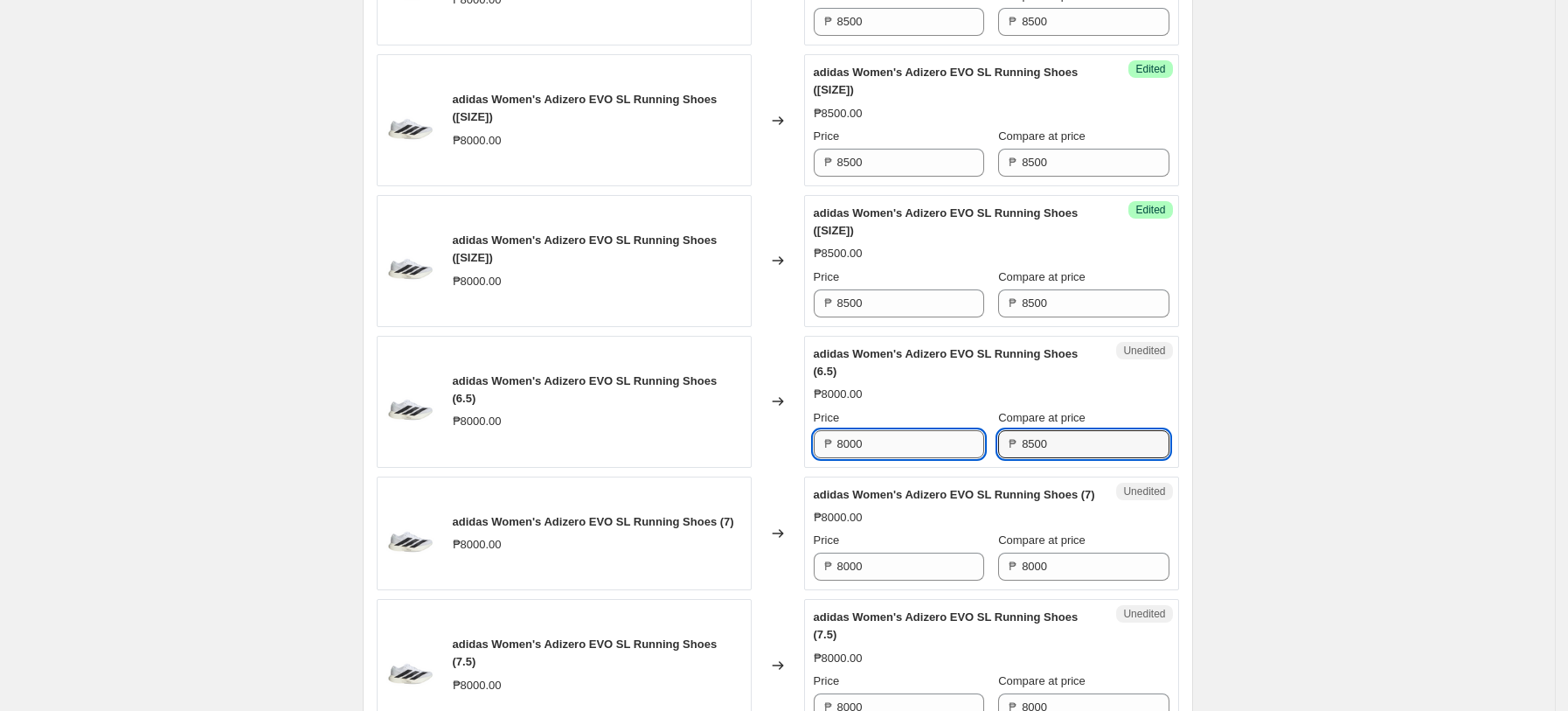 click on "8000" at bounding box center [911, 444] 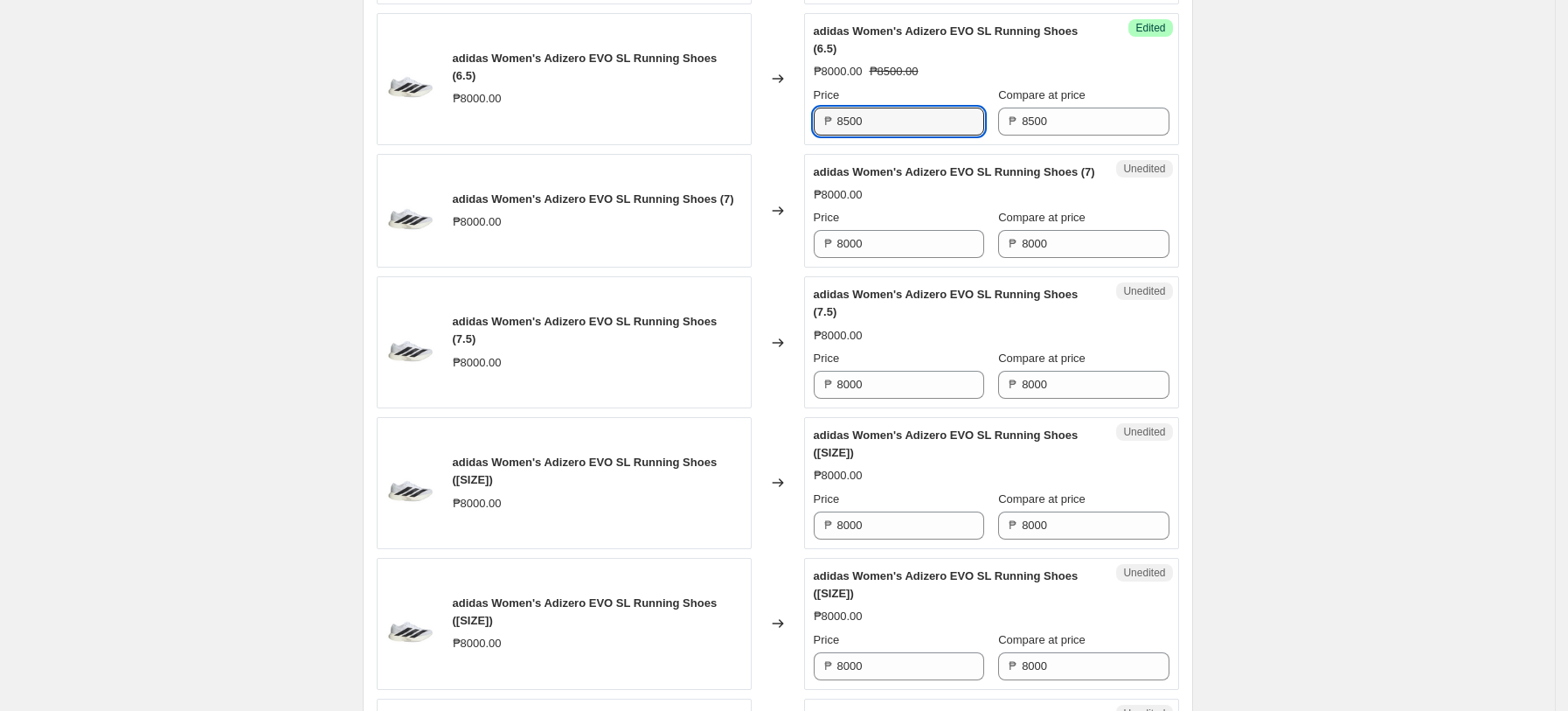 scroll, scrollTop: 1222, scrollLeft: 0, axis: vertical 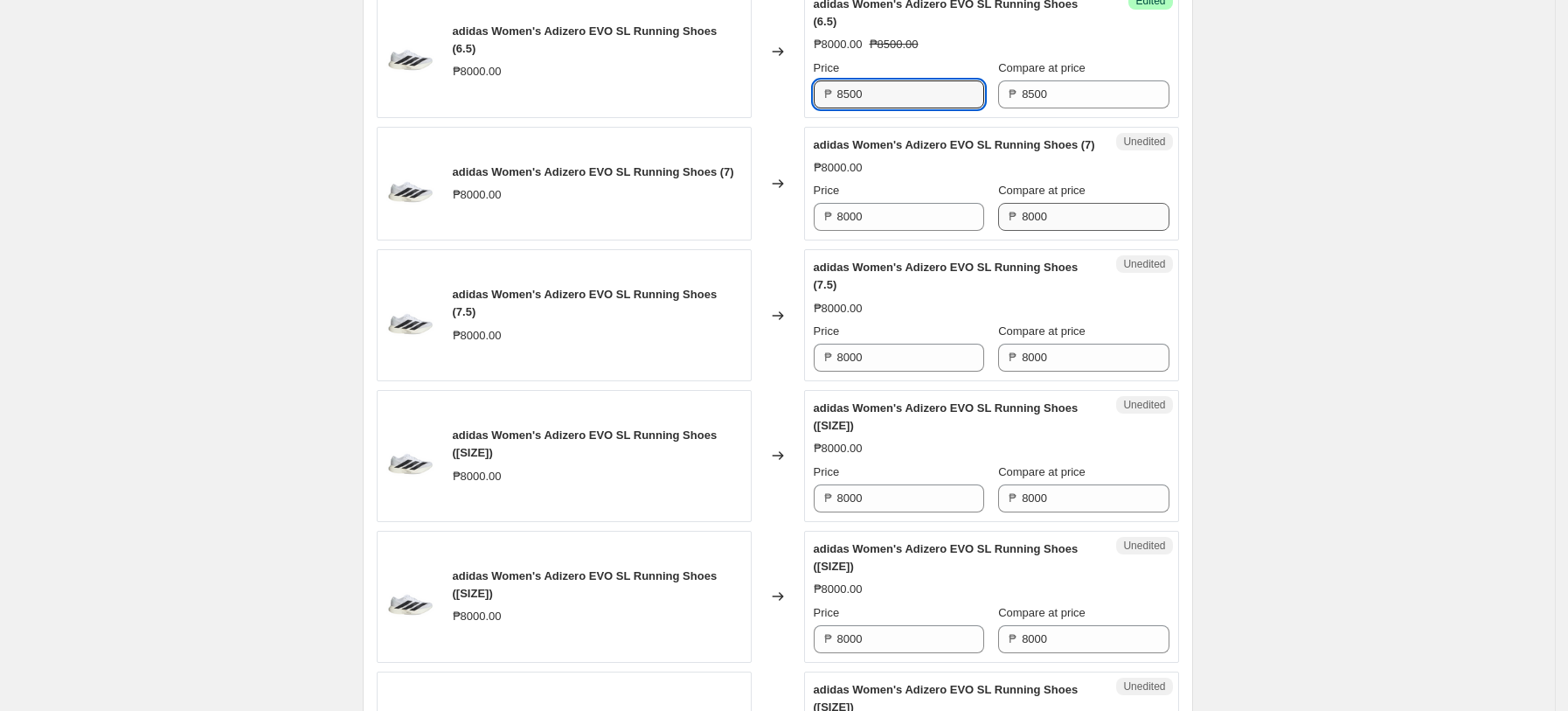 type on "8500" 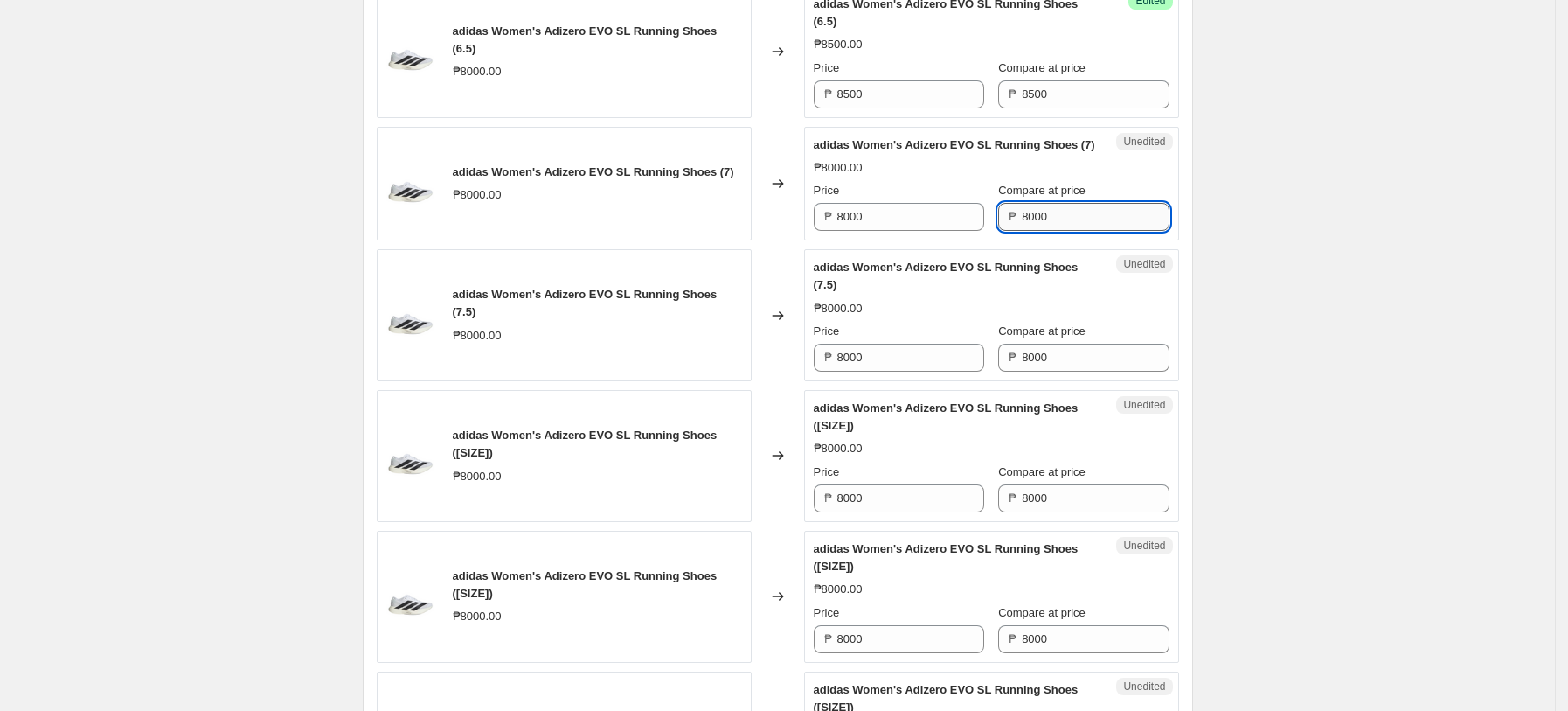 click on "8000" at bounding box center [1095, 217] 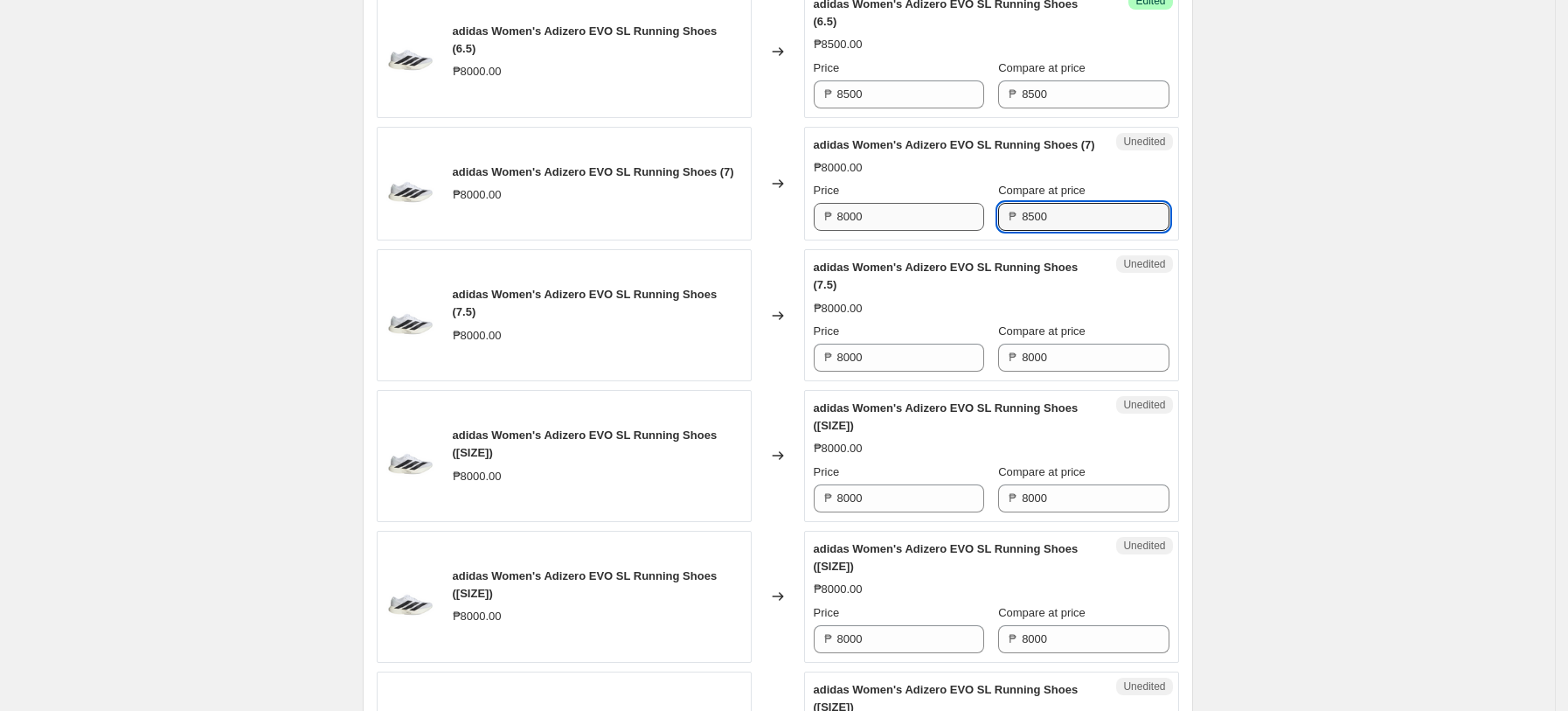 type on "8500" 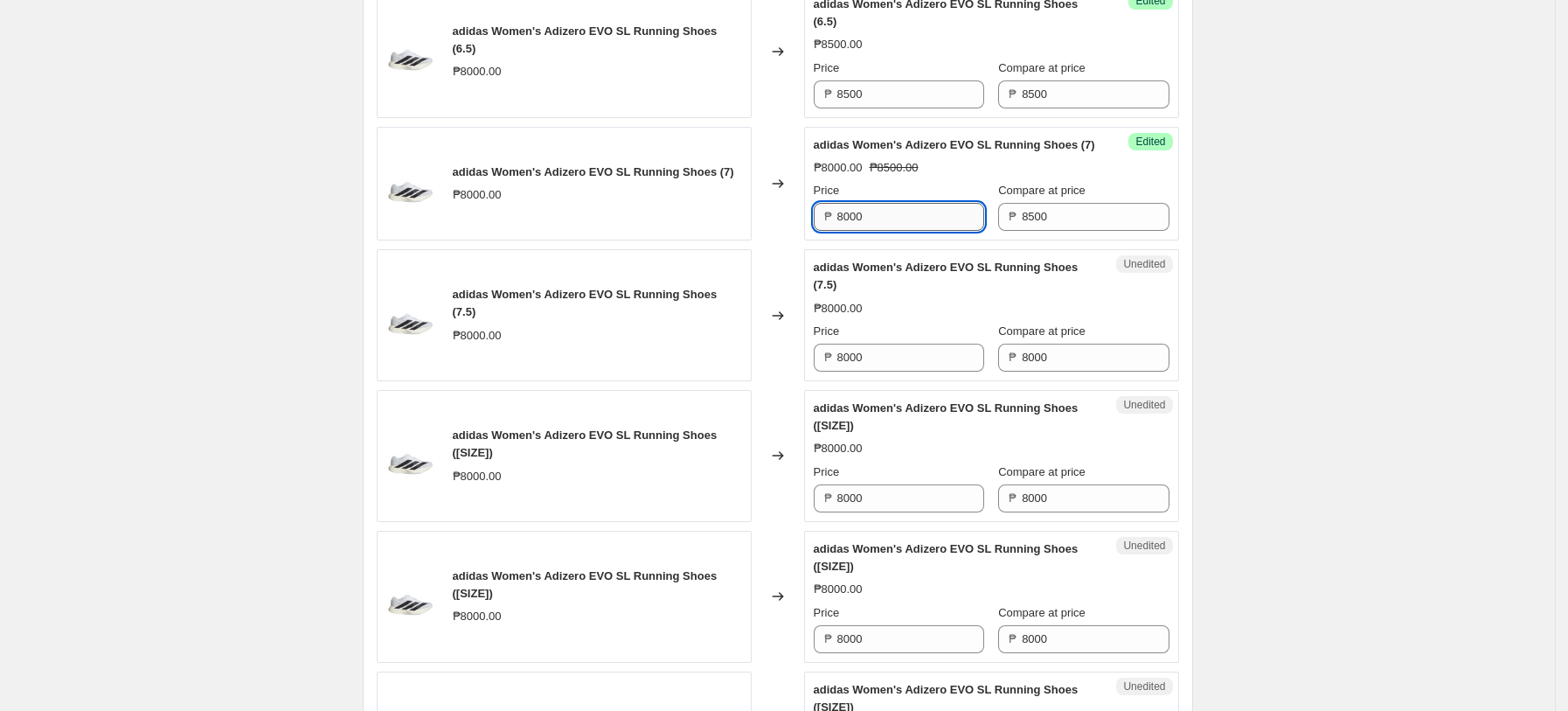 click on "8000" at bounding box center [911, 217] 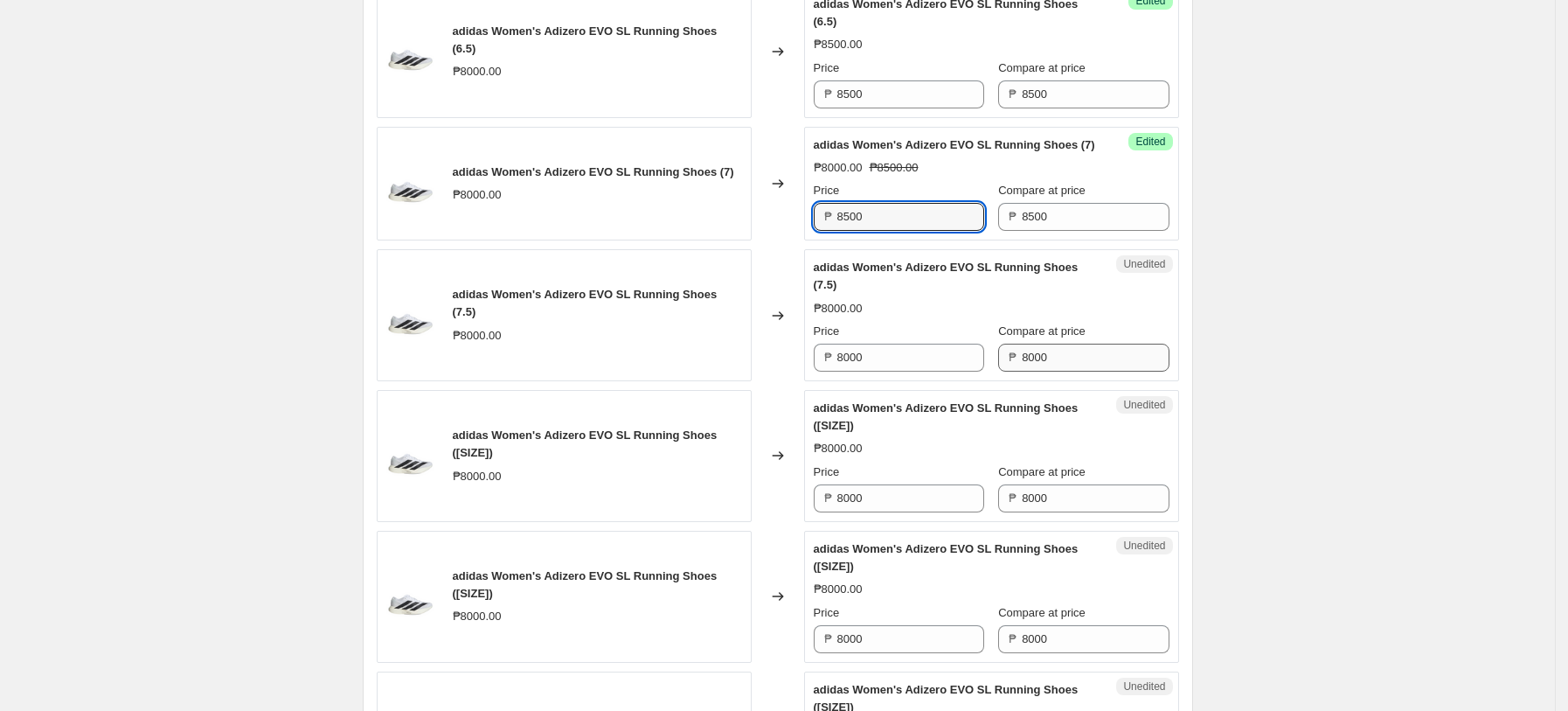 type on "8500" 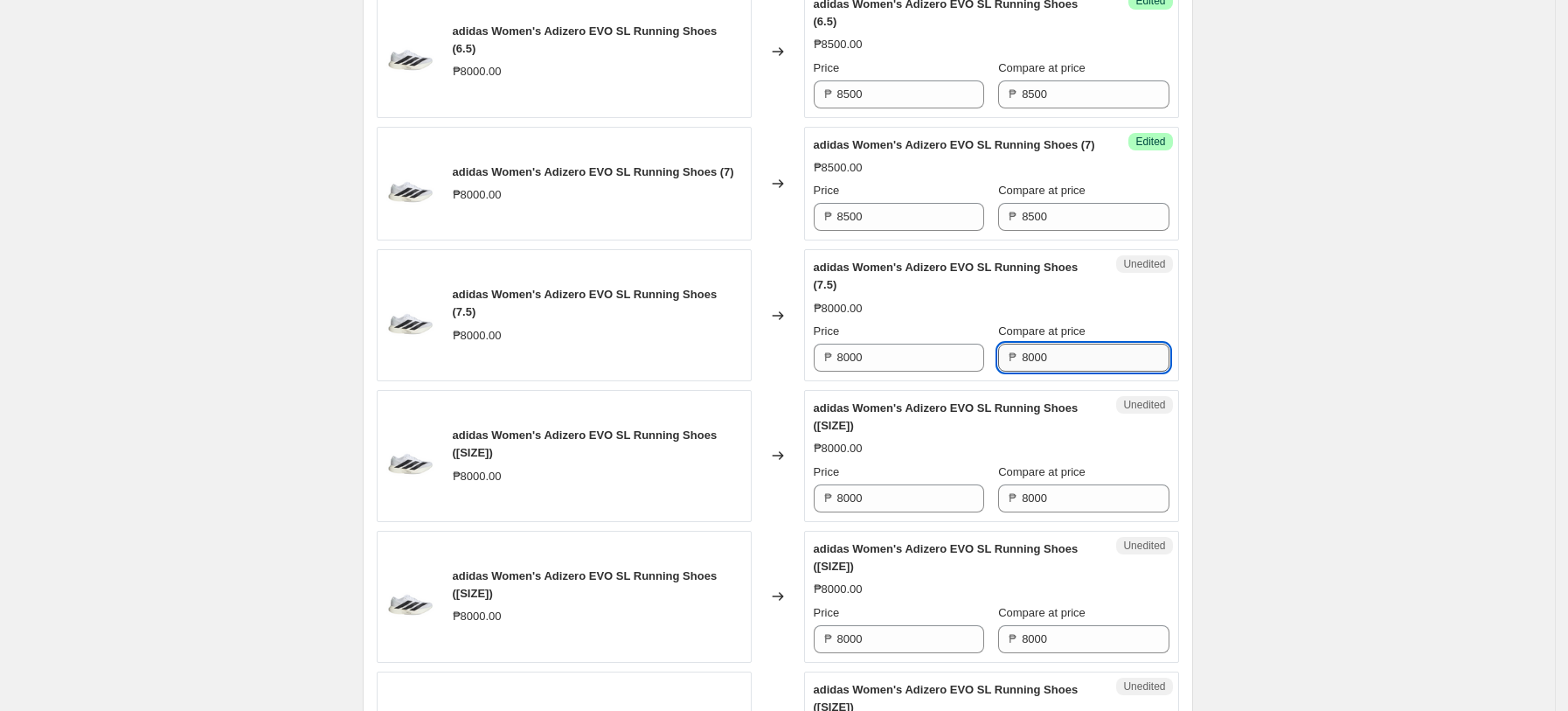 click on "8000" at bounding box center (1095, 358) 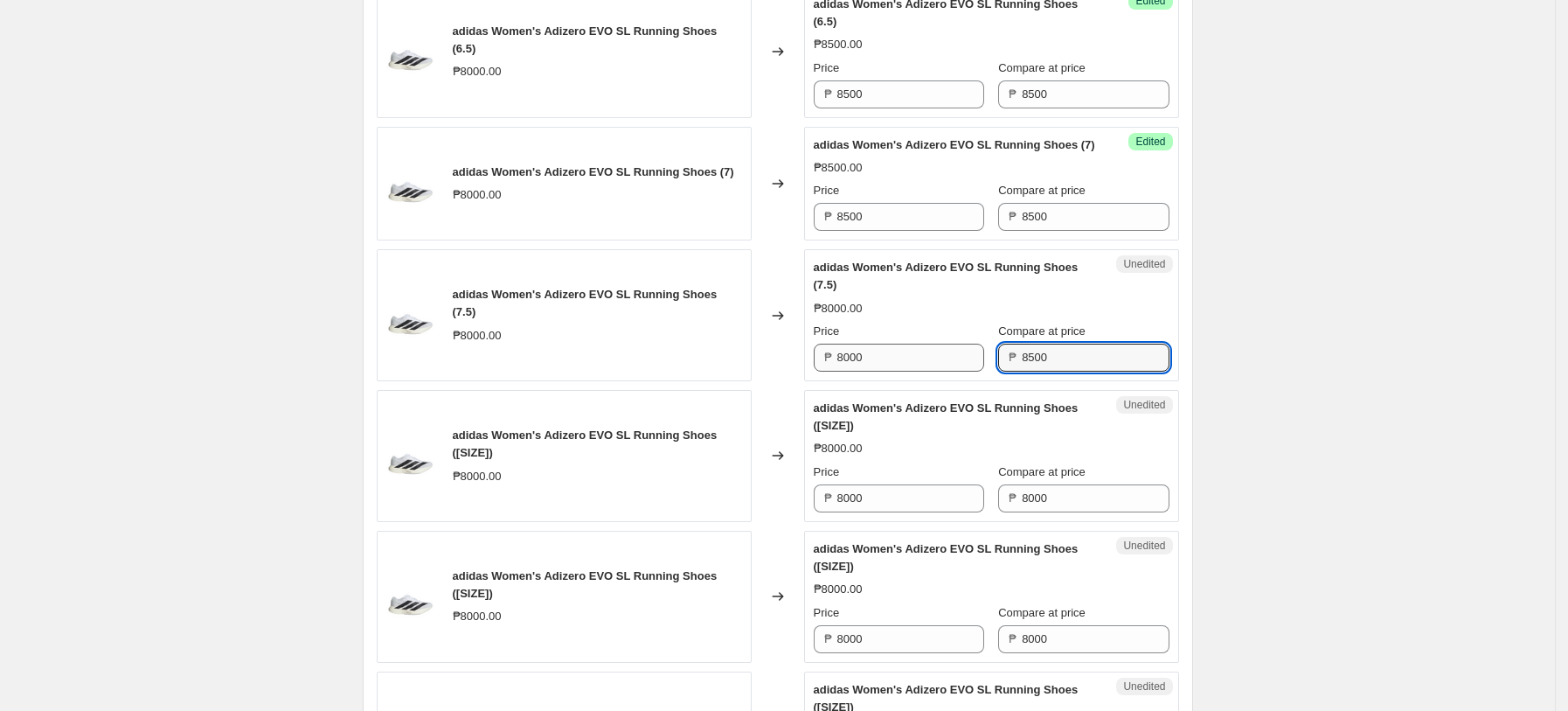 type on "8500" 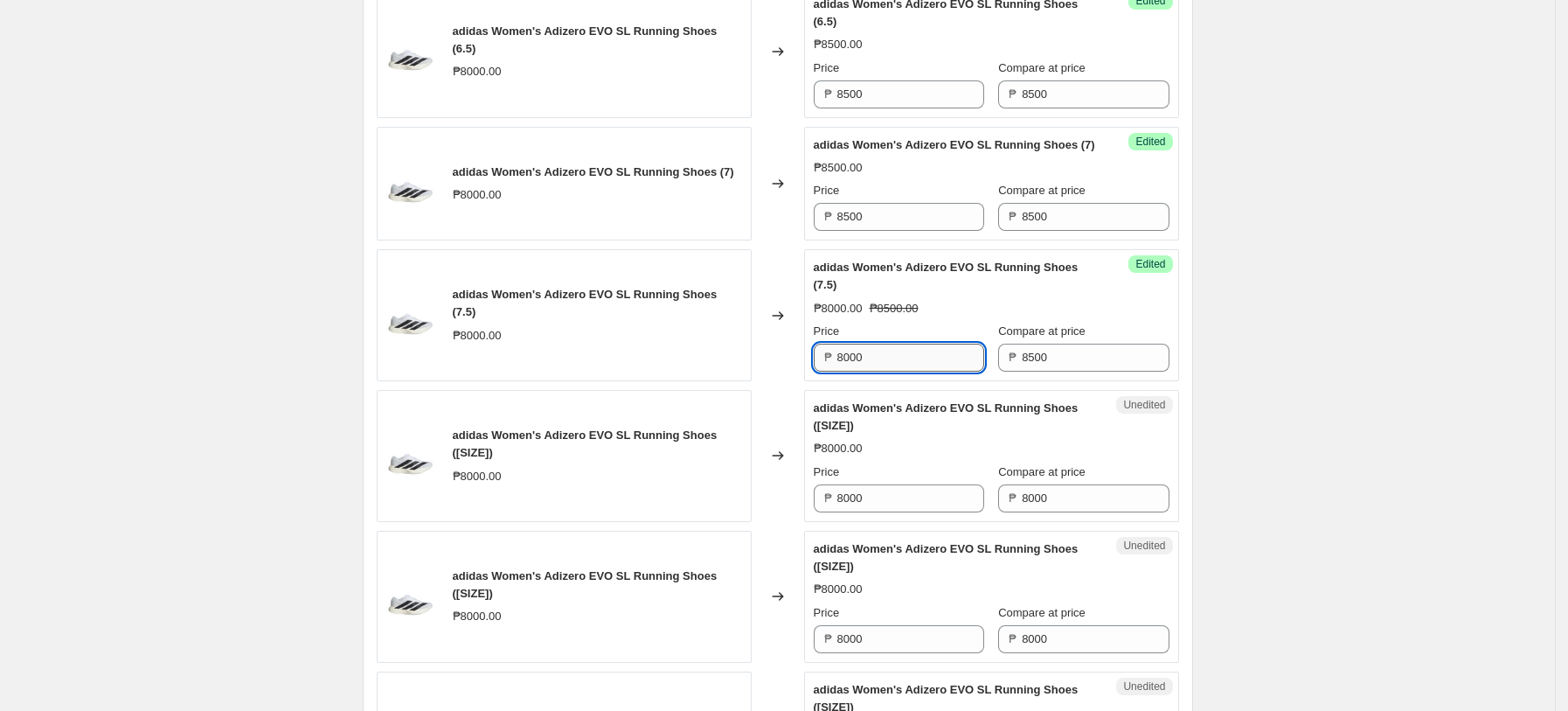 click on "8000" at bounding box center [911, 358] 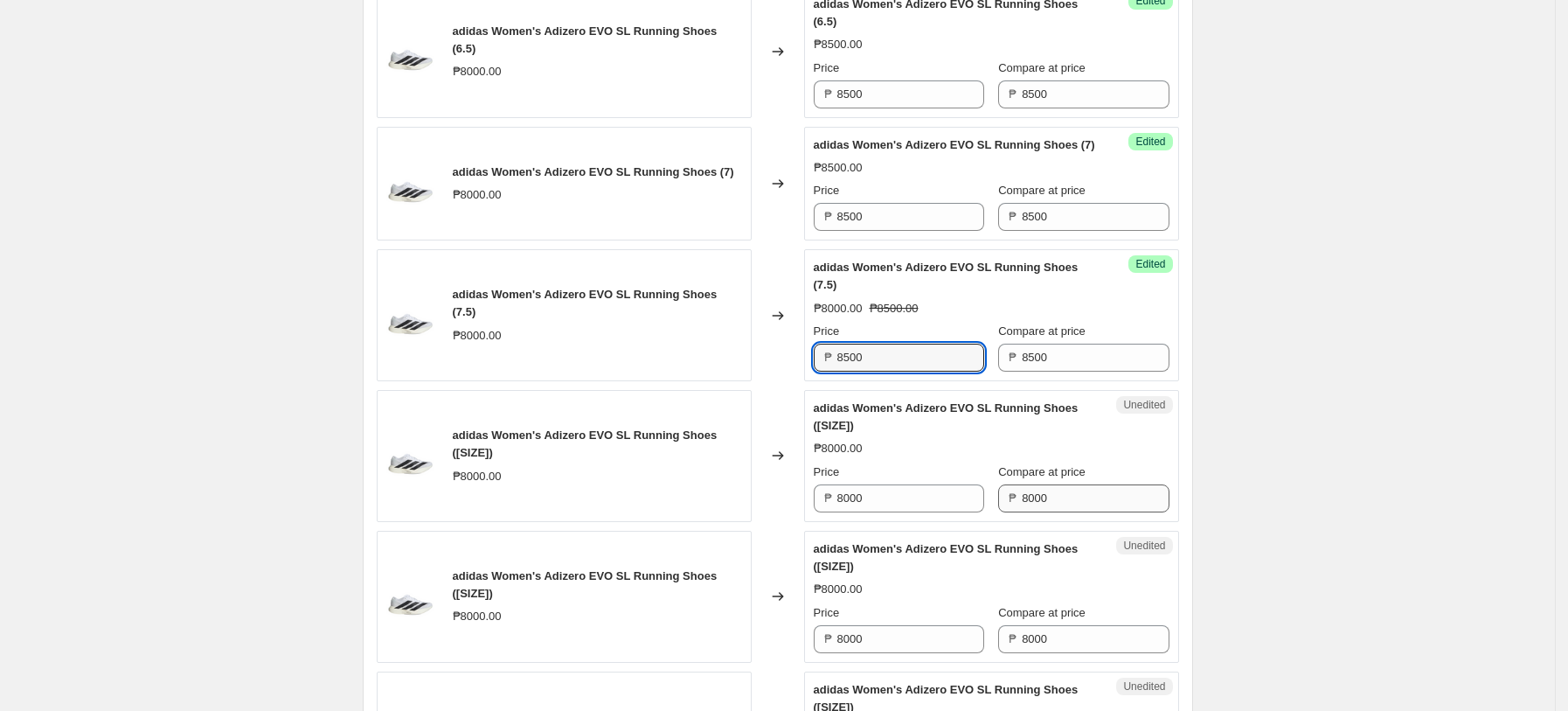 type on "8500" 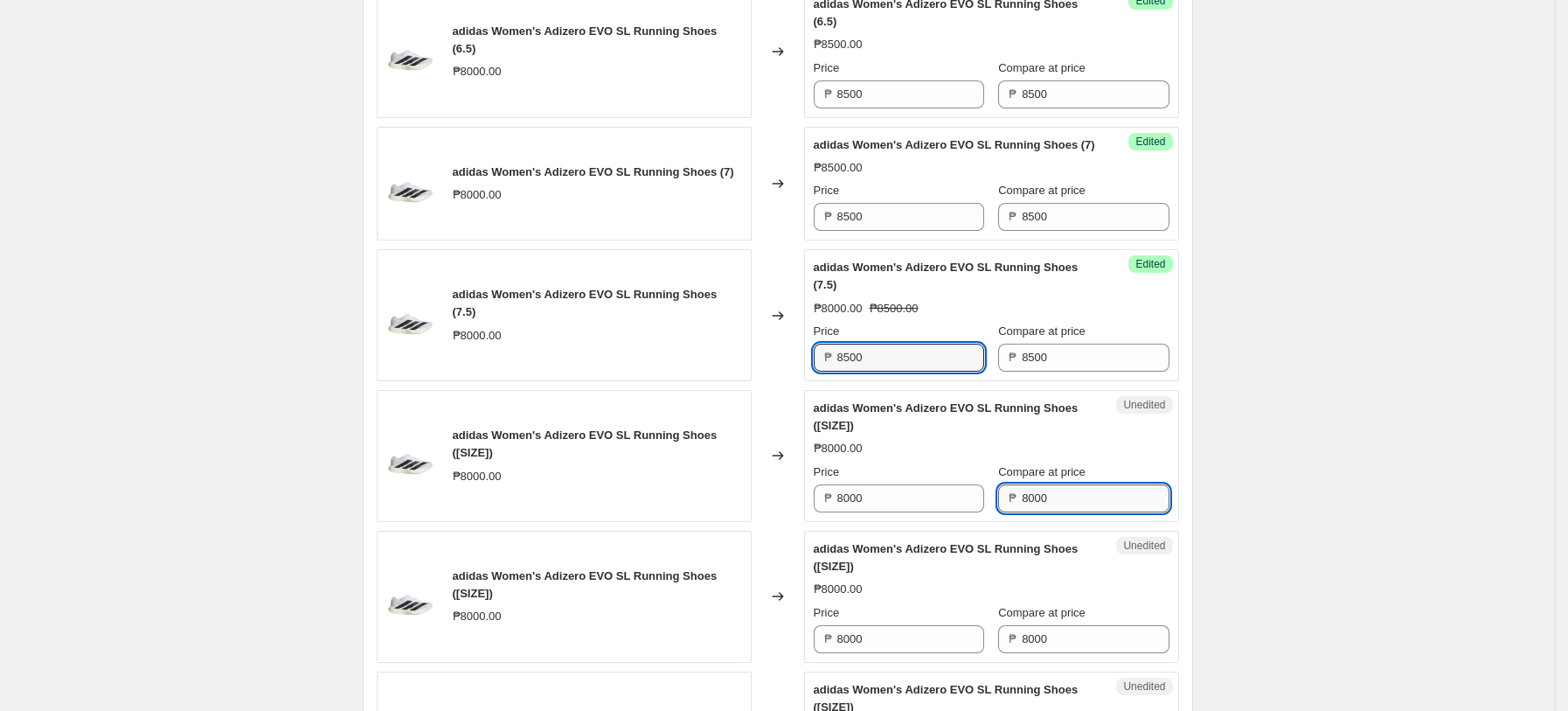 click on "8000" at bounding box center (1095, 498) 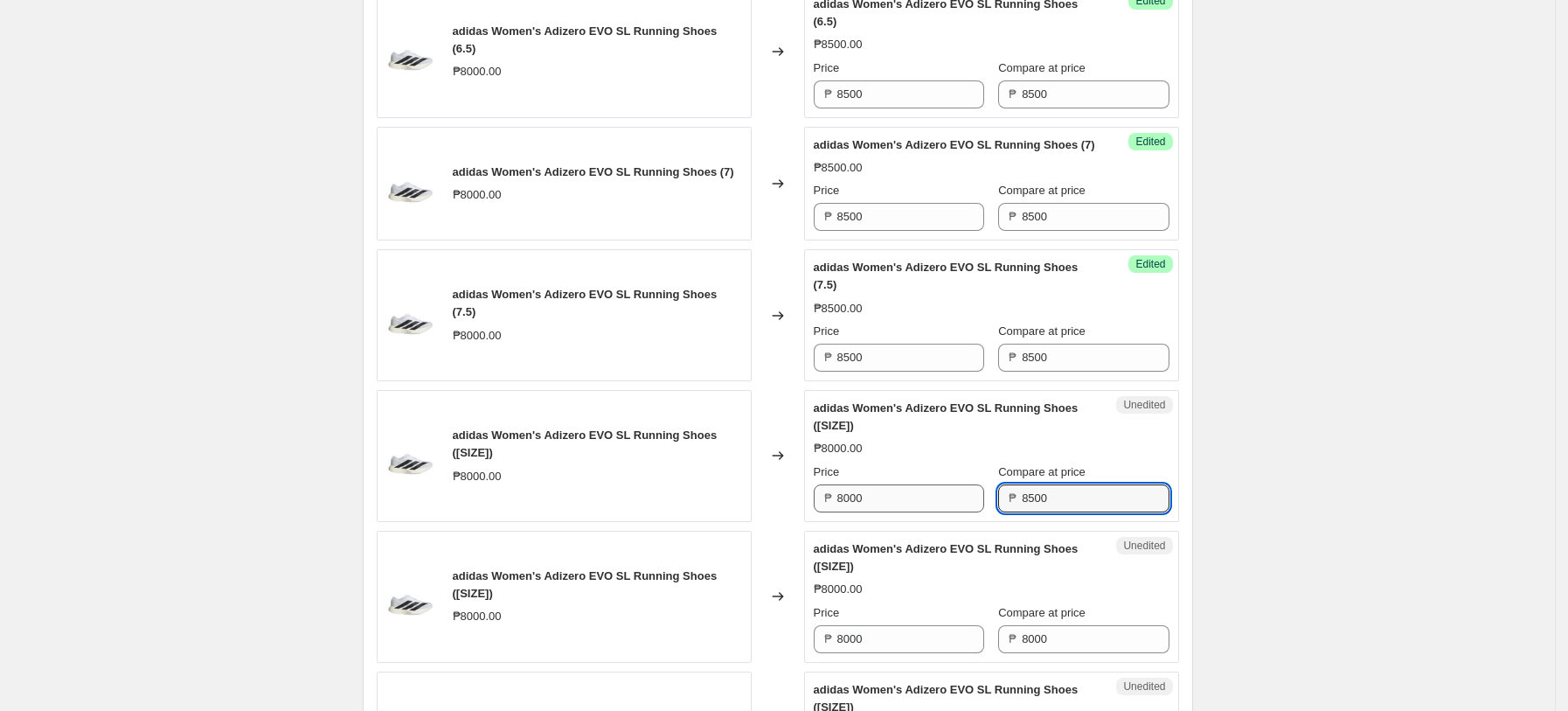 type on "8500" 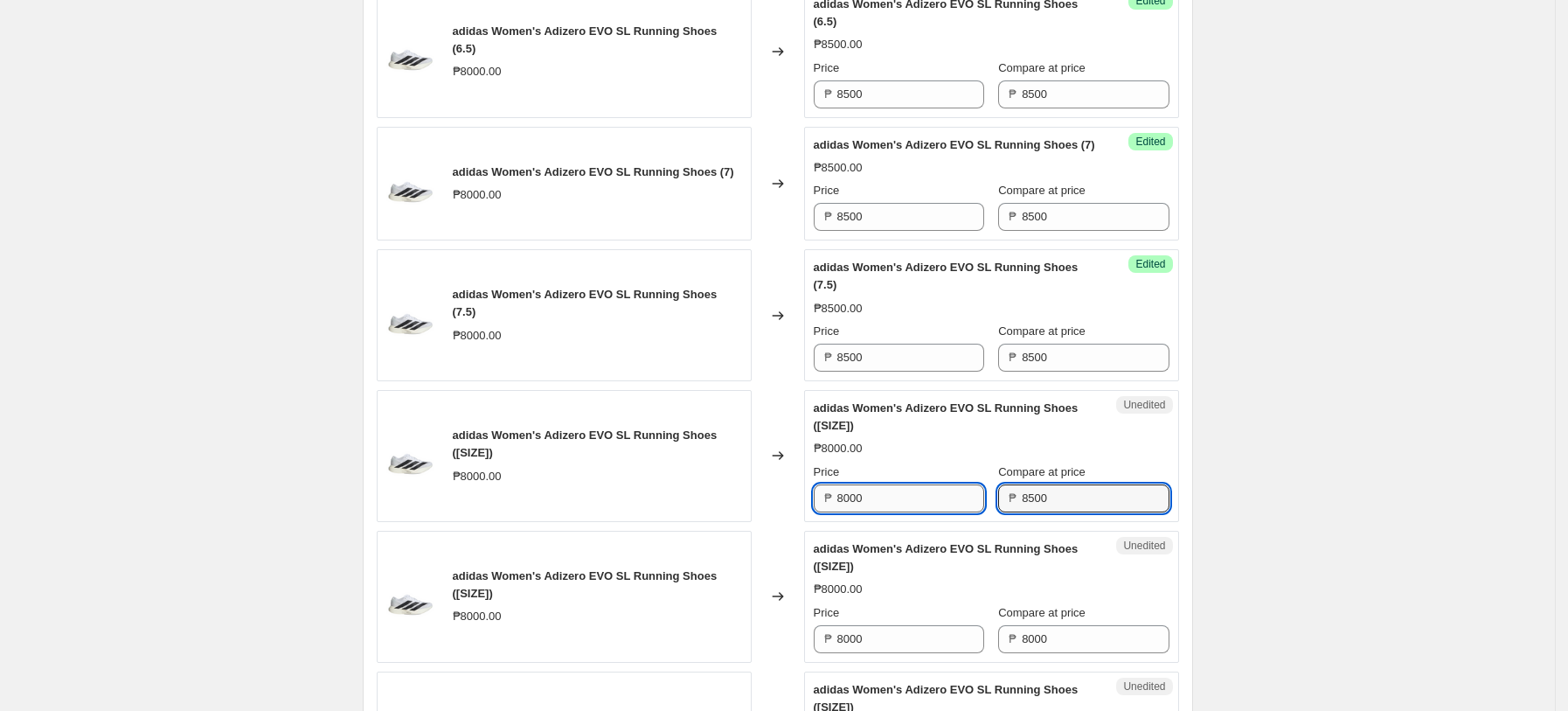 click on "8000" at bounding box center [911, 498] 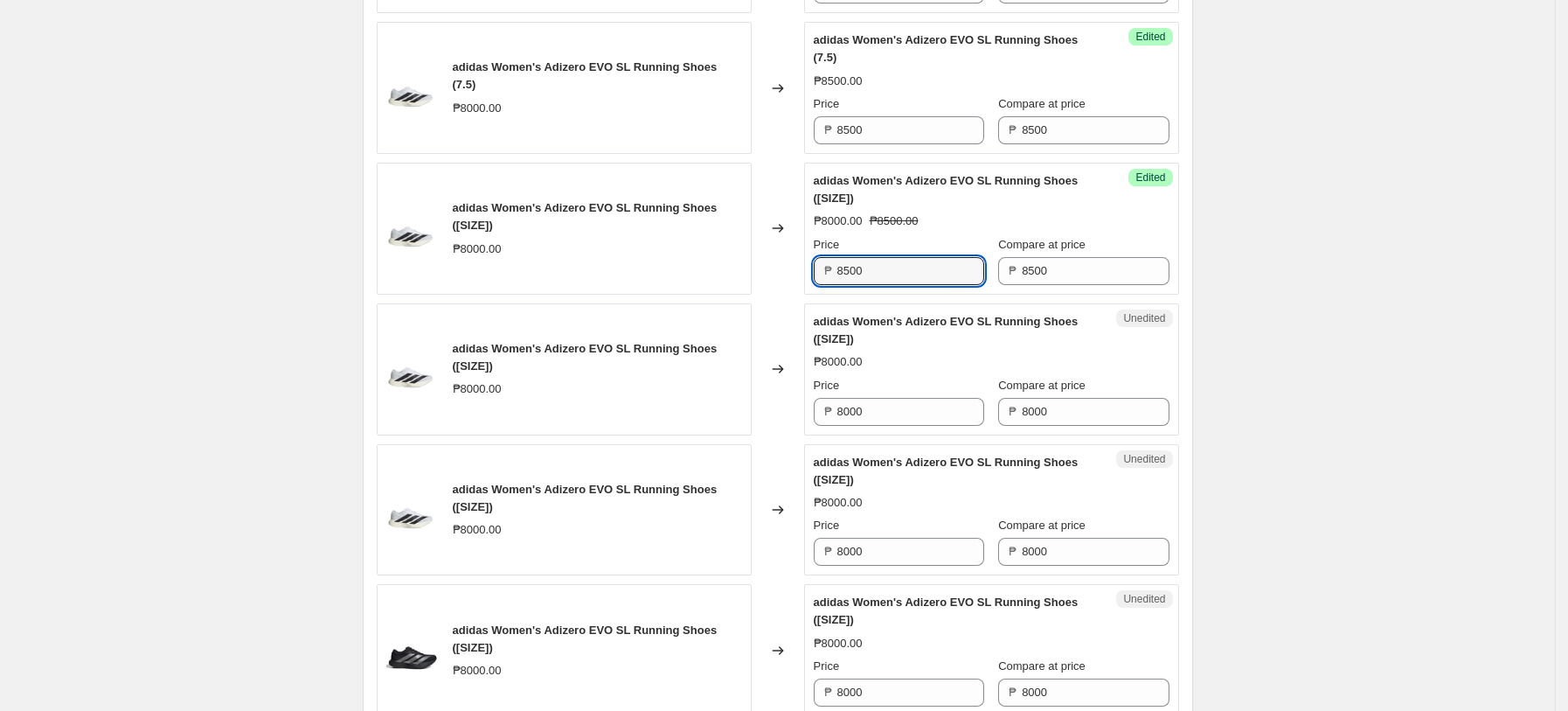 scroll, scrollTop: 1455, scrollLeft: 0, axis: vertical 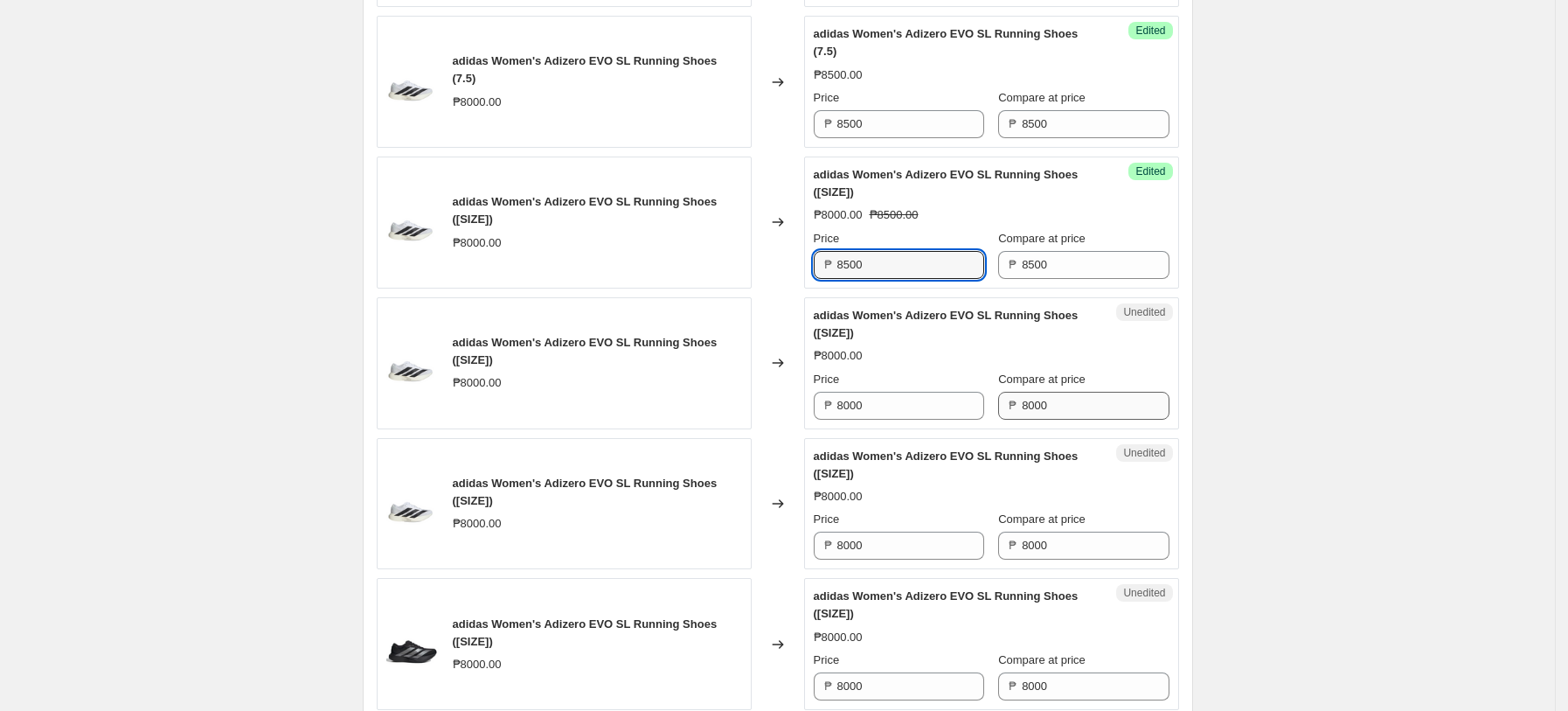 type on "8500" 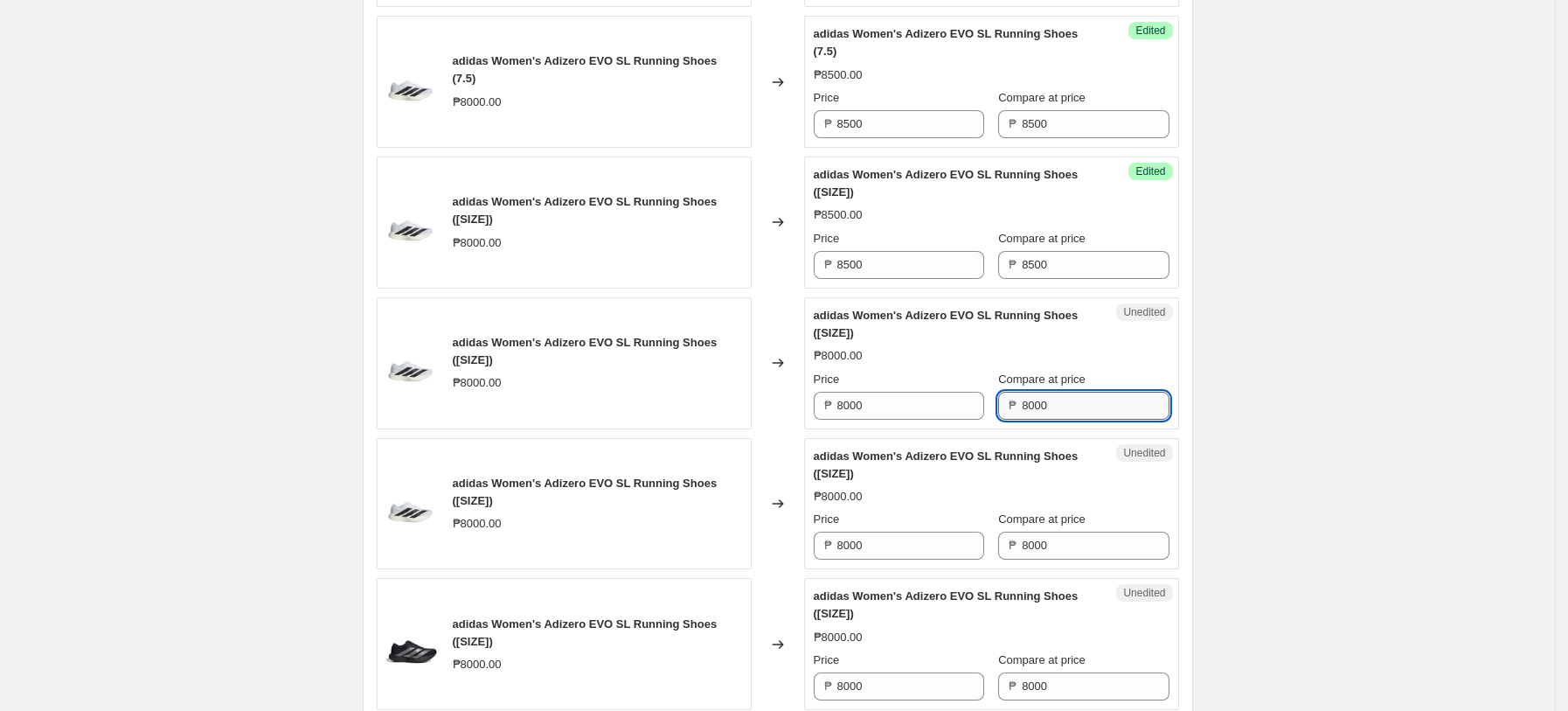 click on "8000" at bounding box center (1095, 406) 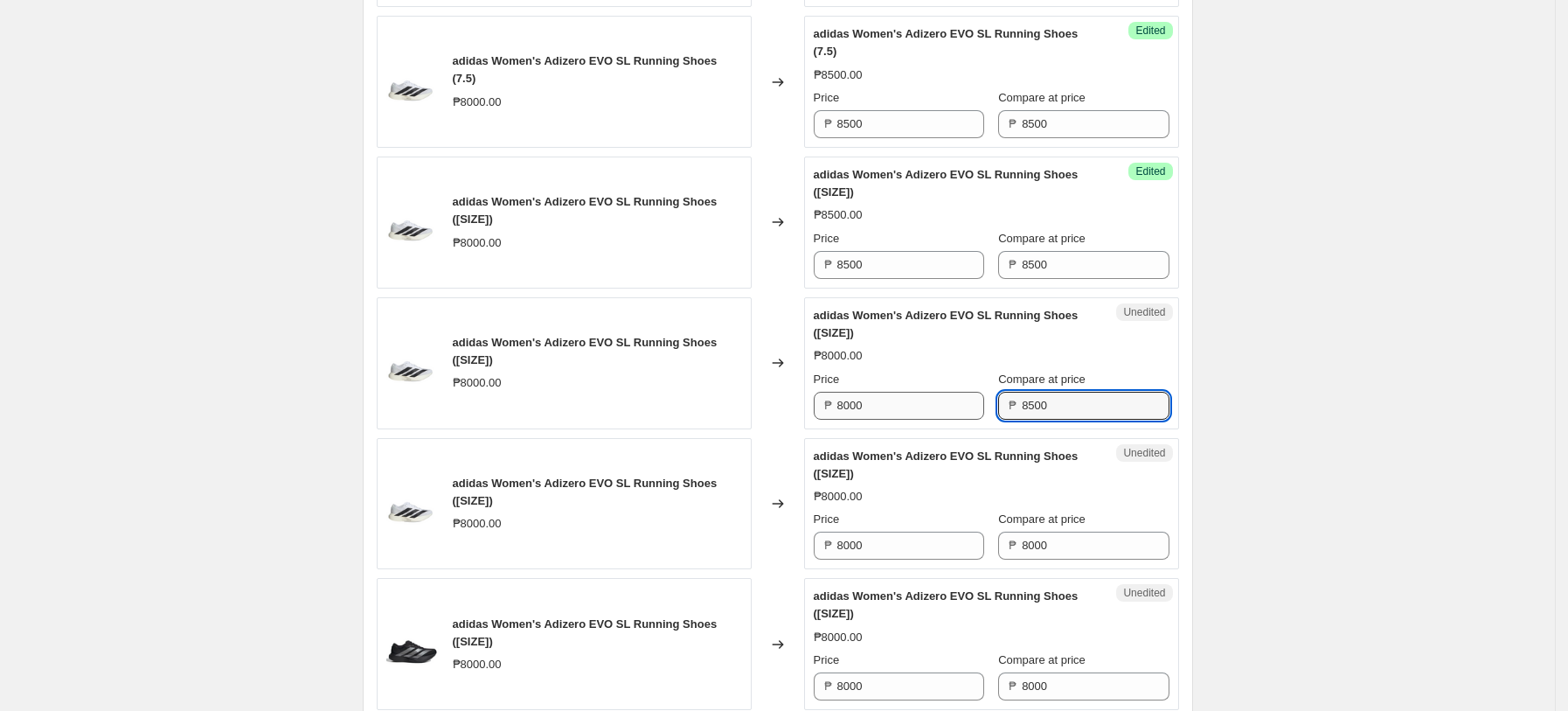 type on "8500" 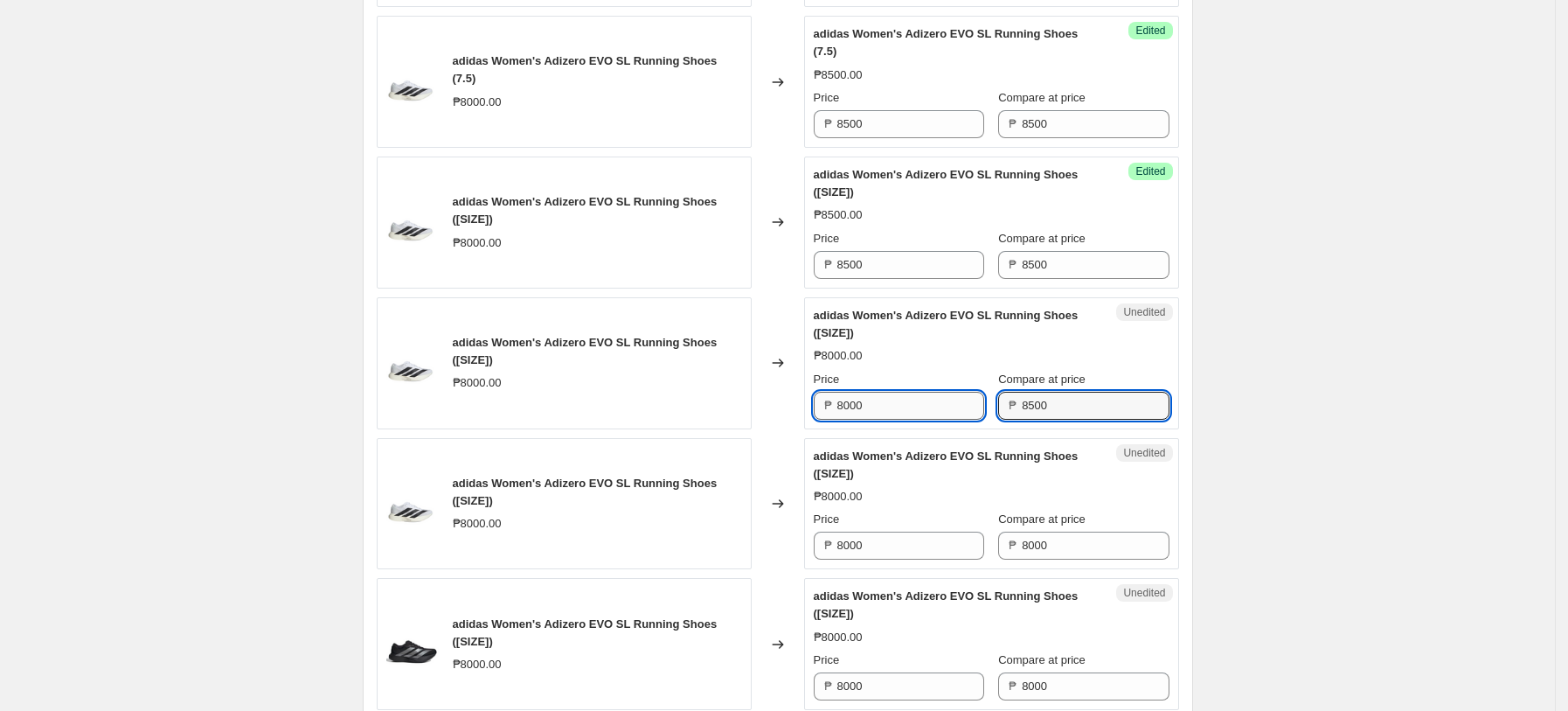 click on "8000" at bounding box center (911, 406) 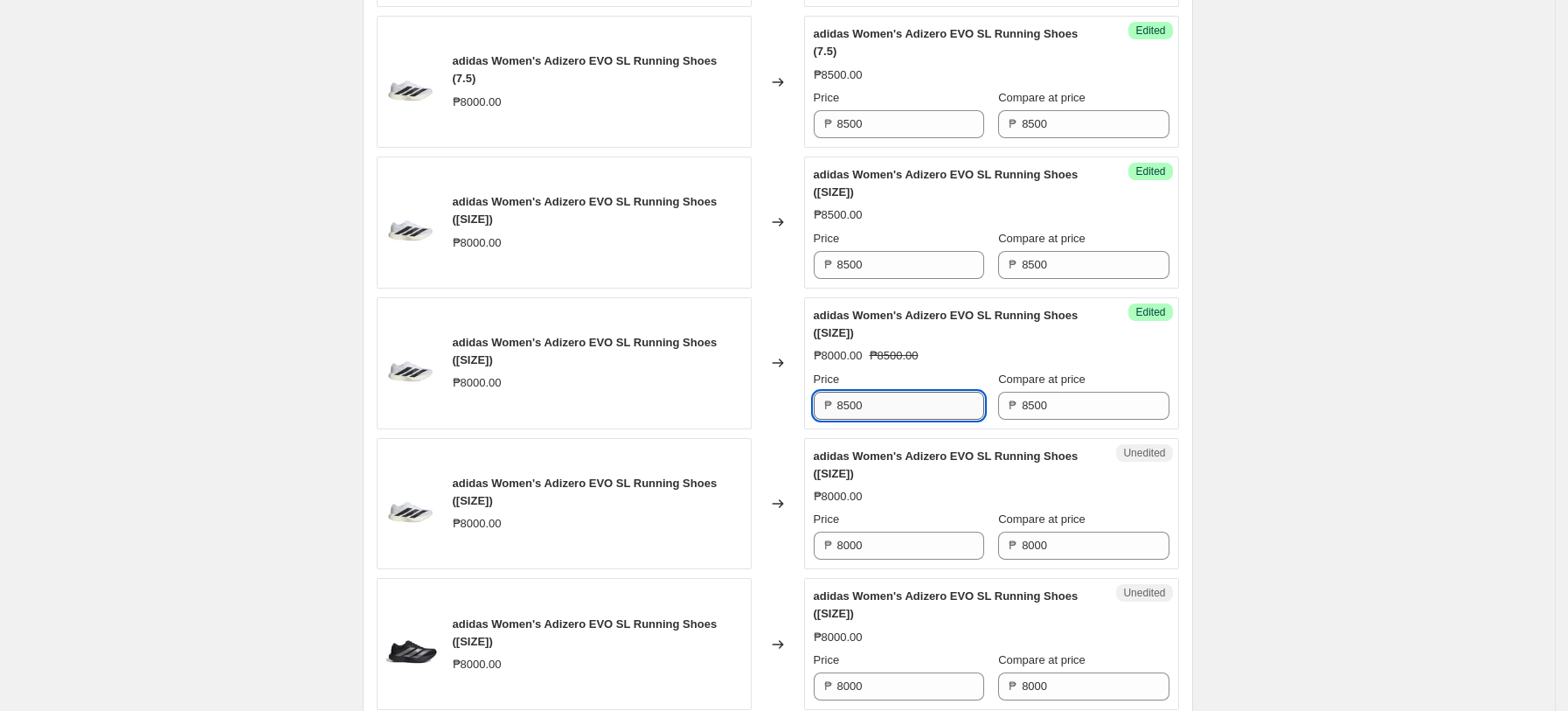 scroll, scrollTop: 1572, scrollLeft: 0, axis: vertical 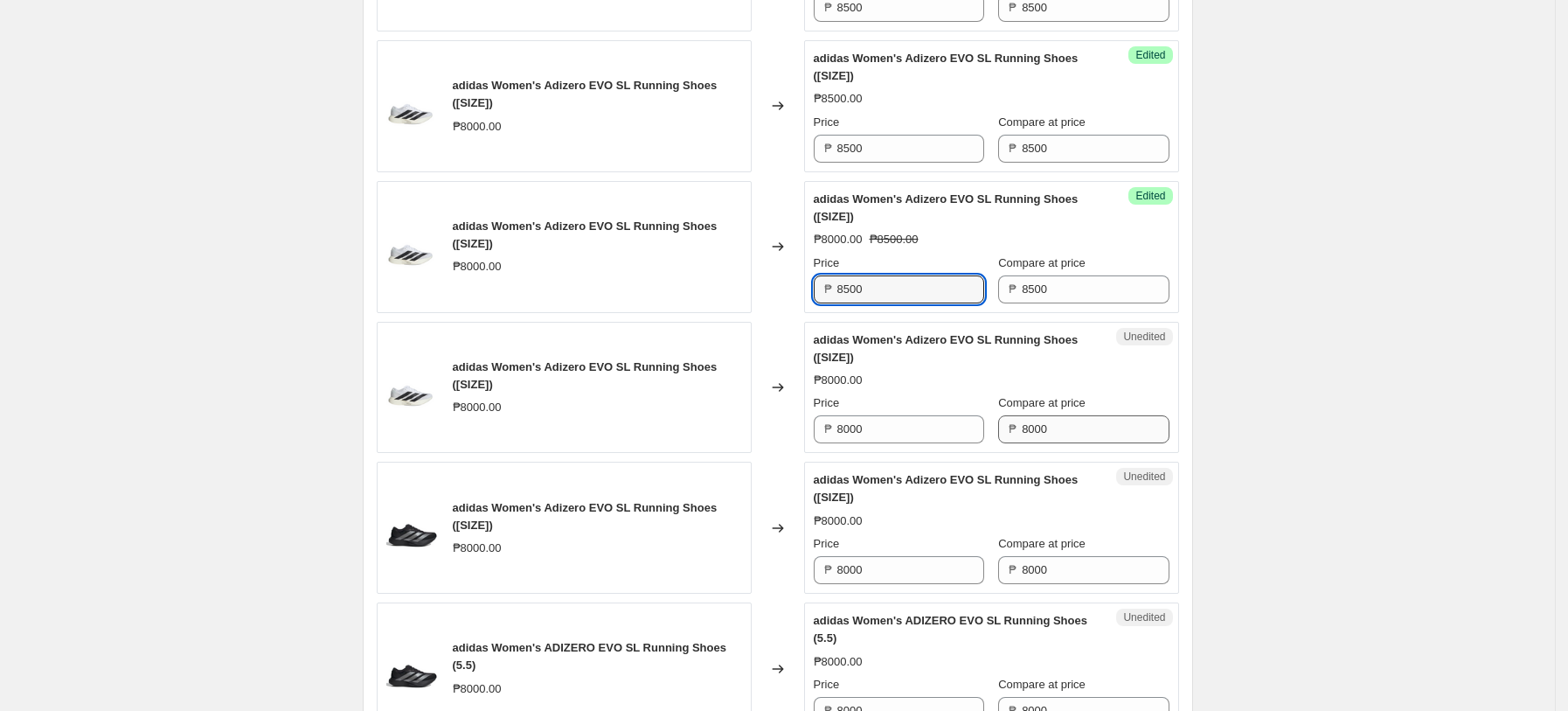 type on "8500" 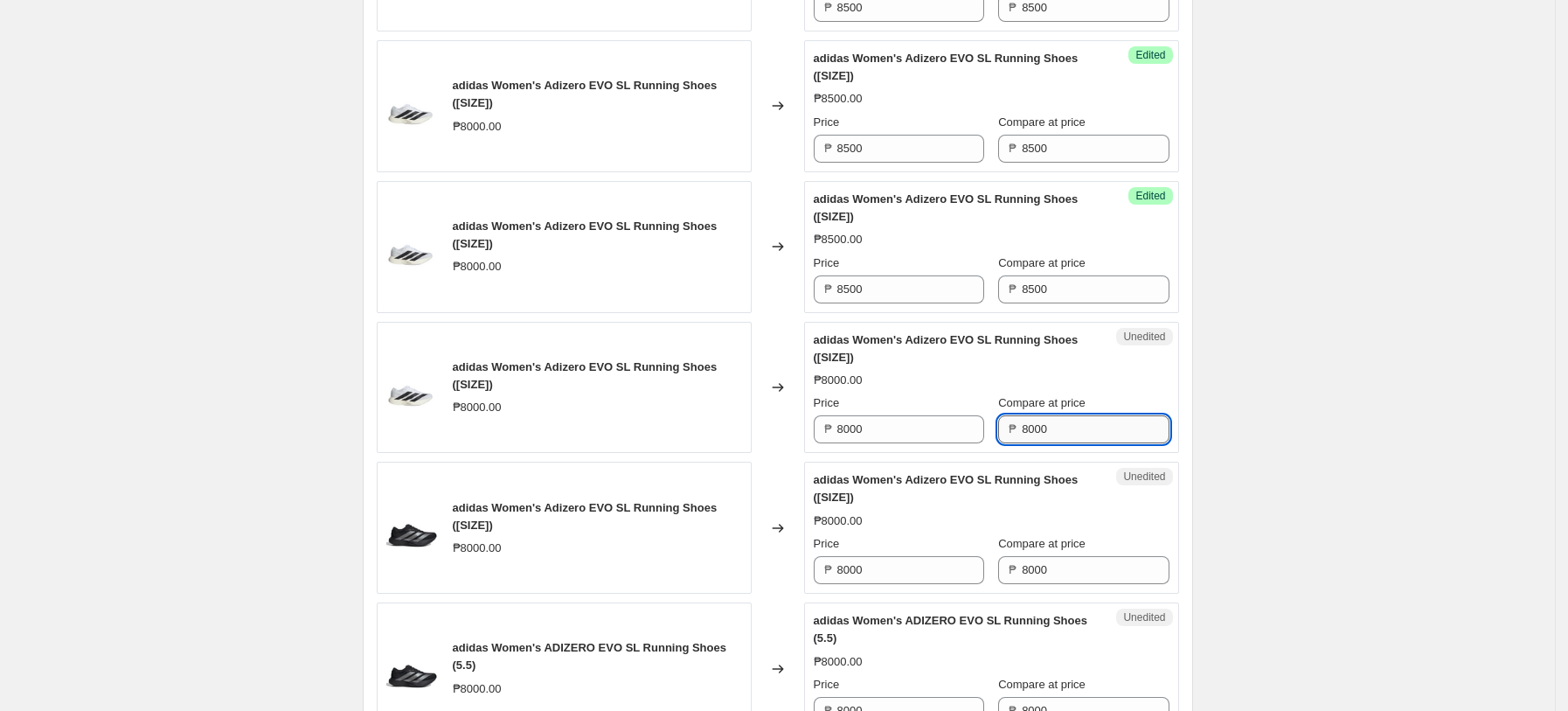 click on "8000" at bounding box center [1095, 429] 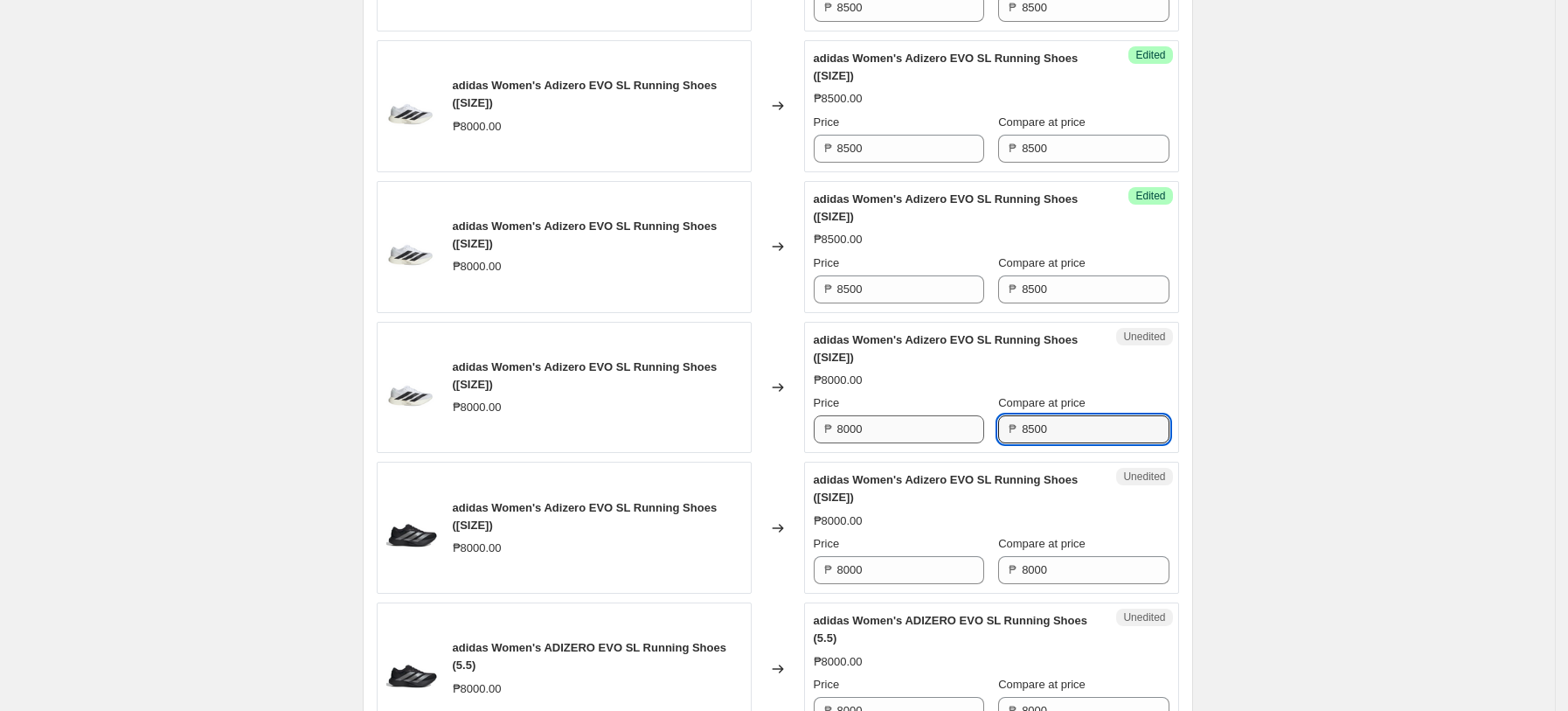 type on "8500" 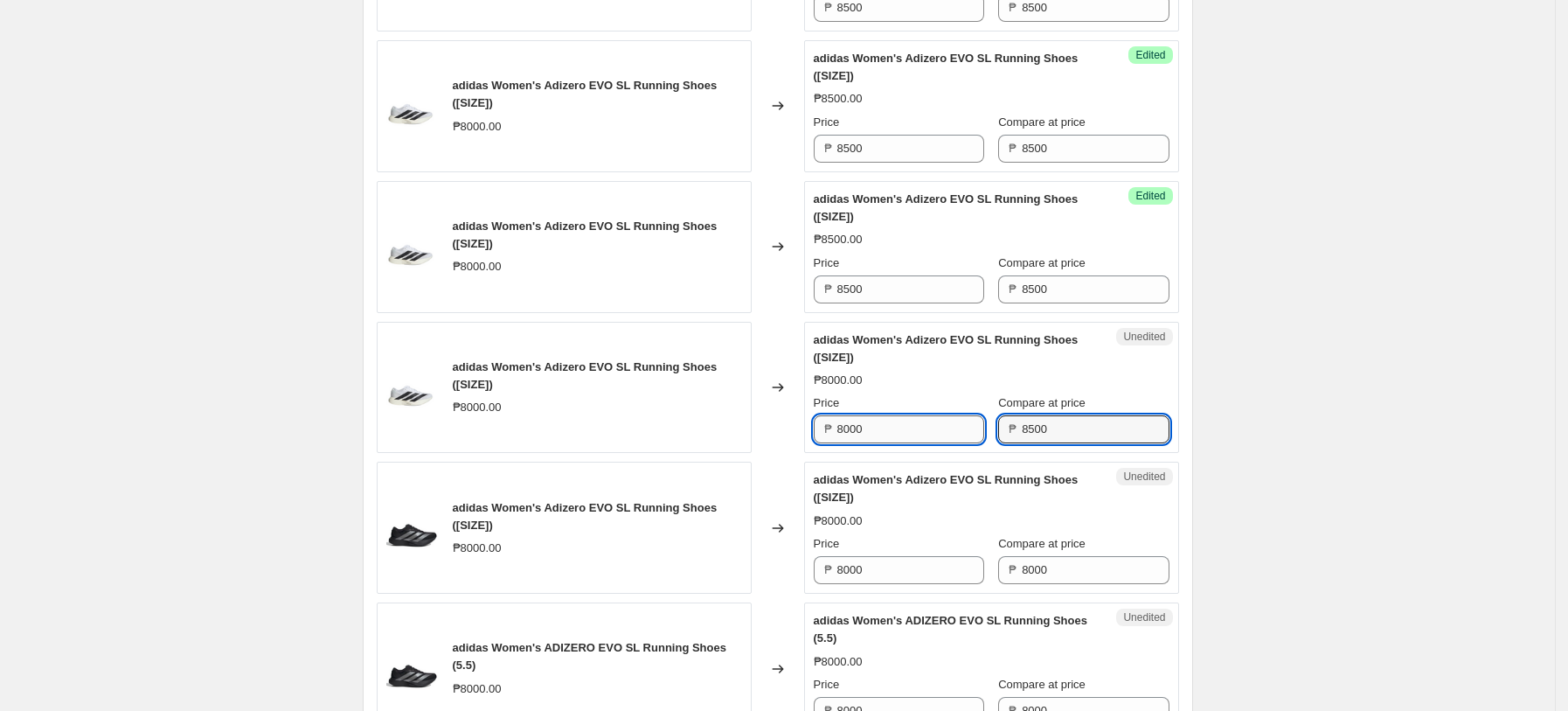 click on "8000" at bounding box center (911, 429) 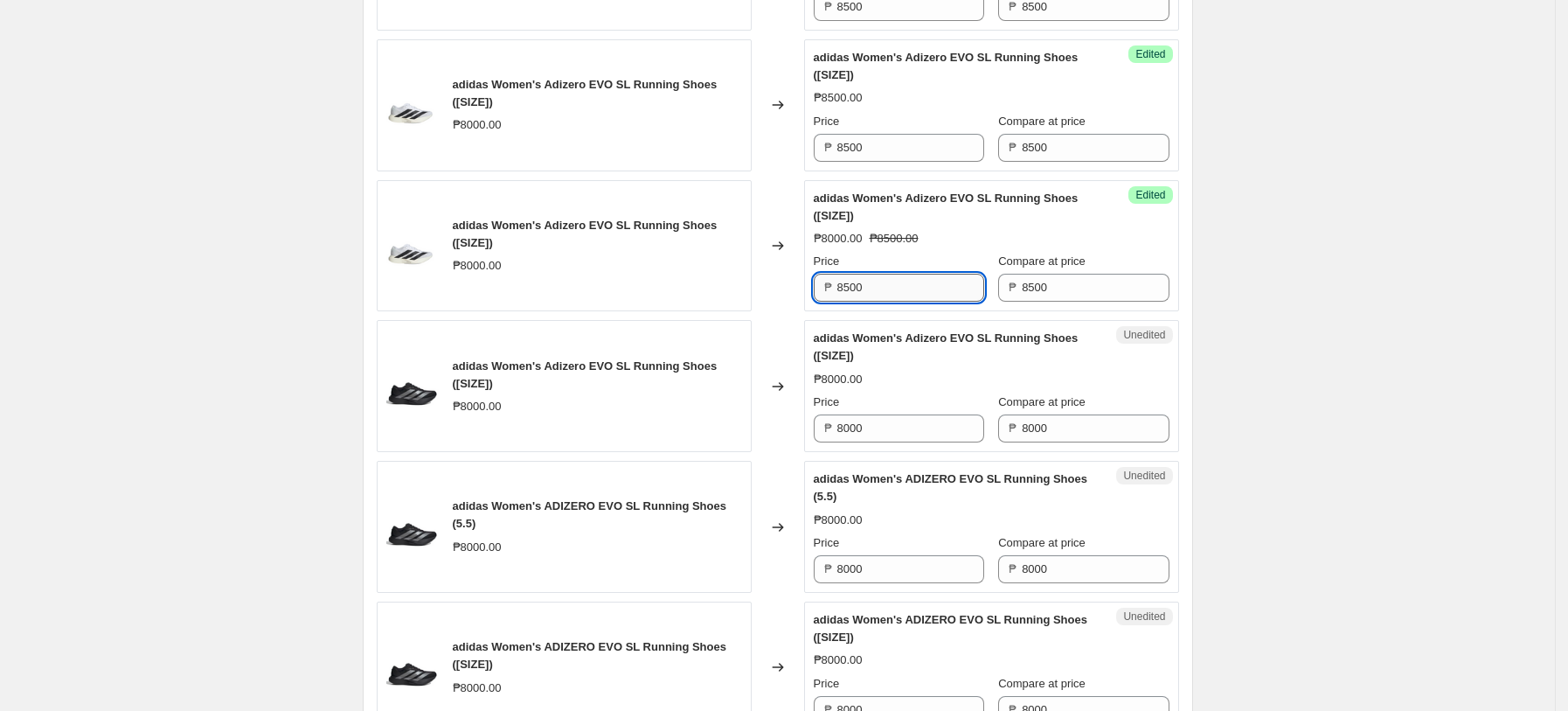 scroll, scrollTop: 1805, scrollLeft: 0, axis: vertical 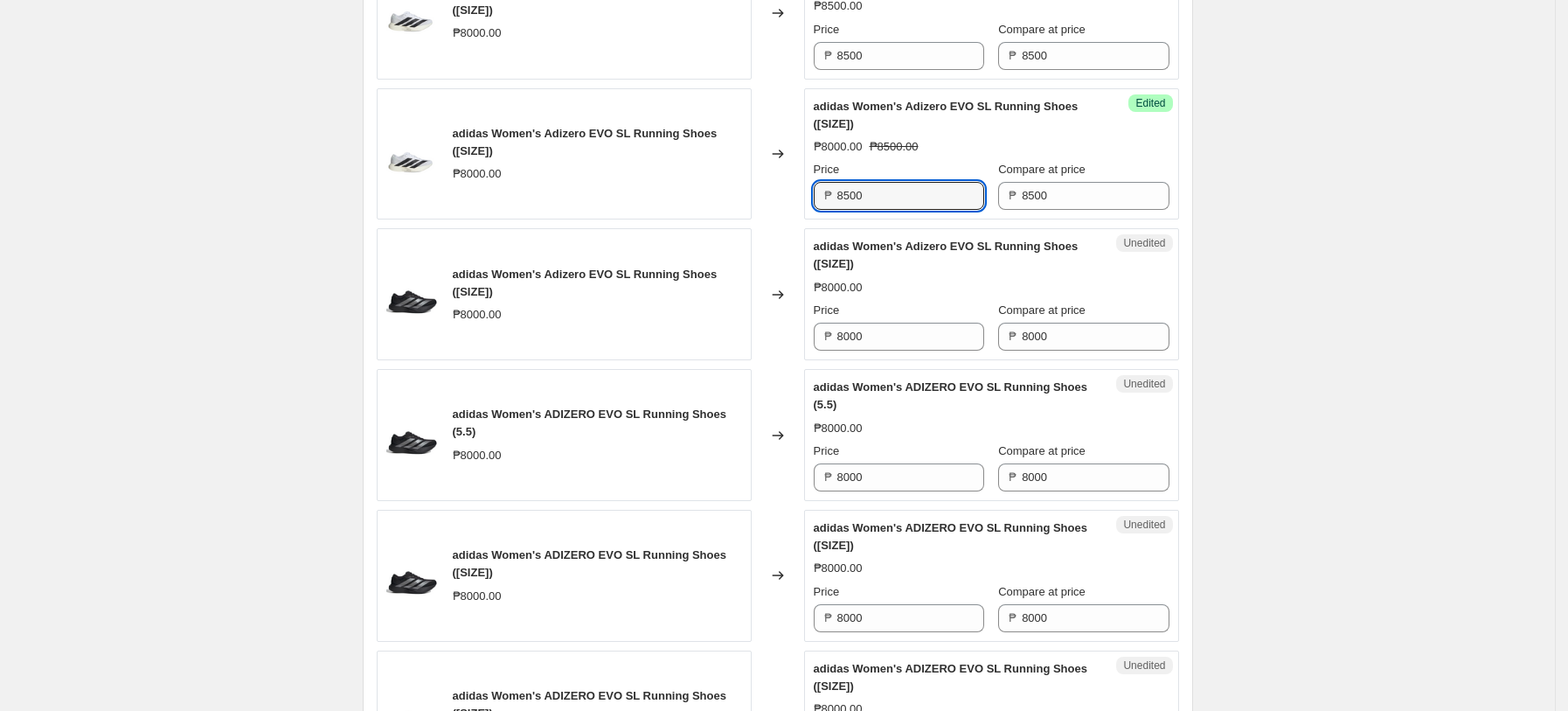 type on "8500" 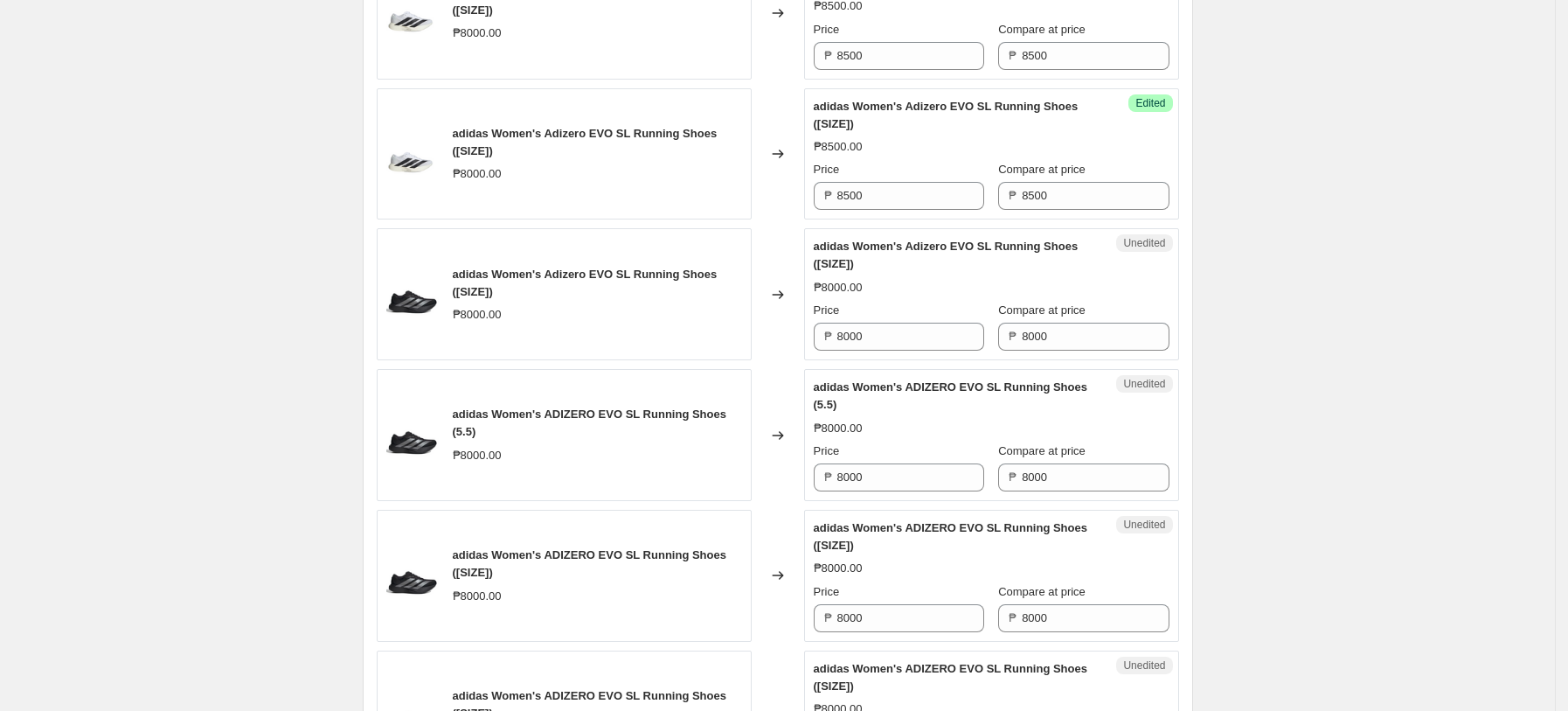click on "Unedited adidas Women's ADIZERO EVO SL Running Shoes (5) ₱8000.00 Price ₱ 8000 Compare at price ₱ 8000" at bounding box center [991, 294] 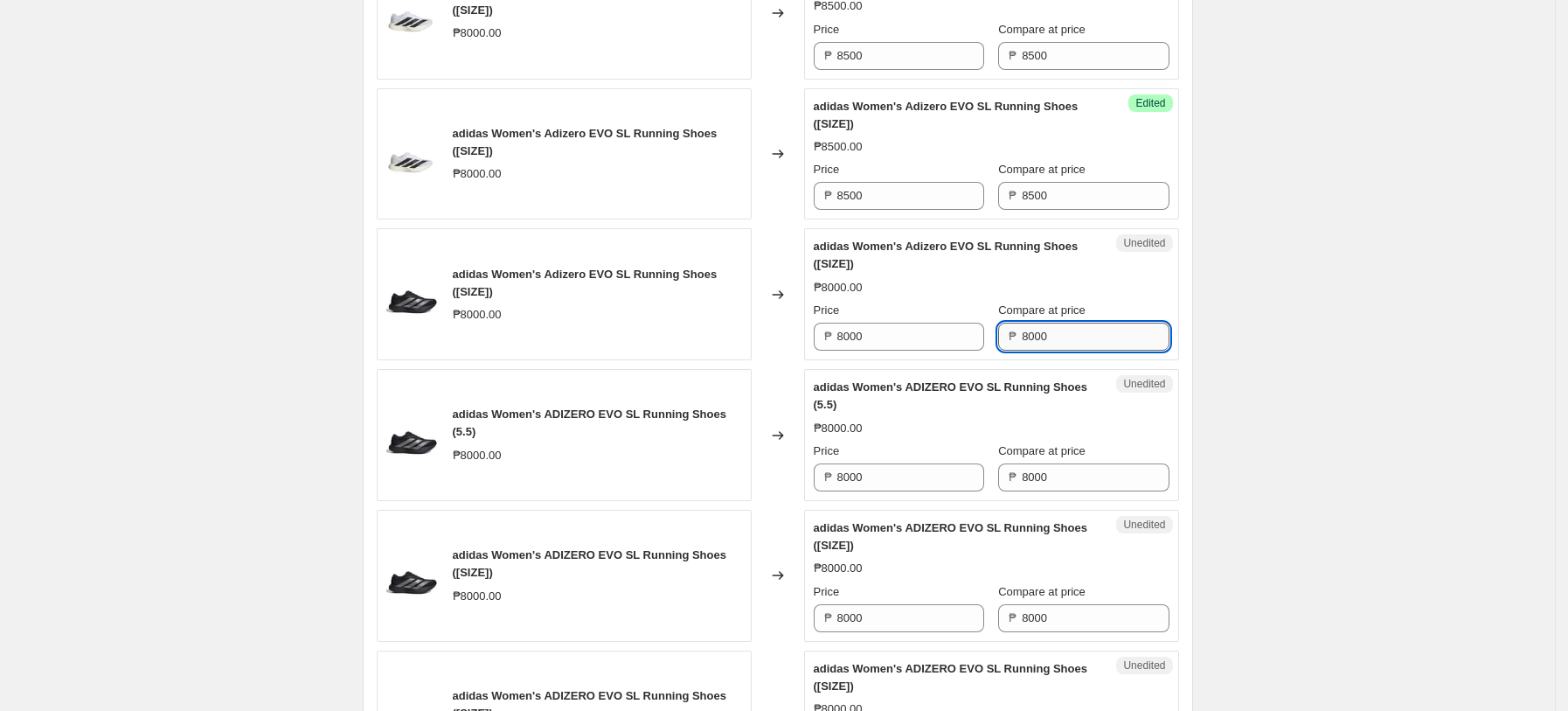 click on "8000" at bounding box center [1095, 337] 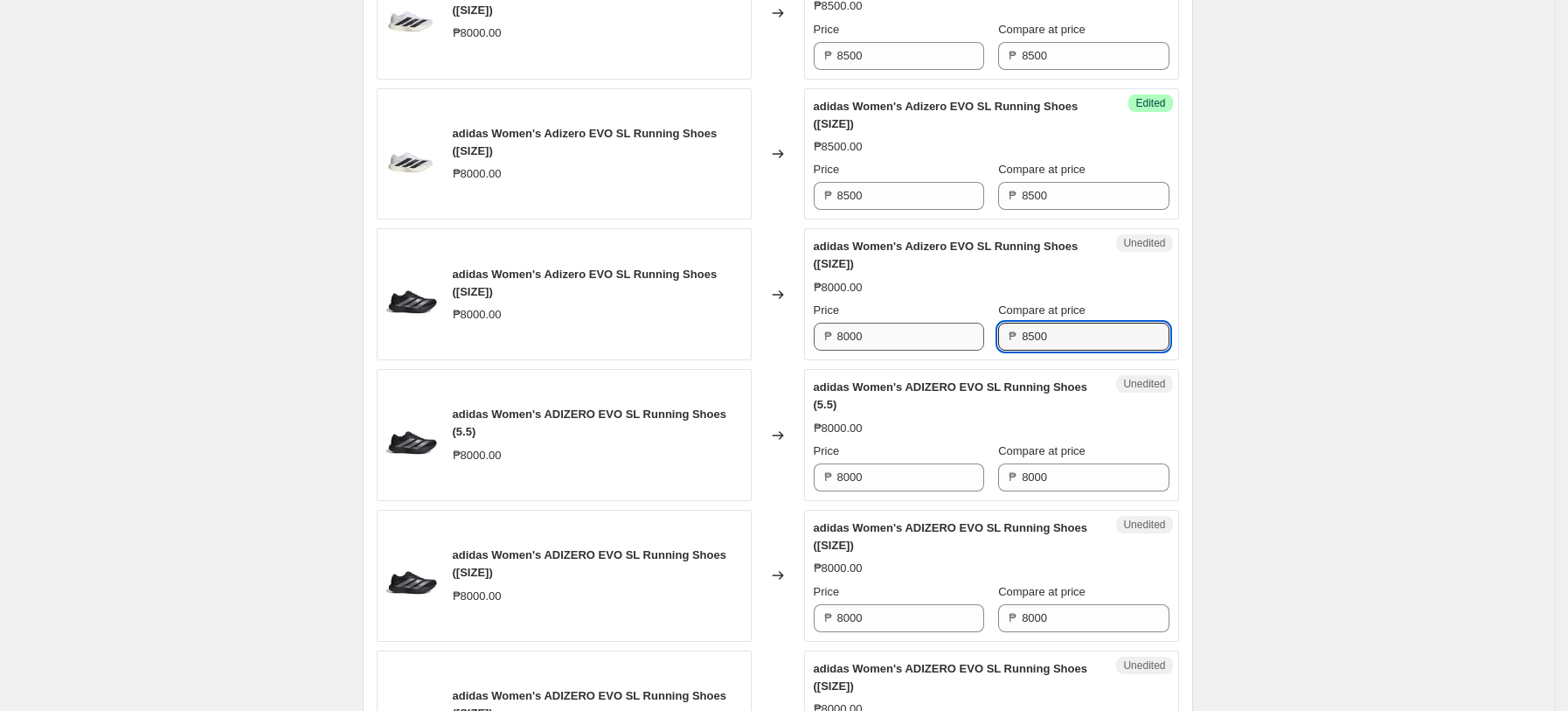 type on "8500" 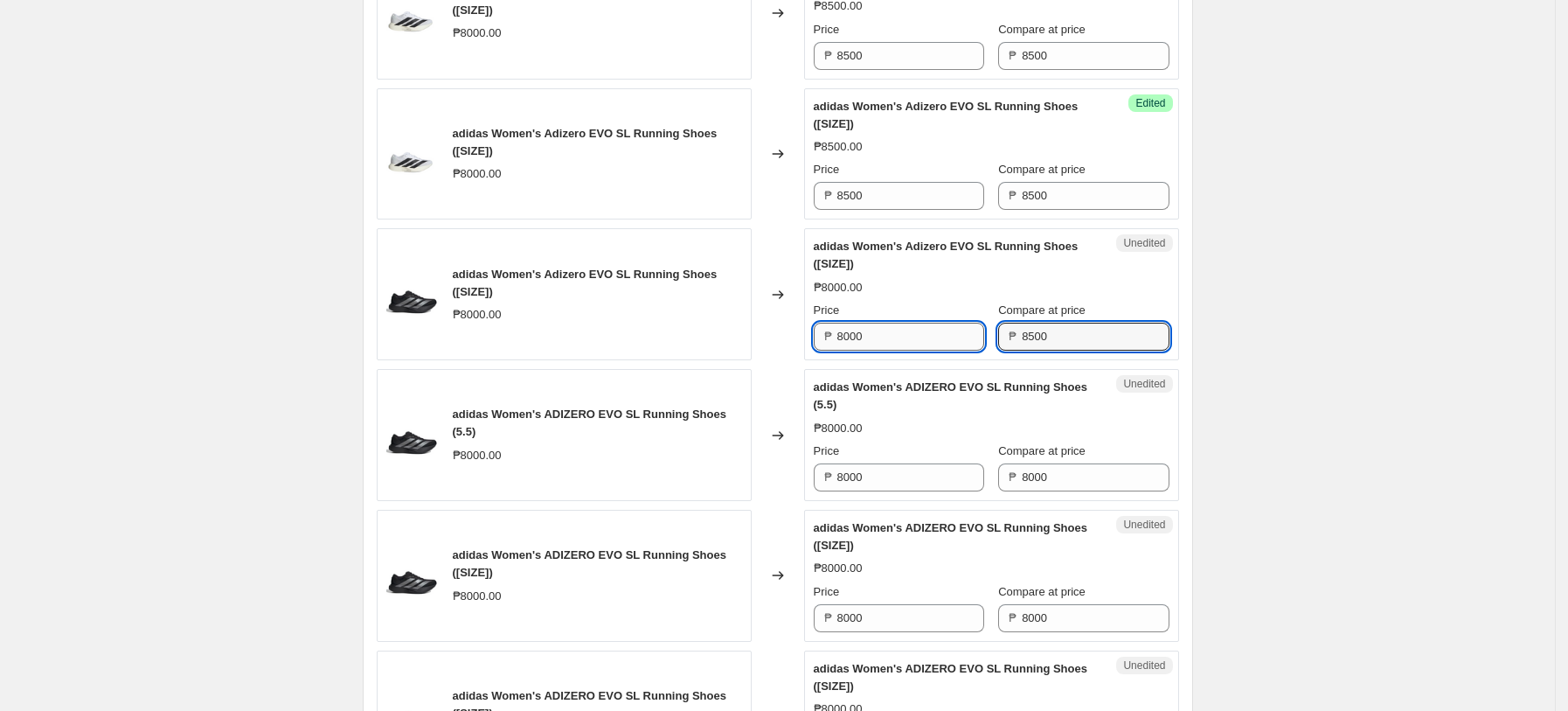 click on "8000" at bounding box center (911, 337) 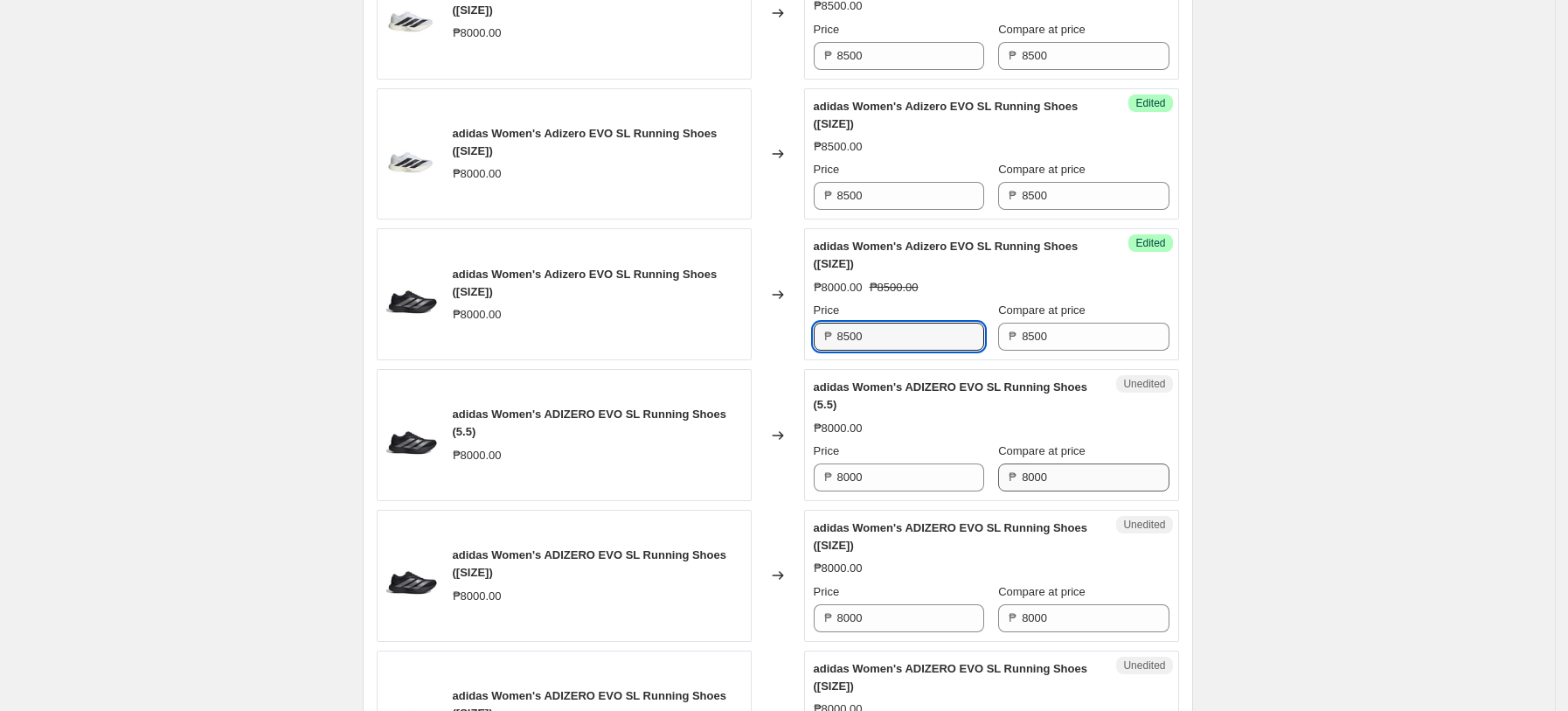 type on "8500" 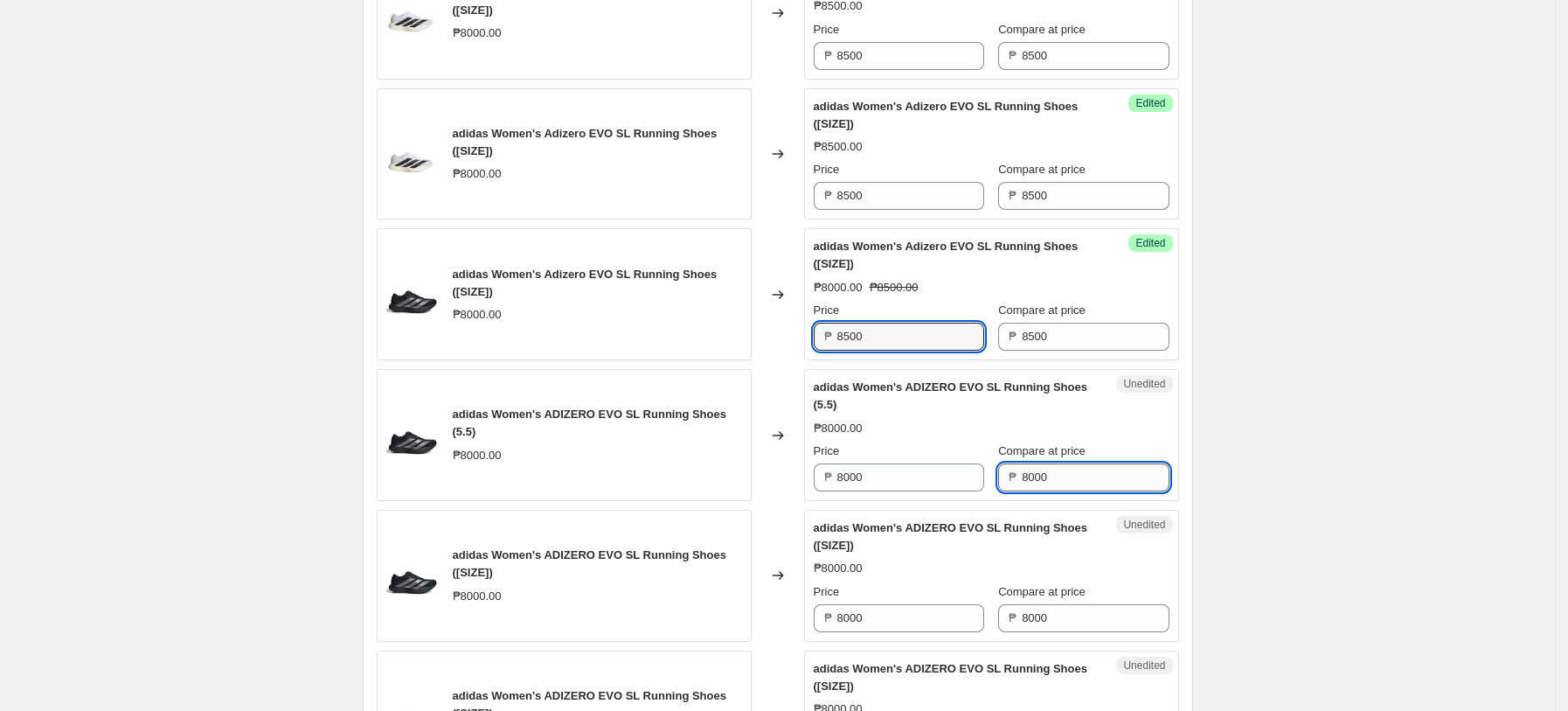 click on "8000" at bounding box center (1095, 477) 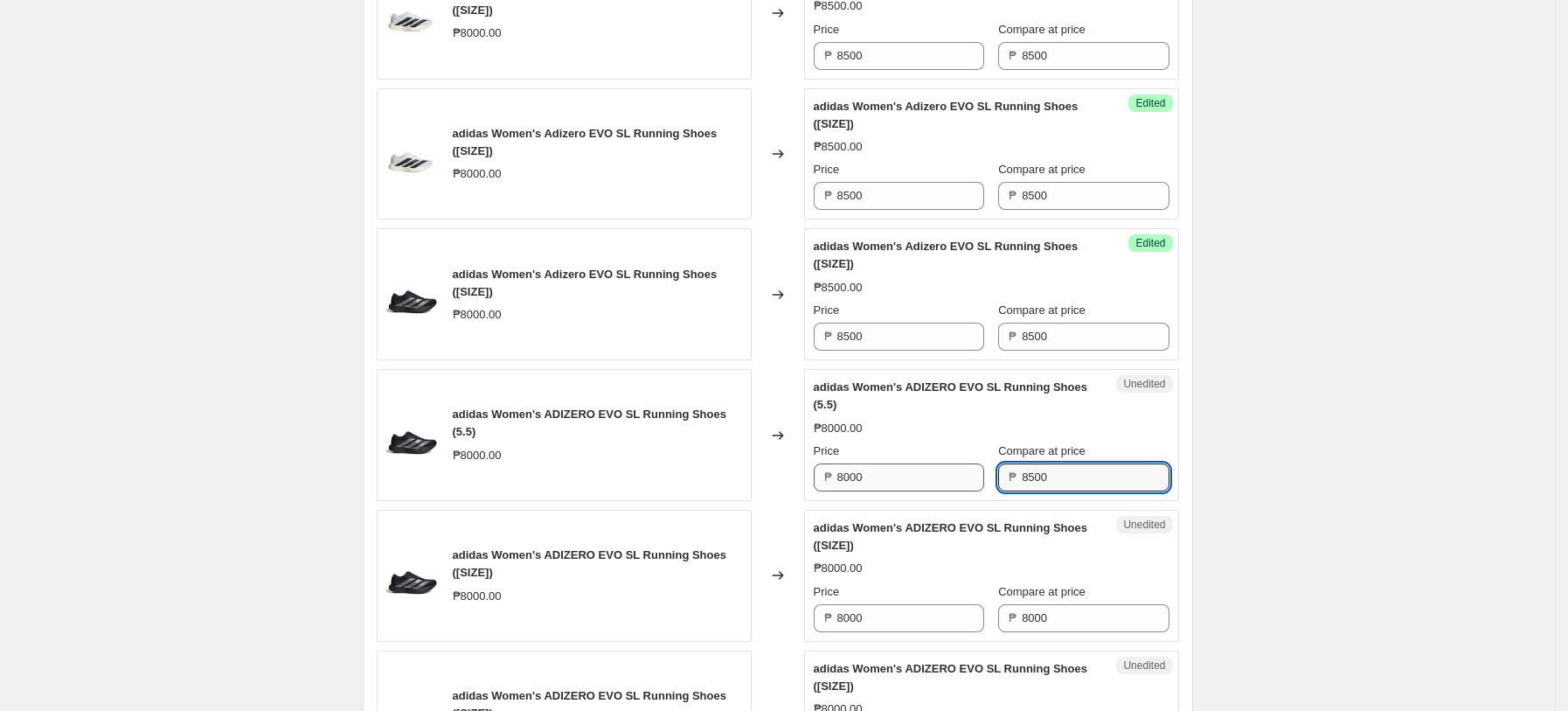 type on "8500" 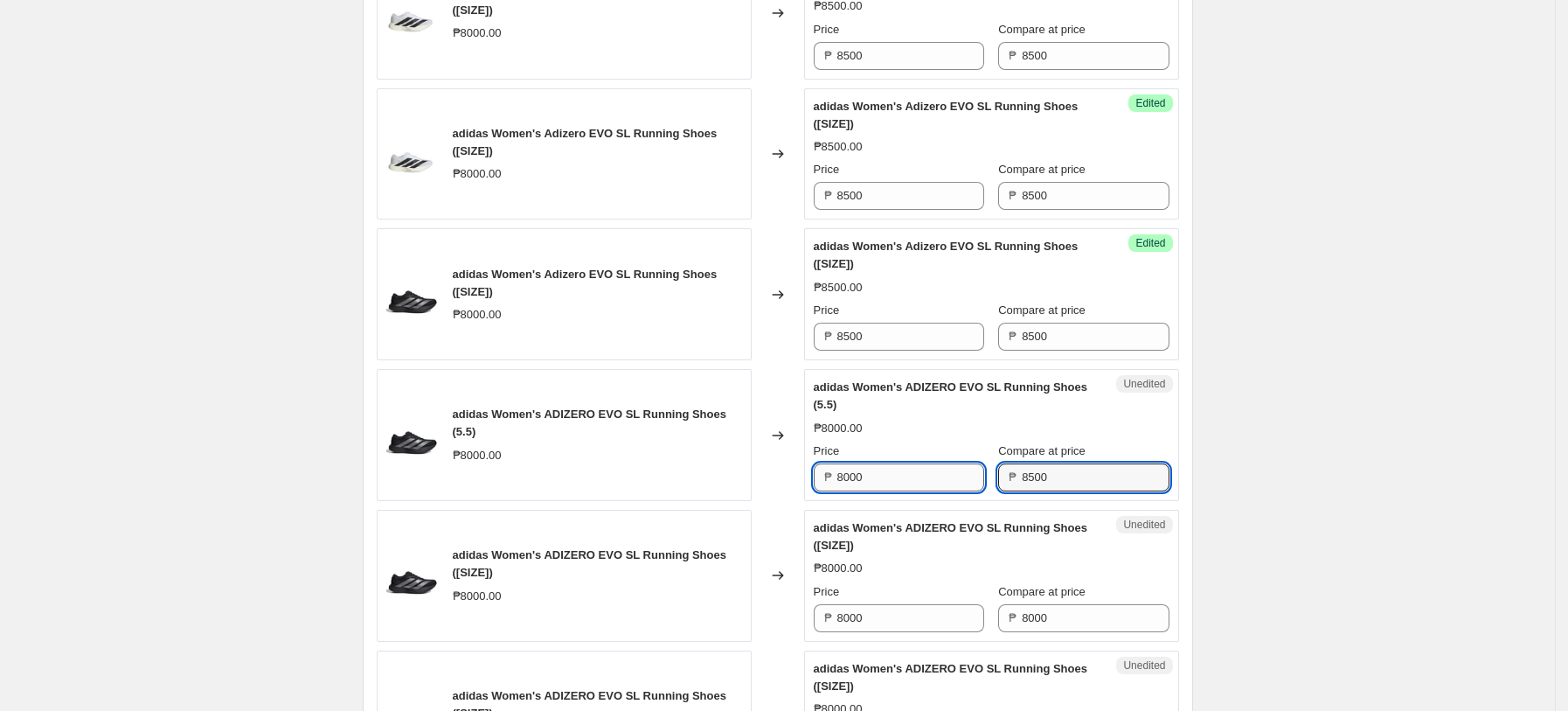 click on "8000" at bounding box center (911, 477) 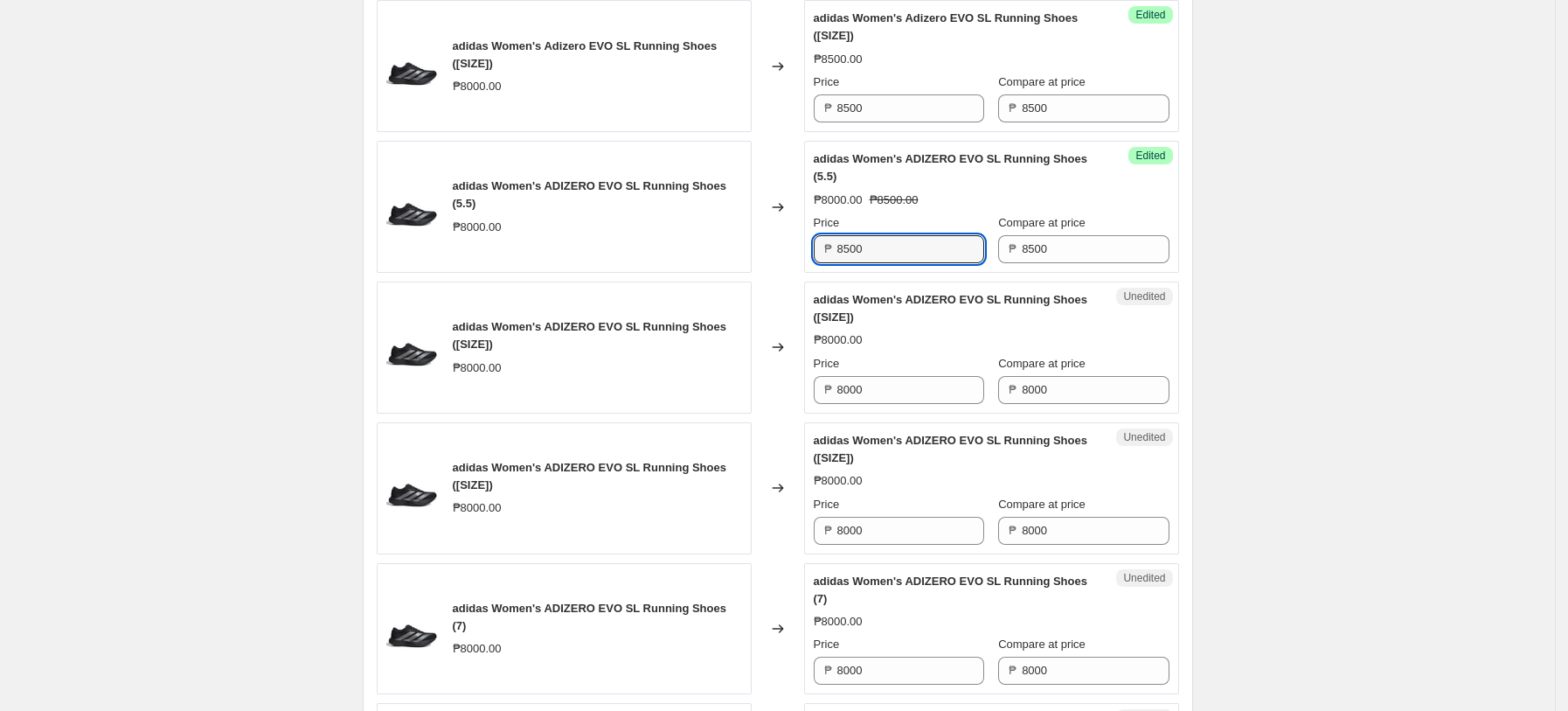 scroll, scrollTop: 2038, scrollLeft: 0, axis: vertical 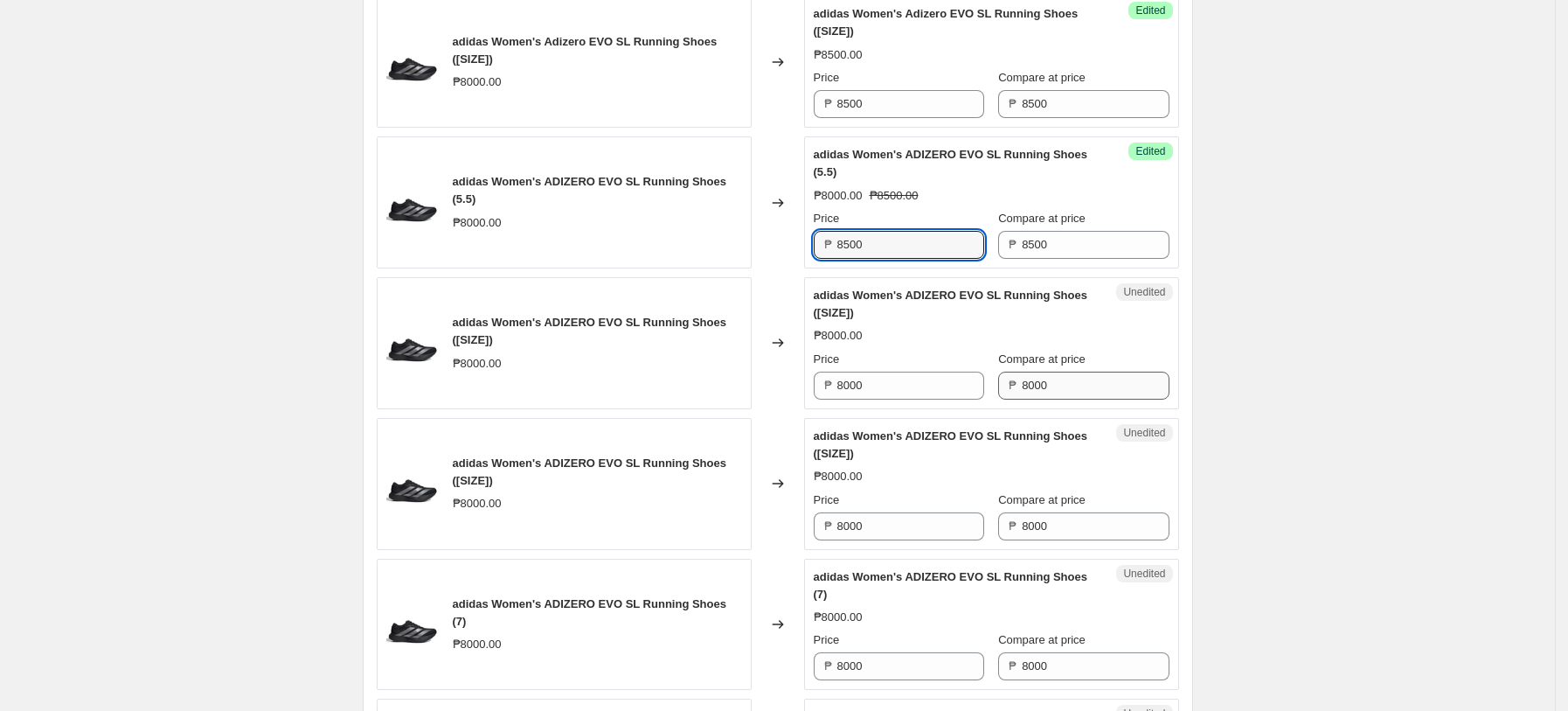 type on "8500" 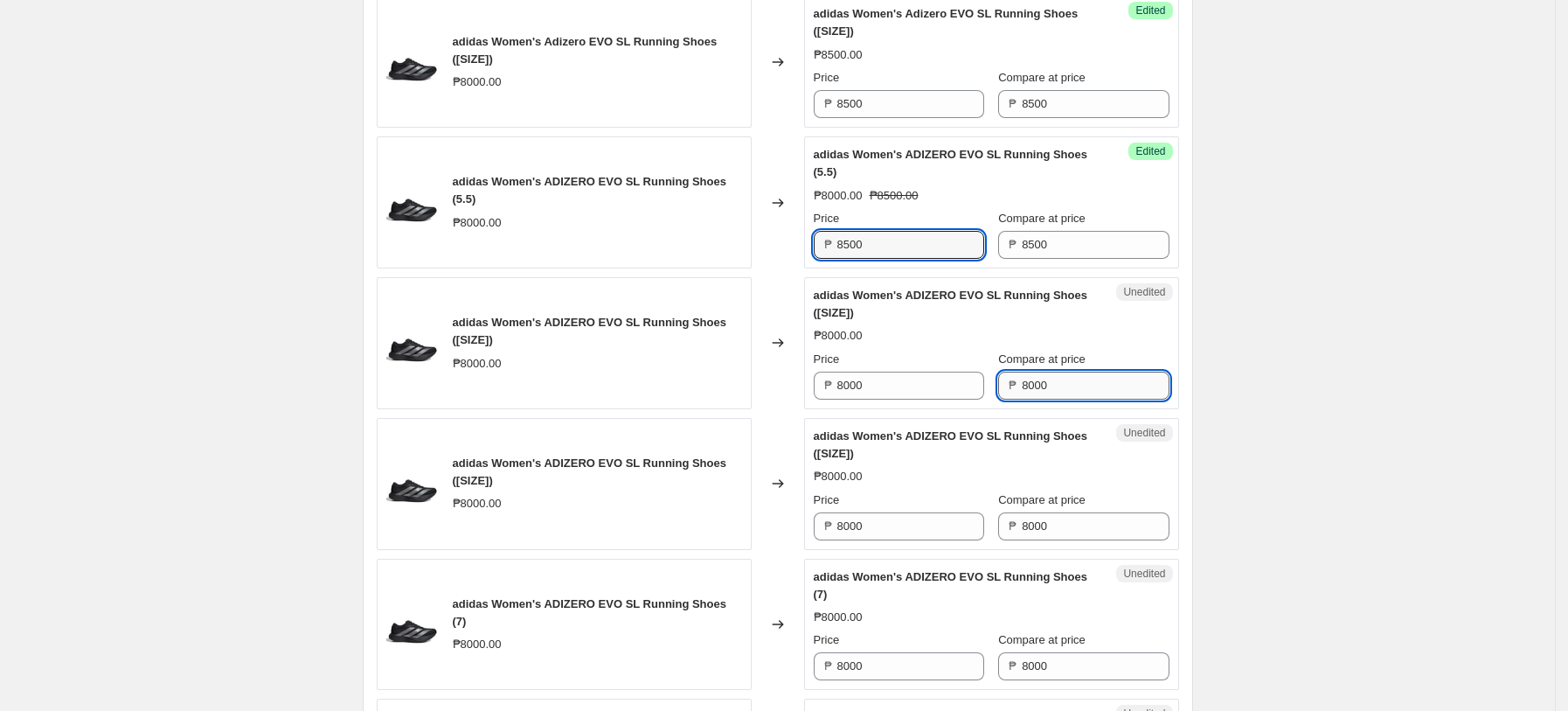 click on "8000" at bounding box center (1095, 386) 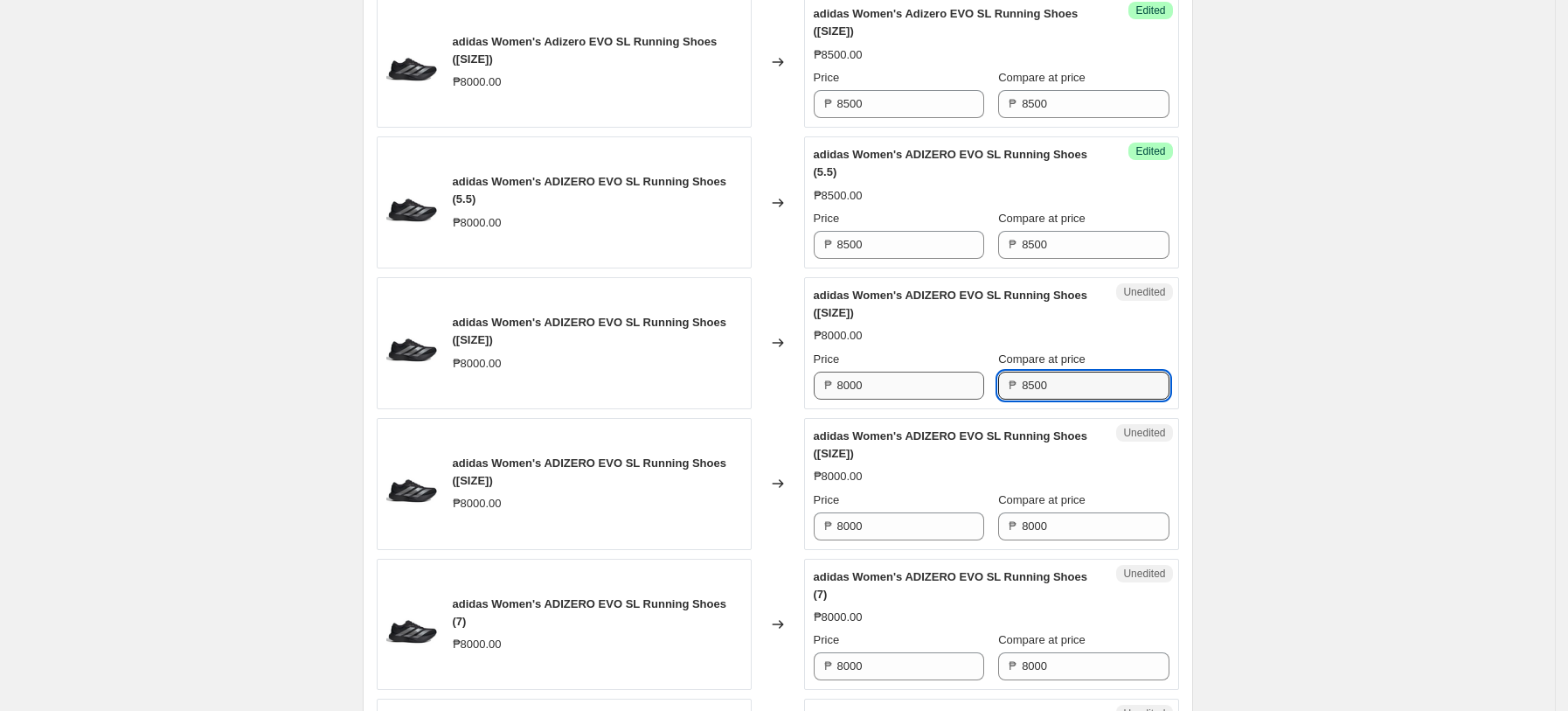 type on "8500" 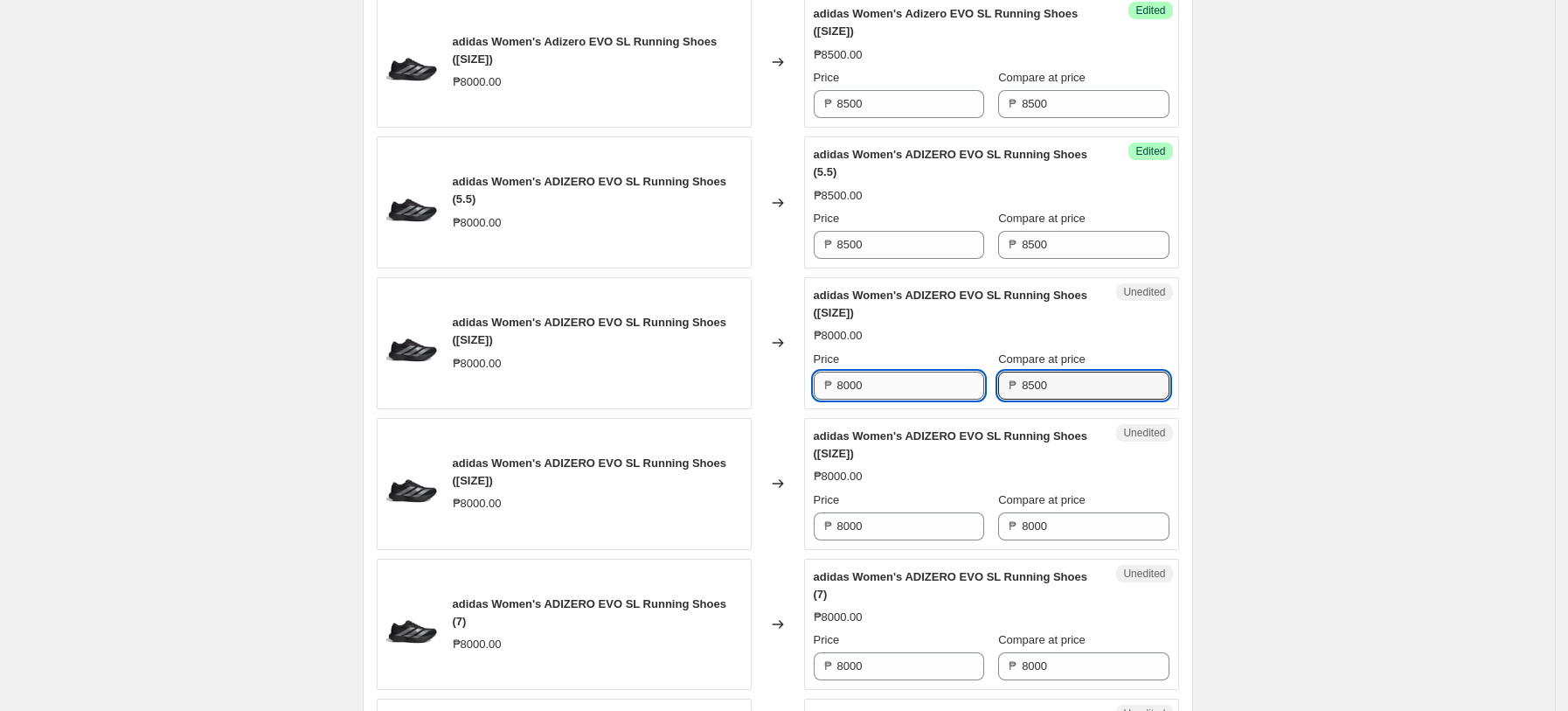 click on "8000" at bounding box center [911, 386] 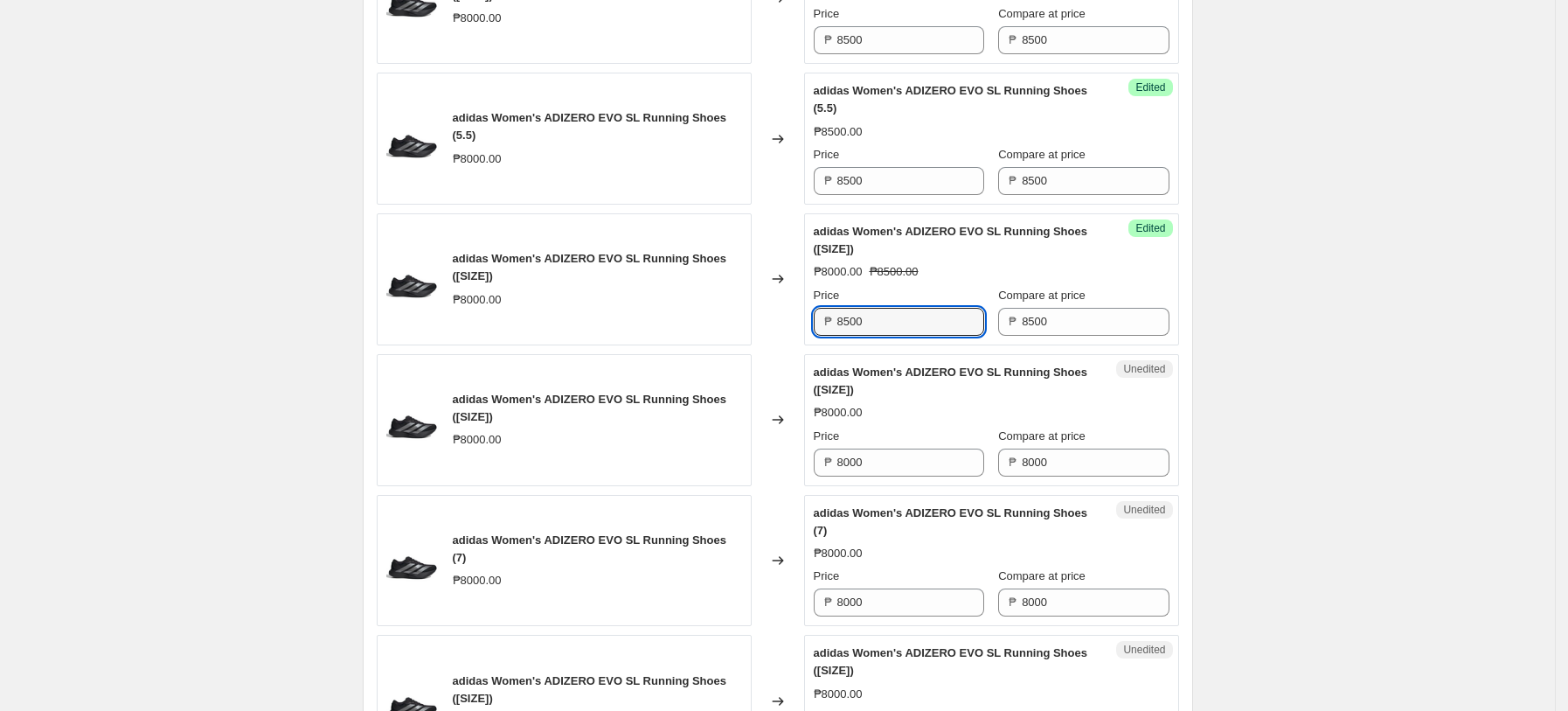 scroll, scrollTop: 2271, scrollLeft: 0, axis: vertical 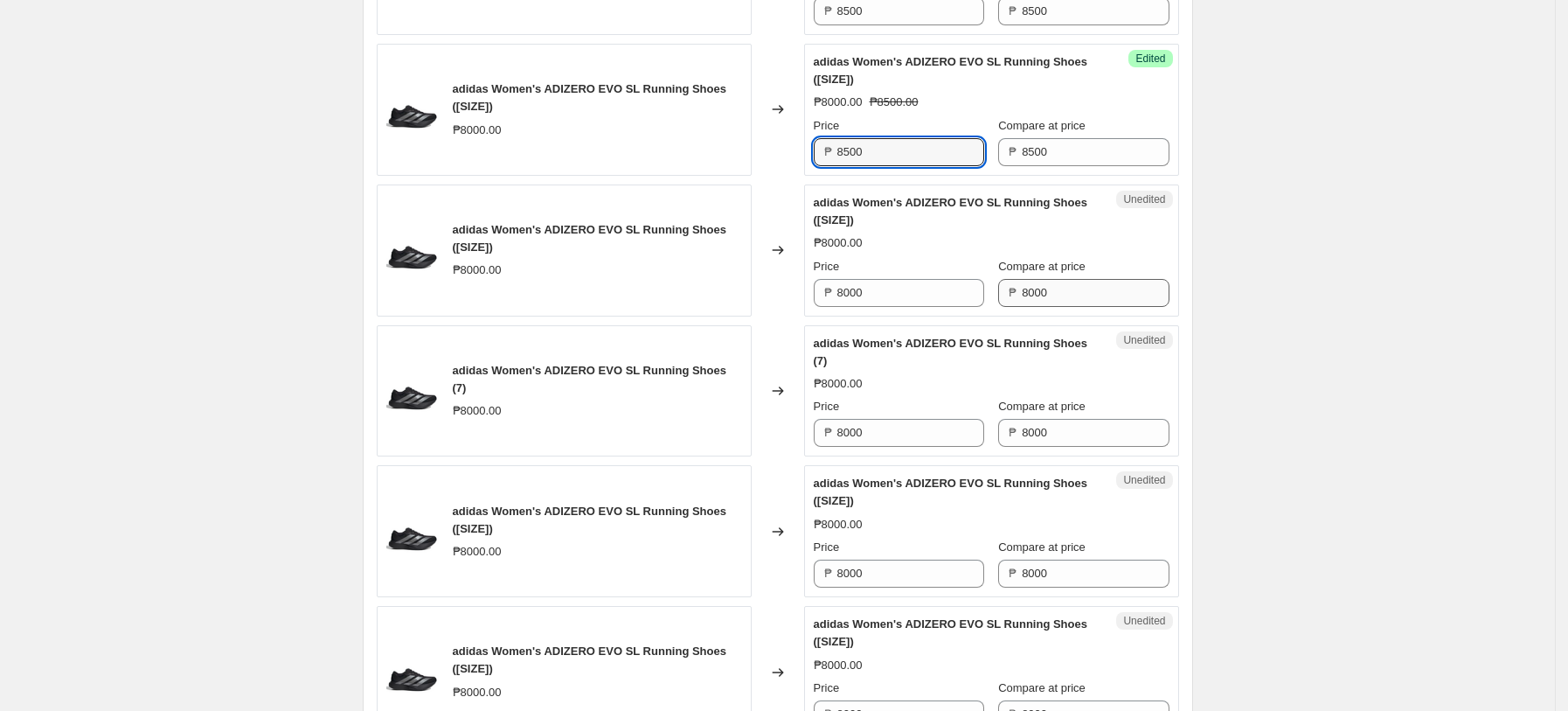 type on "8500" 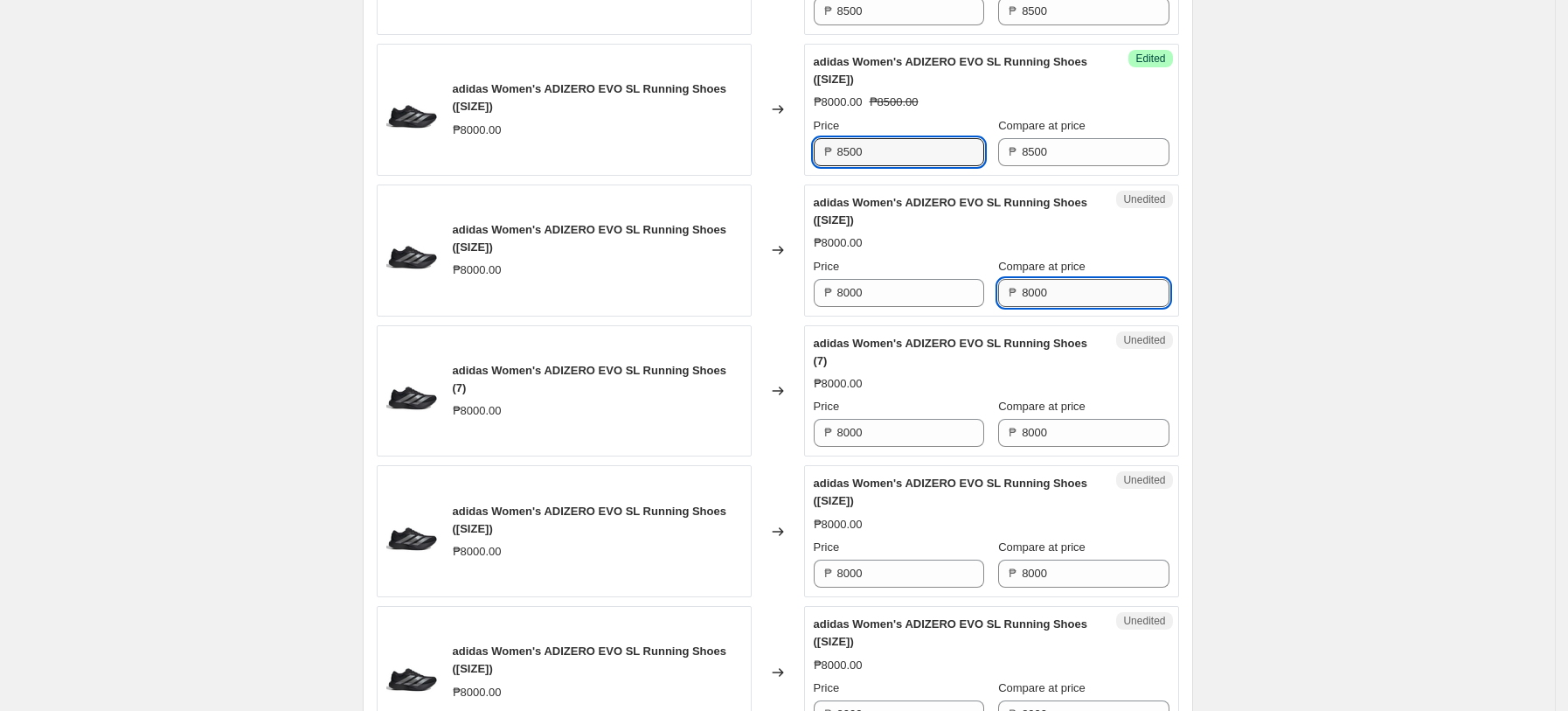 click on "8000" at bounding box center [1095, 293] 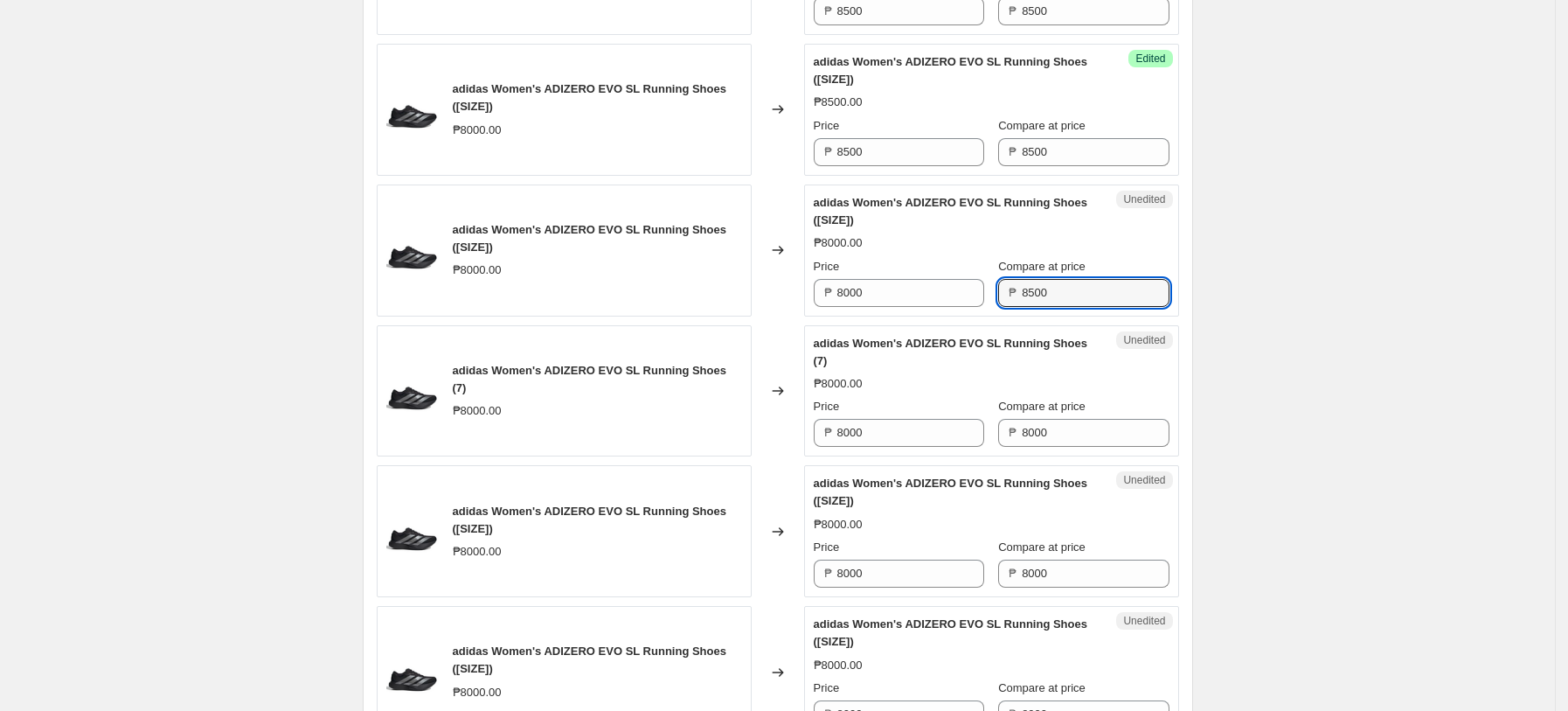 type on "8500" 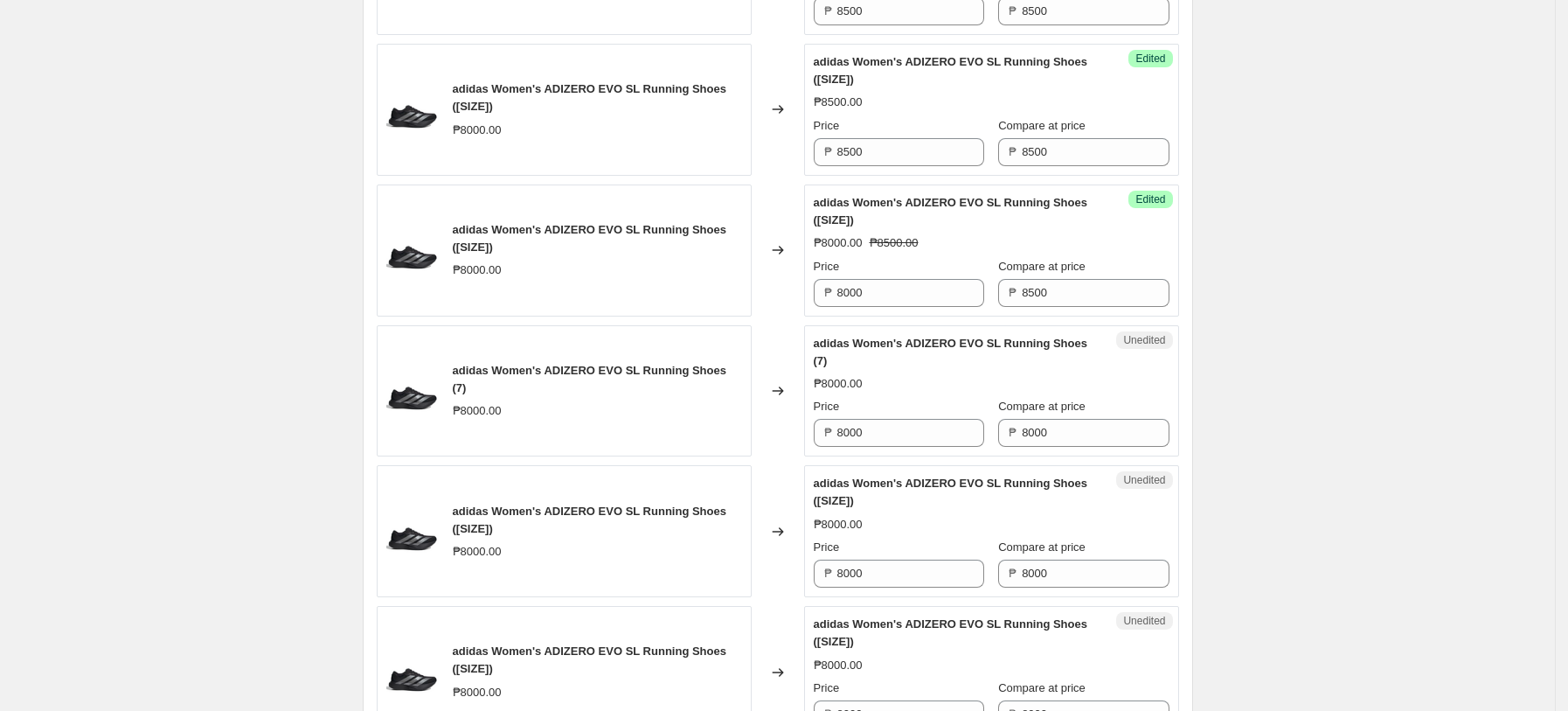 click on "Success Edited adidas Women's ADIZERO EVO SL Running Shoes (6.5) ₱8000.00 ₱8500.00 Price ₱ 8000 Compare at price ₱ 8500" at bounding box center (991, 250) 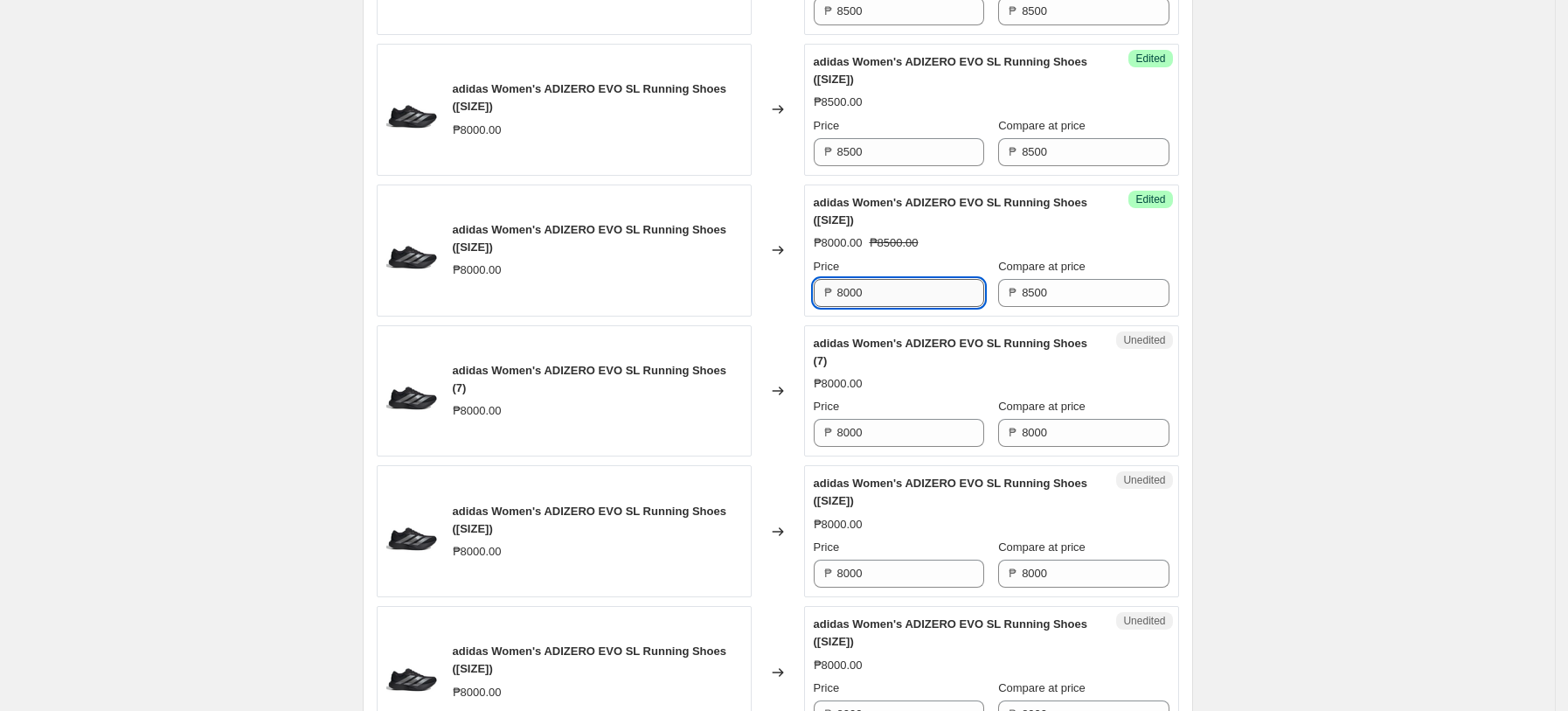 click on "8000" at bounding box center (911, 293) 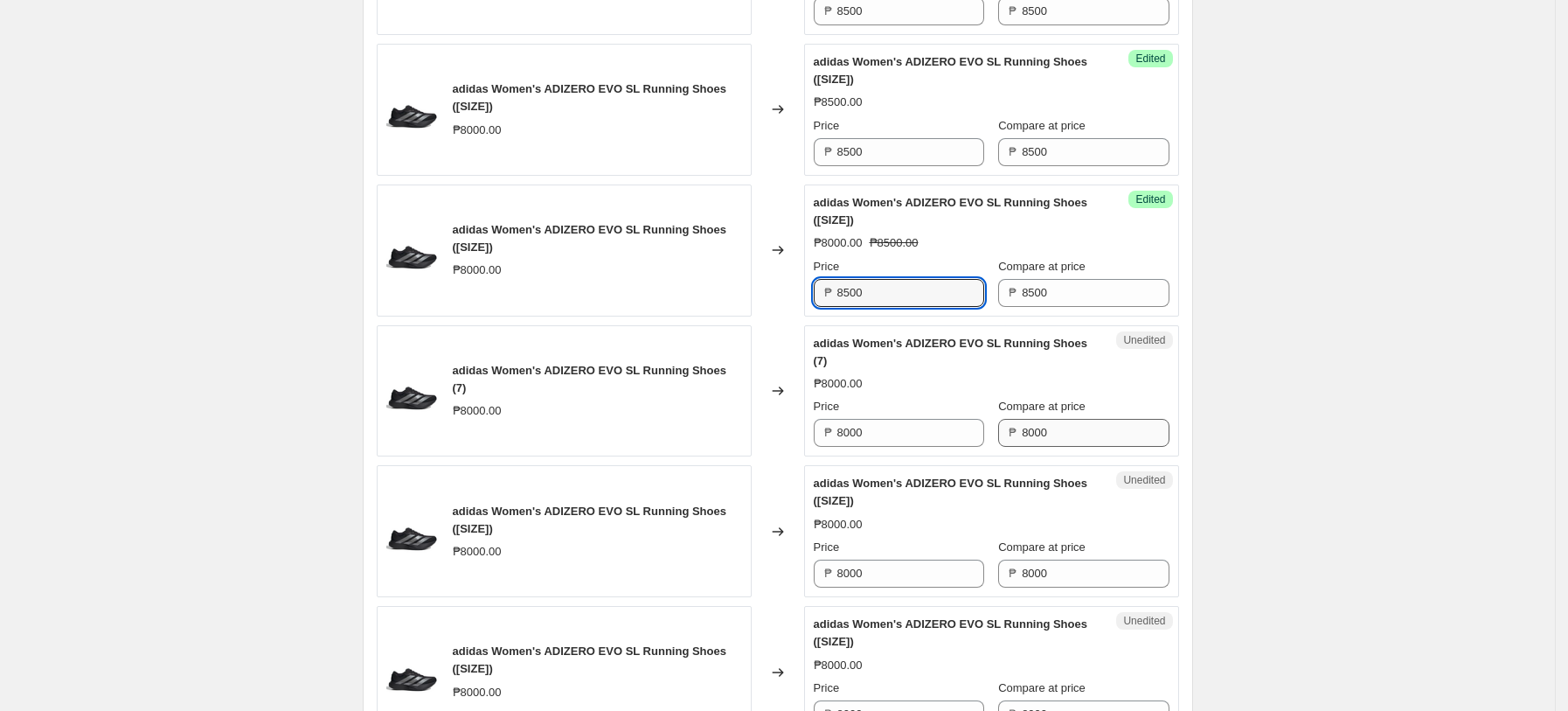 type on "8500" 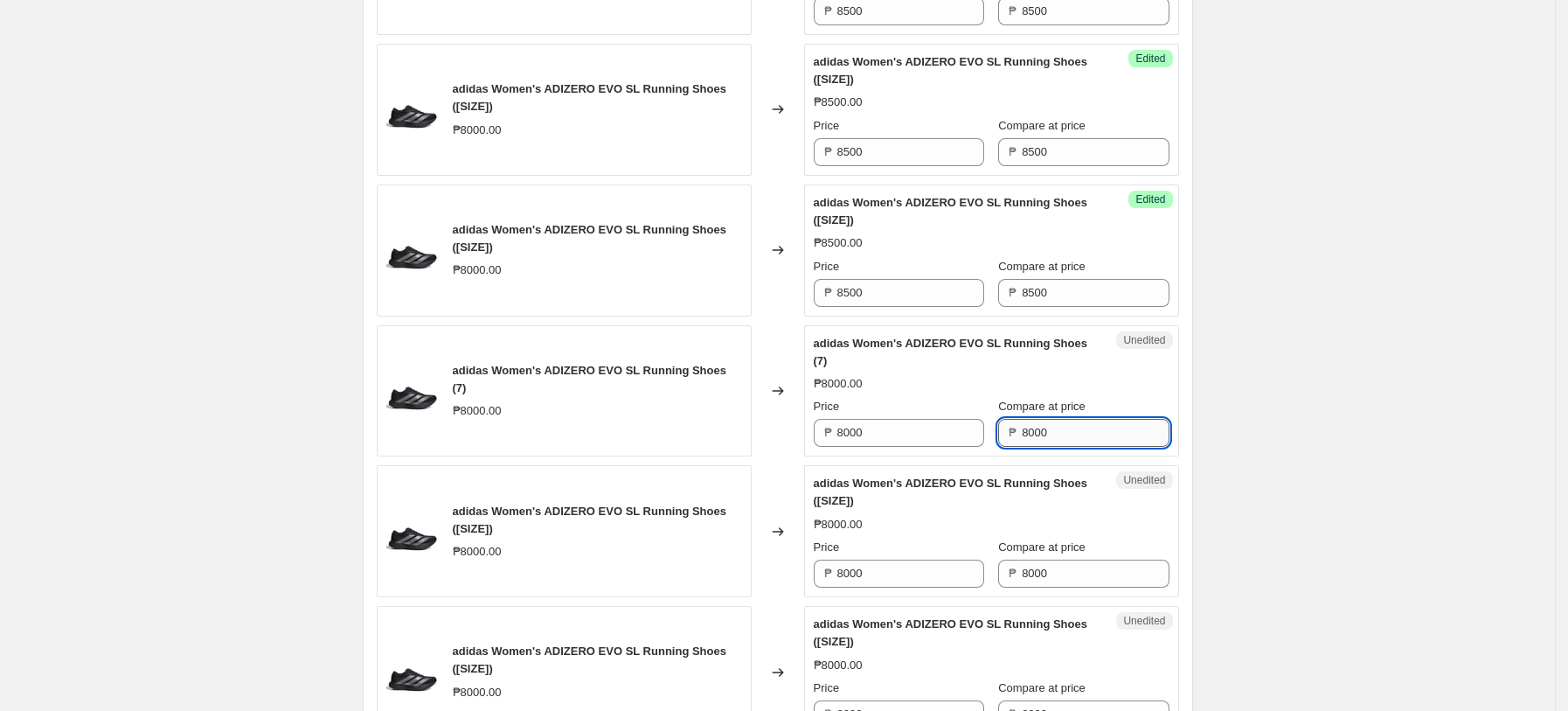 click on "8000" at bounding box center [1095, 433] 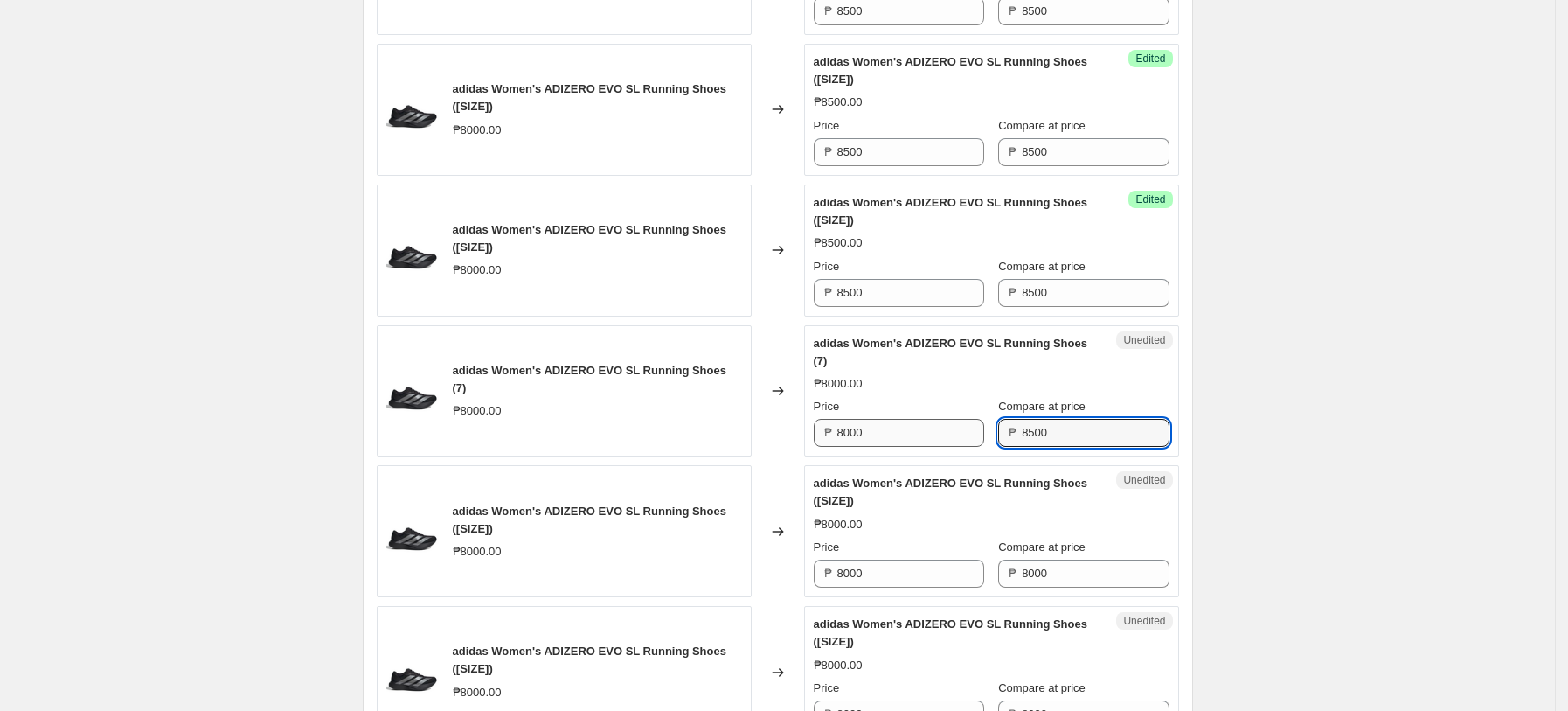 type on "8500" 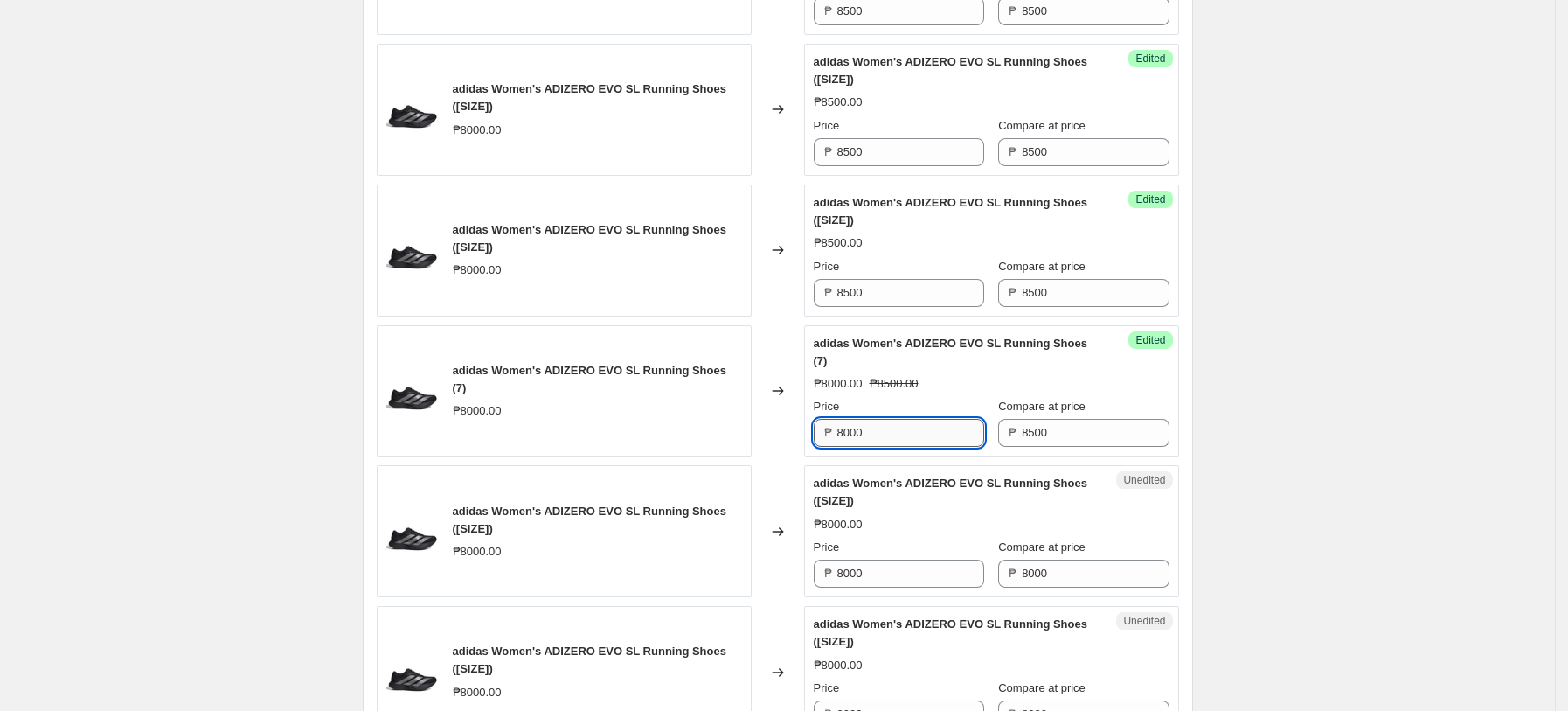 click on "8000" at bounding box center (911, 433) 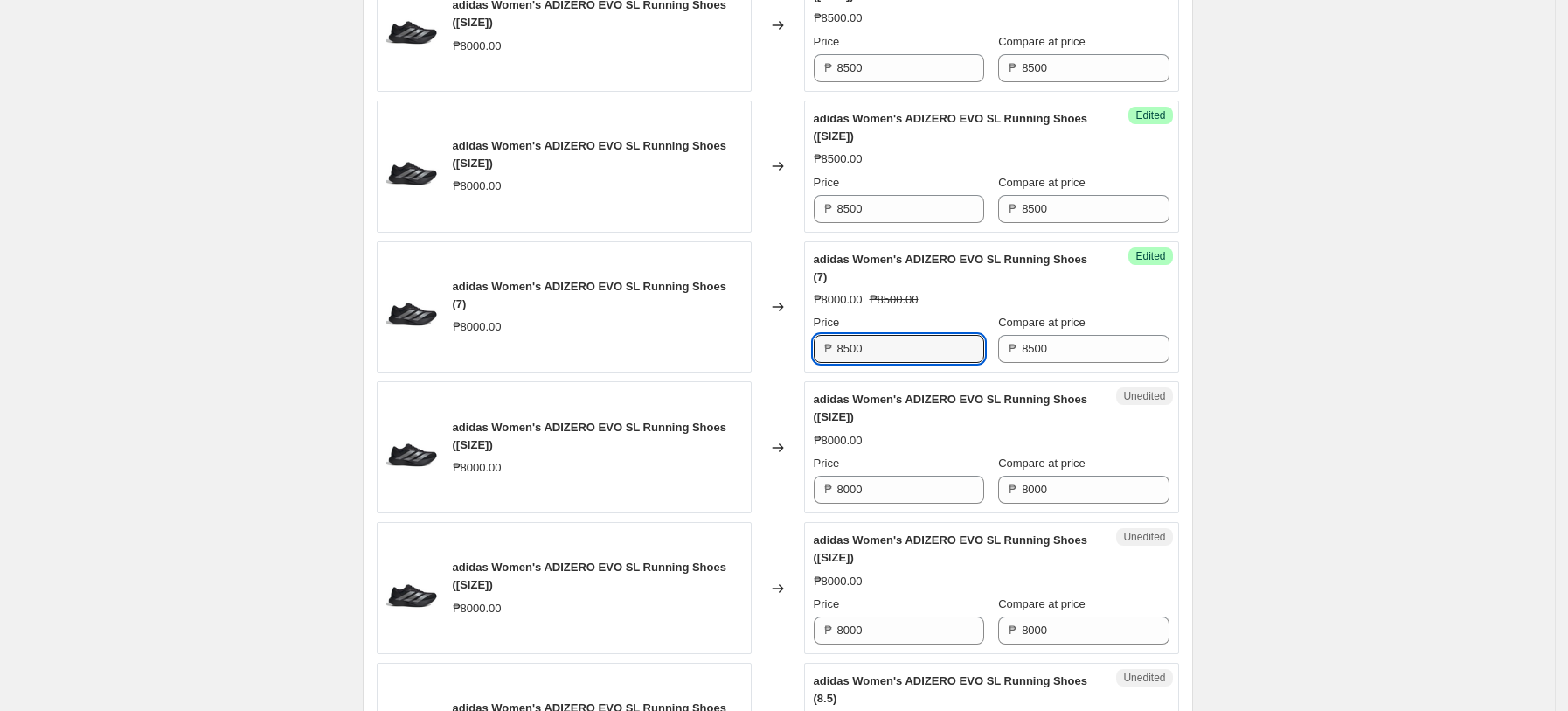 scroll, scrollTop: 2387, scrollLeft: 0, axis: vertical 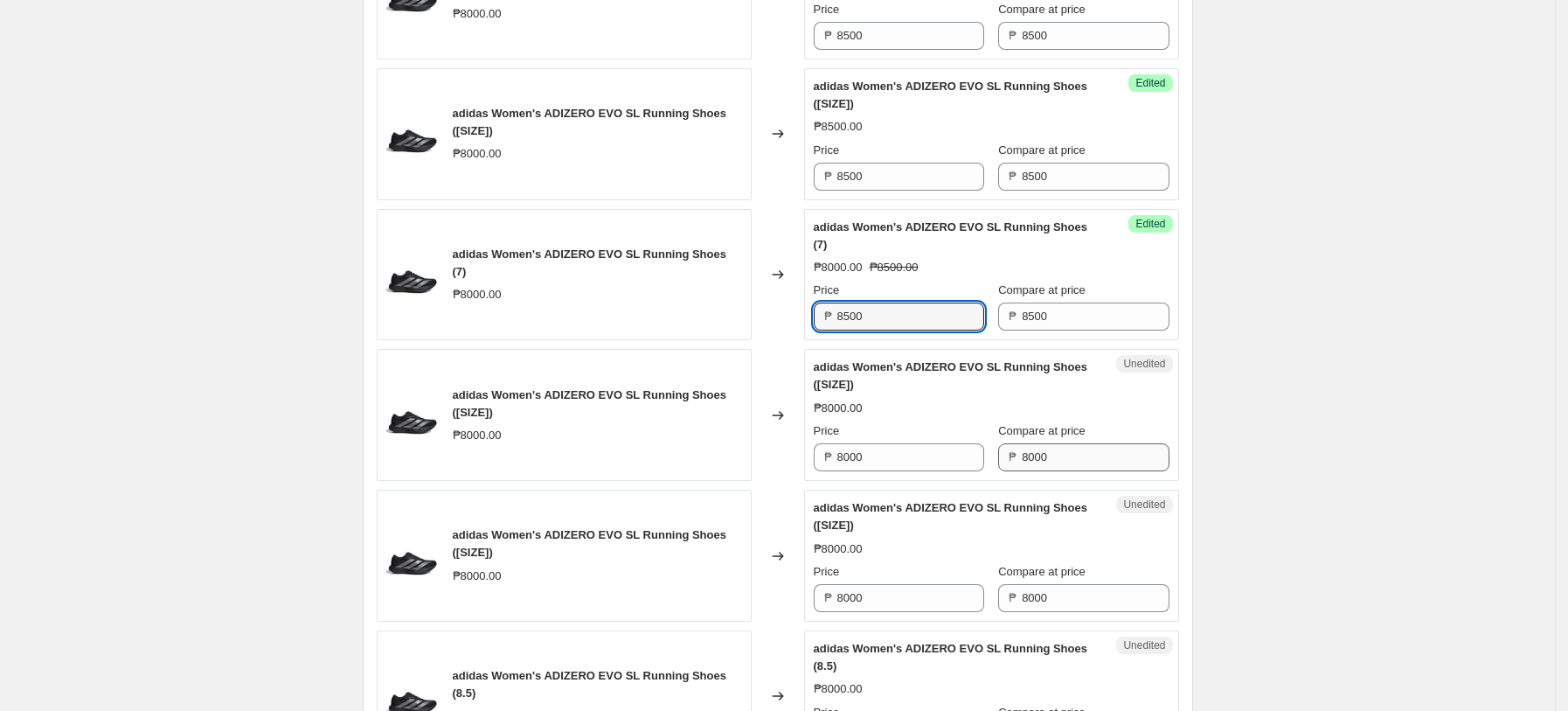 type on "8500" 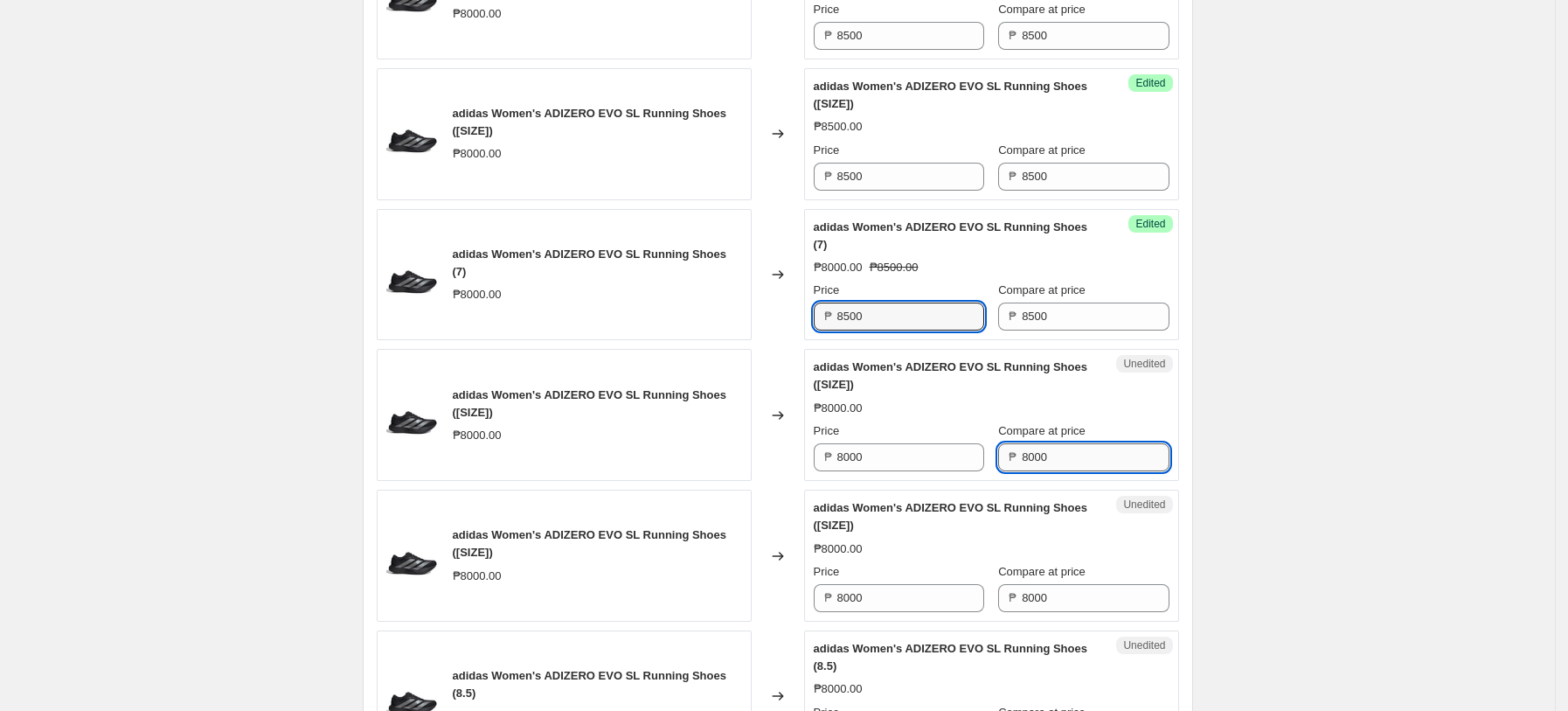 click on "8000" at bounding box center [1095, 457] 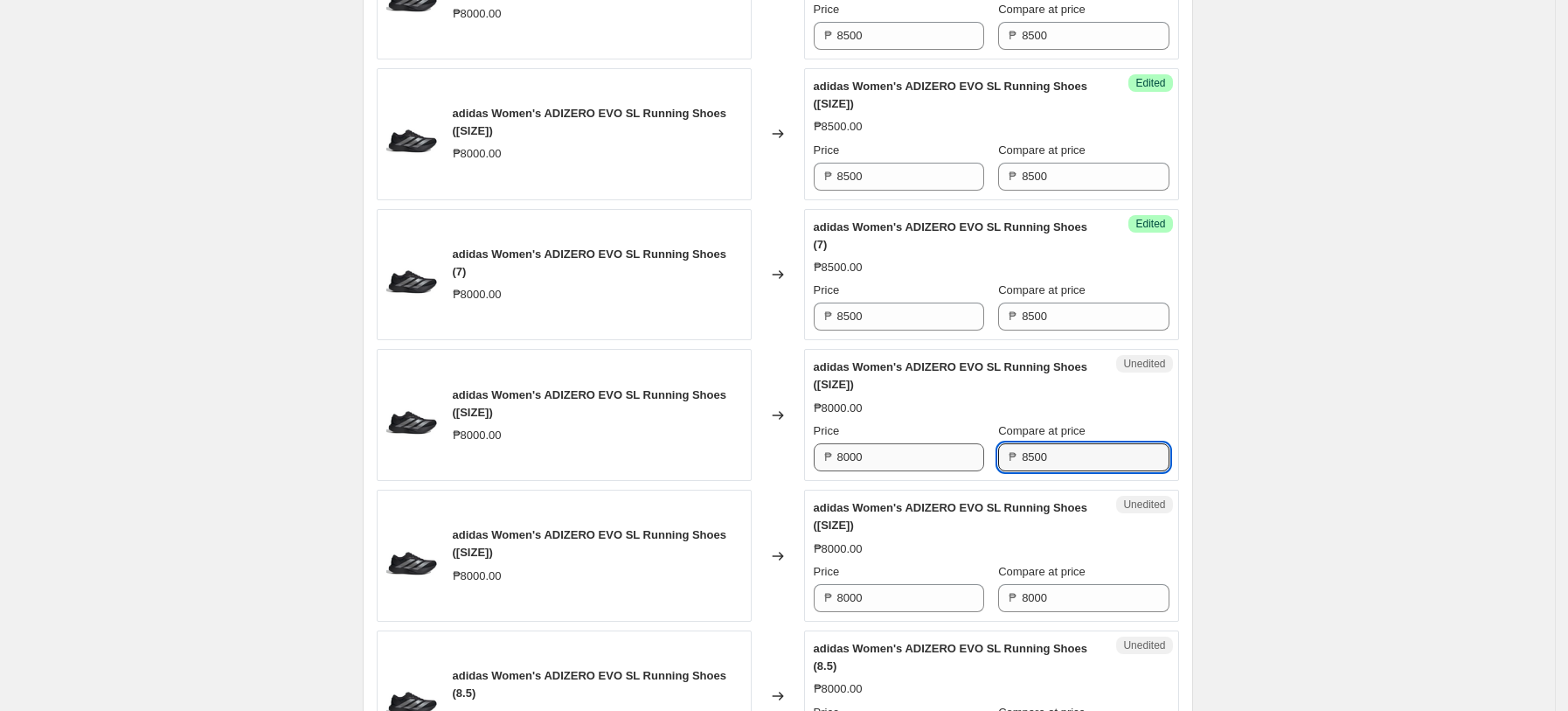 type on "8500" 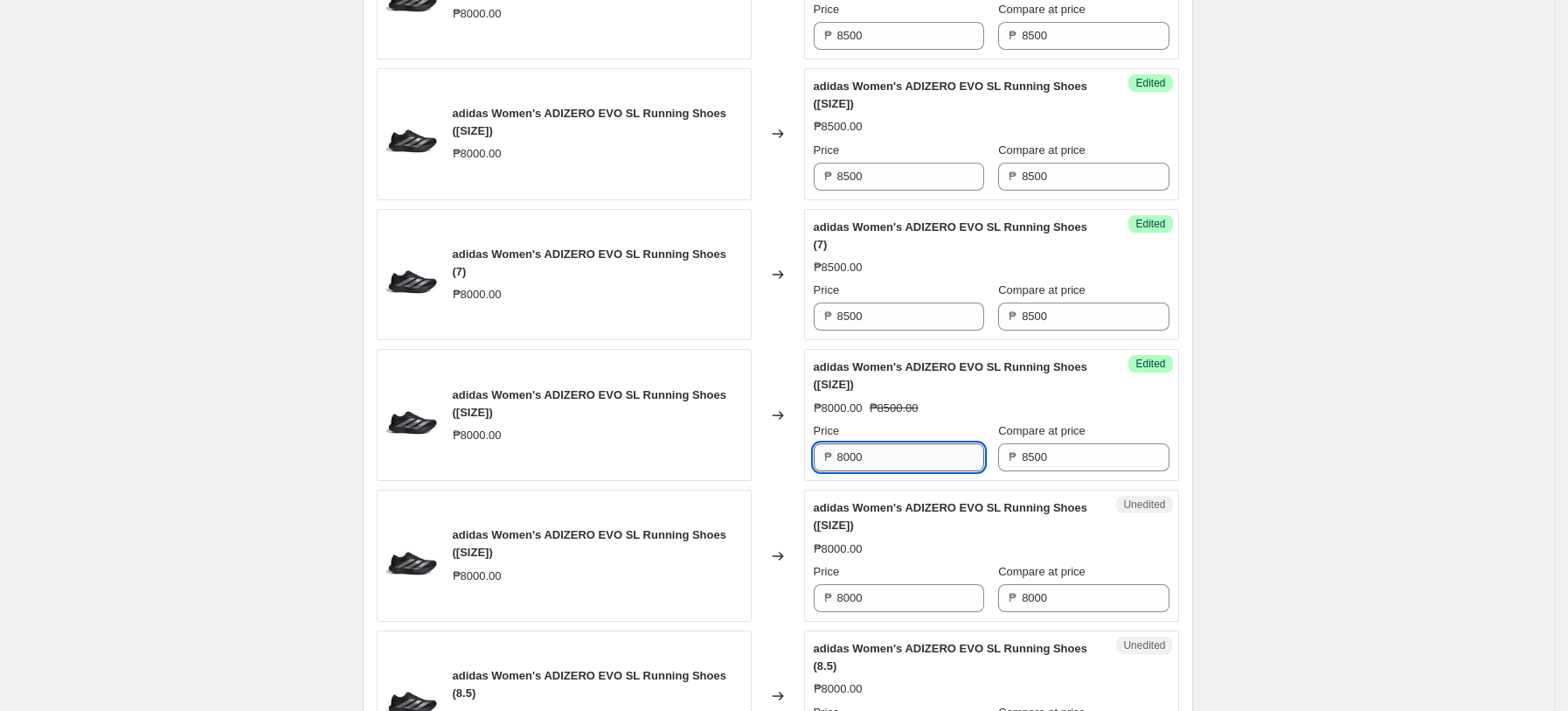 click on "8000" at bounding box center [911, 457] 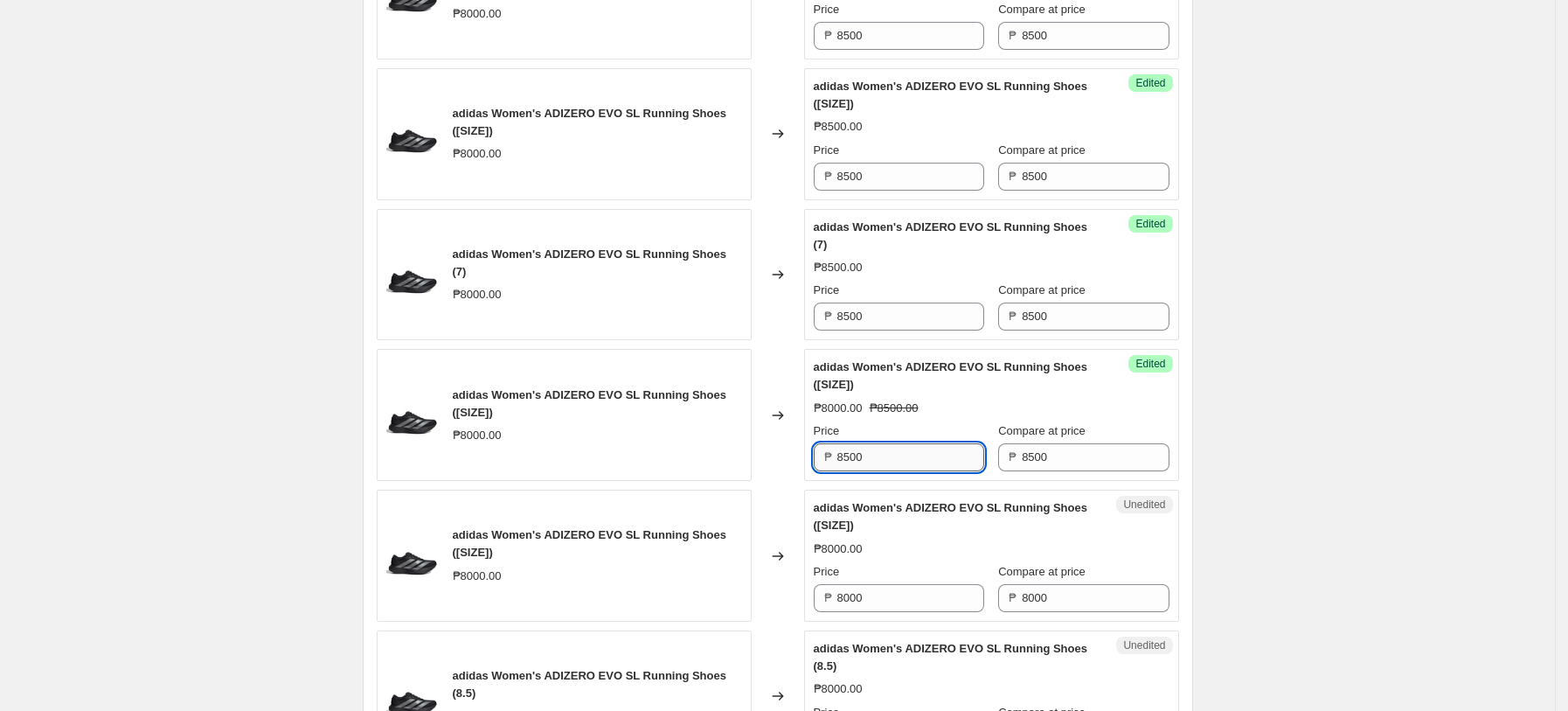 scroll, scrollTop: 2621, scrollLeft: 0, axis: vertical 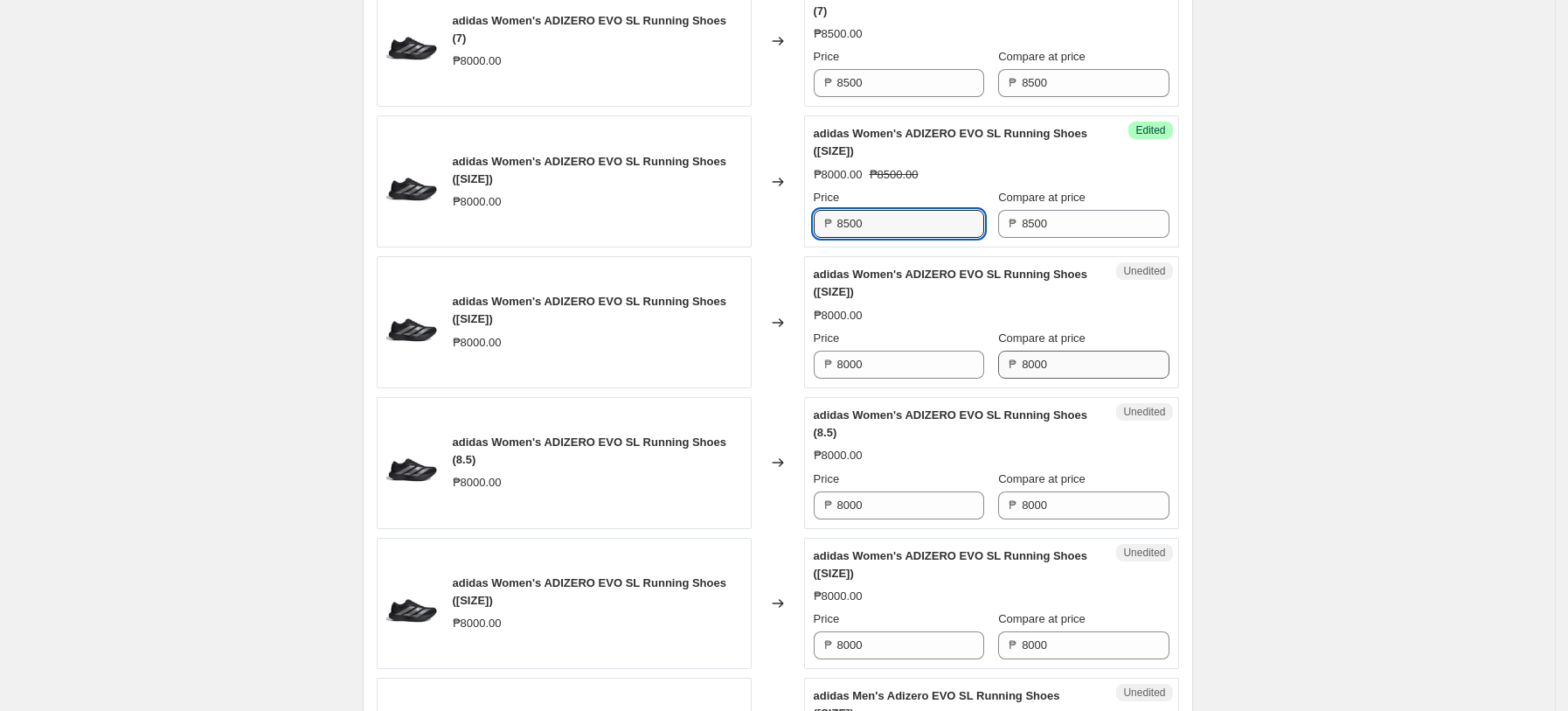 type on "8500" 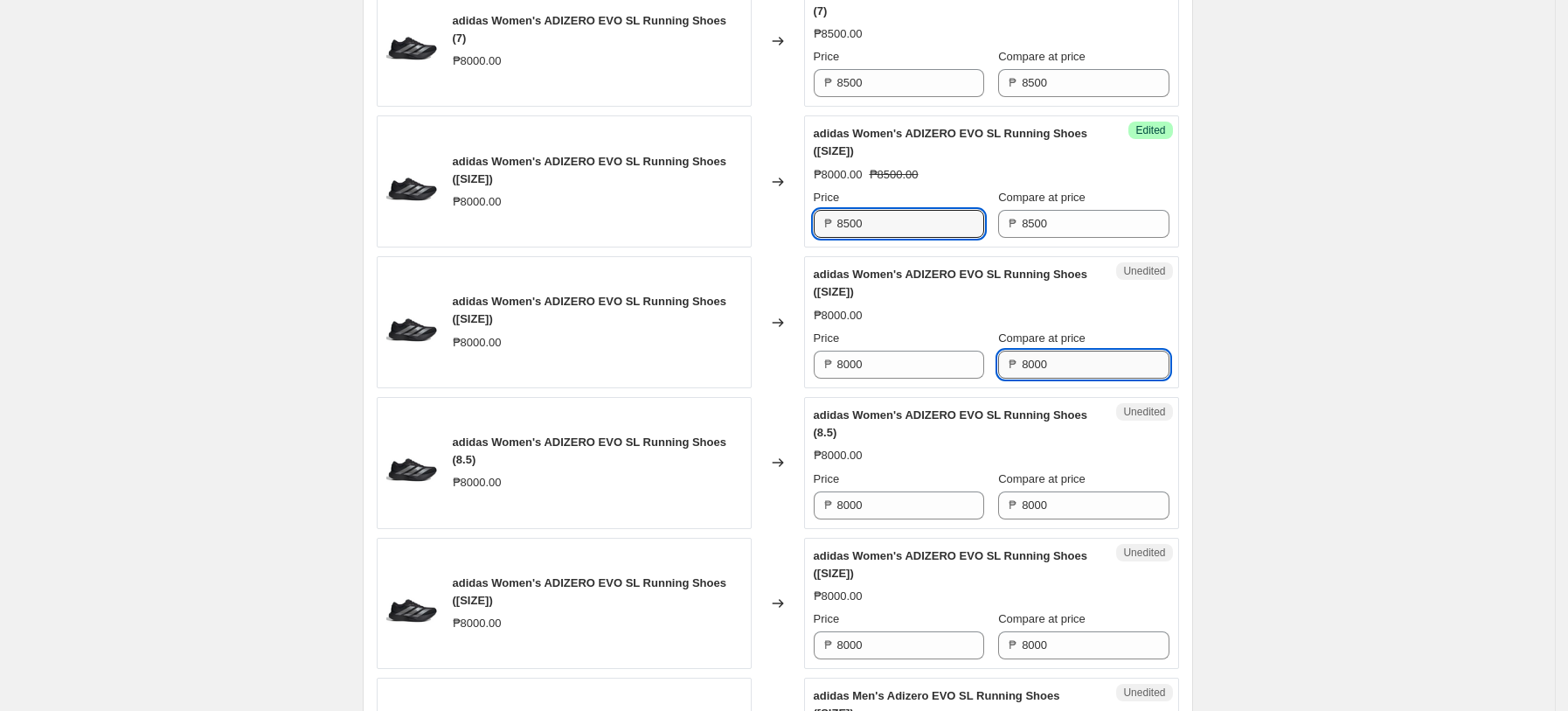 click on "8000" at bounding box center [1095, 365] 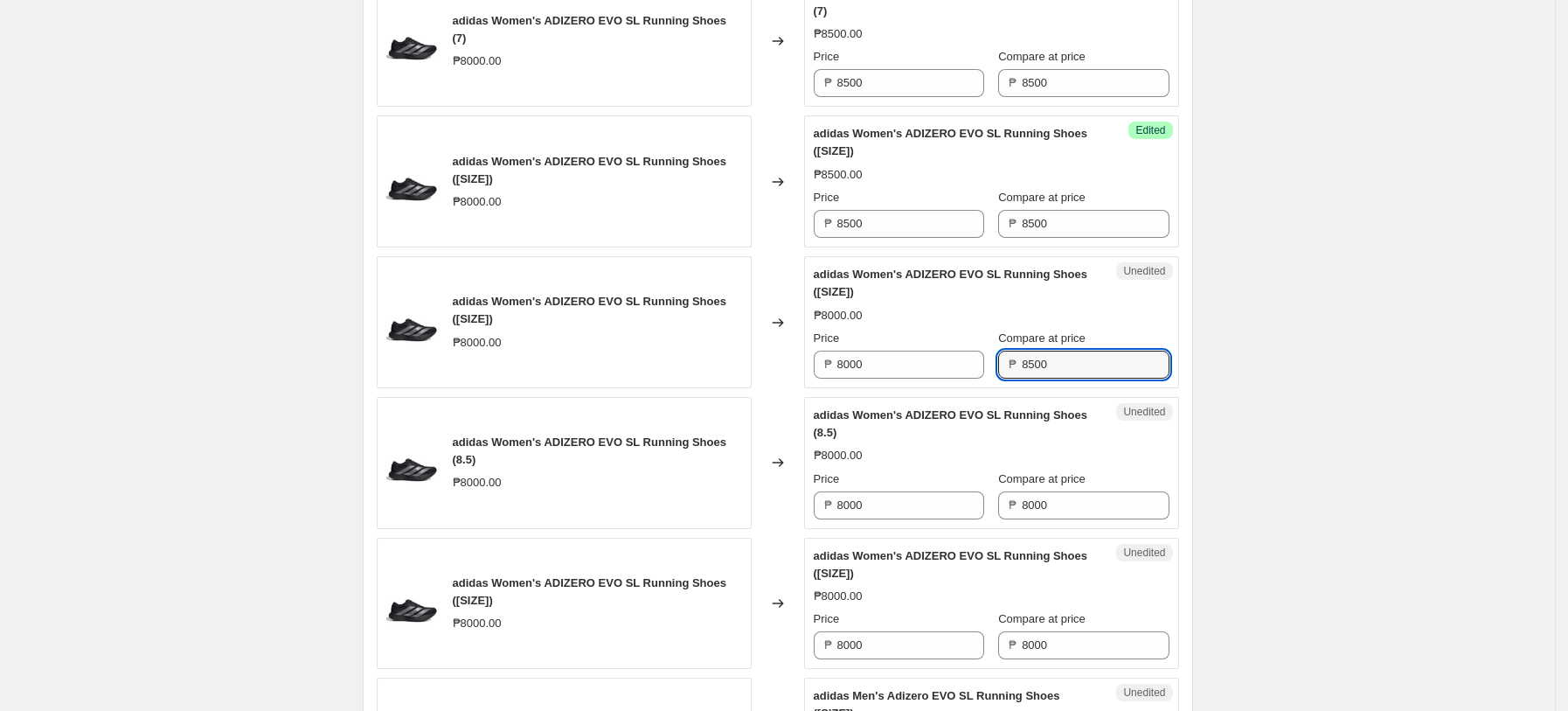 type on "8500" 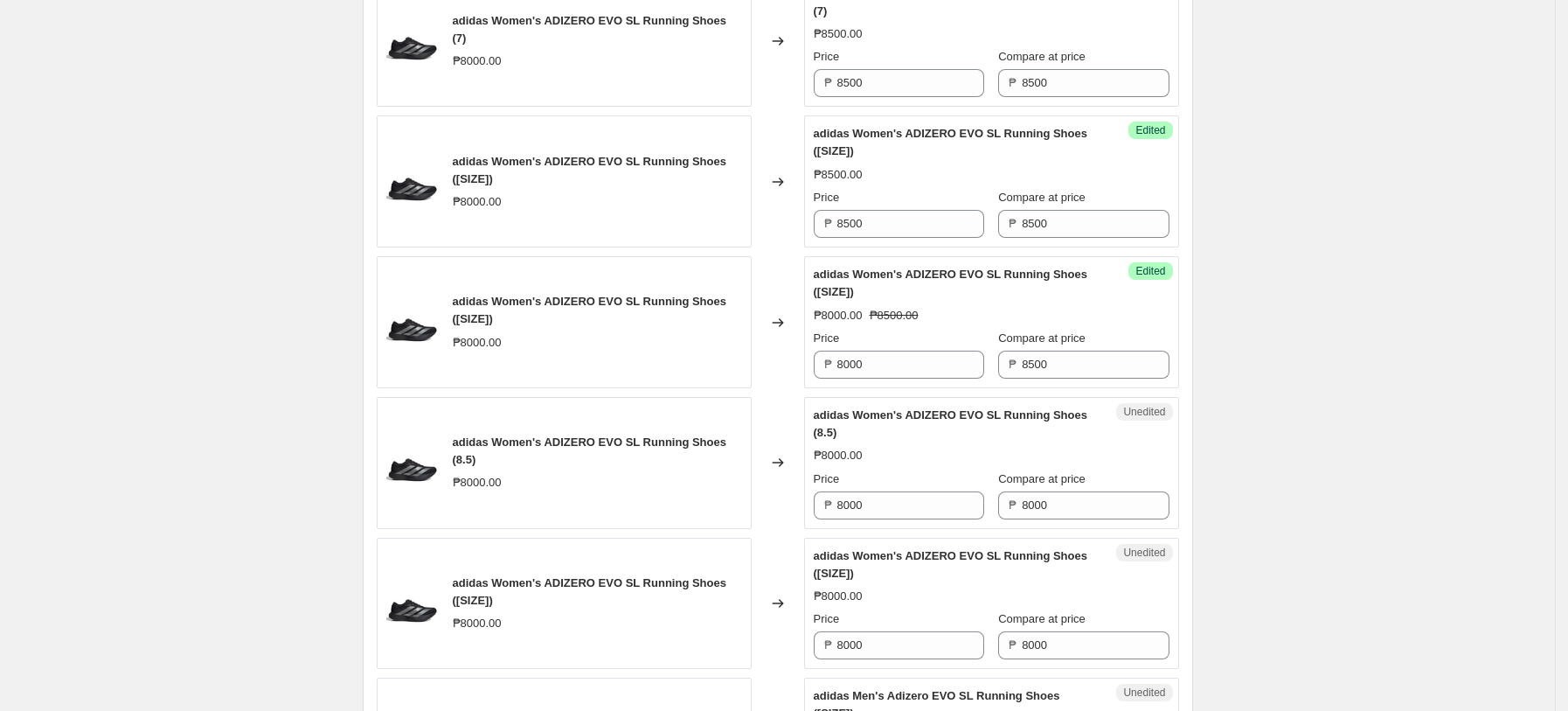 click on "₱ 8000" at bounding box center [898, 365] 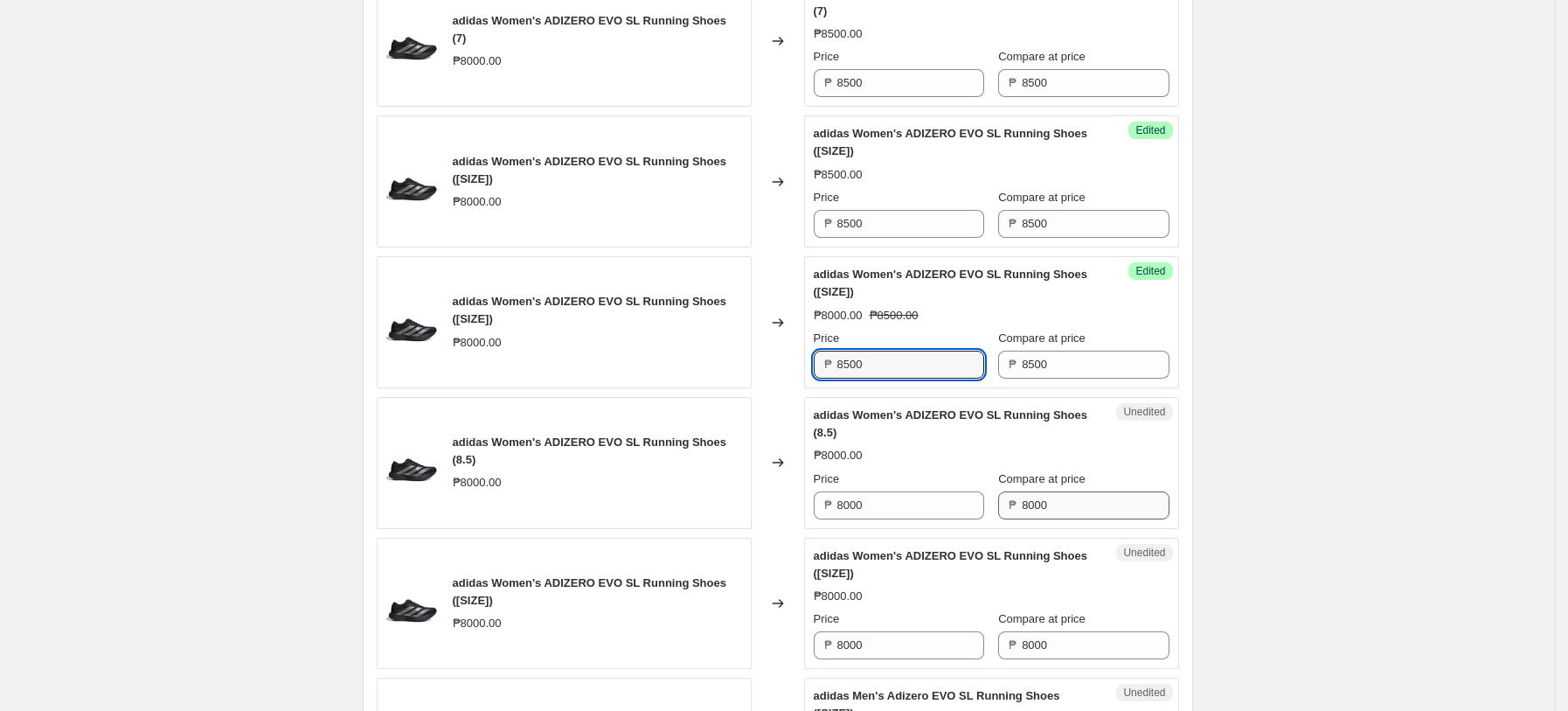 type on "8500" 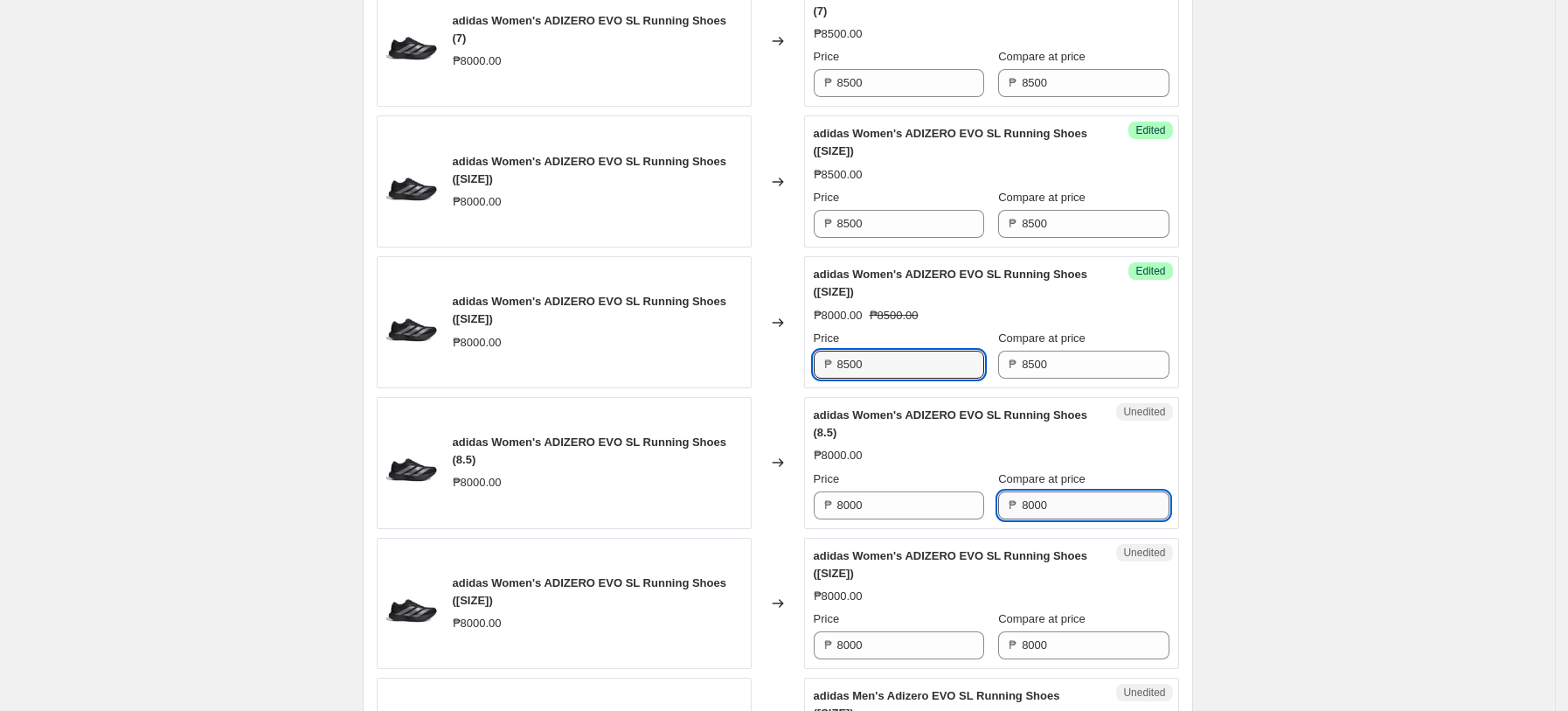 click on "8000" at bounding box center (1095, 505) 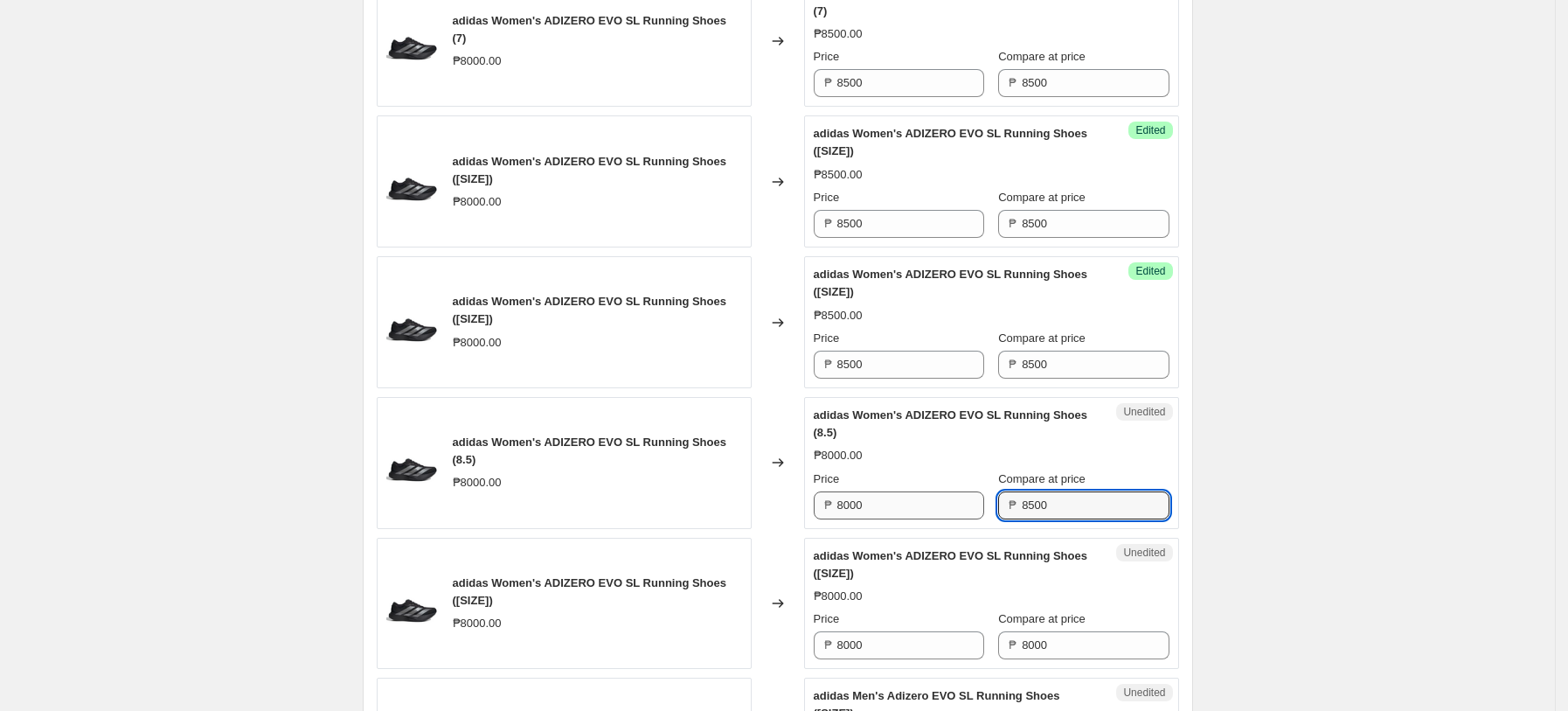 type on "8500" 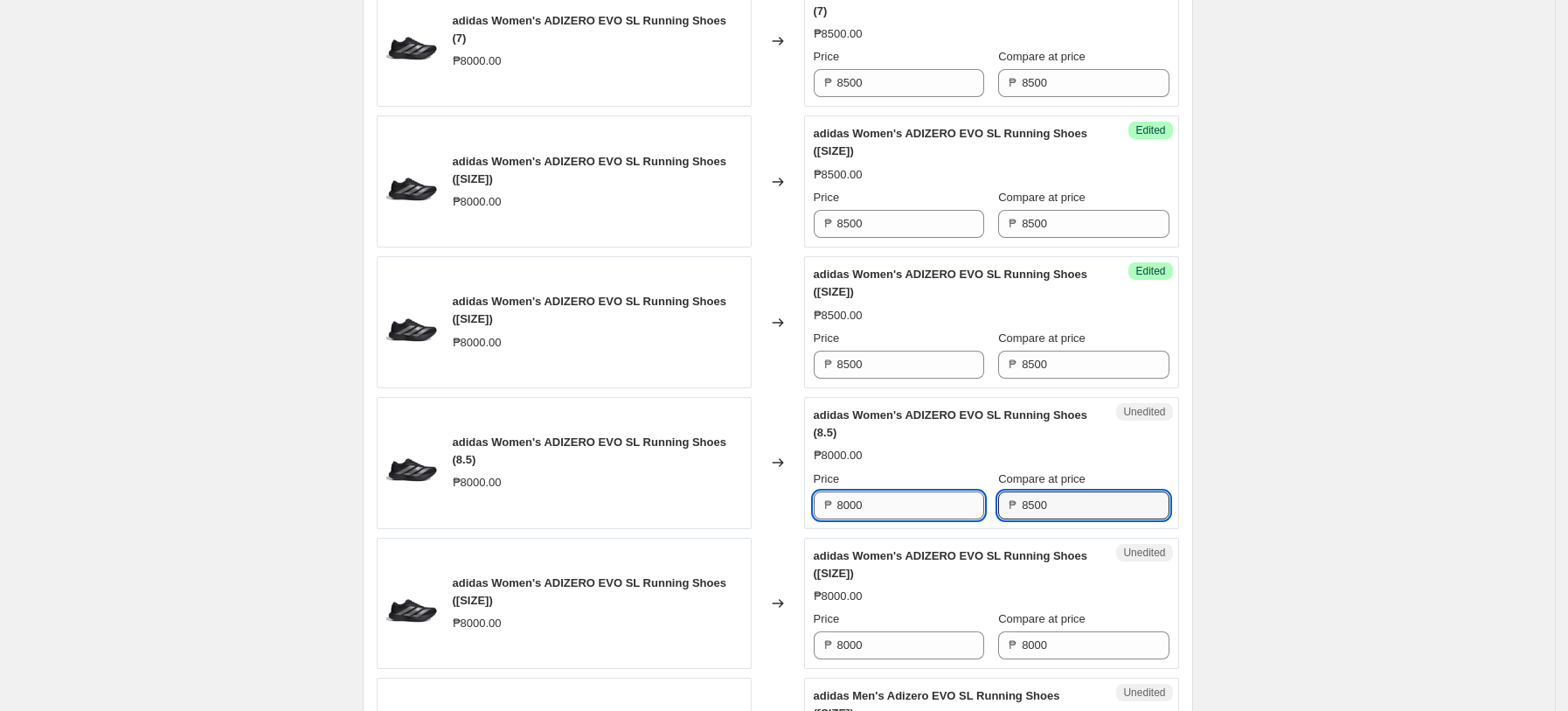click on "8000" at bounding box center [911, 505] 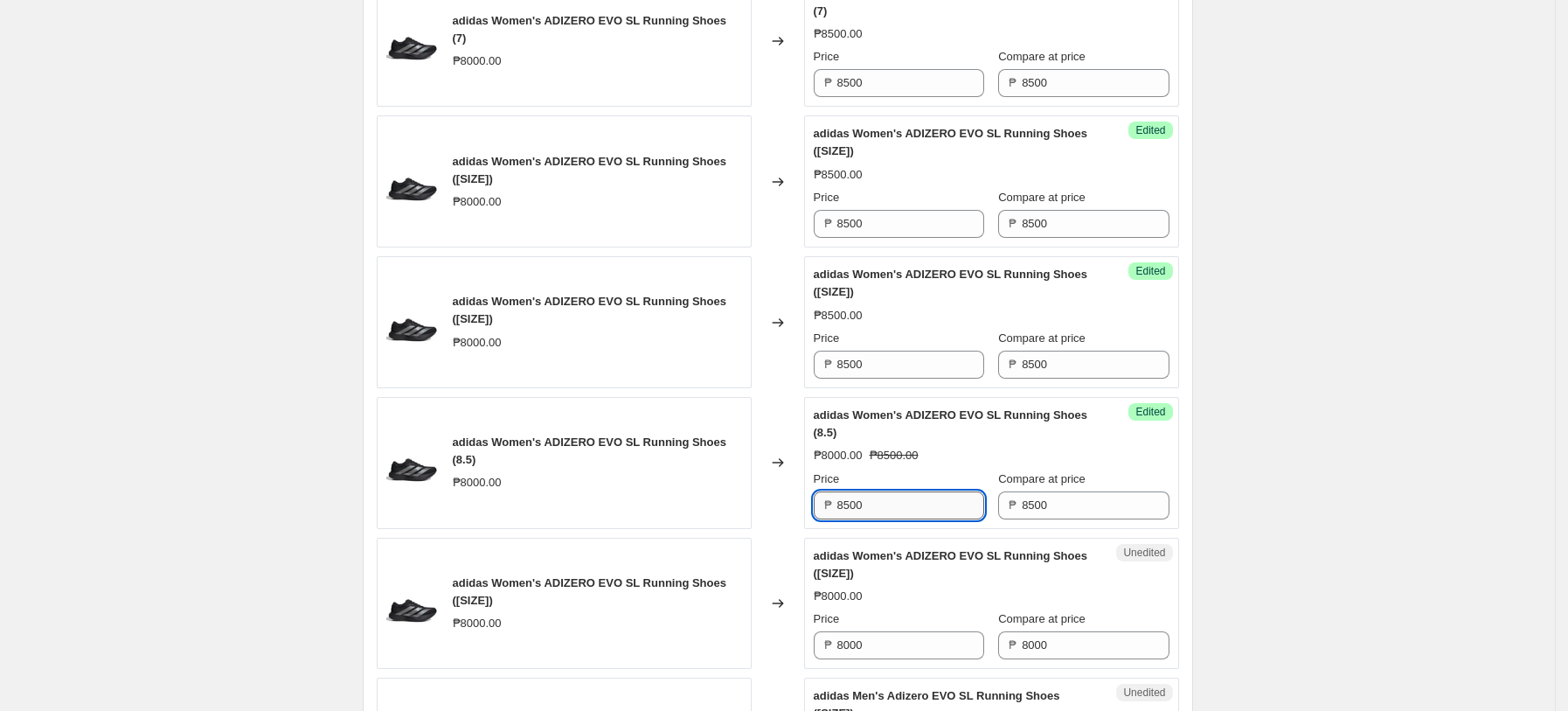 scroll, scrollTop: 2854, scrollLeft: 0, axis: vertical 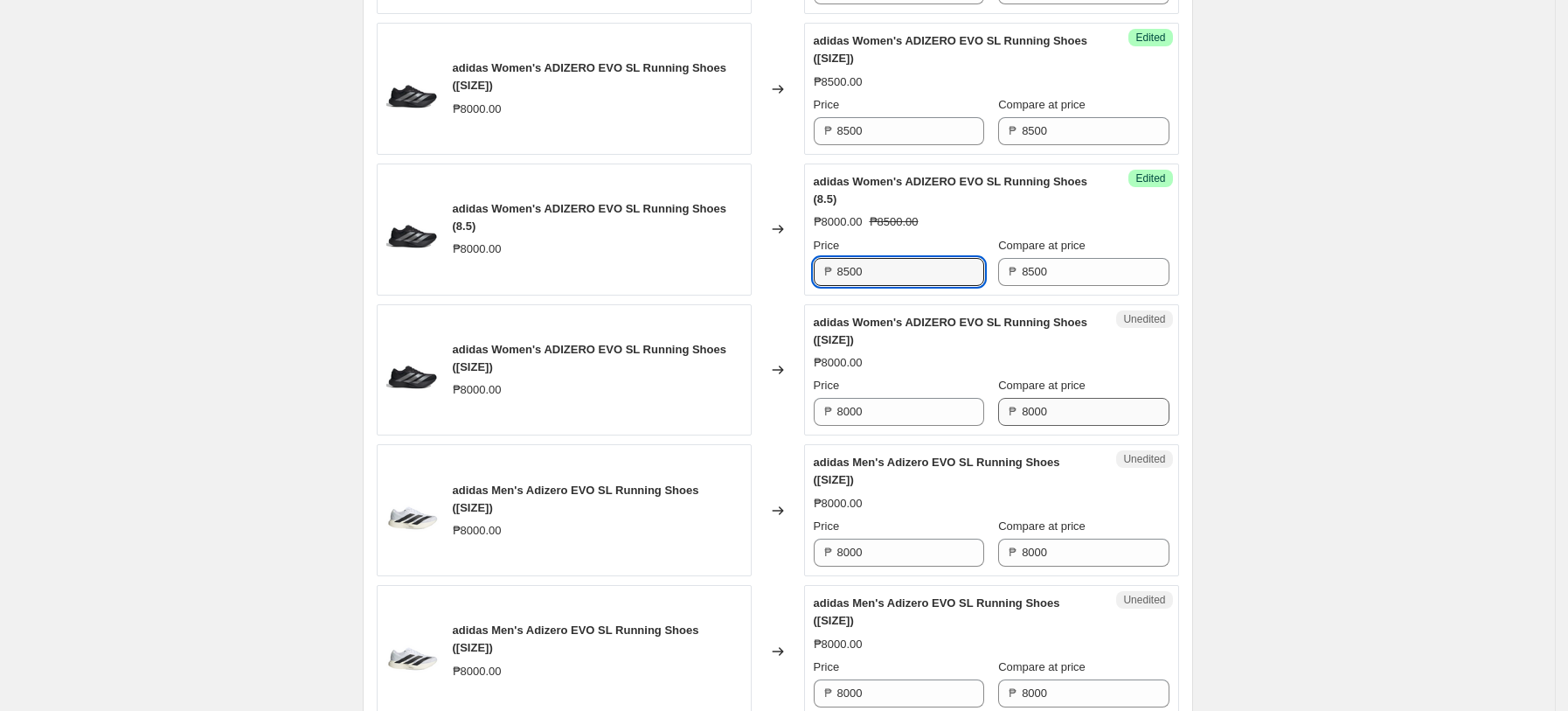 type on "8500" 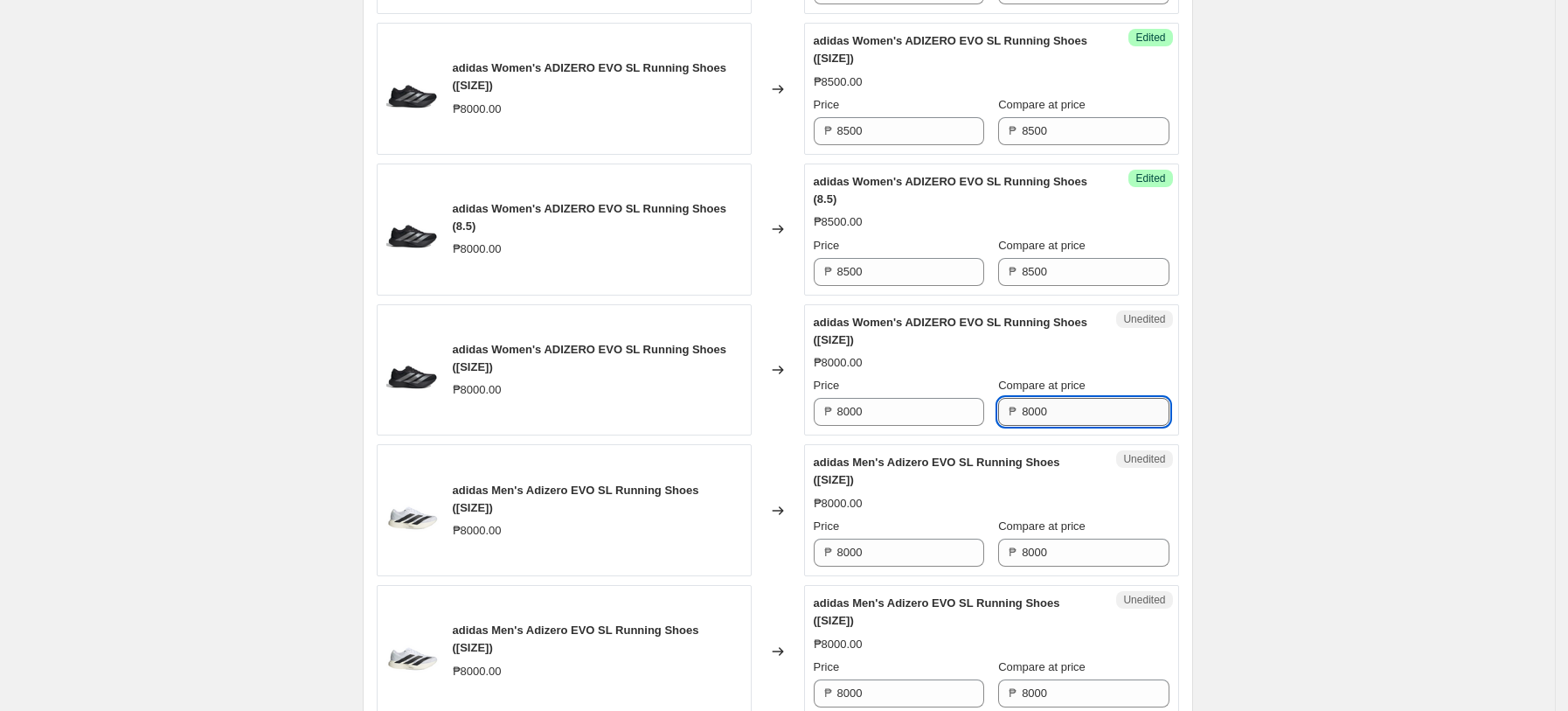 click on "8000" at bounding box center [1095, 412] 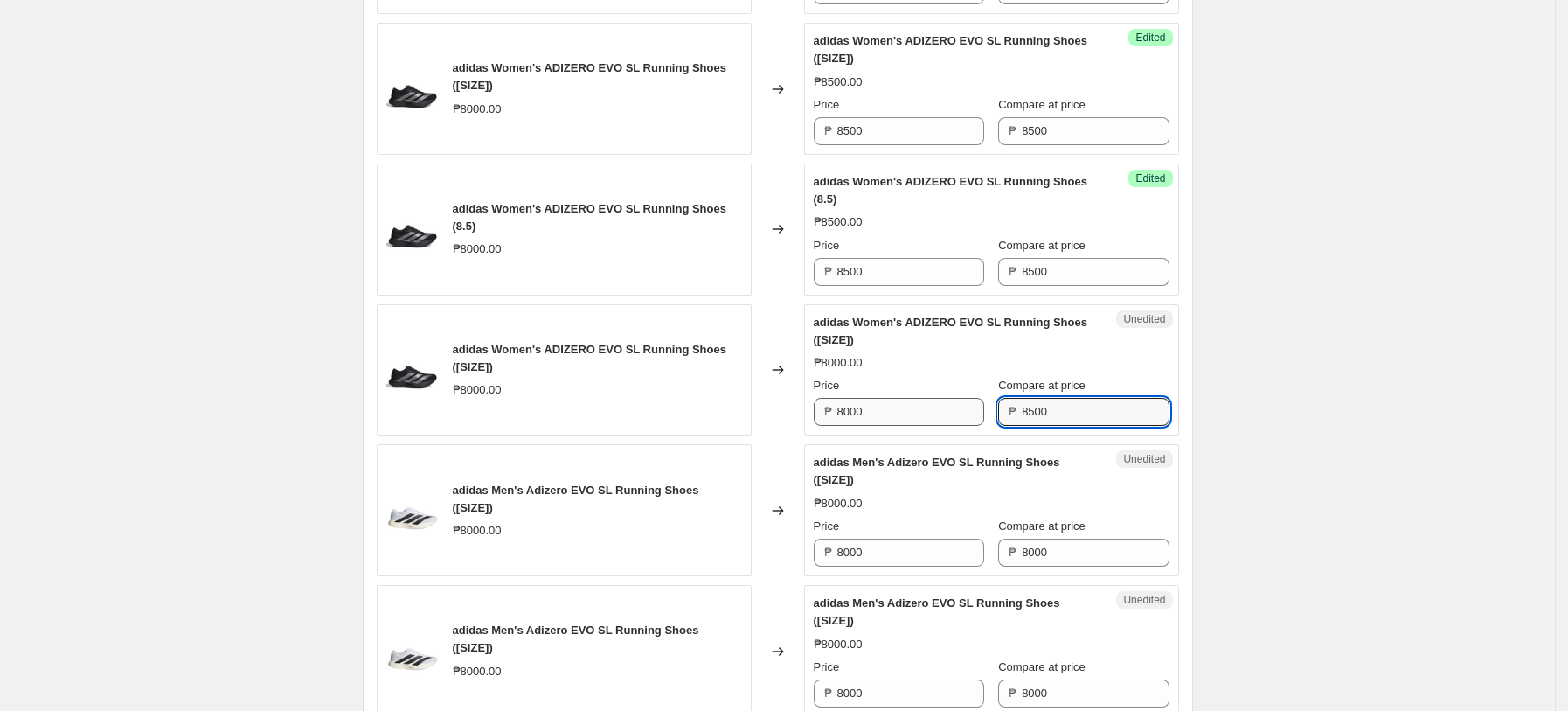 type on "8500" 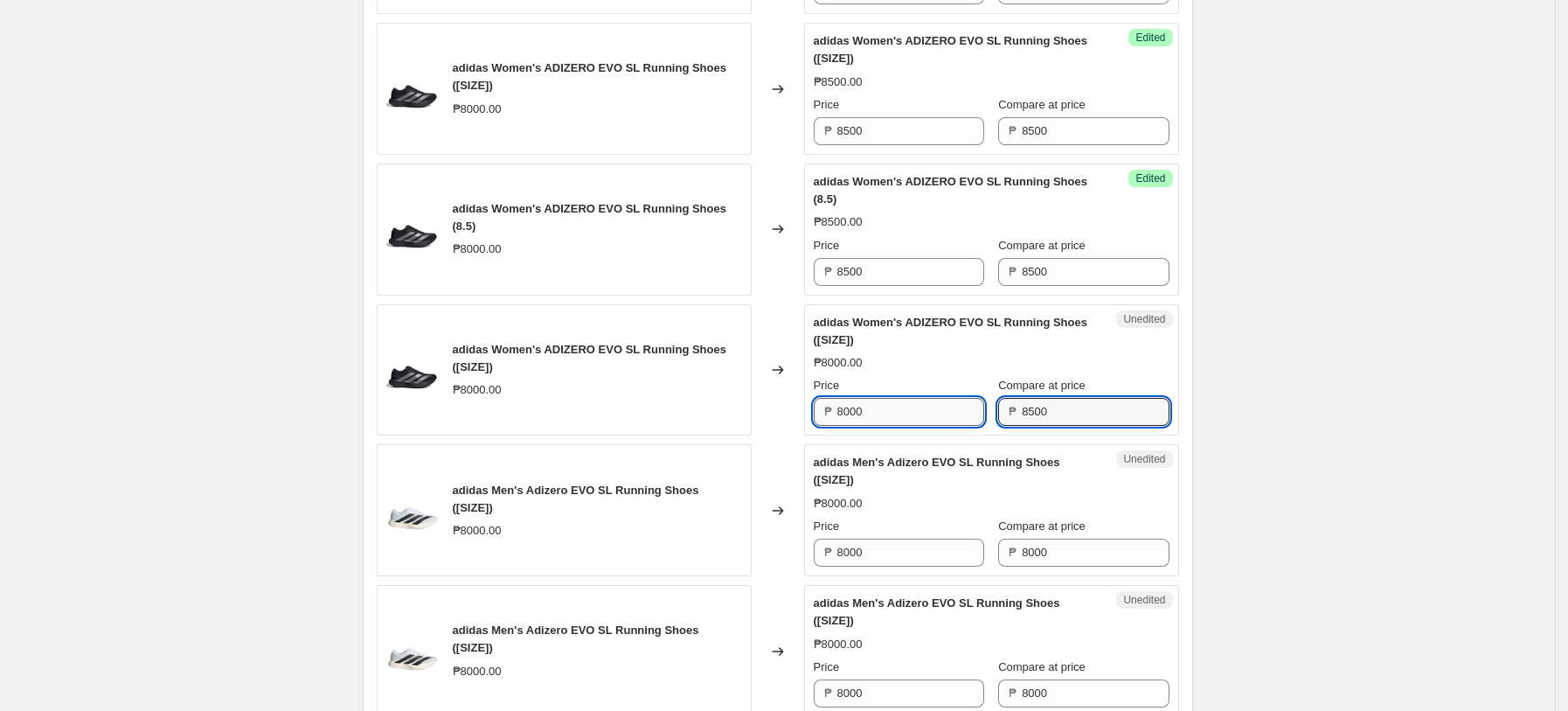 click on "8000" at bounding box center (911, 412) 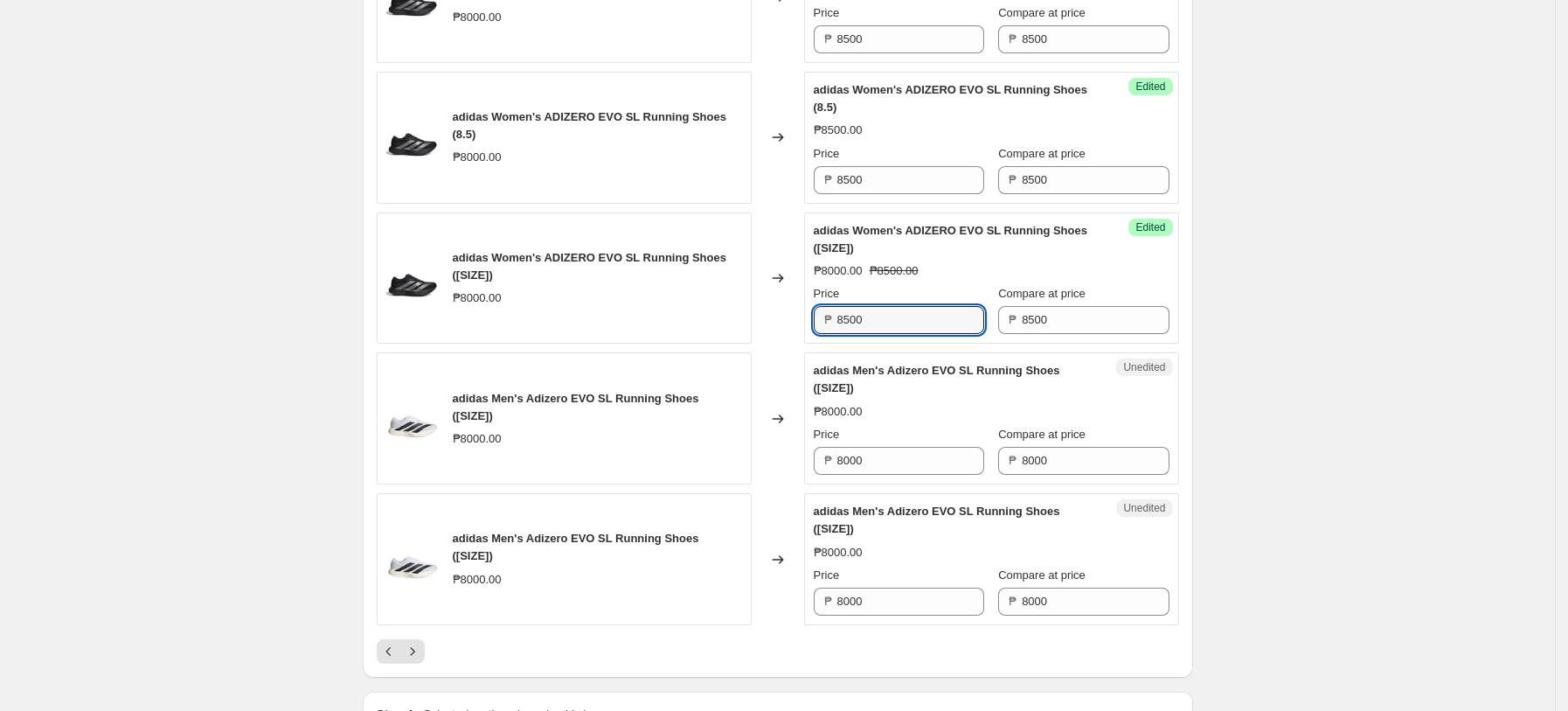 scroll, scrollTop: 3087, scrollLeft: 0, axis: vertical 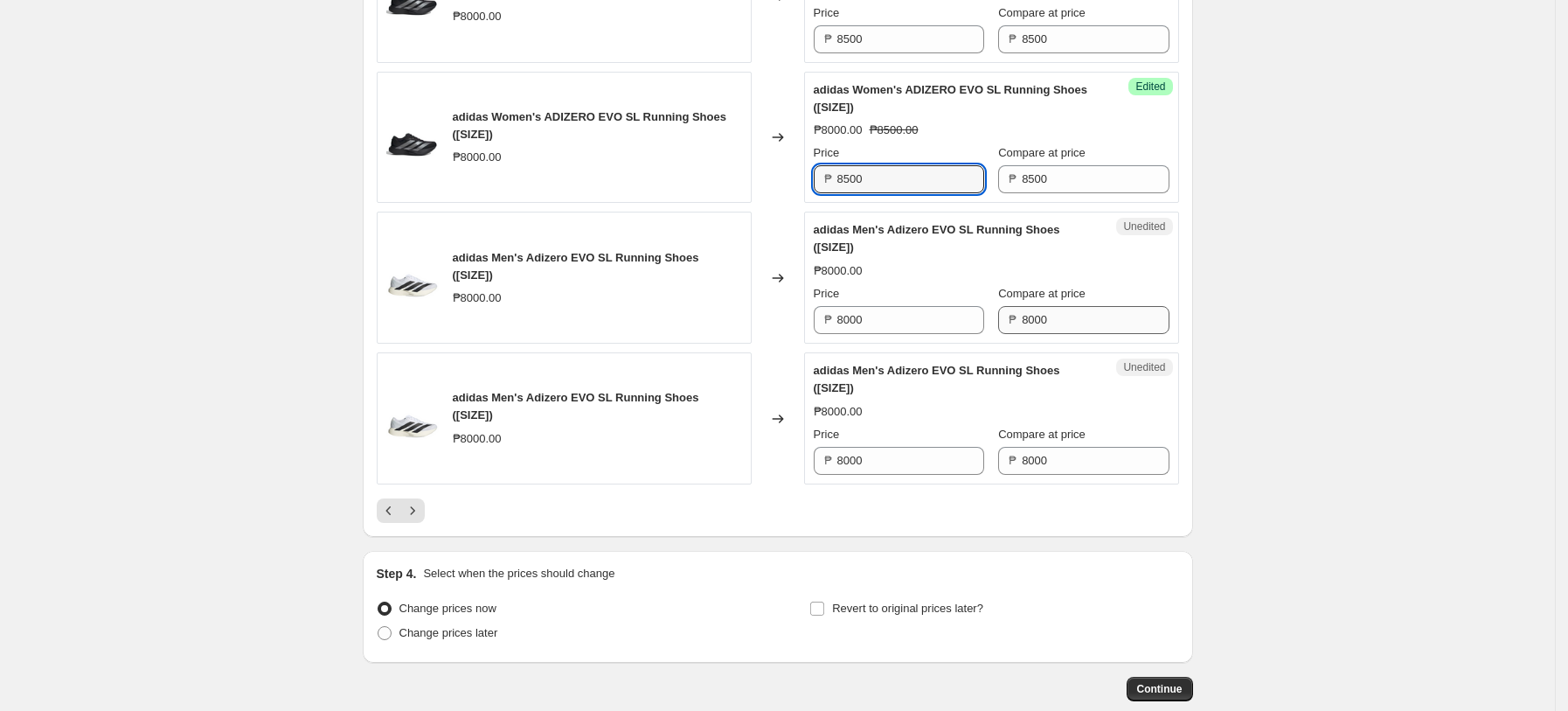 type on "8500" 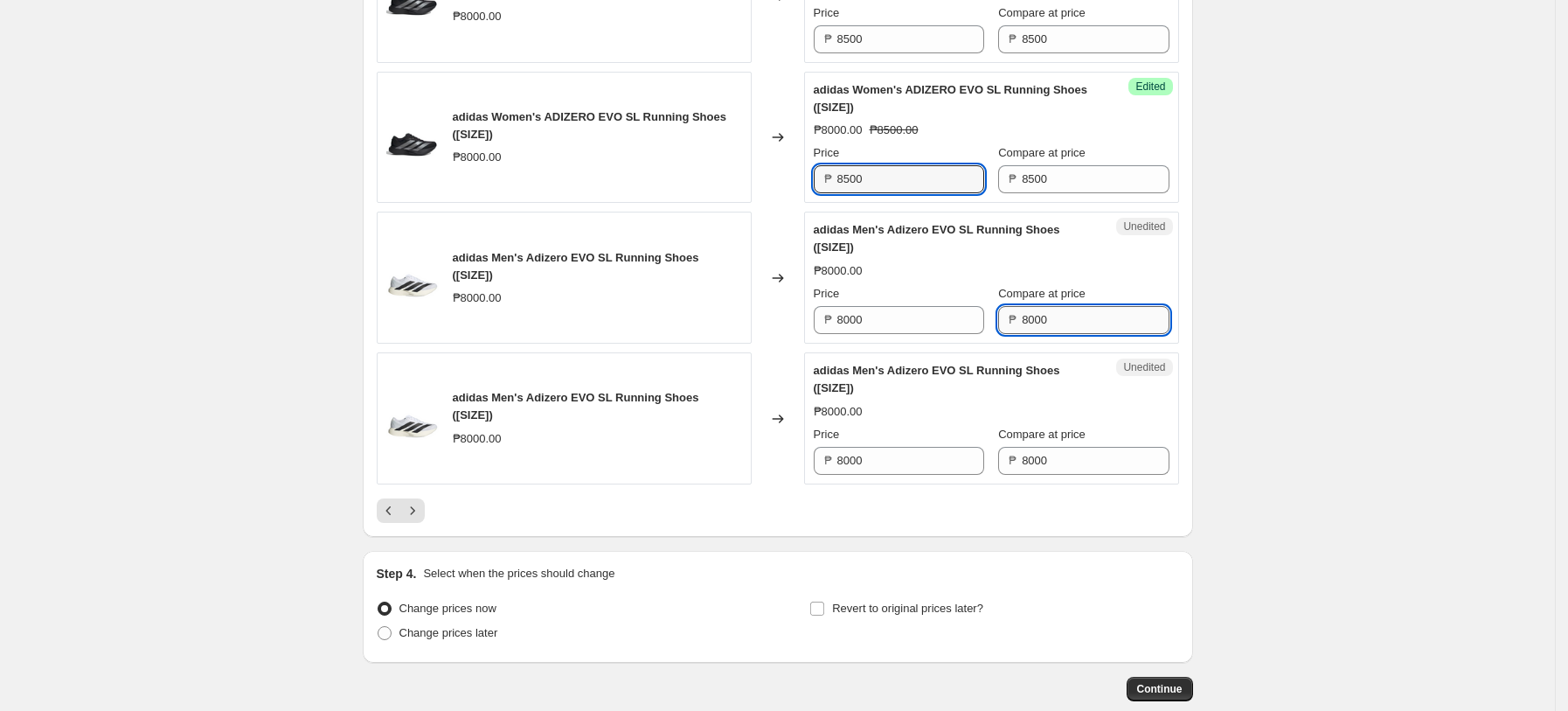 click on "8000" at bounding box center [1095, 320] 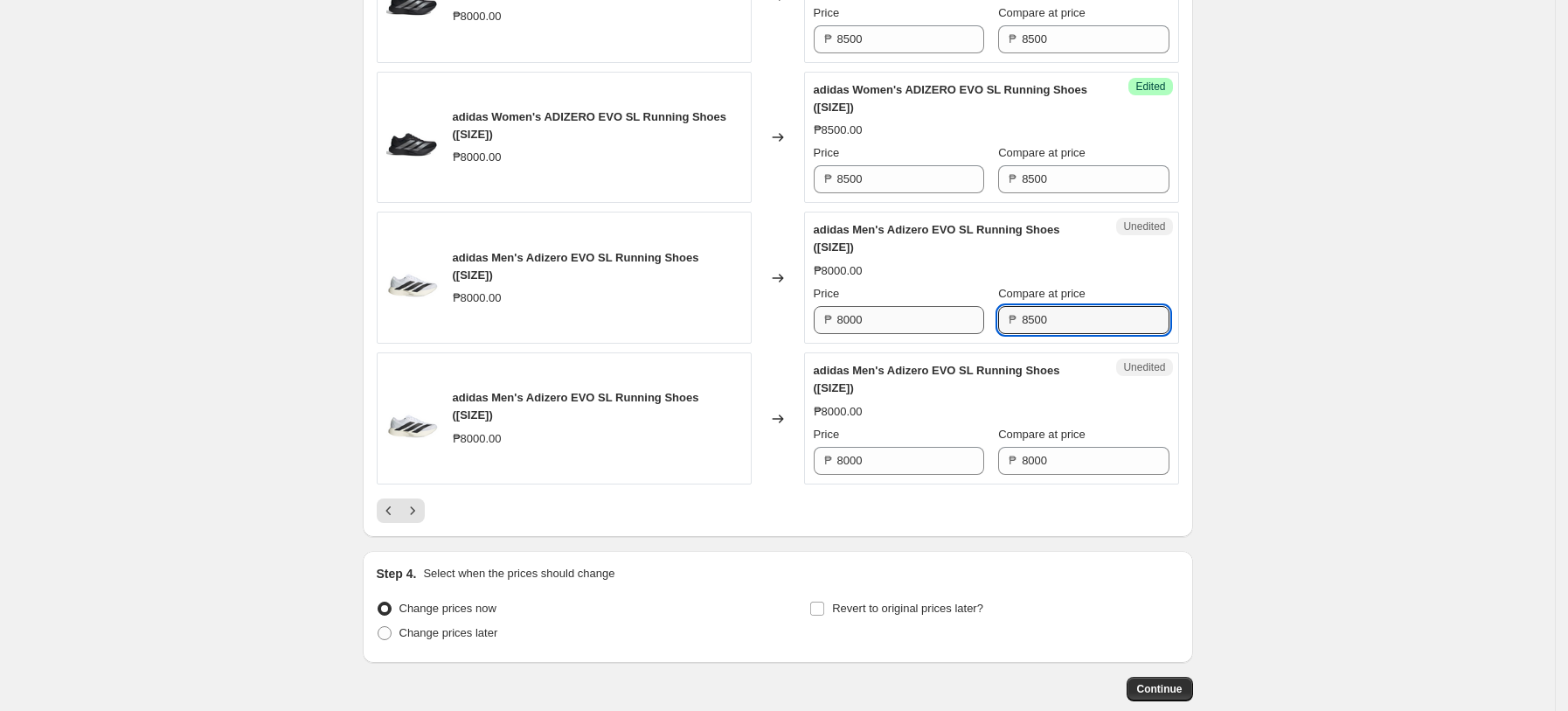 type on "8500" 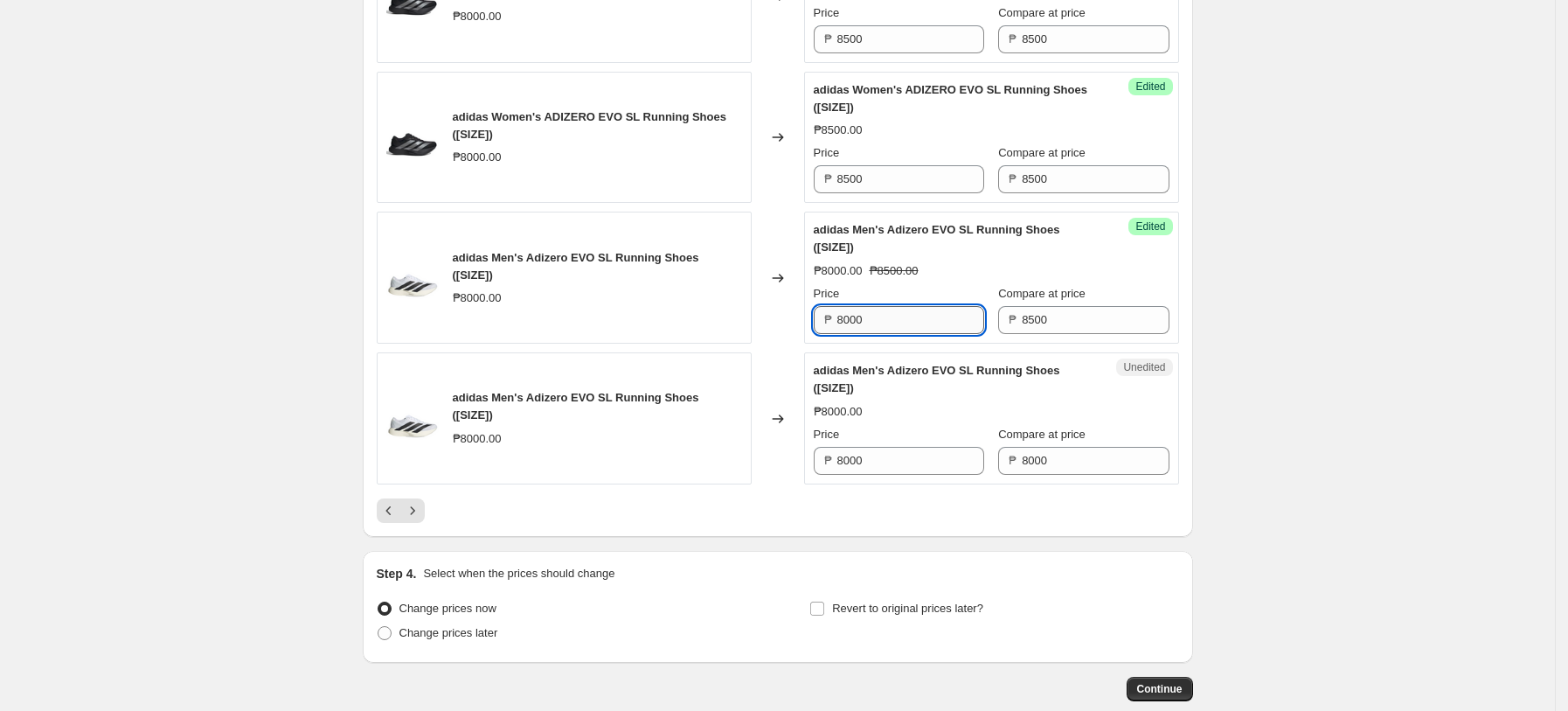 click on "8000" at bounding box center (911, 320) 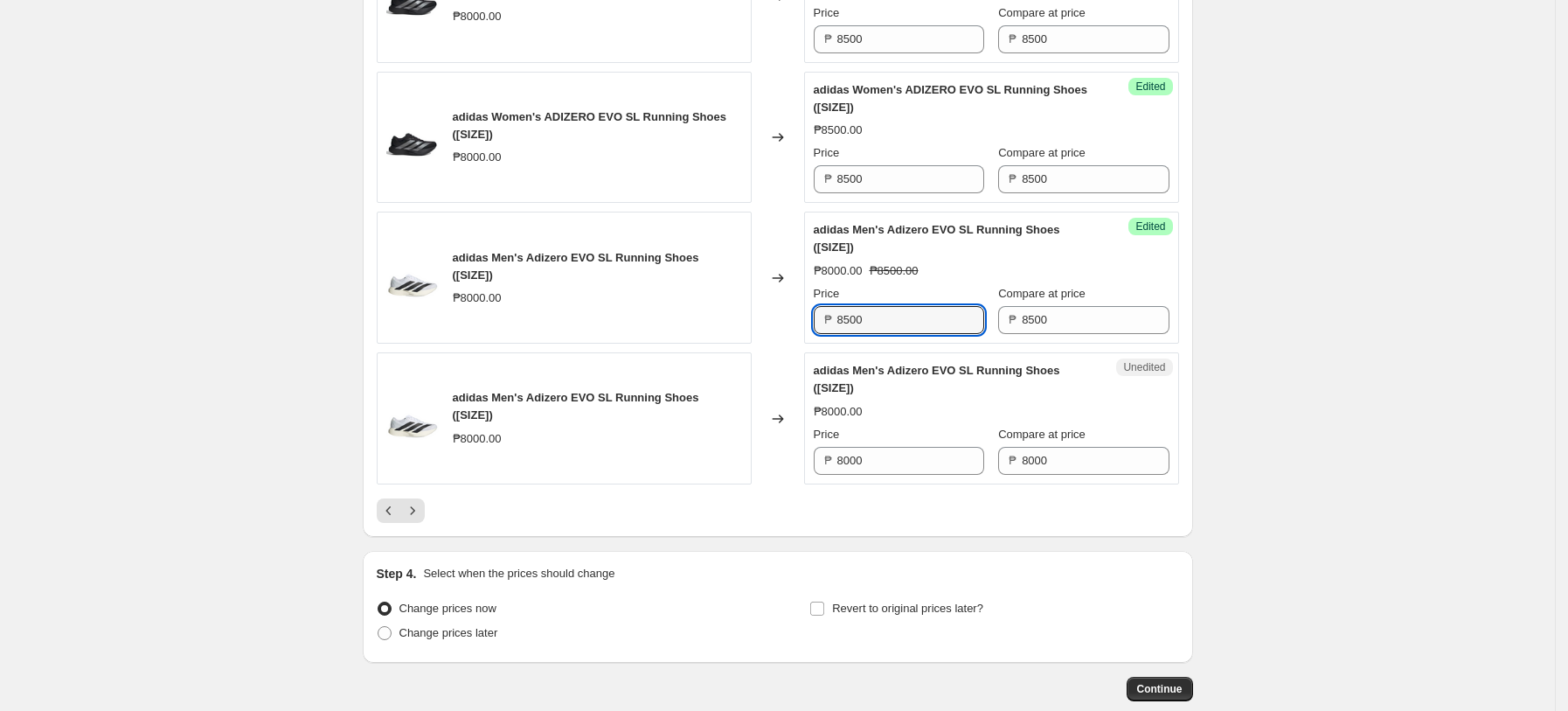 type on "8500" 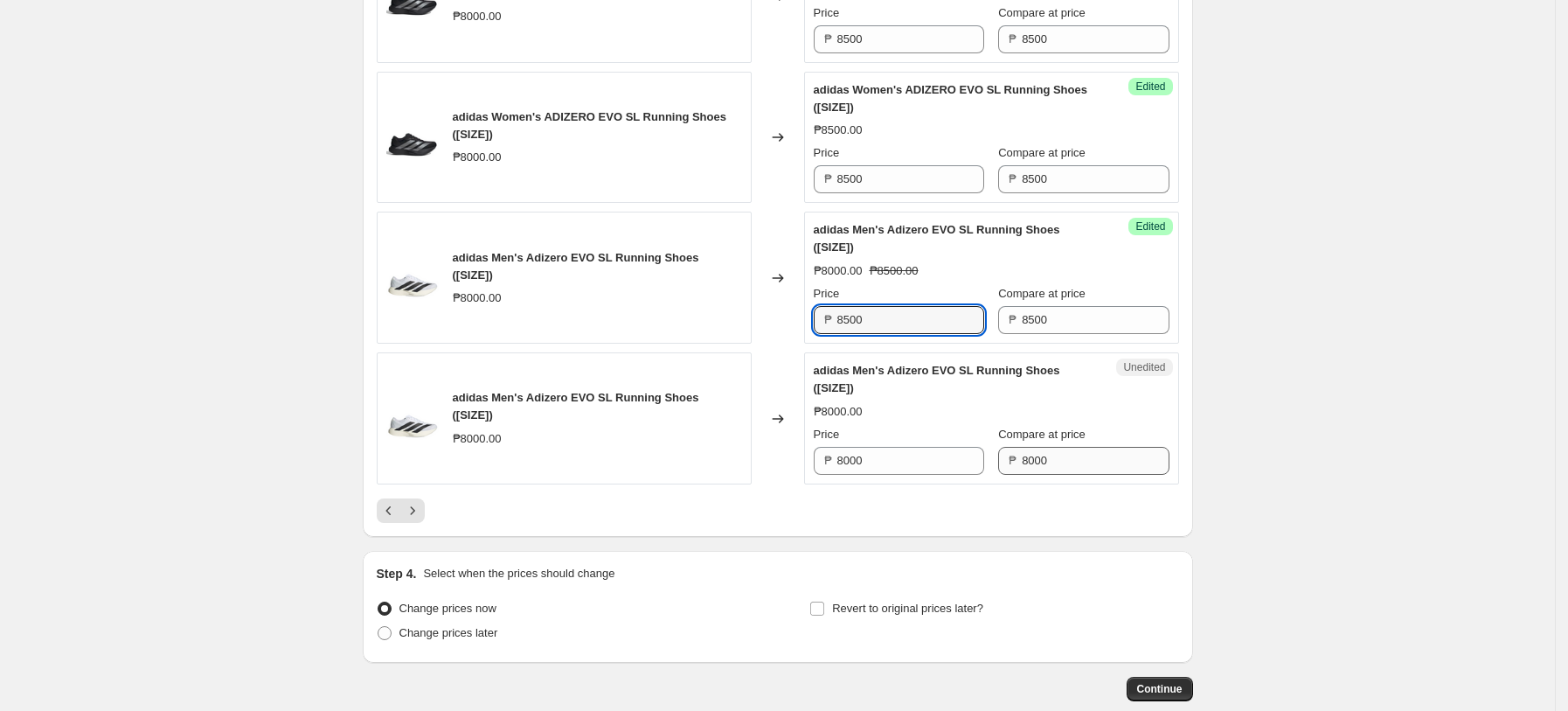 click on "Compare at price ₱ [PRICE]" at bounding box center [1083, 450] 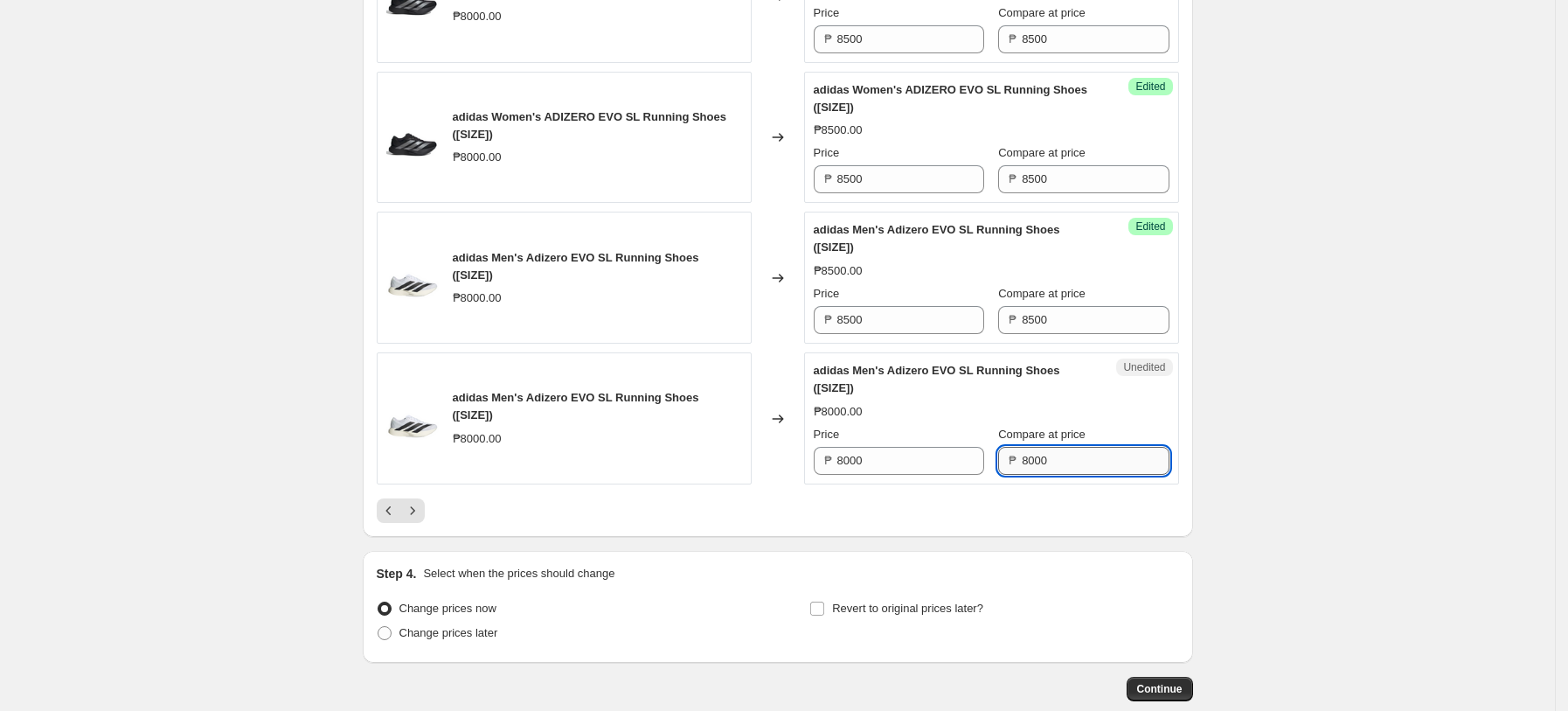 click on "8000" at bounding box center [1095, 461] 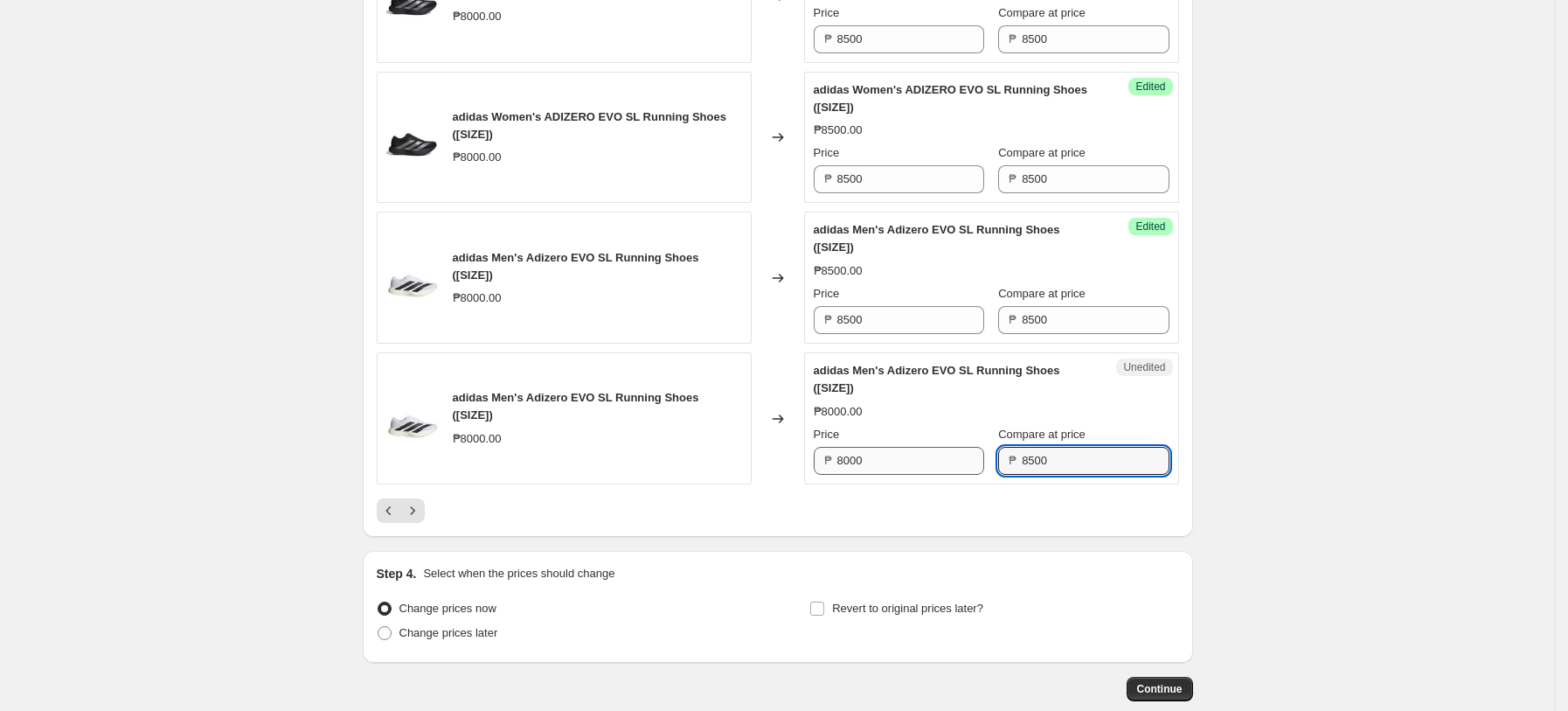 type on "8500" 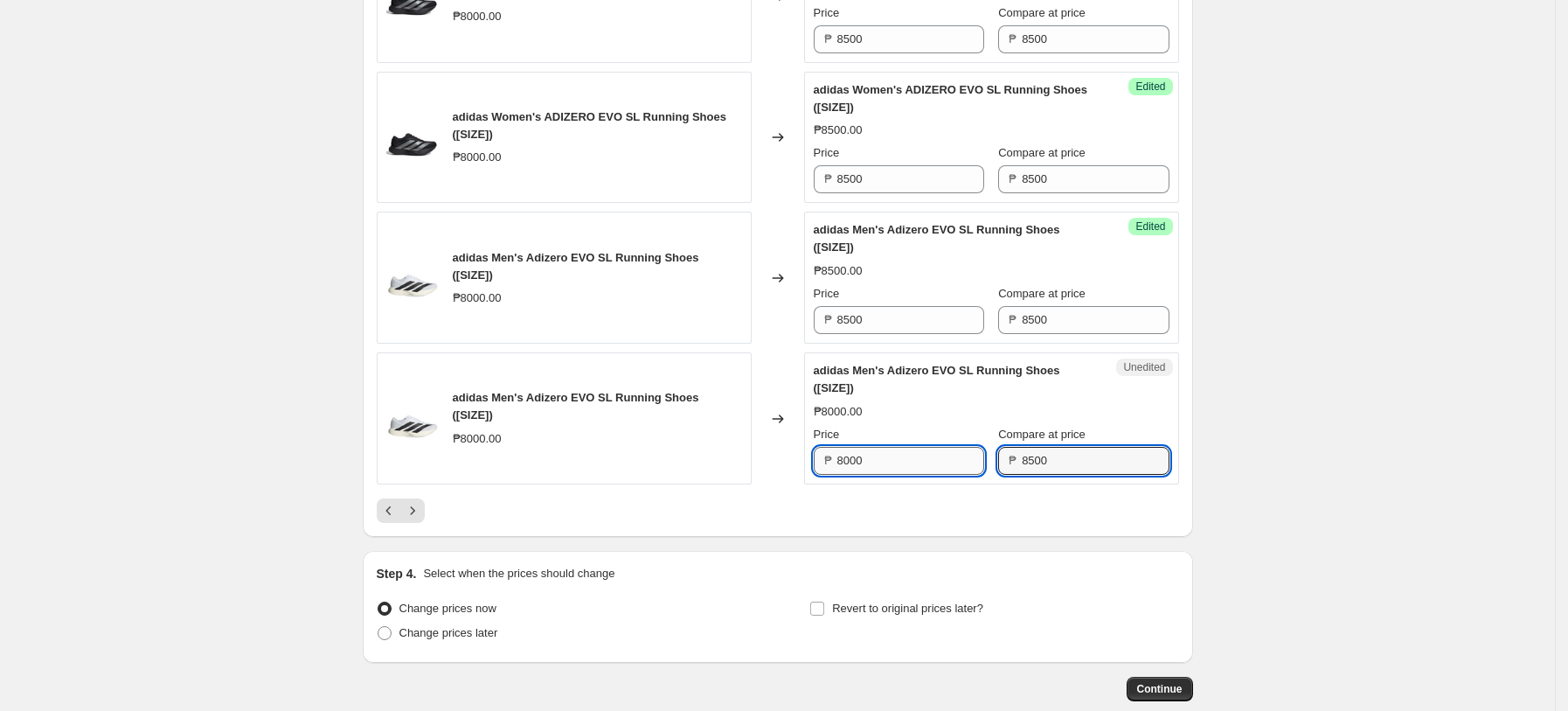 click on "8000" at bounding box center (911, 461) 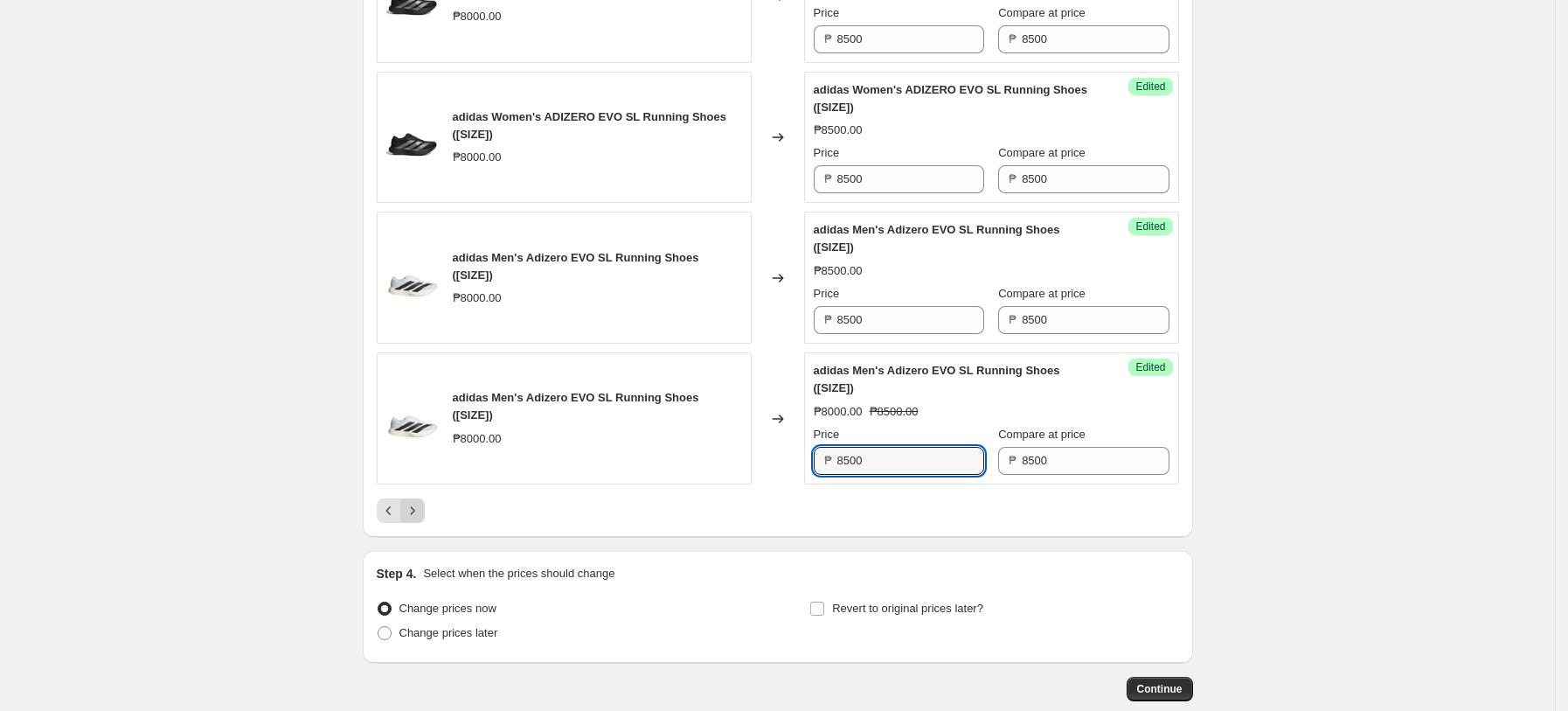type on "8500" 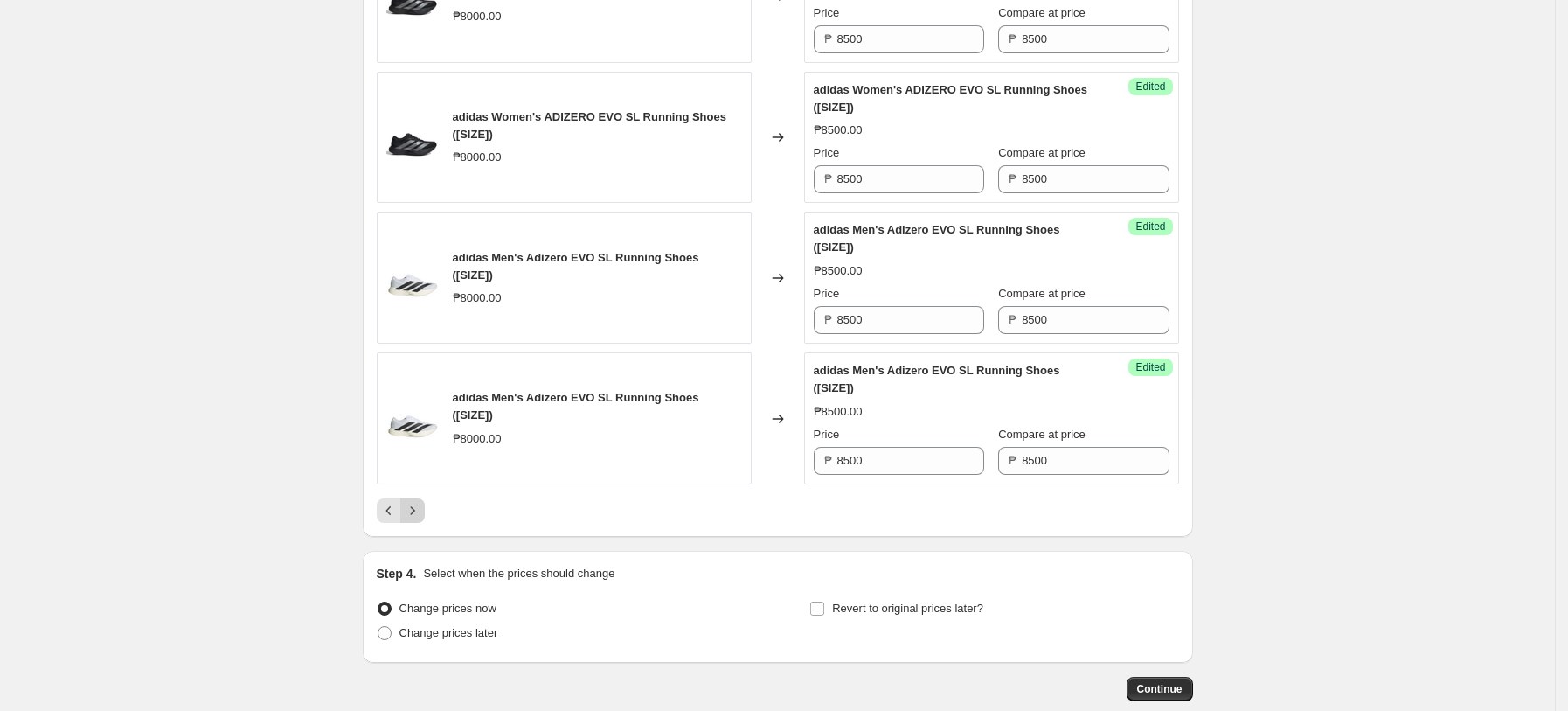 click 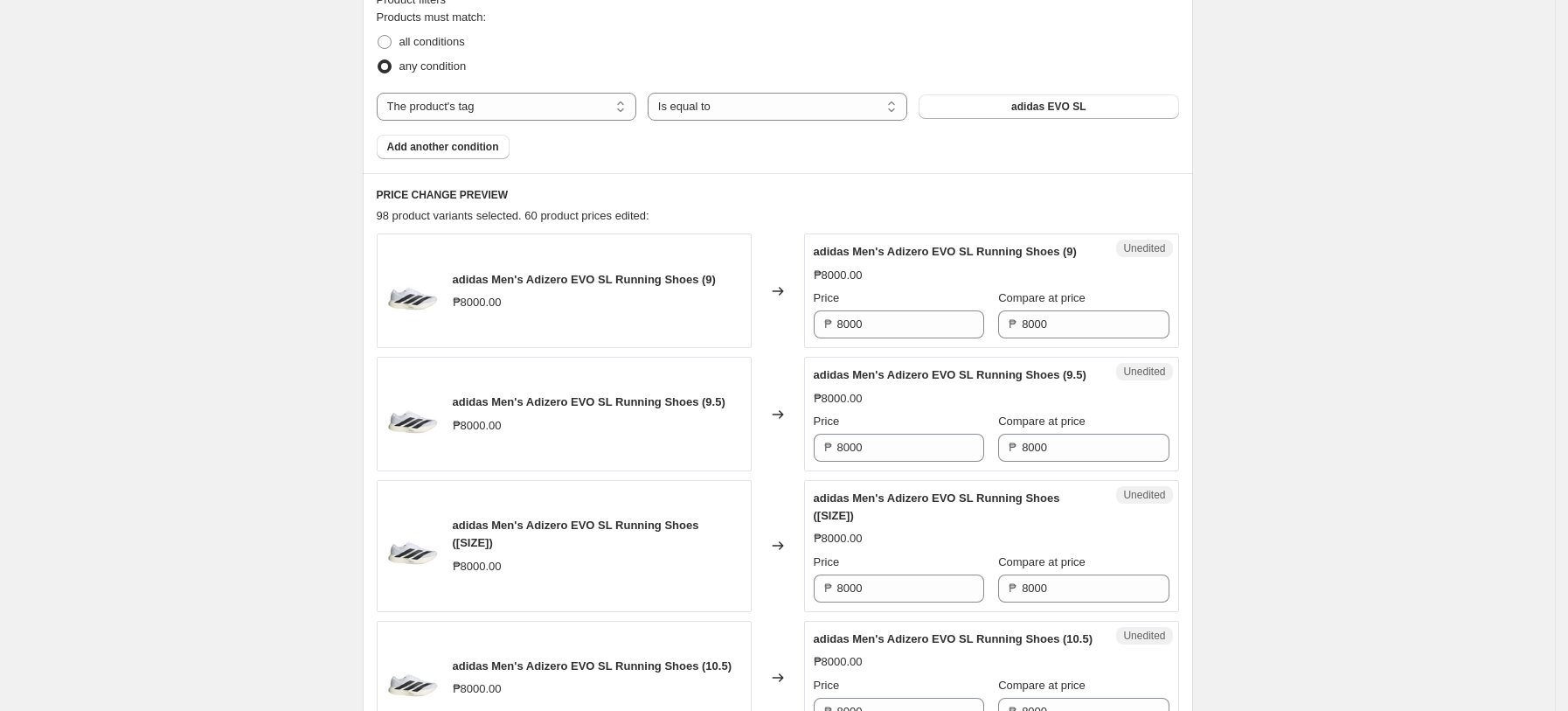 scroll, scrollTop: 546, scrollLeft: 0, axis: vertical 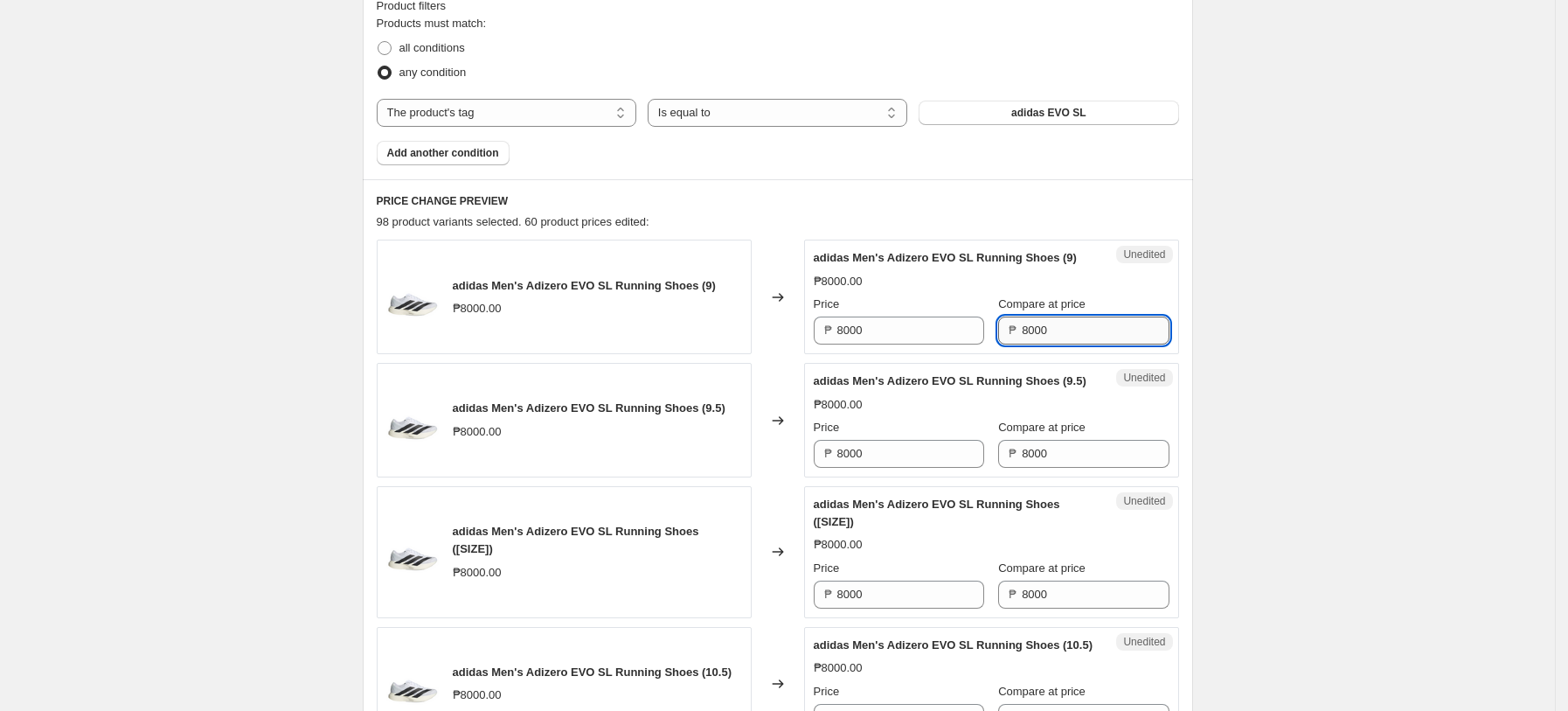click on "8000" at bounding box center [1095, 331] 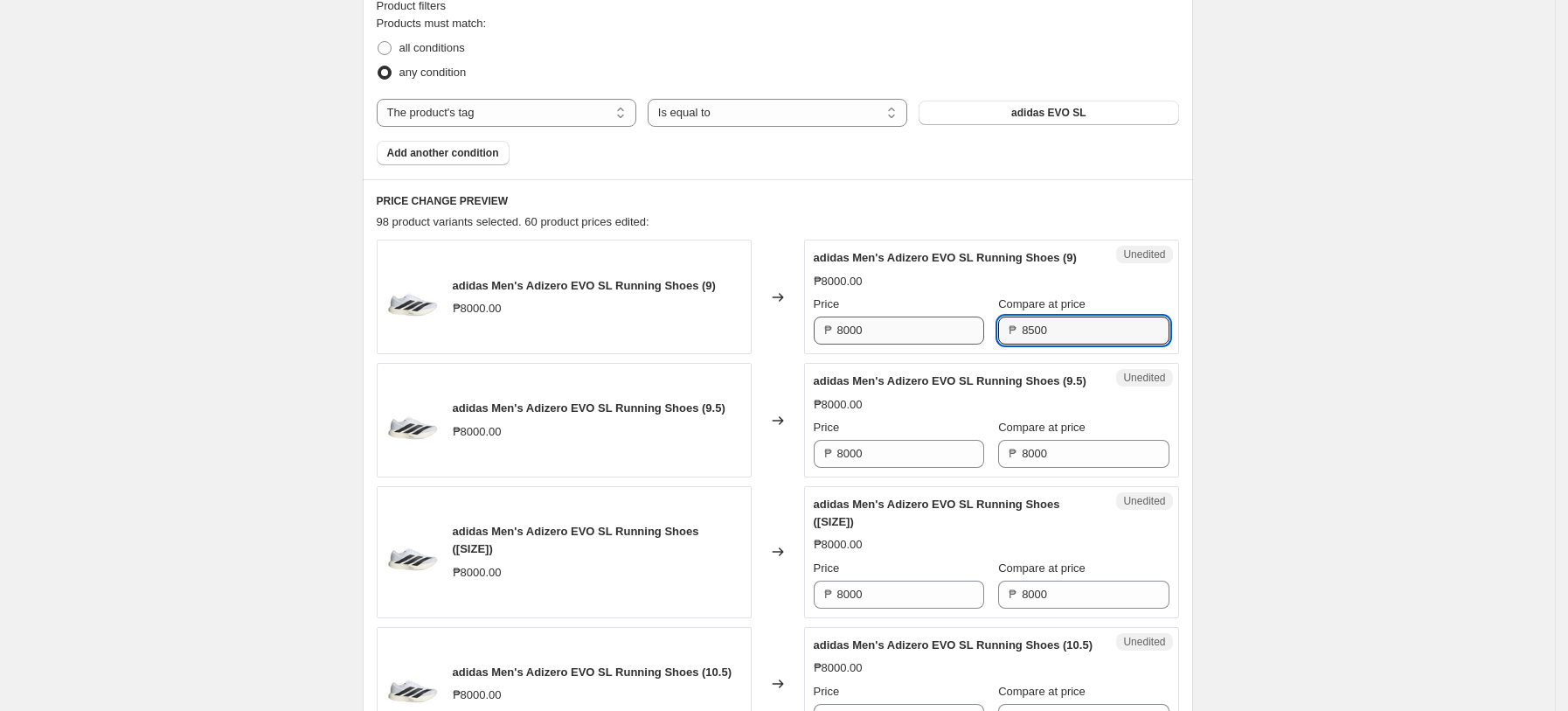 type on "8500" 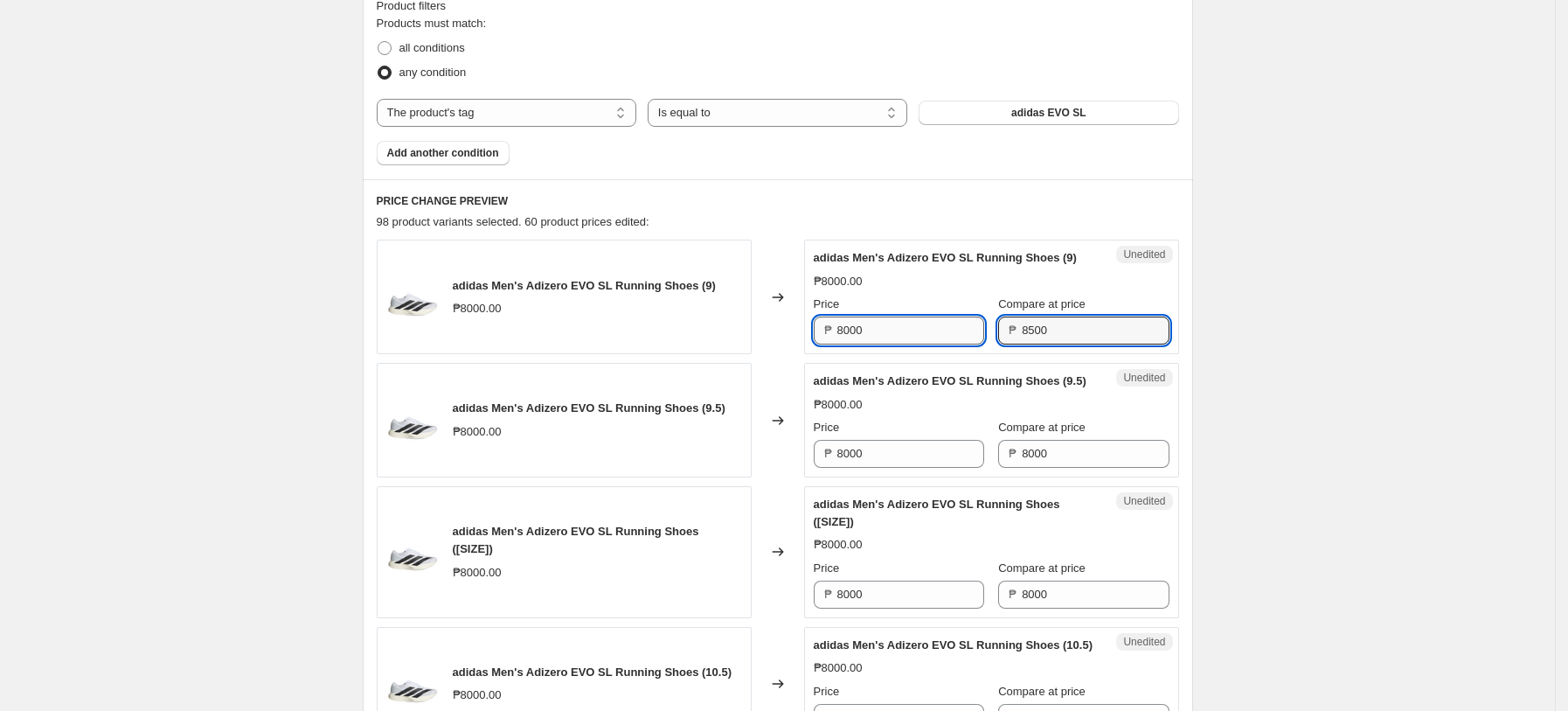 click on "8000" at bounding box center (911, 331) 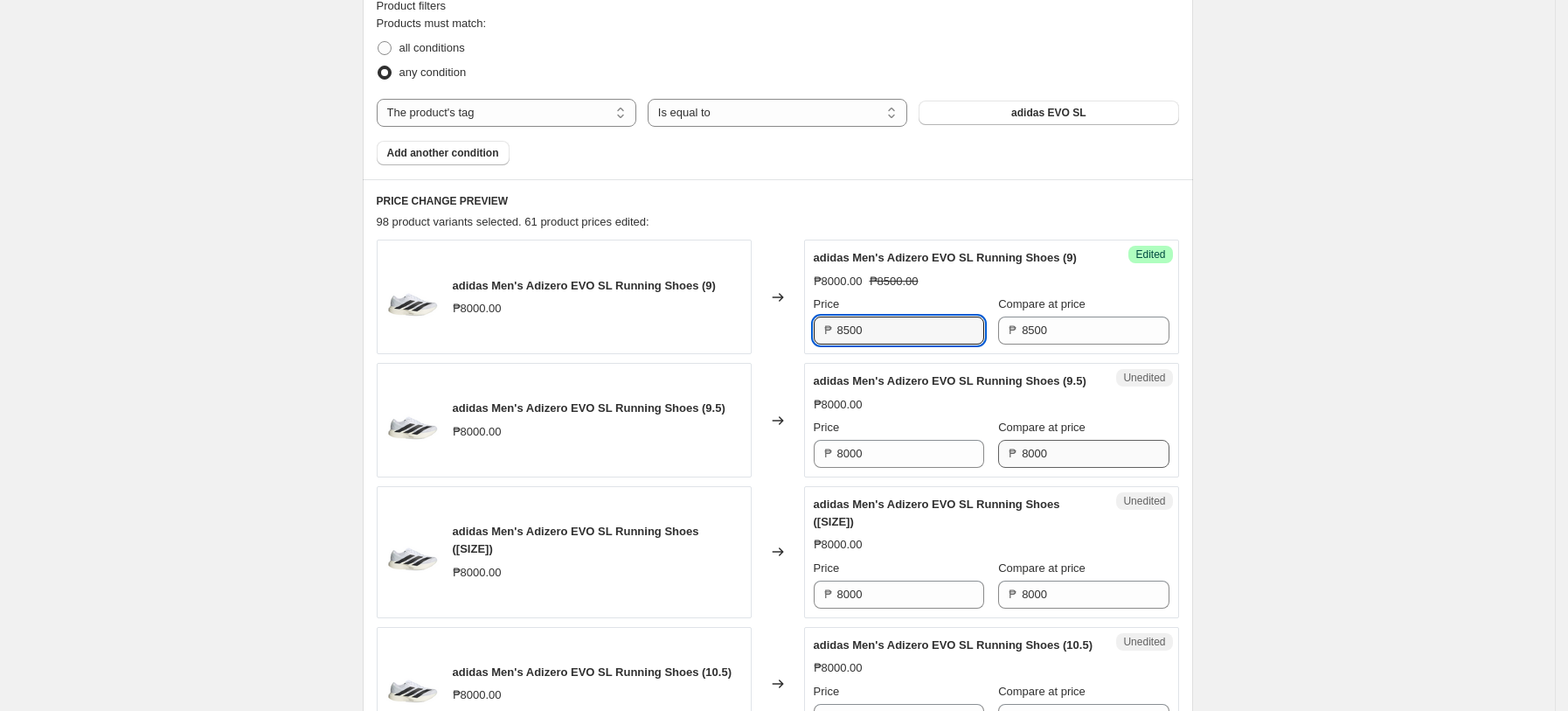 type on "8500" 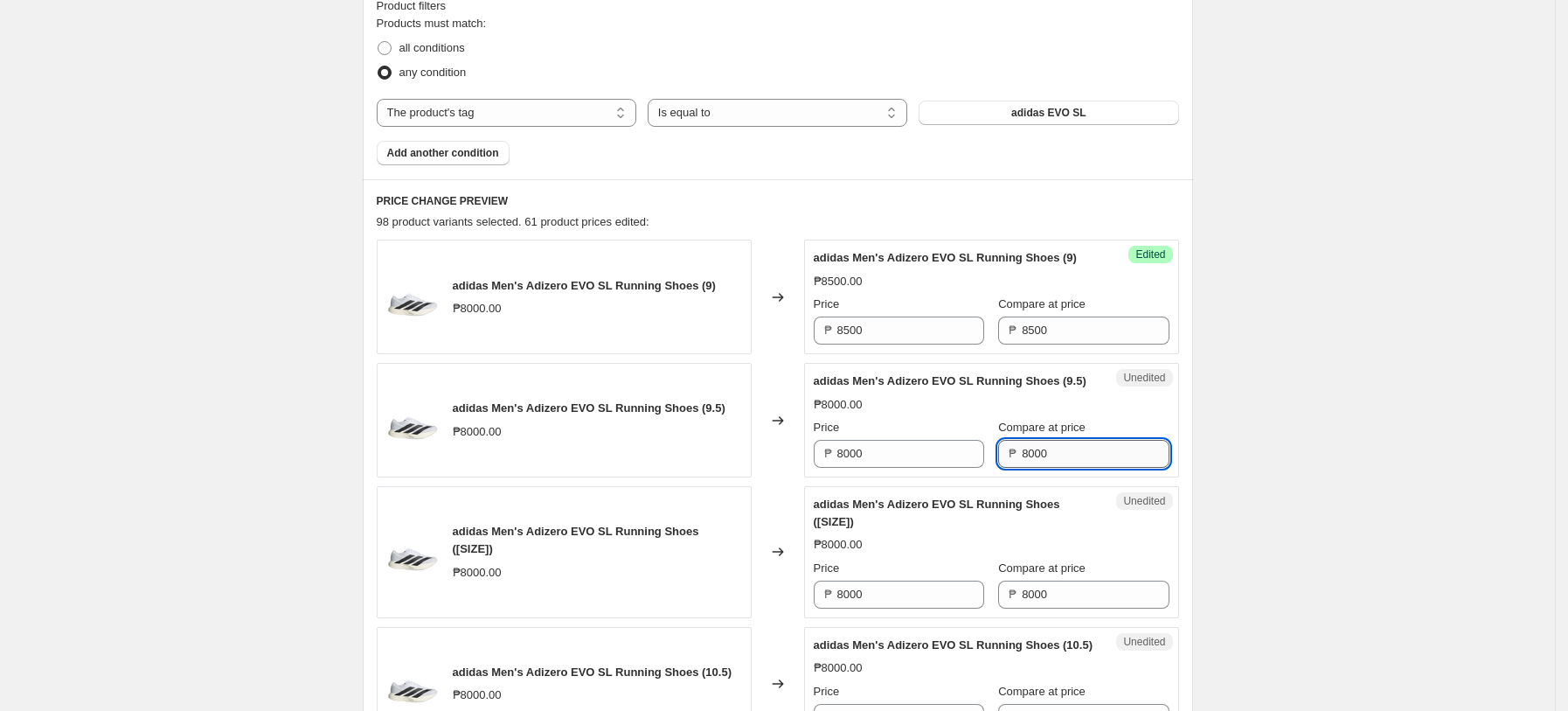 click on "8000" at bounding box center [1095, 454] 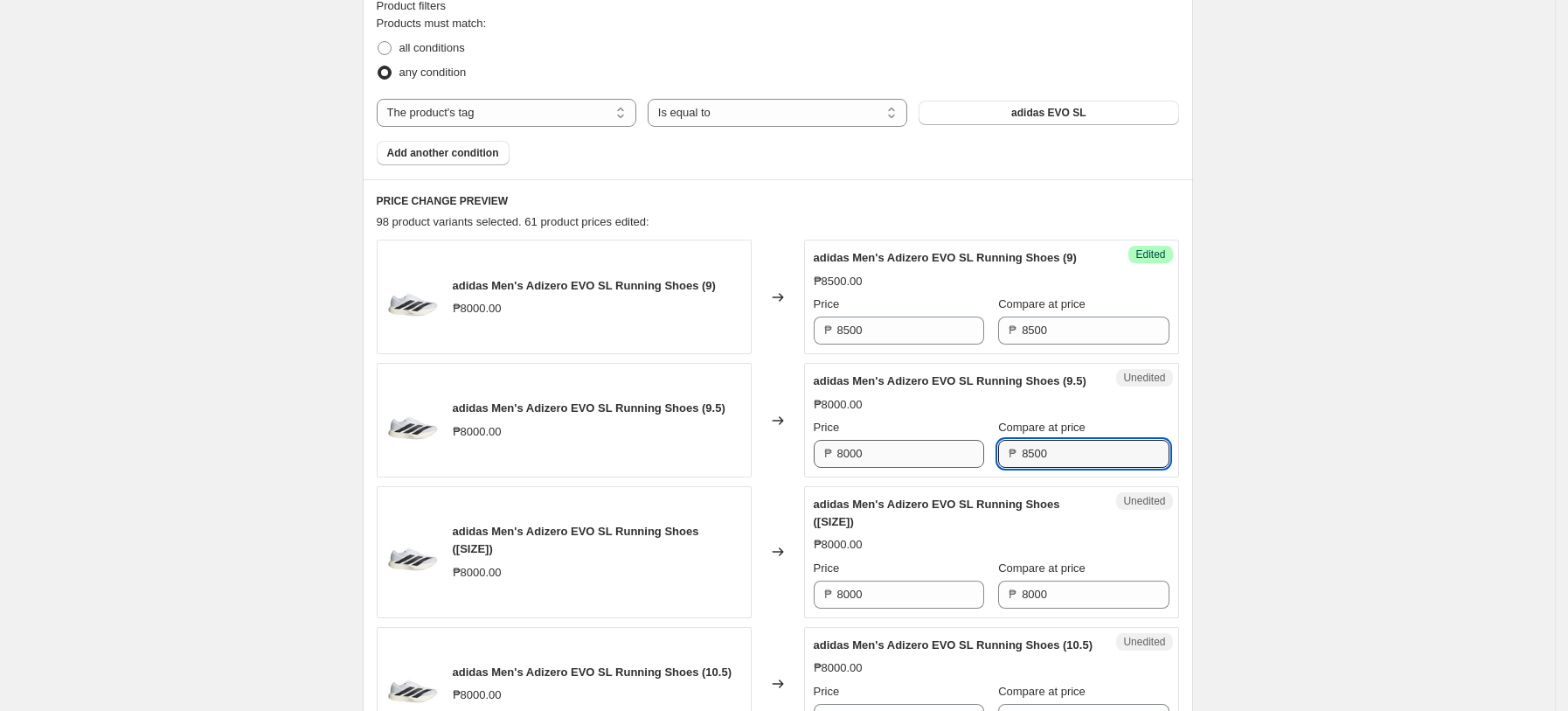 type on "8500" 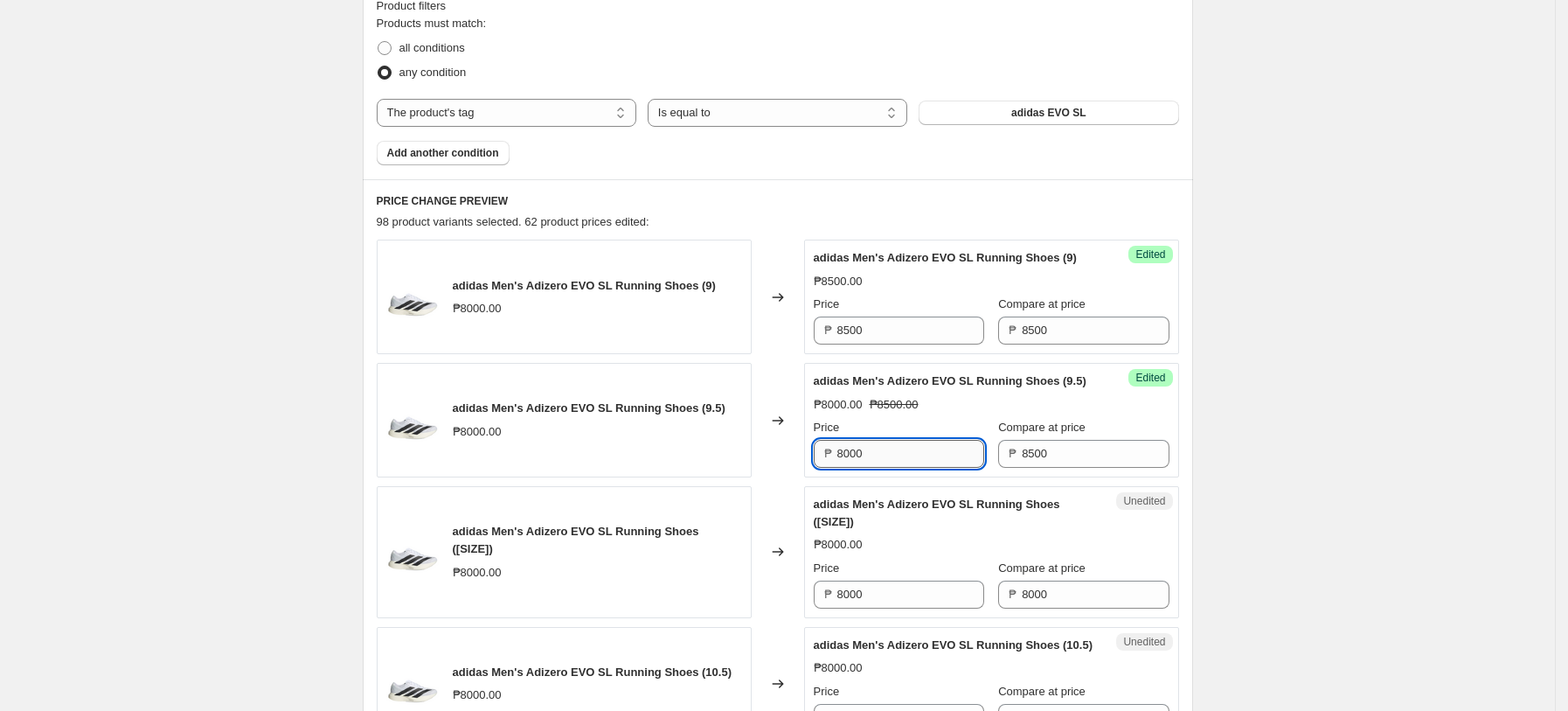 click on "8000" at bounding box center (911, 454) 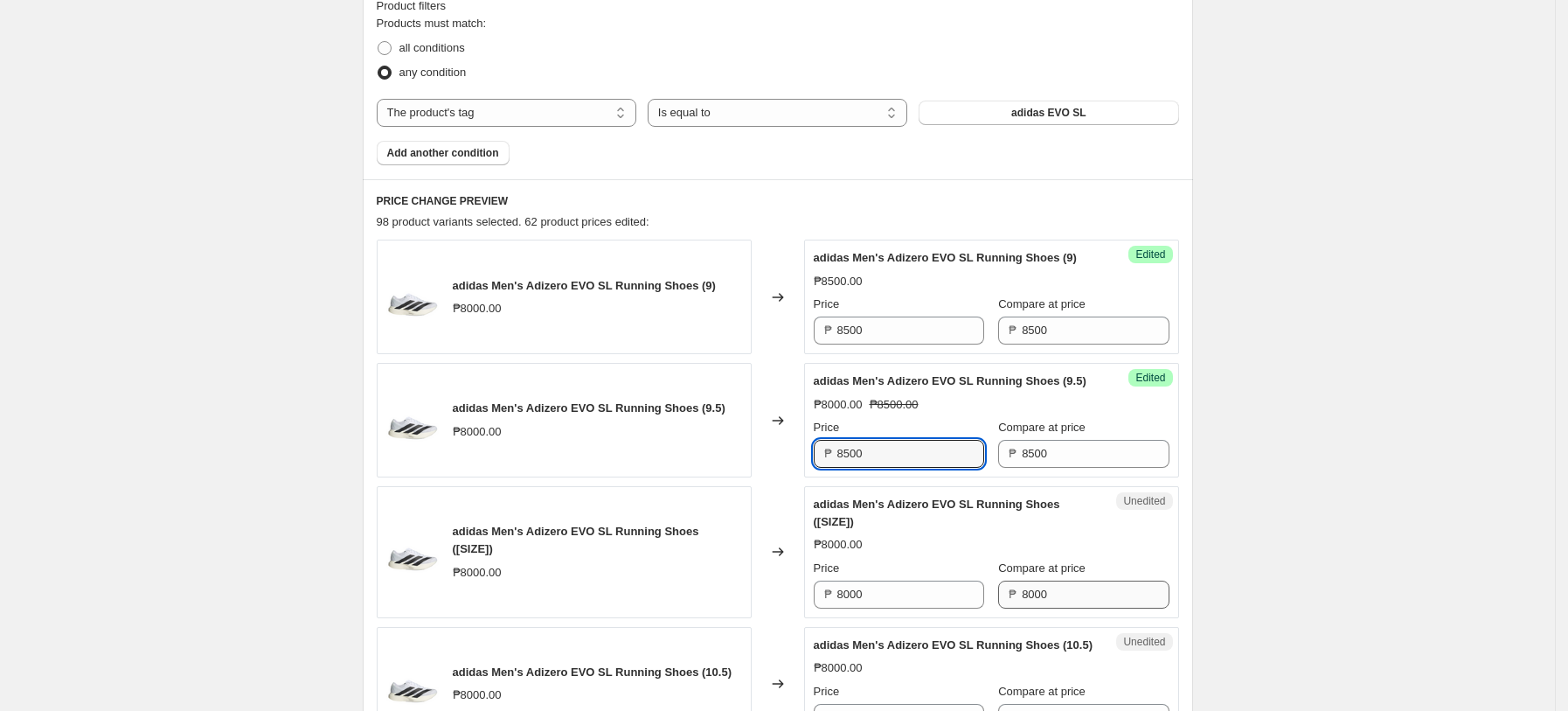 type on "8500" 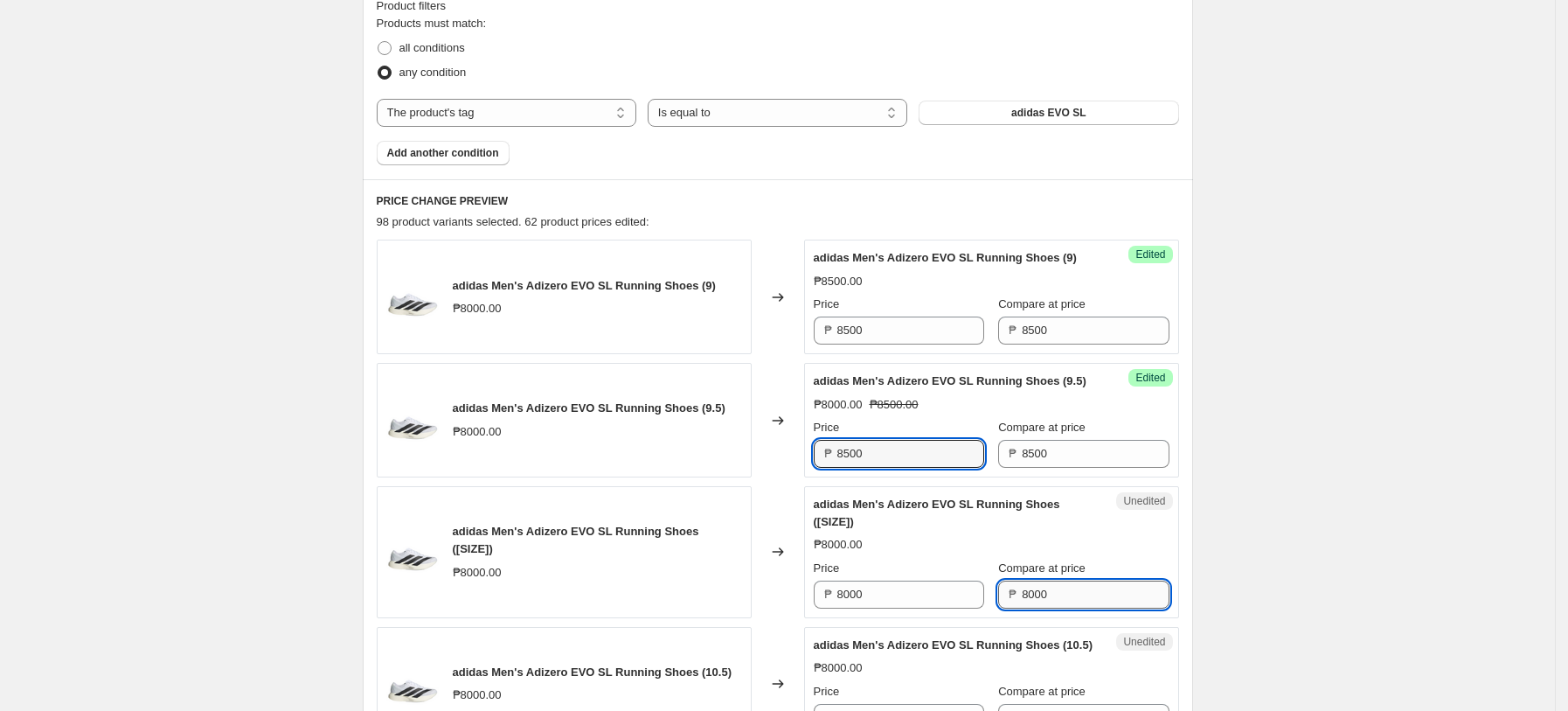 click on "8000" at bounding box center (1095, 595) 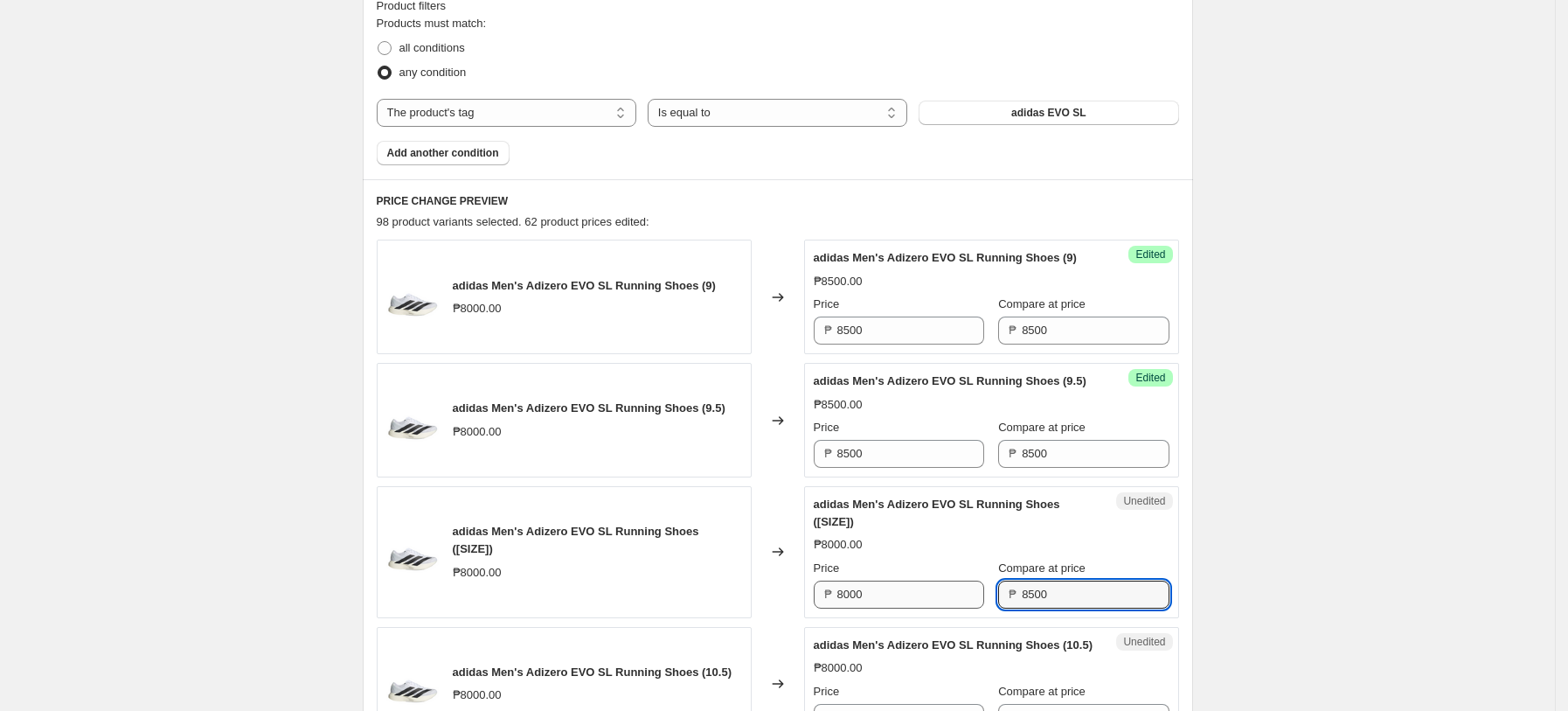 type on "8500" 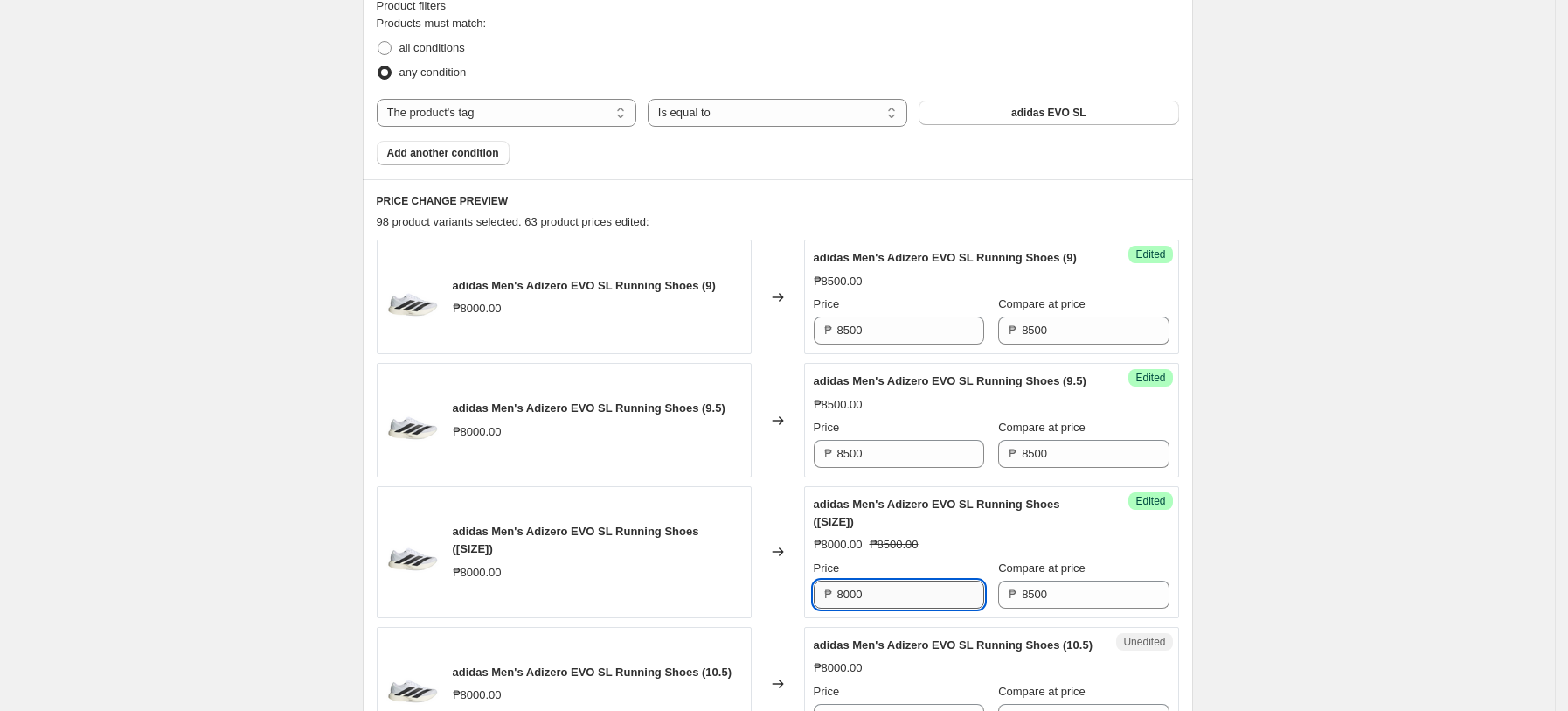 click on "8000" at bounding box center (911, 595) 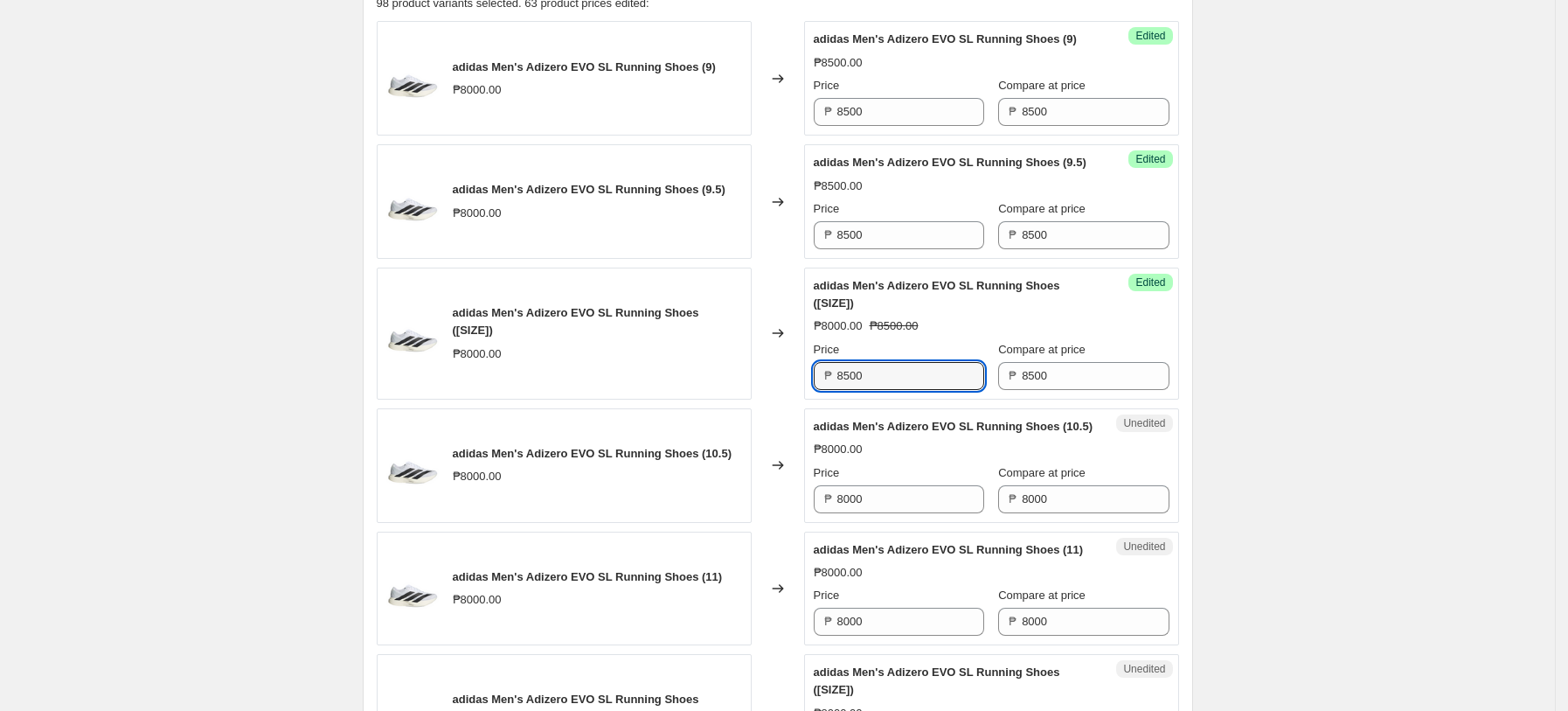 scroll, scrollTop: 778, scrollLeft: 0, axis: vertical 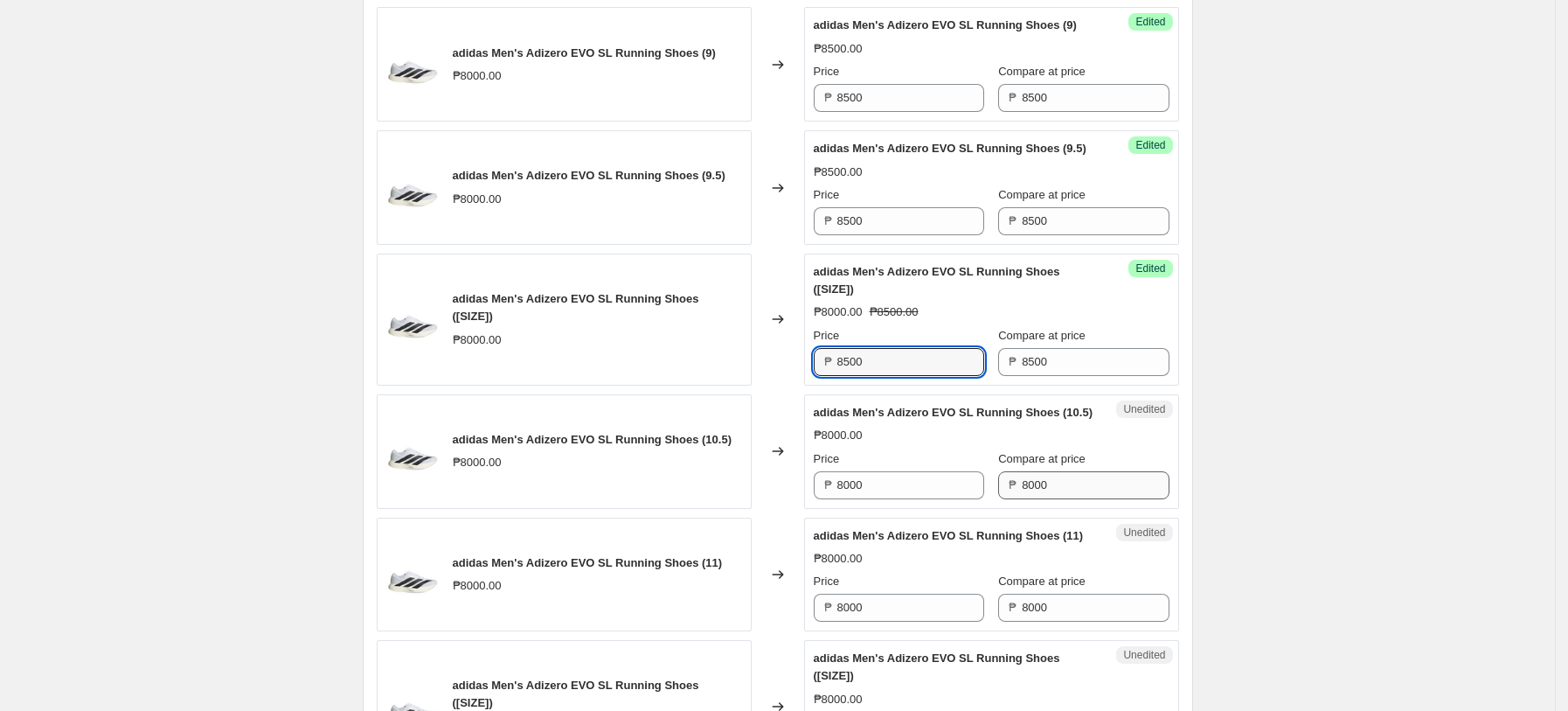 type on "8500" 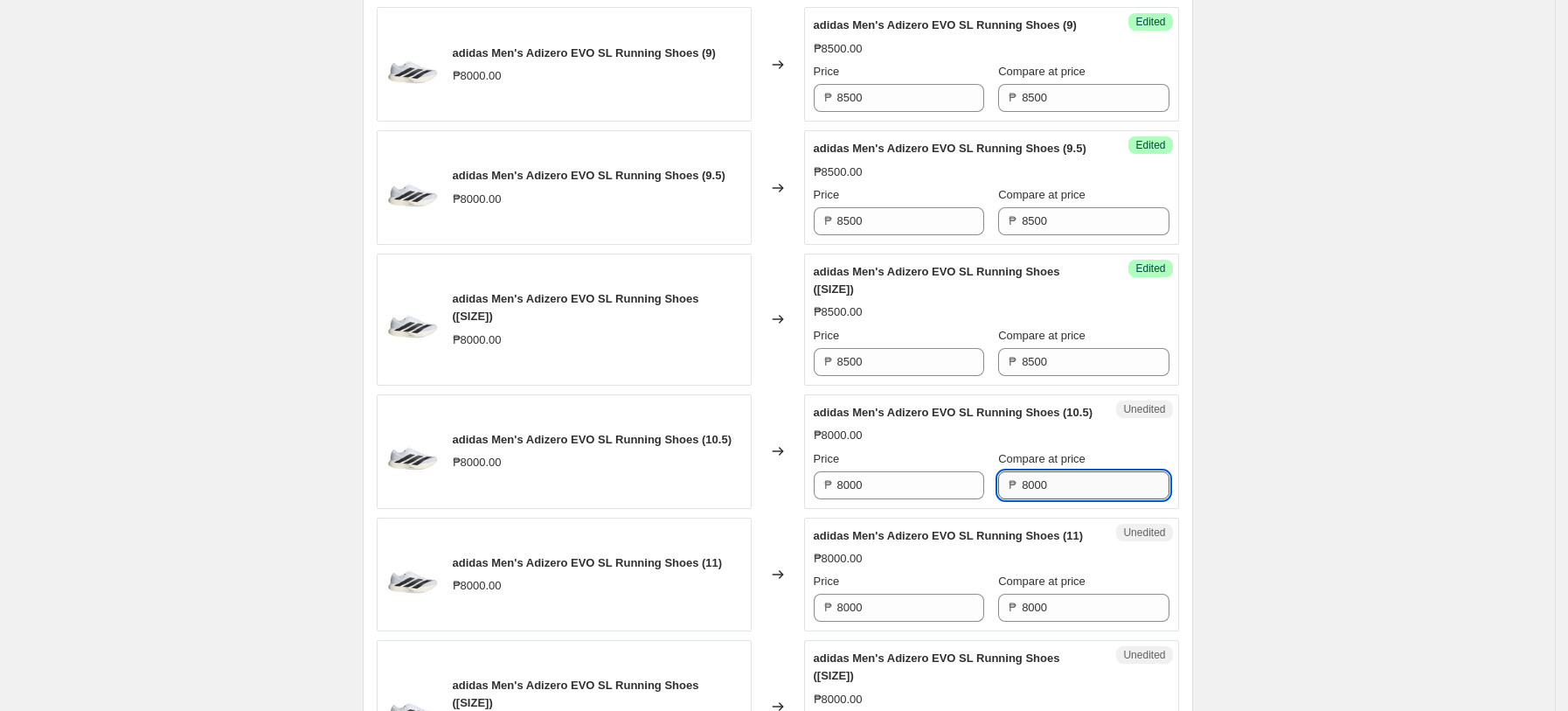 click on "8000" at bounding box center (1095, 485) 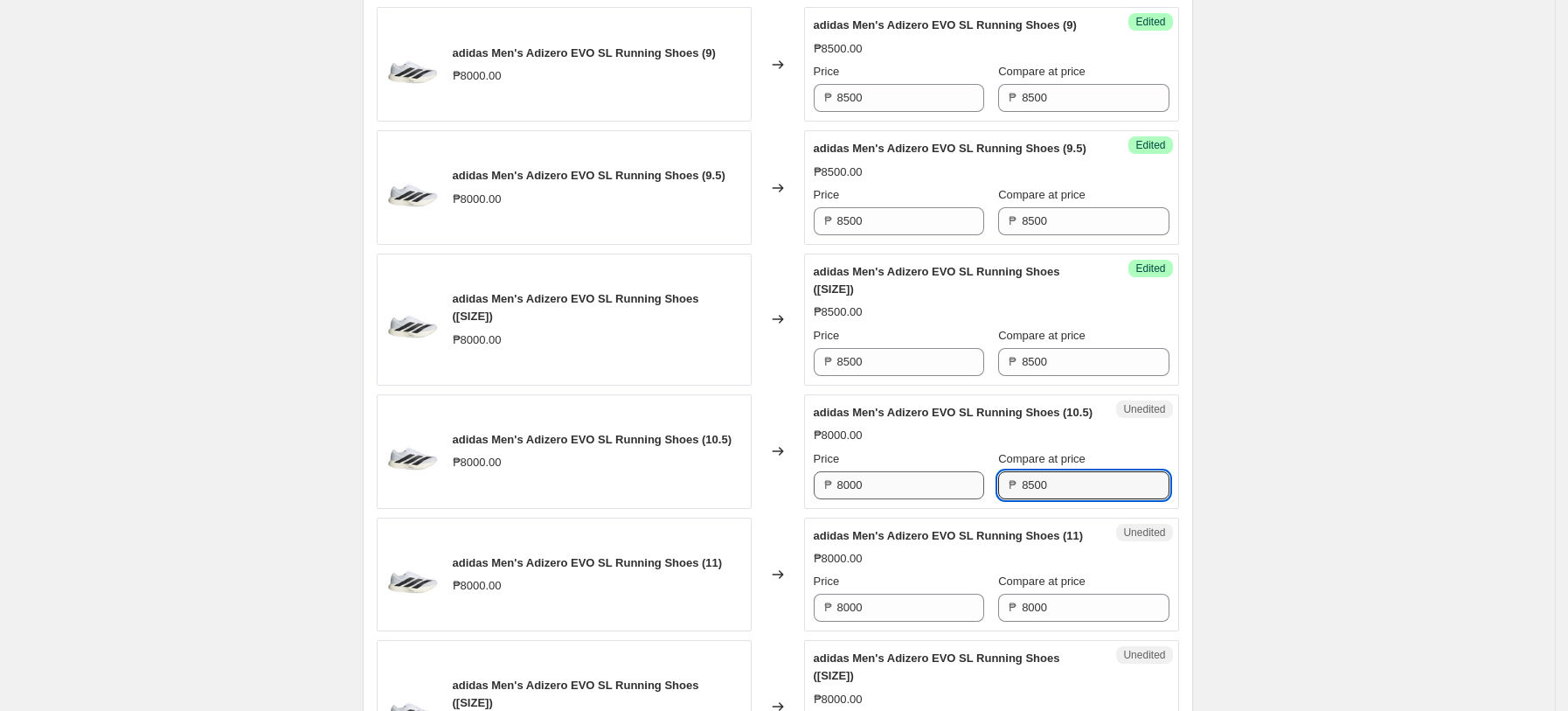 type on "8500" 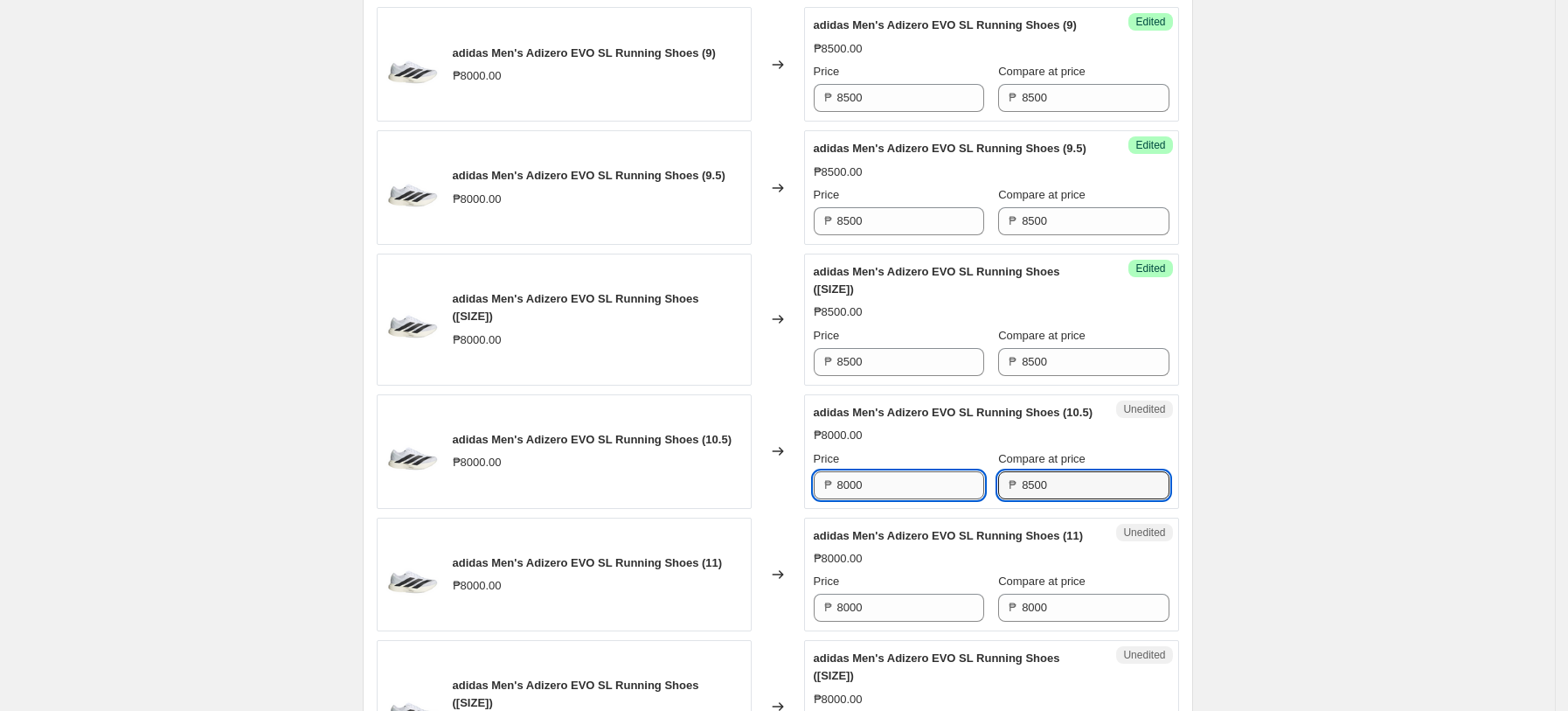 click on "8000" at bounding box center [911, 485] 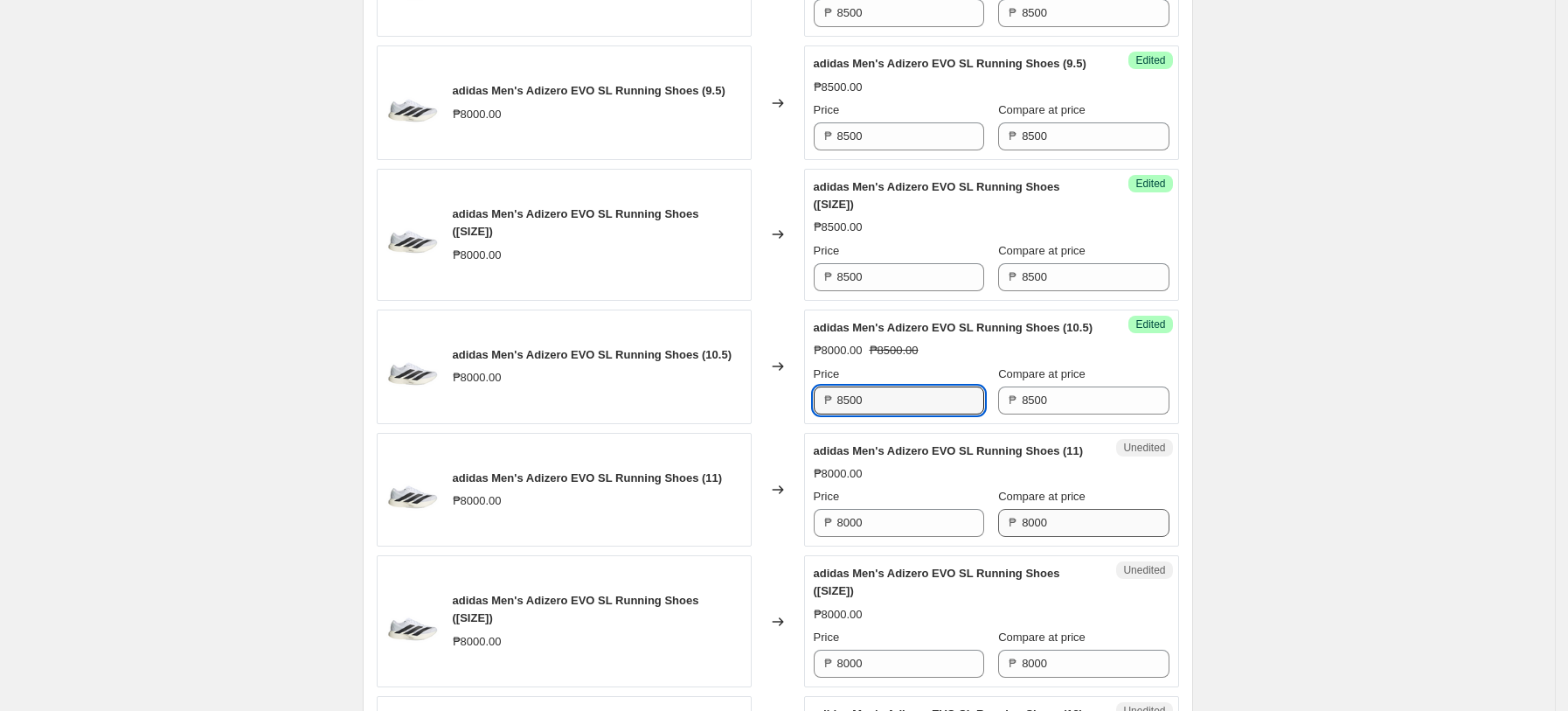 scroll, scrollTop: 896, scrollLeft: 0, axis: vertical 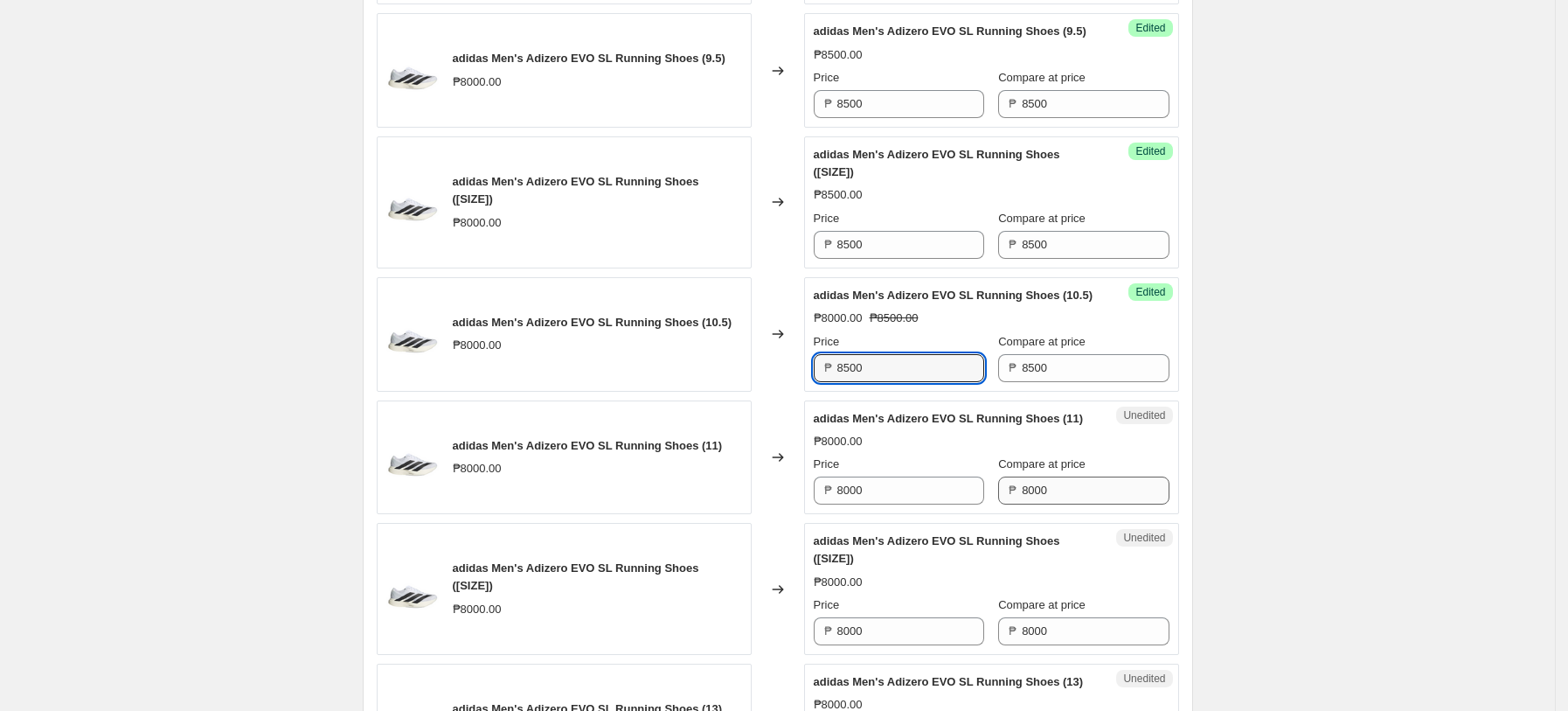 type on "8500" 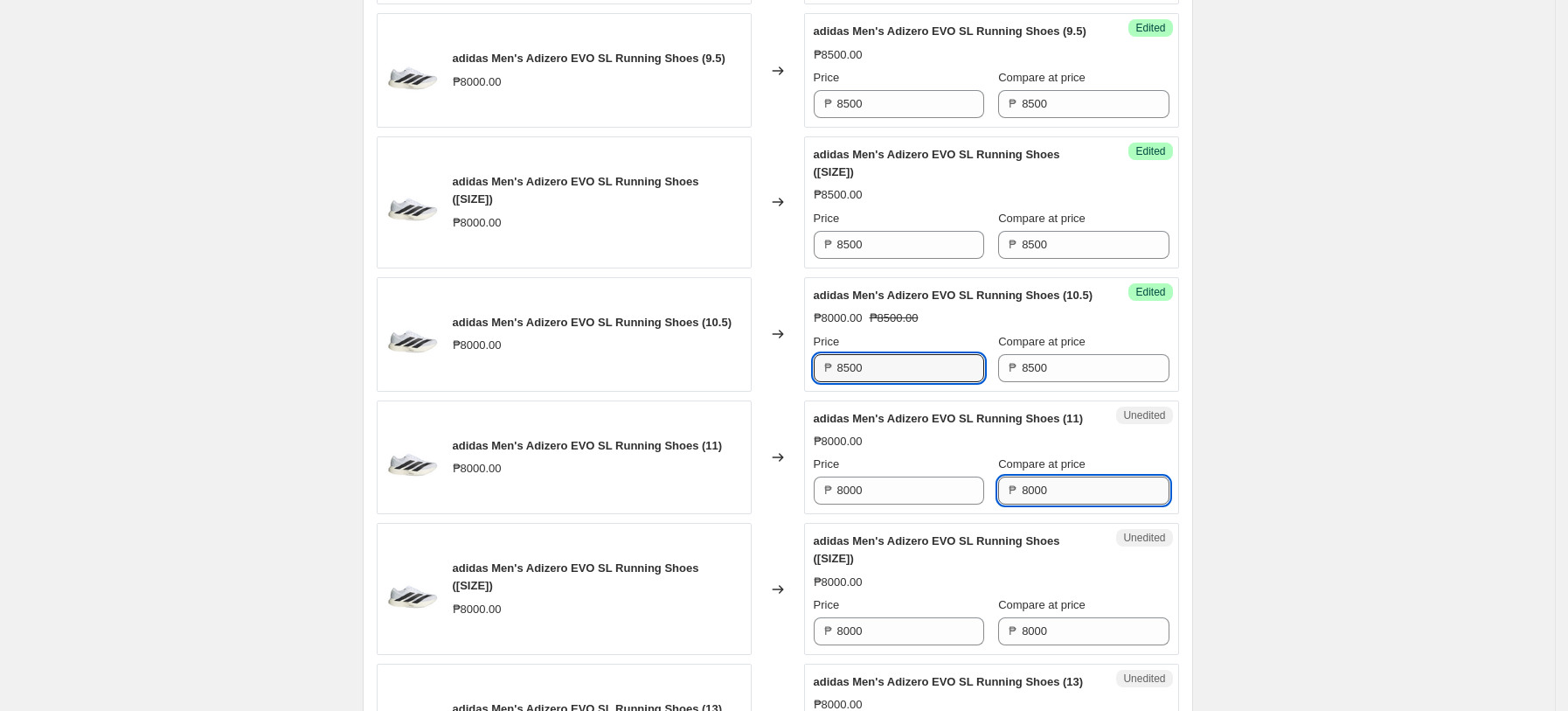 click on "8000" at bounding box center [1095, 491] 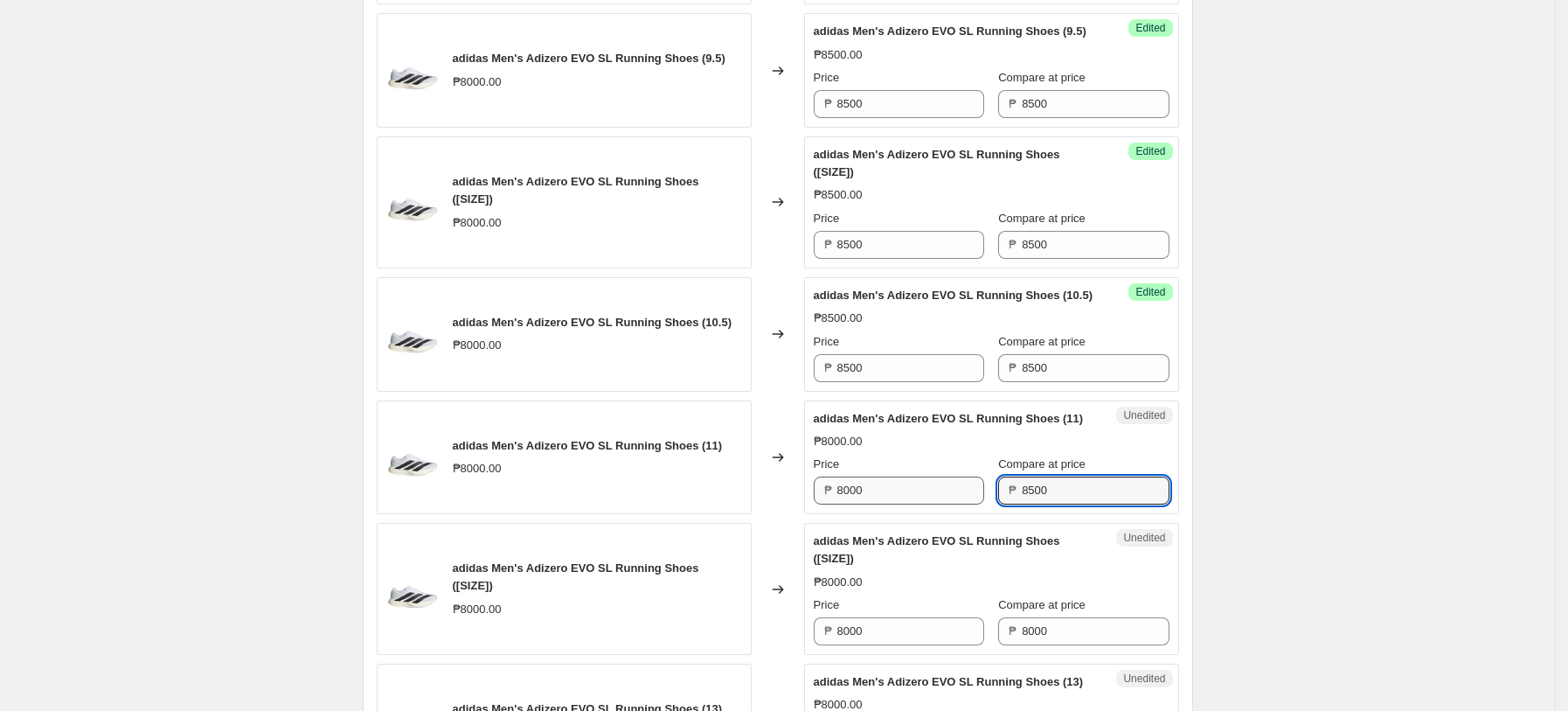 type on "8500" 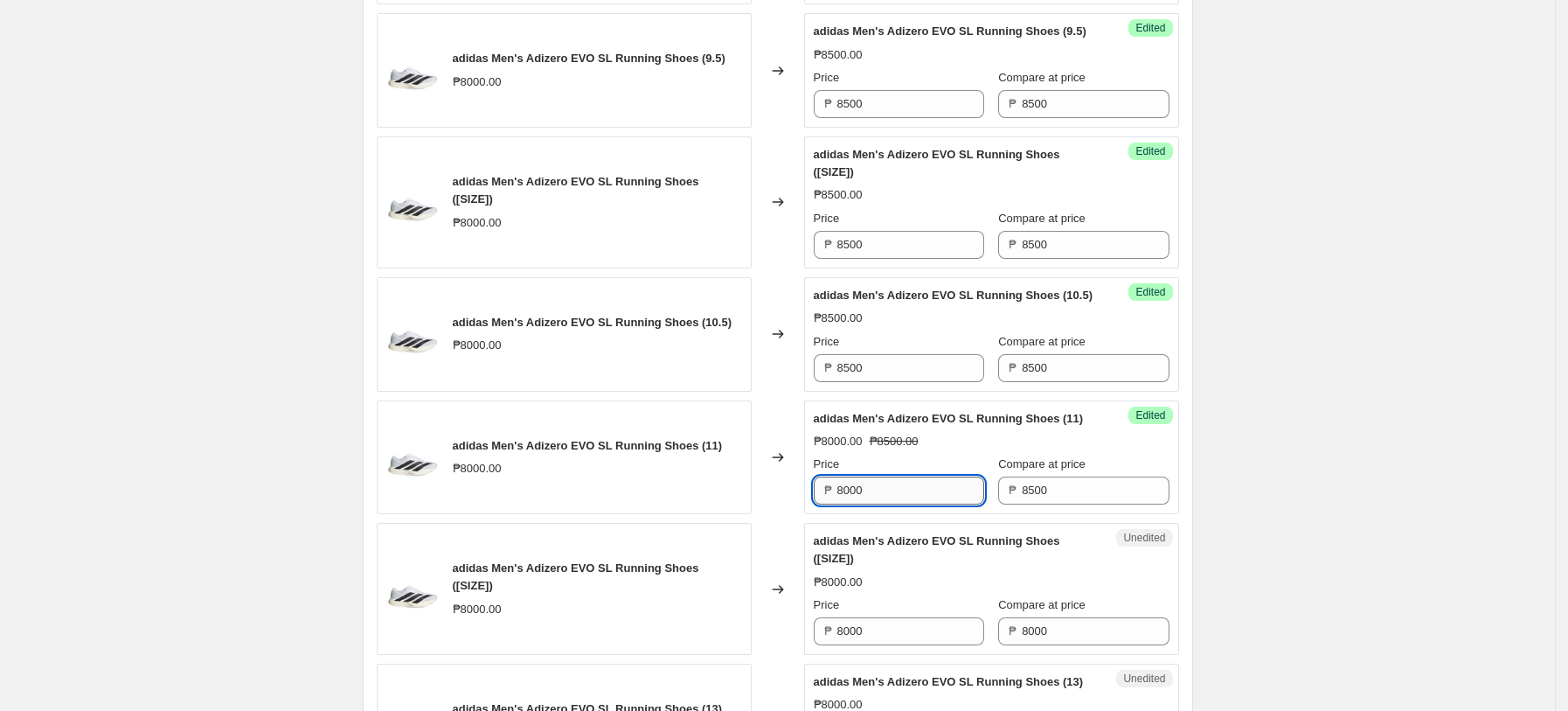 click on "8000" at bounding box center [911, 491] 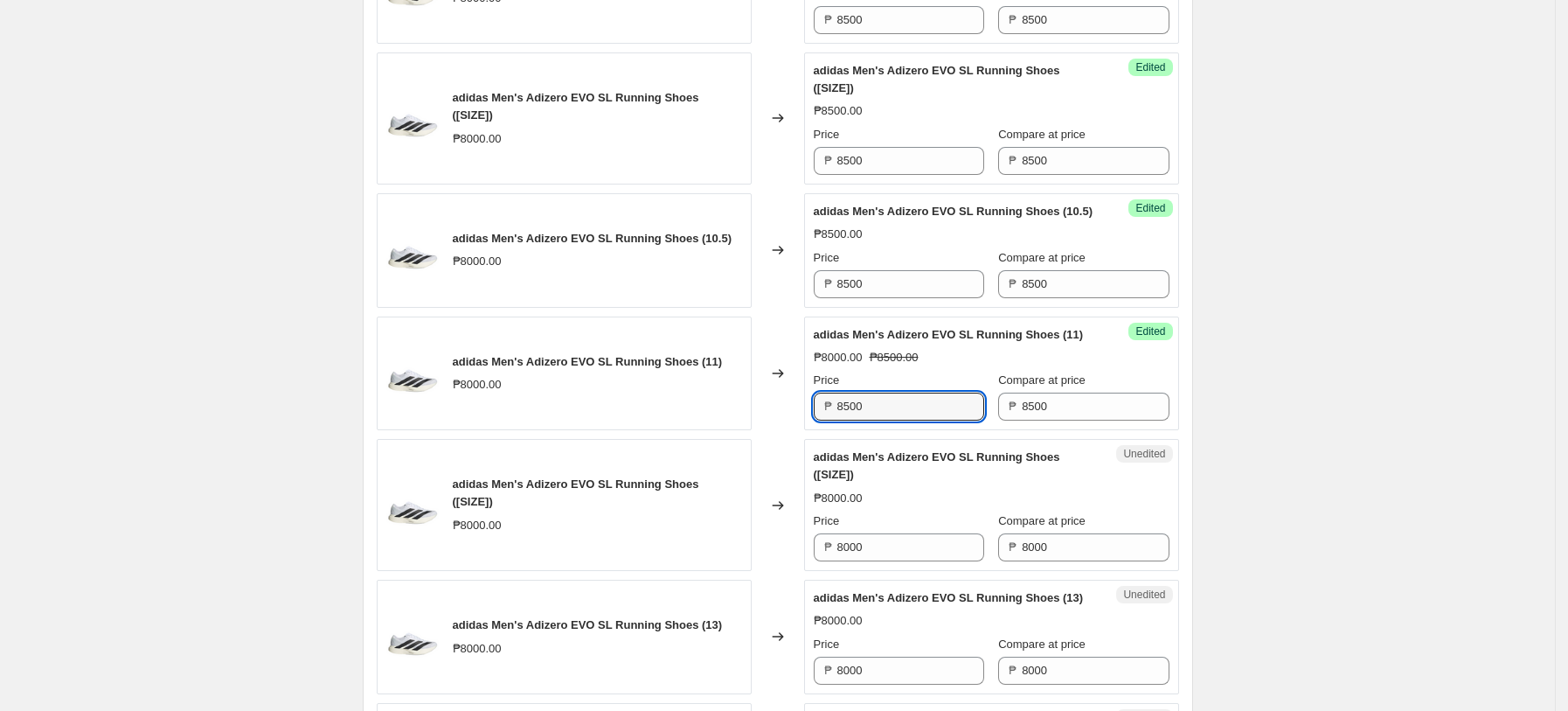 scroll, scrollTop: 1012, scrollLeft: 0, axis: vertical 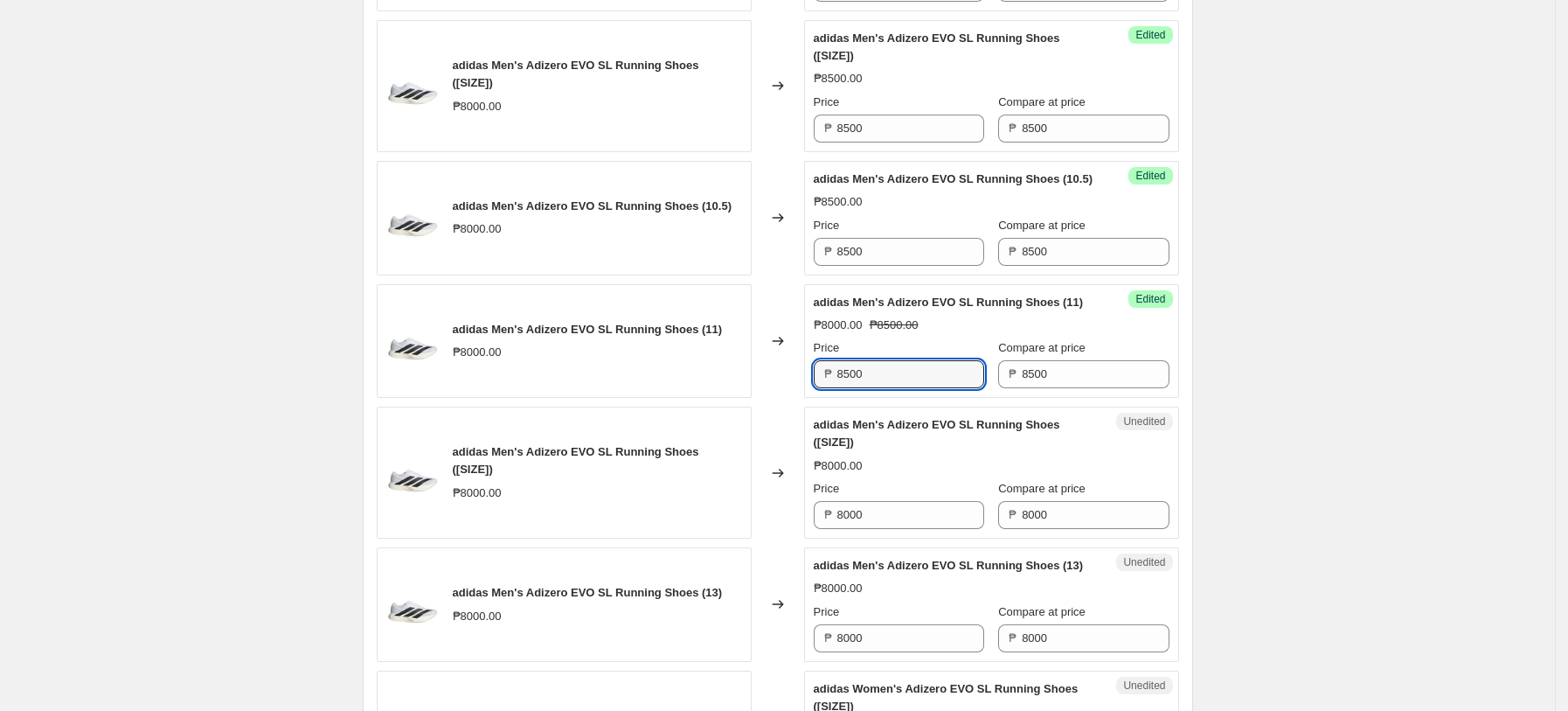 type on "8500" 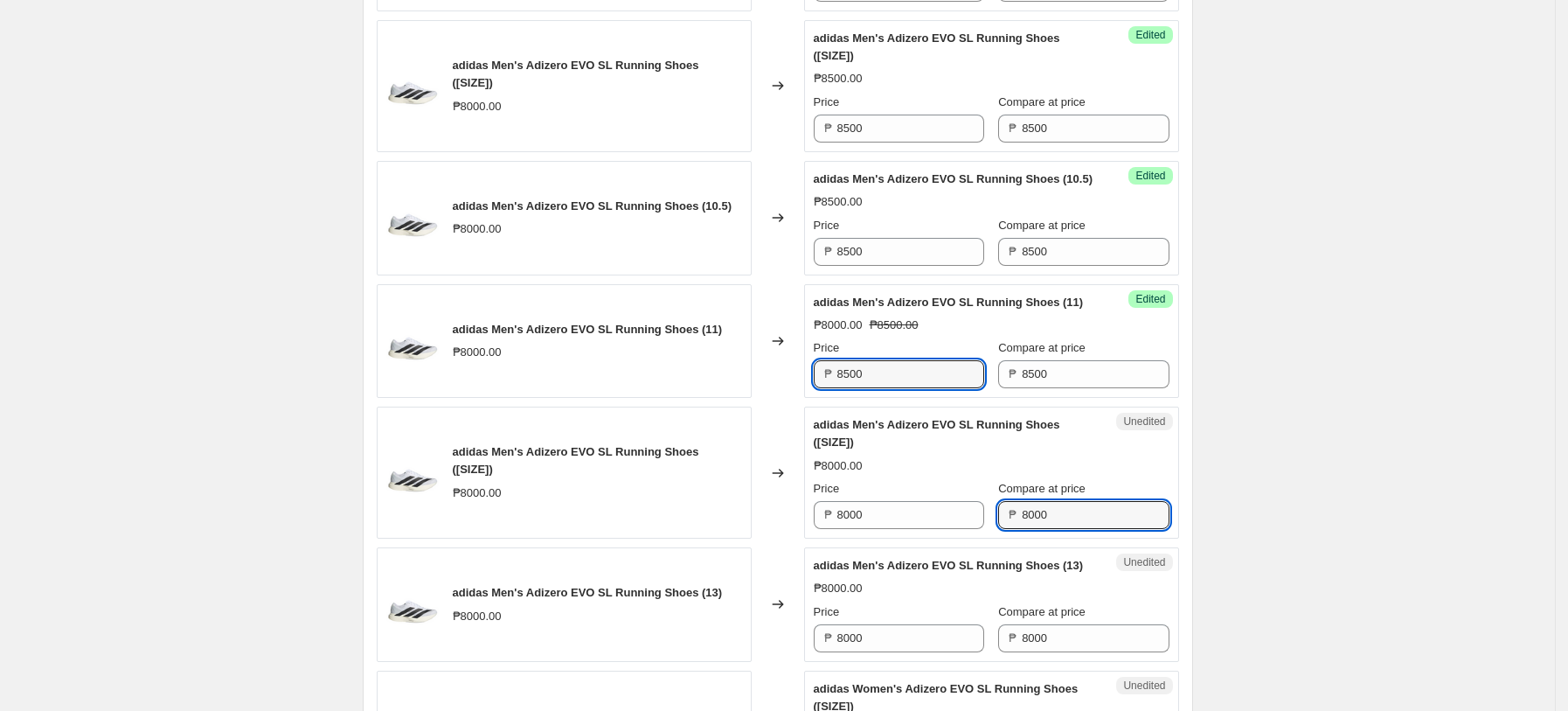click on "8000" at bounding box center [1095, 515] 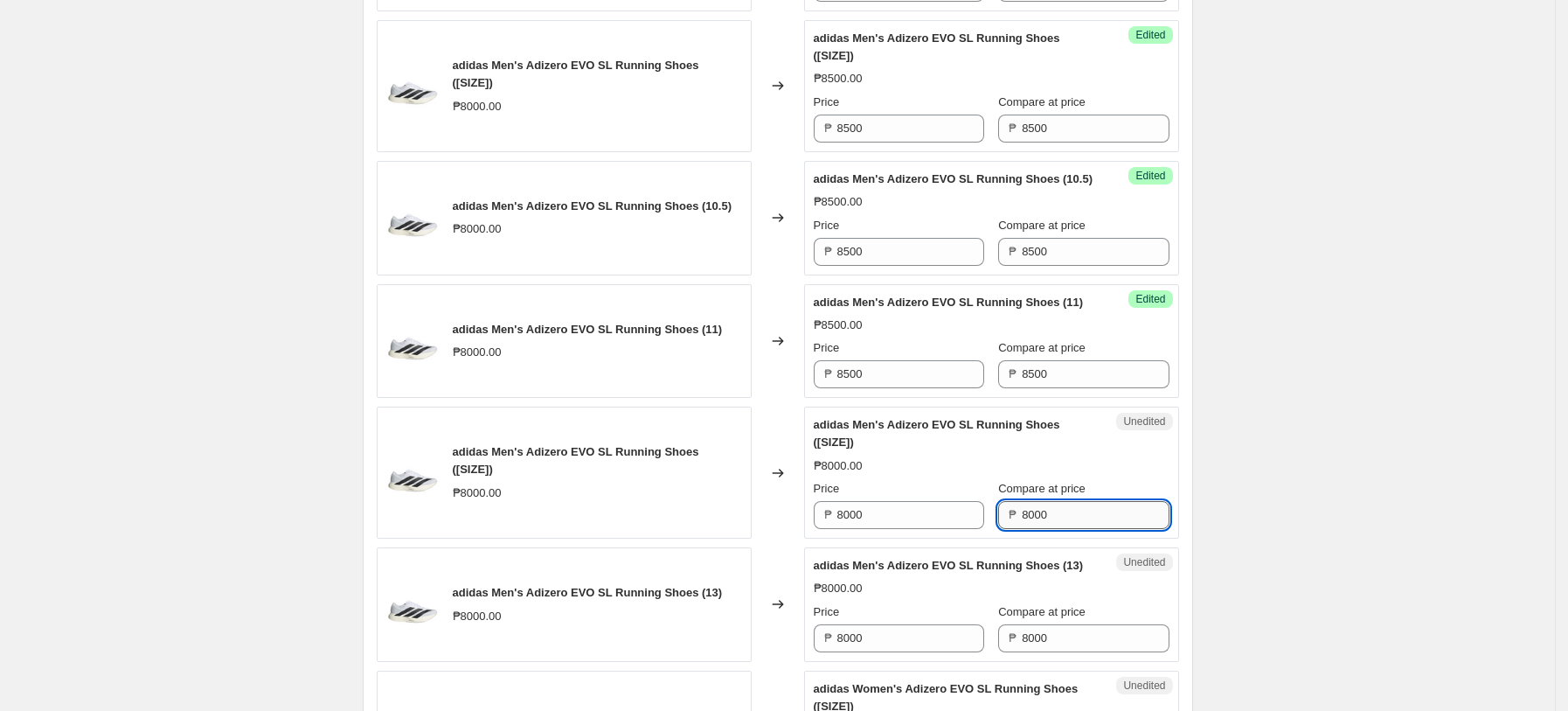 click on "8000" at bounding box center (1095, 515) 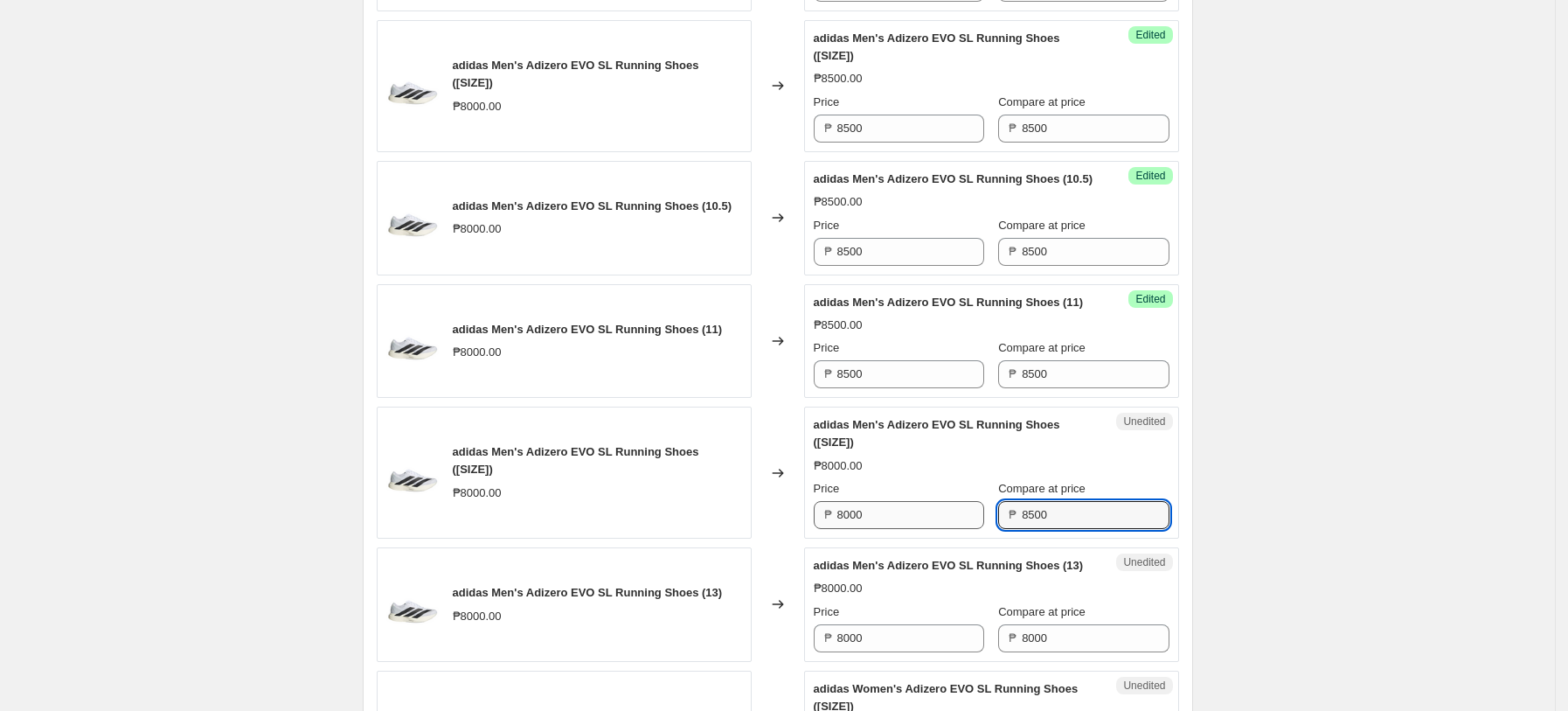 type on "8500" 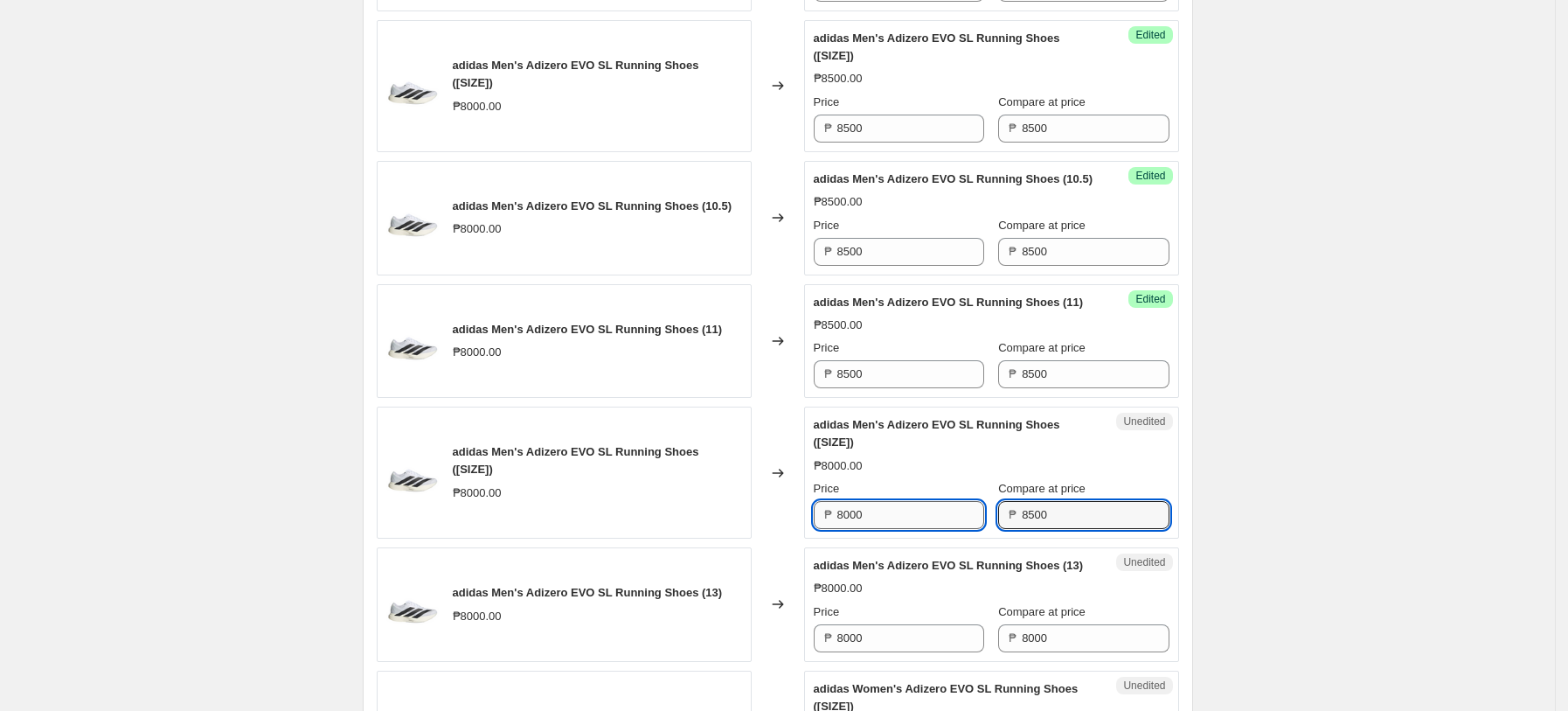 click on "8000" at bounding box center (911, 515) 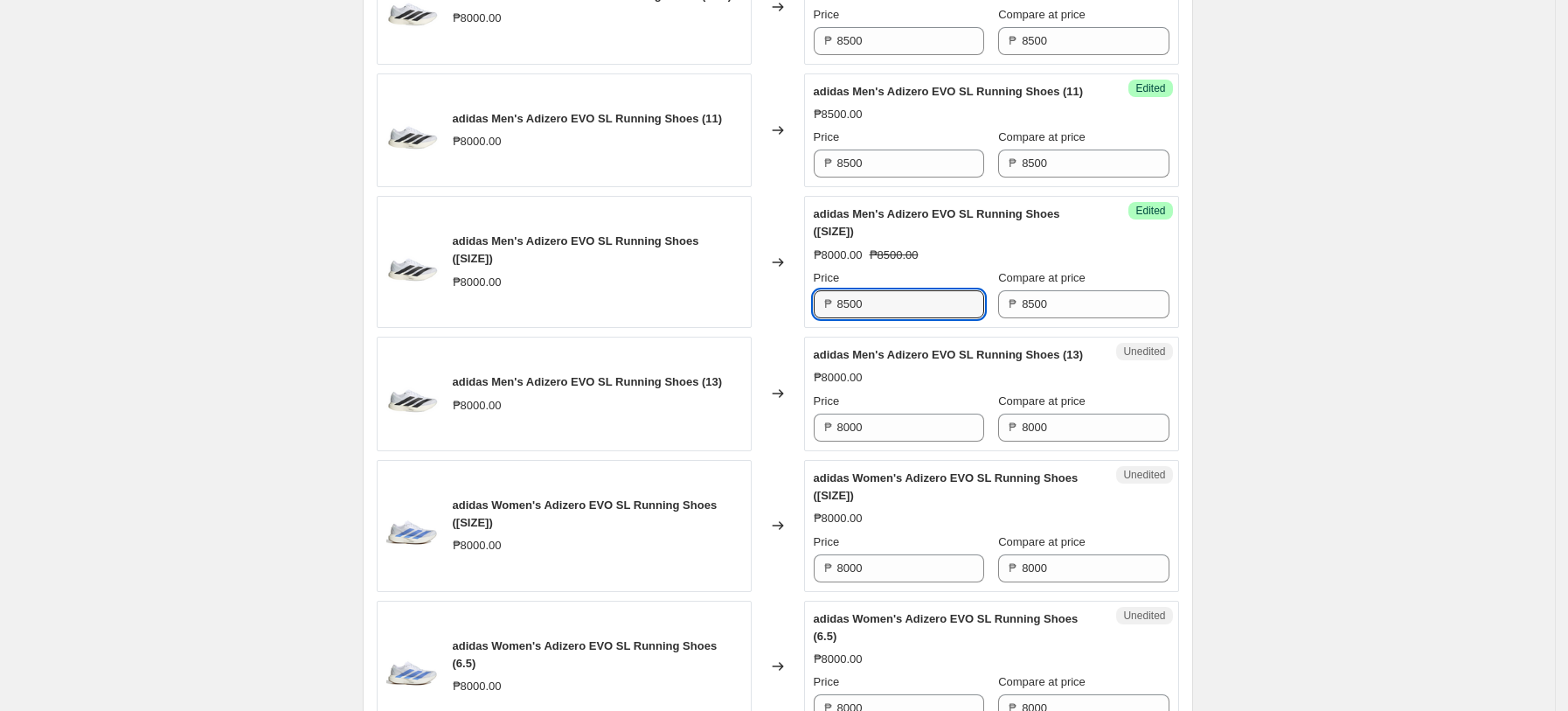 scroll, scrollTop: 1245, scrollLeft: 0, axis: vertical 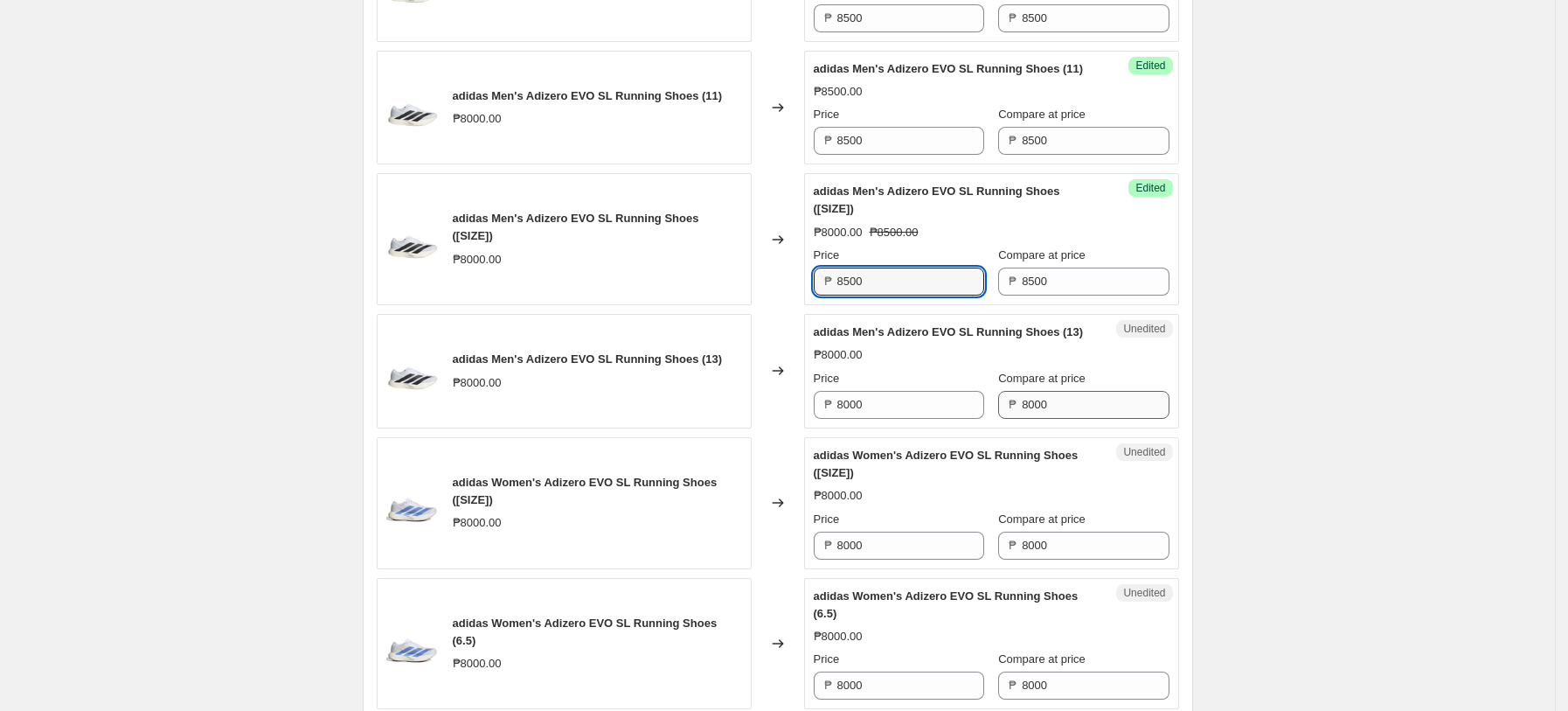 type on "8500" 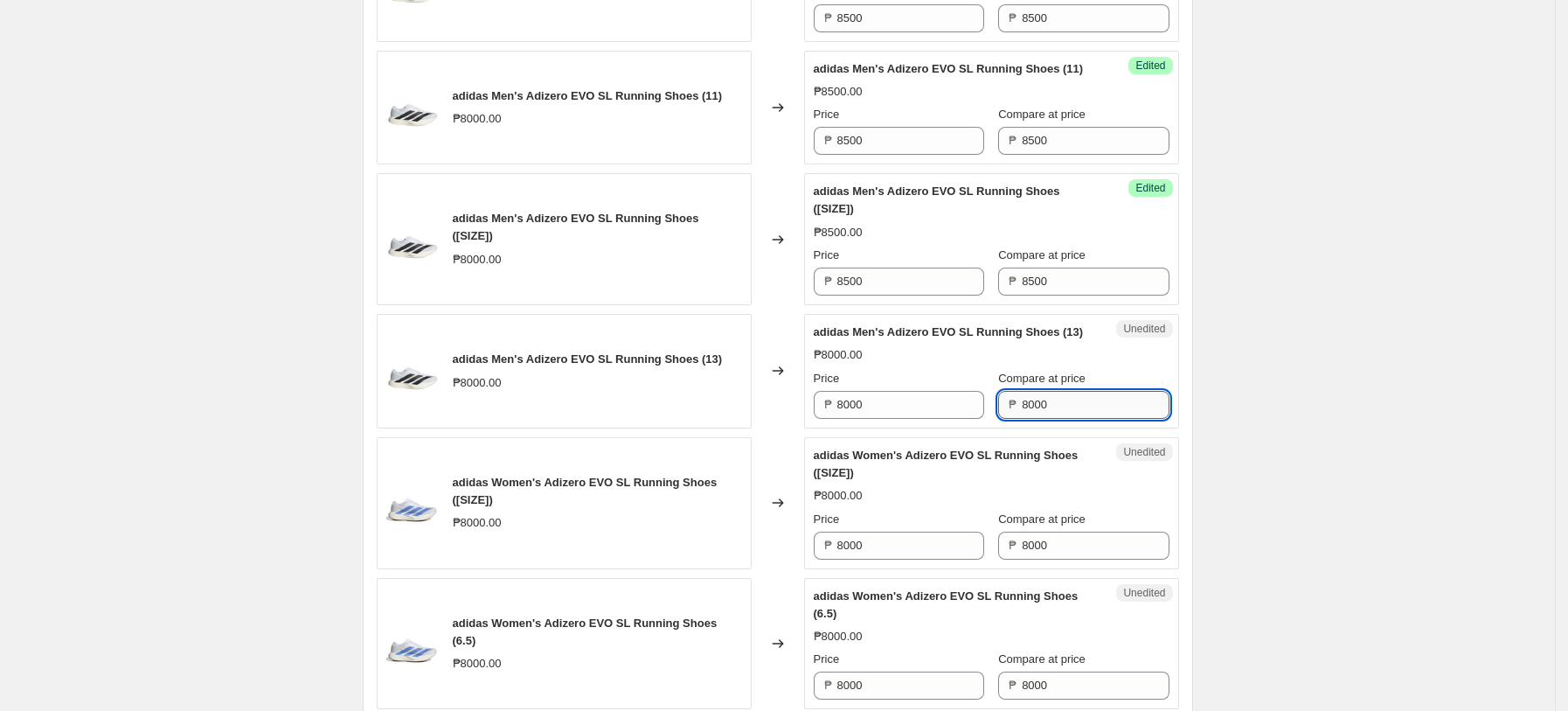click on "8000" at bounding box center [1095, 405] 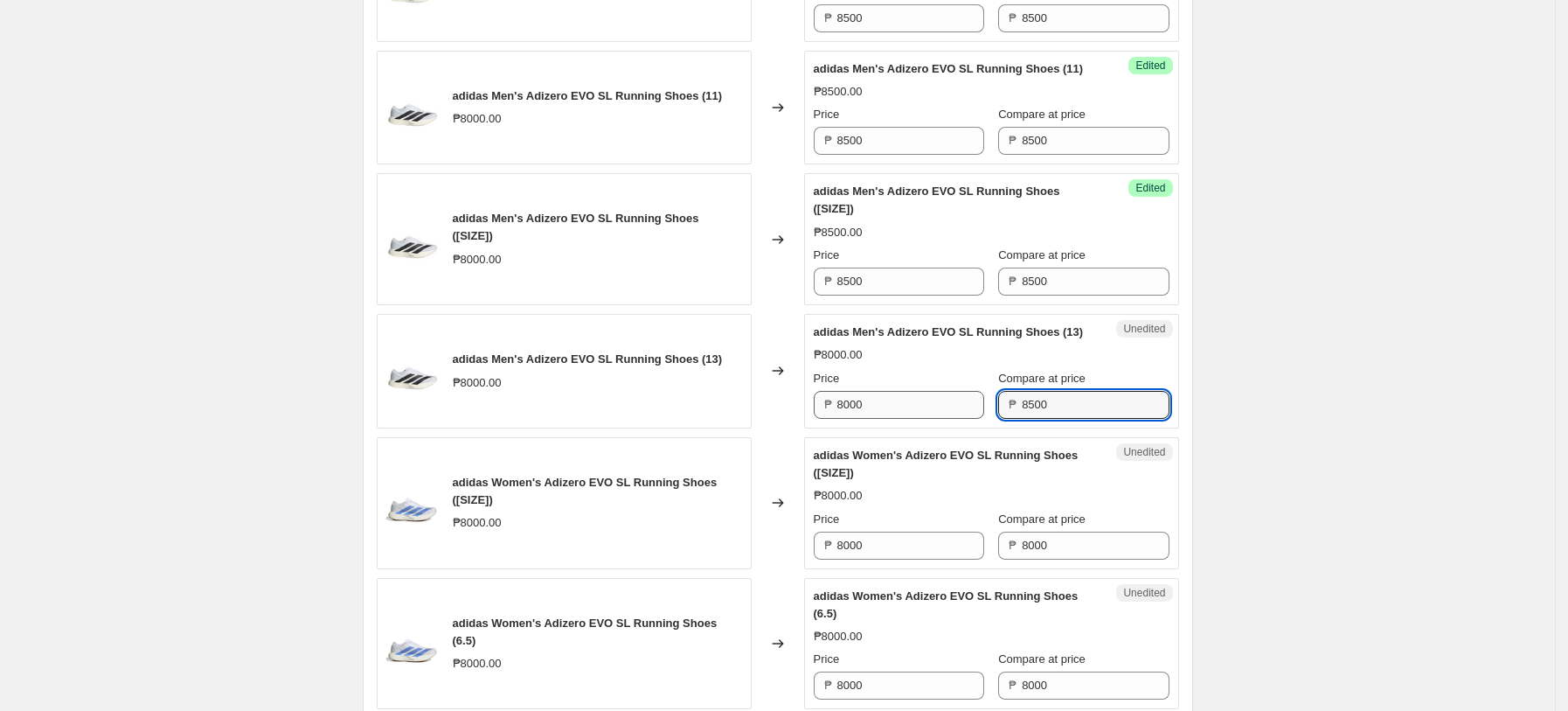 type on "8500" 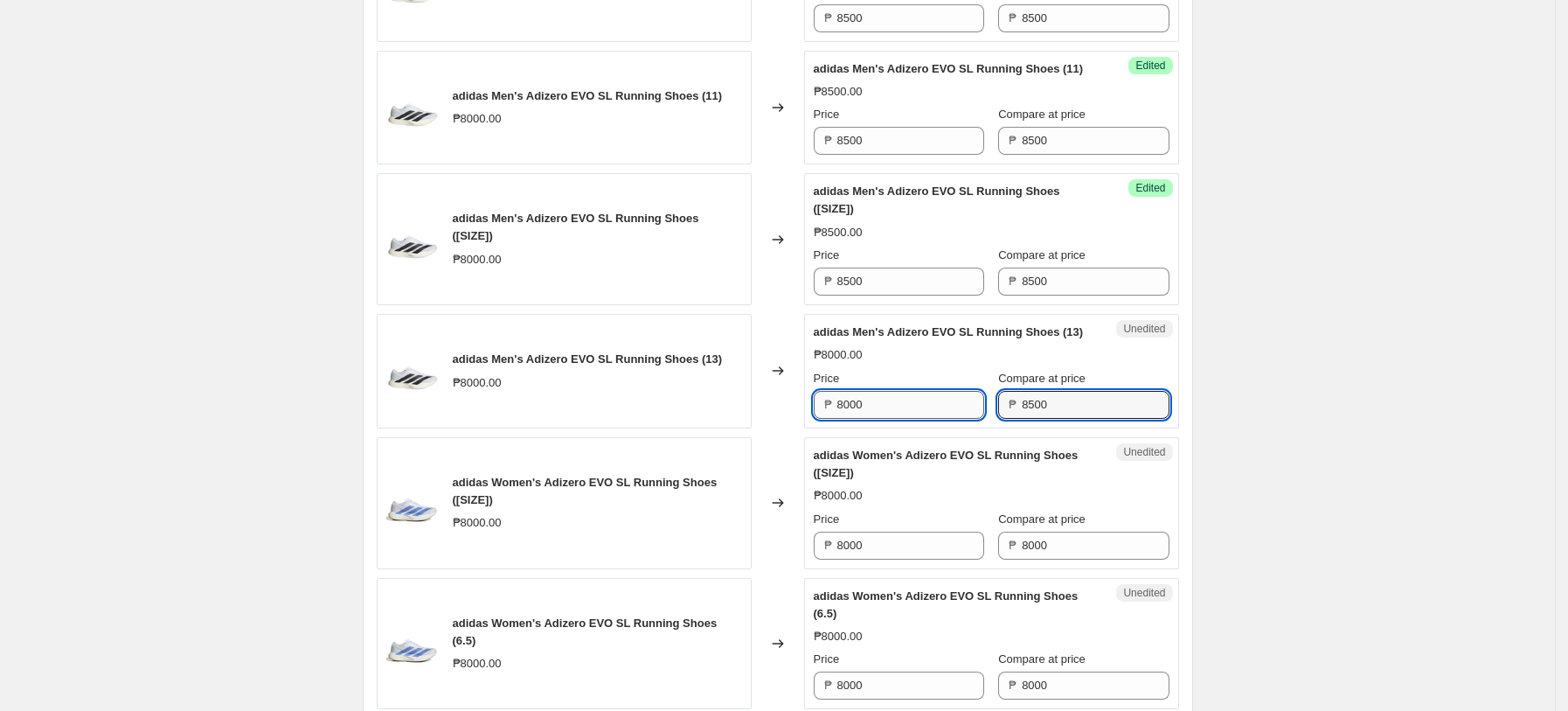 click on "8000" at bounding box center [911, 405] 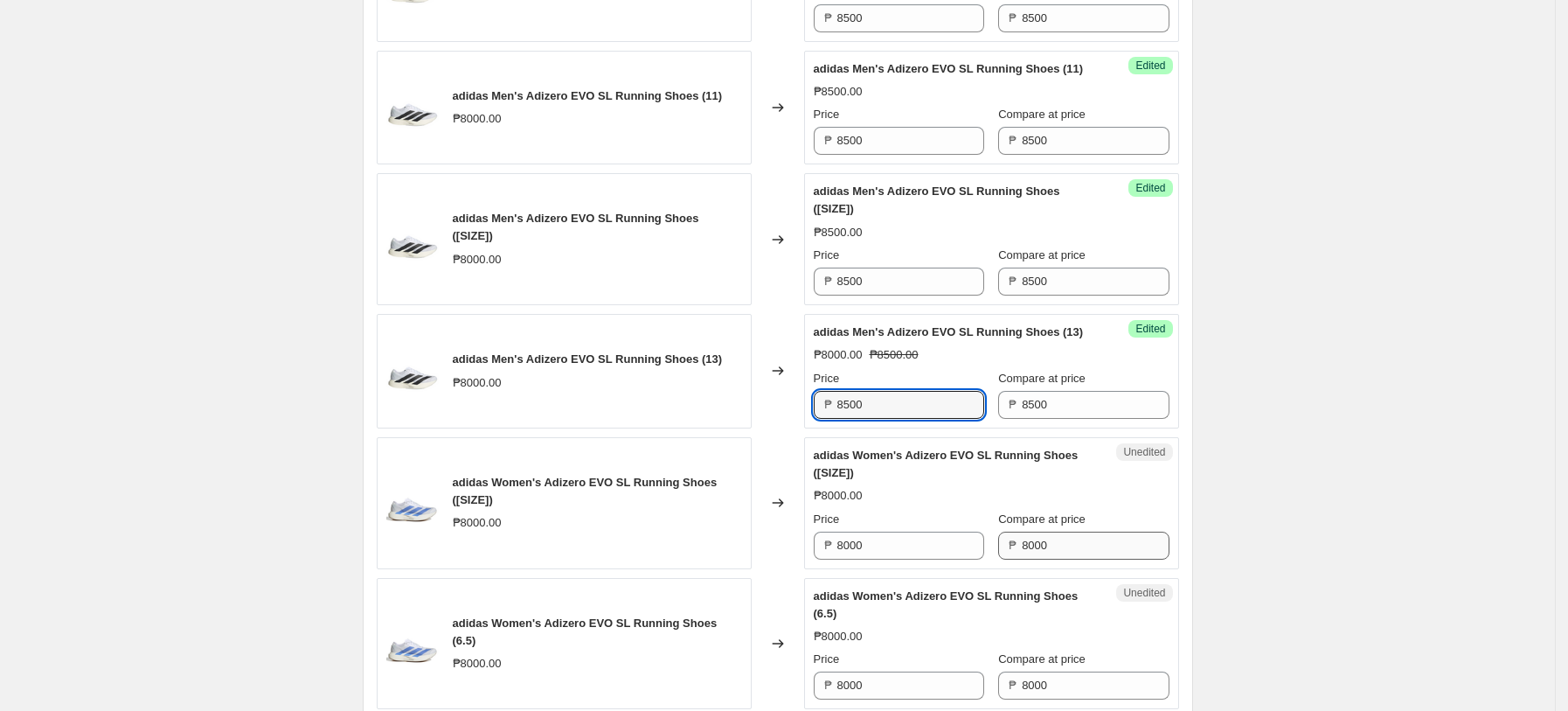 type on "8500" 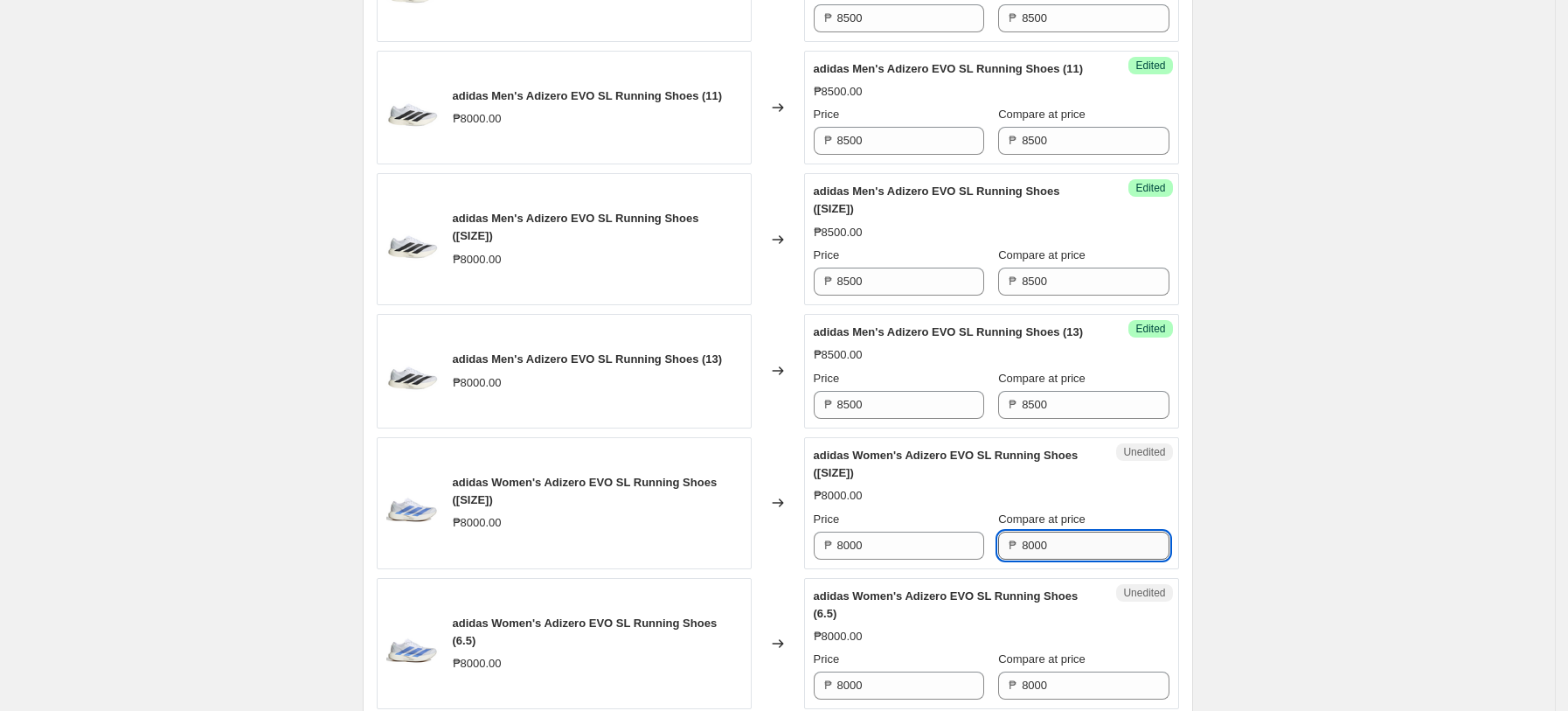 click on "8000" at bounding box center [1095, 546] 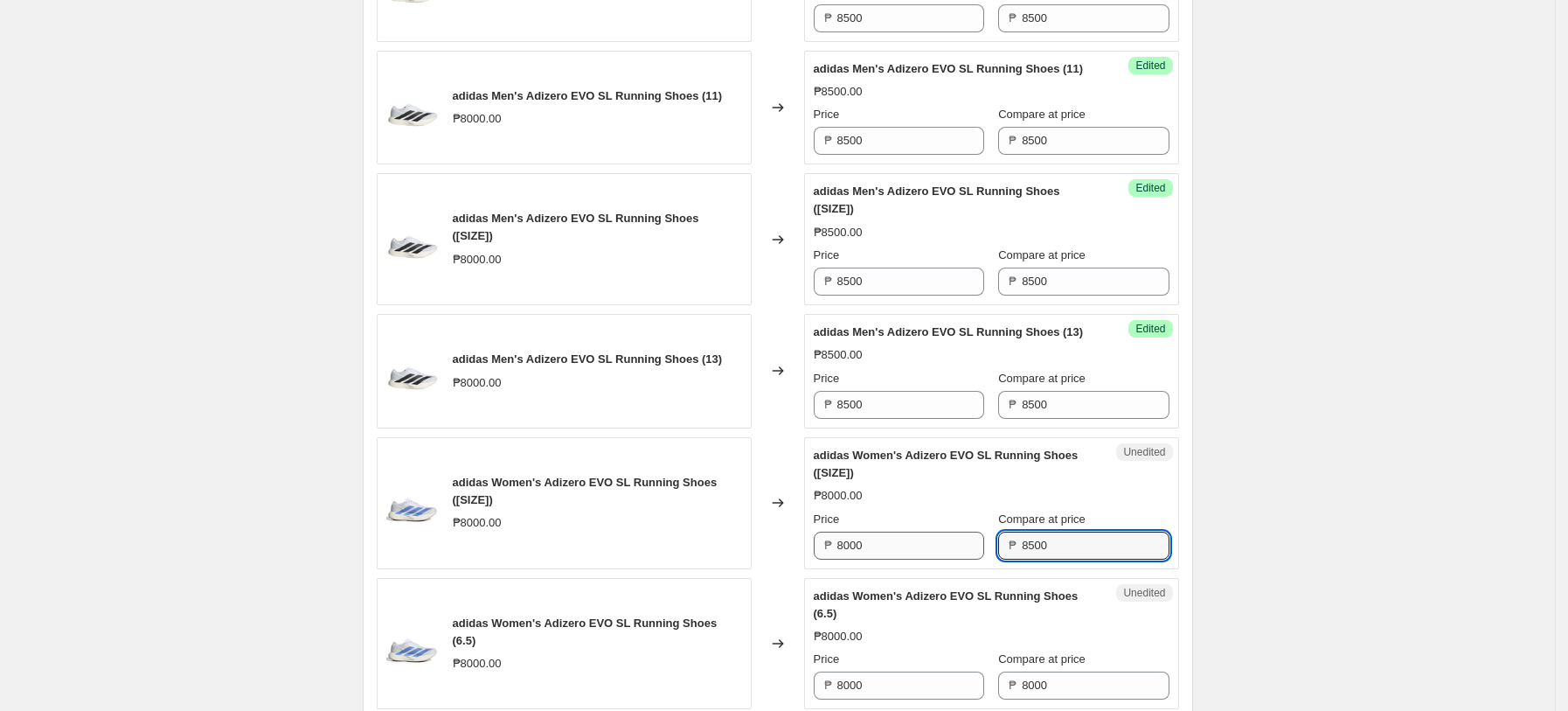type on "8500" 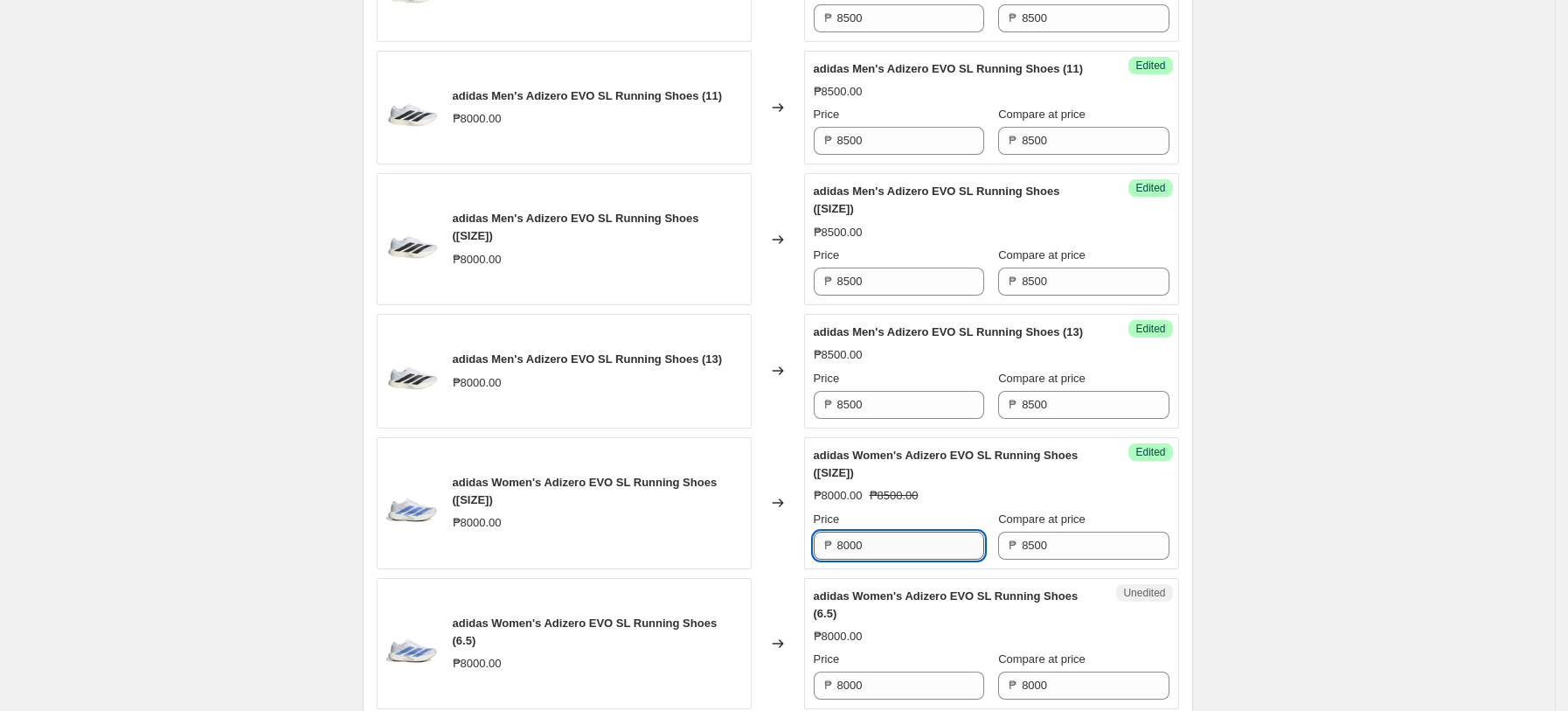 click on "8000" at bounding box center [911, 546] 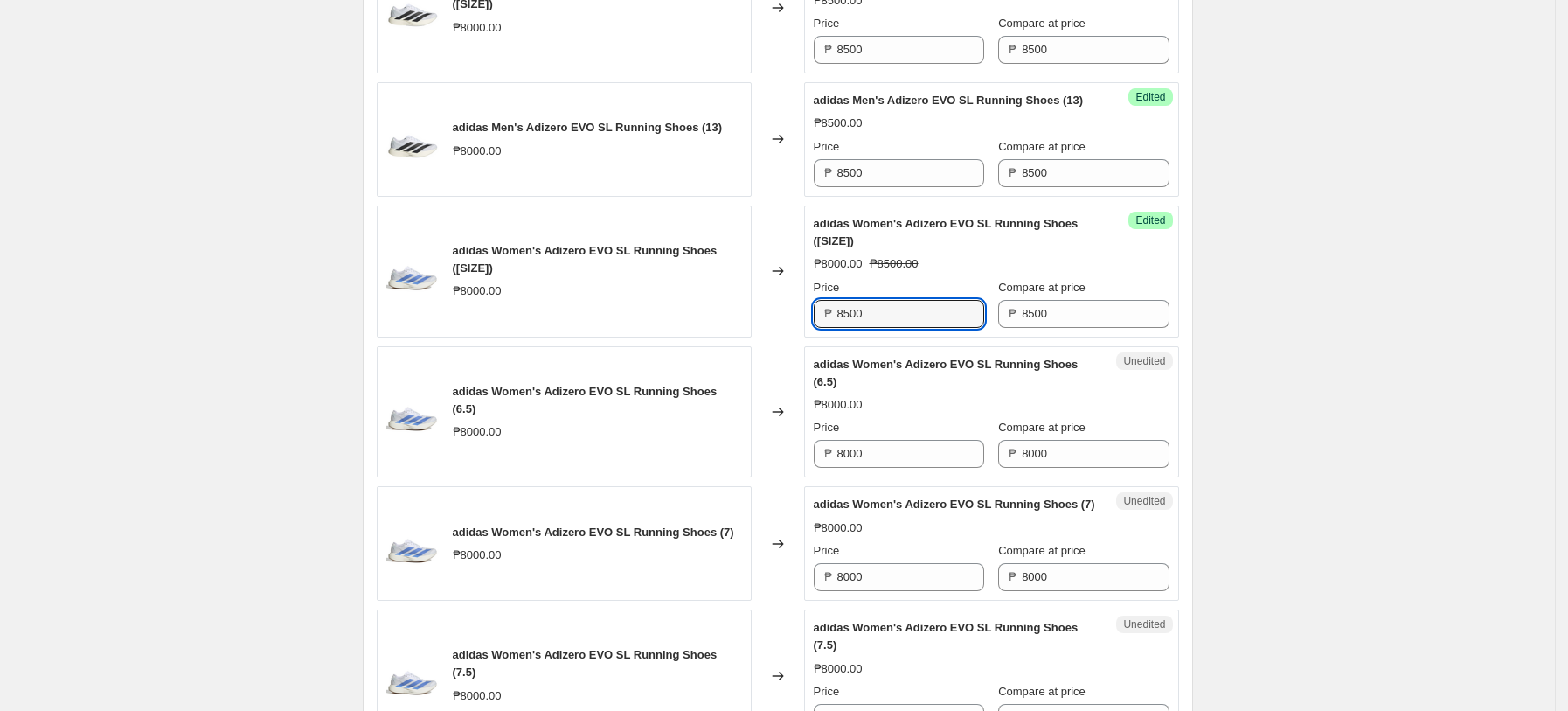 scroll, scrollTop: 1478, scrollLeft: 0, axis: vertical 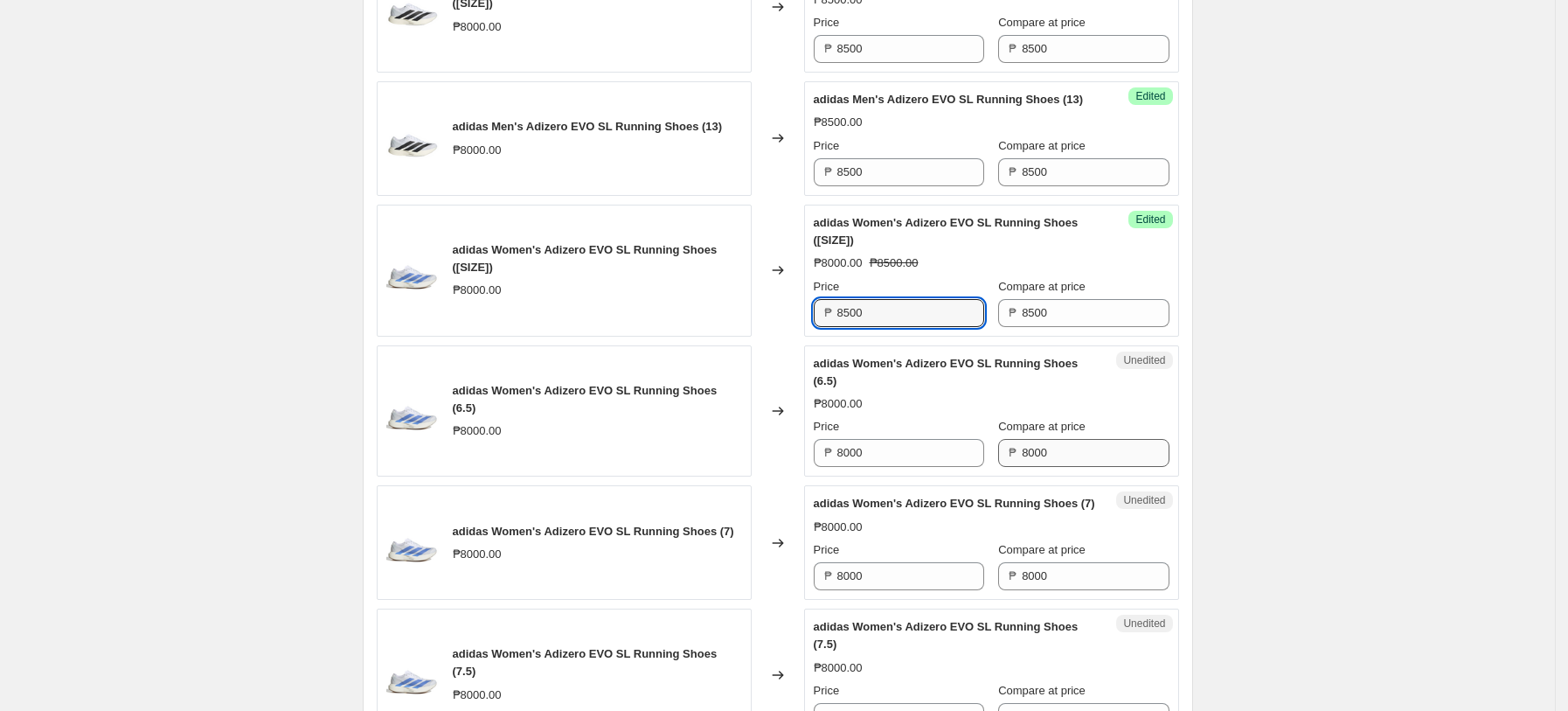 type on "8500" 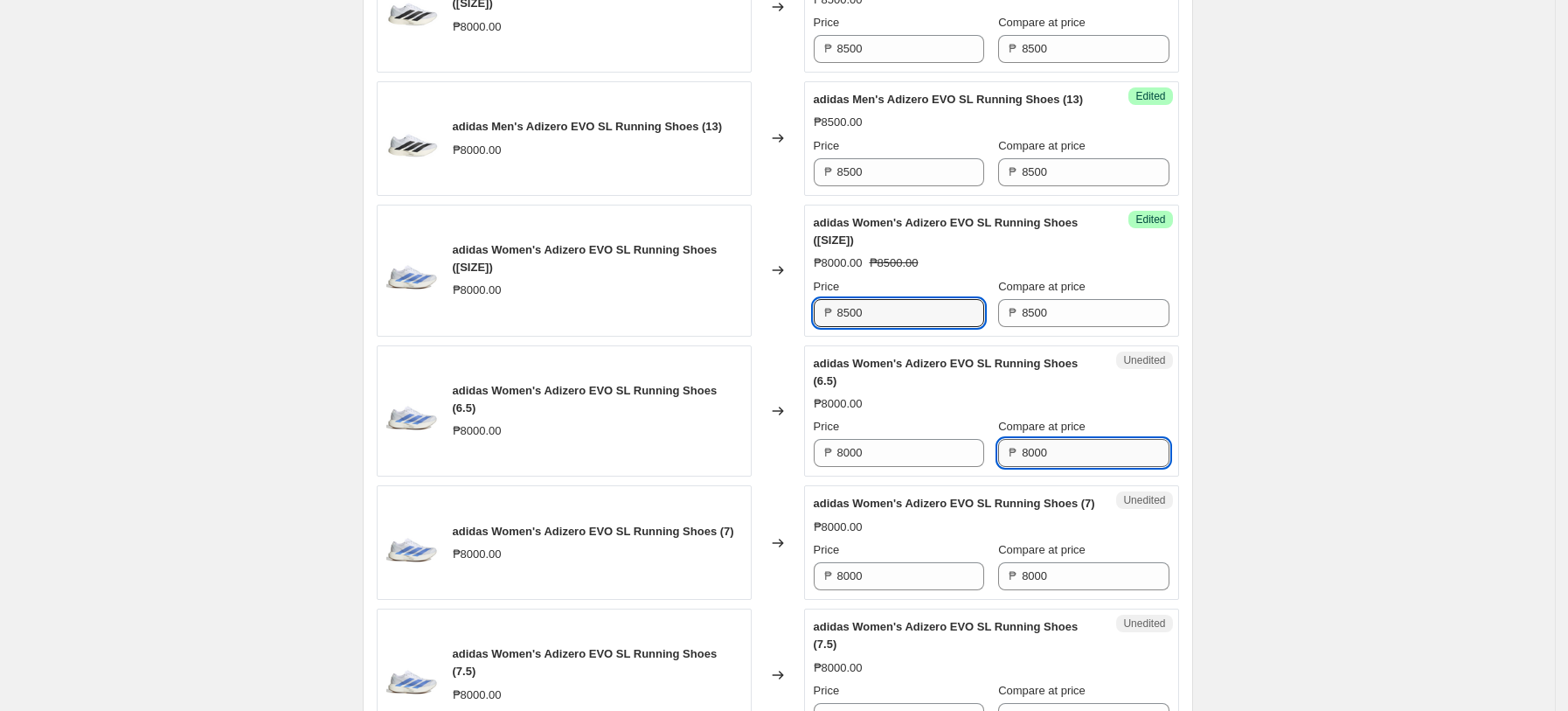 click on "8000" at bounding box center [1095, 453] 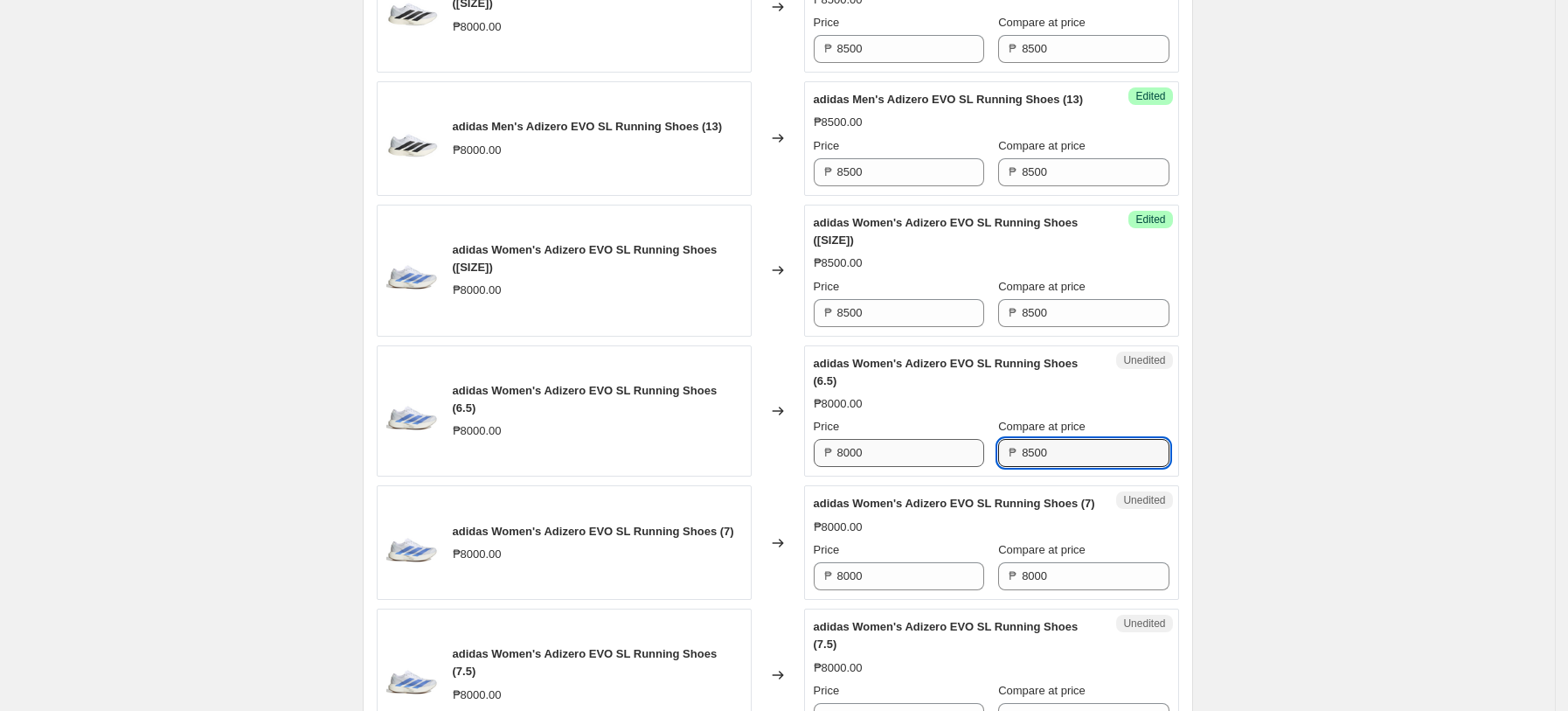 type on "8500" 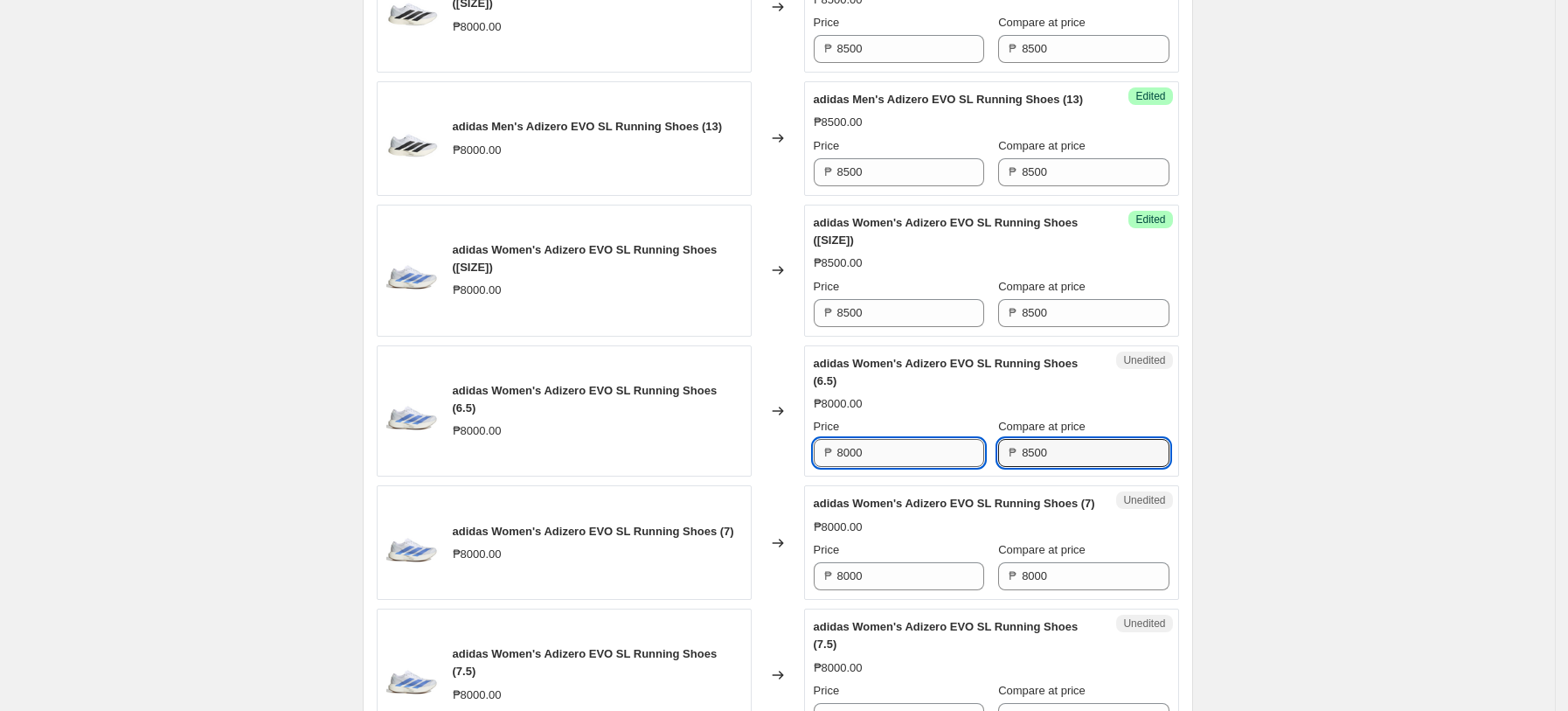 click on "8000" at bounding box center [911, 453] 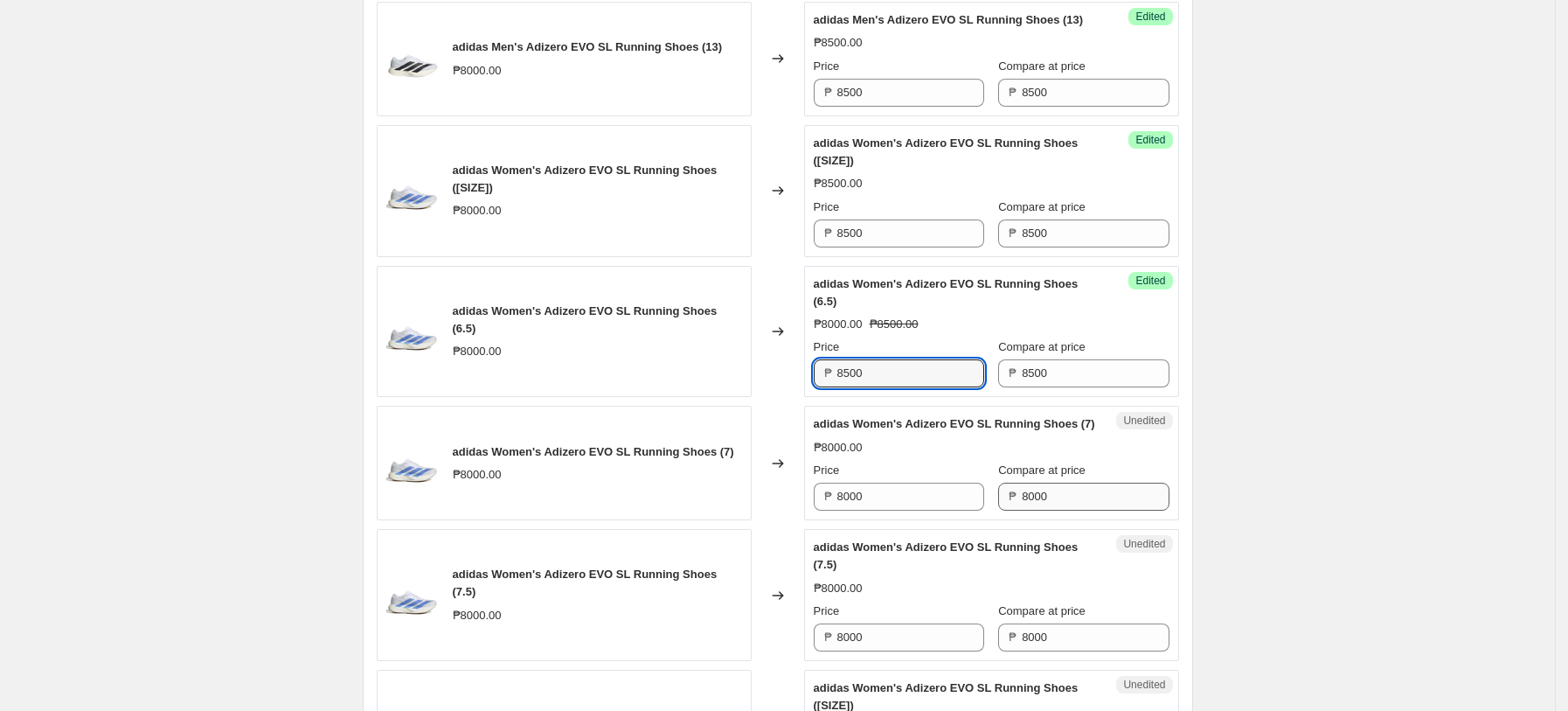 scroll, scrollTop: 1595, scrollLeft: 0, axis: vertical 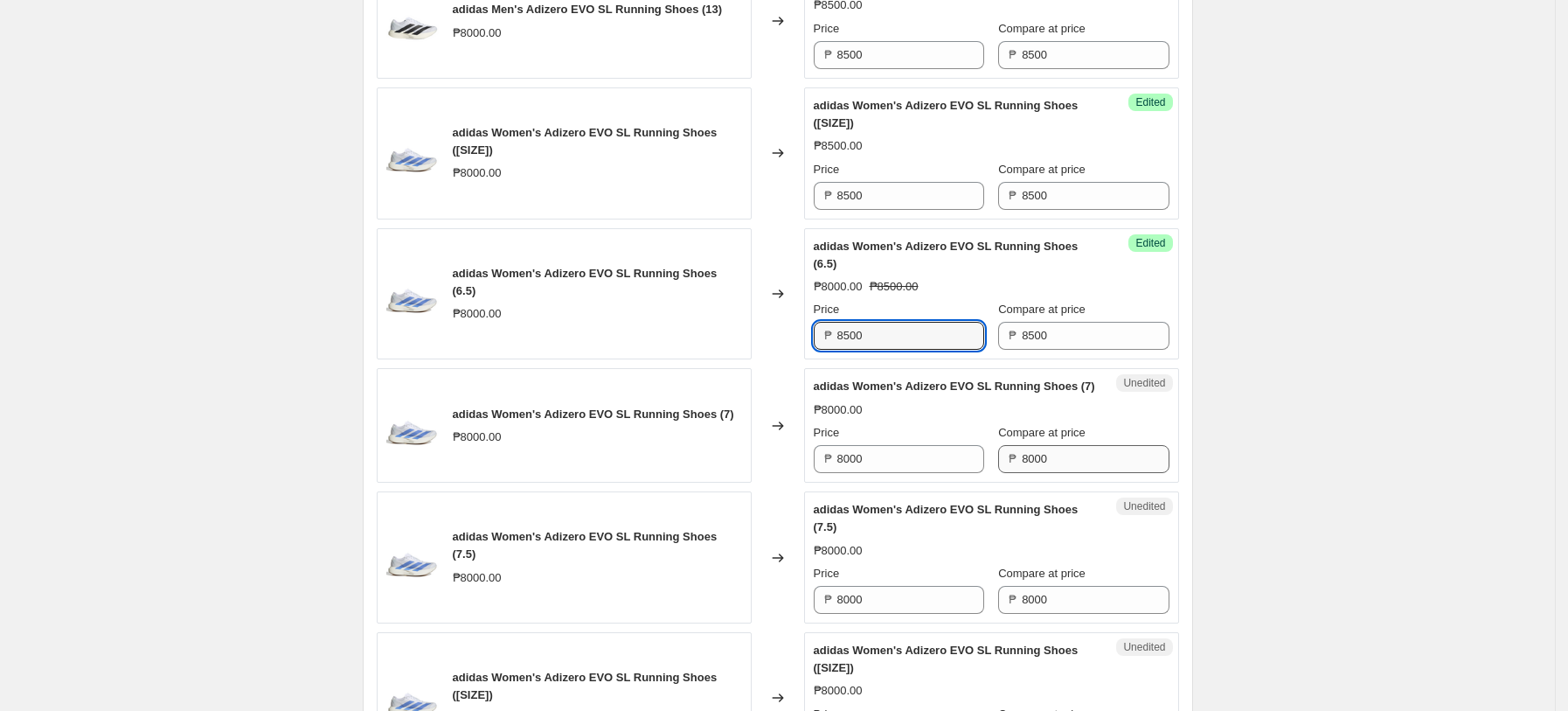 type on "8500" 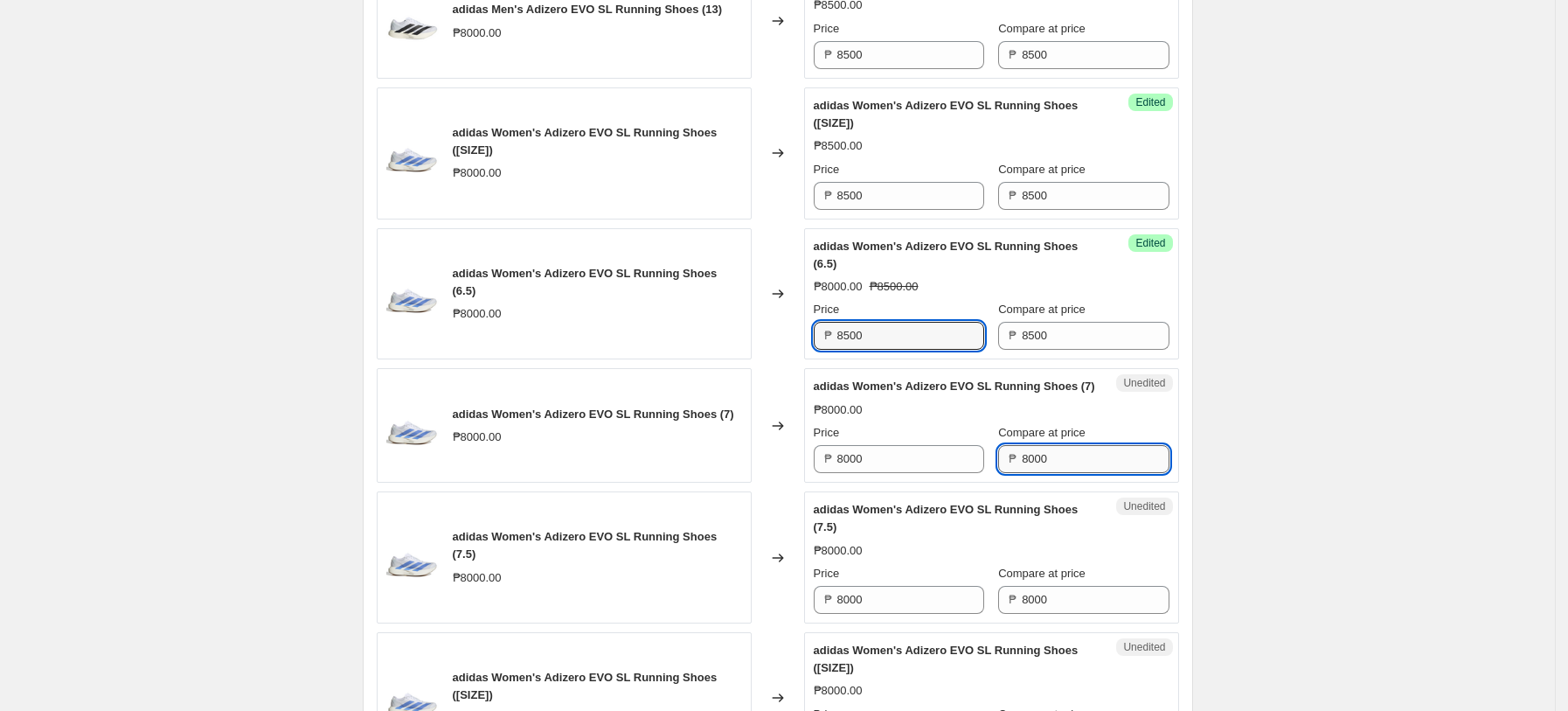 click on "8000" at bounding box center (1095, 459) 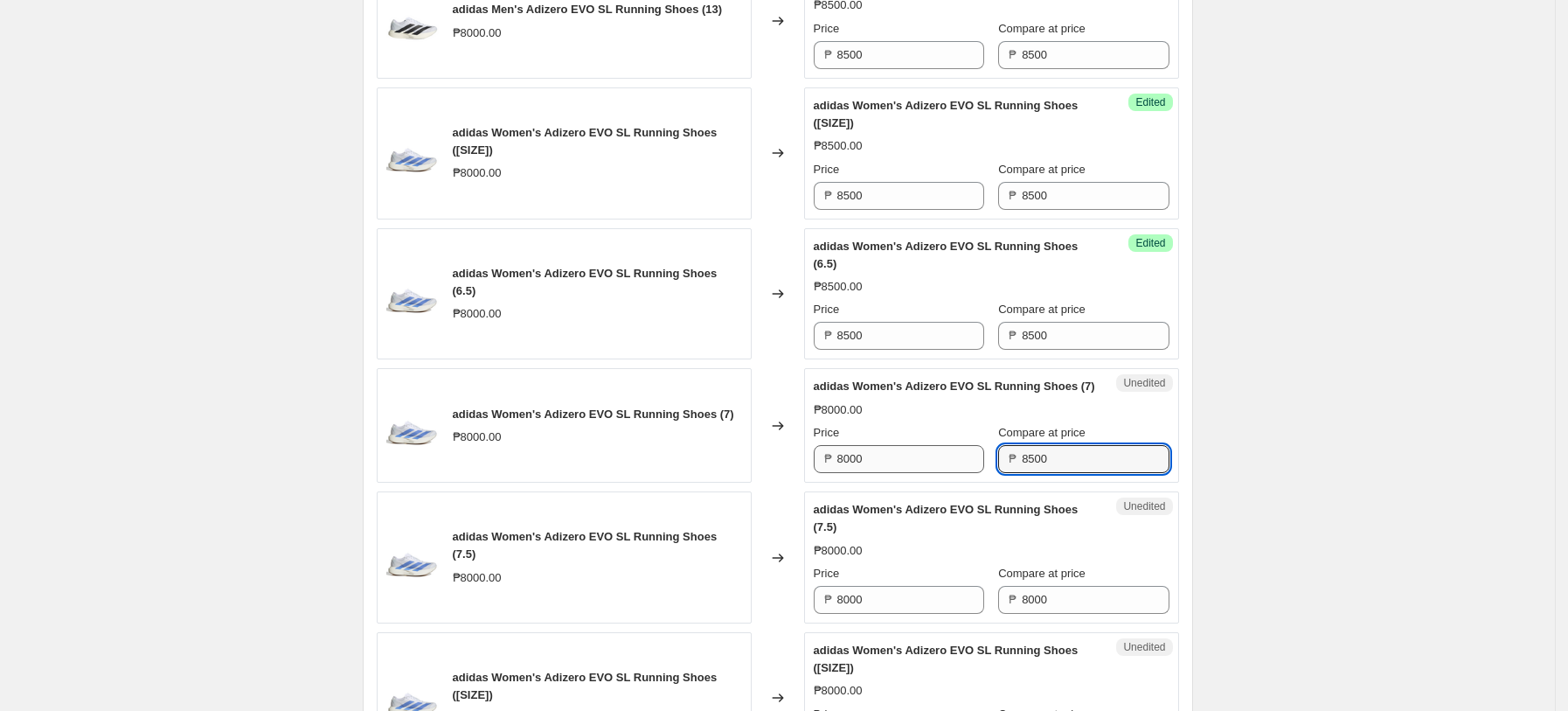 type on "8500" 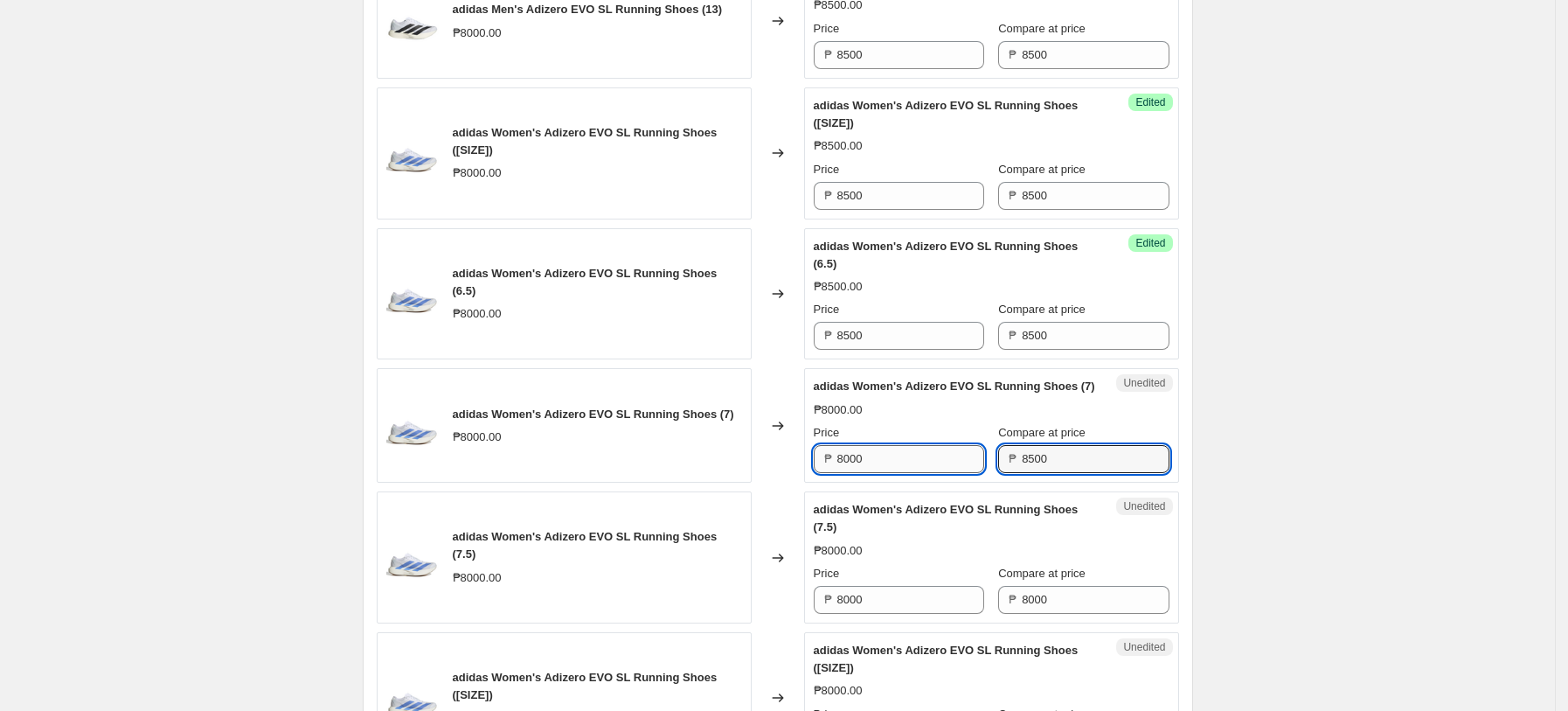 click on "8000" at bounding box center (911, 459) 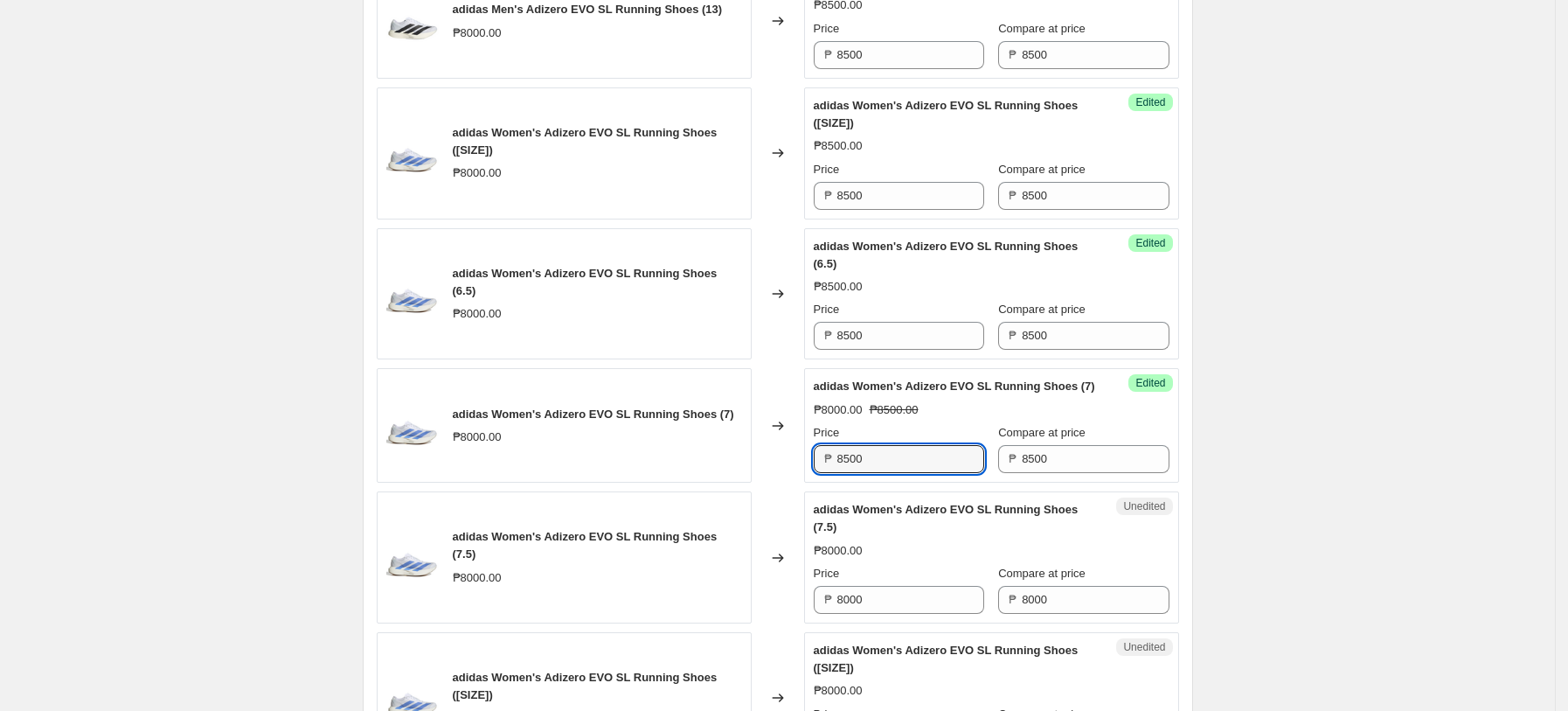 scroll, scrollTop: 1828, scrollLeft: 0, axis: vertical 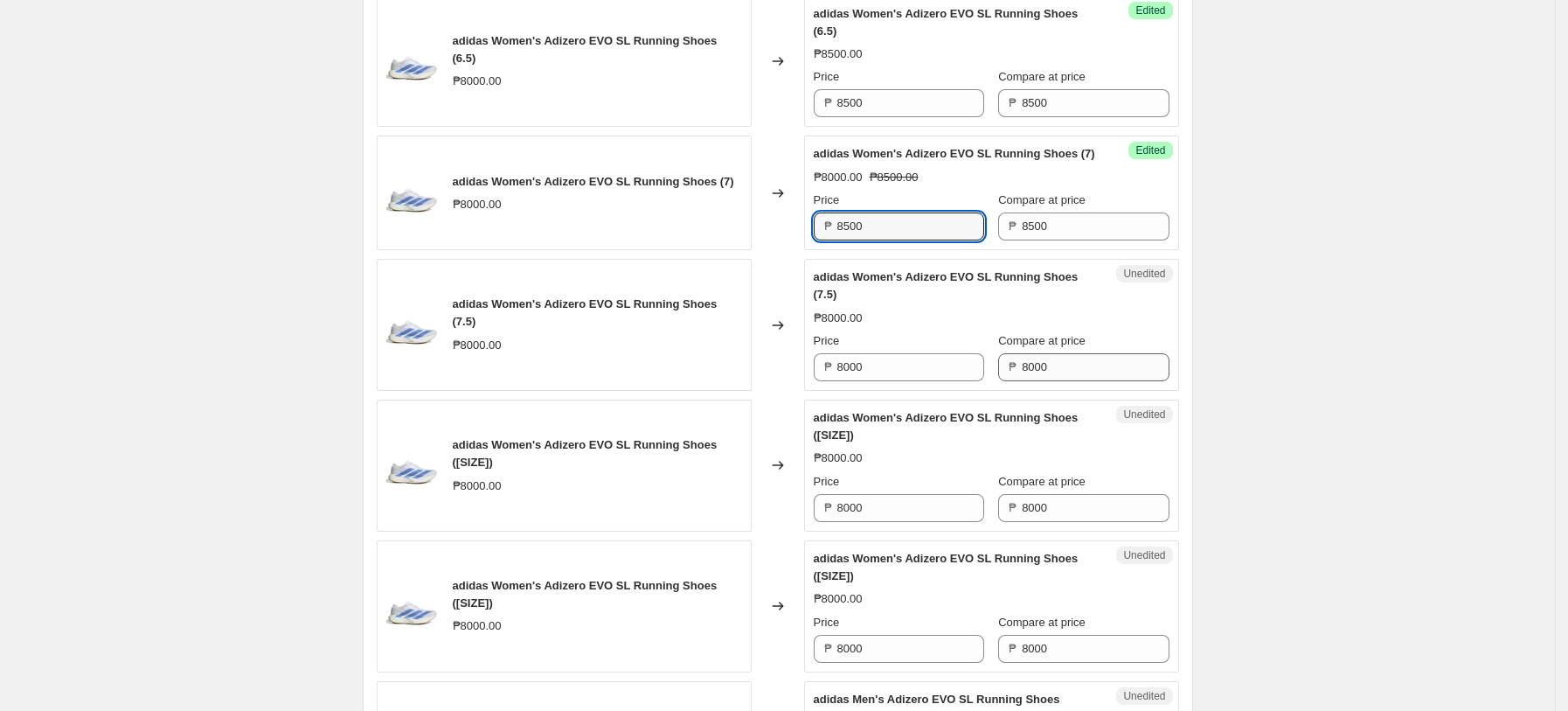 type on "8500" 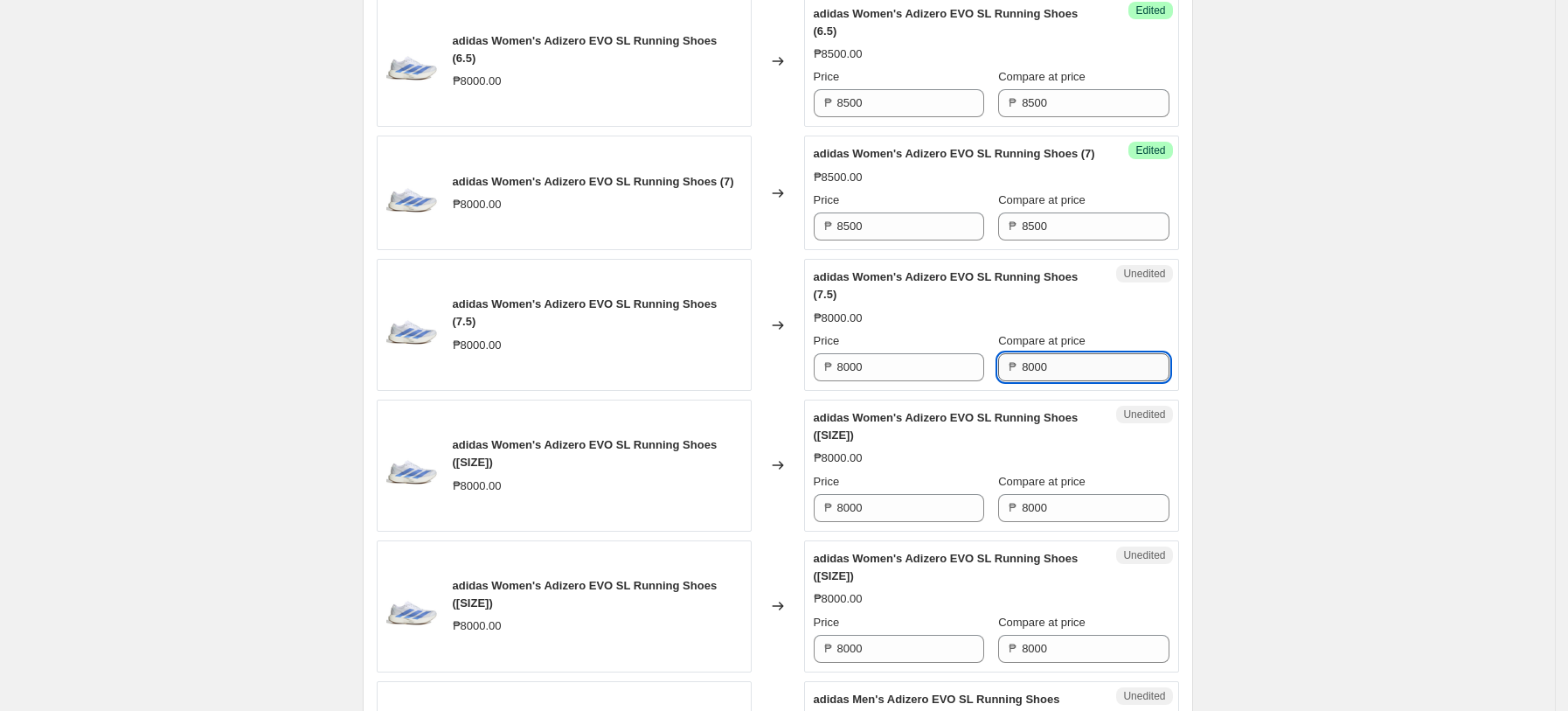 click on "8000" at bounding box center (1095, 367) 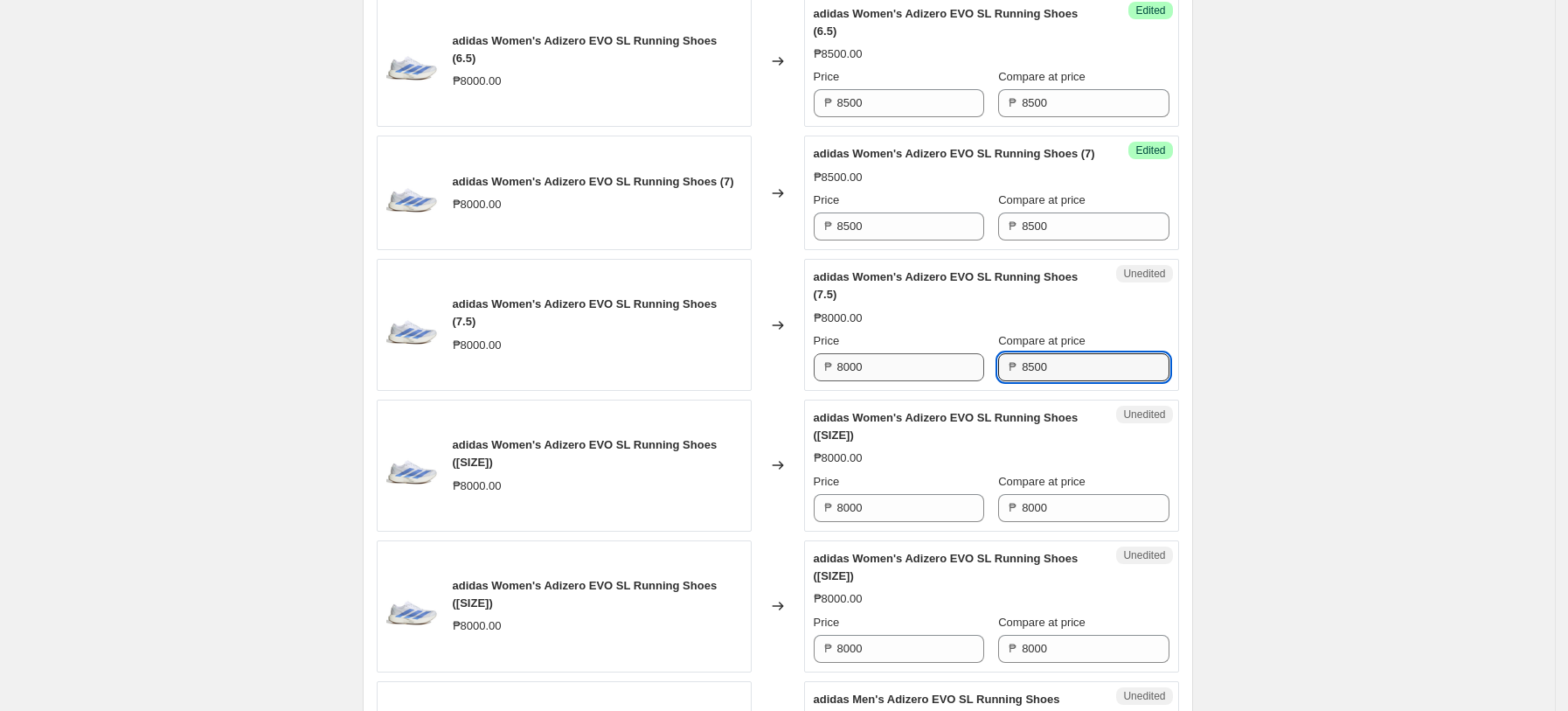 type on "8500" 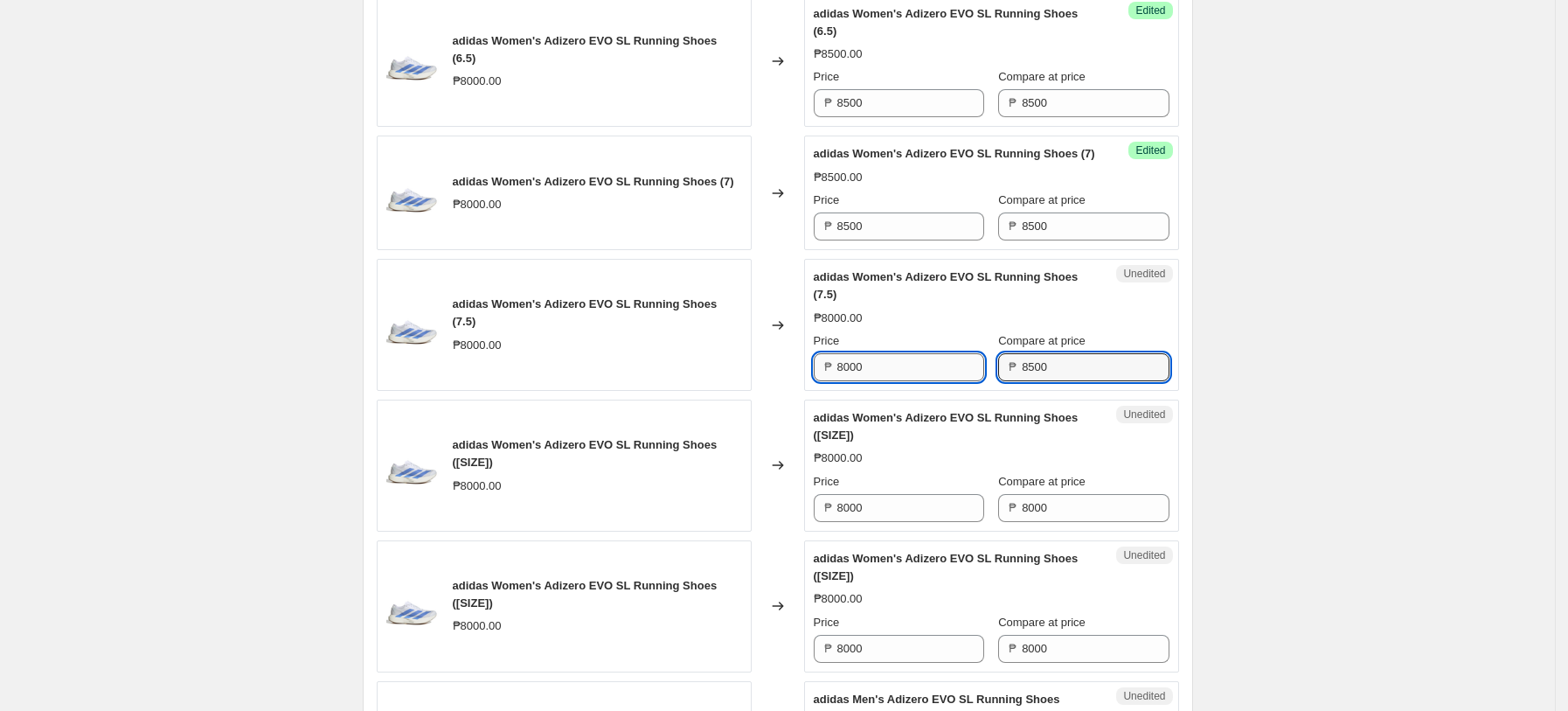 click on "8000" at bounding box center [911, 367] 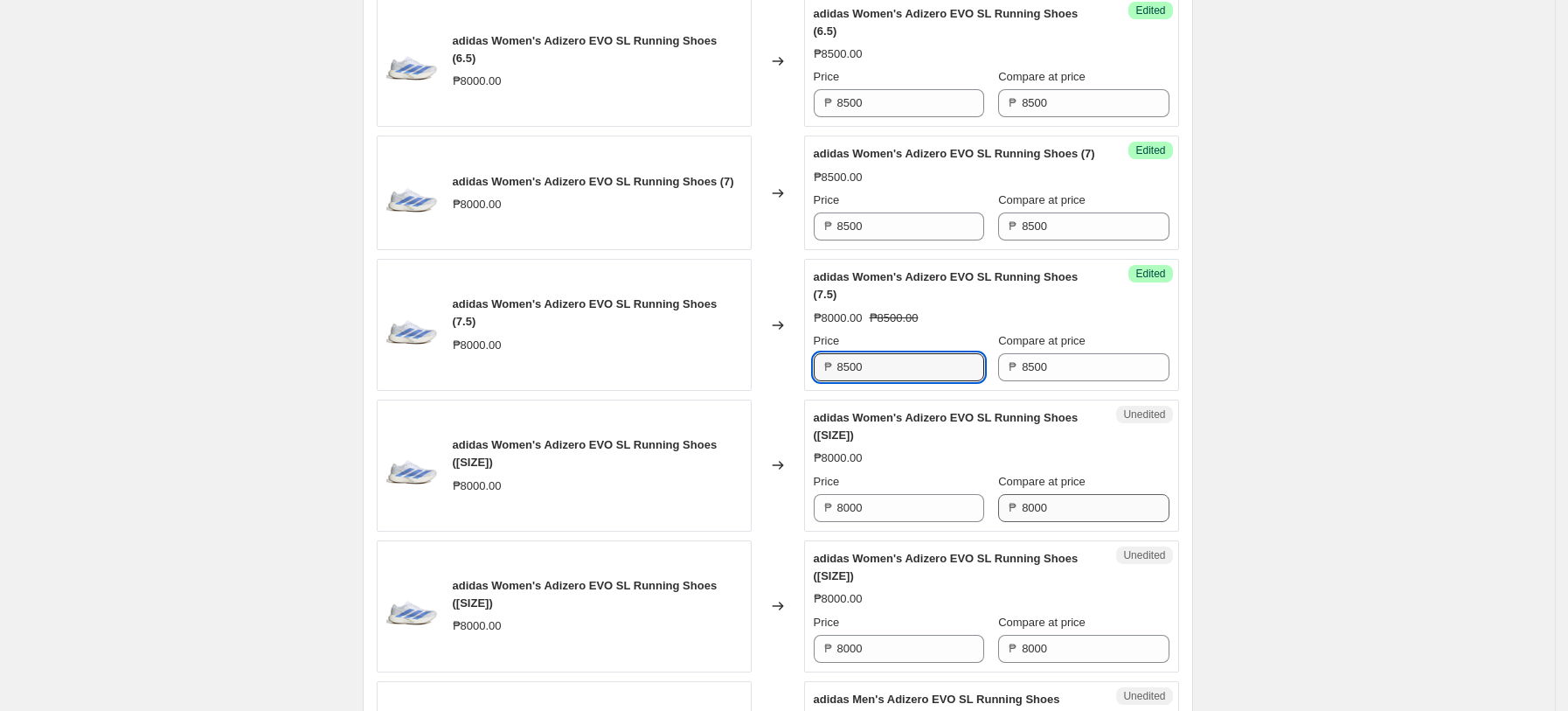 type on "8500" 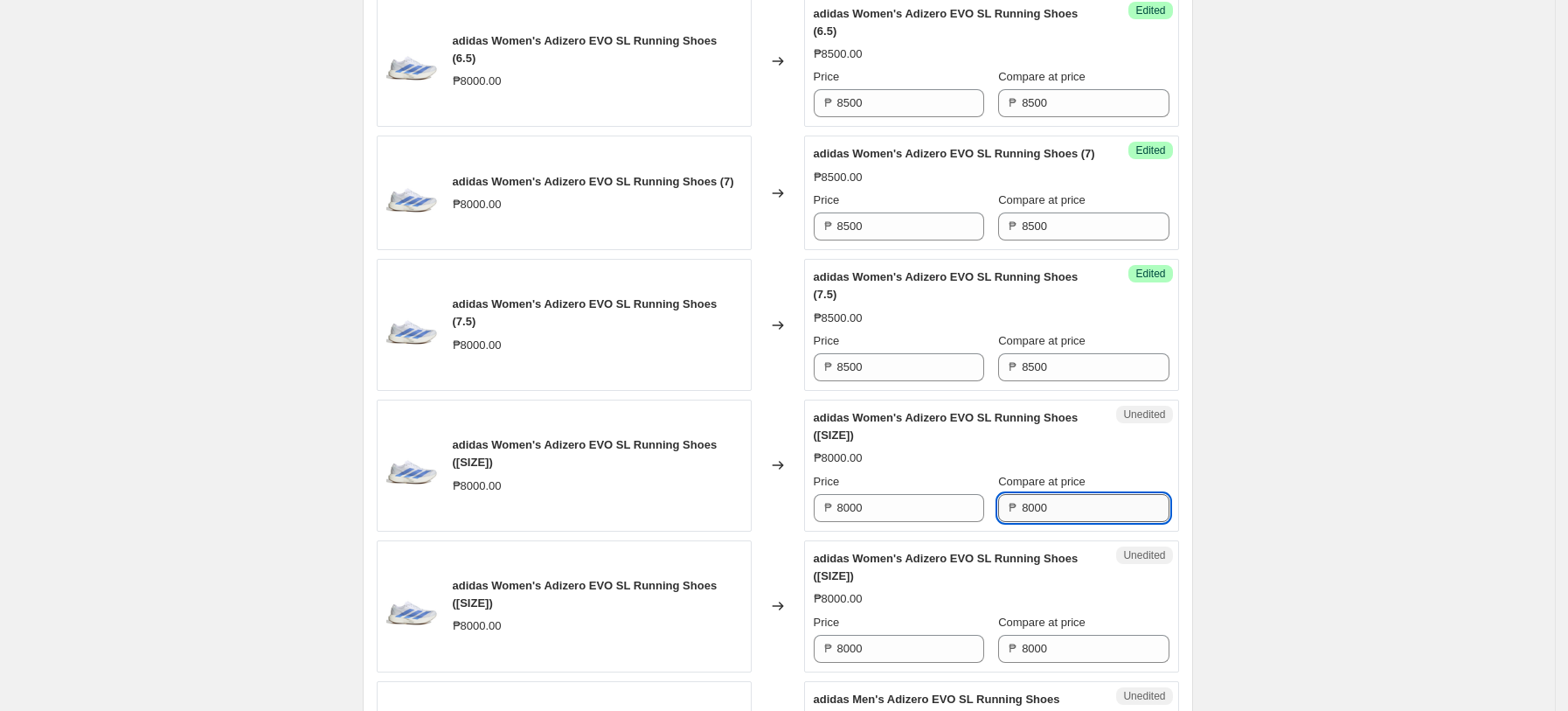 click on "8000" at bounding box center [1095, 508] 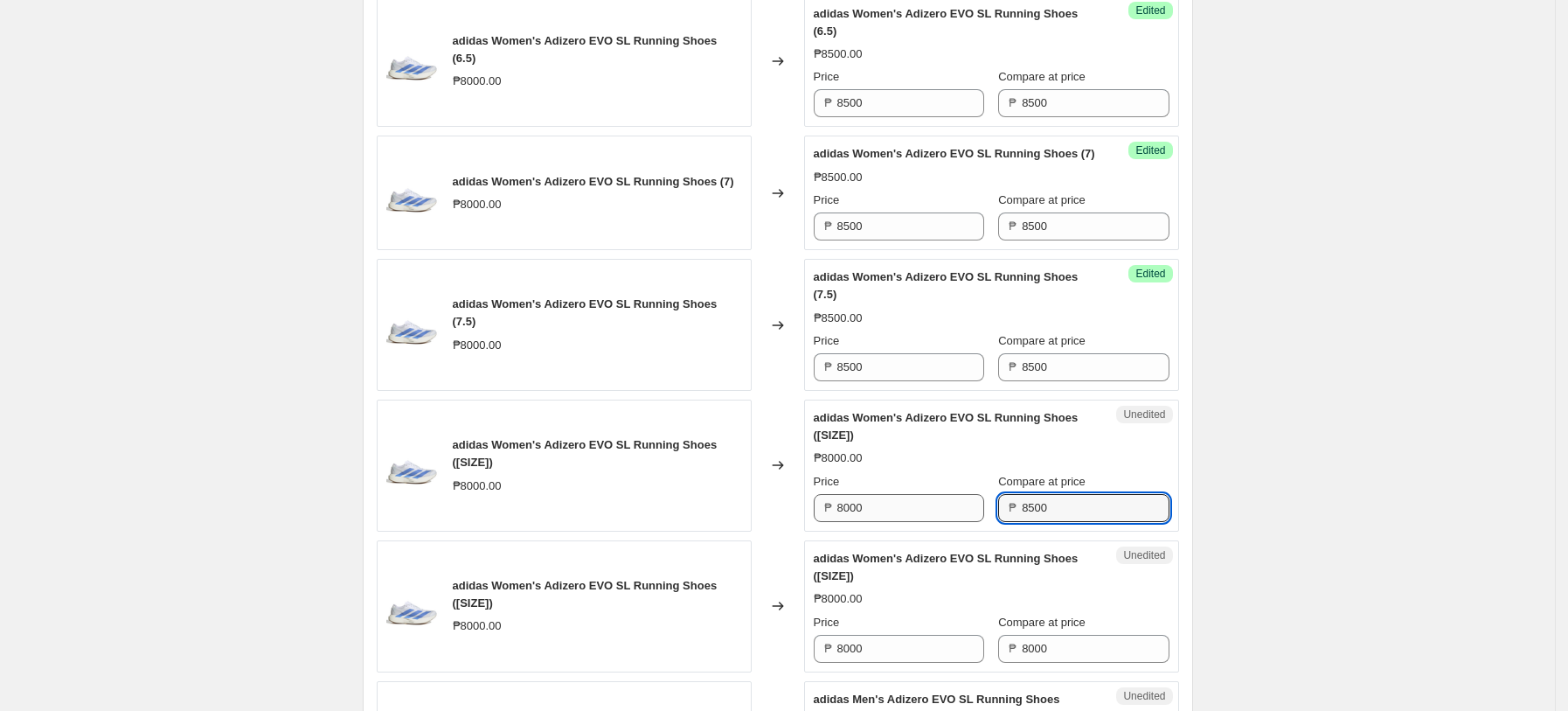type on "8500" 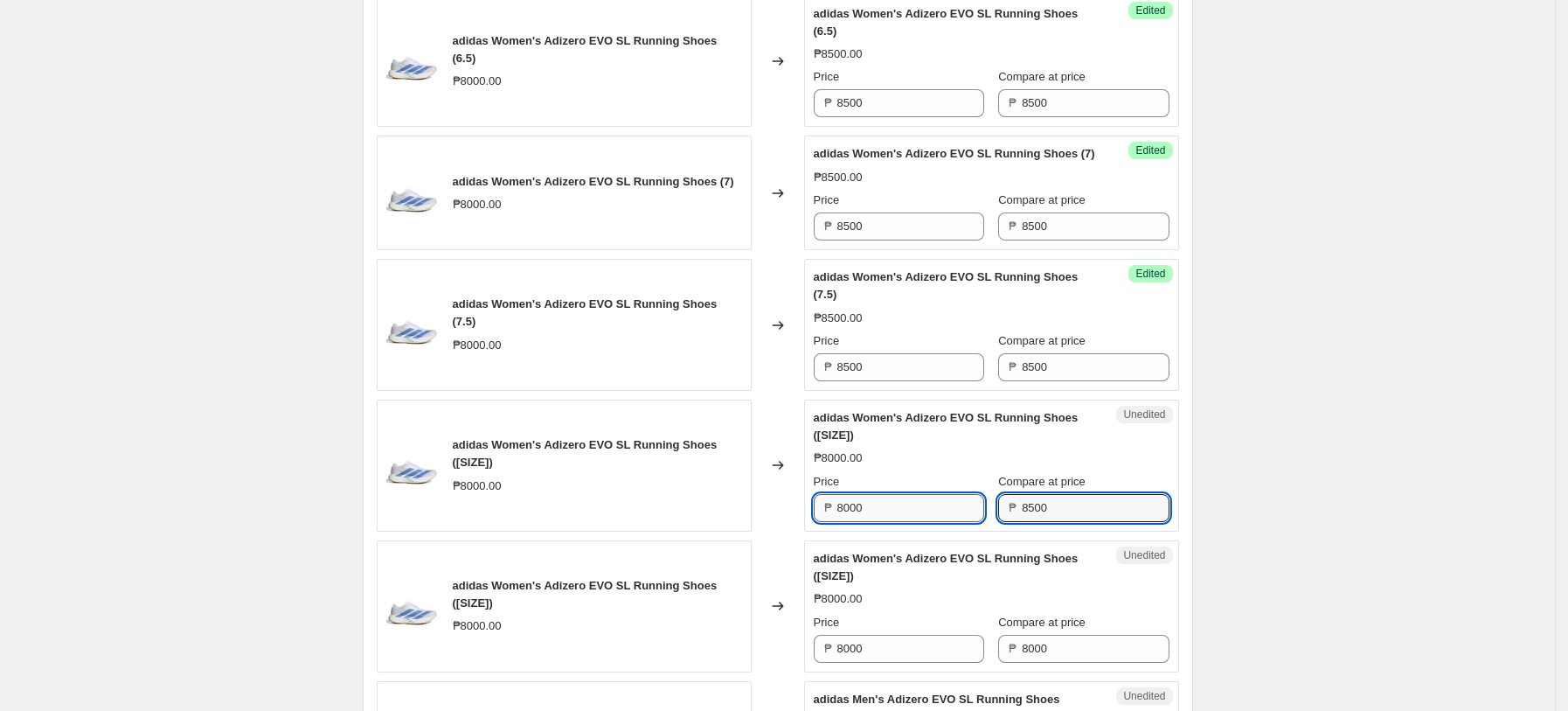 click on "8000" at bounding box center (911, 508) 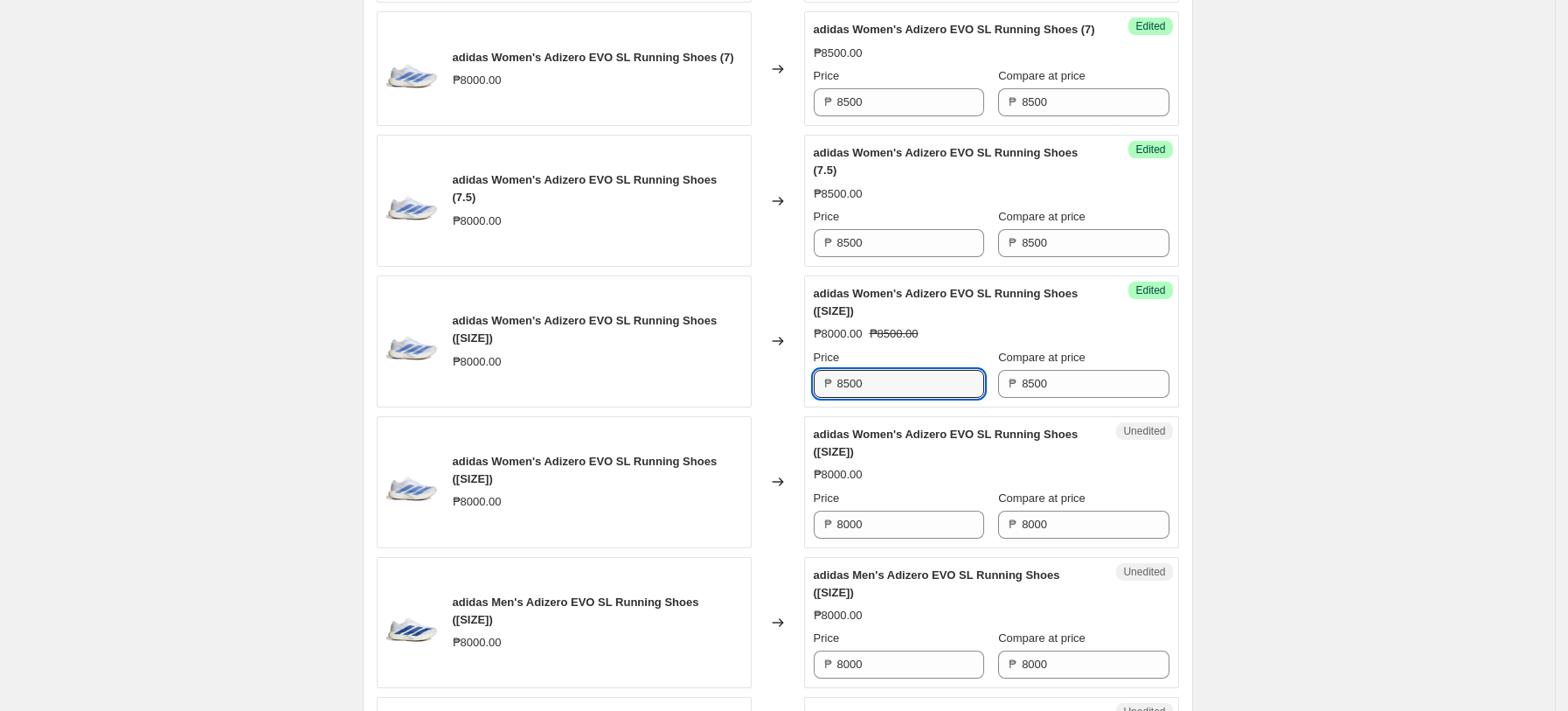 scroll, scrollTop: 2061, scrollLeft: 0, axis: vertical 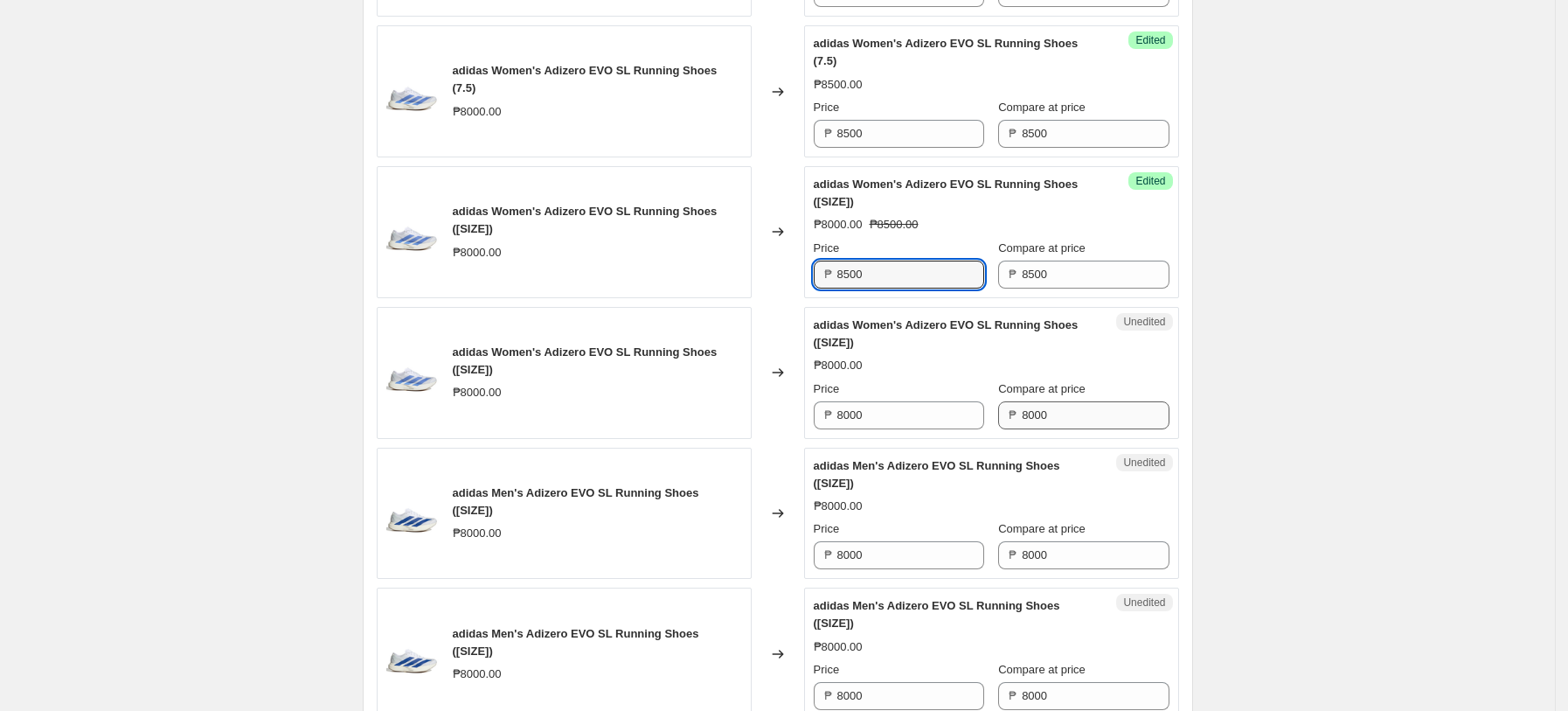 type on "8500" 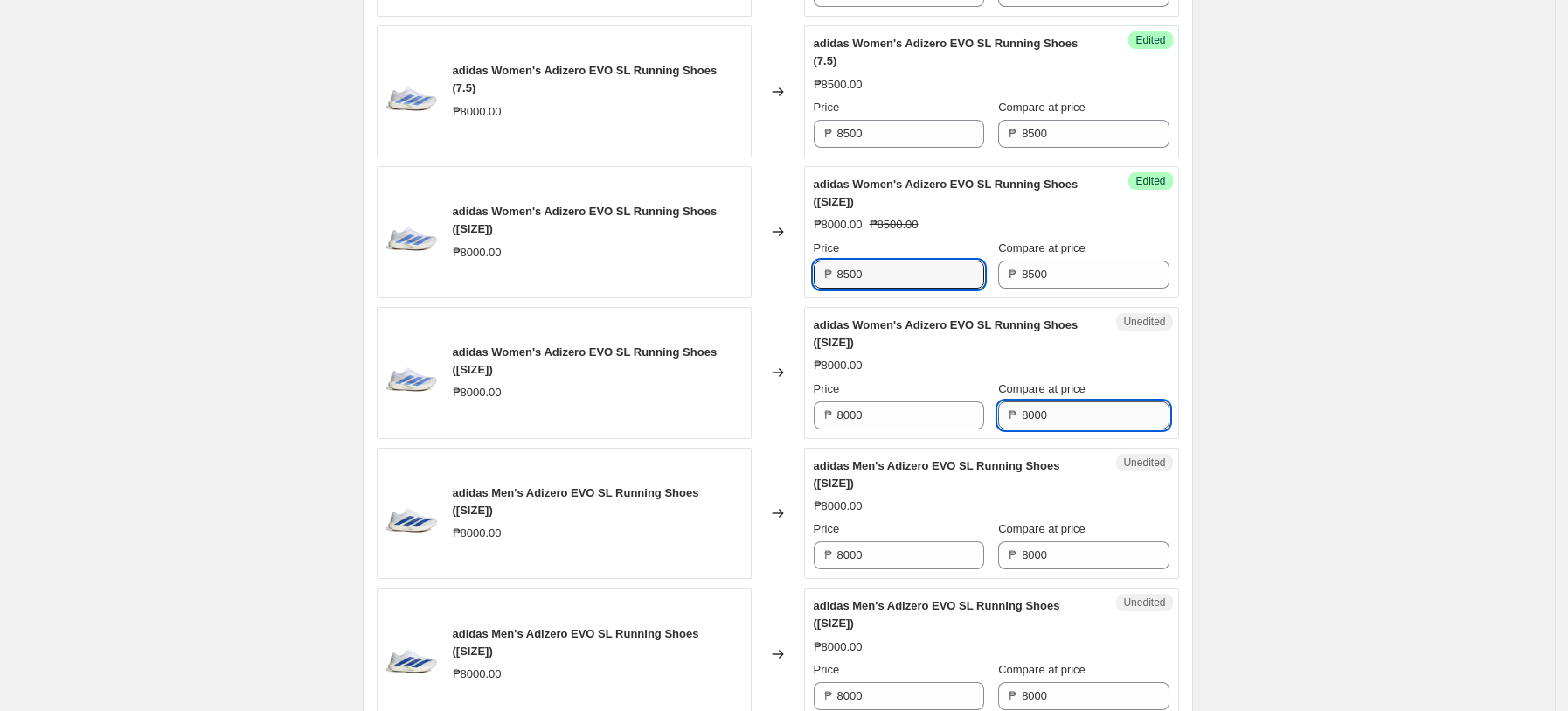 click on "8000" at bounding box center (1095, 415) 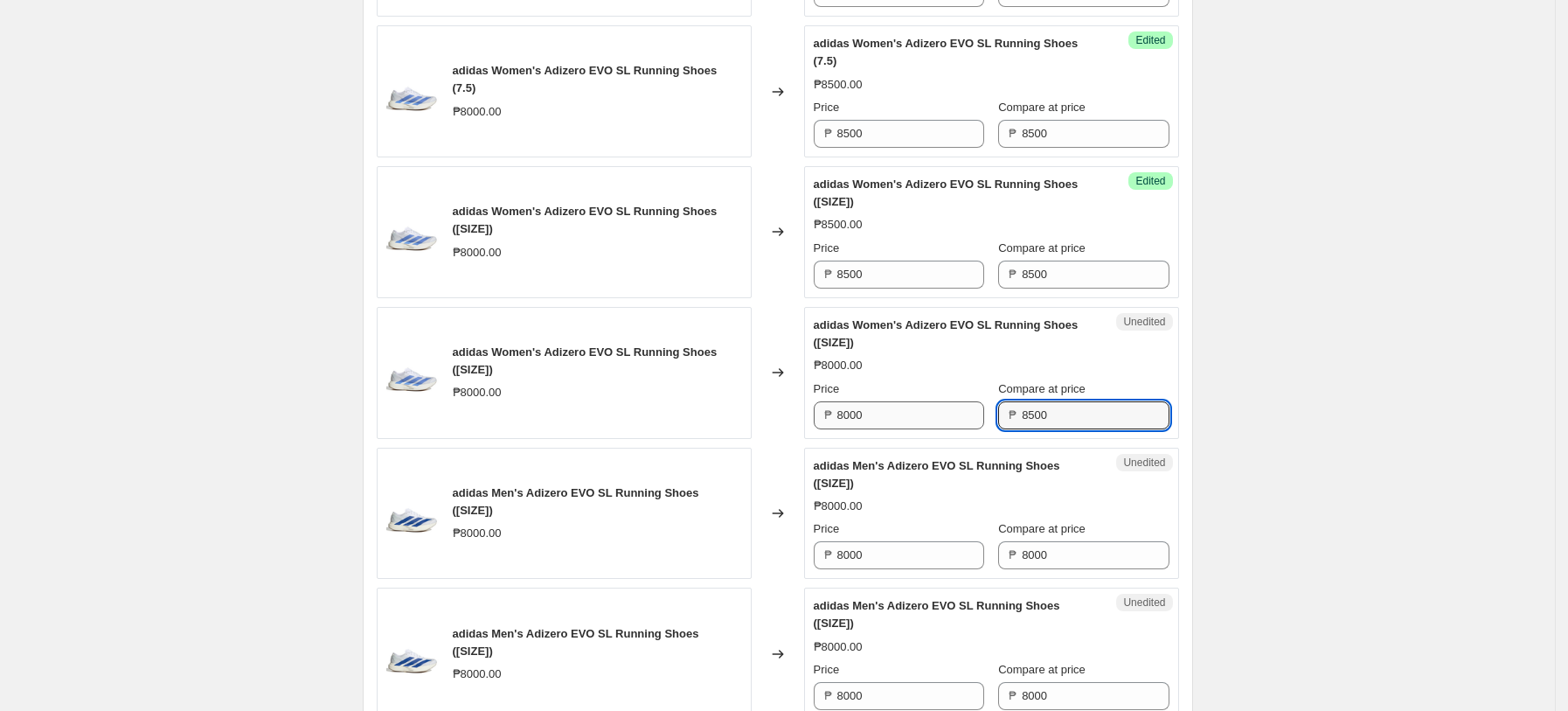 type on "8500" 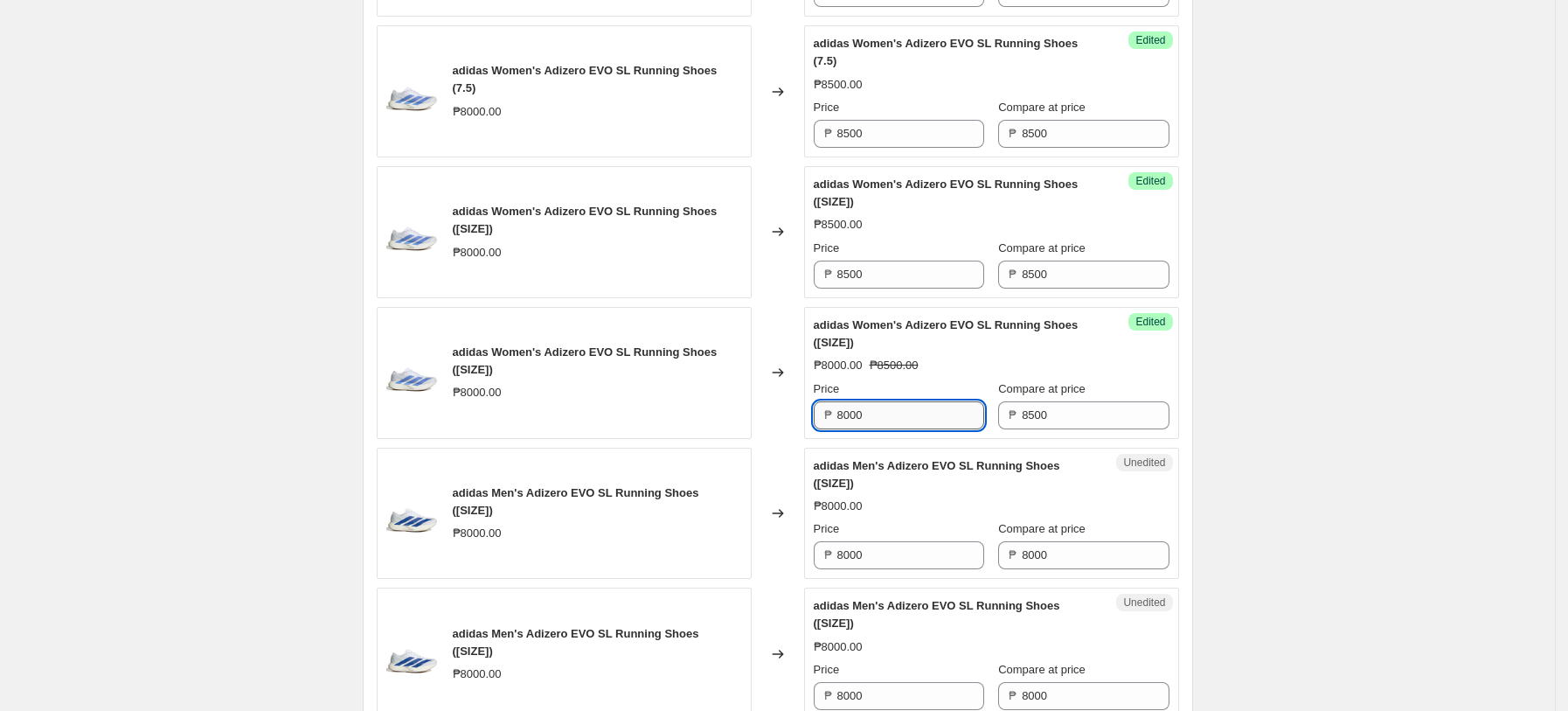 click on "8000" at bounding box center [911, 415] 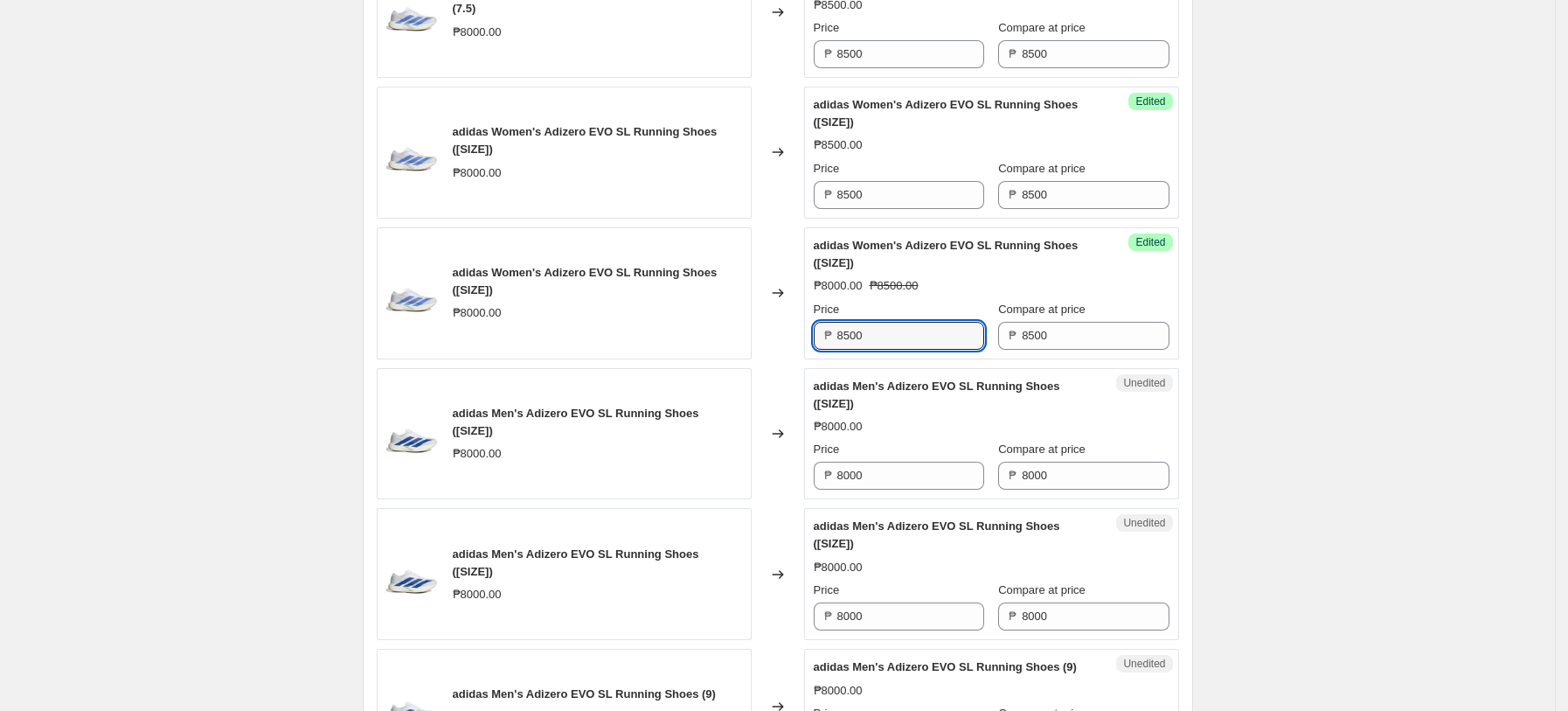scroll, scrollTop: 2178, scrollLeft: 0, axis: vertical 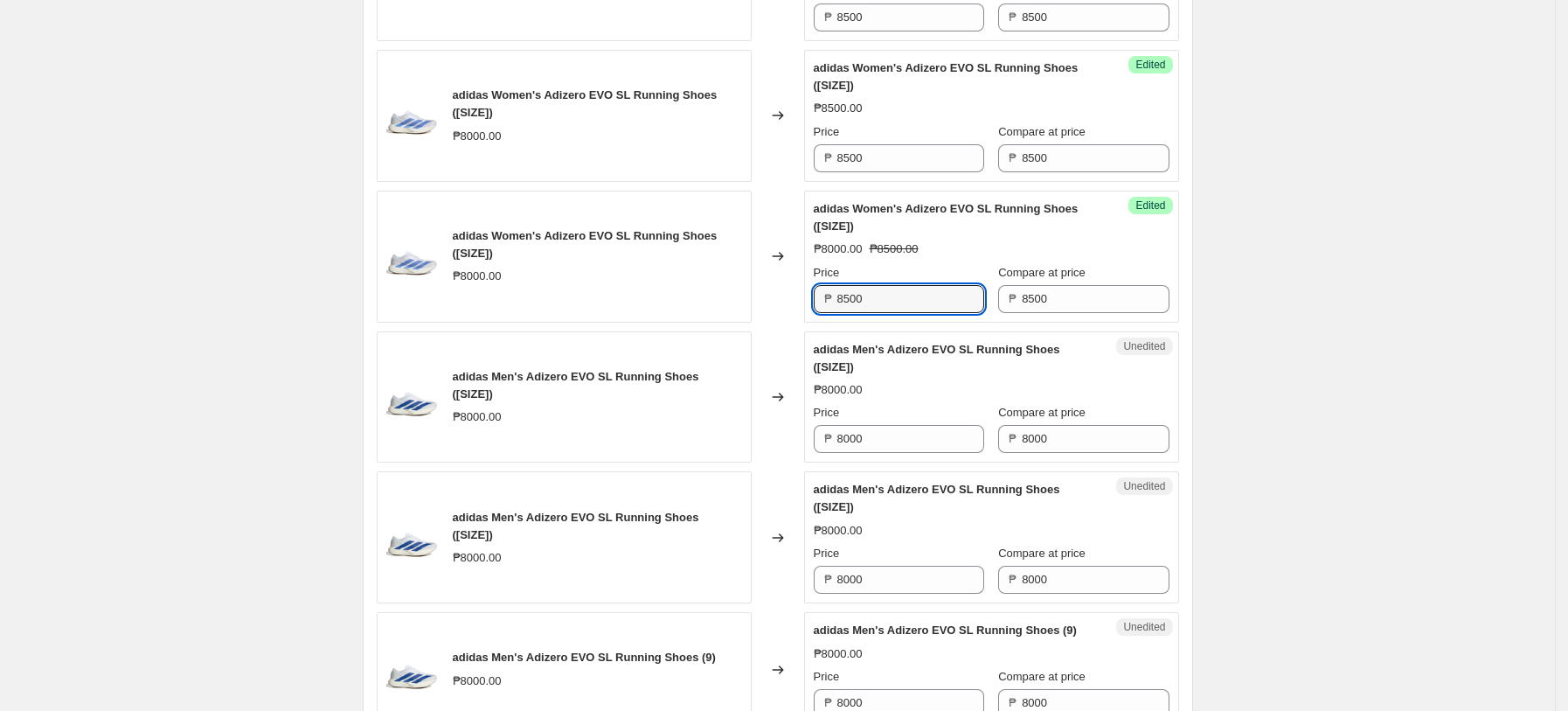 type on "8500" 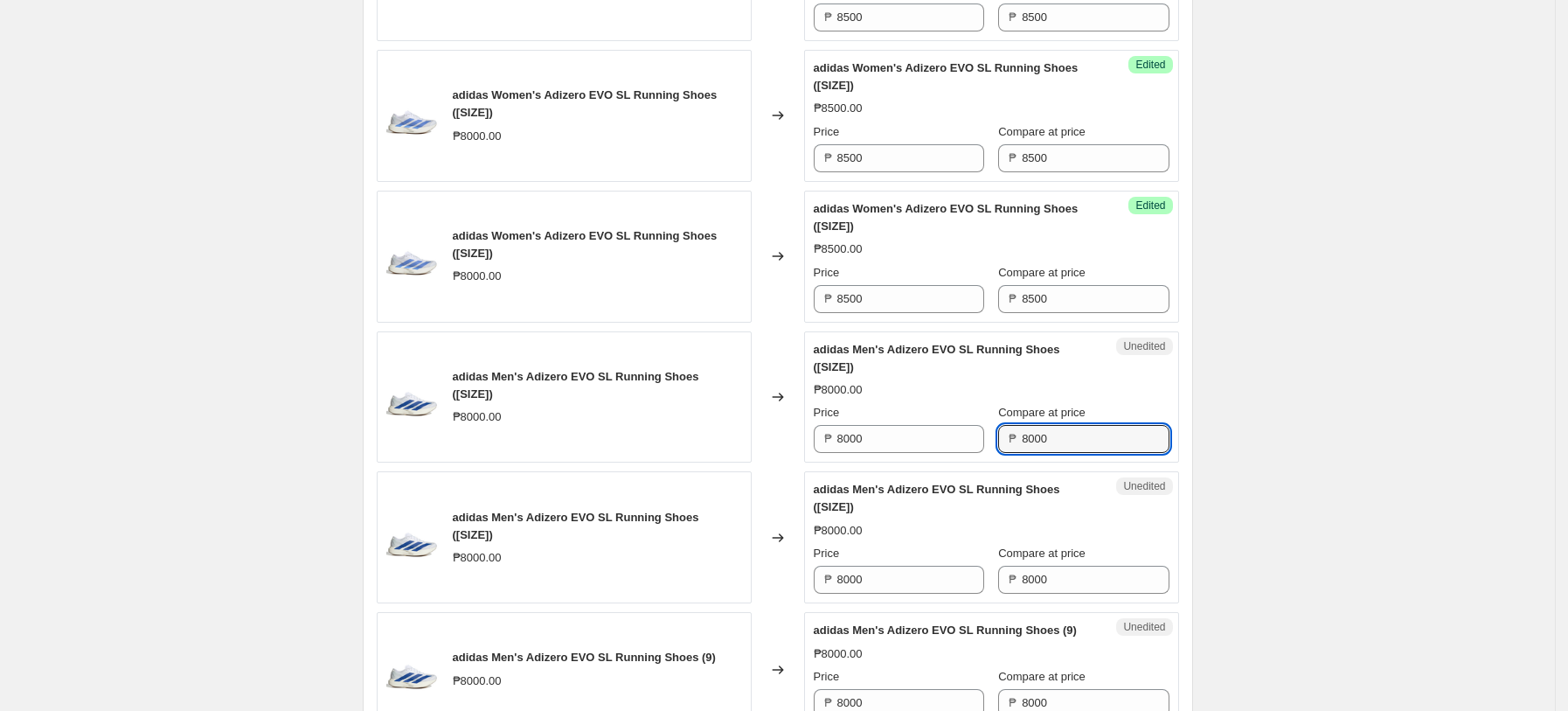 click on "8000" at bounding box center (1095, 439) 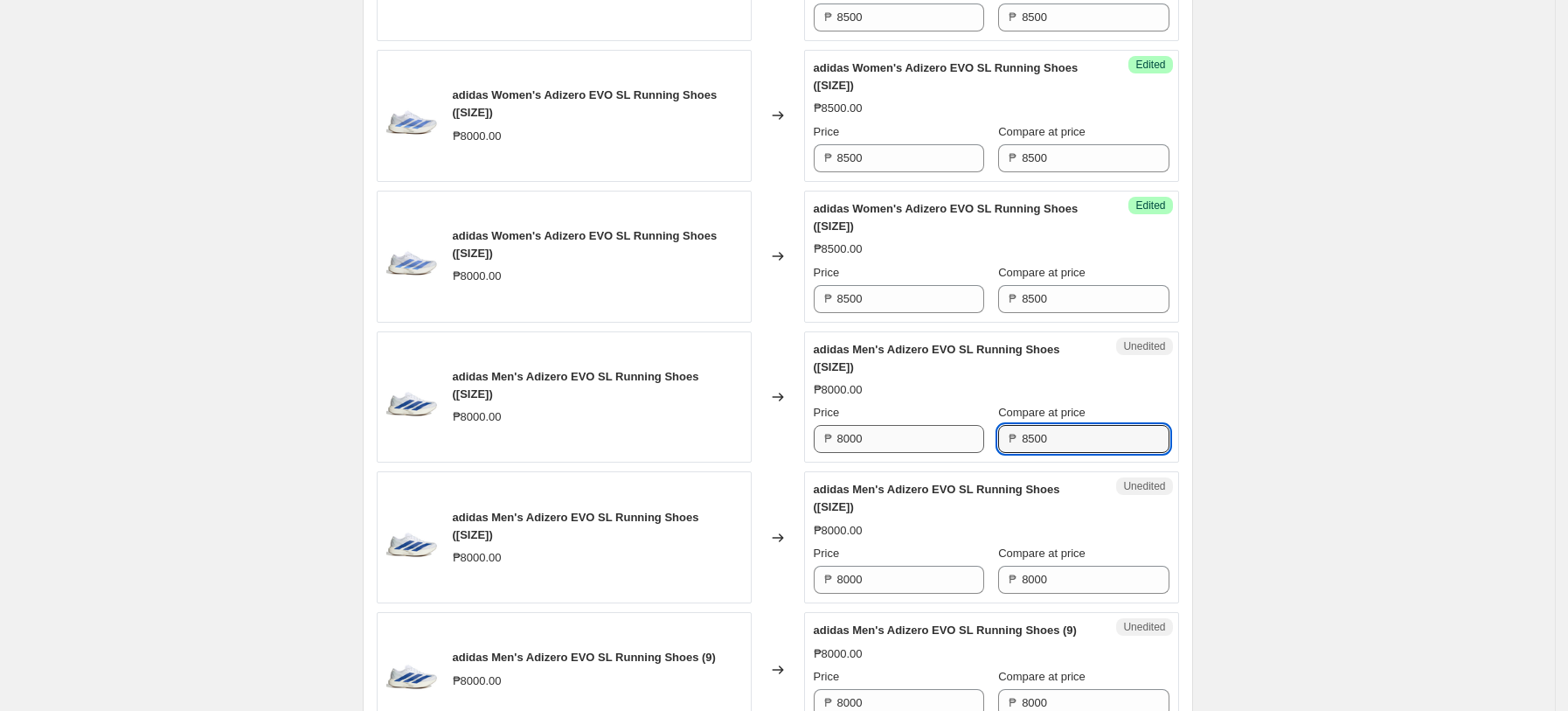 type on "8500" 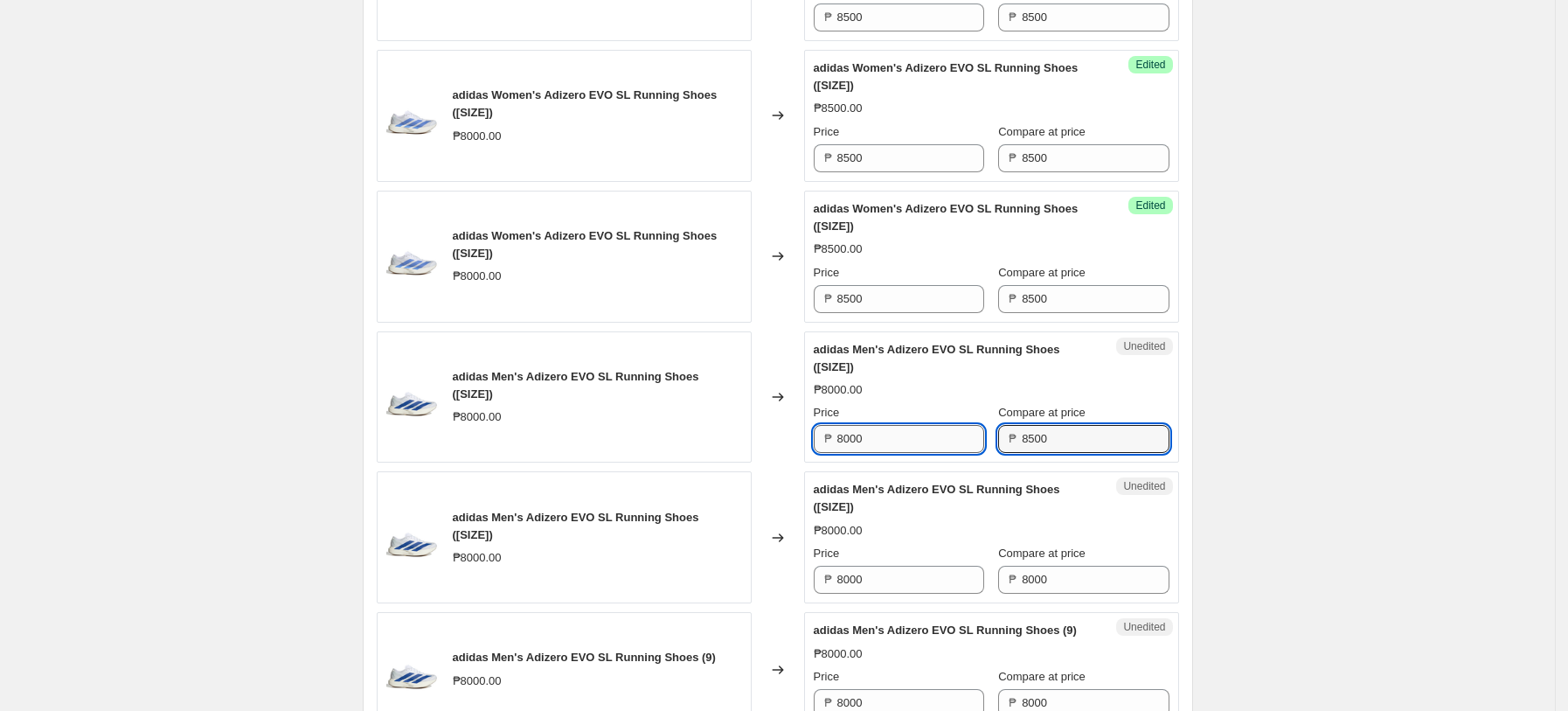 click on "8000" at bounding box center (911, 439) 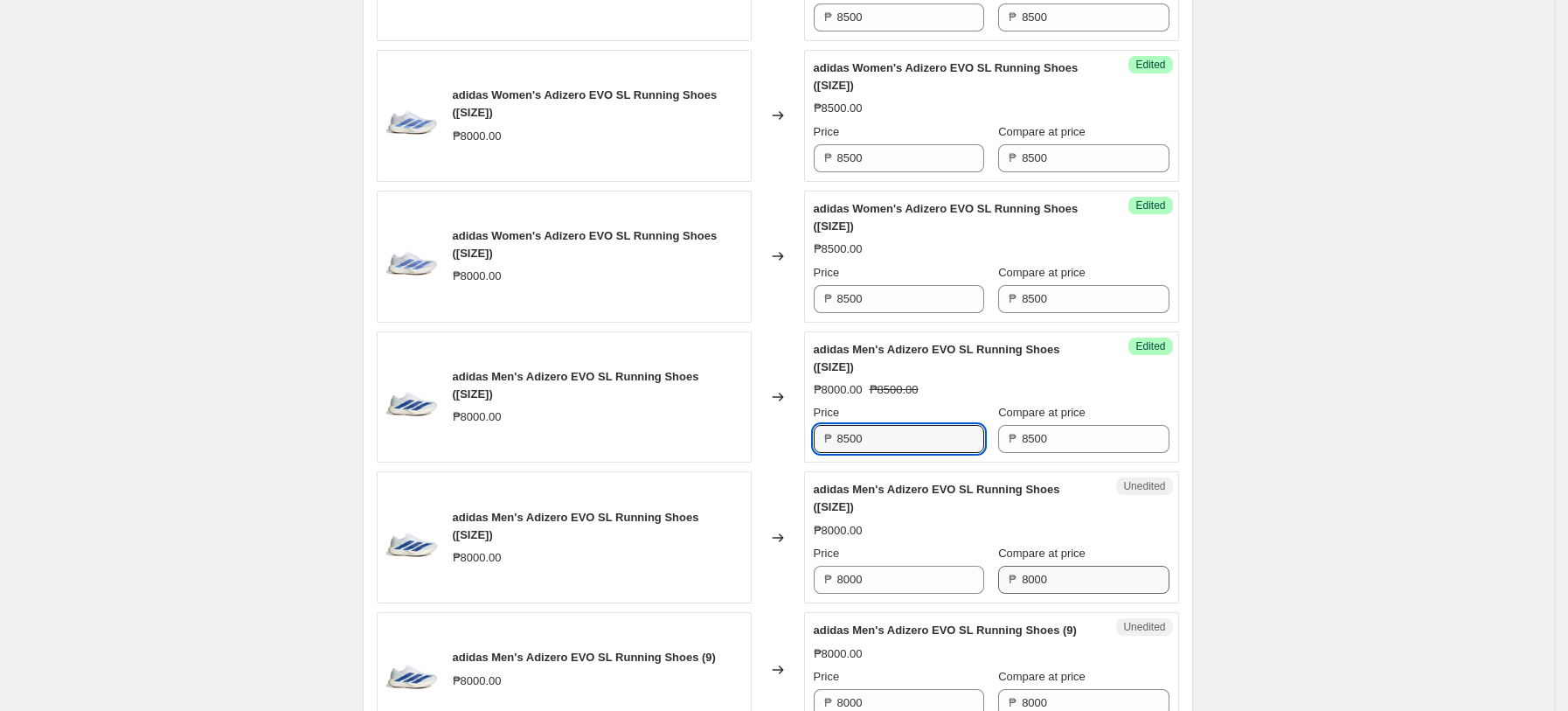 type on "8500" 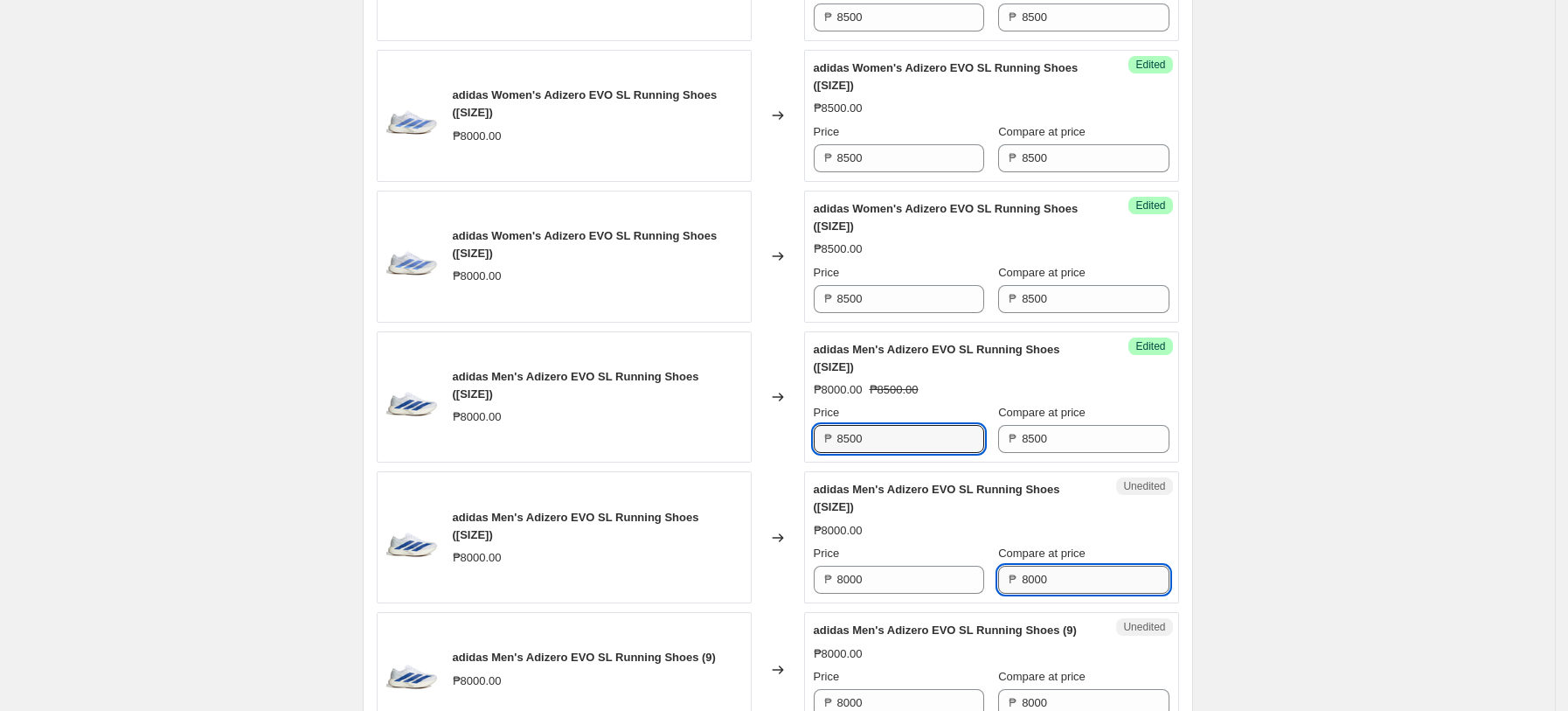 click on "8000" at bounding box center (1095, 580) 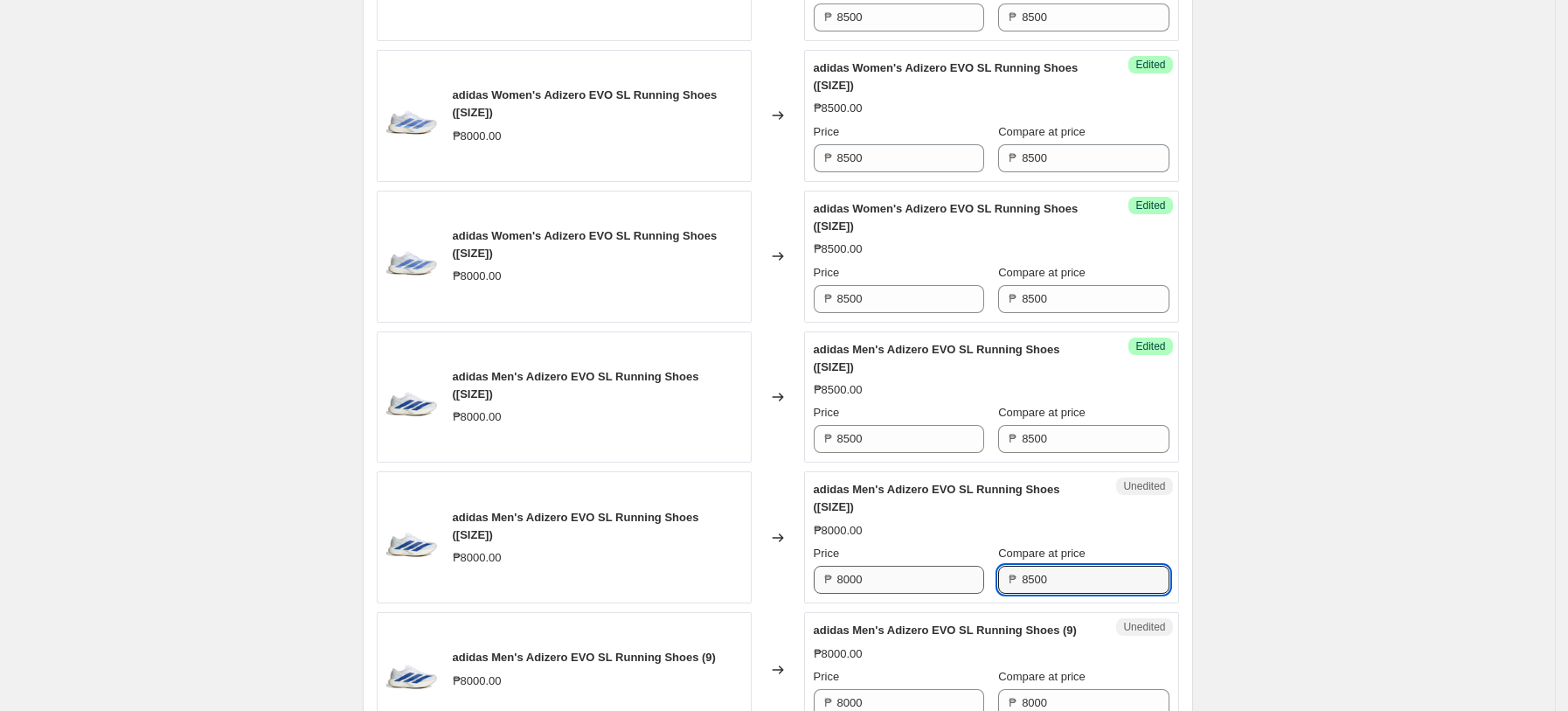 type on "8500" 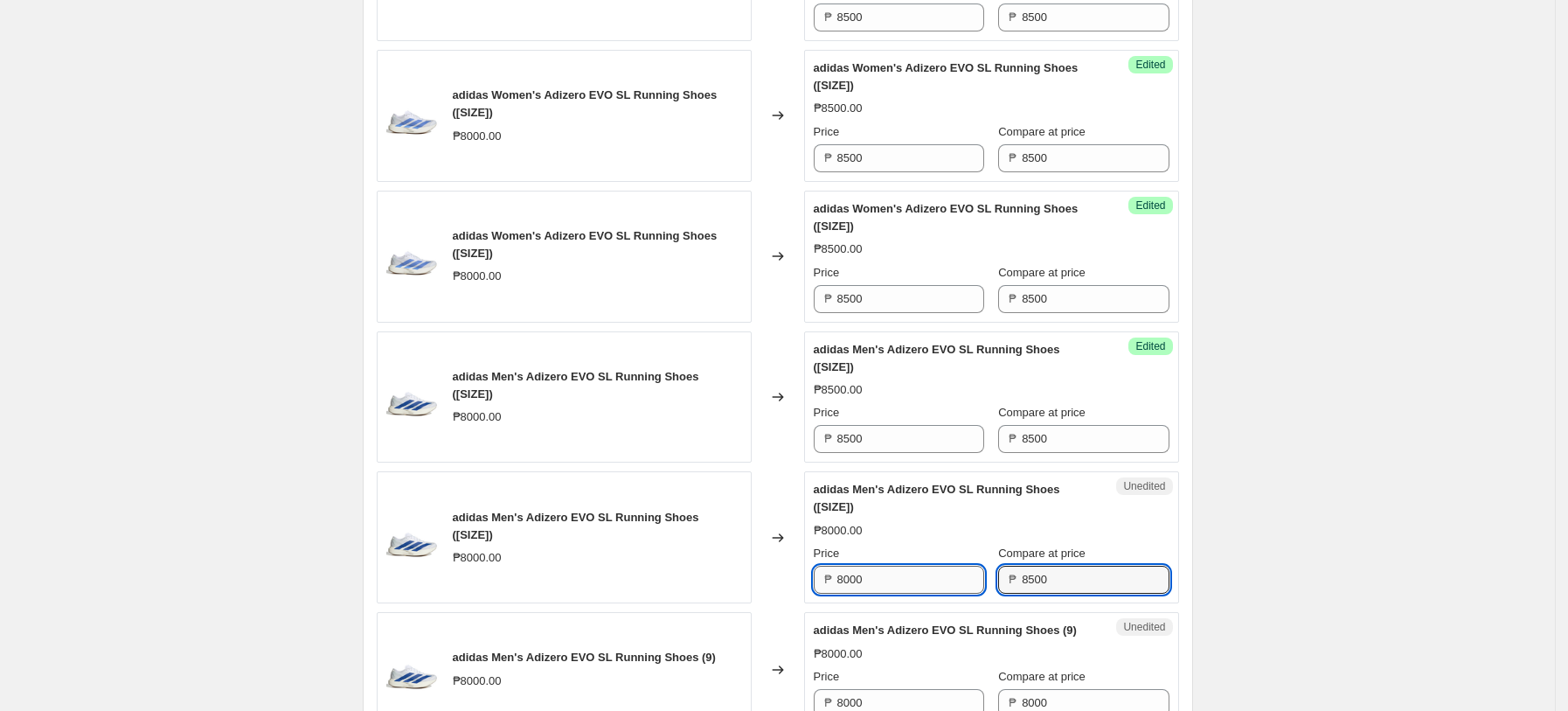 click on "8000" at bounding box center (911, 580) 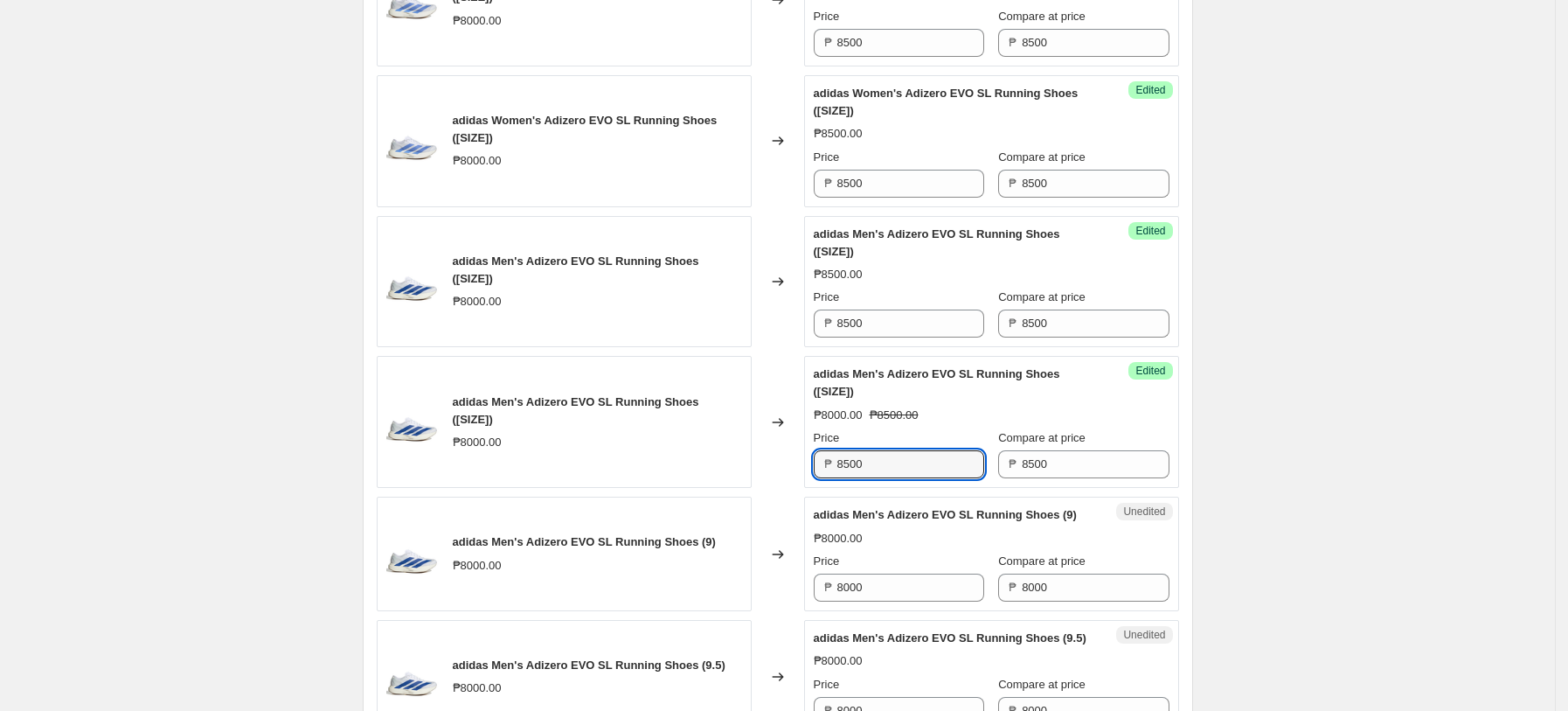 scroll, scrollTop: 2295, scrollLeft: 0, axis: vertical 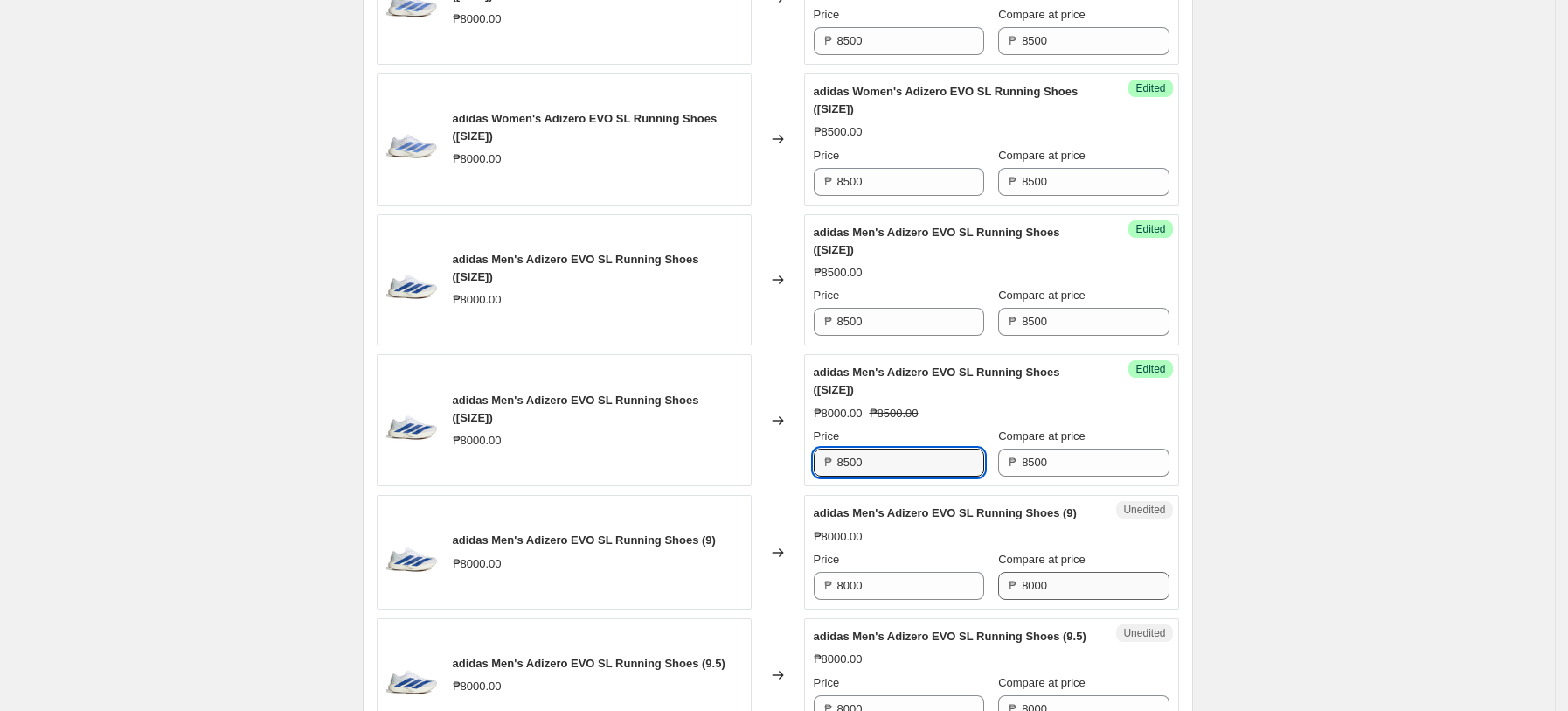 type on "8500" 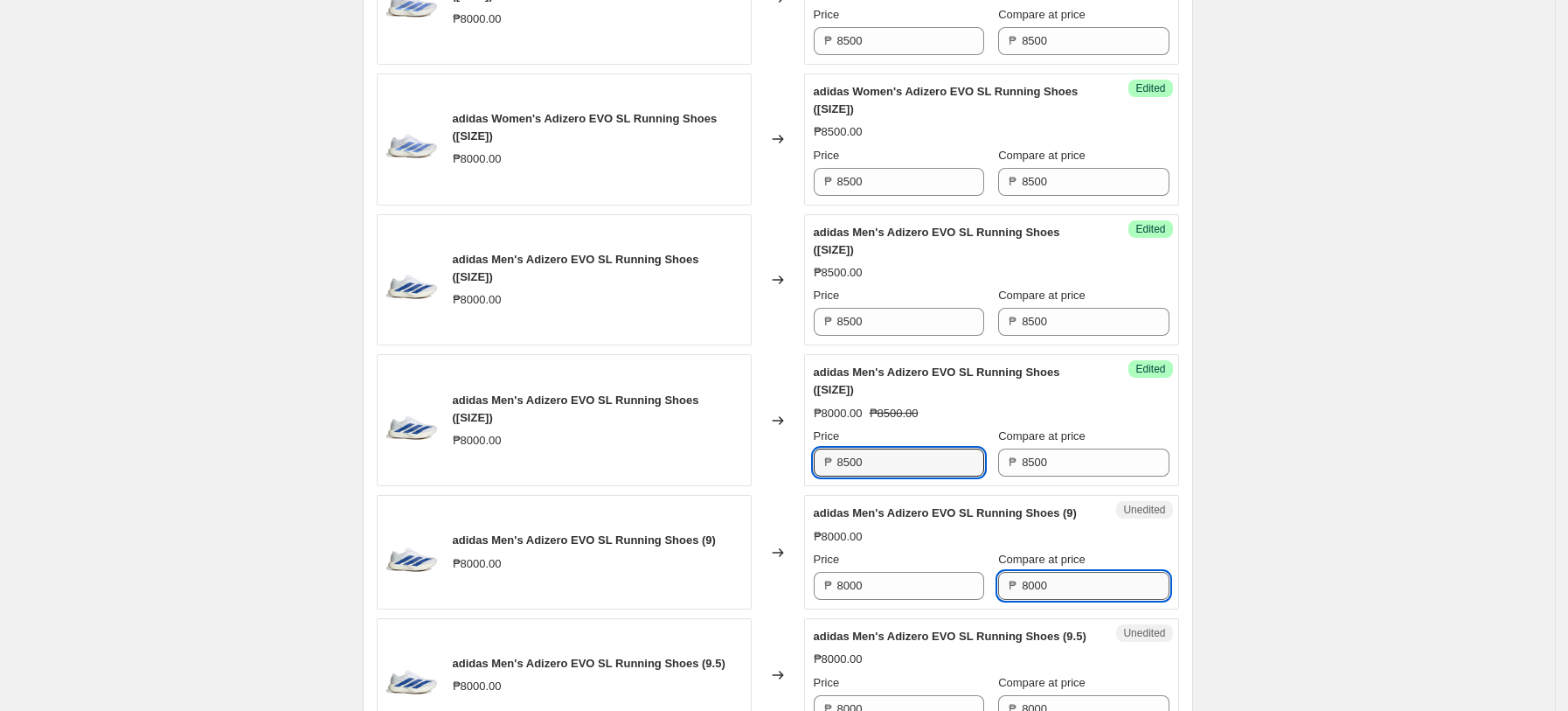 click on "8000" at bounding box center (1095, 586) 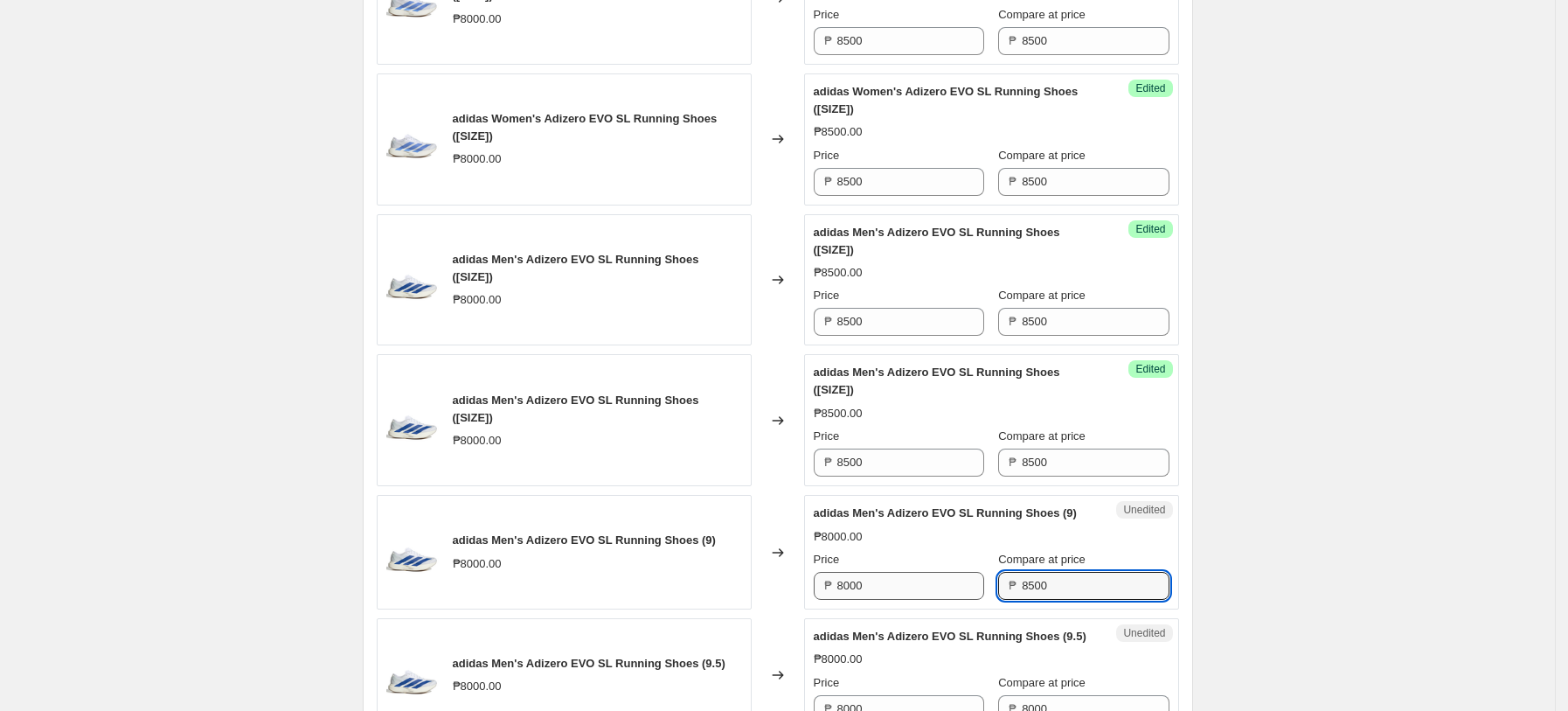 type on "8500" 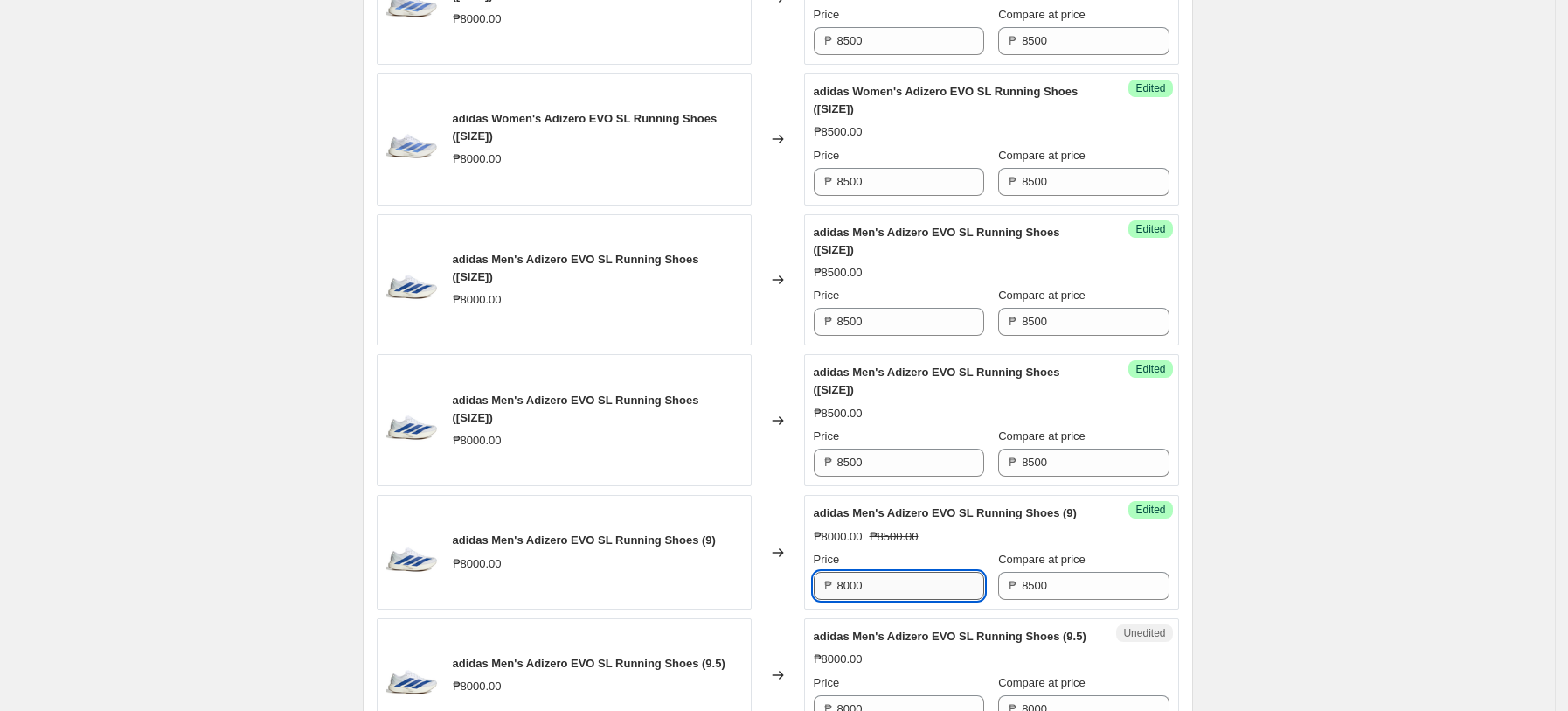 click on "8000" at bounding box center (911, 586) 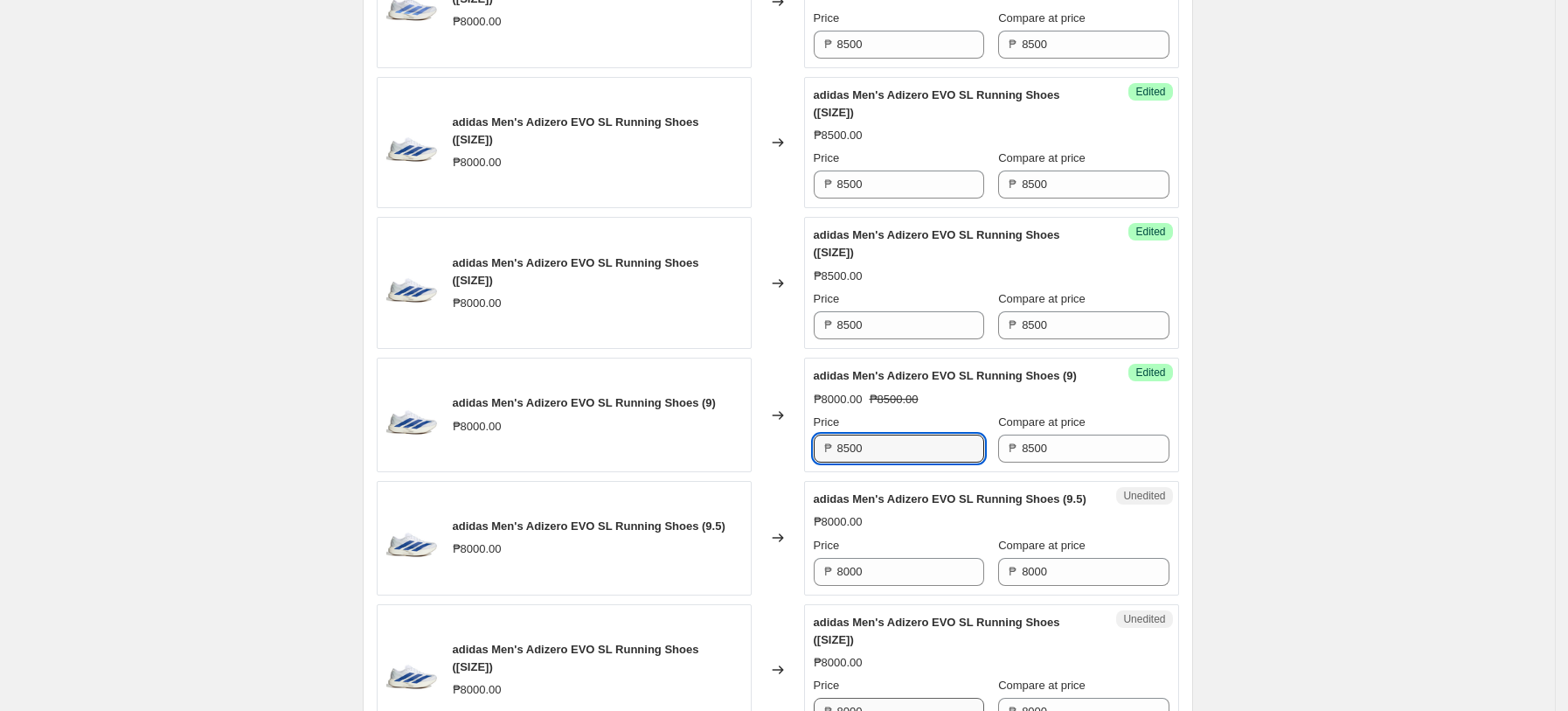scroll, scrollTop: 2527, scrollLeft: 0, axis: vertical 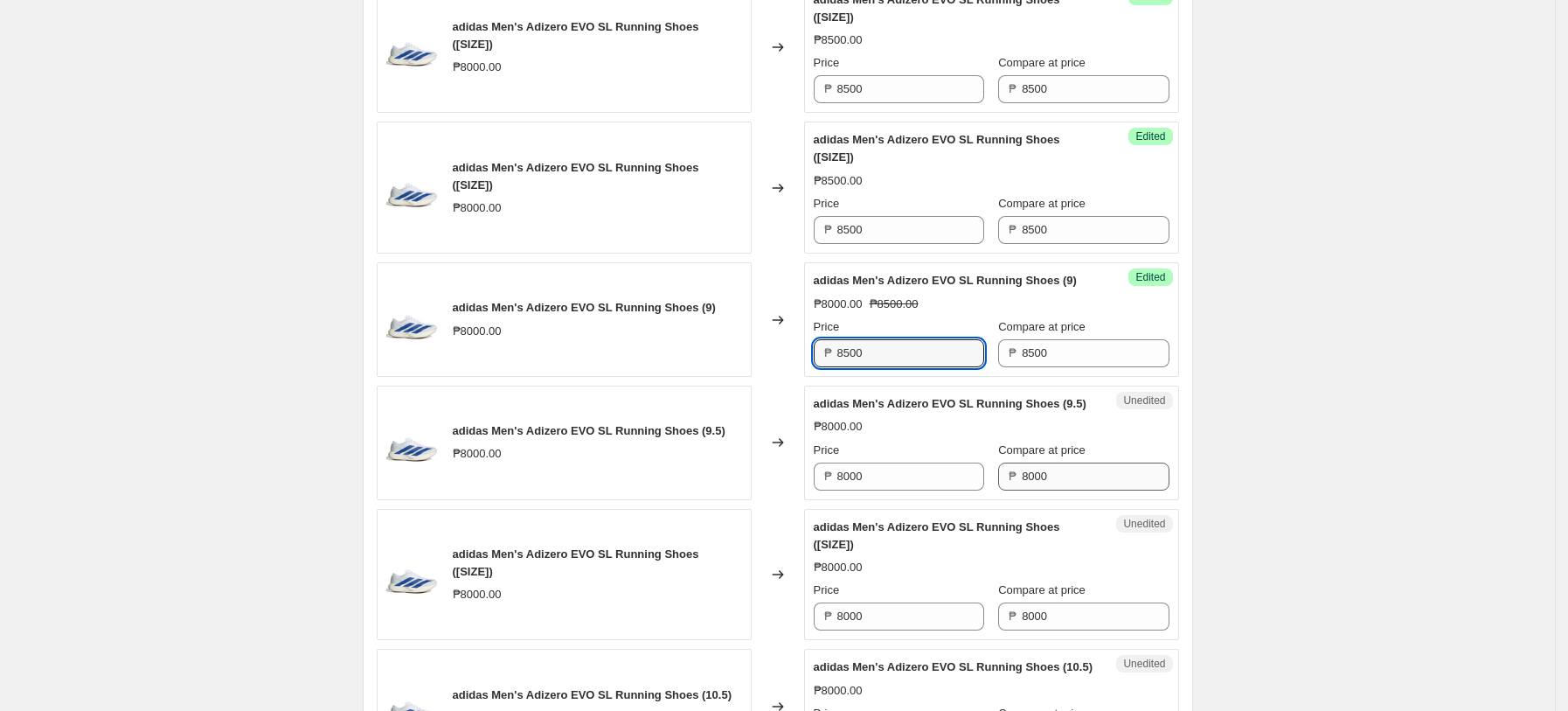 type on "8500" 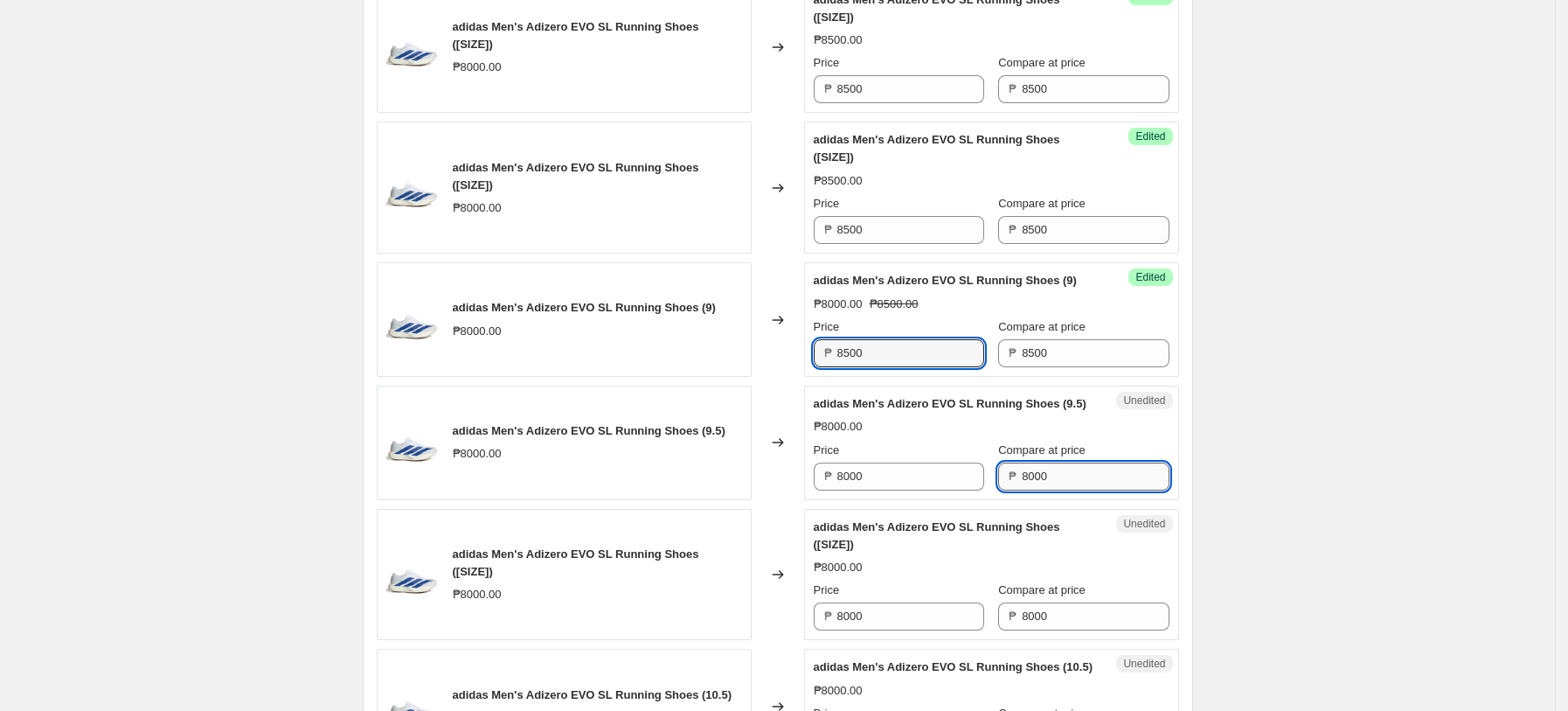click on "8000" at bounding box center (1095, 477) 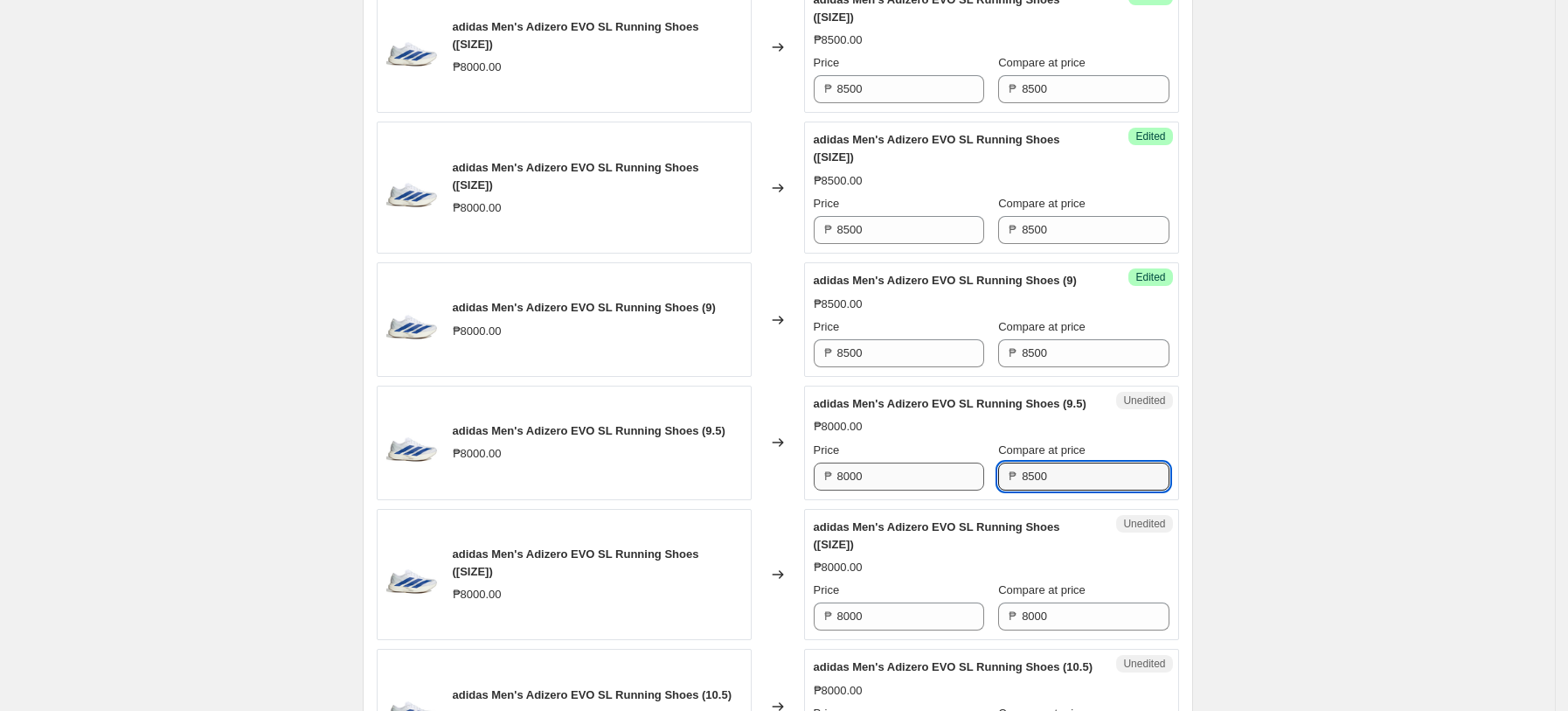 type on "8500" 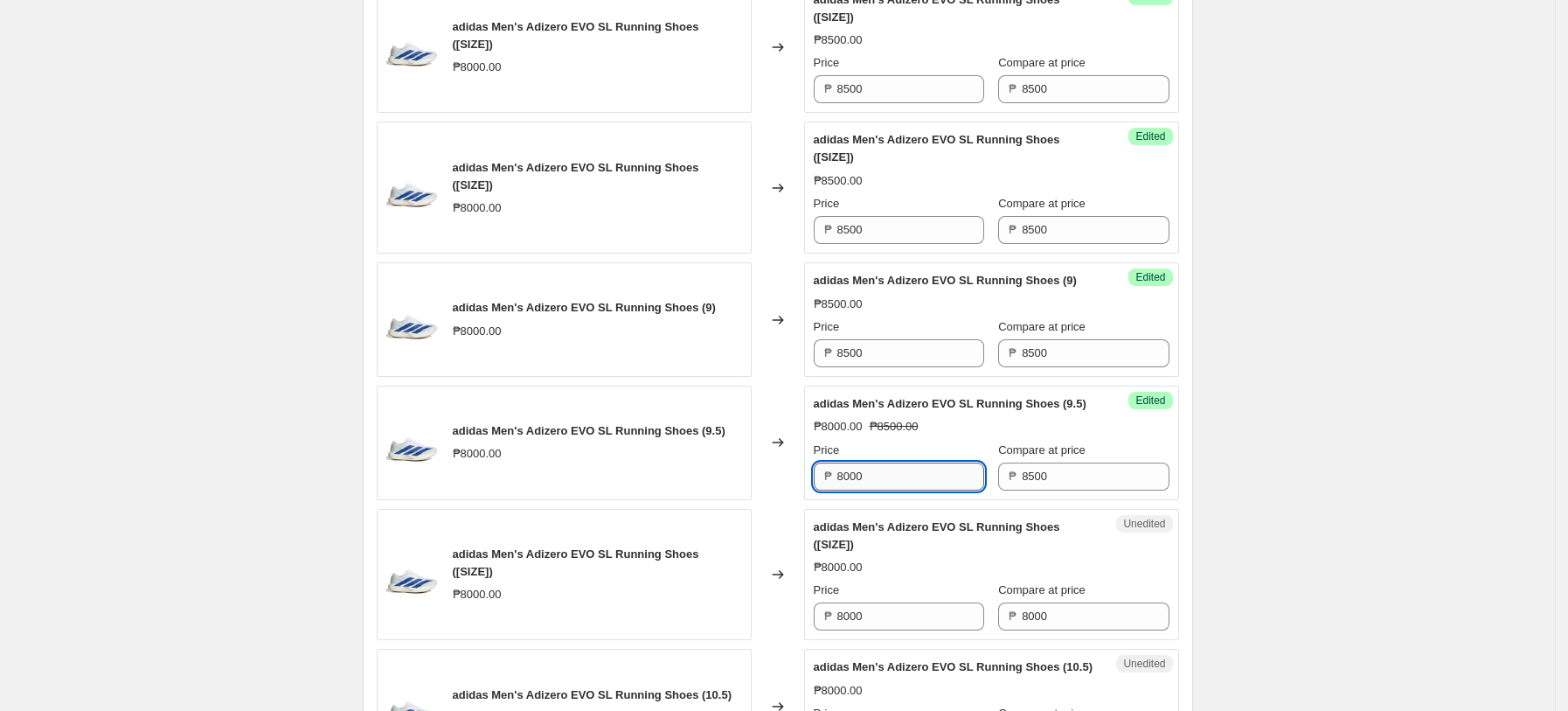 click on "8000" at bounding box center [911, 477] 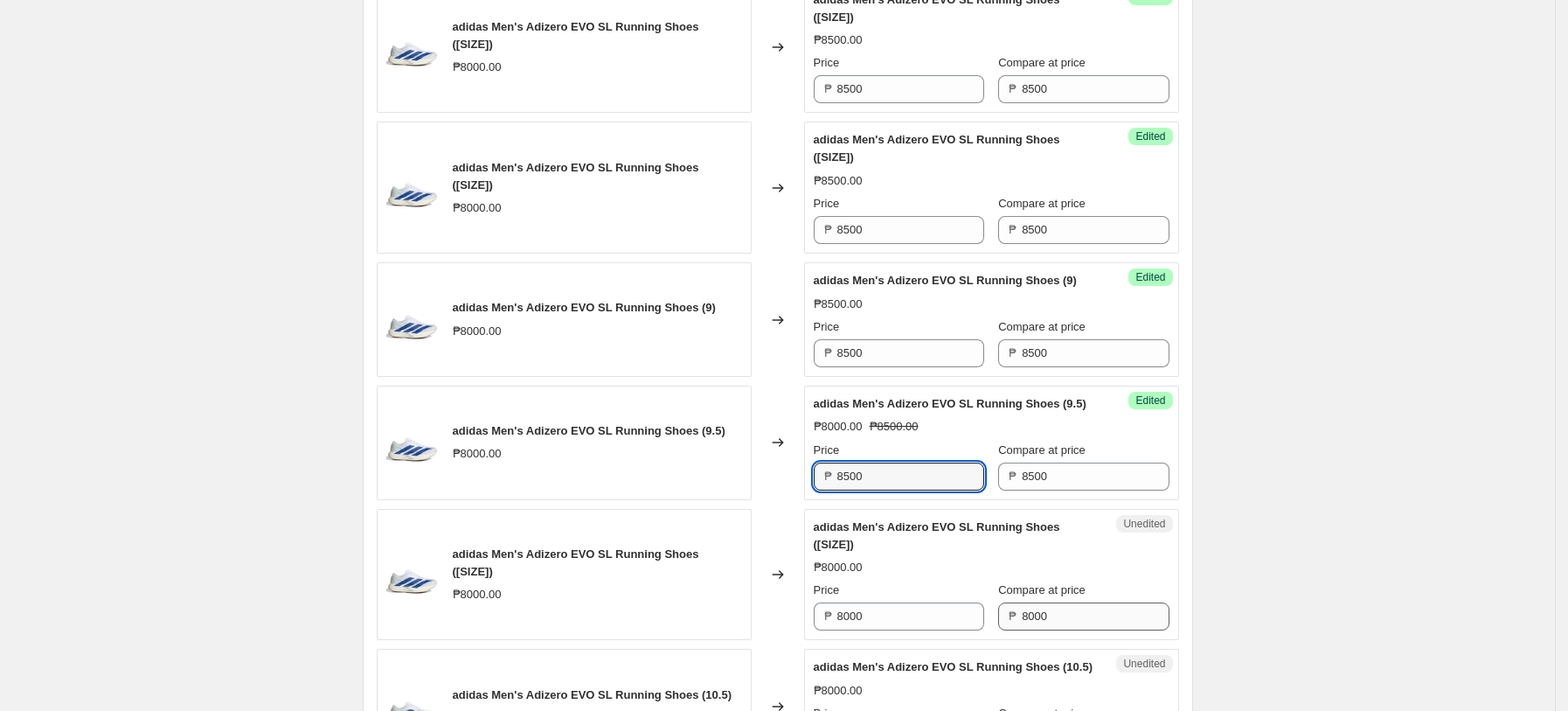 type on "8500" 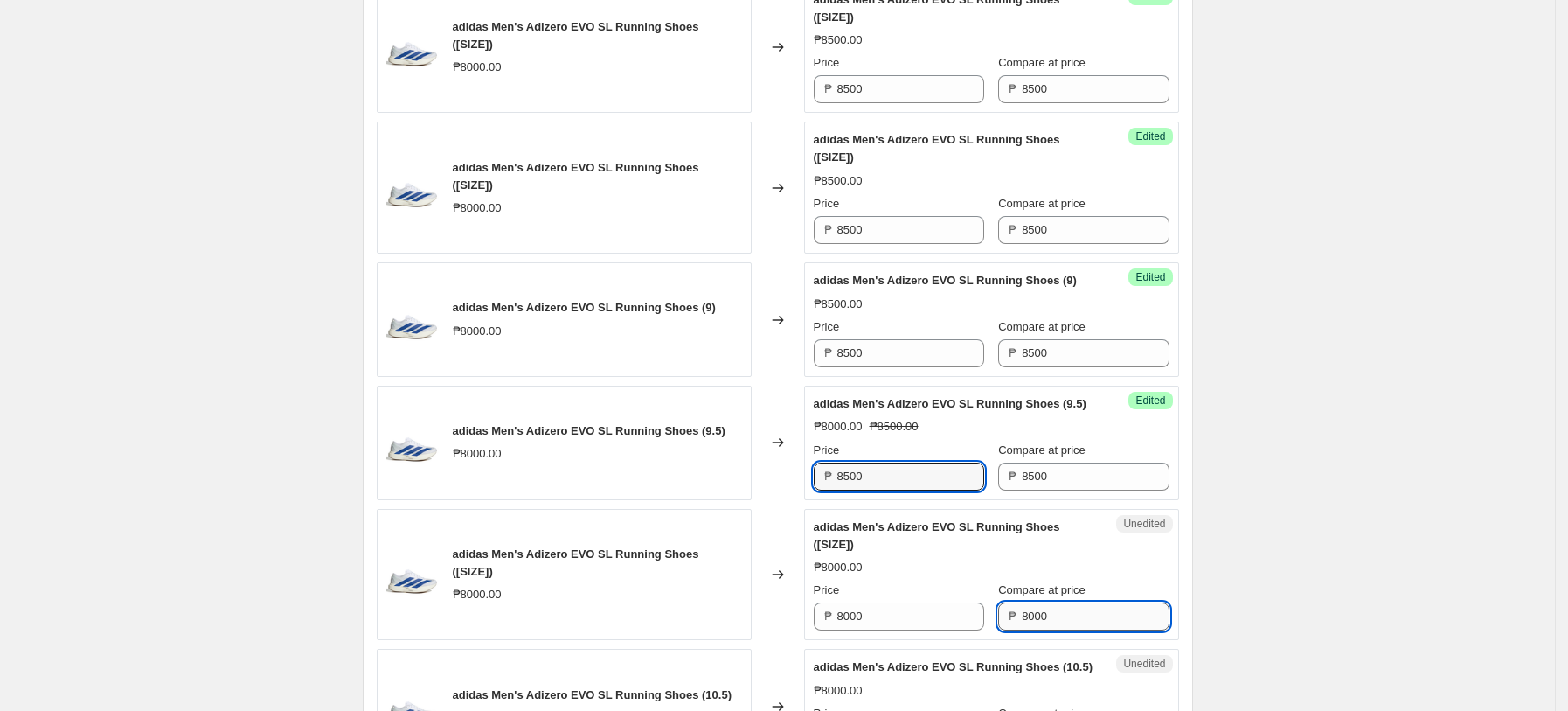 click on "8000" at bounding box center (1095, 617) 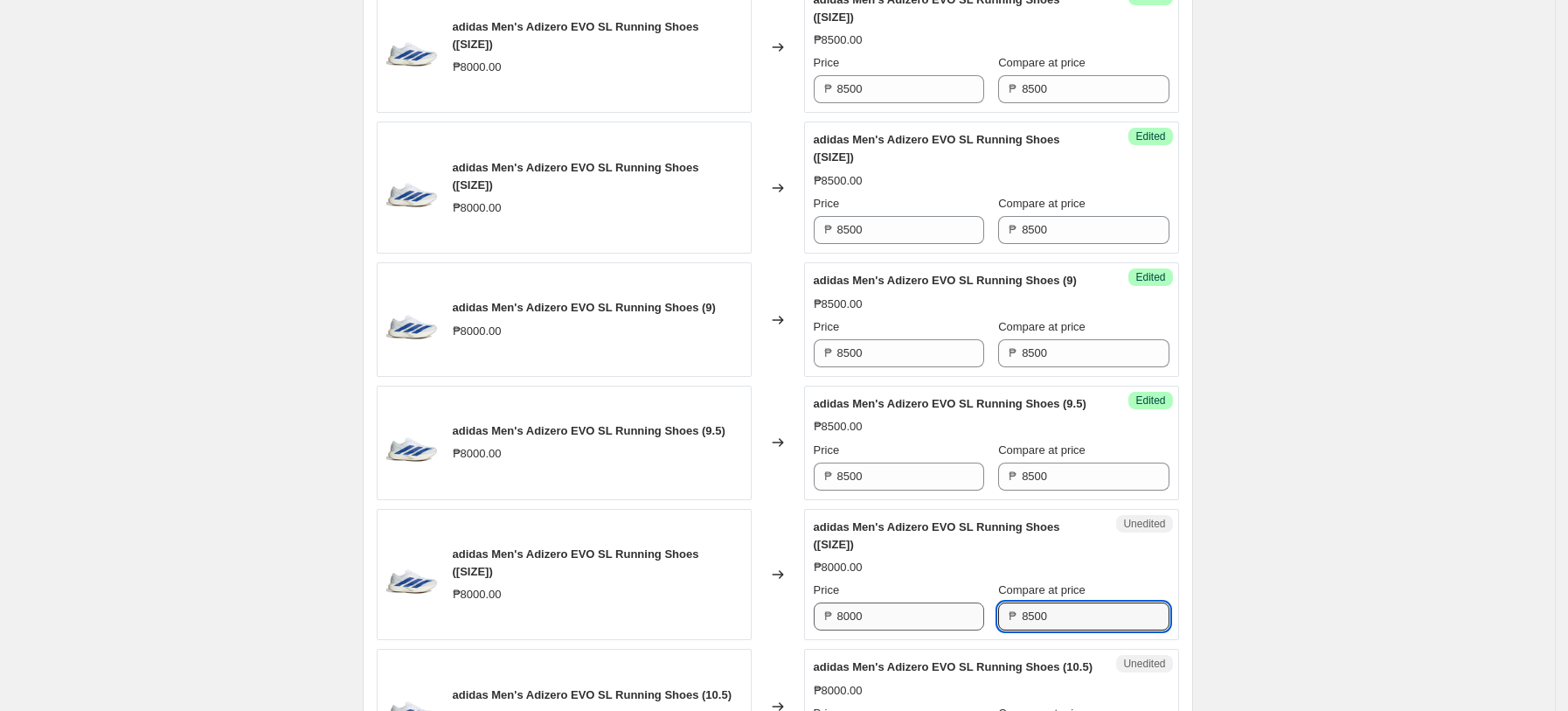type on "8500" 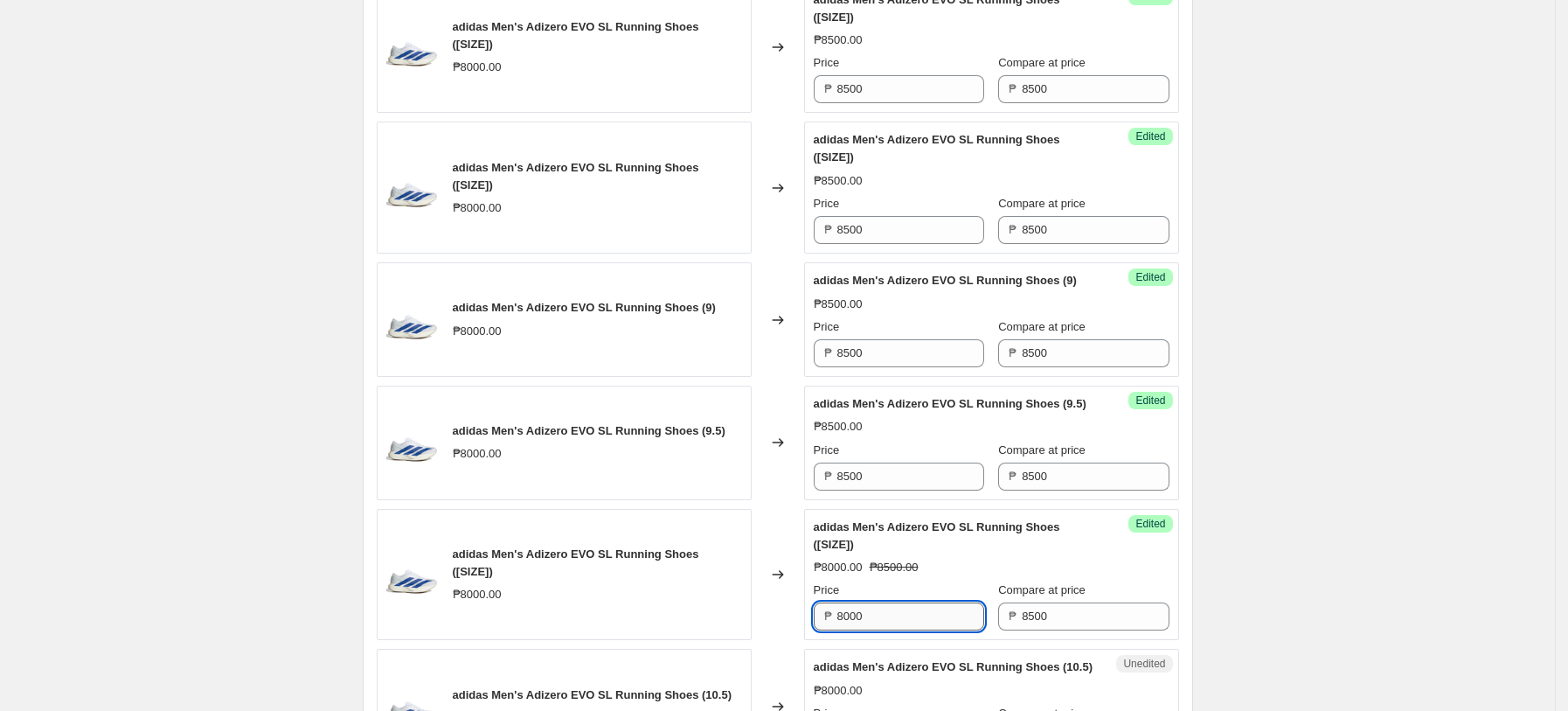click on "8000" at bounding box center [911, 617] 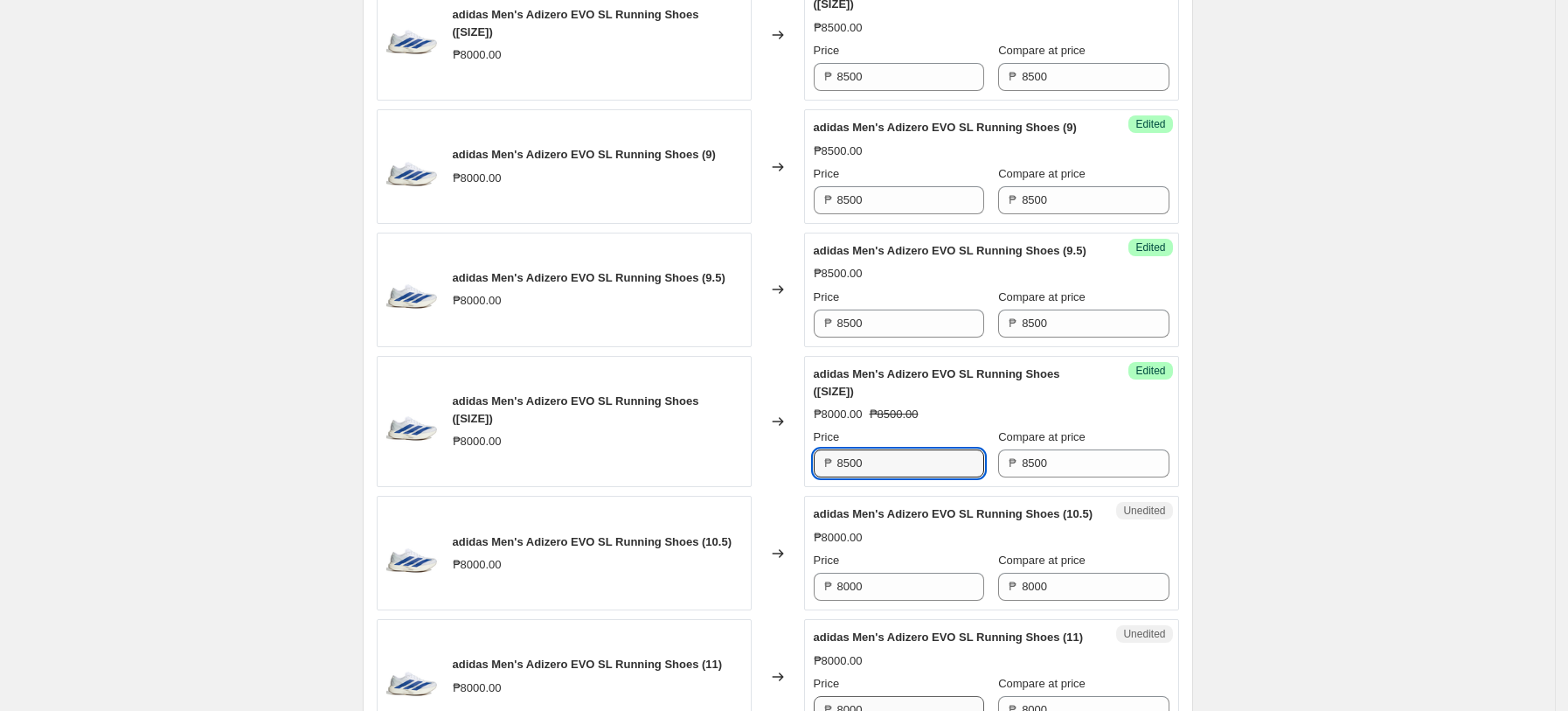 scroll, scrollTop: 2761, scrollLeft: 0, axis: vertical 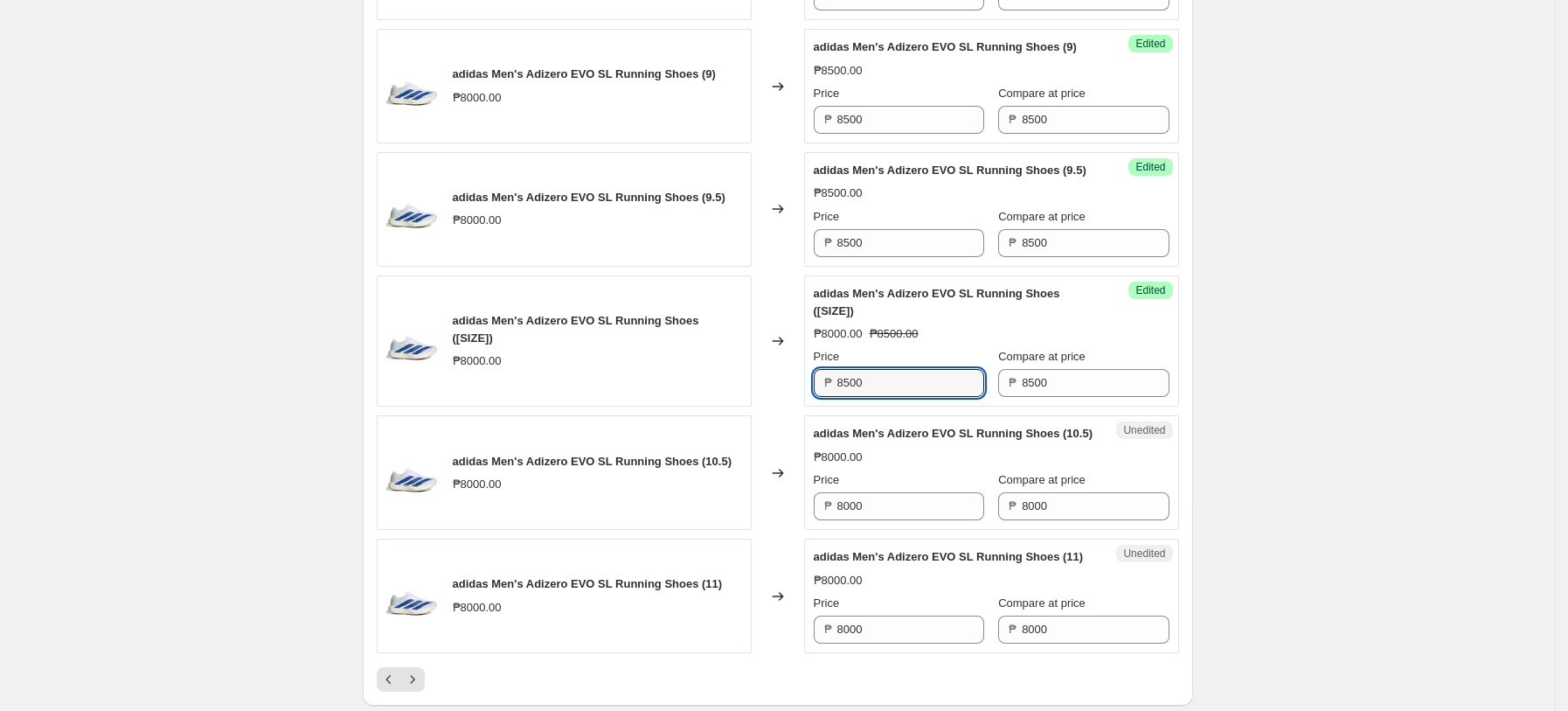 type on "8500" 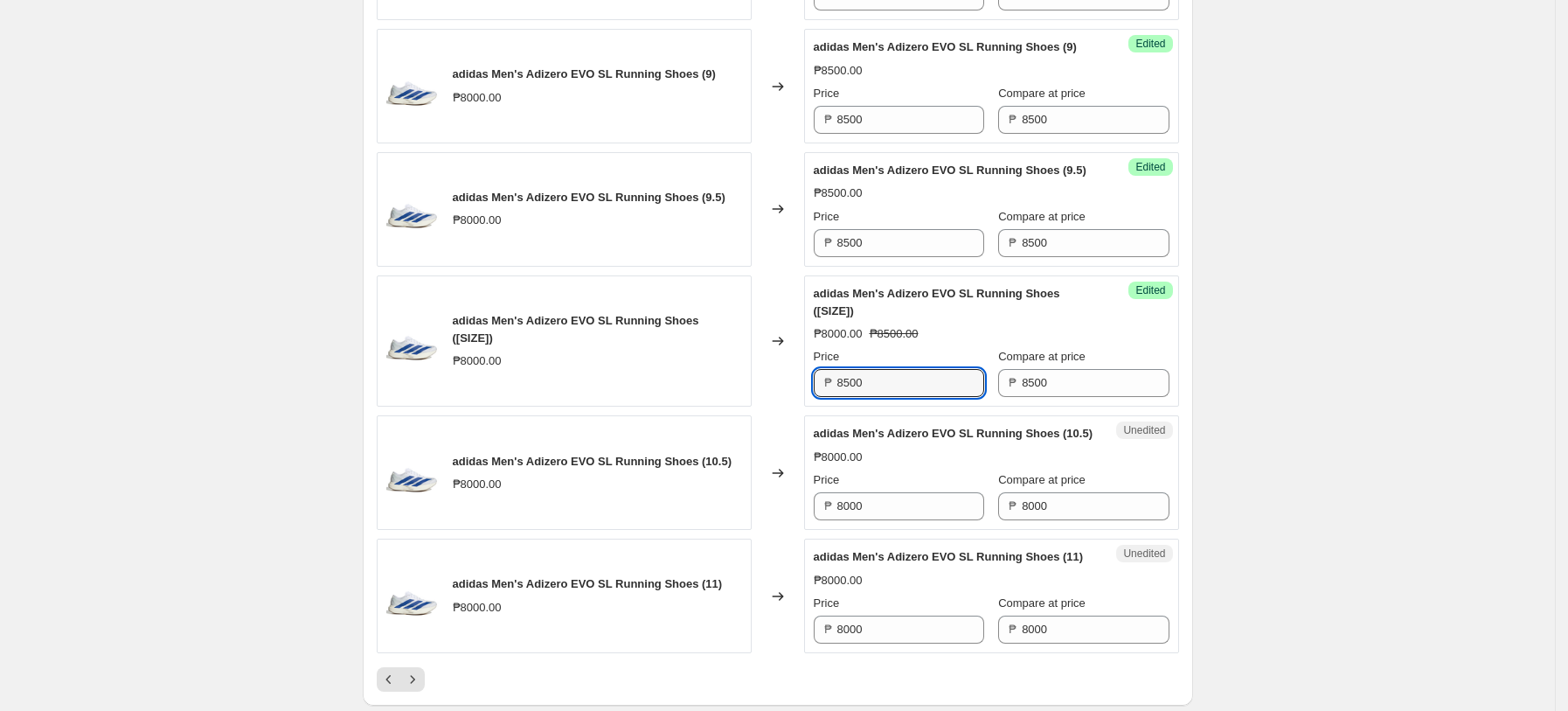 click on "Unedited adidas Men's Adizero EVO SL Running Shoes ([SIZE]) ₱[PRICE].00 Price ₱ [PRICE] Compare at price ₱ [PRICE]" at bounding box center [991, 472] 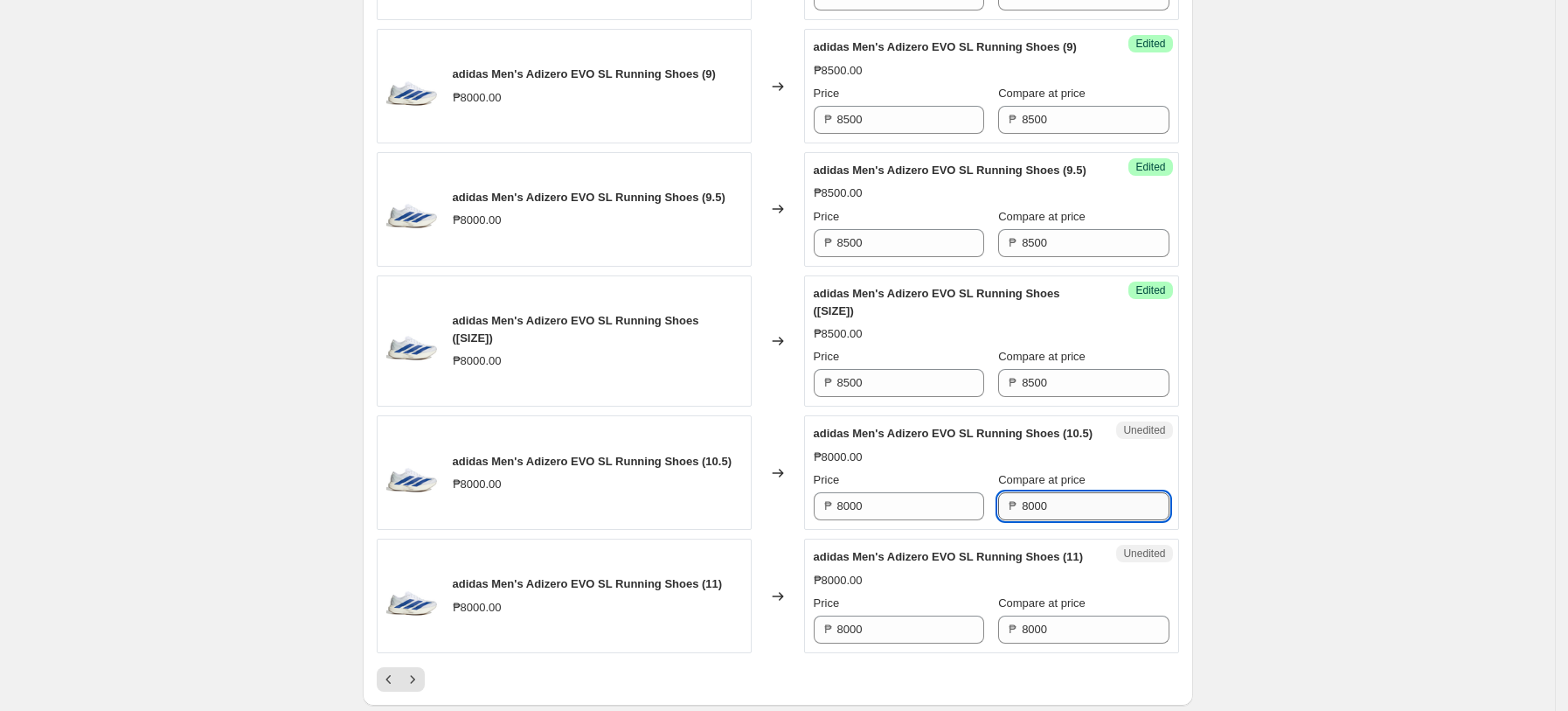 click on "8000" at bounding box center [1095, 506] 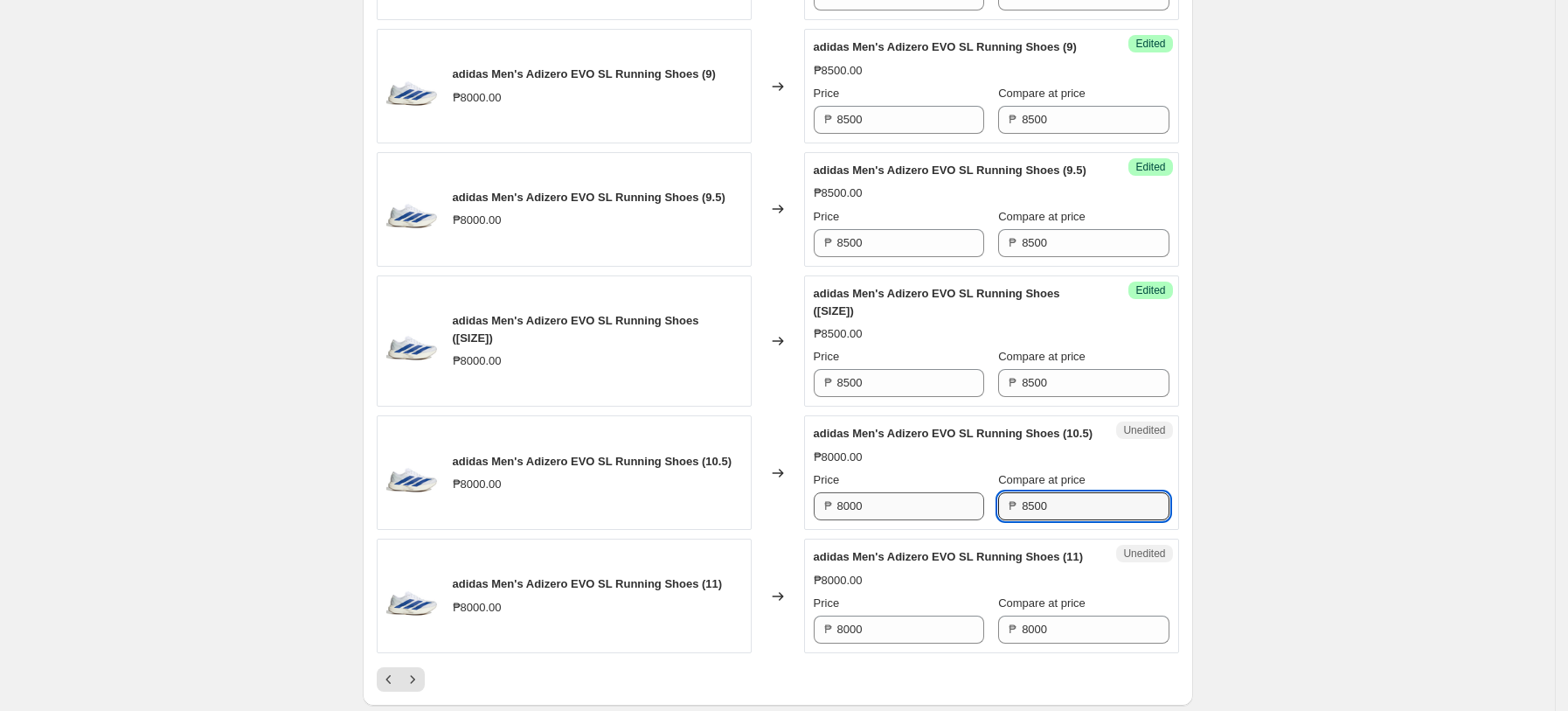 type on "8500" 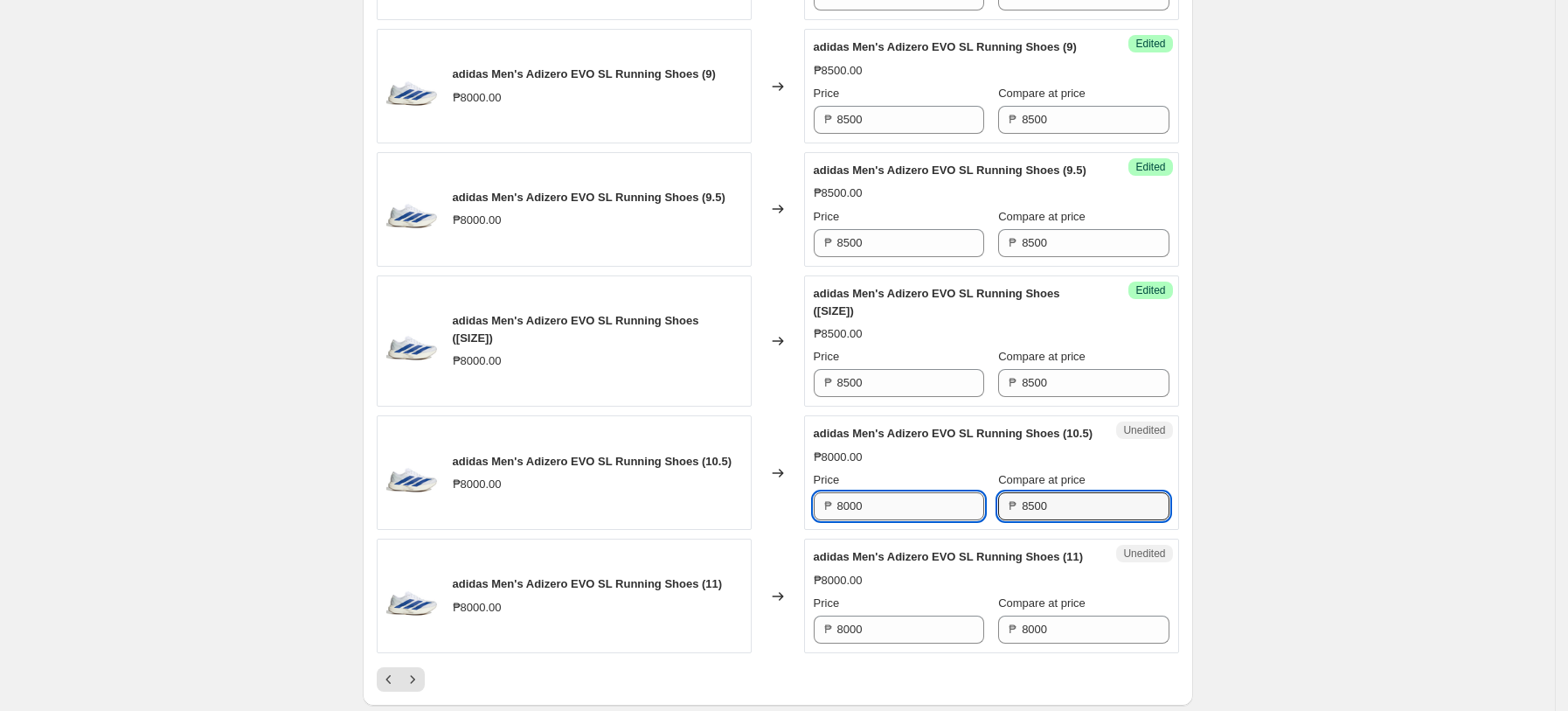 click on "8000" at bounding box center (911, 506) 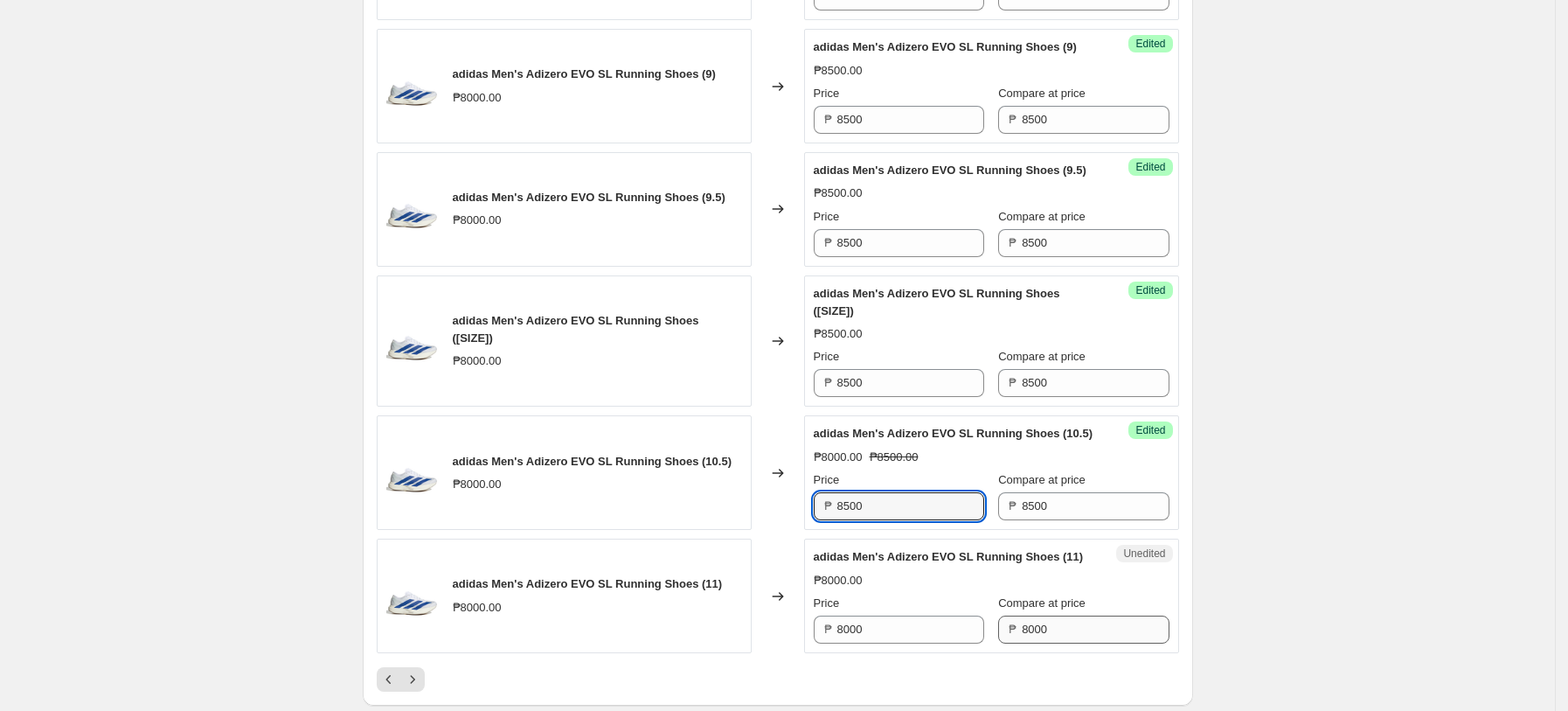 type on "8500" 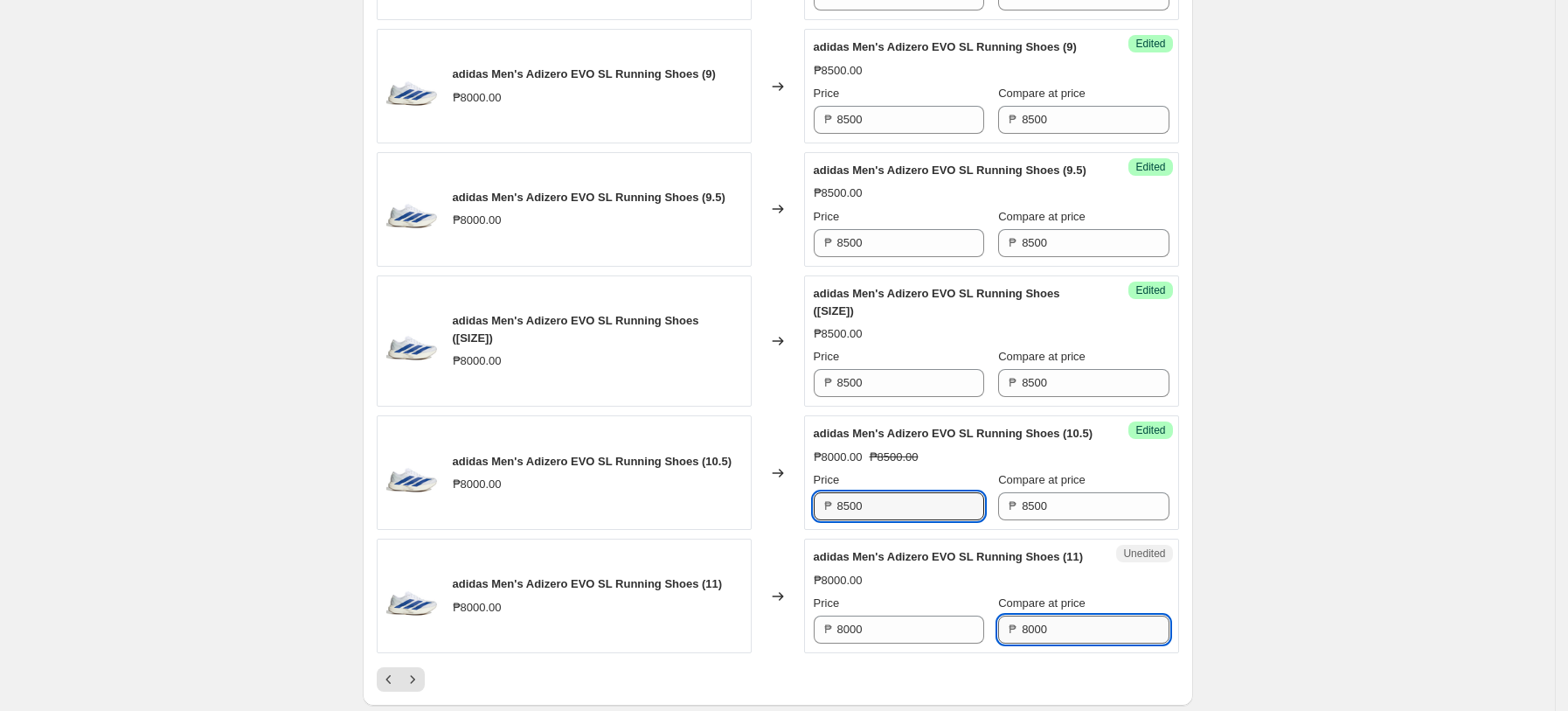 click on "8000" at bounding box center [1095, 630] 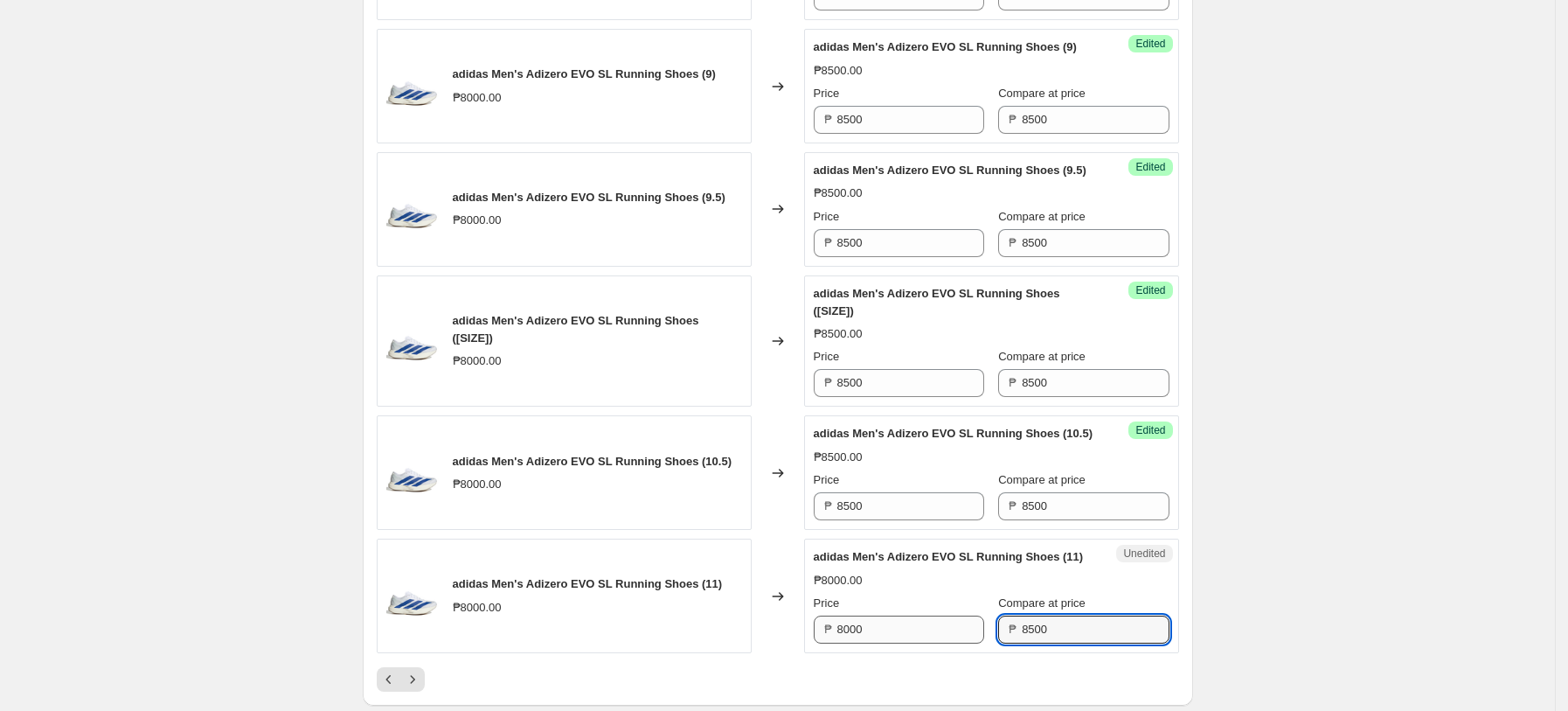 type on "8500" 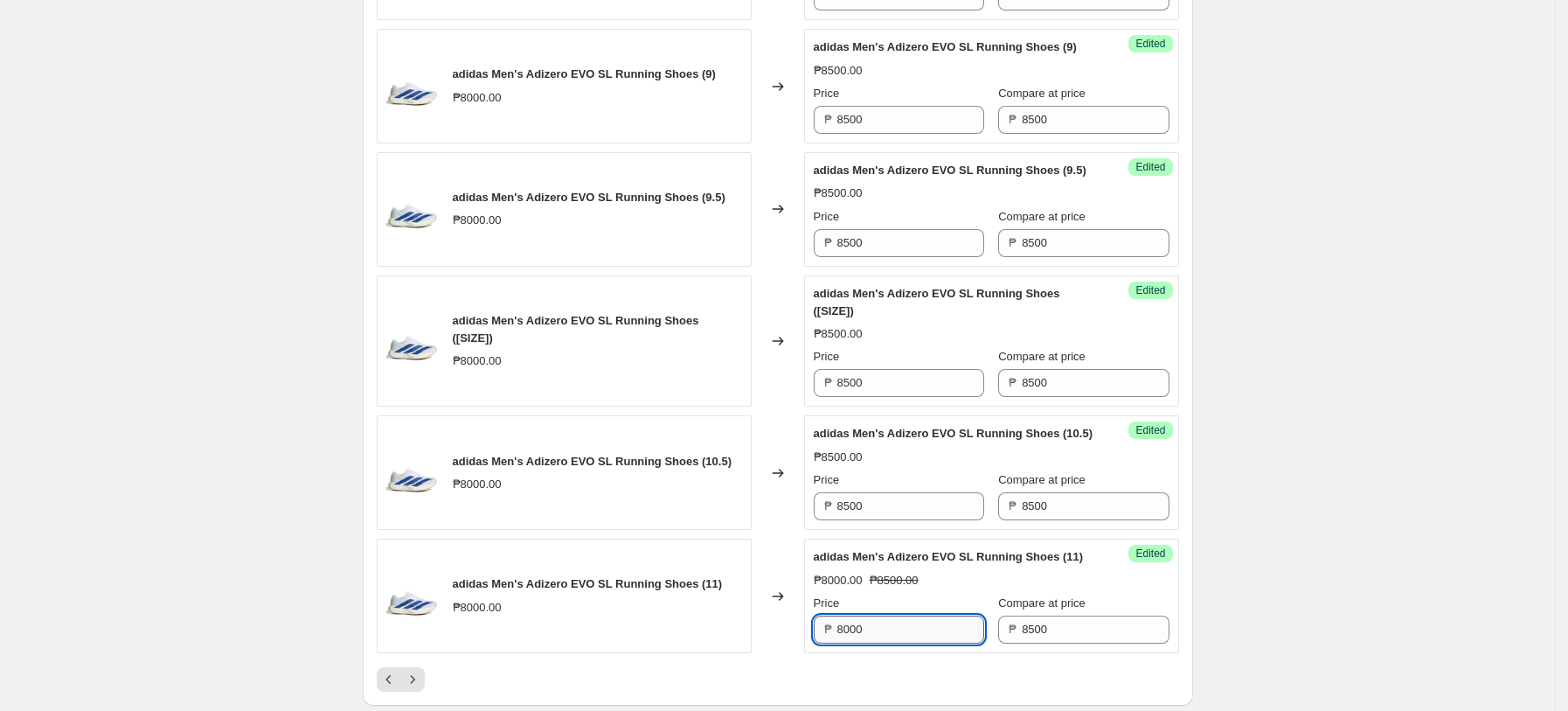 click on "8000" at bounding box center (911, 630) 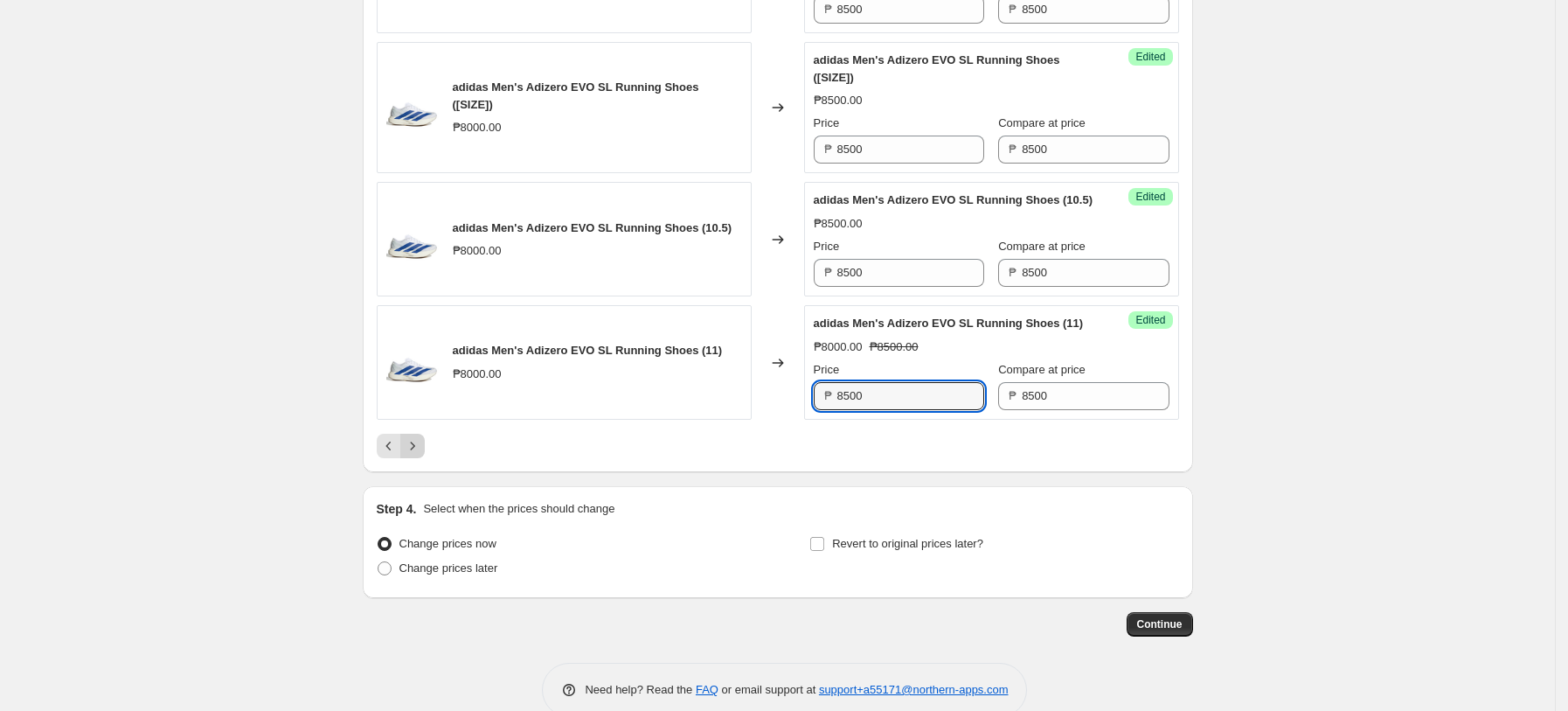 type on "8500" 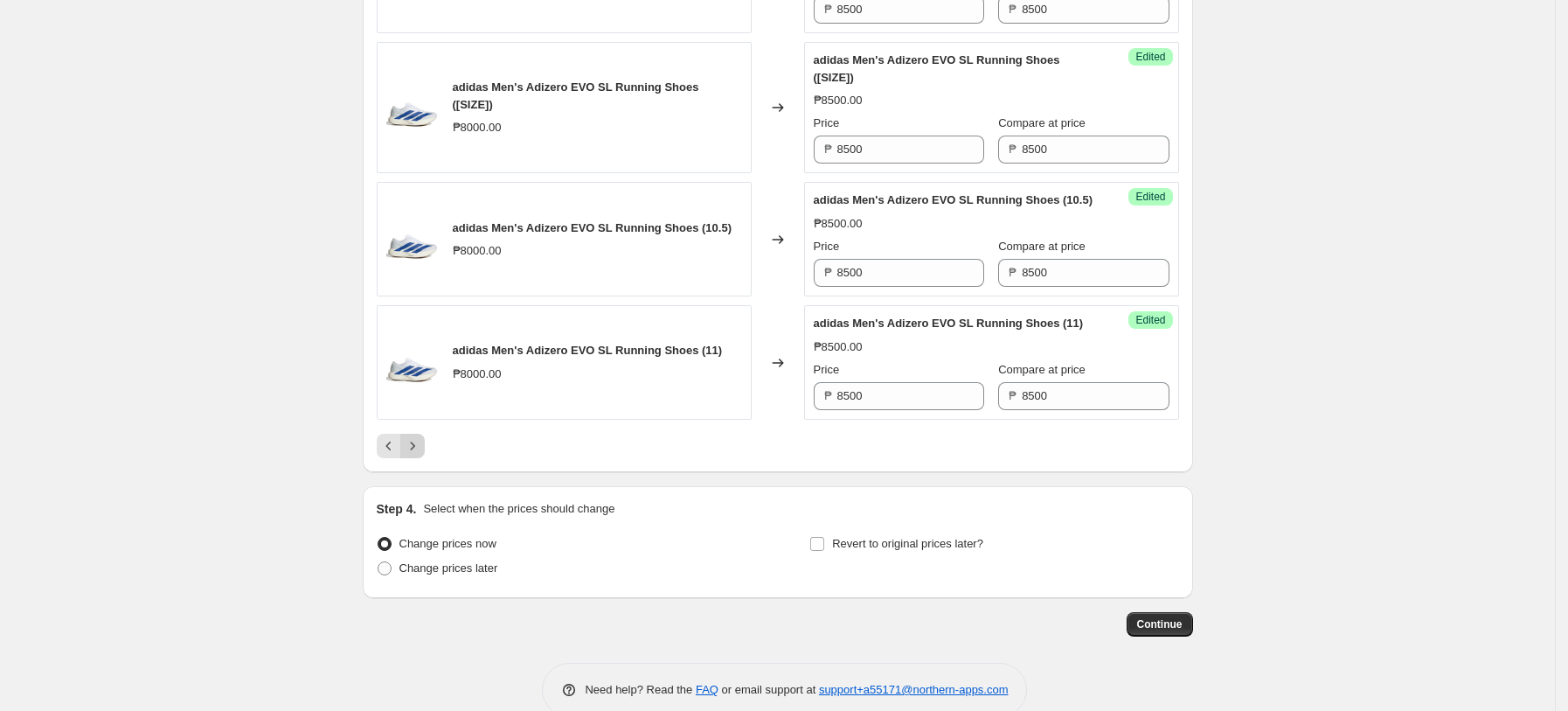 click at bounding box center (413, 446) 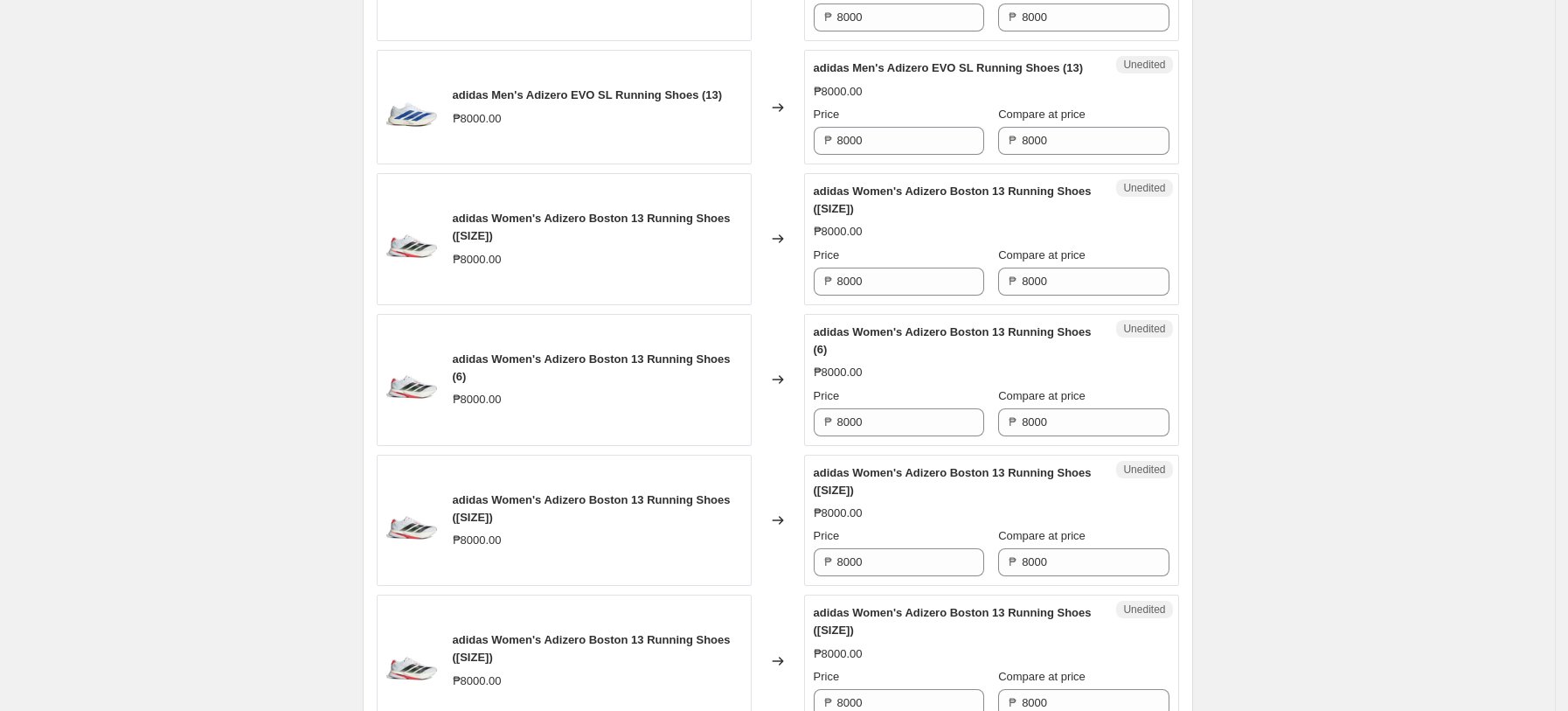 scroll, scrollTop: 666, scrollLeft: 0, axis: vertical 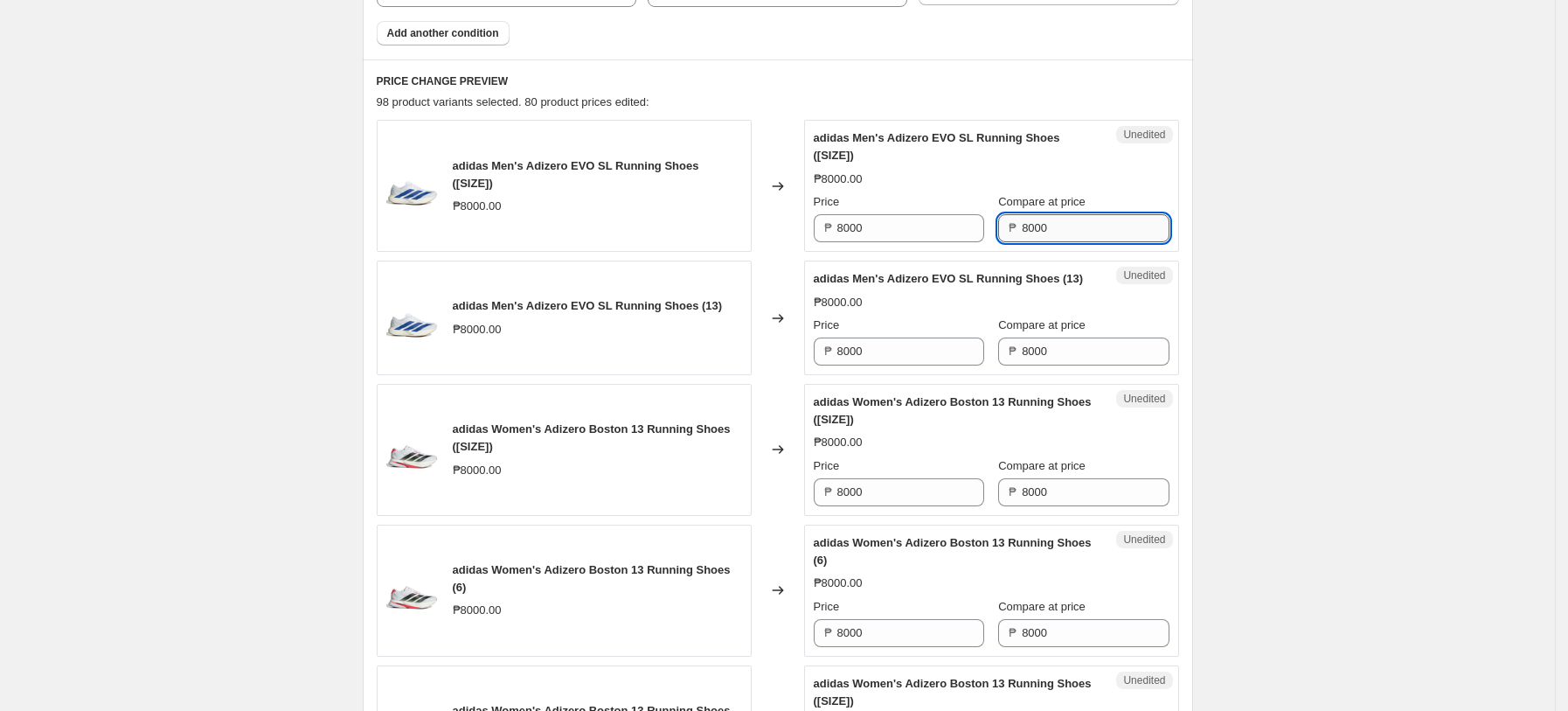 click on "8000" at bounding box center (1095, 228) 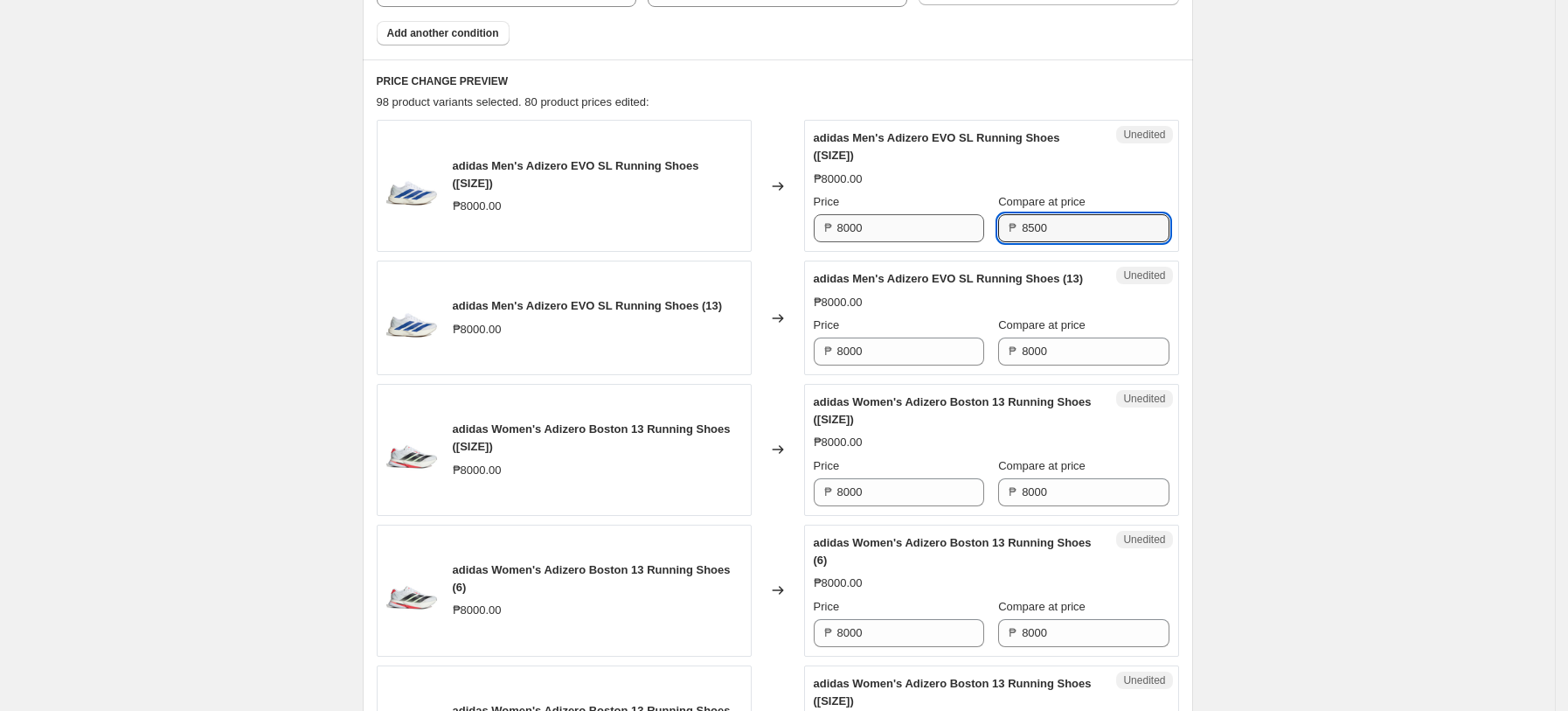 type on "8500" 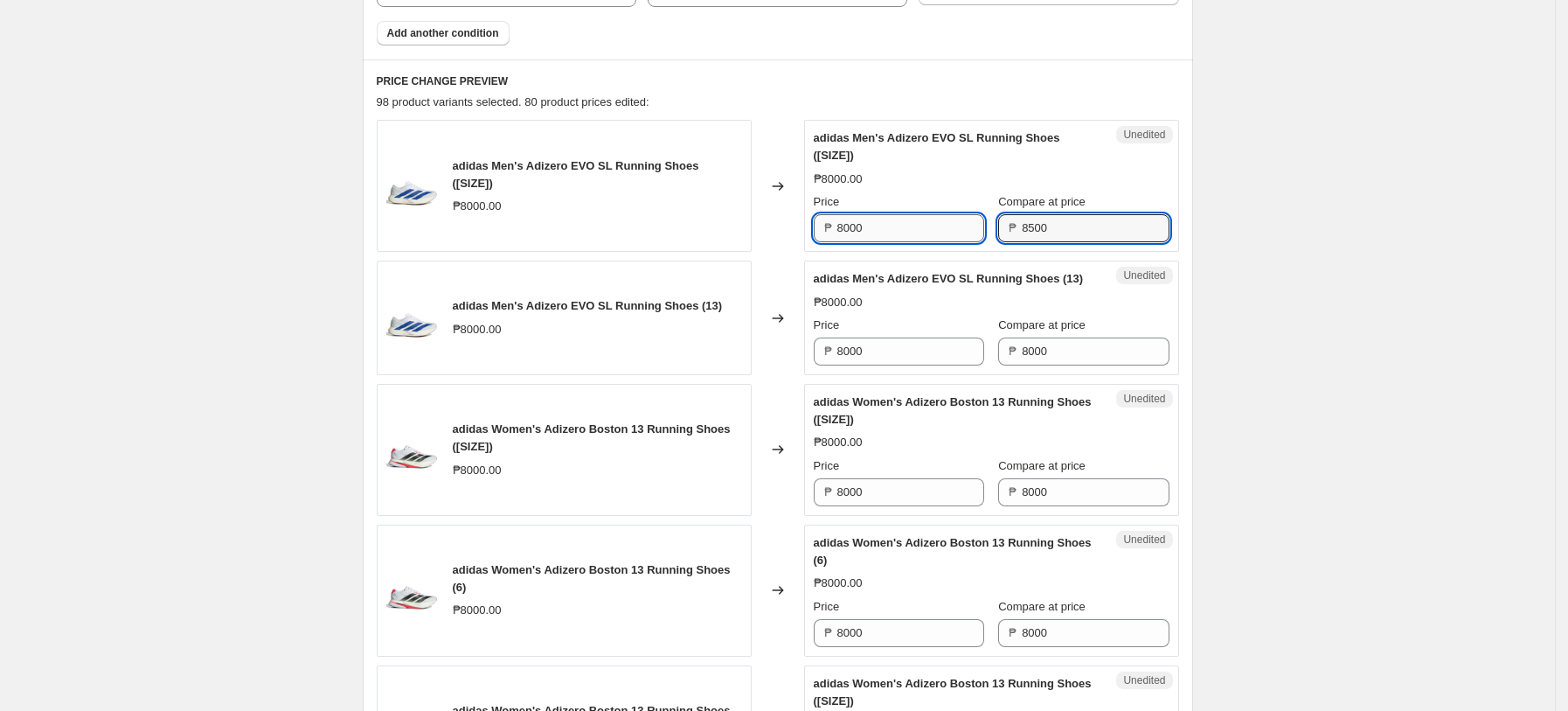 click on "8000" at bounding box center (911, 228) 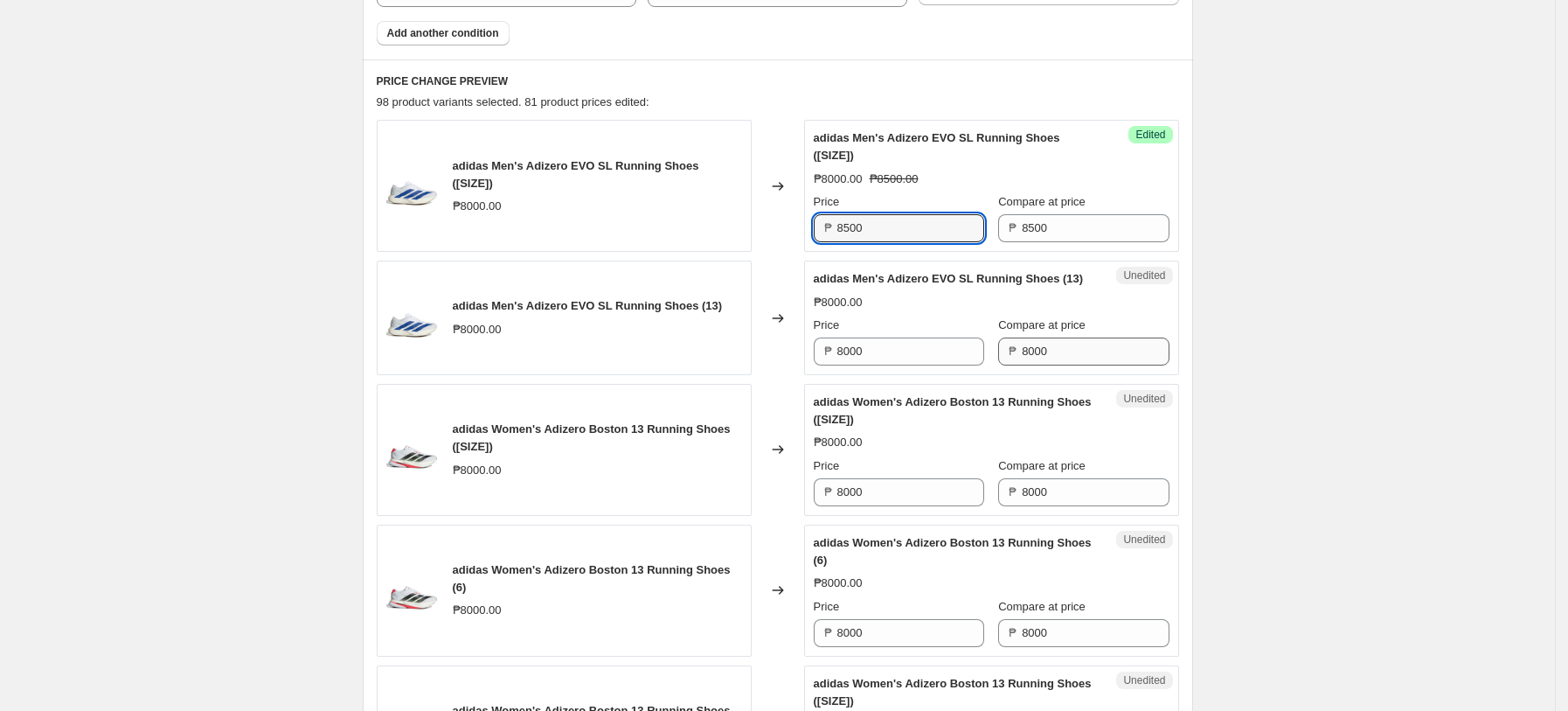 type on "8500" 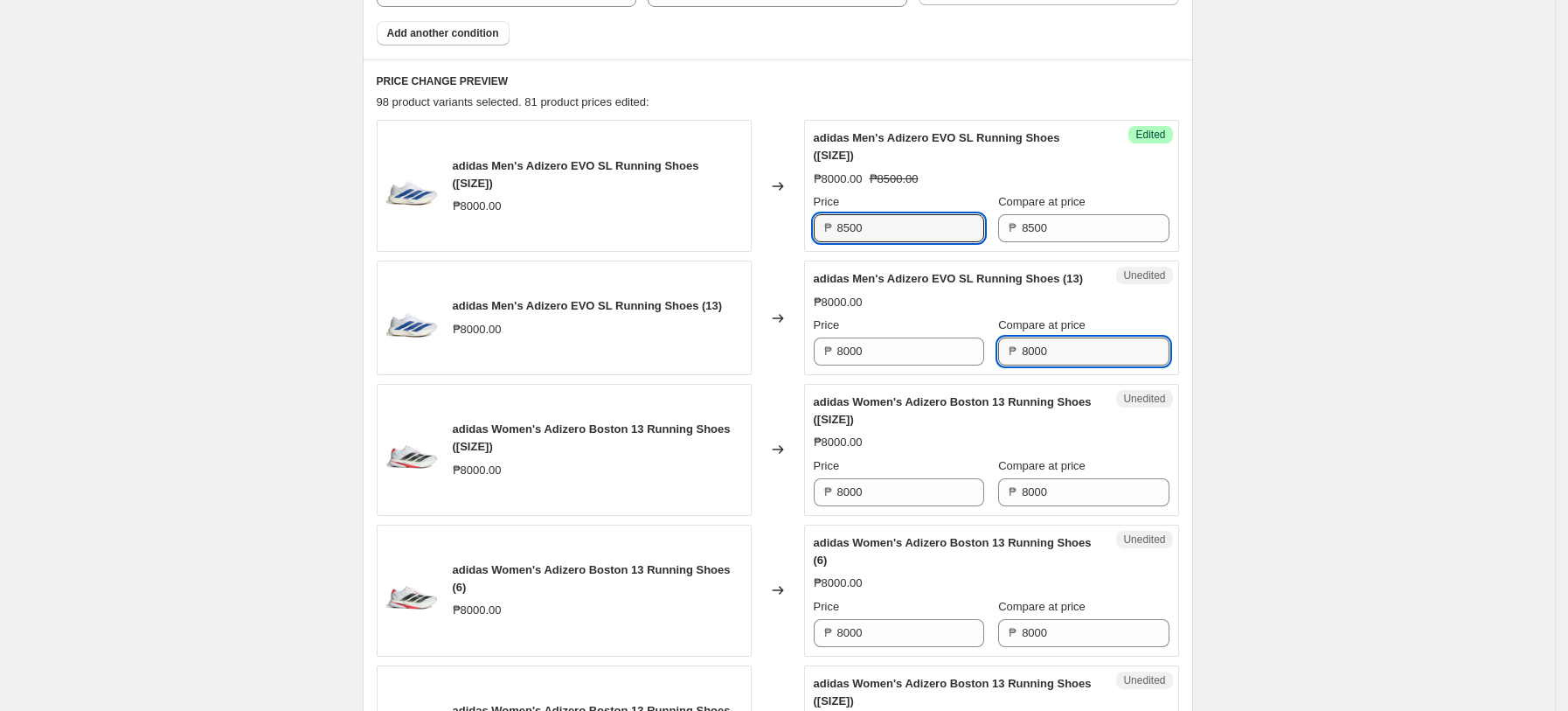 click on "8000" at bounding box center (1095, 352) 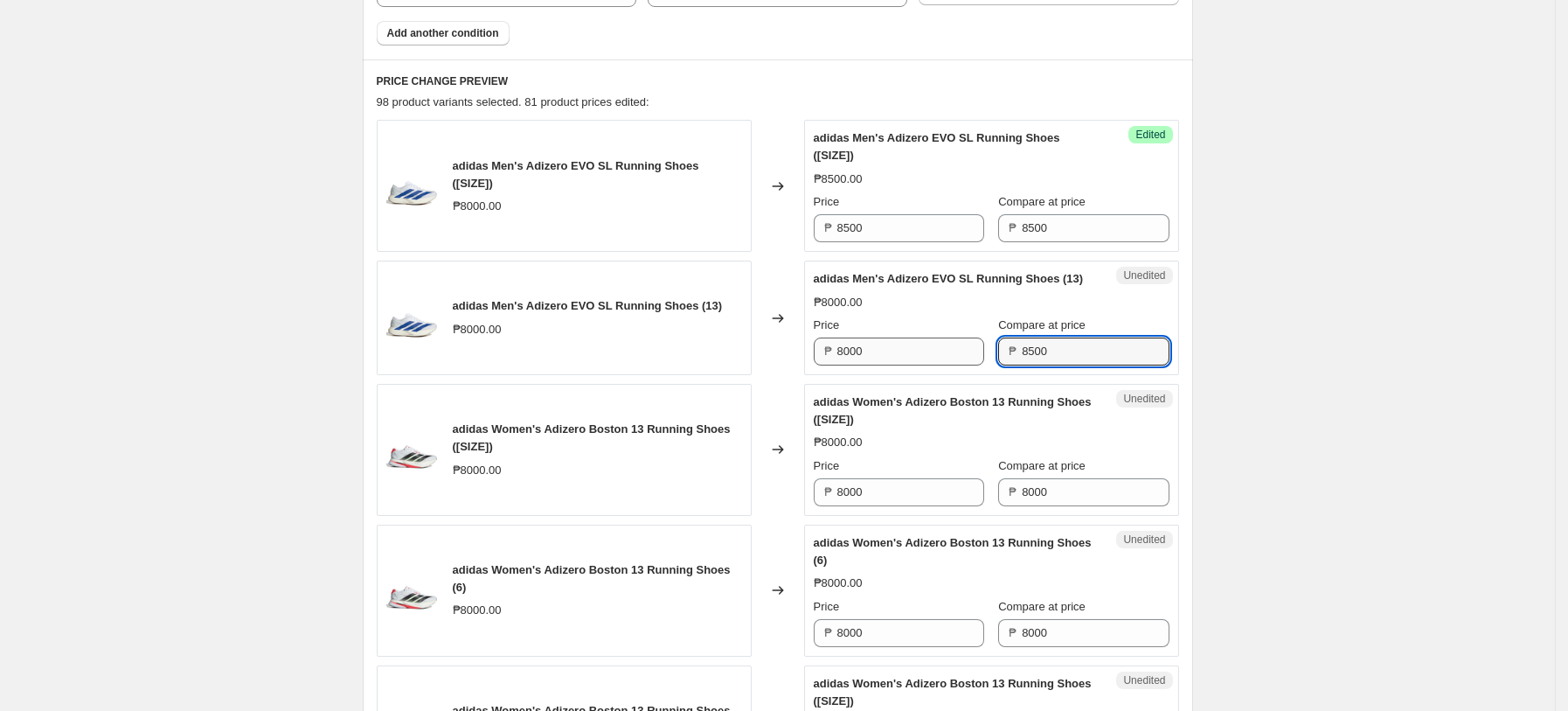 type on "8500" 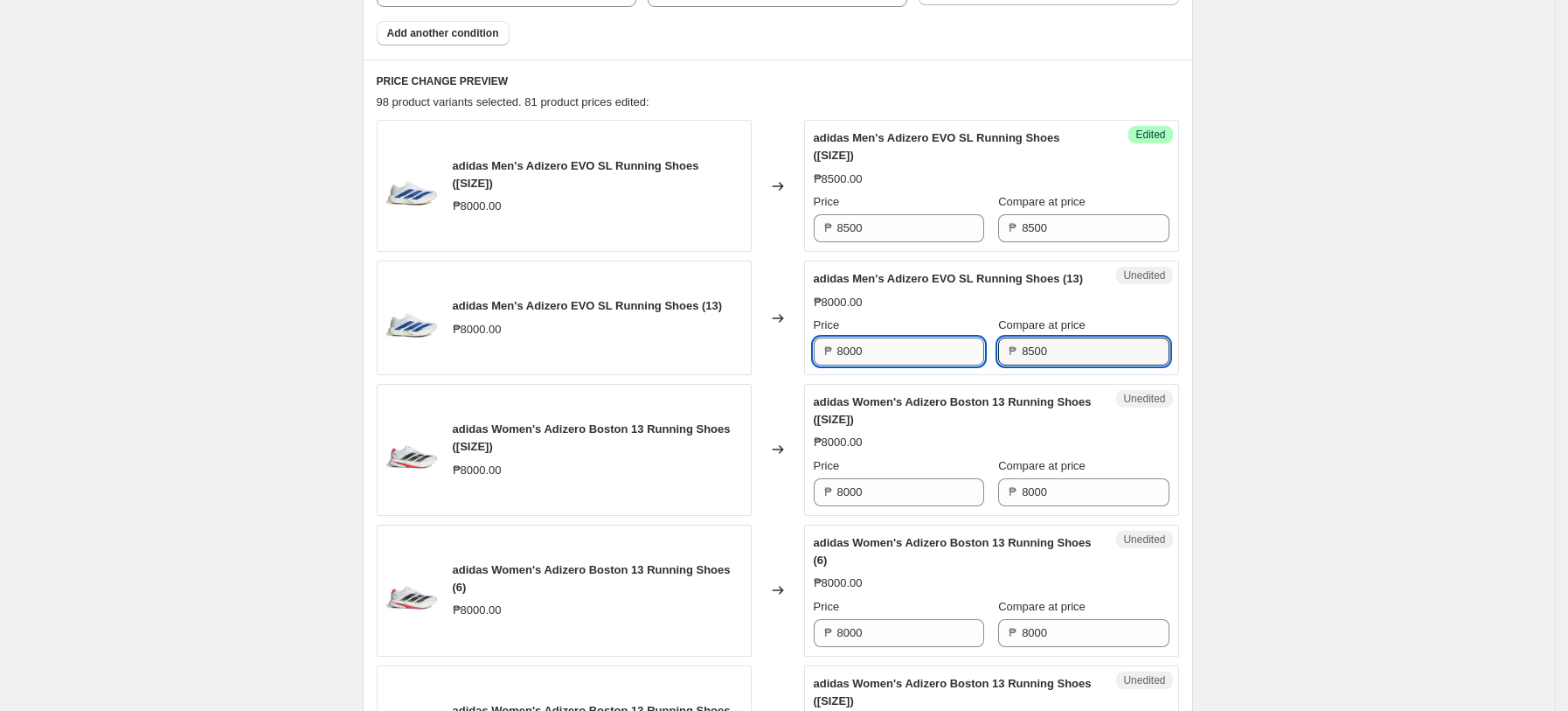 click on "8000" at bounding box center [911, 352] 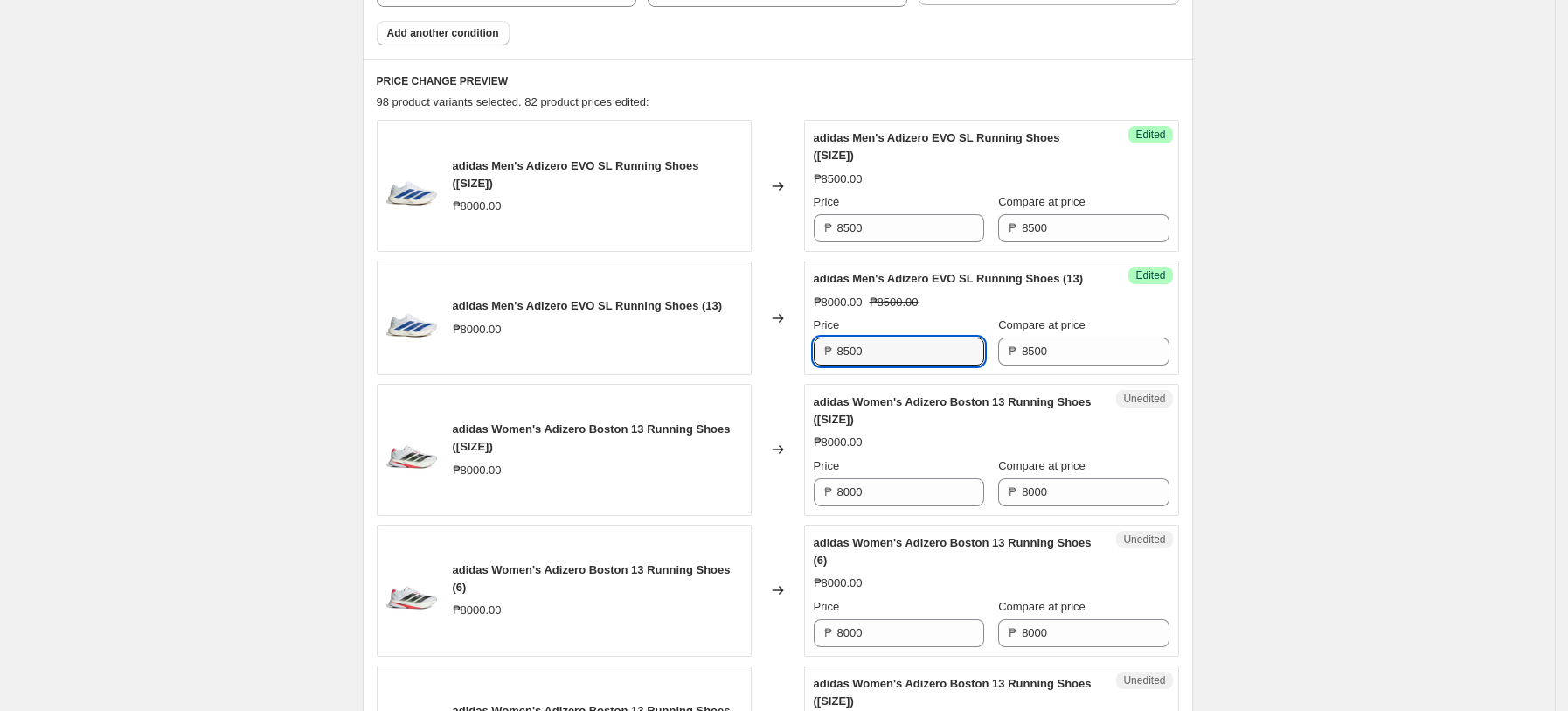 type on "8500" 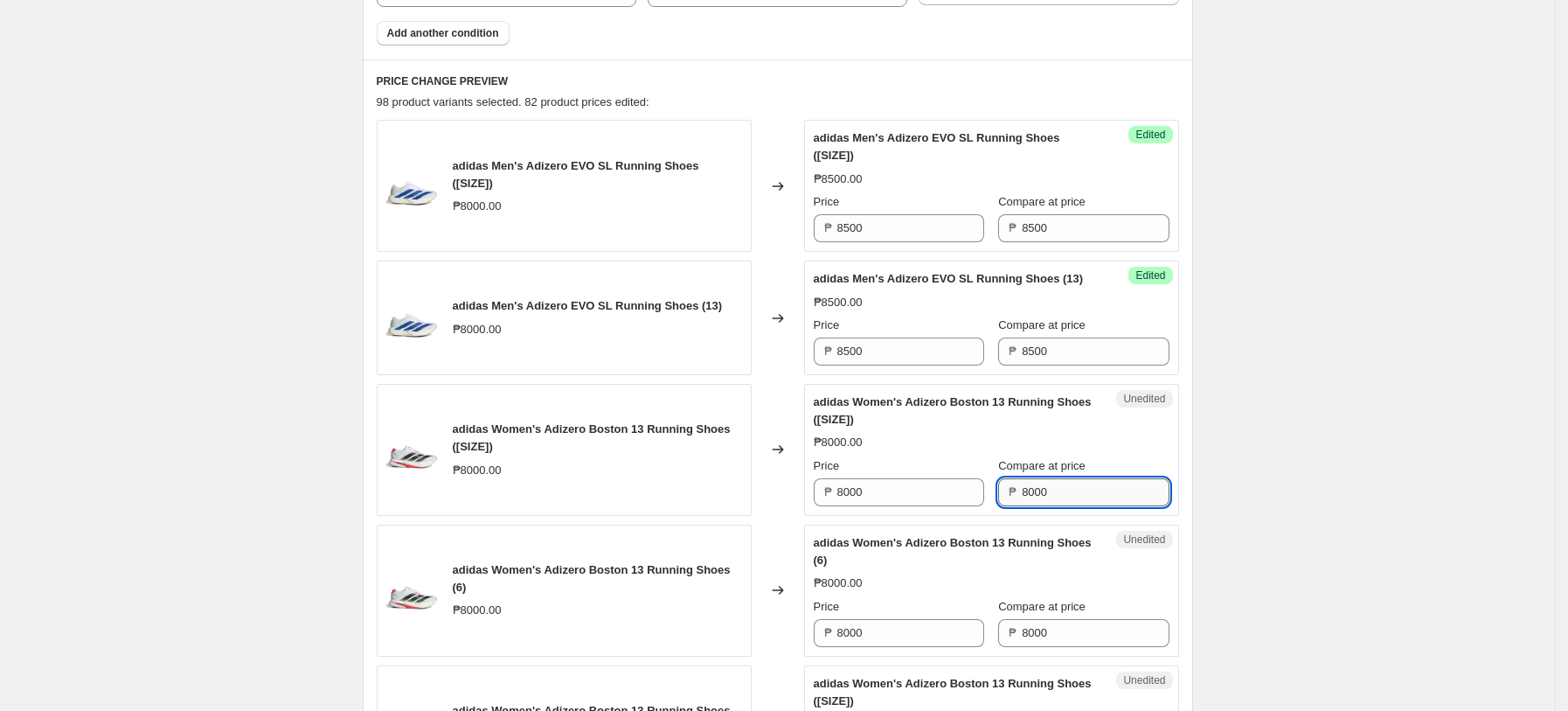 click on "8000" at bounding box center (1095, 492) 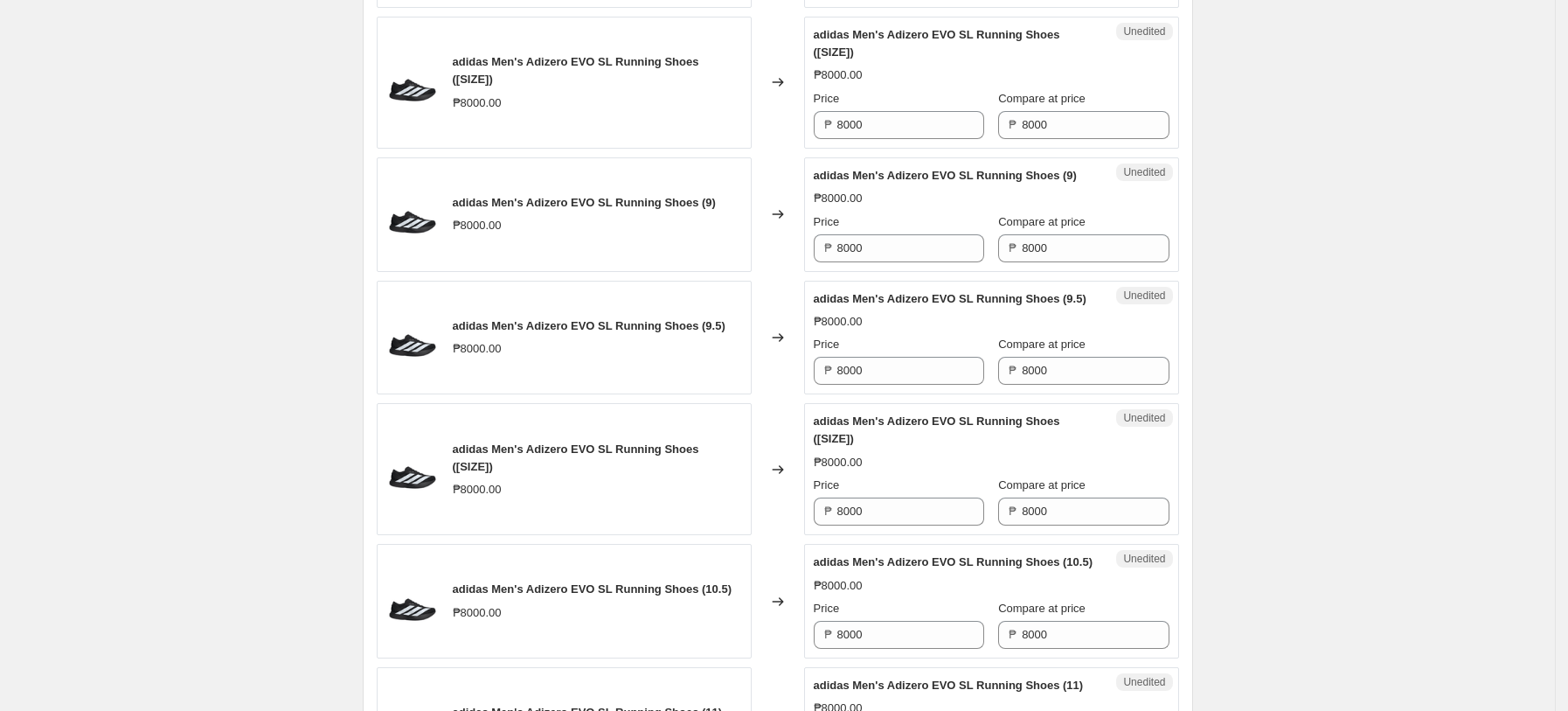 scroll, scrollTop: 2764, scrollLeft: 0, axis: vertical 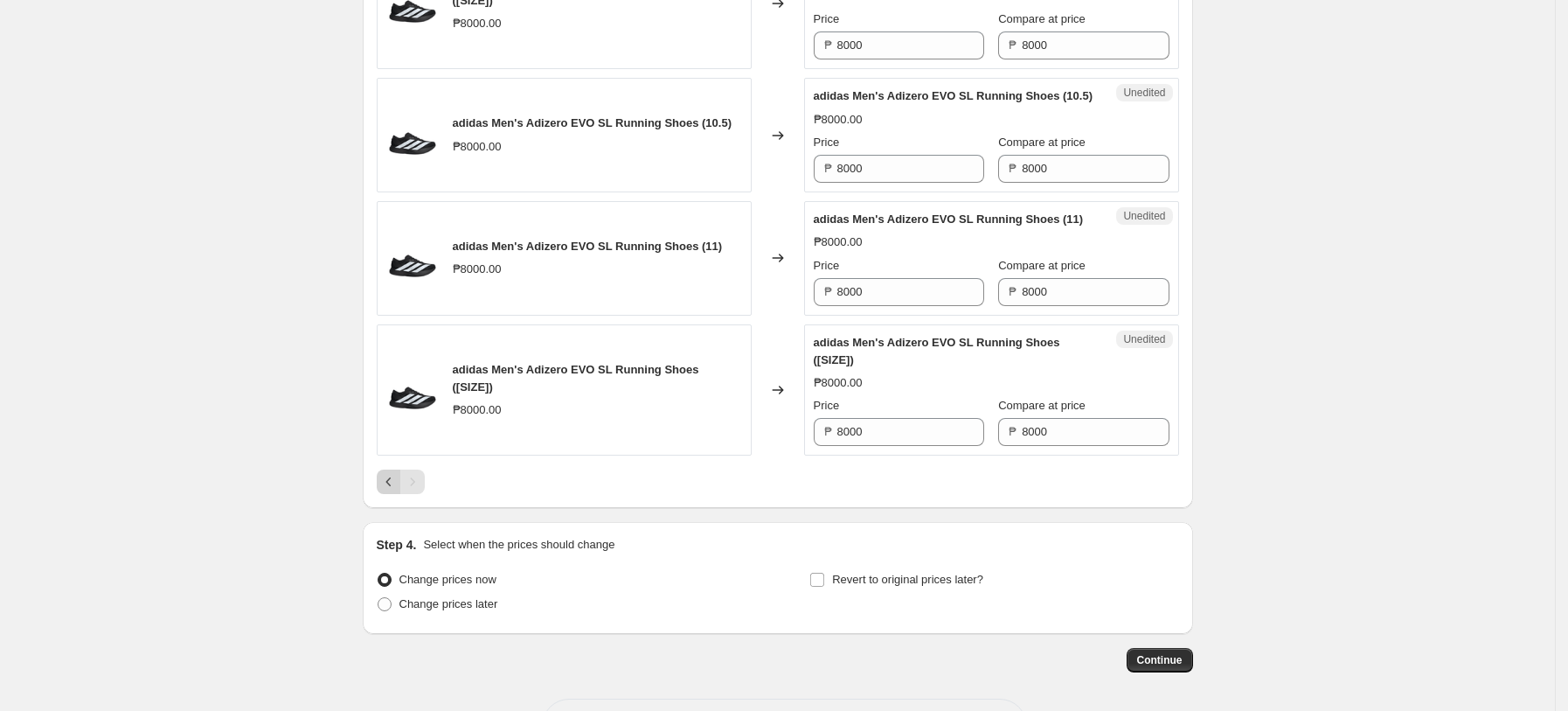 click 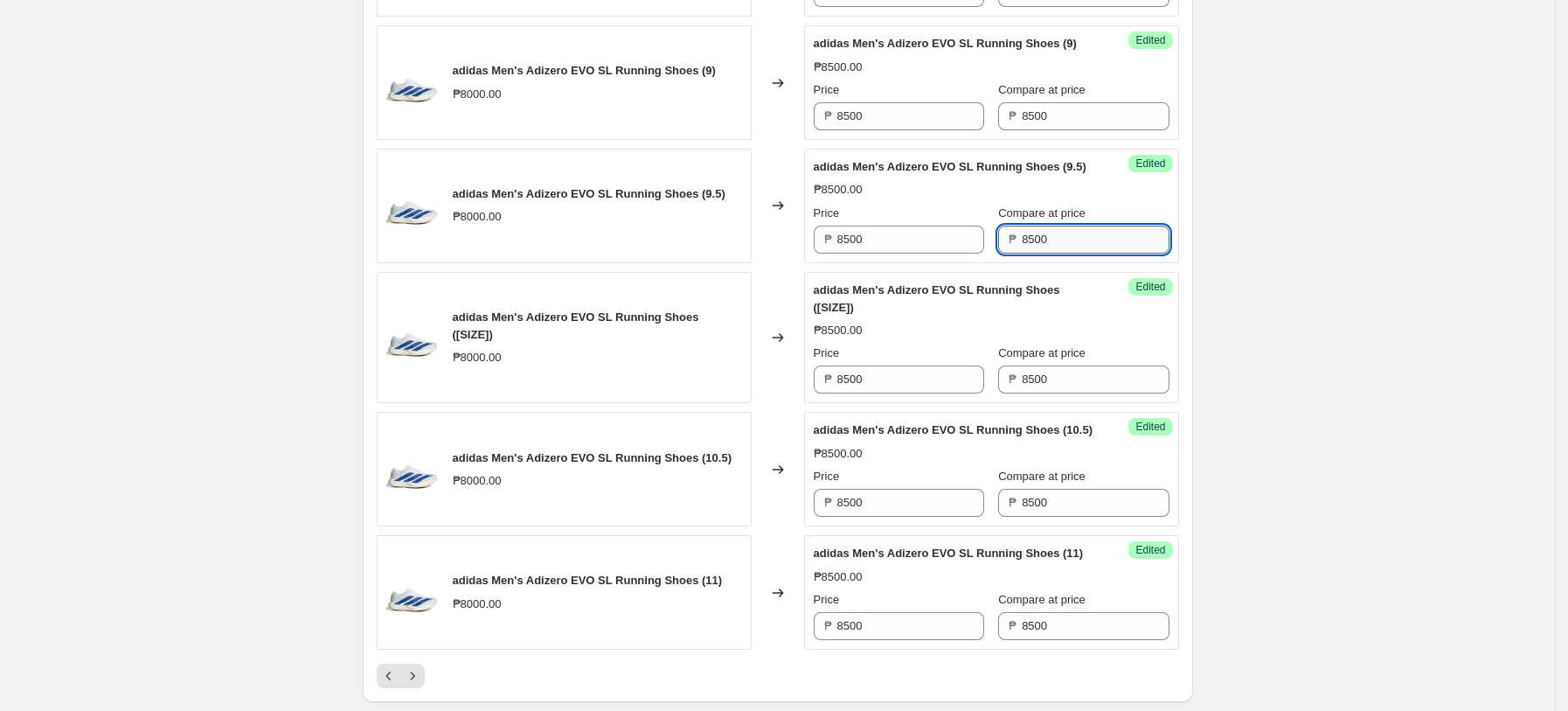 click on "8500" at bounding box center [1095, 240] 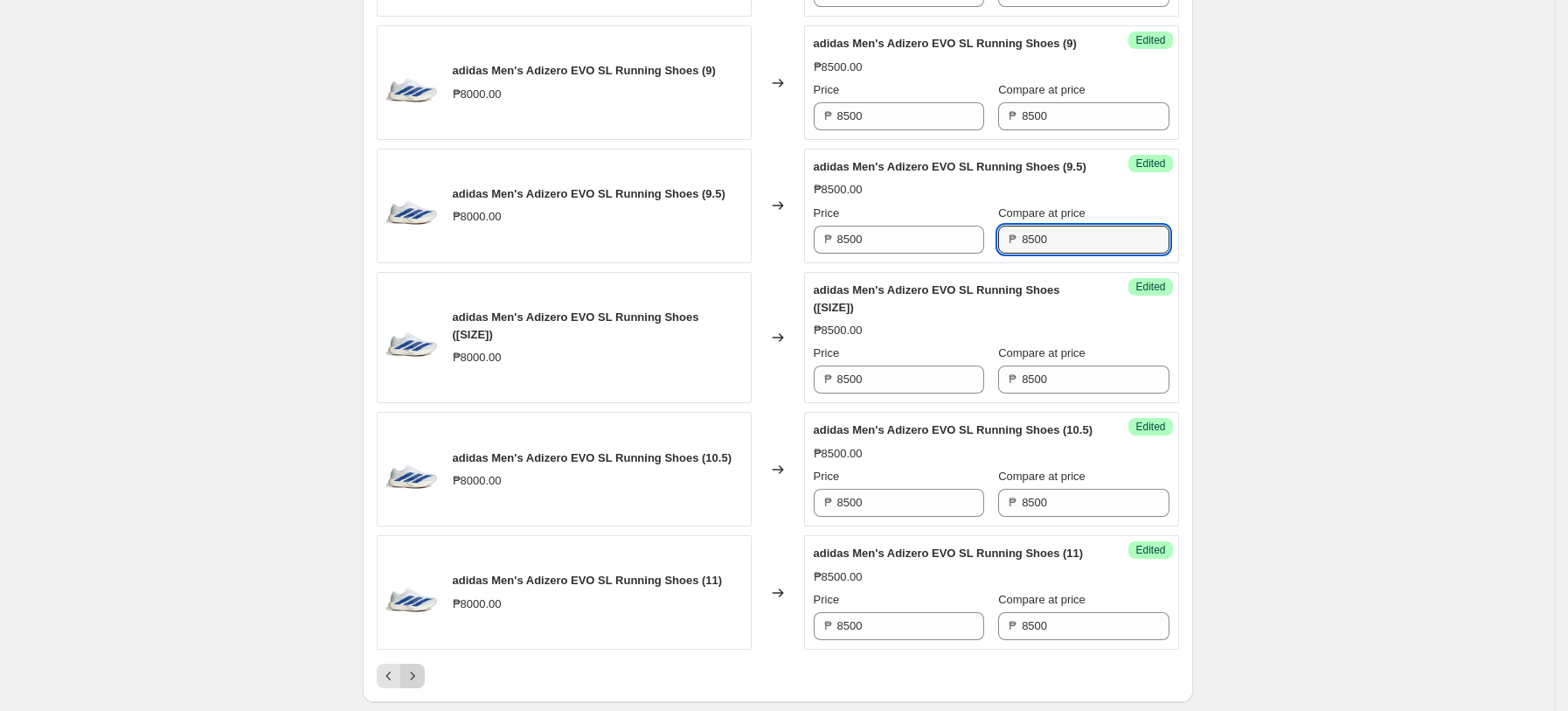 click 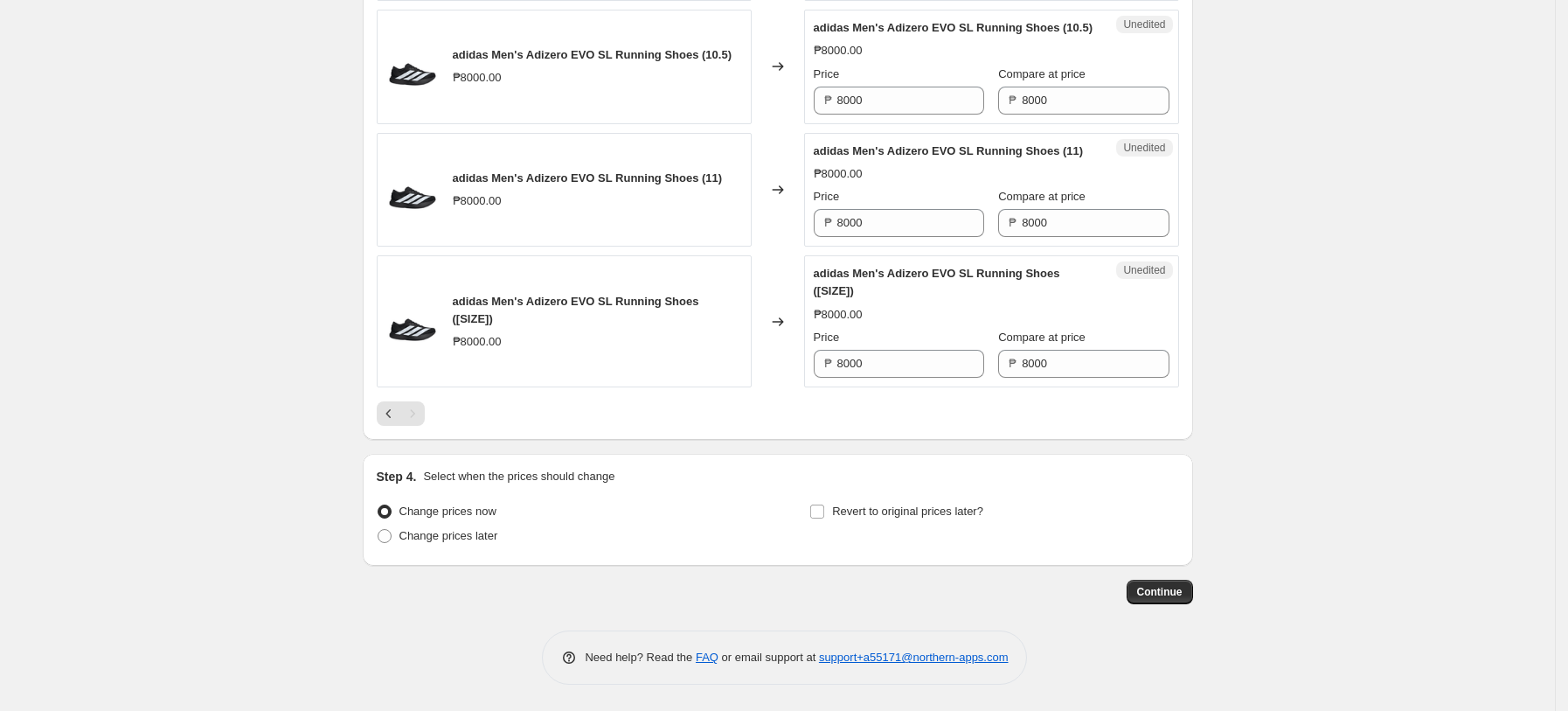 scroll, scrollTop: 1639, scrollLeft: 0, axis: vertical 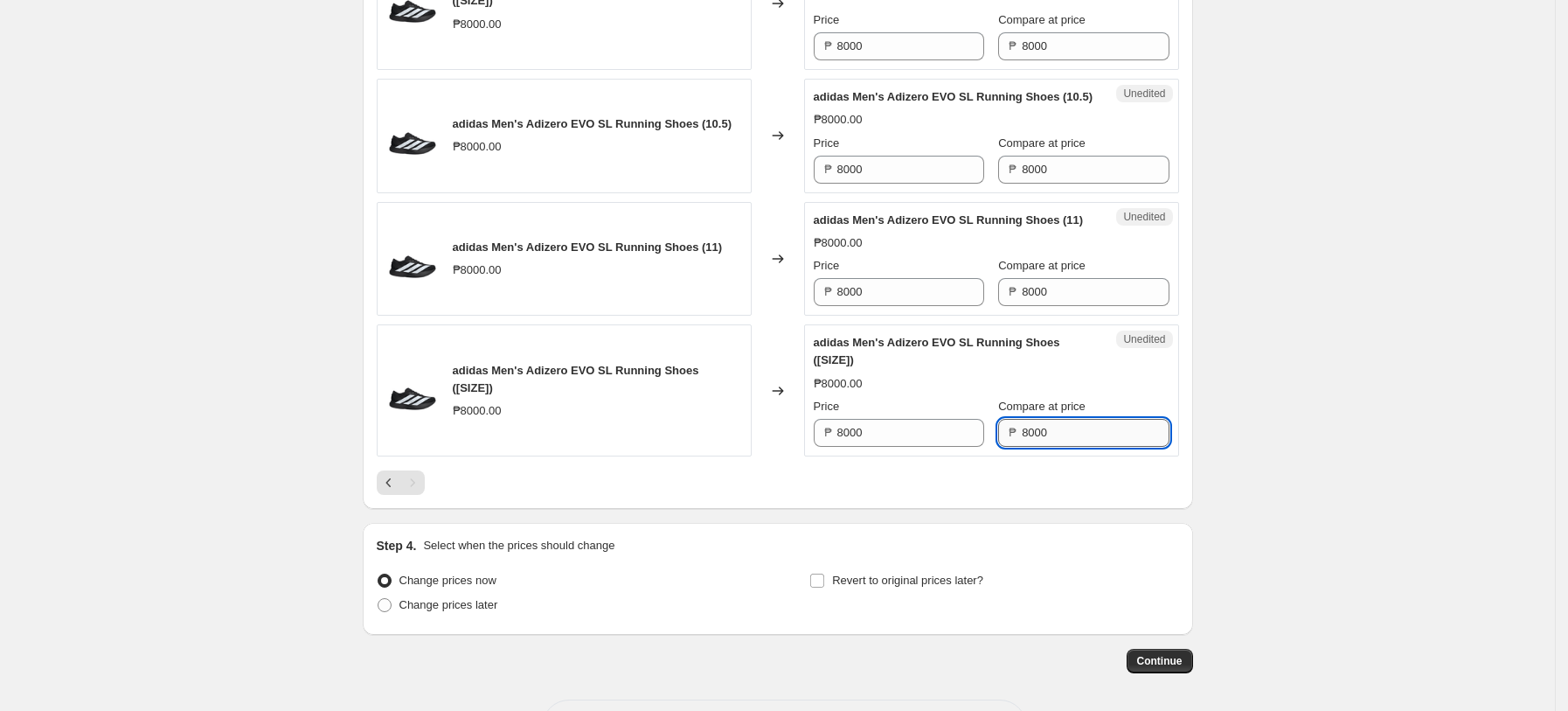click on "8000" at bounding box center (1095, 433) 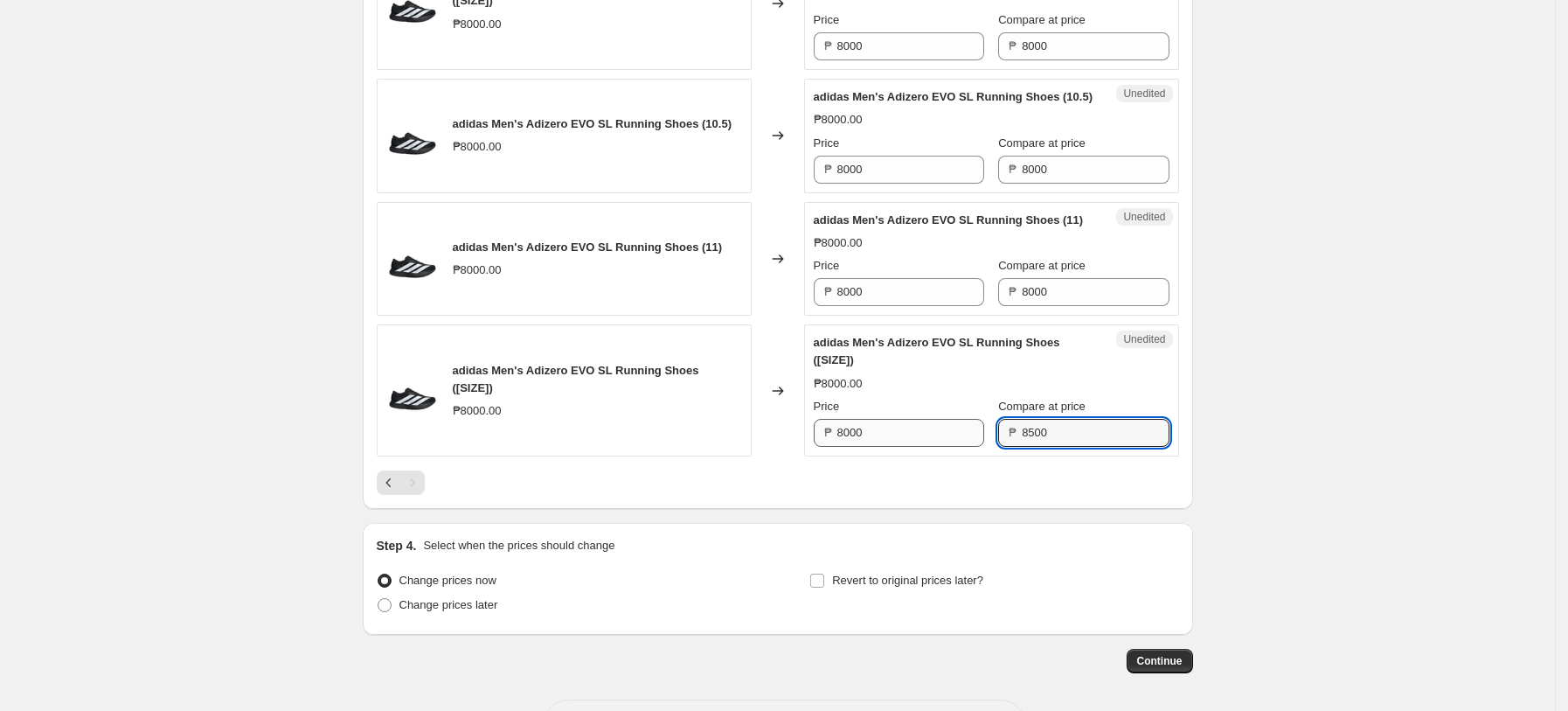 type on "8500" 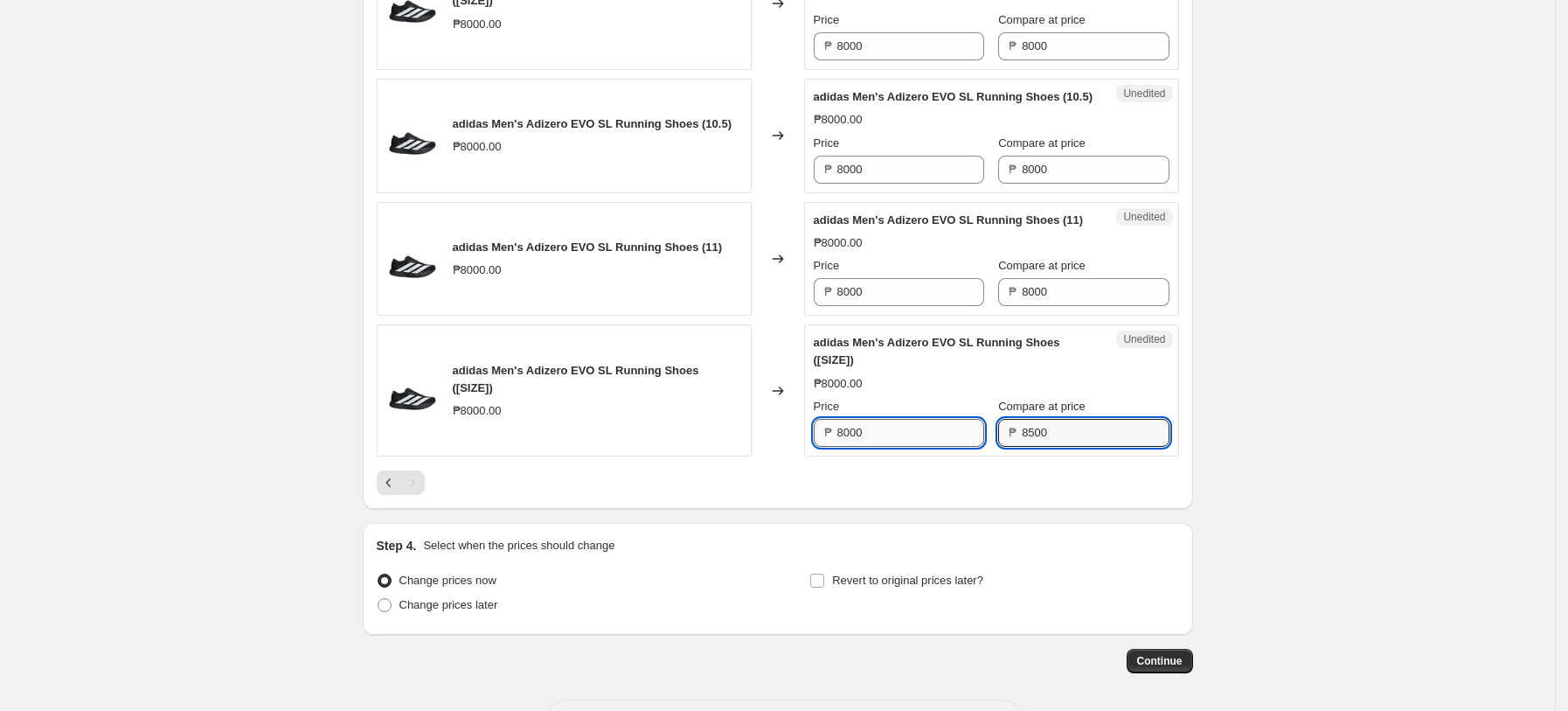 click on "8000" at bounding box center [911, 433] 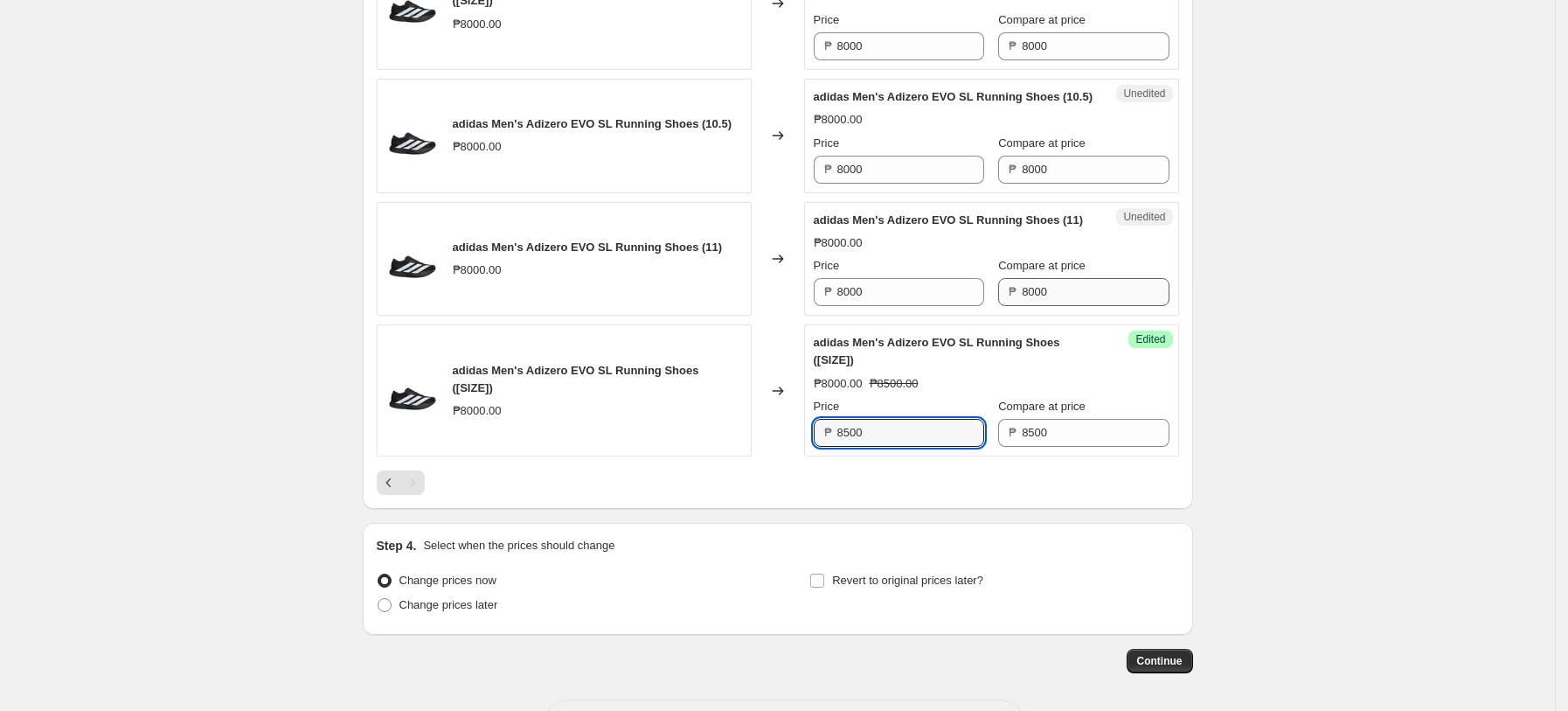 type on "8500" 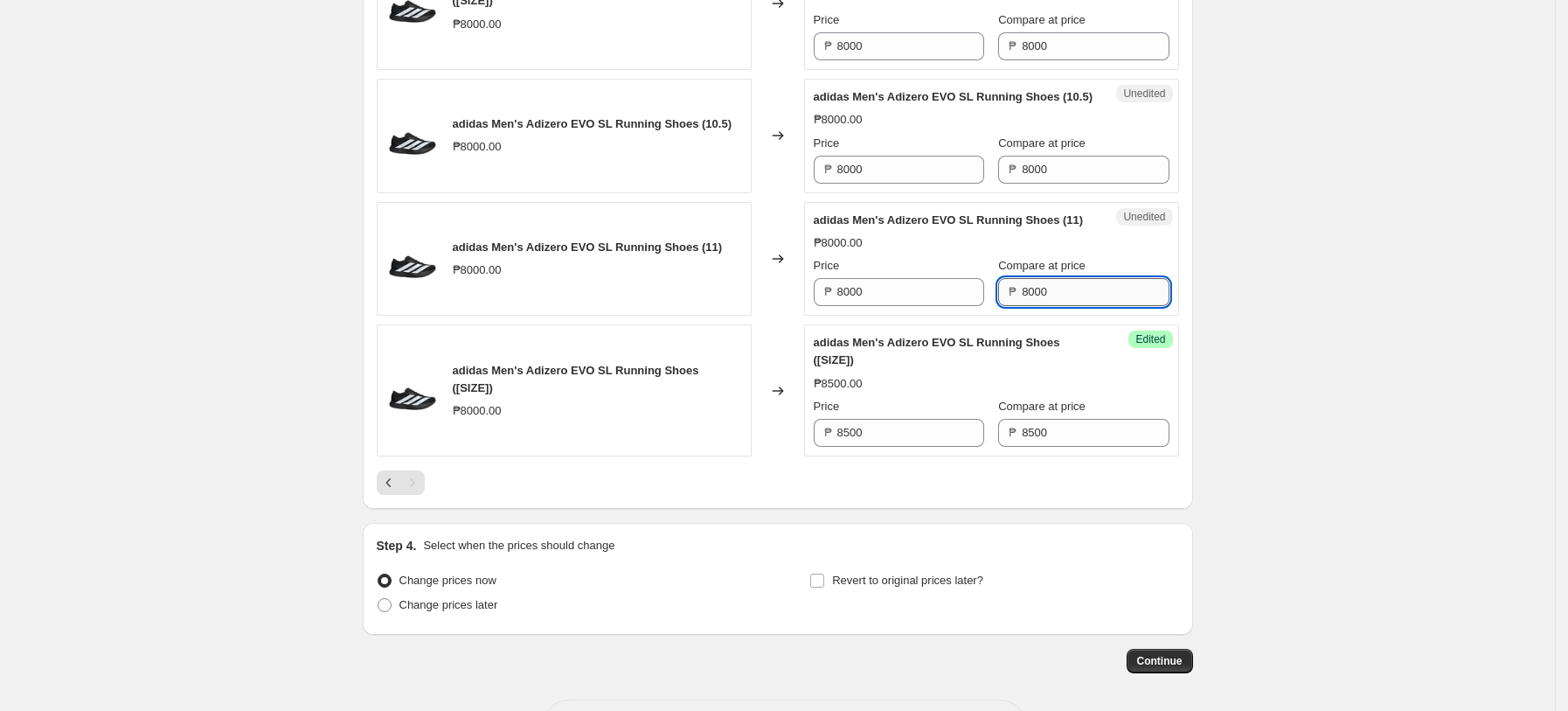 click on "8000" at bounding box center [1095, 292] 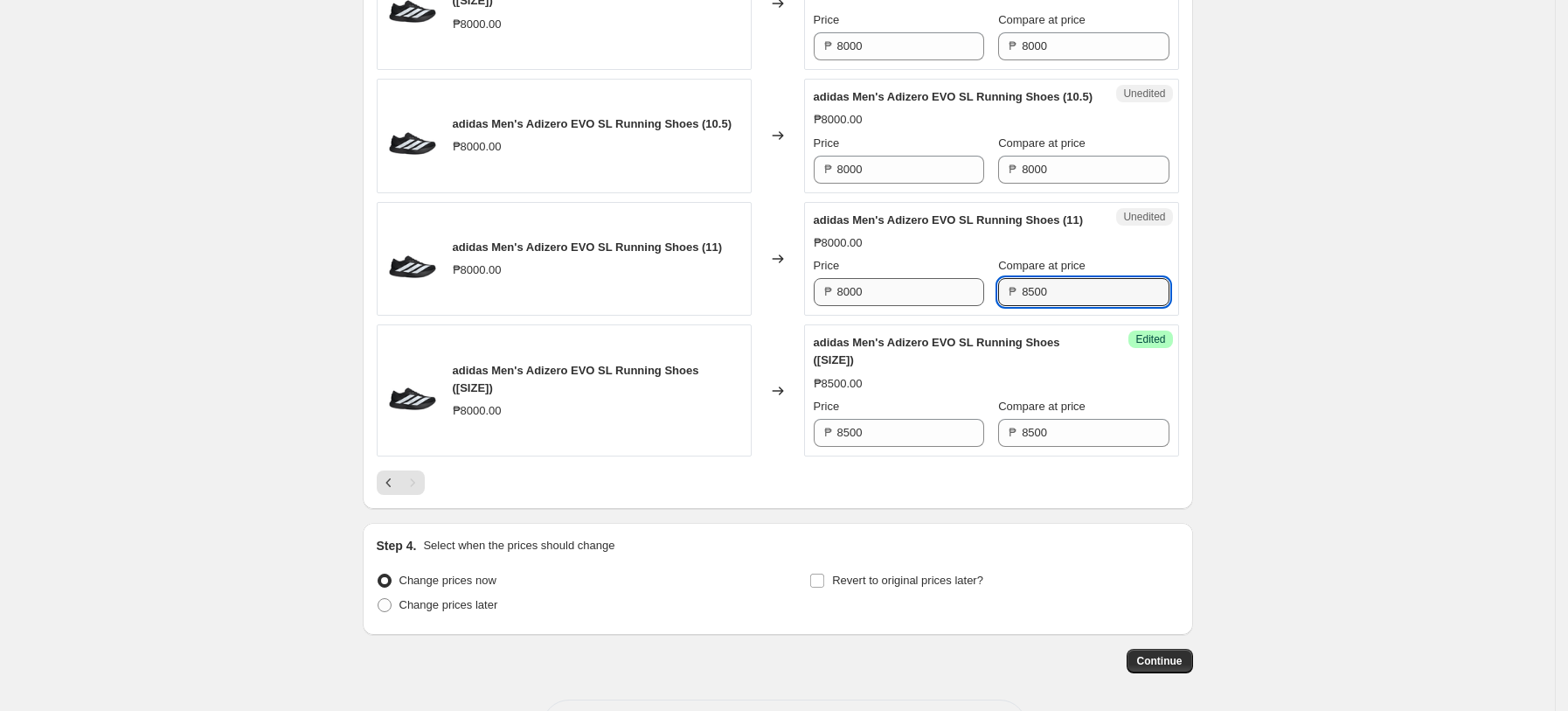 type on "8500" 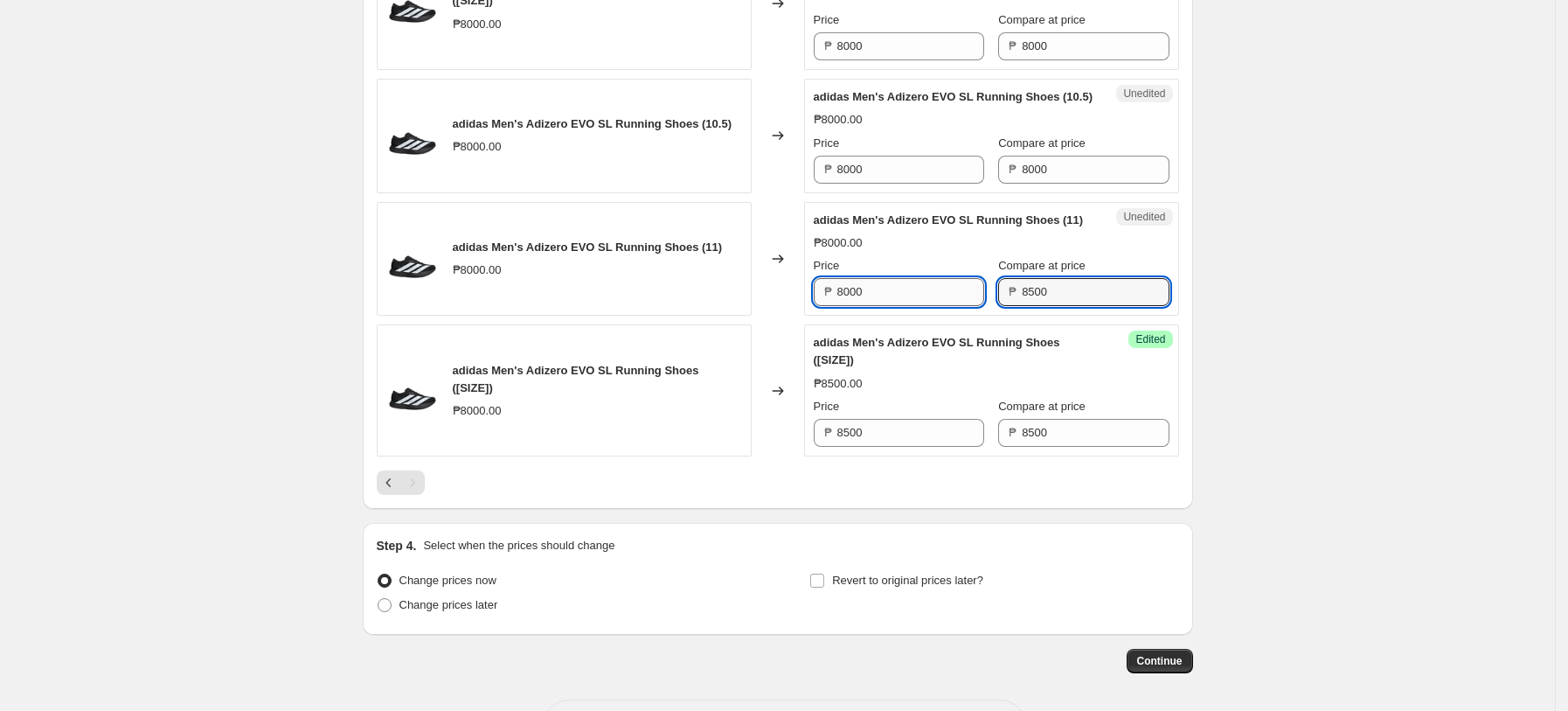 click on "8000" at bounding box center [911, 292] 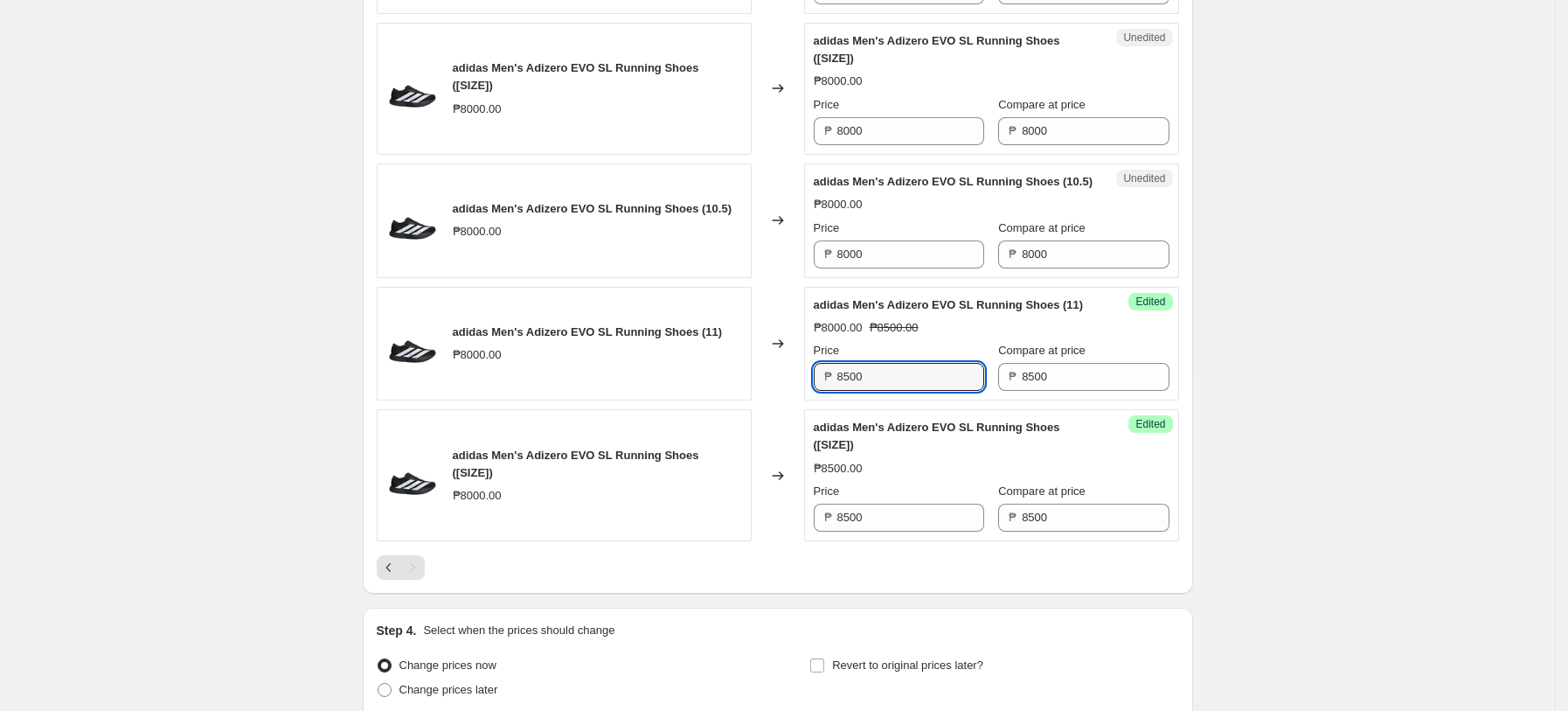 scroll, scrollTop: 1522, scrollLeft: 0, axis: vertical 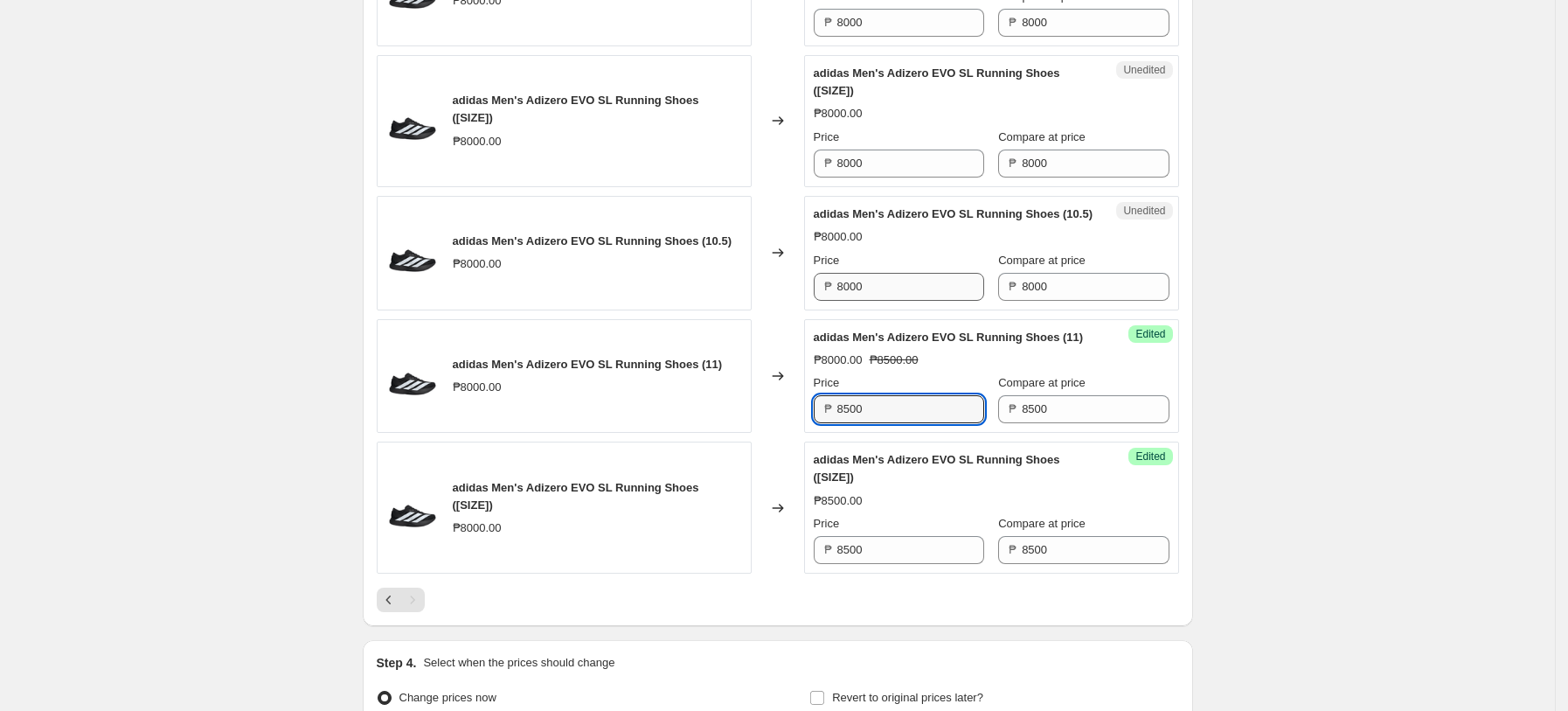 type on "8500" 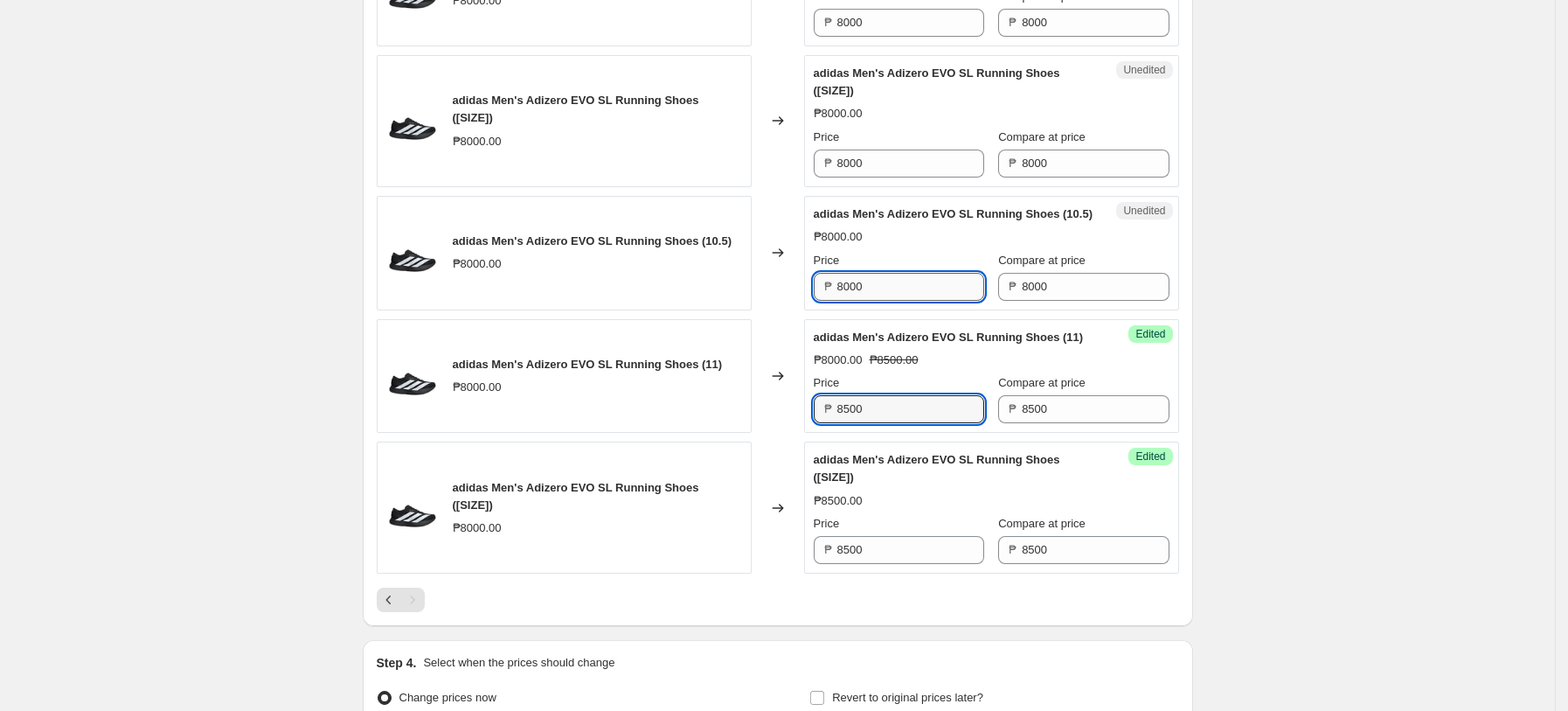 click on "8000" at bounding box center (911, 287) 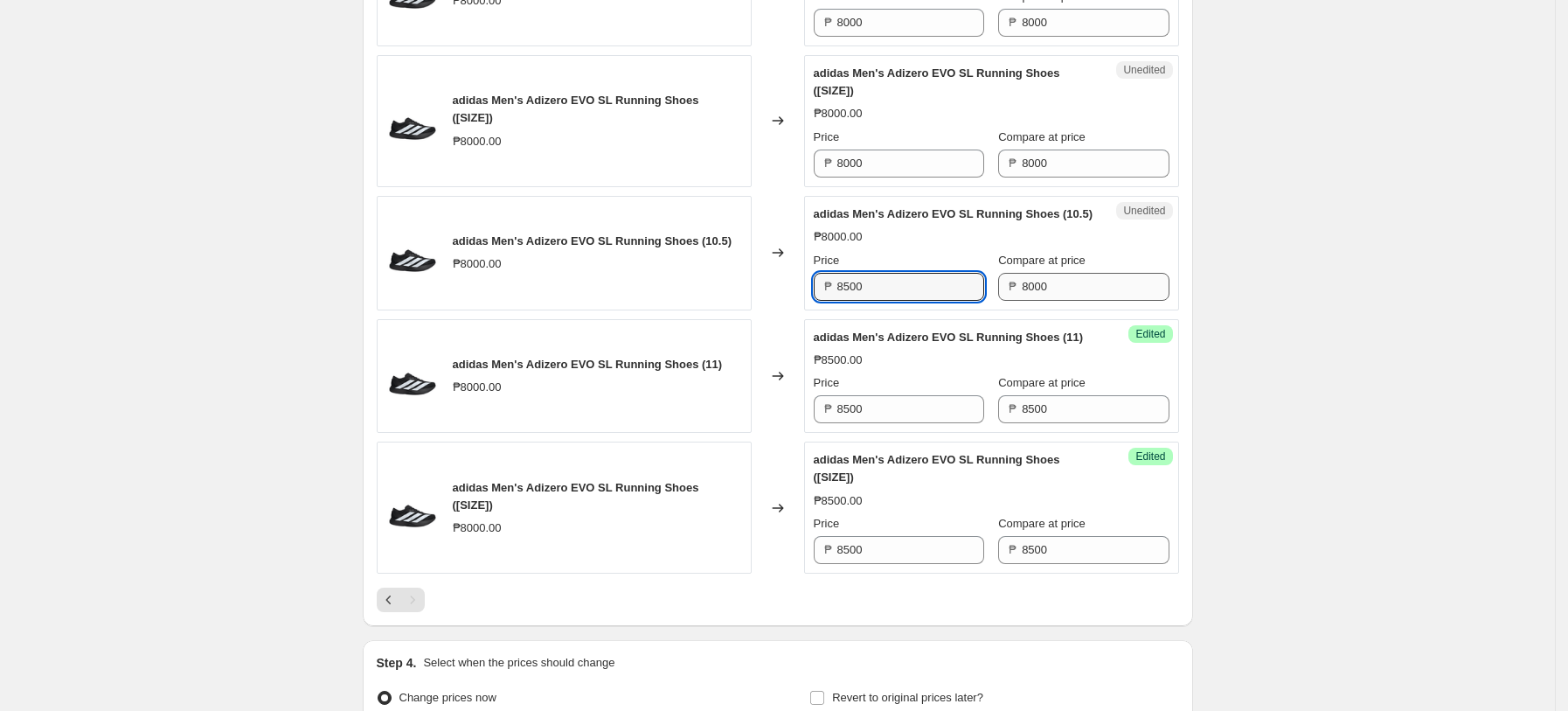 type on "8500" 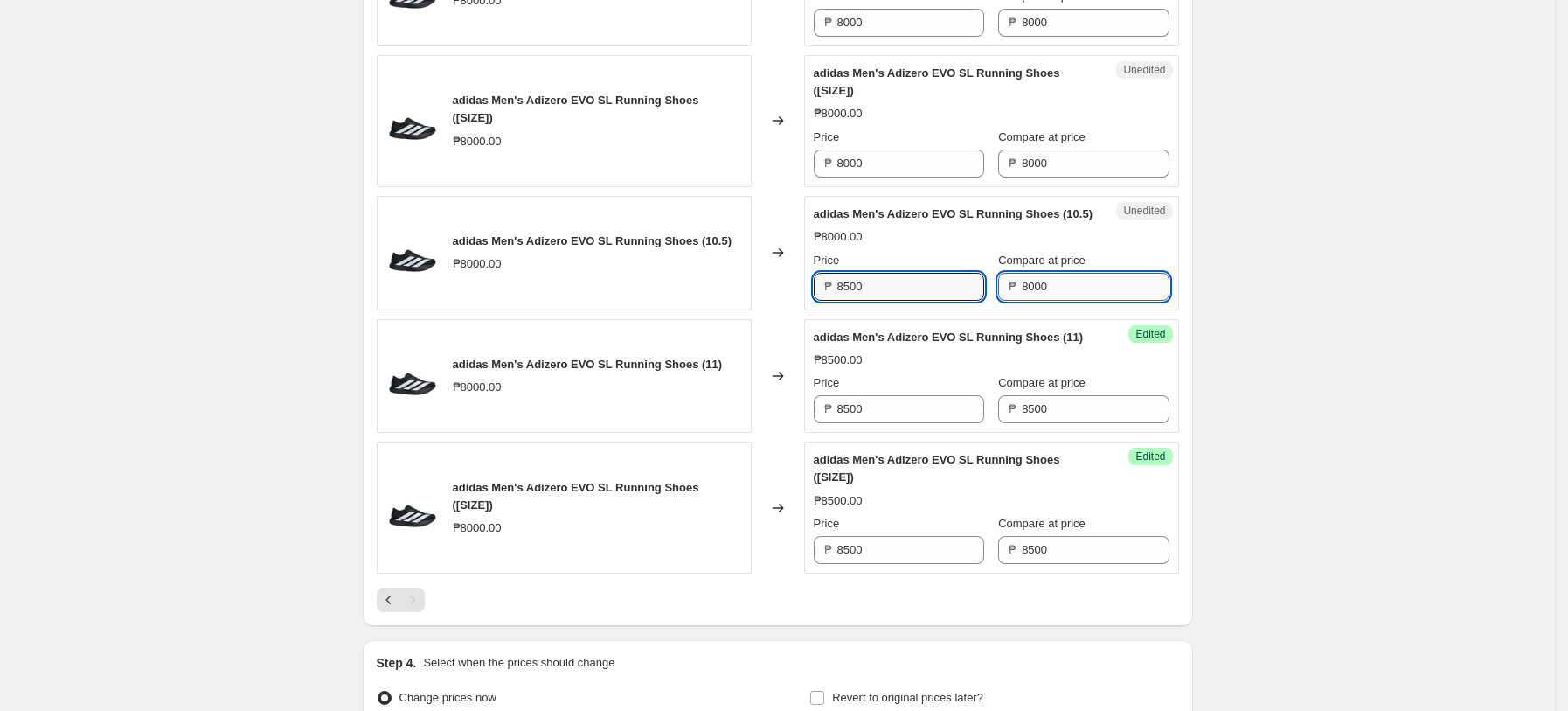 click on "Price ₱ 8500 Compare at price ₱ 8000" at bounding box center [991, 276] 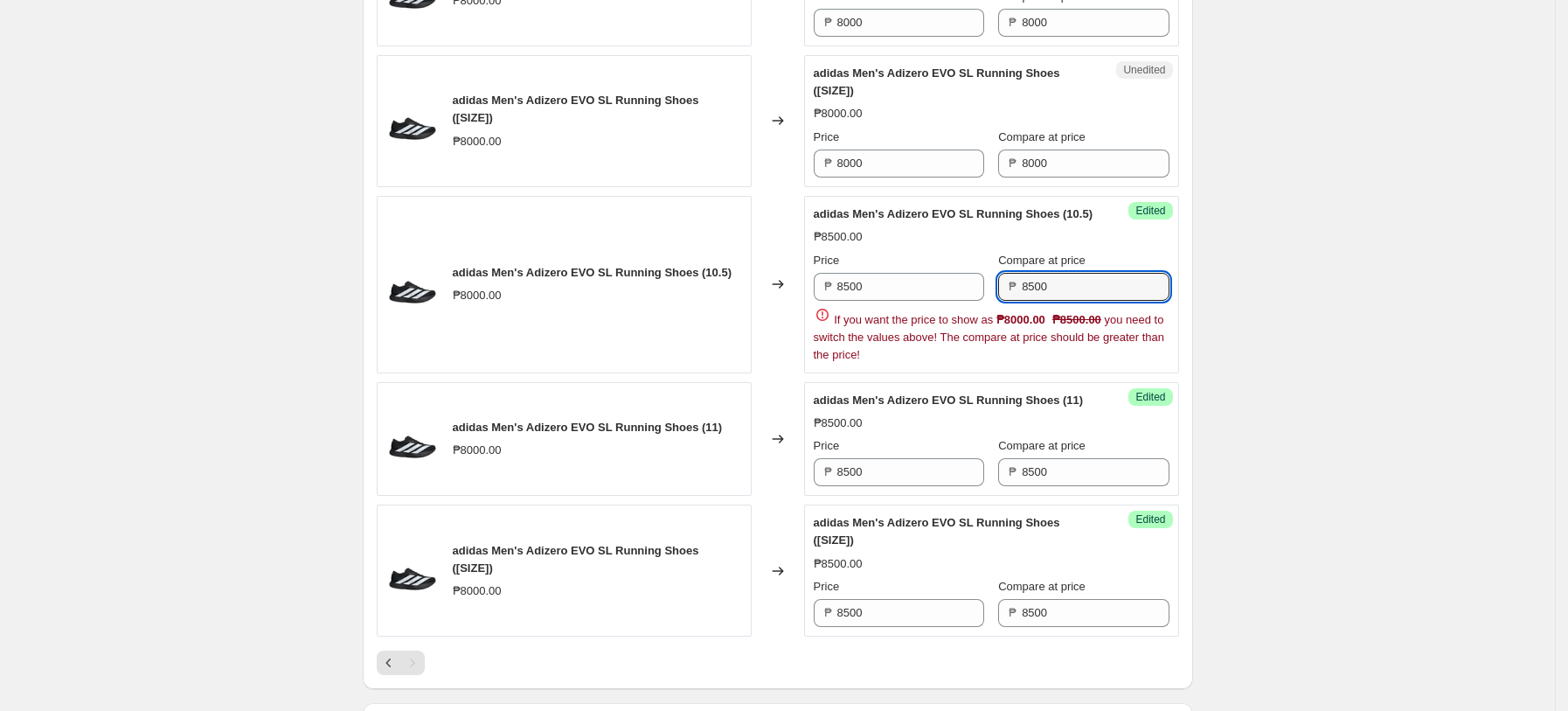 type on "8500" 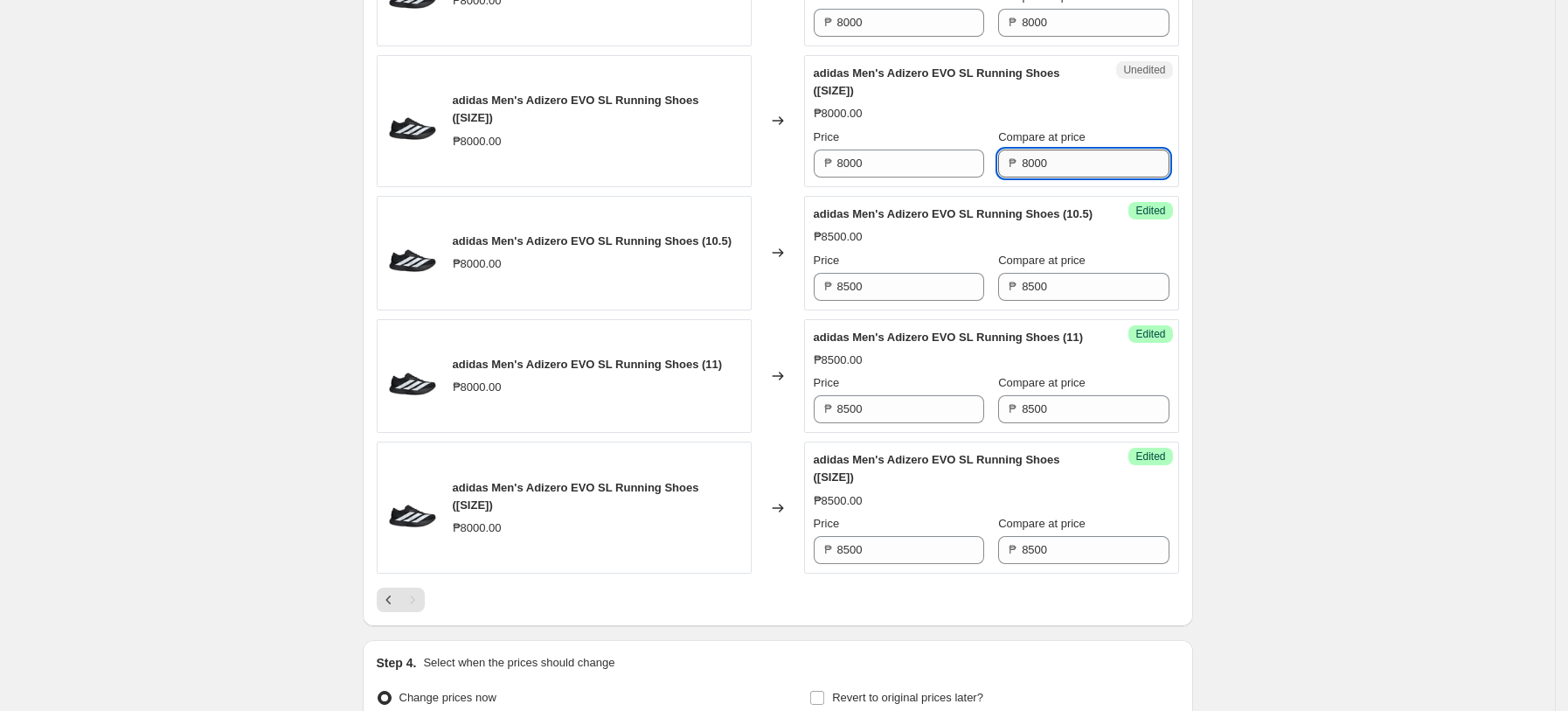 click on "8000" at bounding box center [1095, 164] 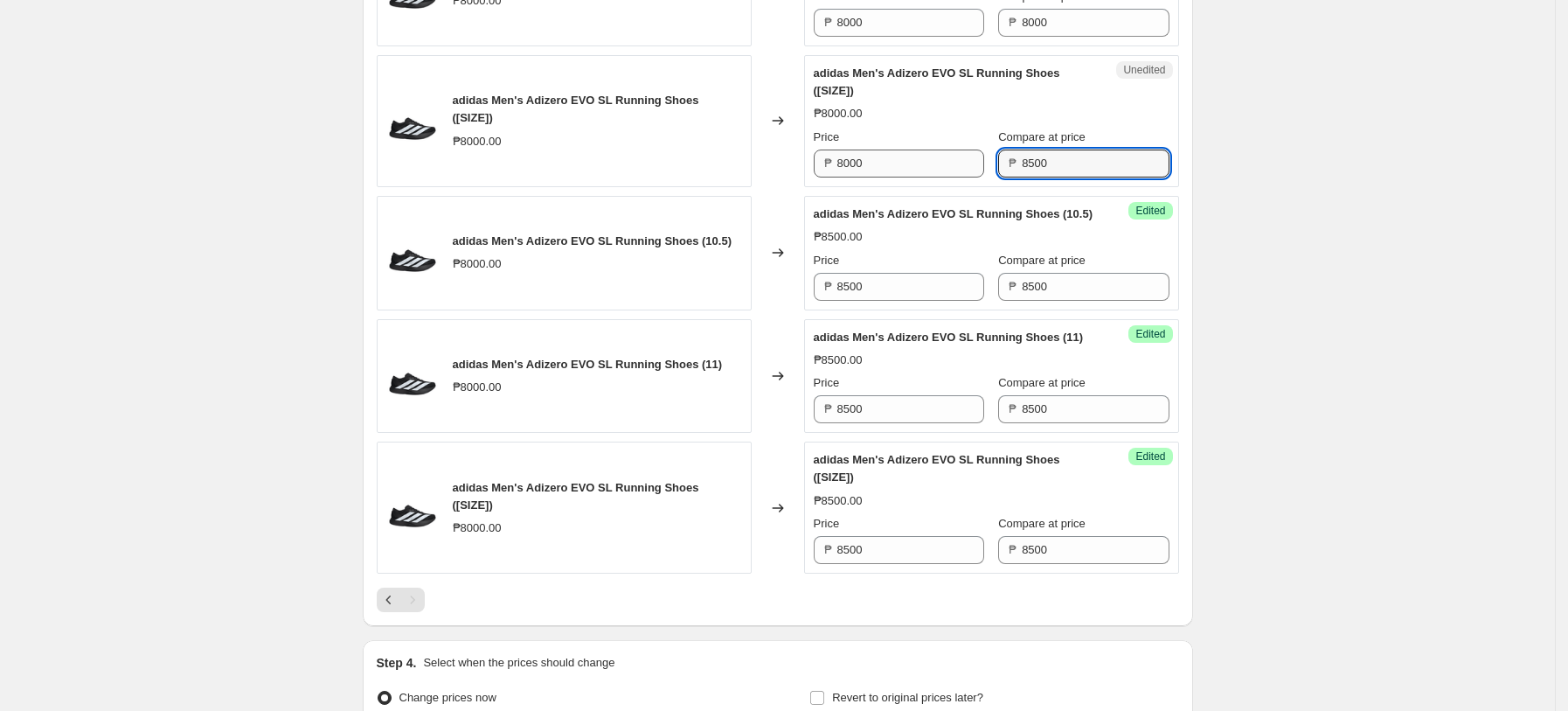type on "8500" 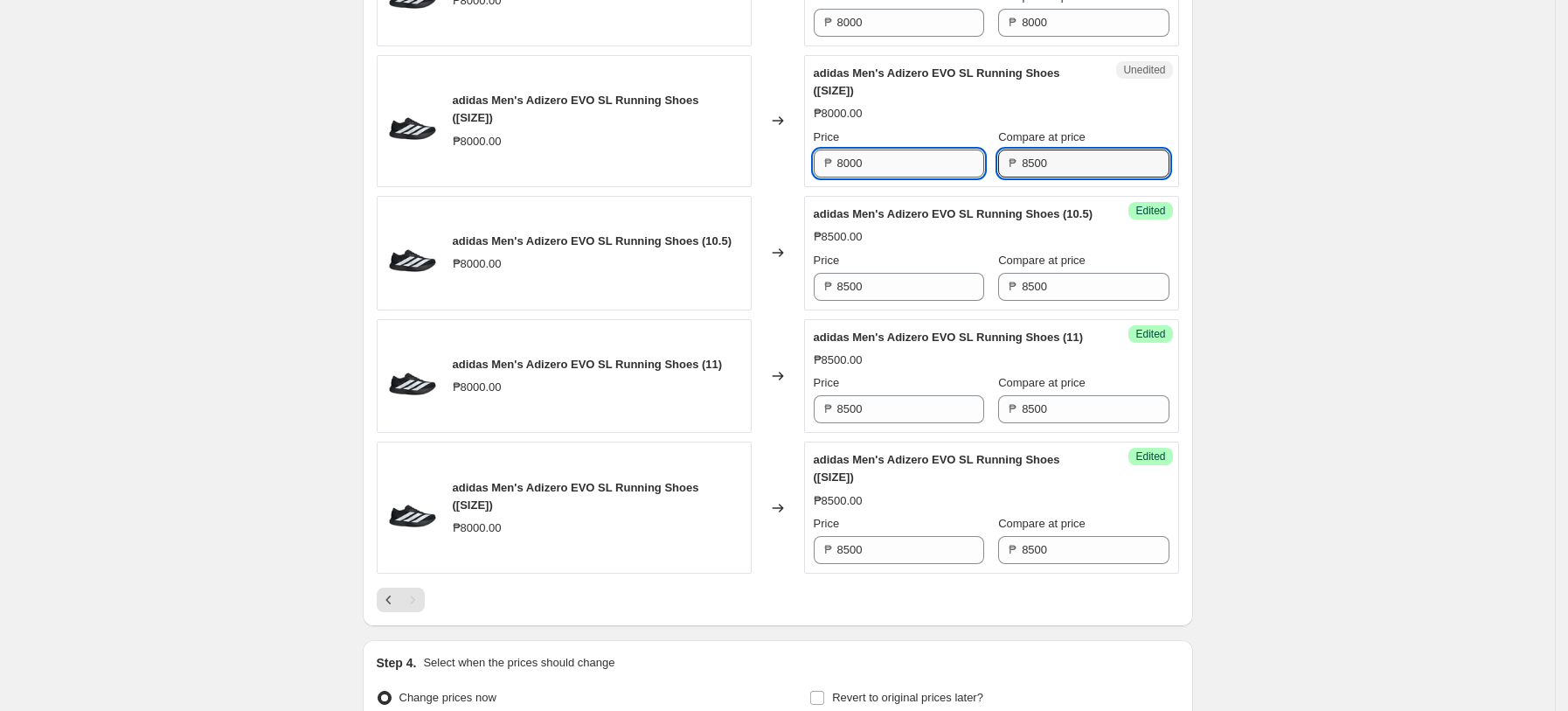 click on "8000" at bounding box center (911, 164) 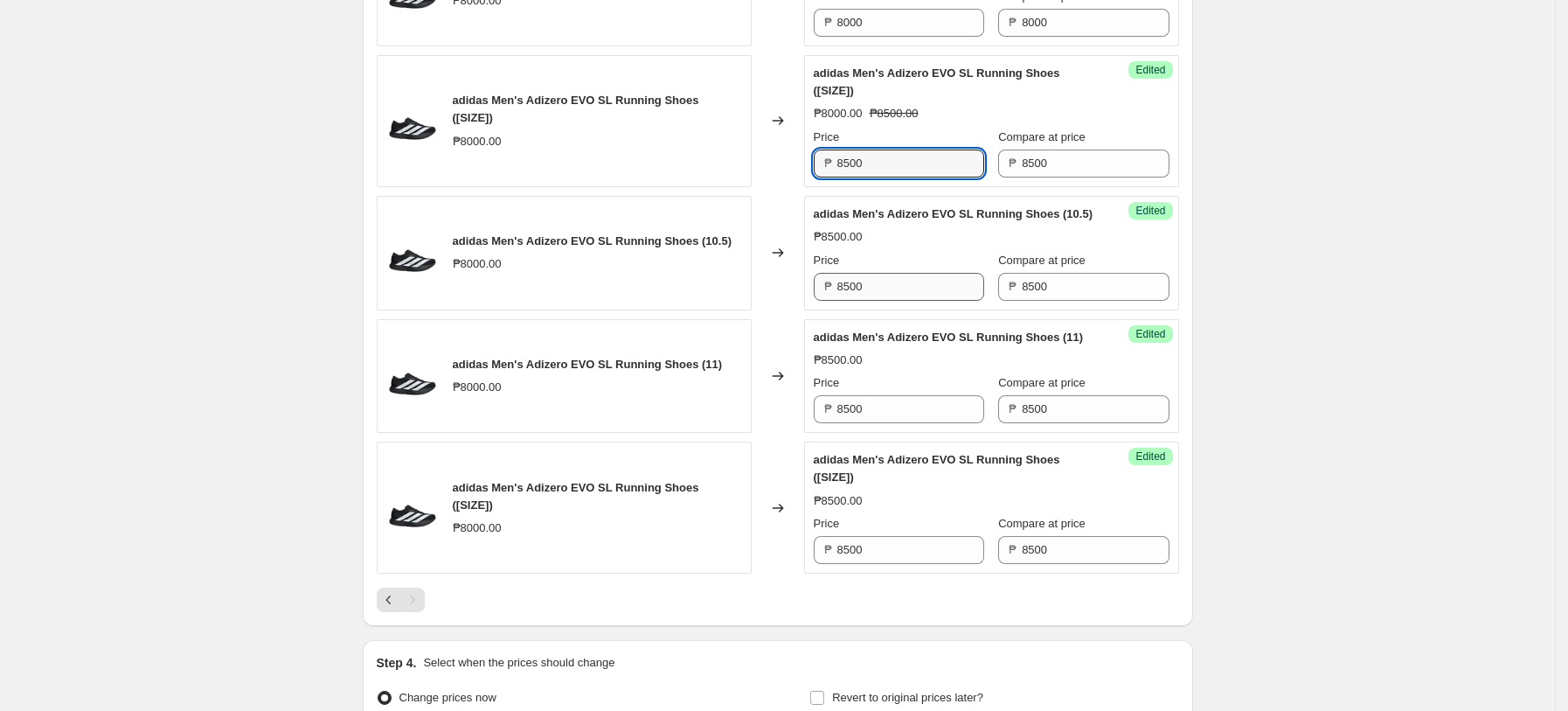 scroll, scrollTop: 1405, scrollLeft: 0, axis: vertical 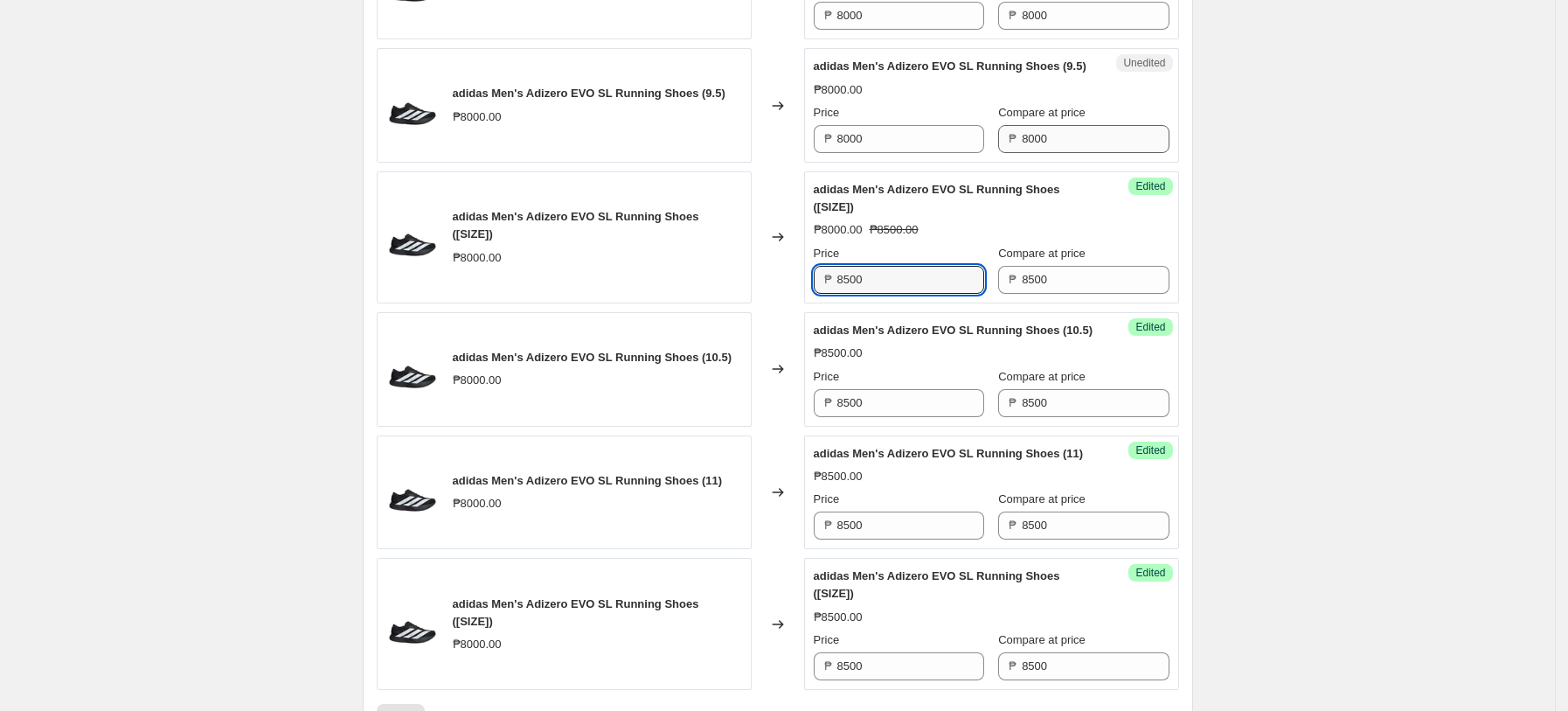type on "8500" 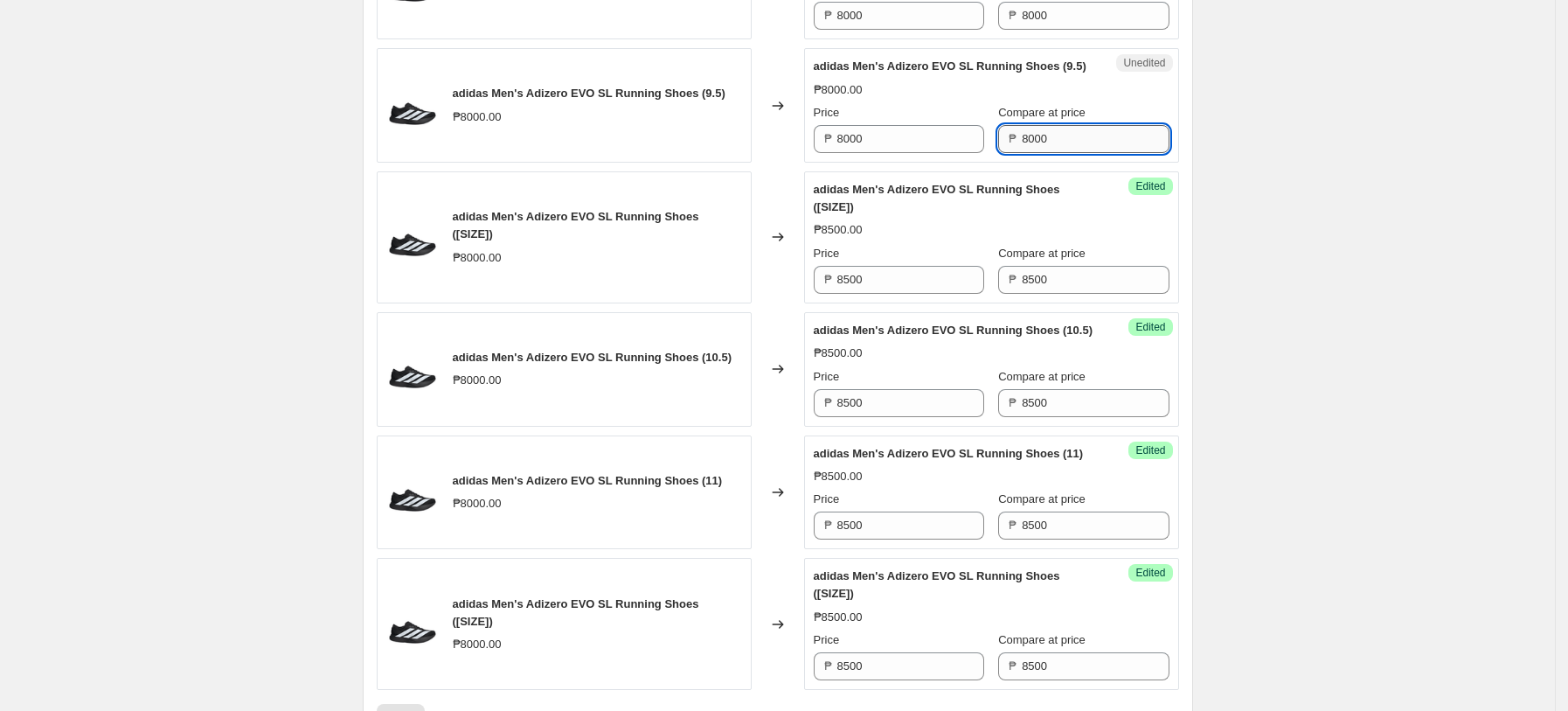 click on "8000" at bounding box center [1095, 139] 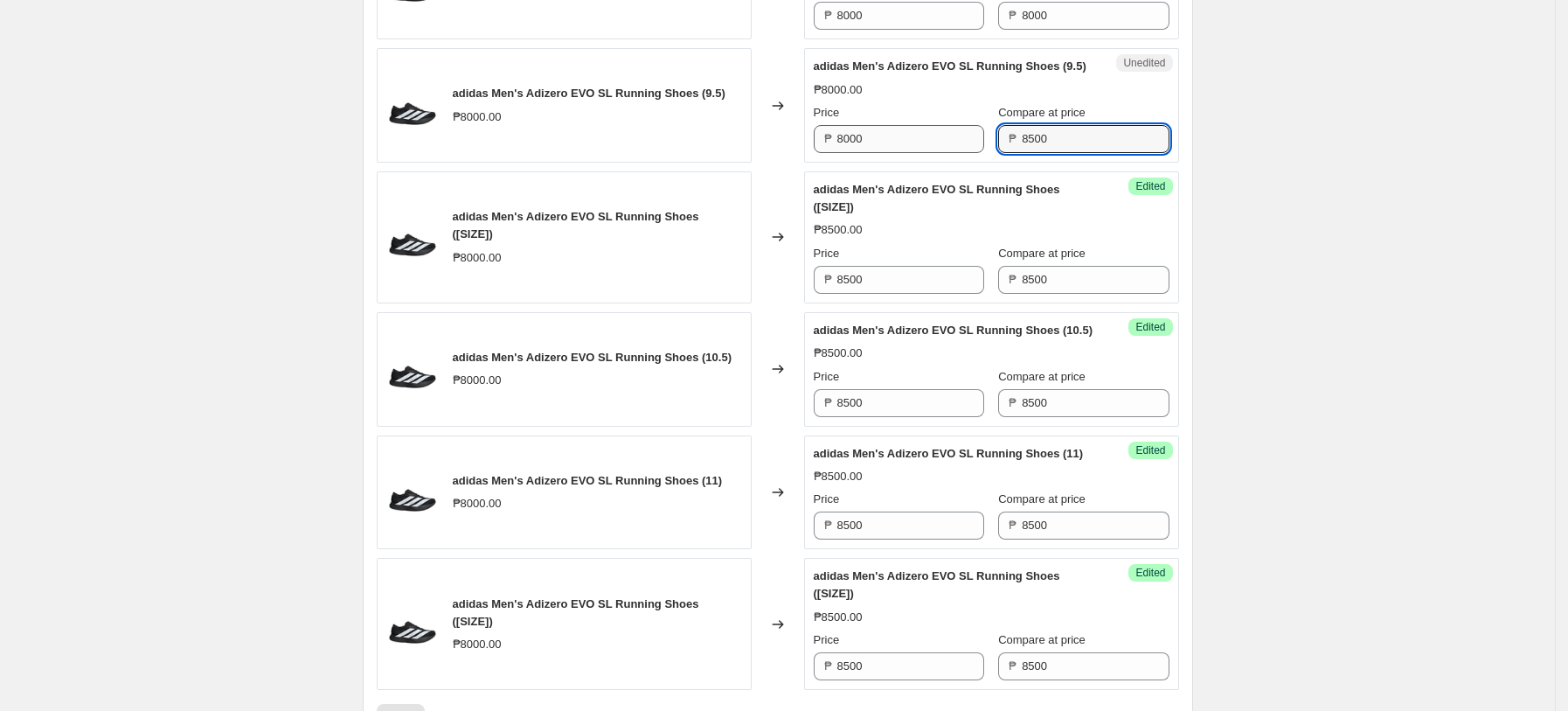type on "8500" 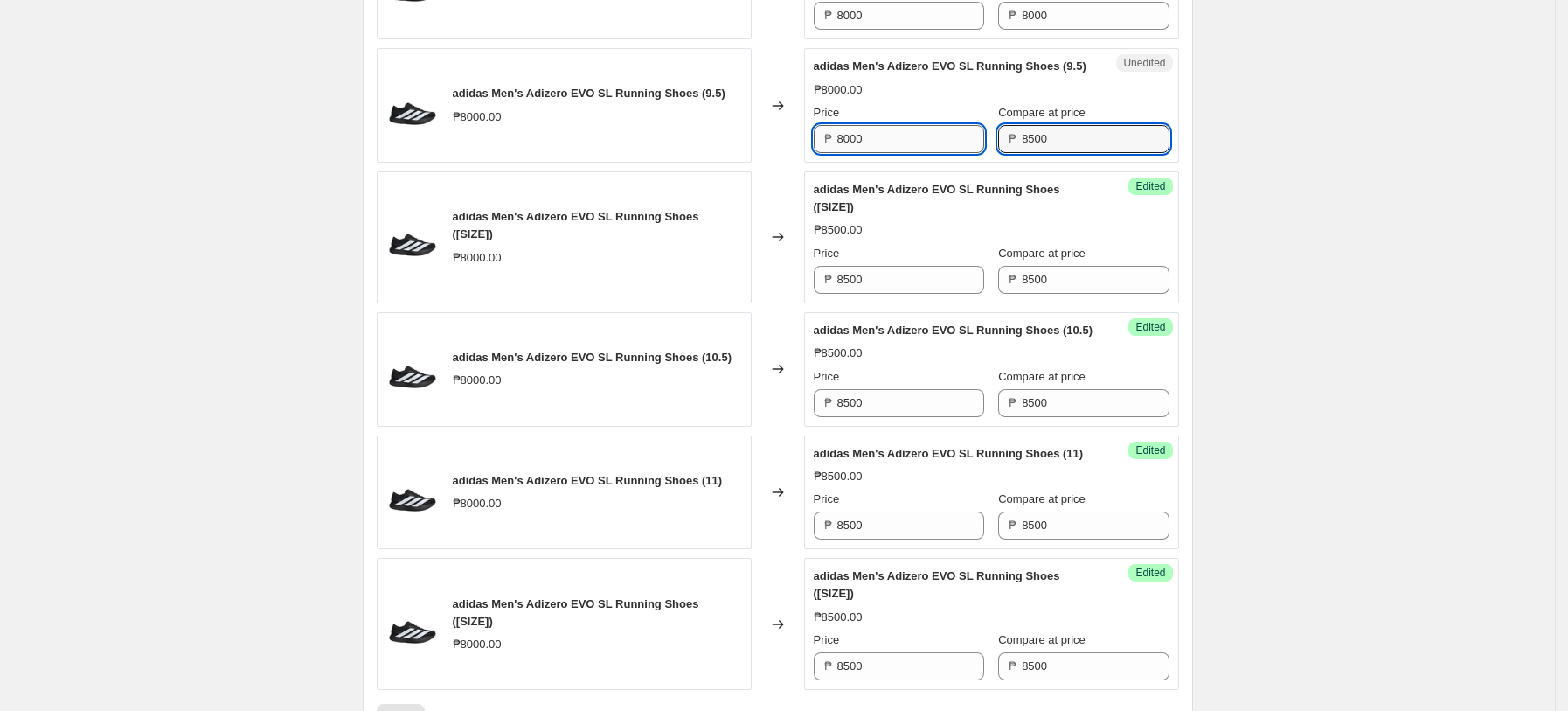 click on "8000" at bounding box center (911, 139) 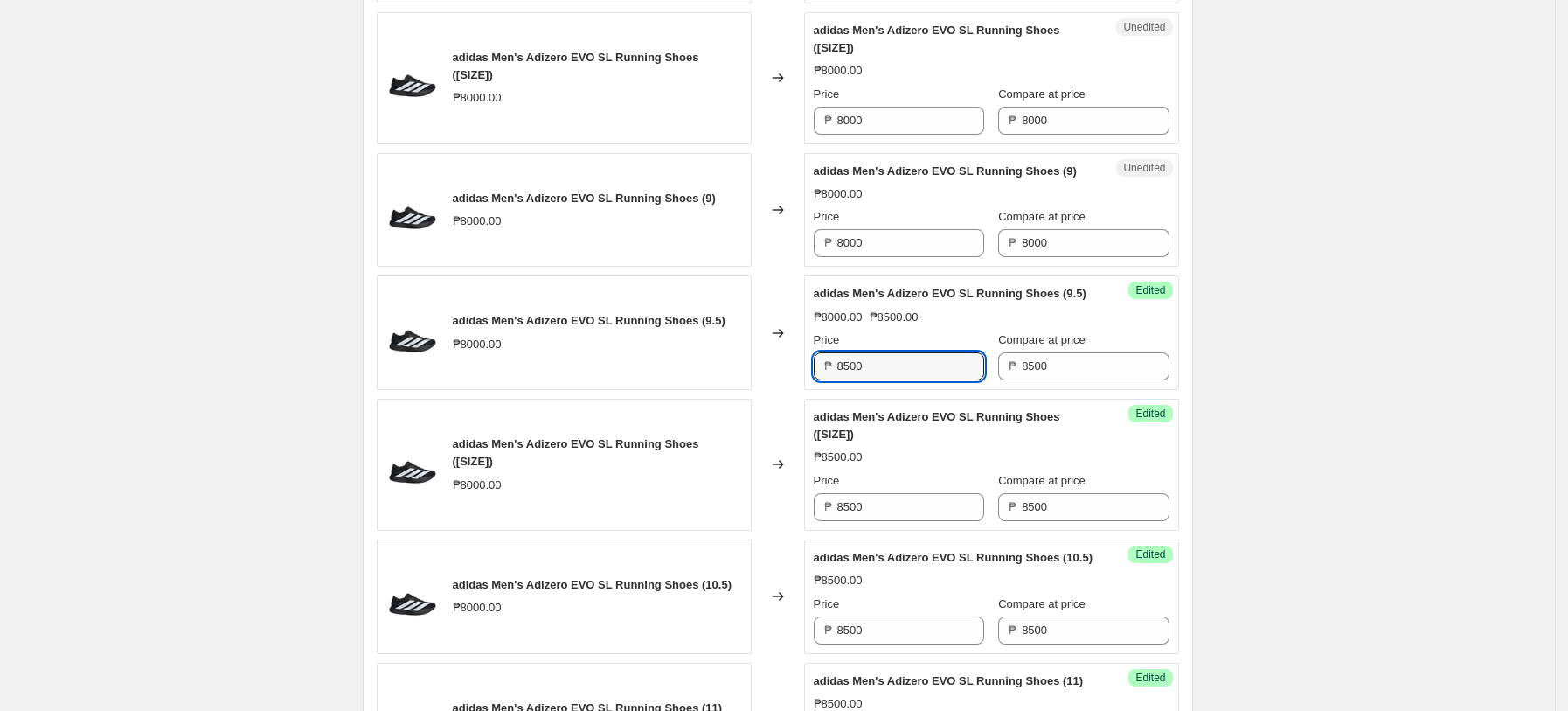 scroll, scrollTop: 1172, scrollLeft: 0, axis: vertical 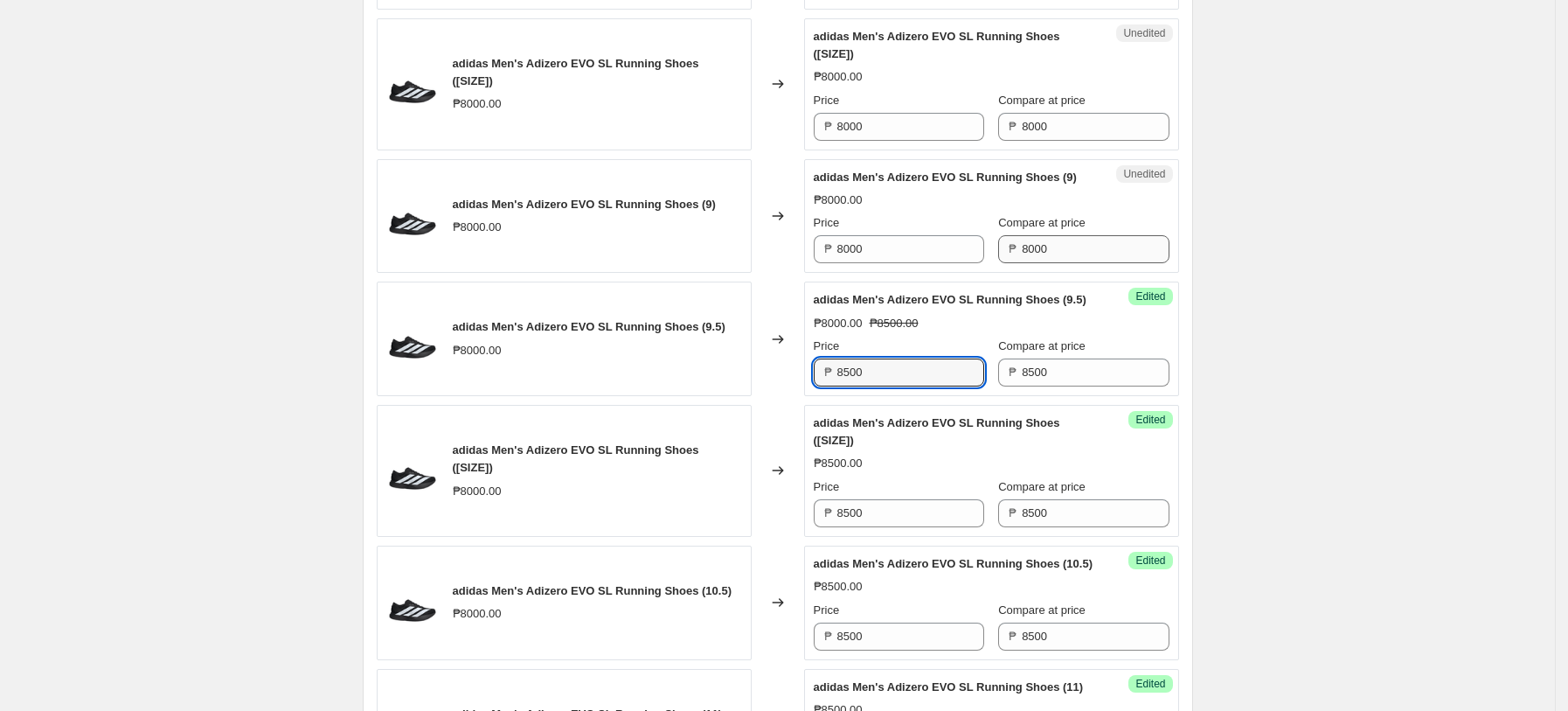 type on "8500" 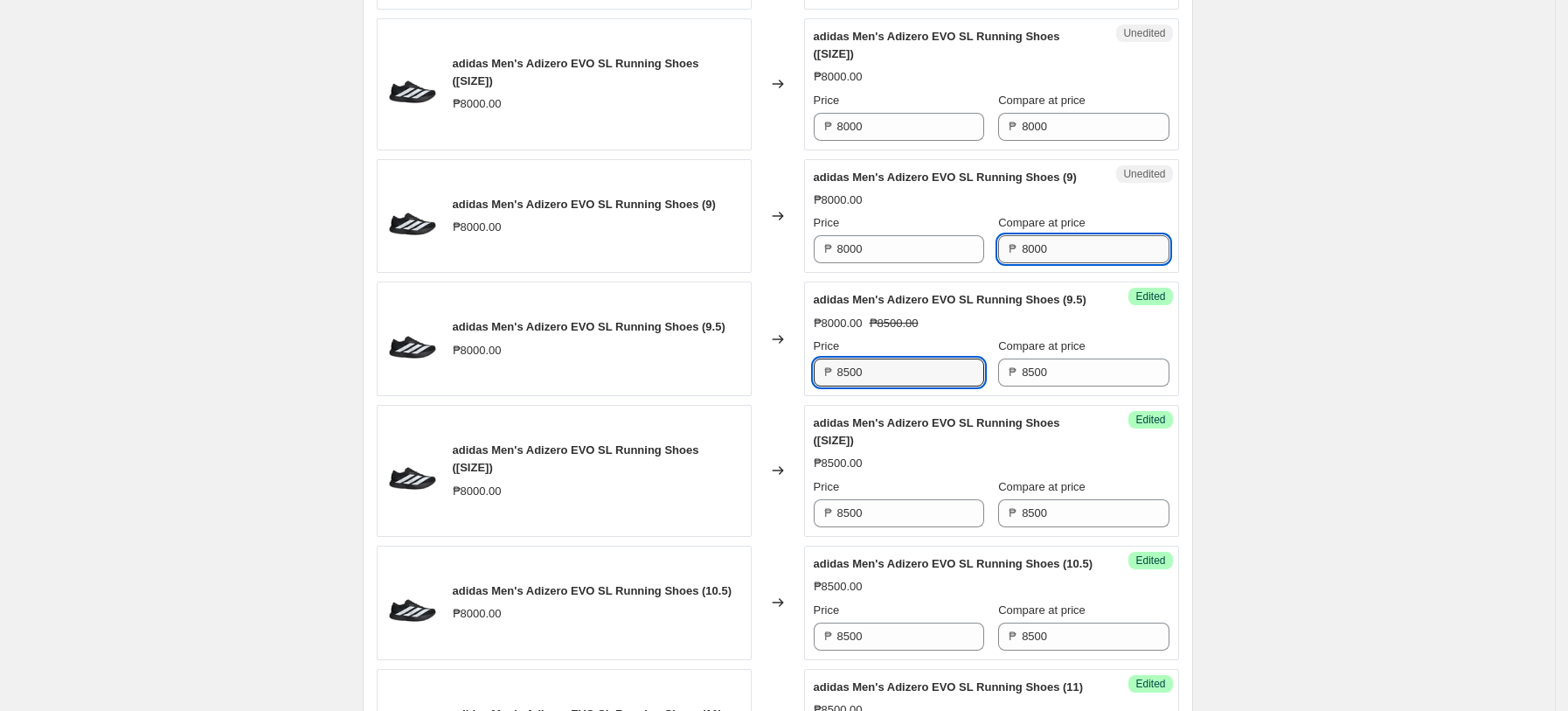 click on "8000" at bounding box center [1095, 249] 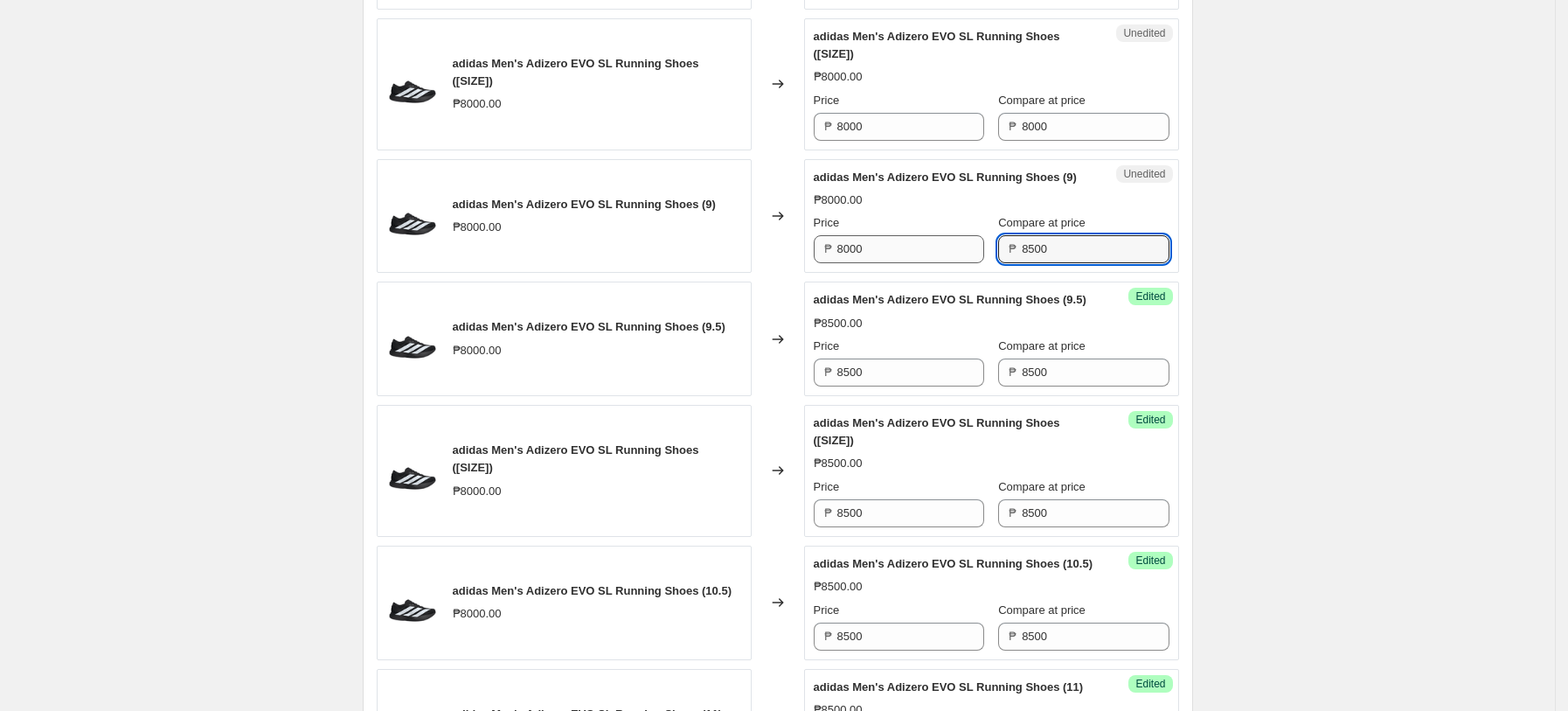 type on "8500" 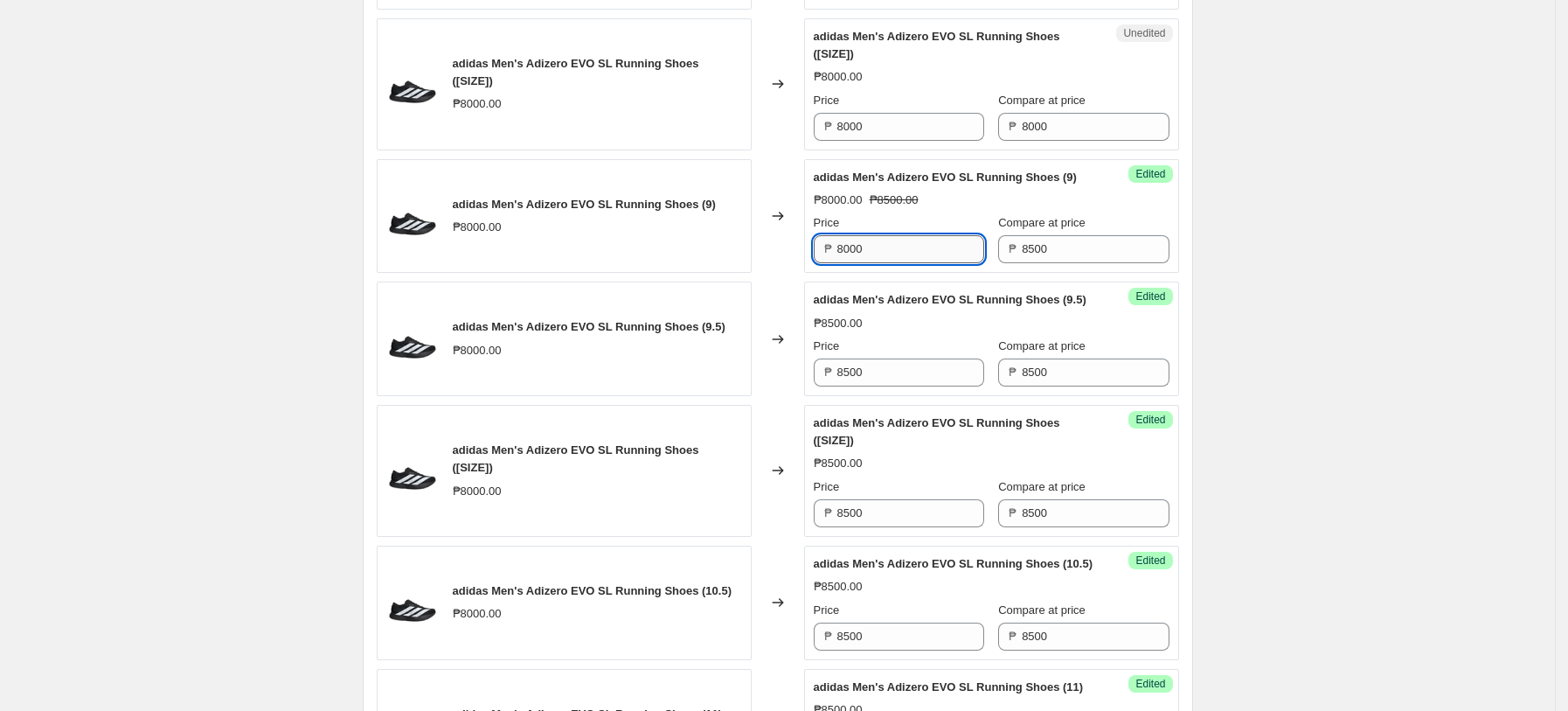 click on "8000" at bounding box center (911, 249) 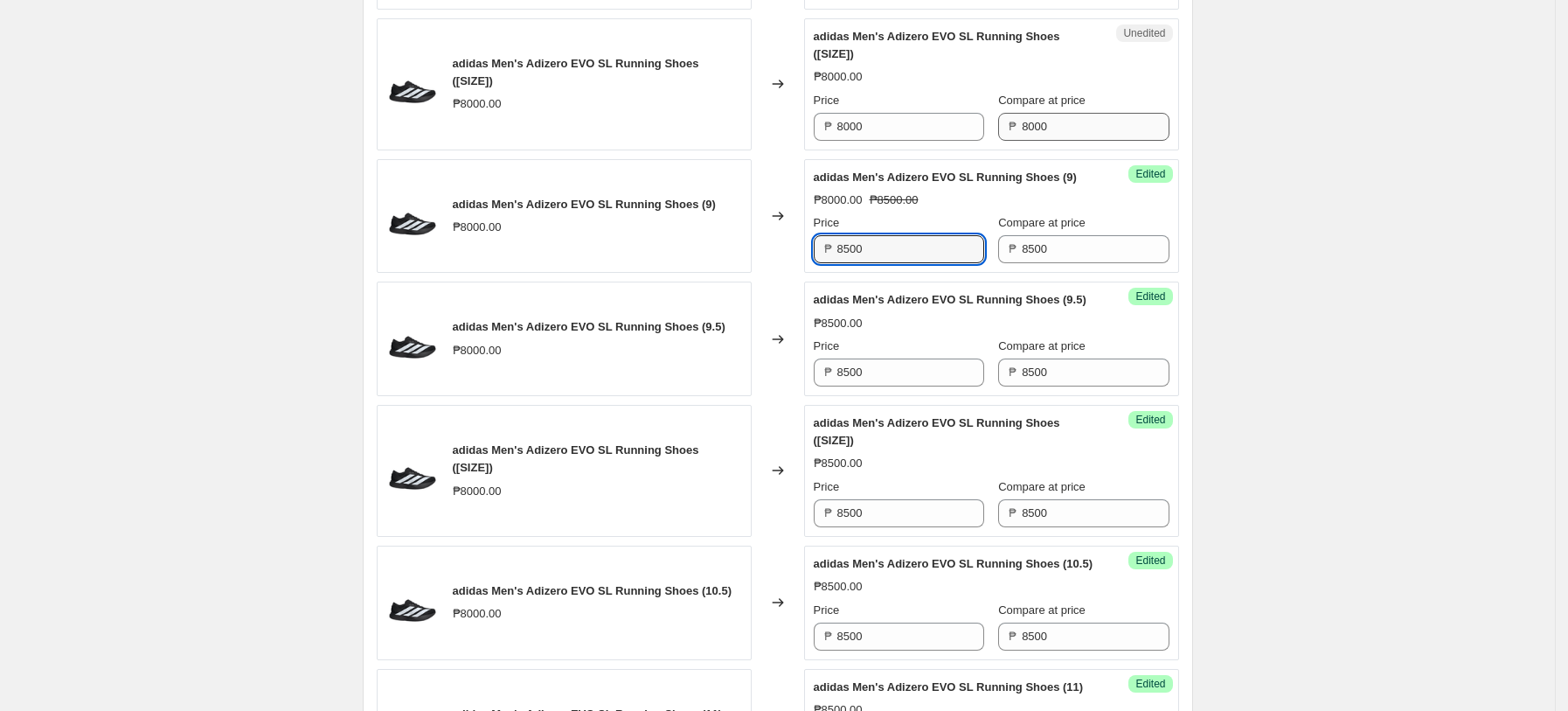 type on "8500" 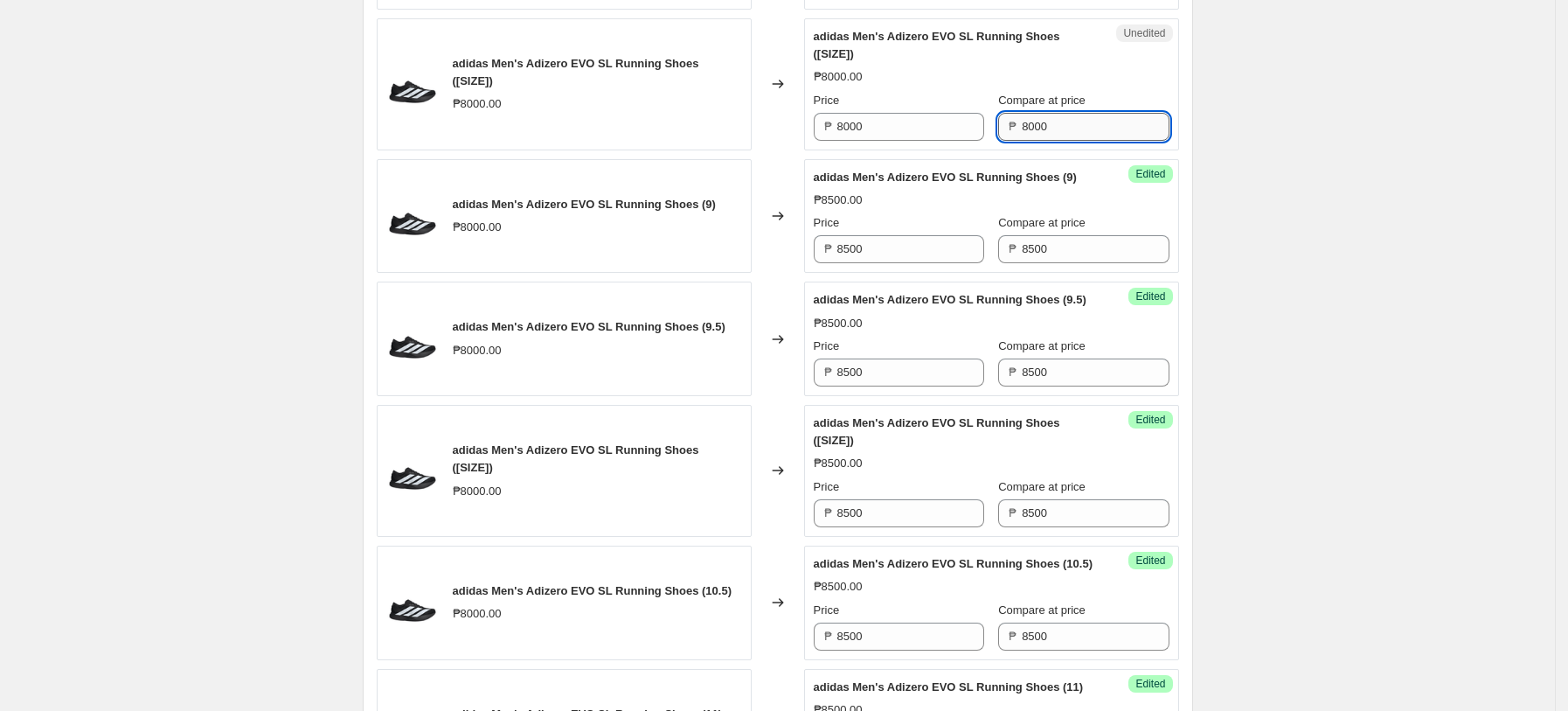 click on "8000" at bounding box center (1095, 127) 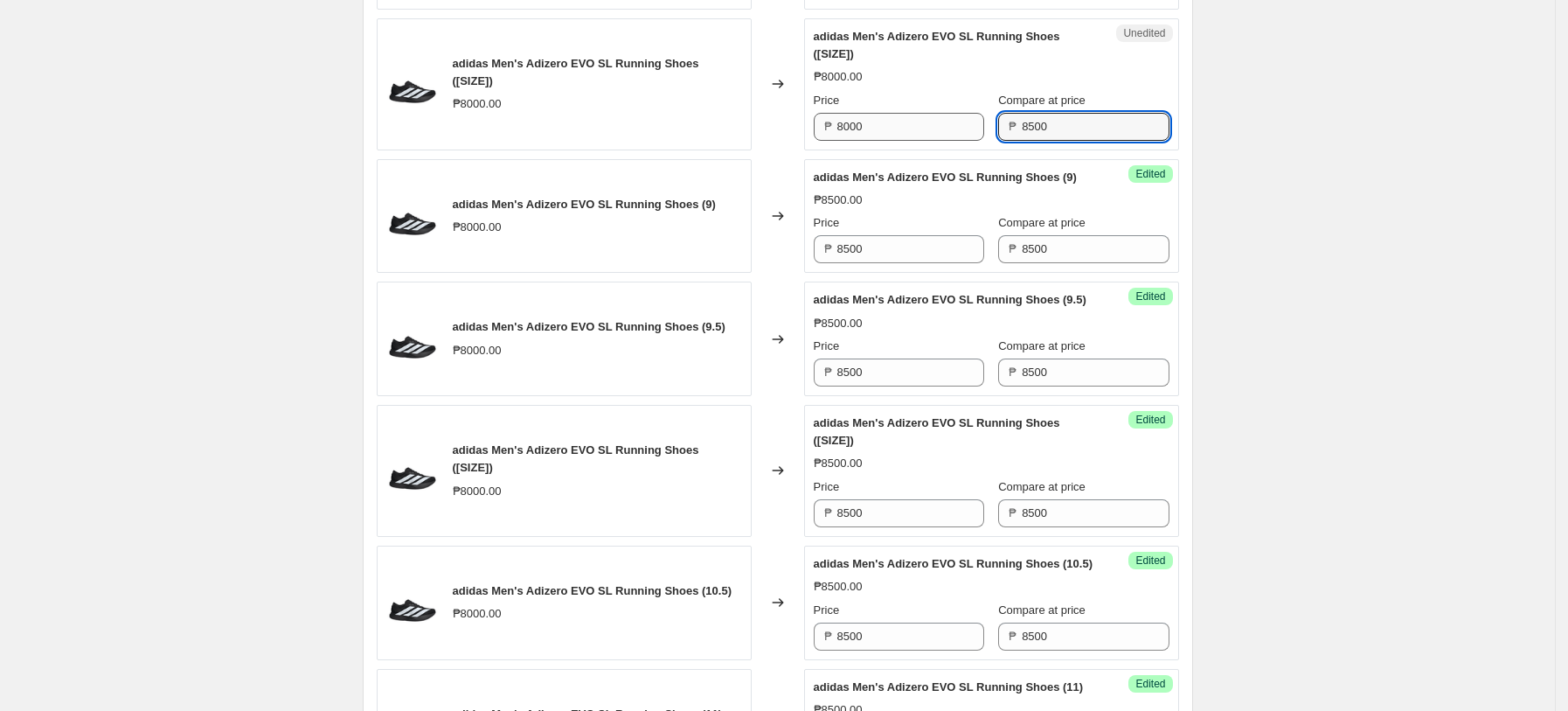 type on "8500" 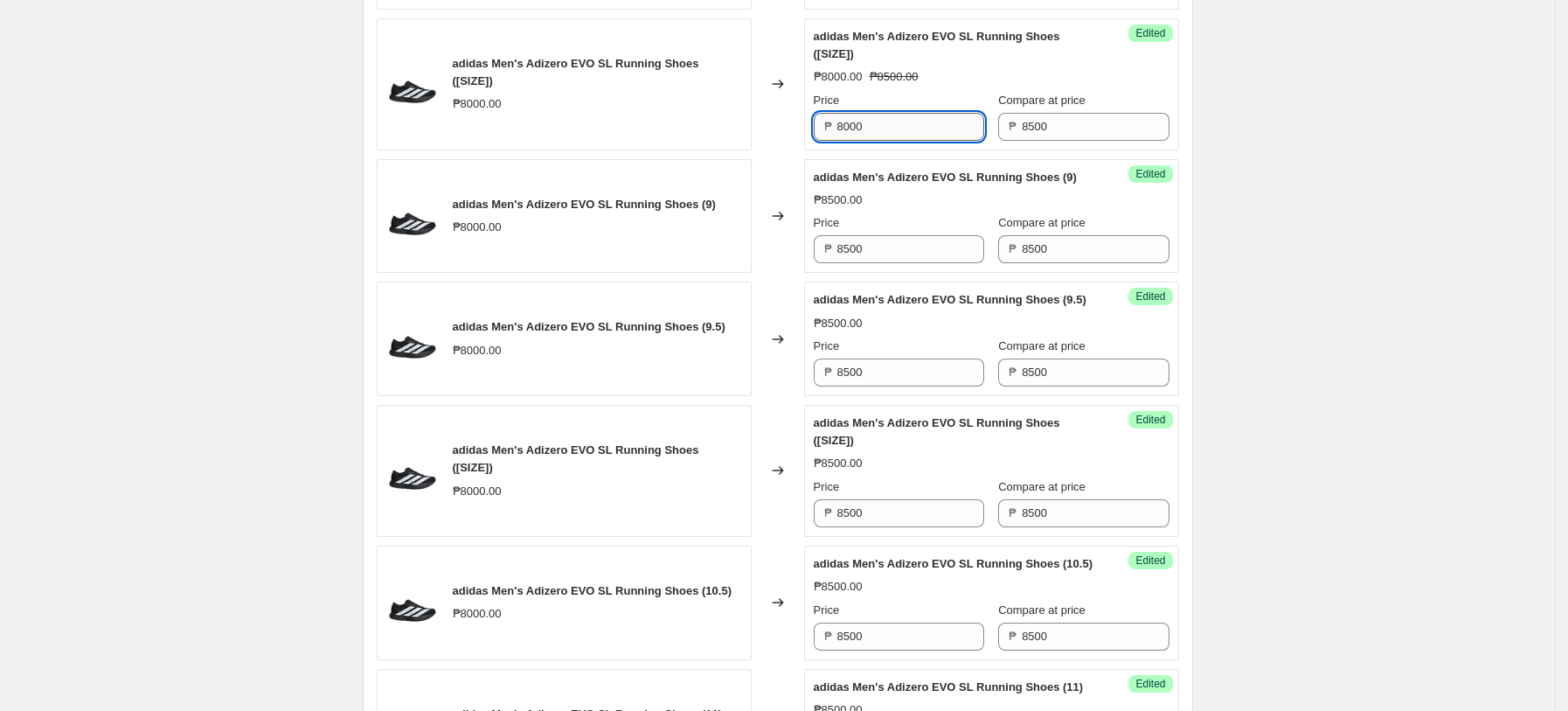 click on "8000" at bounding box center (911, 127) 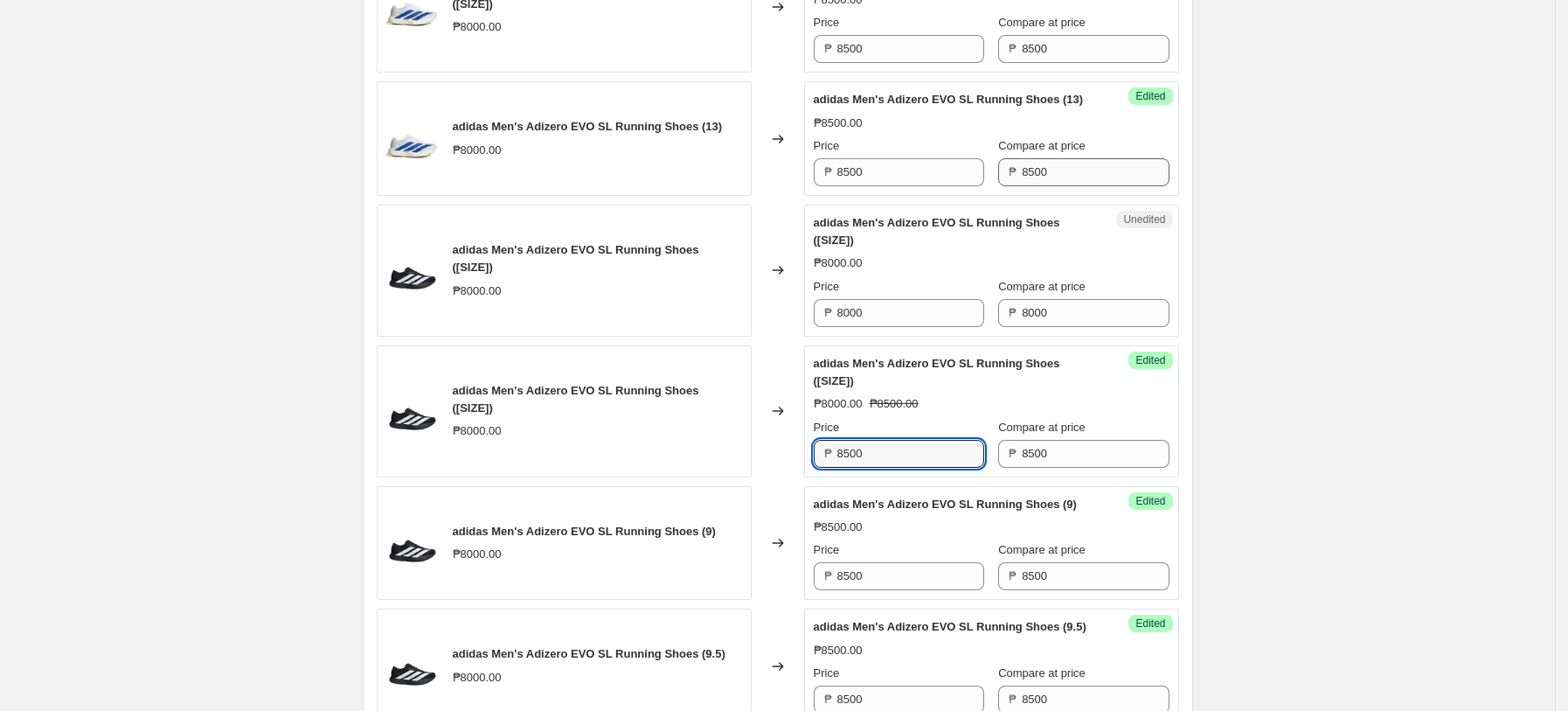 scroll, scrollTop: 822, scrollLeft: 0, axis: vertical 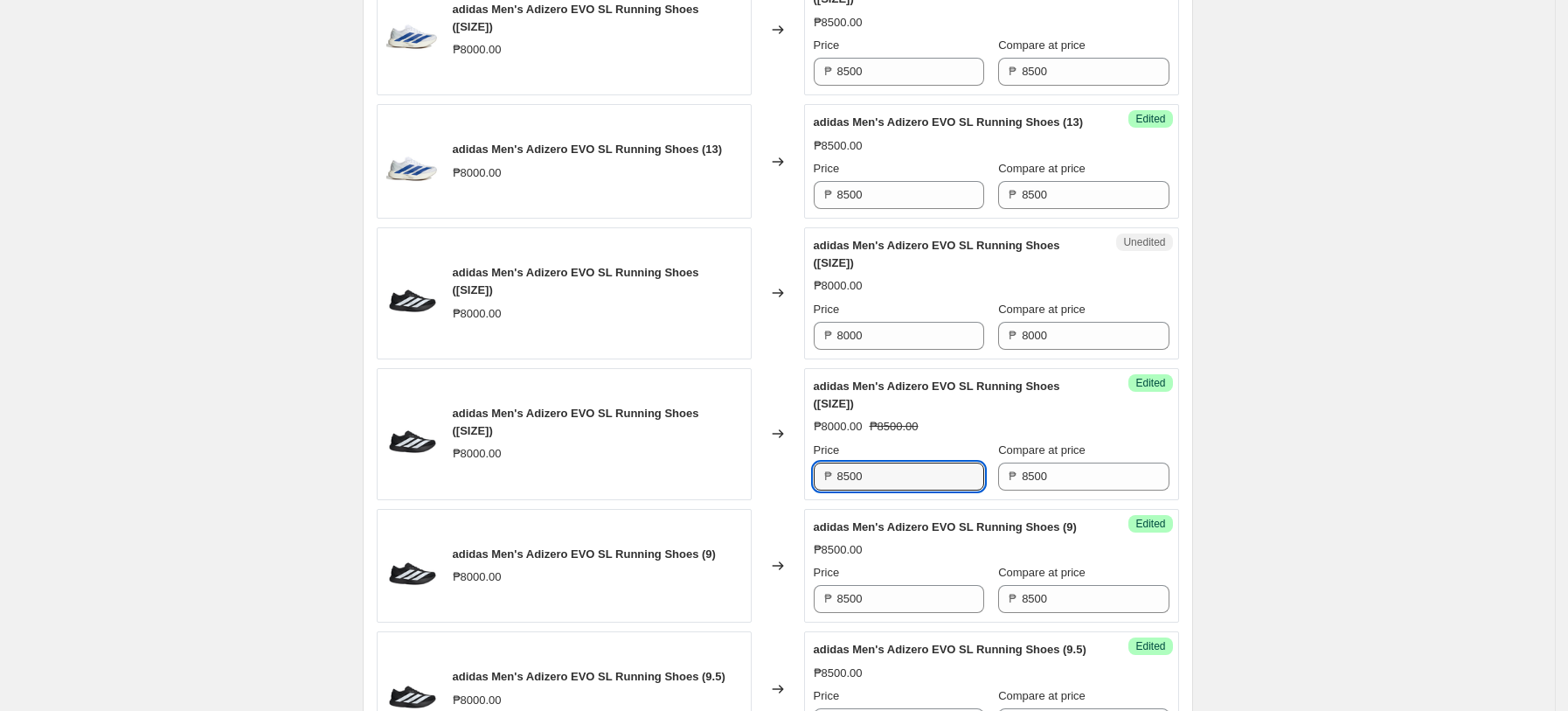 type on "8500" 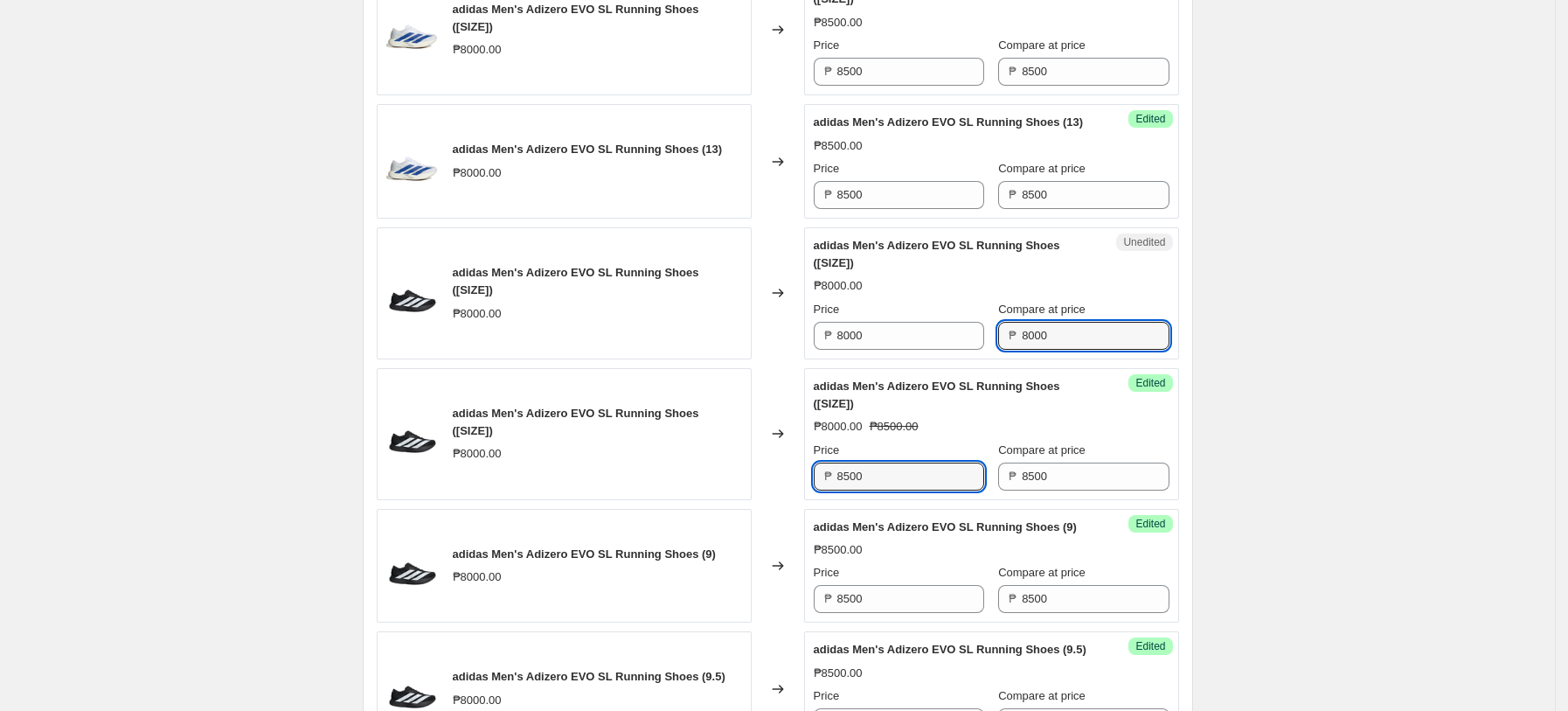click on "8000" at bounding box center (1095, 336) 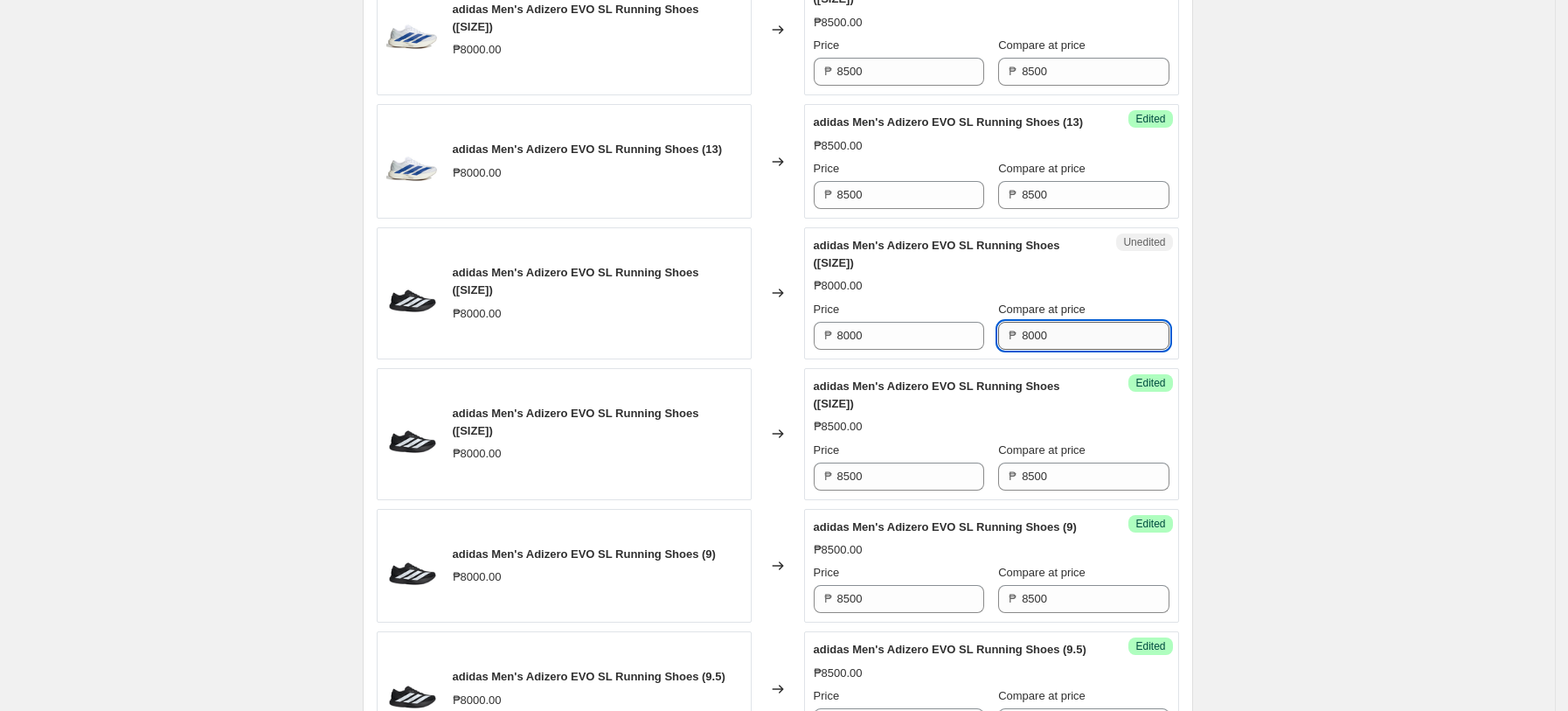 click on "8000" at bounding box center (1095, 336) 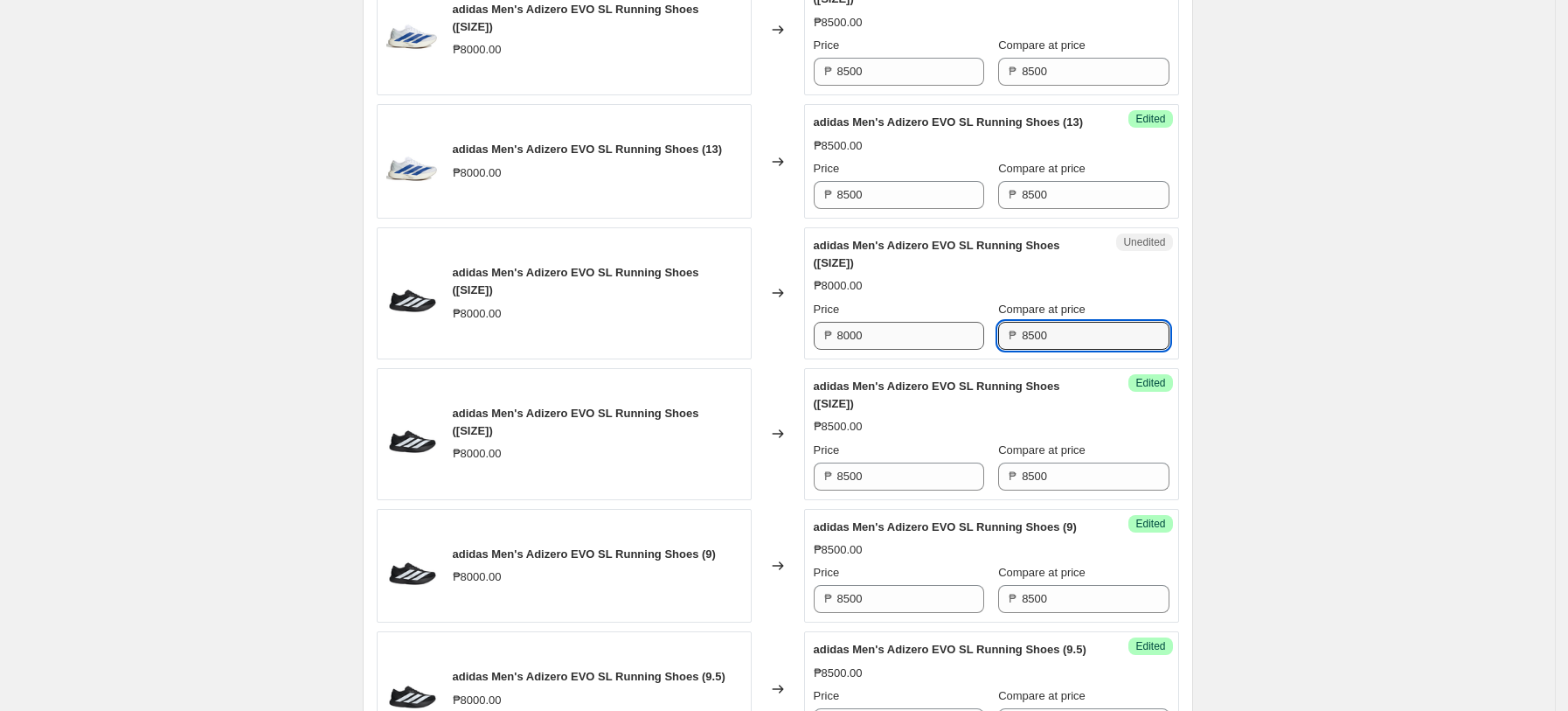 type on "8500" 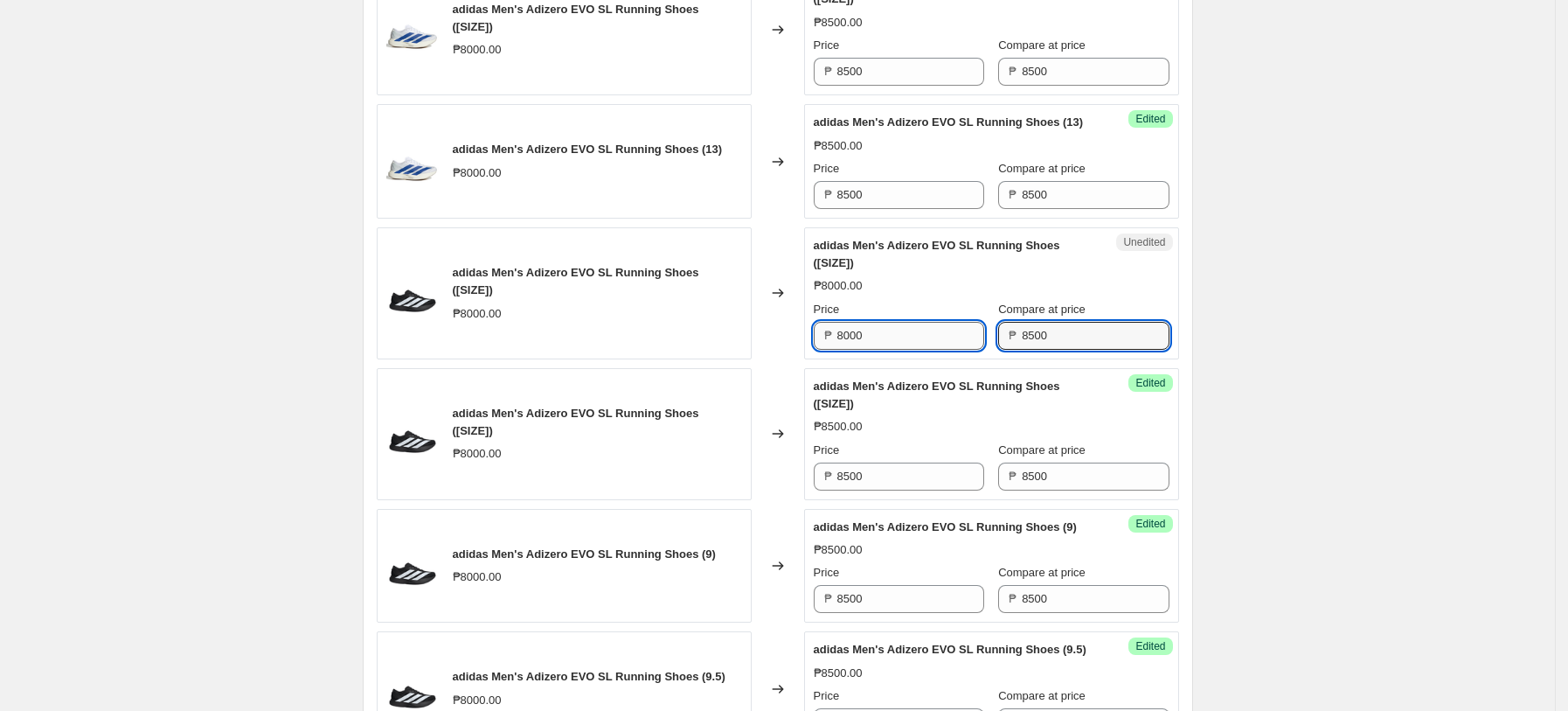 click on "8000" at bounding box center [911, 336] 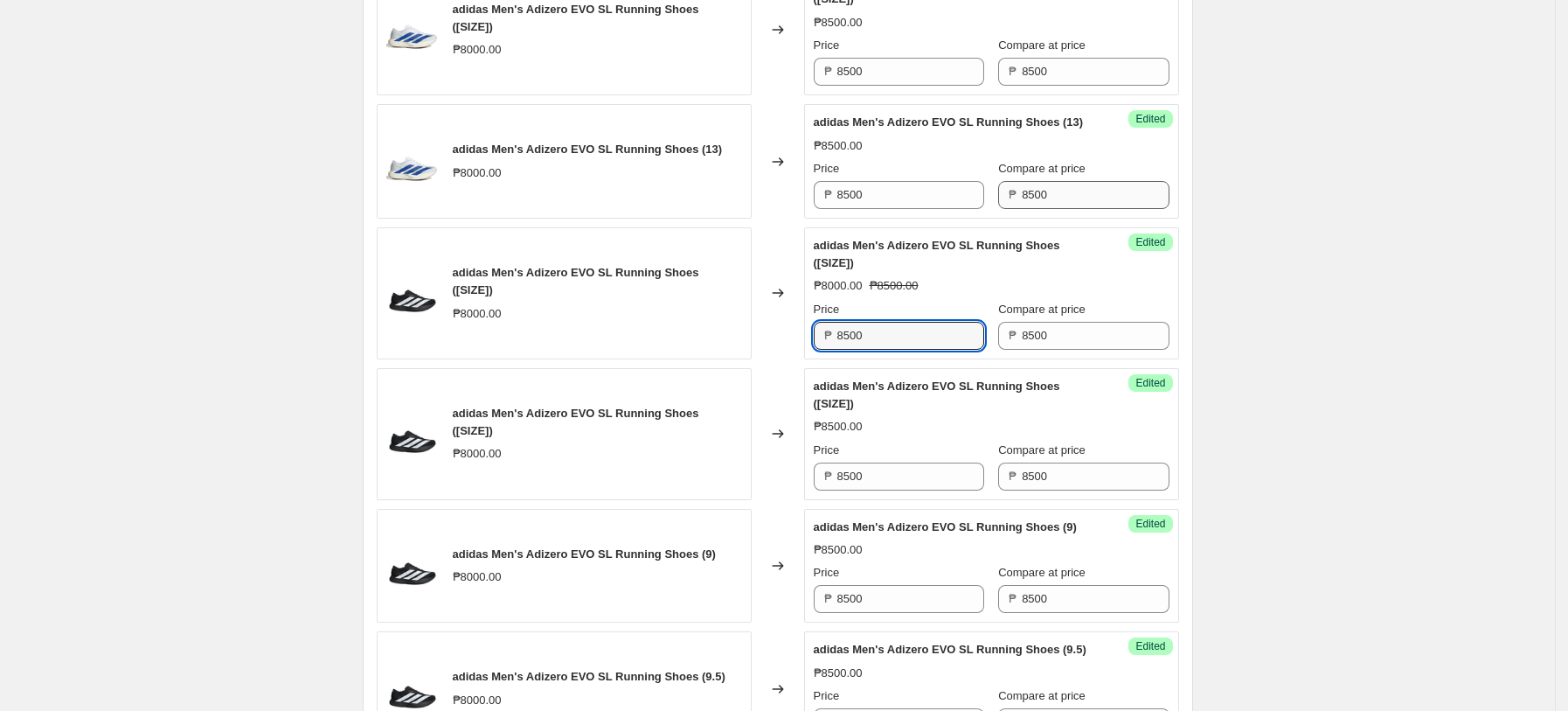 type on "8500" 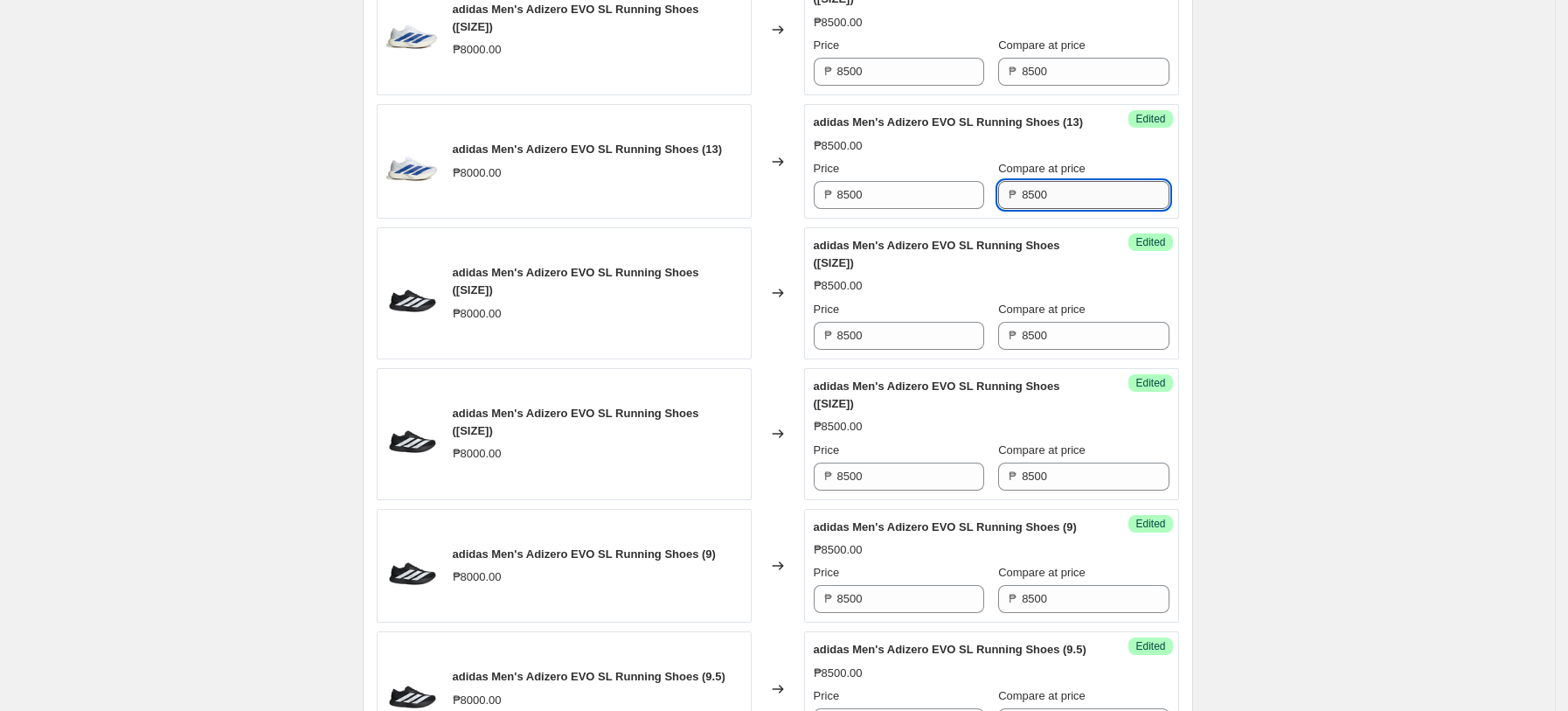 click on "8500" at bounding box center (1095, 195) 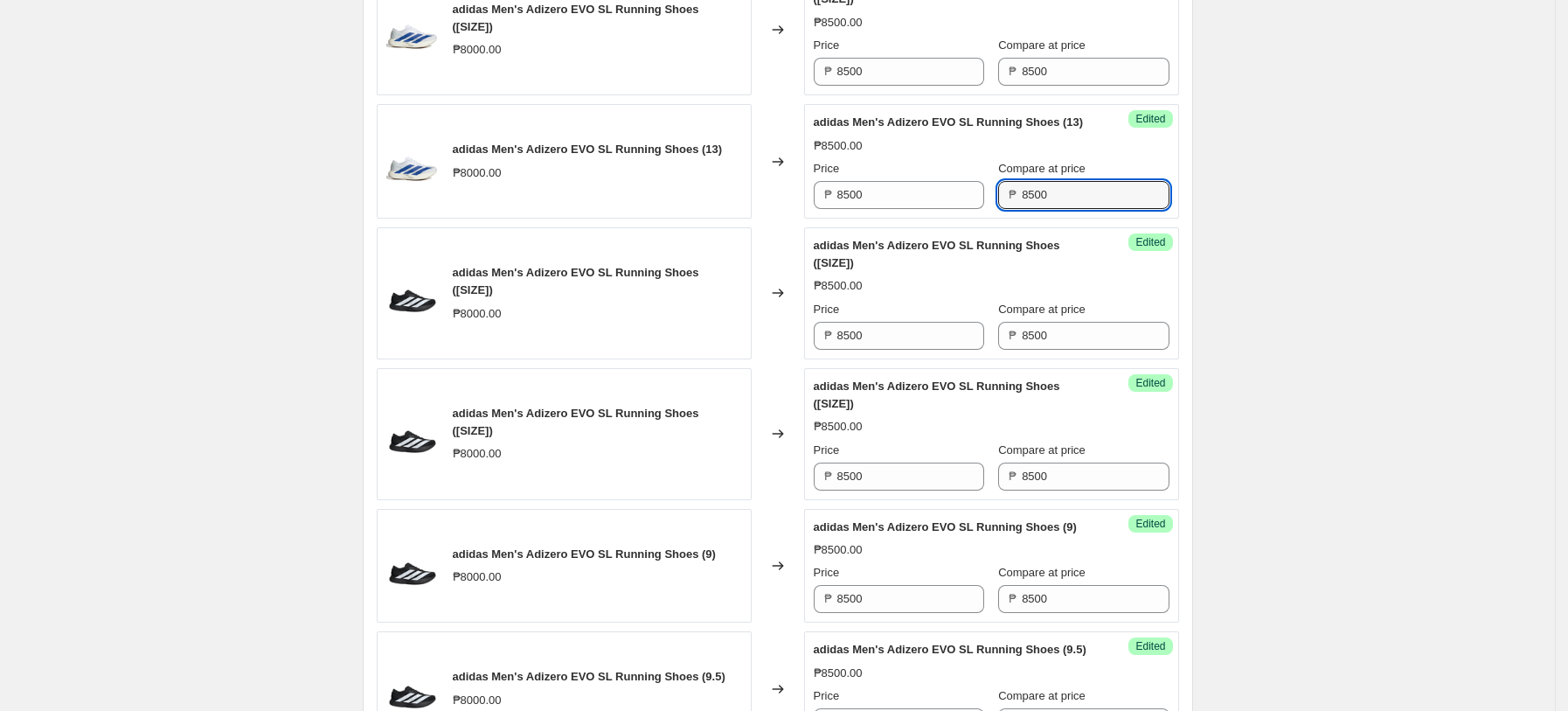 click on "Success Edited adidas Men's Adizero EVO SL Running Shoes ([SIZE]) ₱[PRICE].00 Price ₱ [PRICE] Compare at price ₱ [PRICE]" at bounding box center (991, 161) 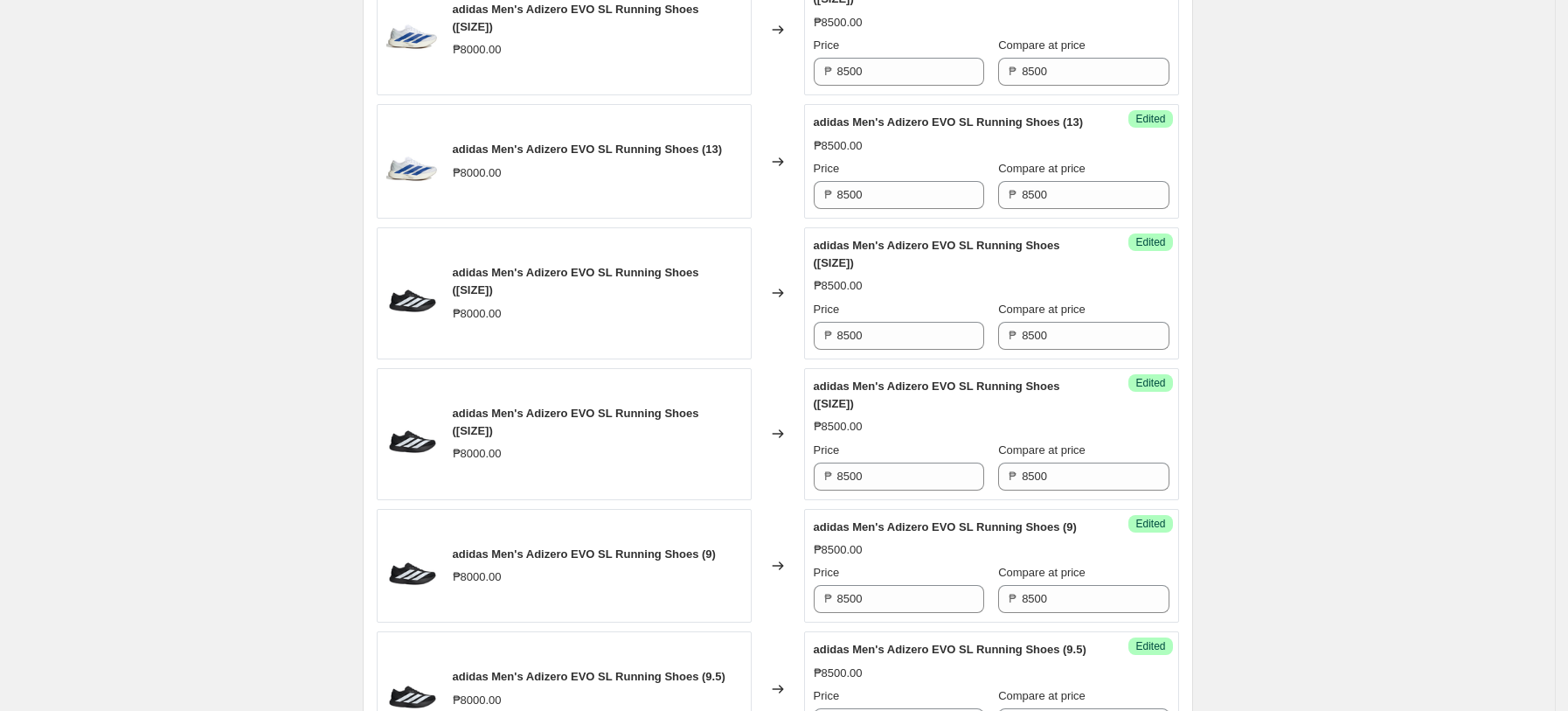 click on "Success Edited adidas Men's Adizero EVO SL Running Shoes ([SIZE]) ₱[PRICE].00 Price ₱ [PRICE] Compare at price ₱ [PRICE]" at bounding box center (991, 161) 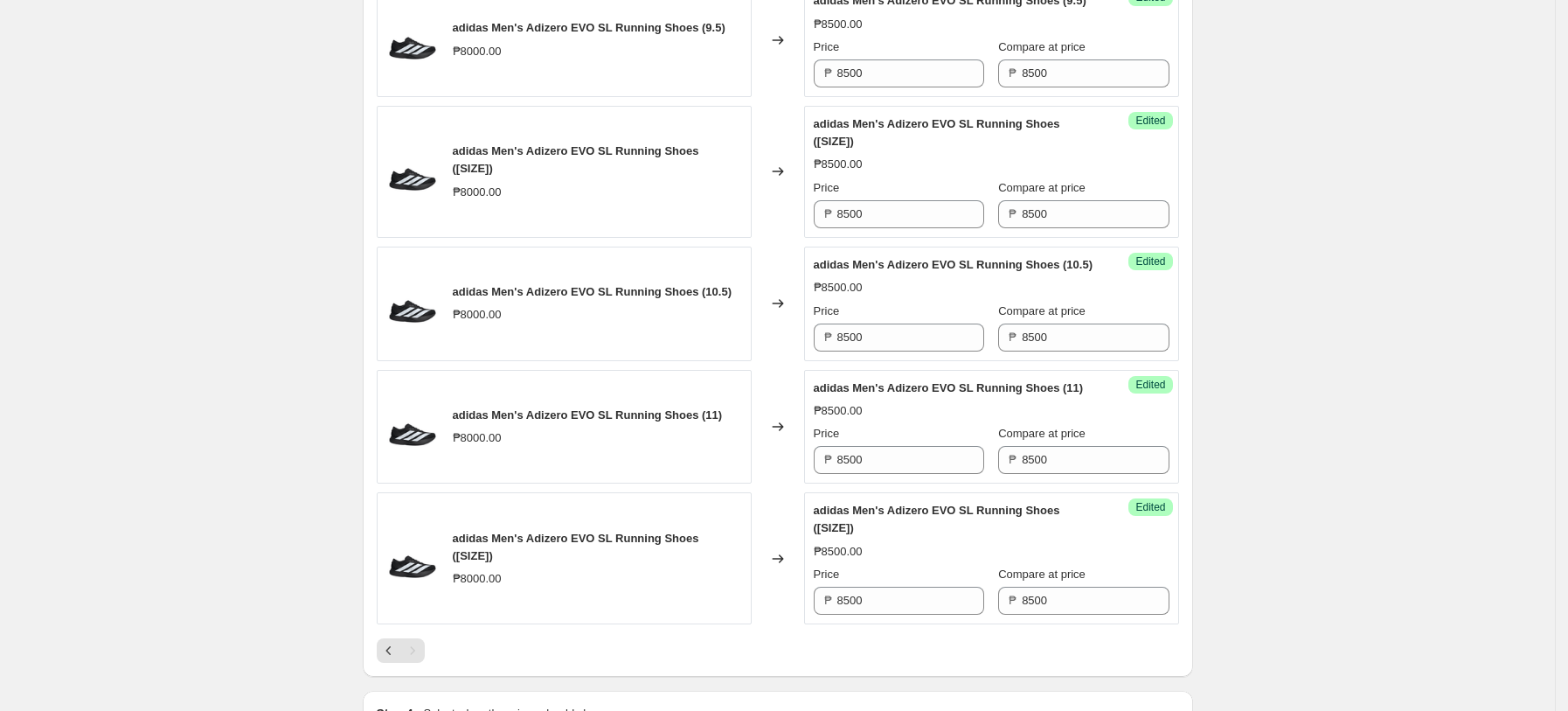 scroll, scrollTop: 1639, scrollLeft: 0, axis: vertical 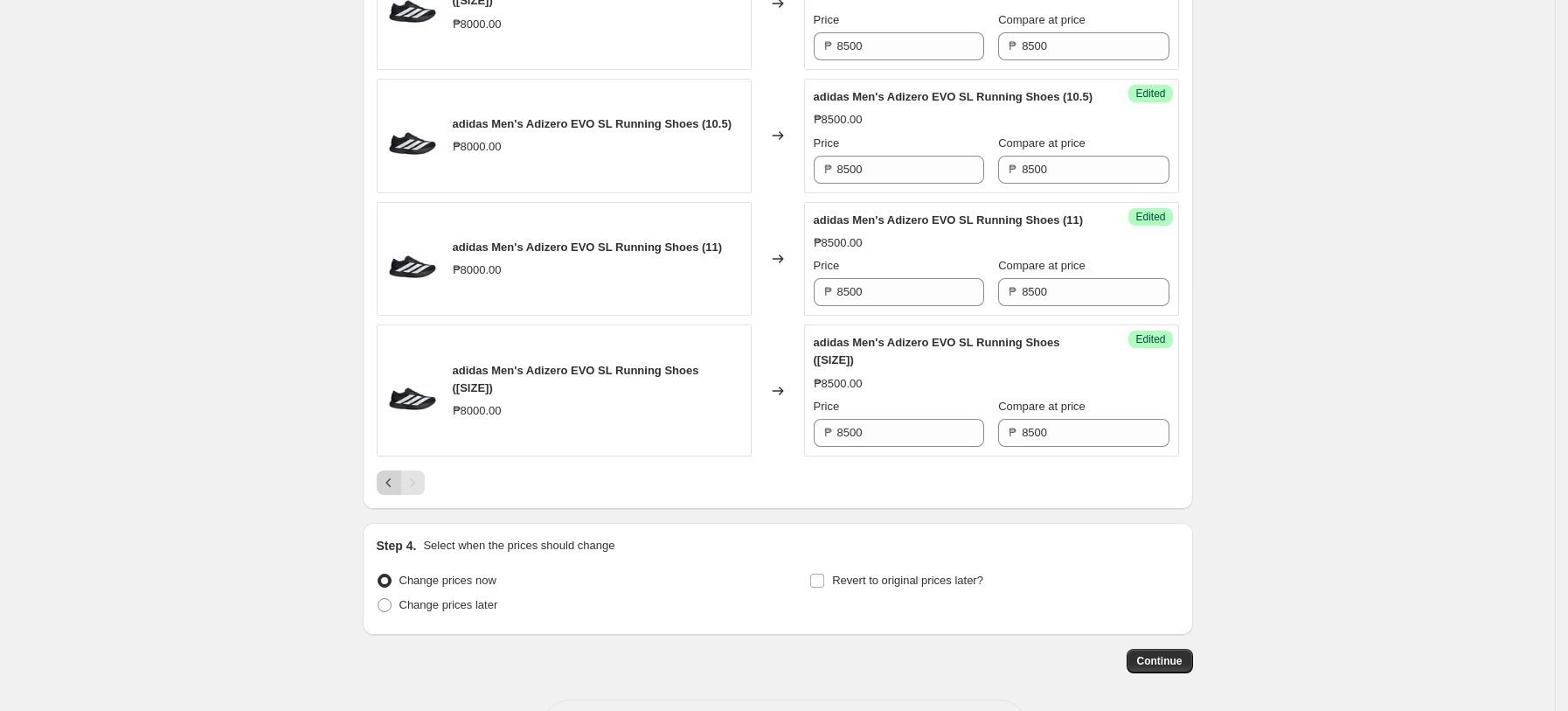 click 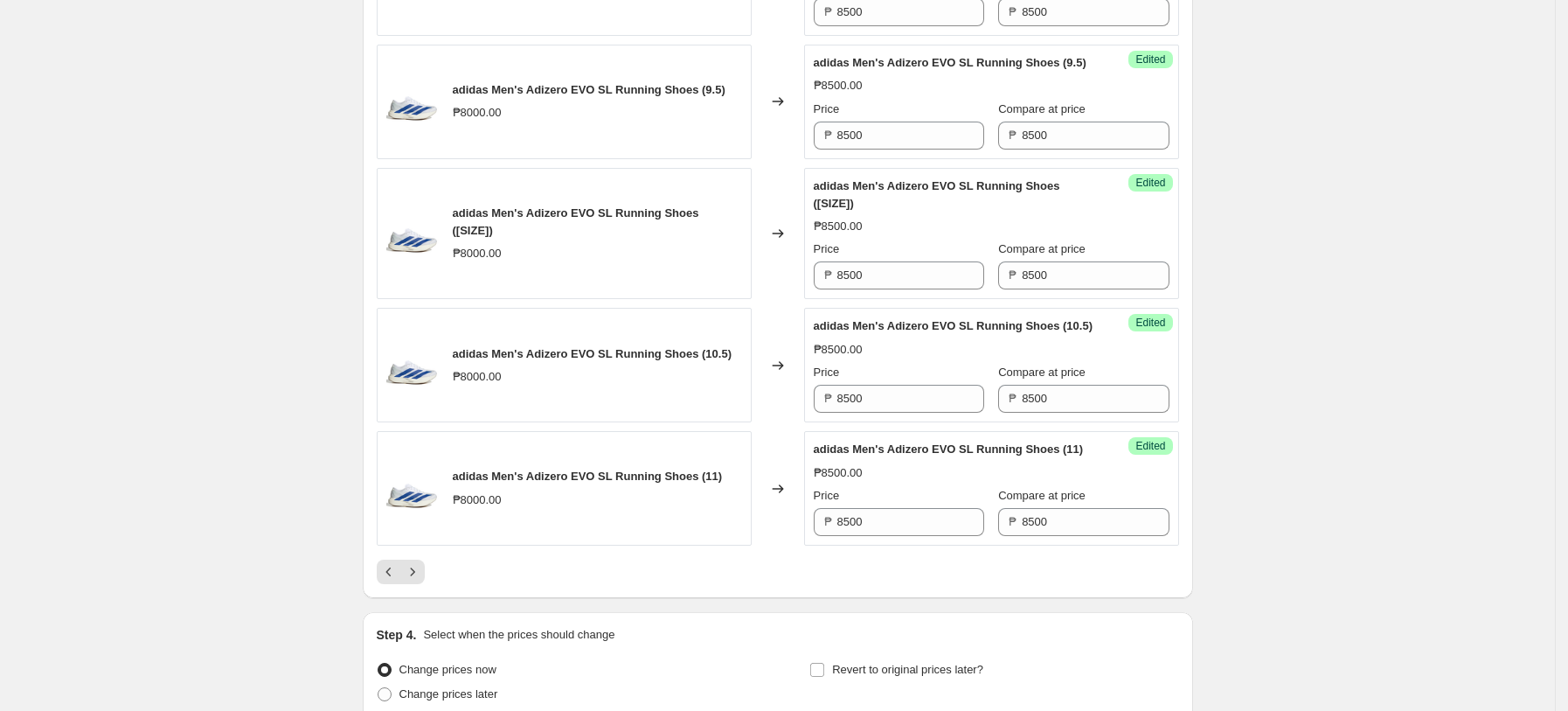 scroll, scrollTop: 2994, scrollLeft: 0, axis: vertical 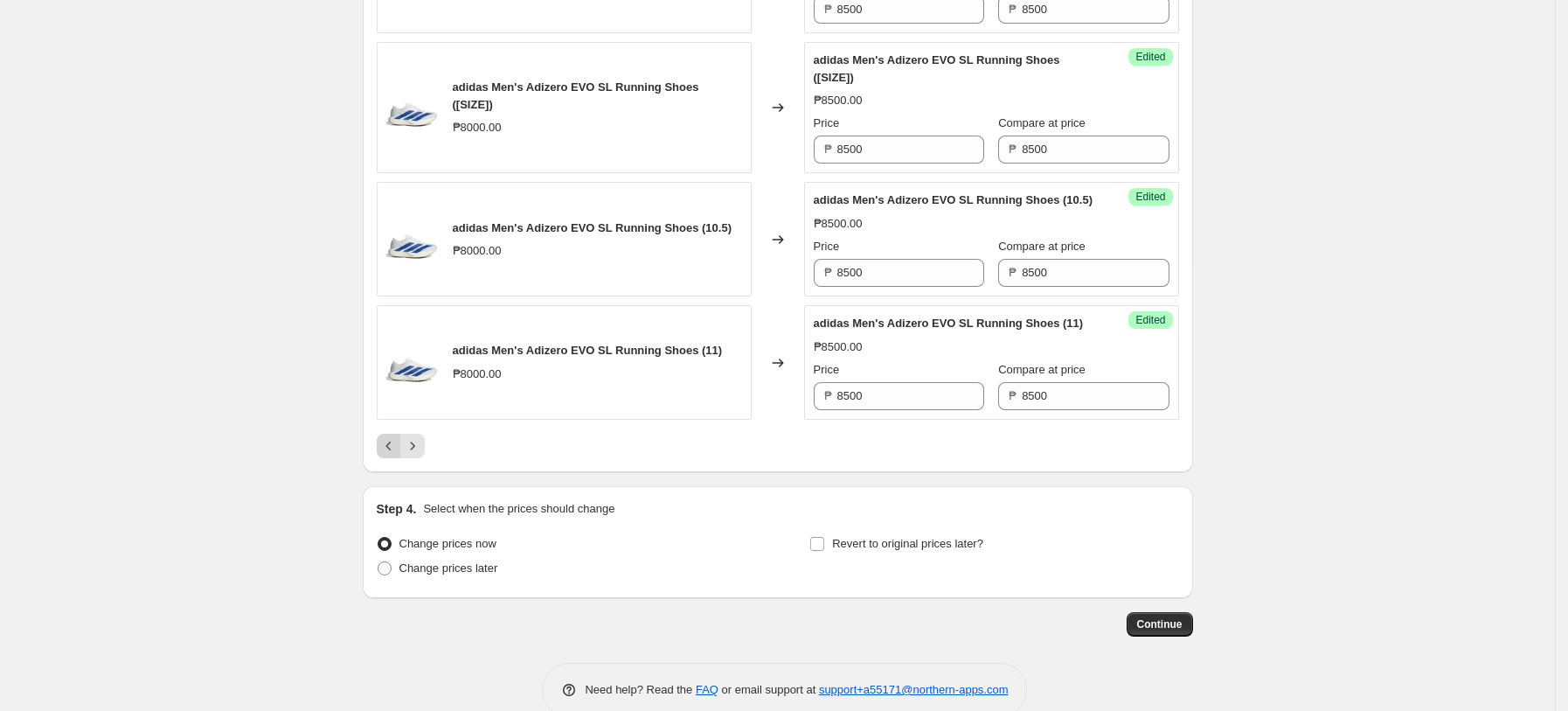 click at bounding box center (389, 446) 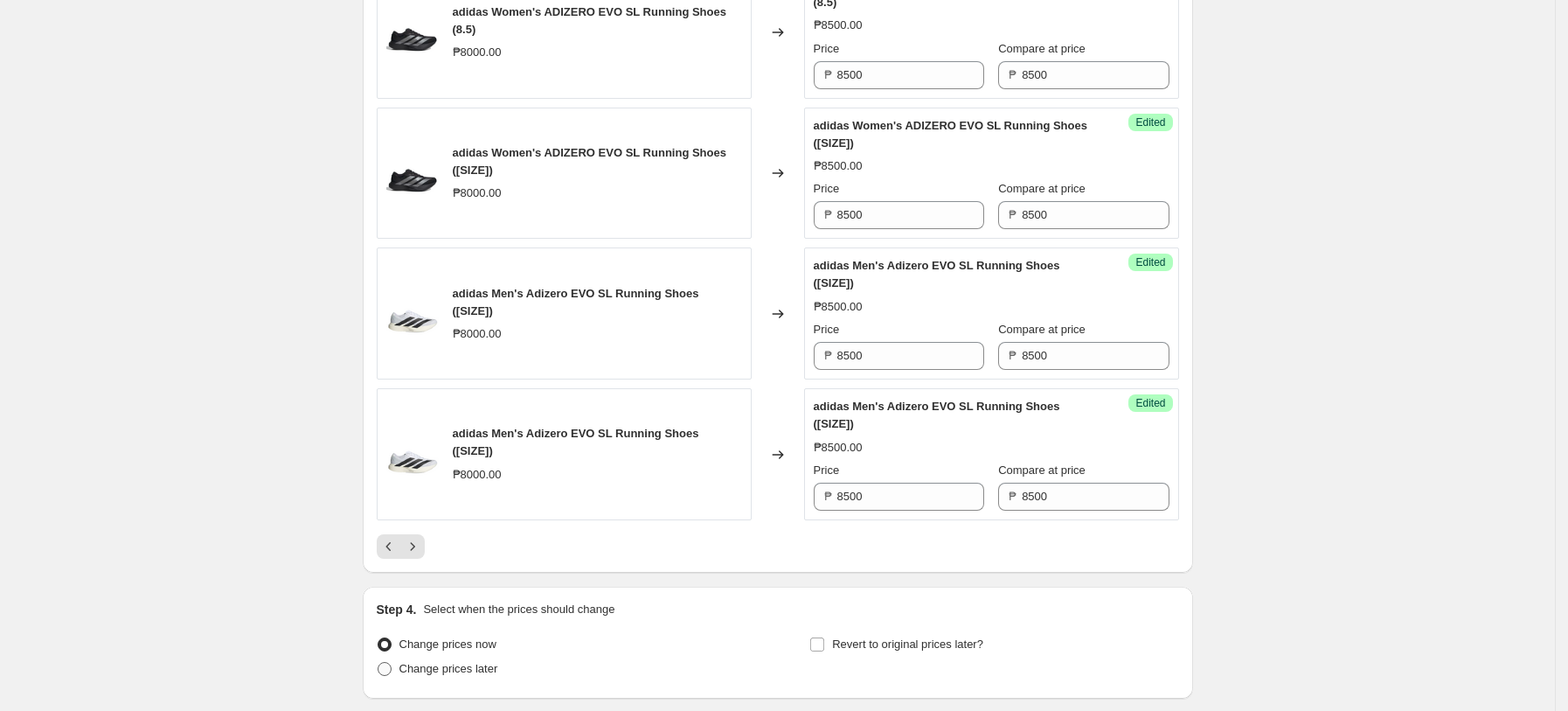 scroll, scrollTop: 3168, scrollLeft: 0, axis: vertical 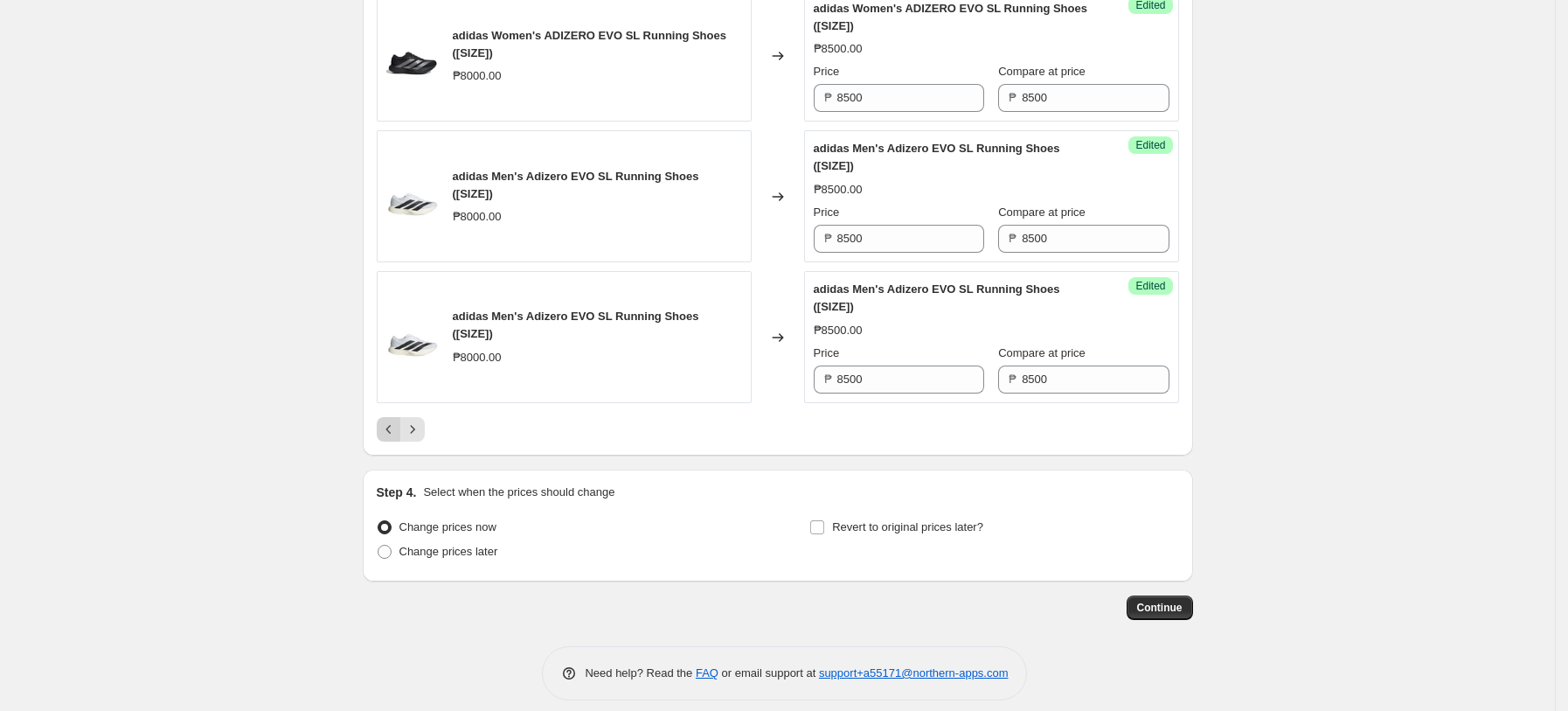 click at bounding box center (389, 429) 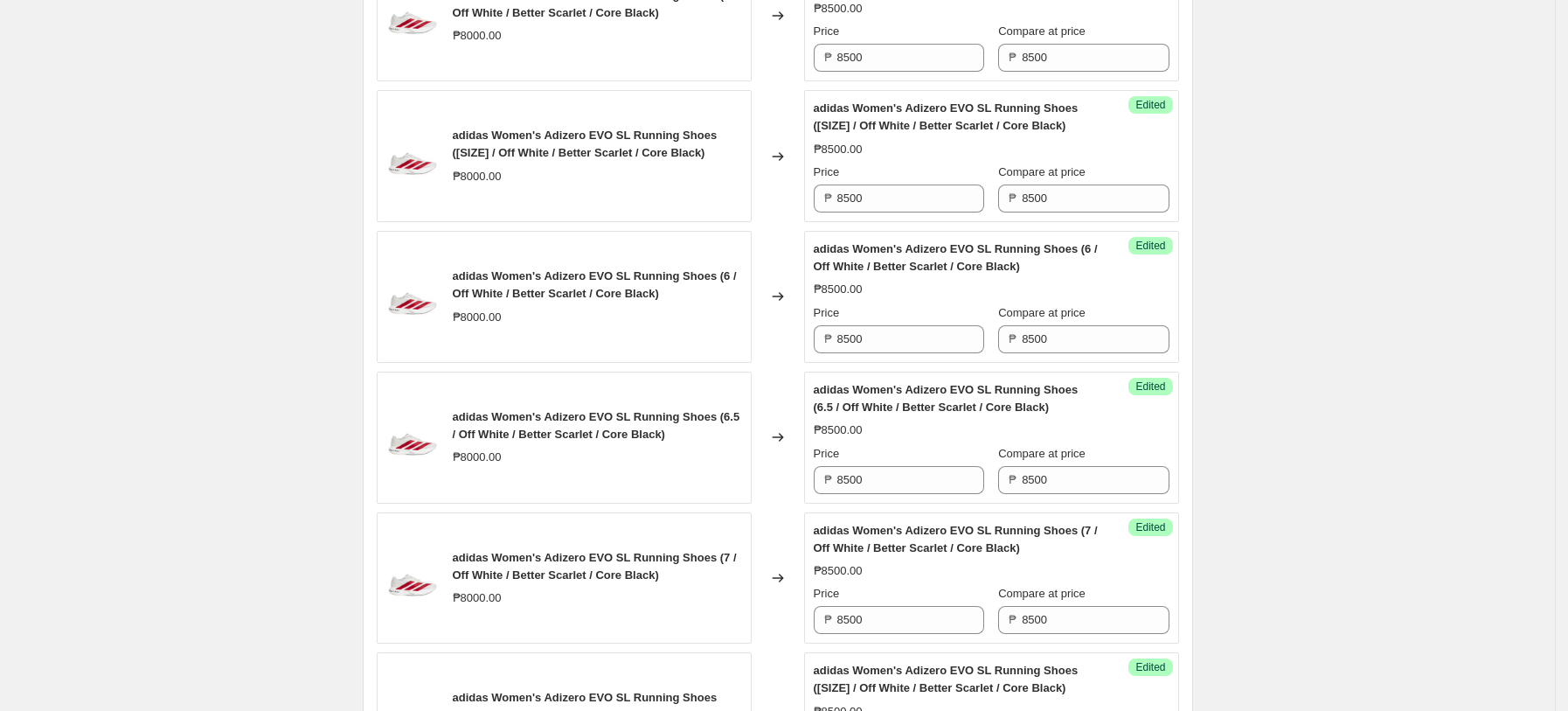 scroll, scrollTop: 0, scrollLeft: 0, axis: both 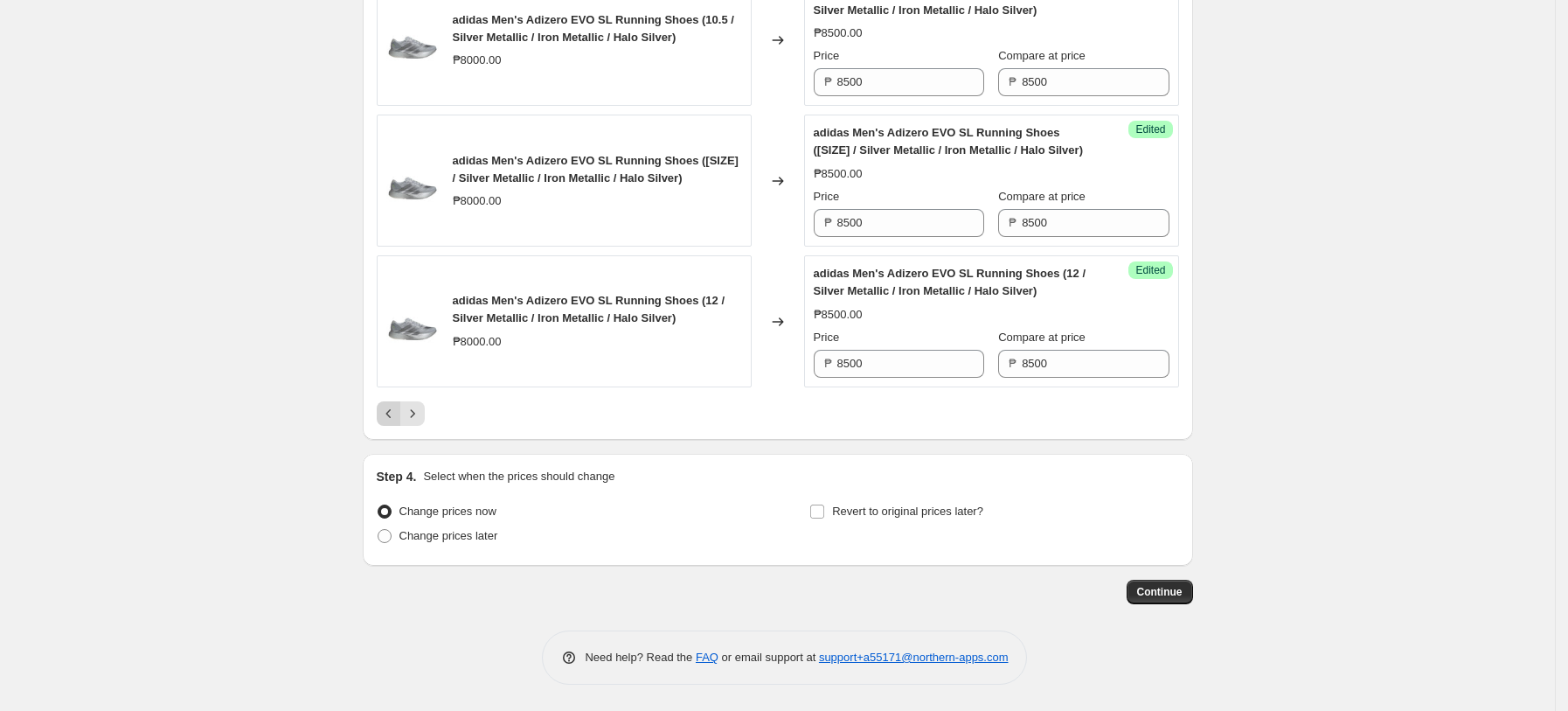 click 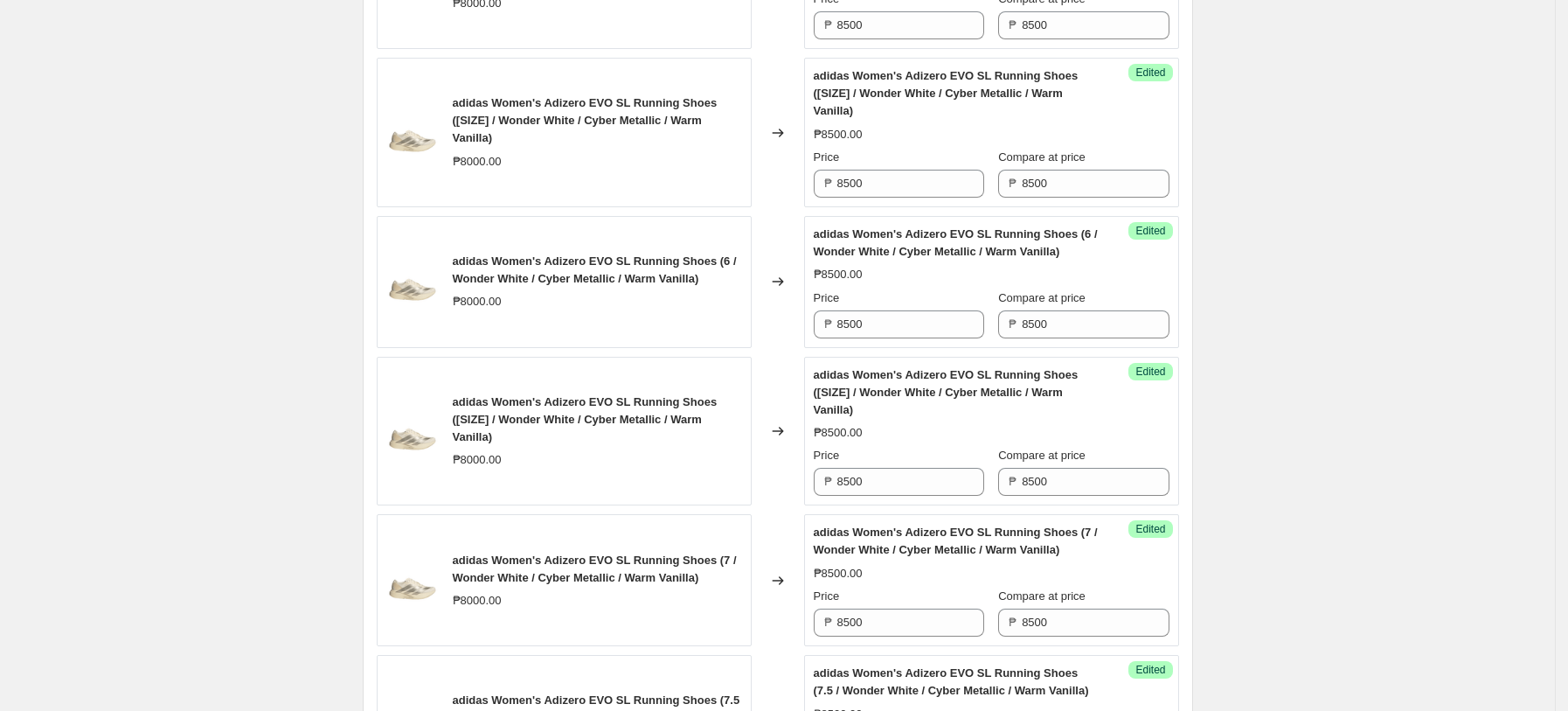scroll, scrollTop: 3204, scrollLeft: 0, axis: vertical 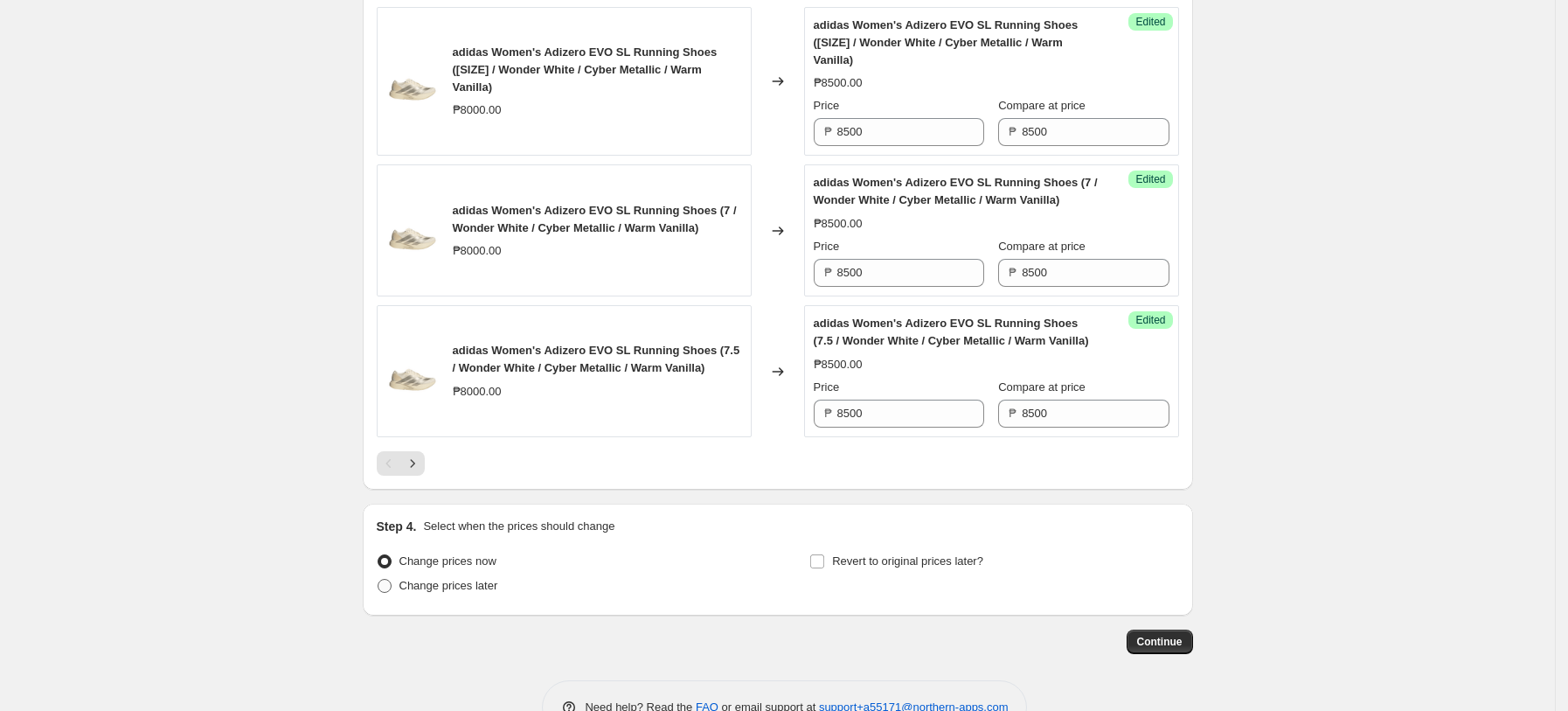 click on "Change prices later" at bounding box center [448, 585] 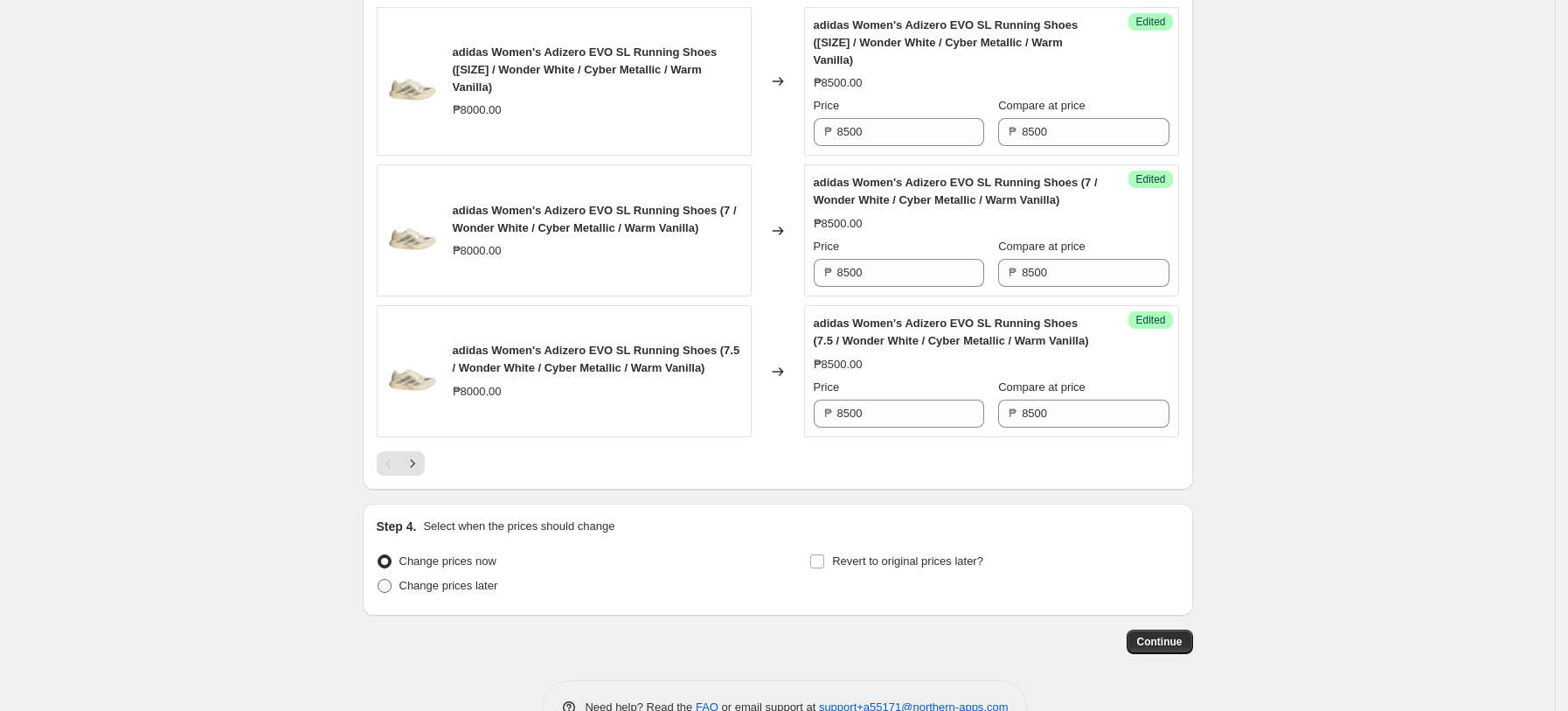 radio on "true" 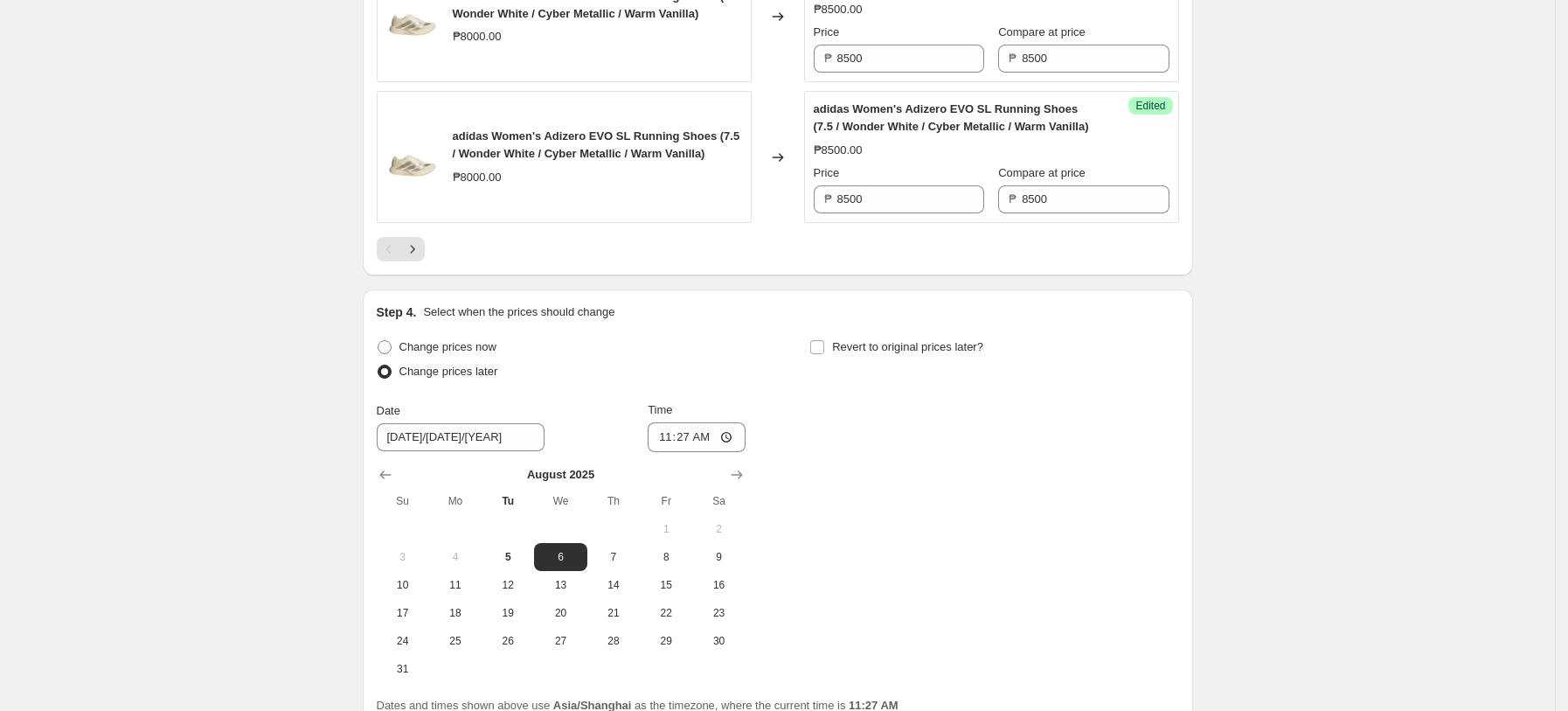 scroll, scrollTop: 3531, scrollLeft: 0, axis: vertical 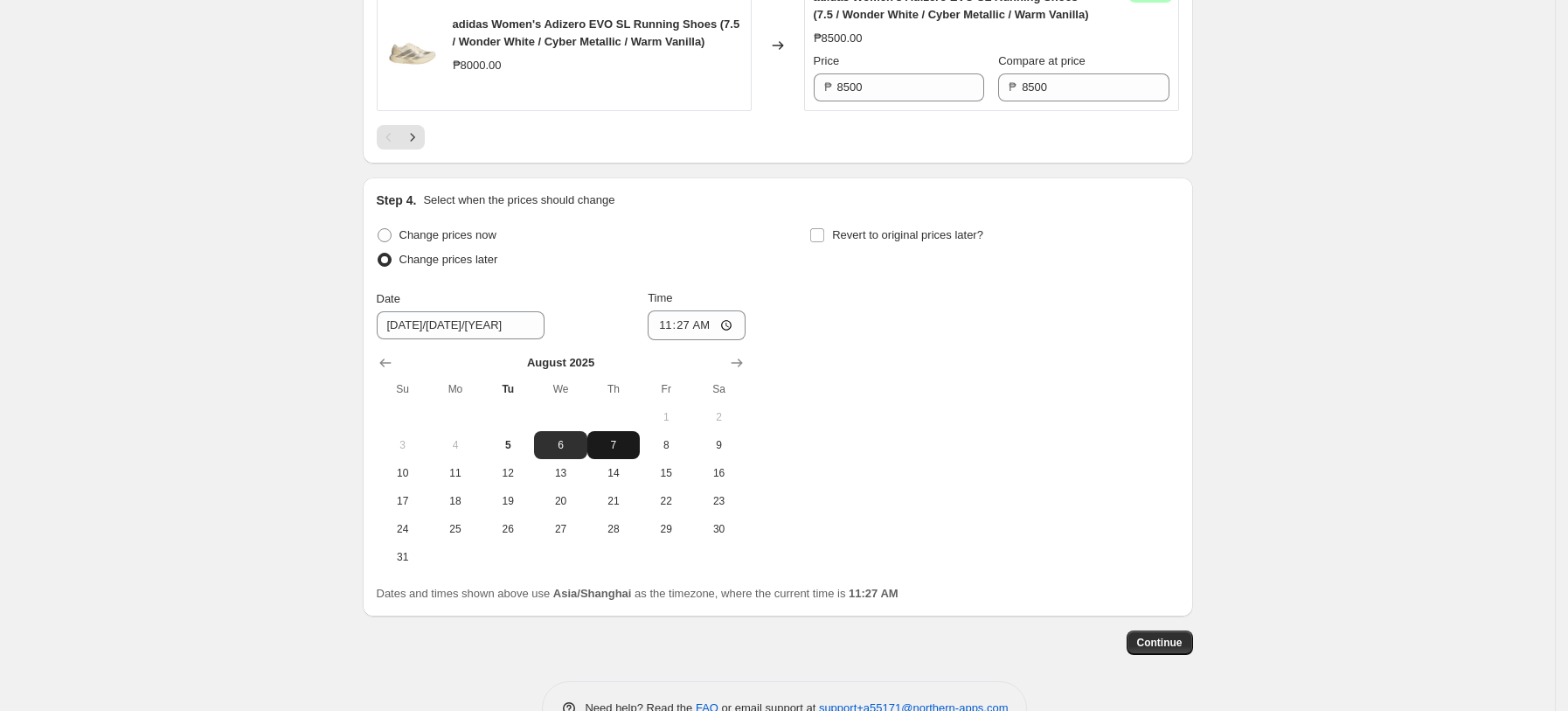 click on "7" at bounding box center (614, 445) 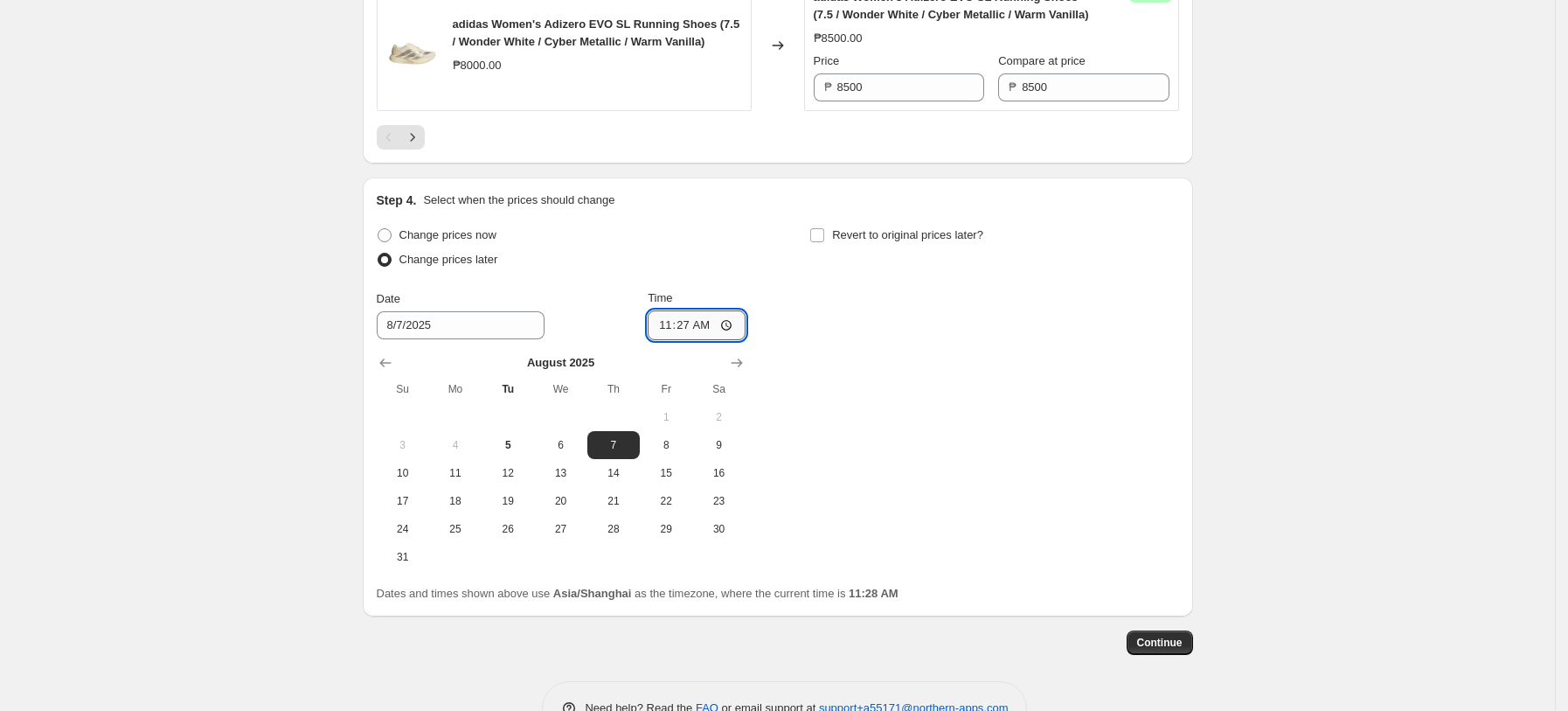 click on "11:27" at bounding box center (697, 325) 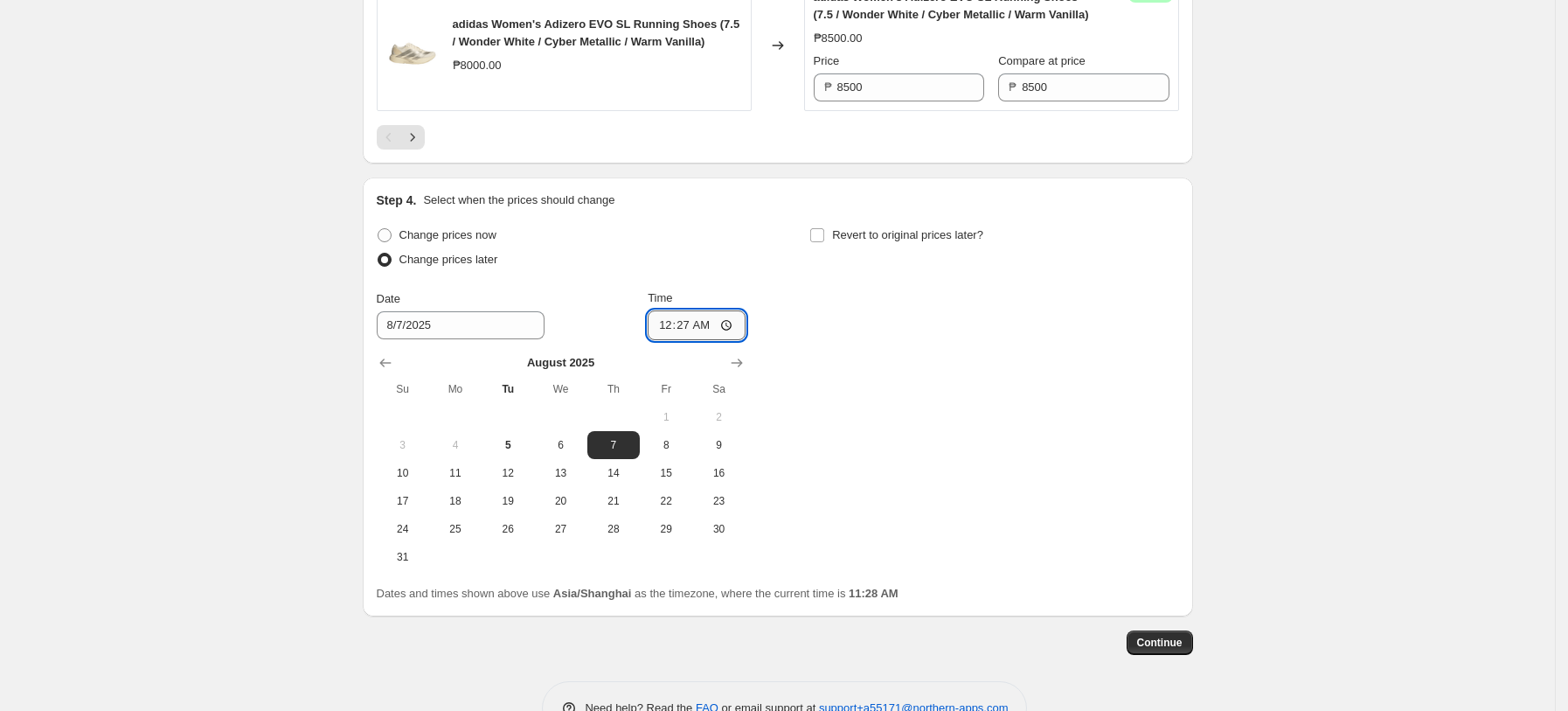 type on "00:00" 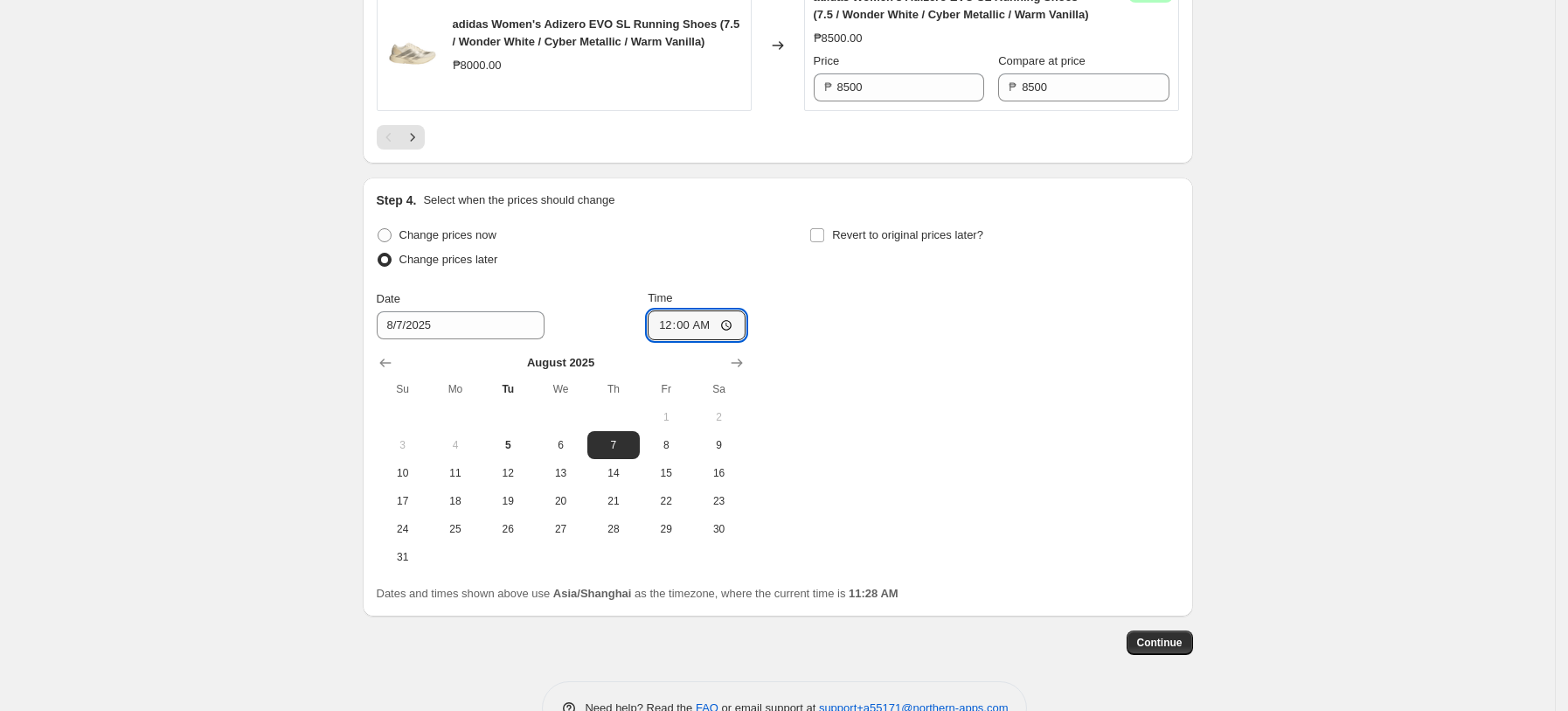 click on "Change prices now Change prices later Date 8/7/[YEAR] Time 00:00 August   2025 Su Mo Tu We Th Fr Sa 1 2 3 4 5 6 7 8 9 10 11 12 13 14 15 16 17 18 19 20 21 22 23 24 25 26 27 28 29 30 31 Revert to original prices later?" at bounding box center [778, 397] 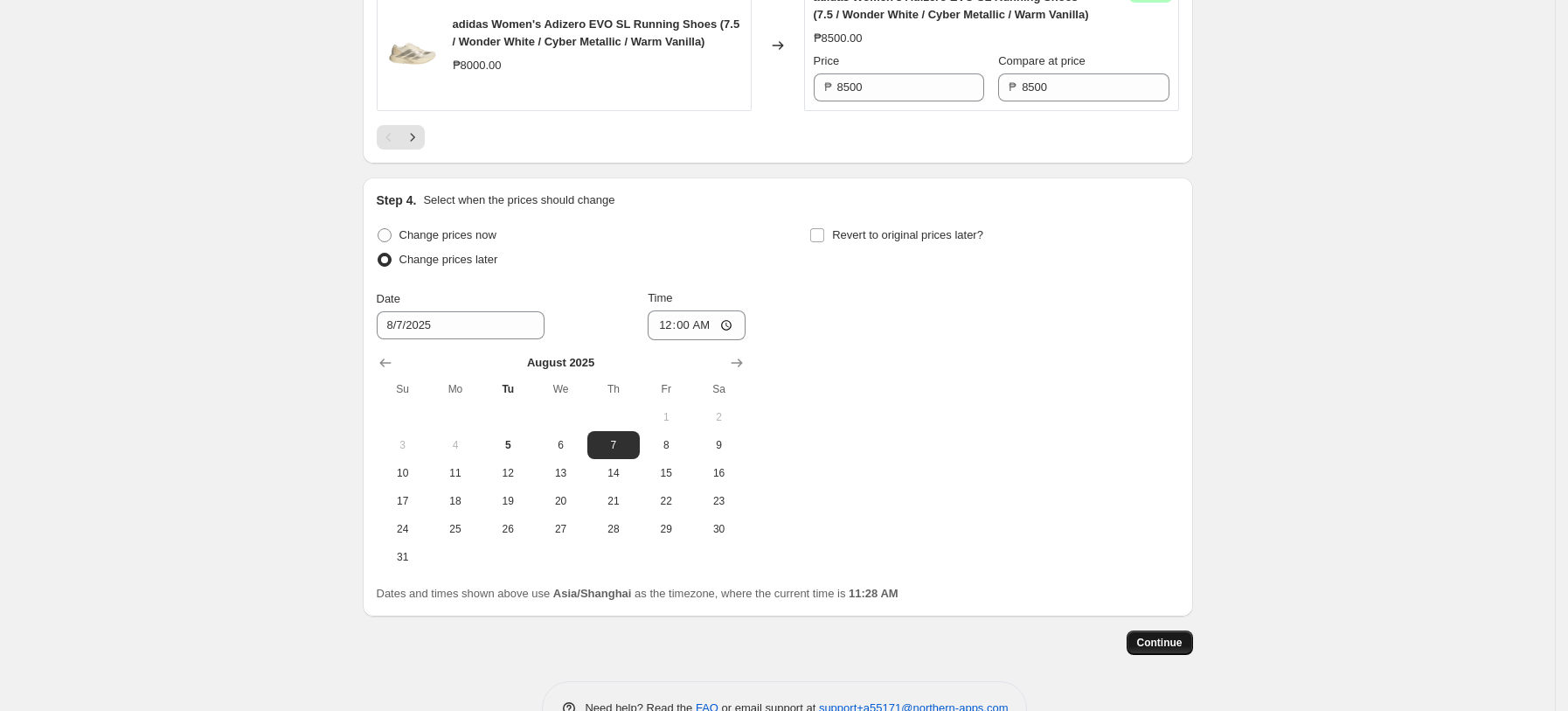 click on "Continue" at bounding box center [1160, 643] 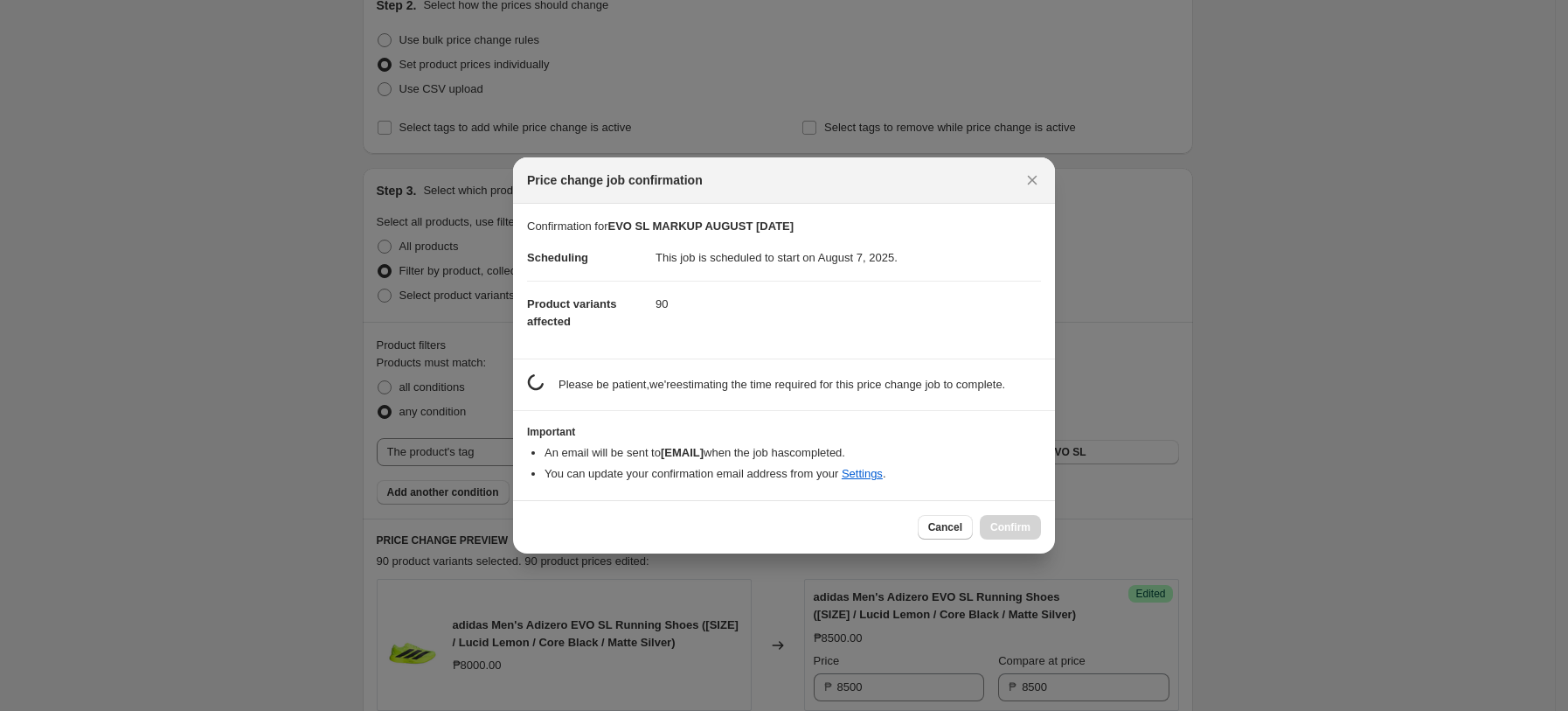 scroll, scrollTop: 0, scrollLeft: 0, axis: both 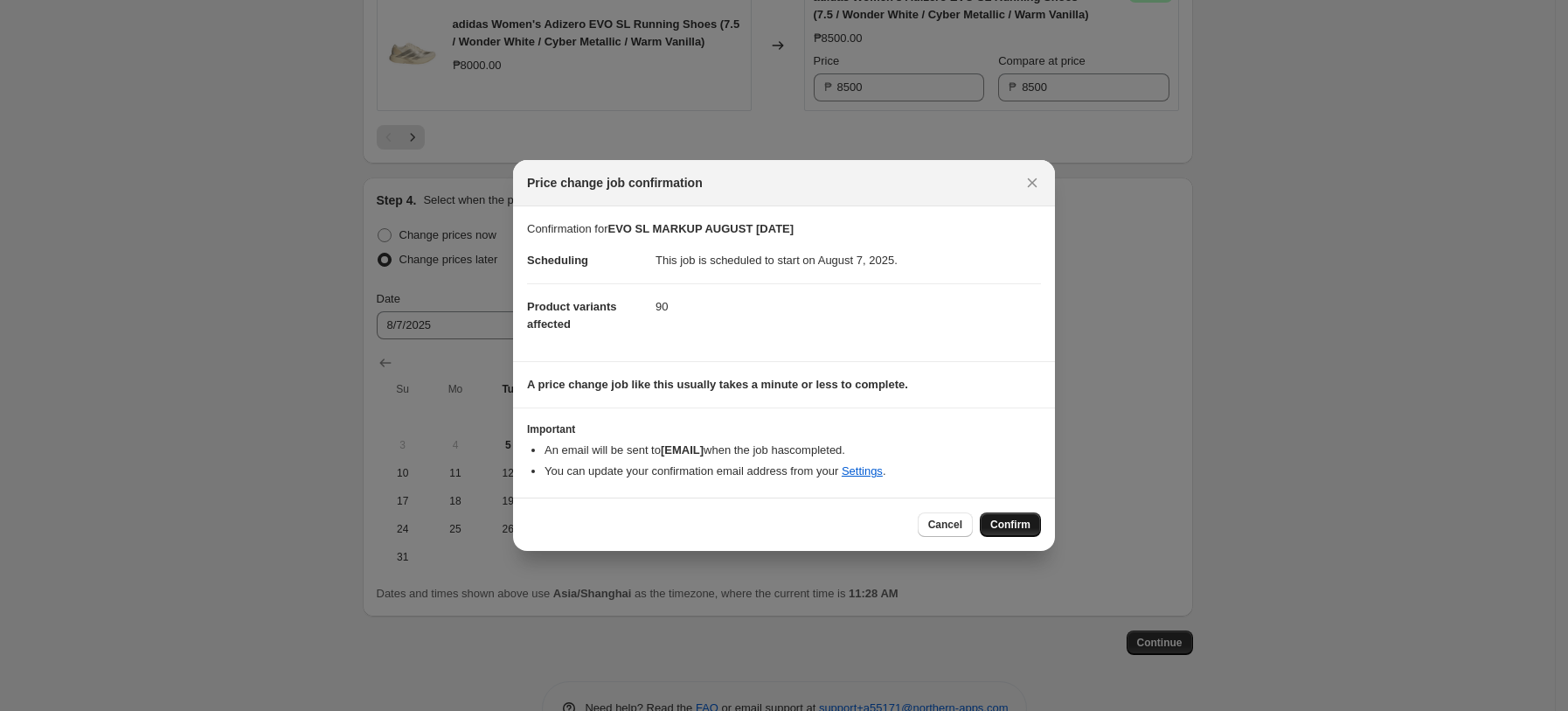 click on "Confirm" at bounding box center (1010, 525) 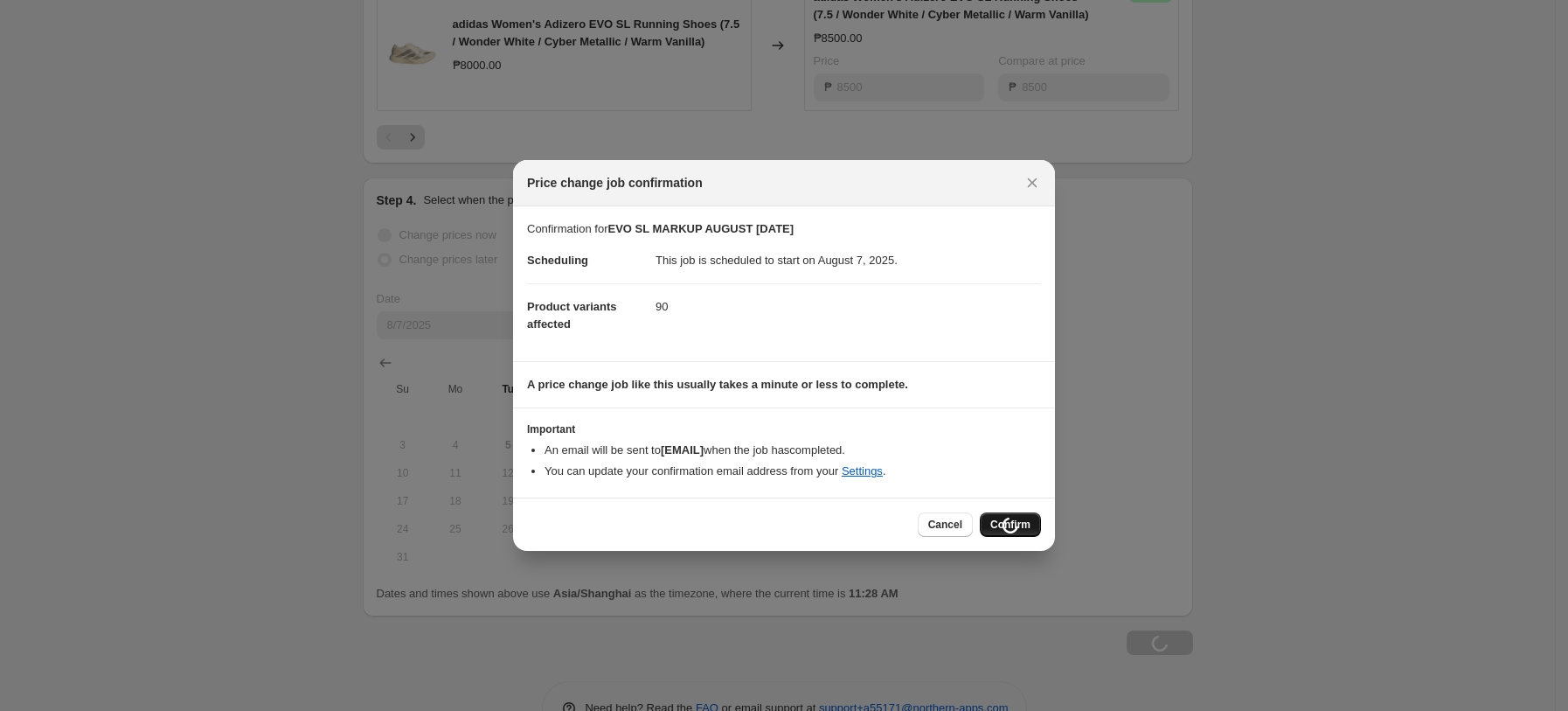 scroll, scrollTop: 3531, scrollLeft: 0, axis: vertical 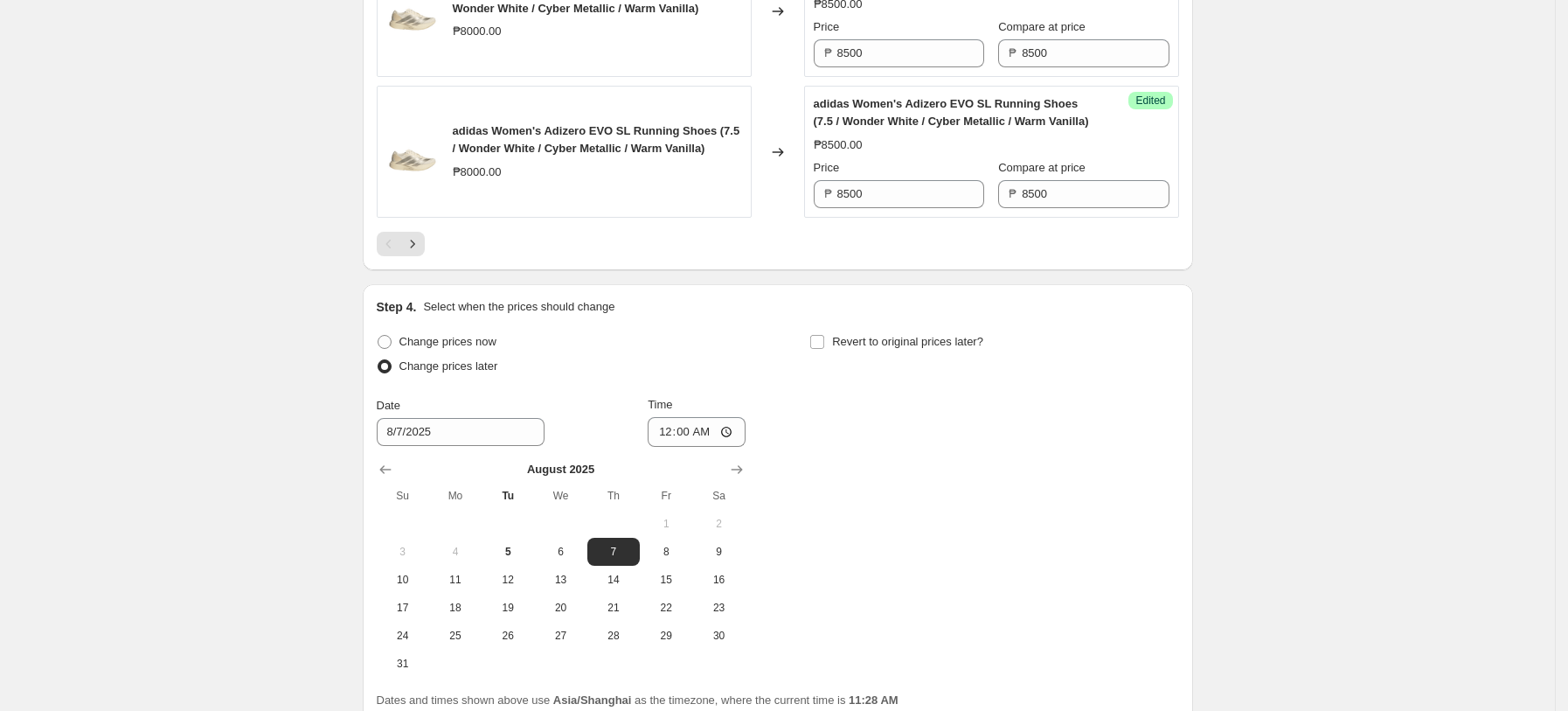 click on "EVO SL MARKUP AUGUST 7, 2025. This page is ready EVO SL MARKUP AUGUST 7, 2025 Info Scheduled Copy to new job Delete job More actions Copy to new job Delete job Prices will begin changing on August 7, 2025 at 12:00 AM. Change prices now Step 1. Optionally give your price change job a title (eg "March 30% off sale on boots") EVO SL MARKUP AUGUST 7, 2025 This title is just for internal use, customers won't see it Step 2. Select how the prices should change Use bulk price change rules Set product prices individually Use CSV upload Select tags to add while price change is active Select tags to remove while price change is active Step 3. Select which products should change in price Select all products, use filters, or select products variants individually All products Filter by product, collection, tag, vendor, product type, variant title, or inventory Select product variants individually Product filters Products must match: all conditions any condition The product The product's collection The product's tag Success" at bounding box center [777, -1331] 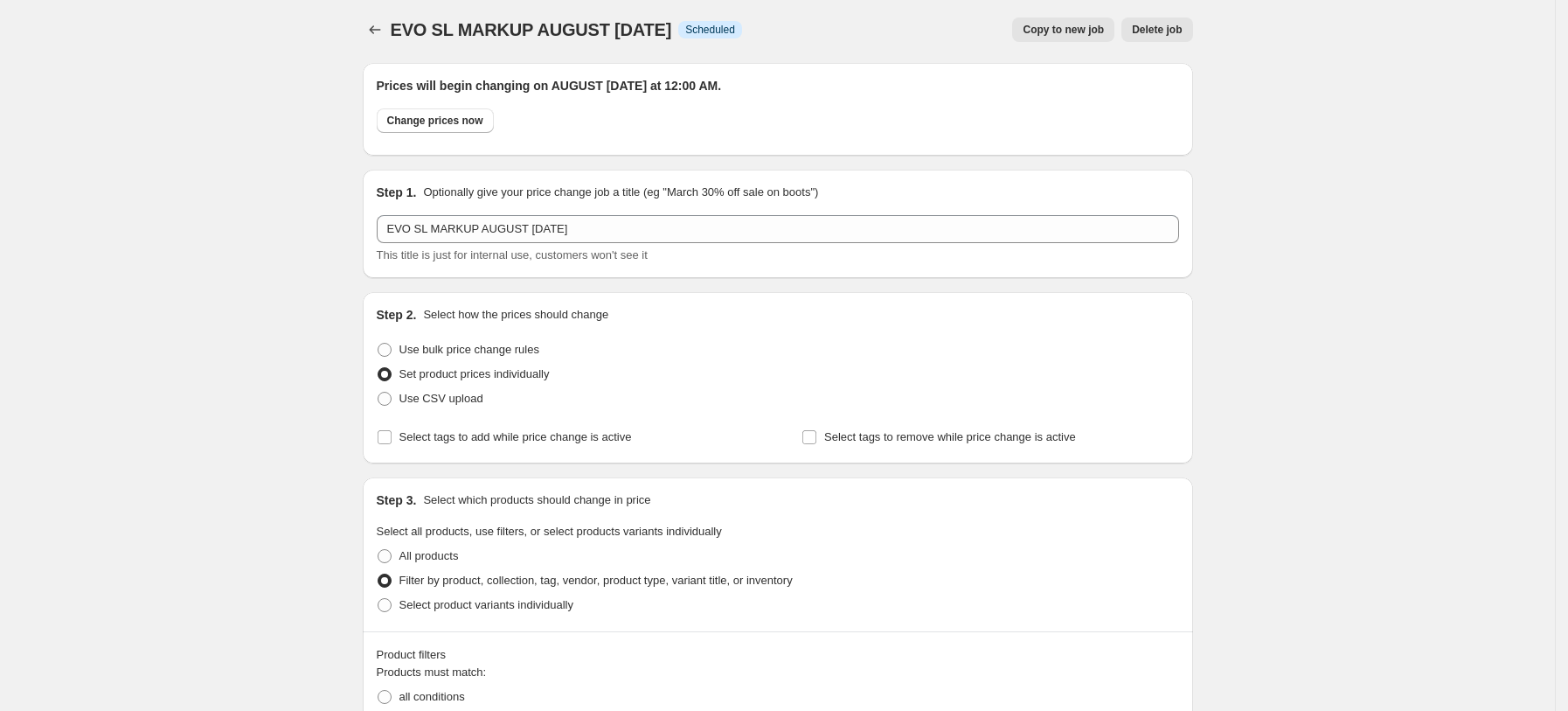 scroll, scrollTop: 0, scrollLeft: 0, axis: both 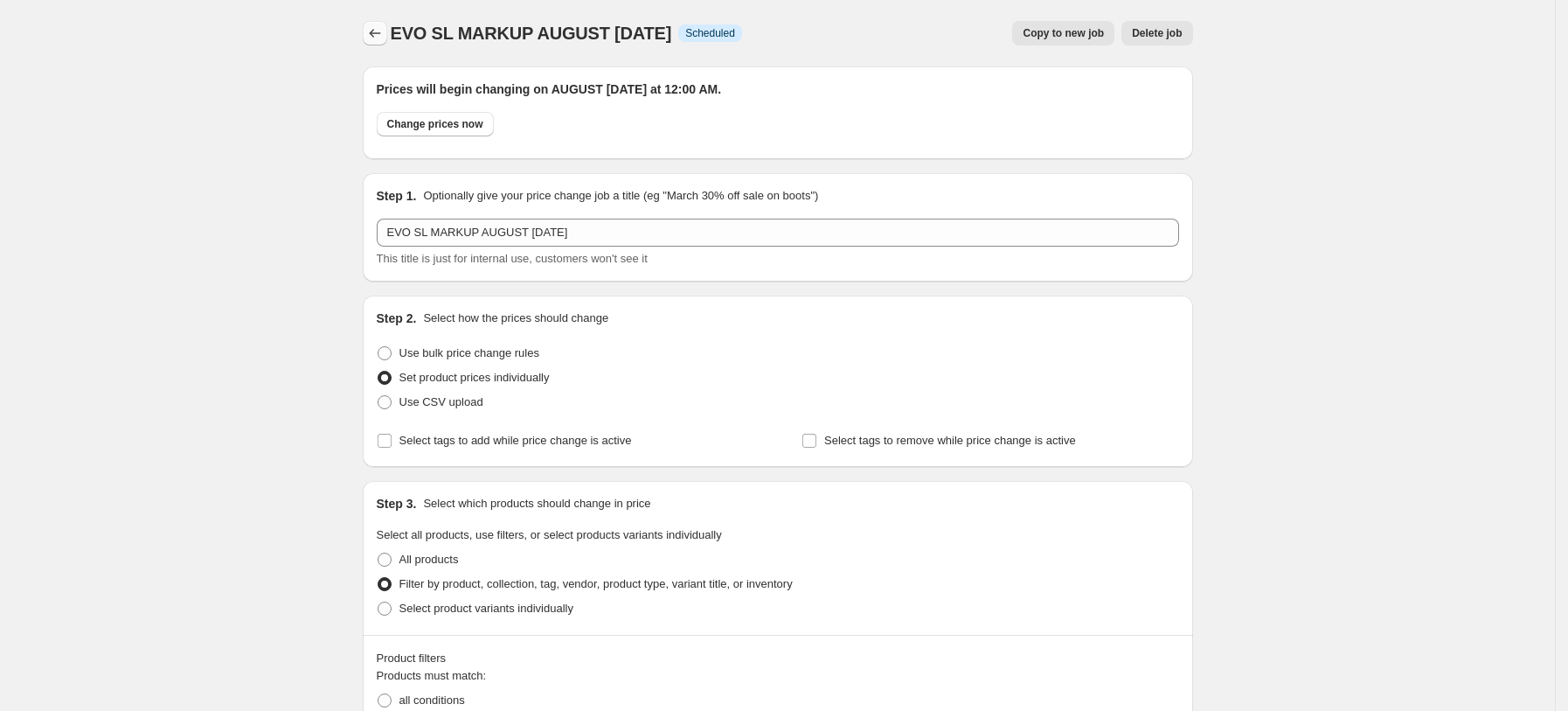click 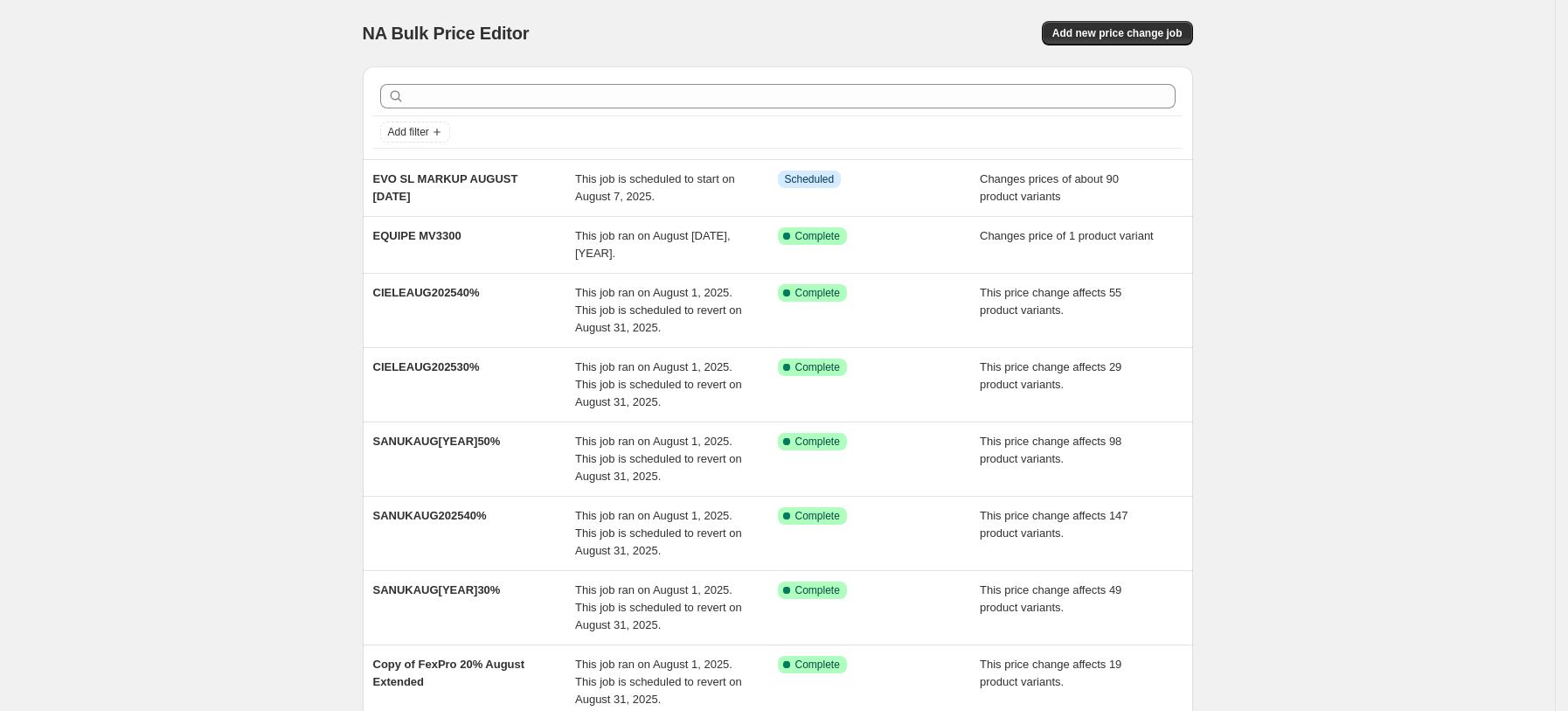 click on "[PRODUCT] EVO SL MARKUP [DATE] This job is scheduled to start on [DATE]. Info Scheduled Changes prices of about 90 product variants EQUIPE MV3300 This job ran on [DATE]. Success Complete Complete Changes price of 1 product variant CIELEAUG202540% This job ran on [DATE]. This job is scheduled to revert on [DATE]. Success Complete Complete This price change affects 55 product variants. CIELEAUG202530% This job ran on [DATE]. This job is scheduled to revert on [DATE]. Success Complete Complete This price change affects 29 product variants. SANUKAUG202550% This job ran on [DATE]. This job is scheduled to revert on [DATE]. Success Complete Complete This price change affects 98 product variants. SANUKAUG202540% This job ran on [DATE]. This job is scheduled to revert on [DATE]. Success Complete Complete SANUKAUG202530% Success Complete" at bounding box center [777, 520] 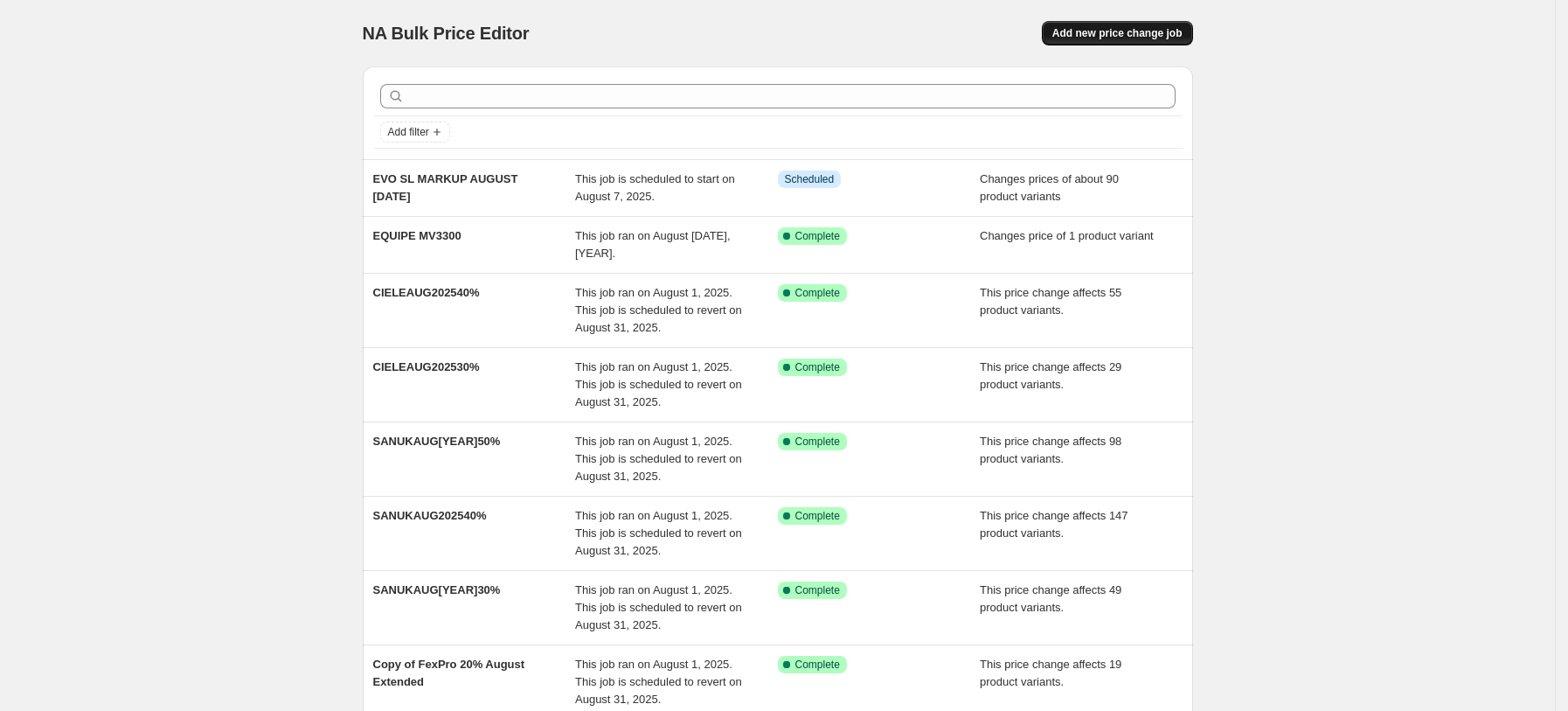 click on "Add new price change job" at bounding box center (1117, 33) 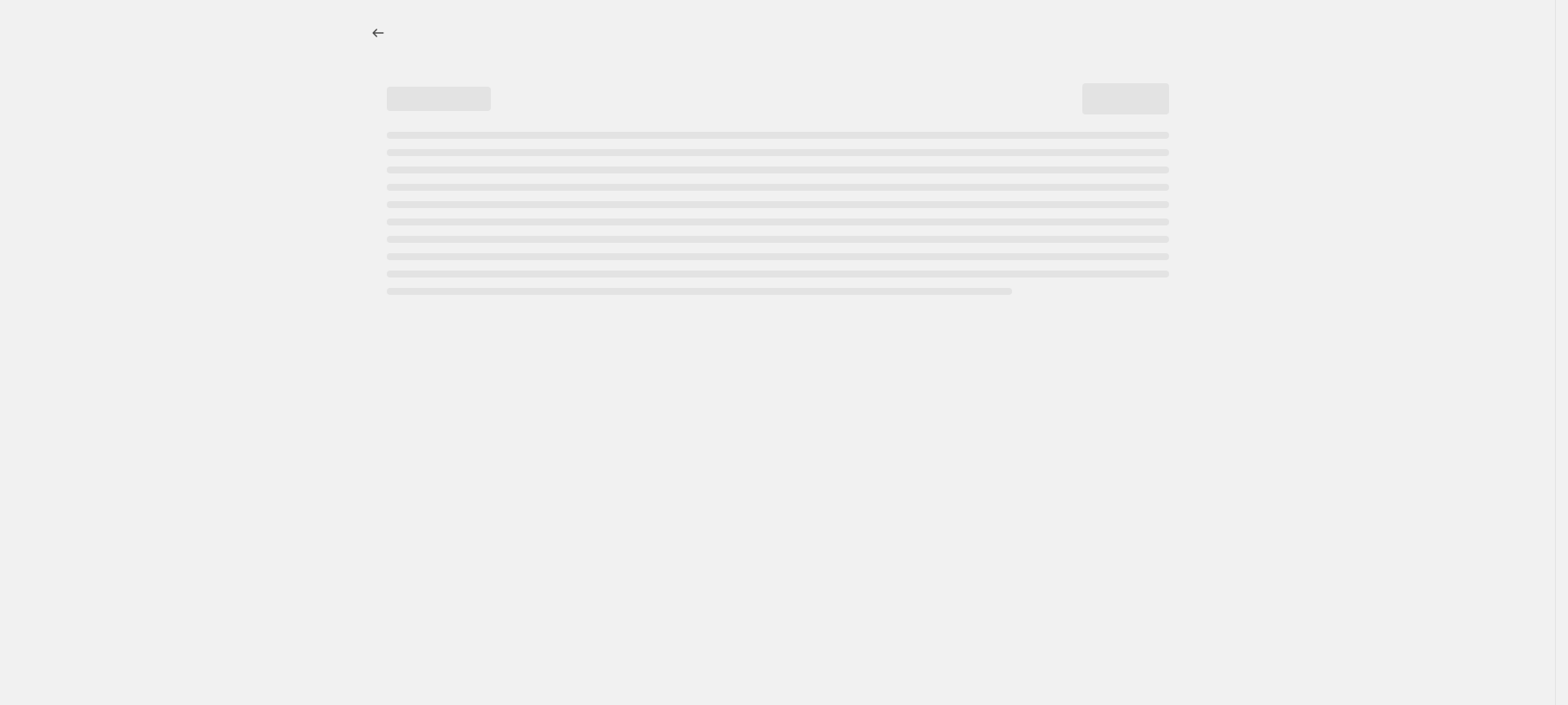 select on "percentage" 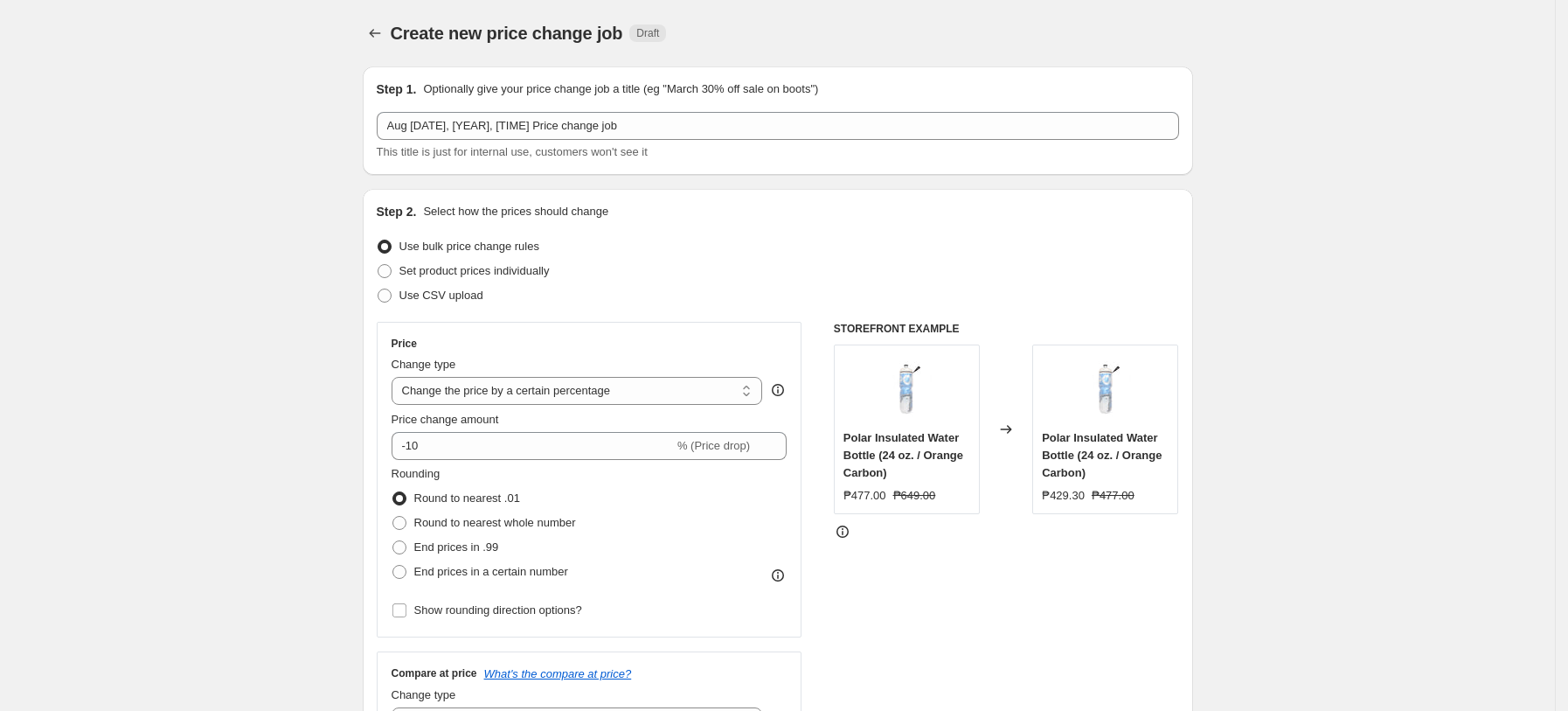 click on "Aug [DATE], [TIME] Price change job This title is just for internal use, customers won't see it" at bounding box center [778, 136] 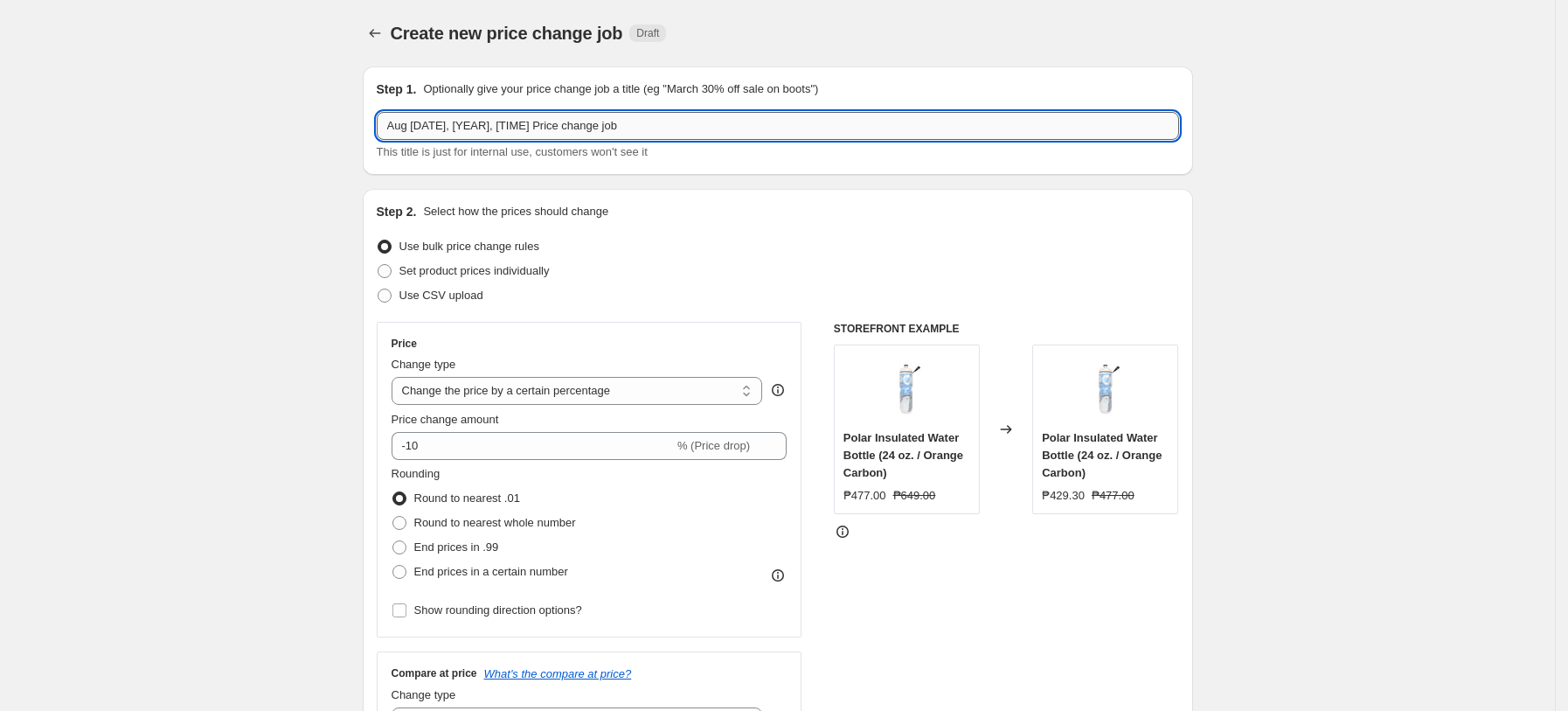 click on "Aug [DATE], [YEAR], [TIME] Price change job" at bounding box center (778, 126) 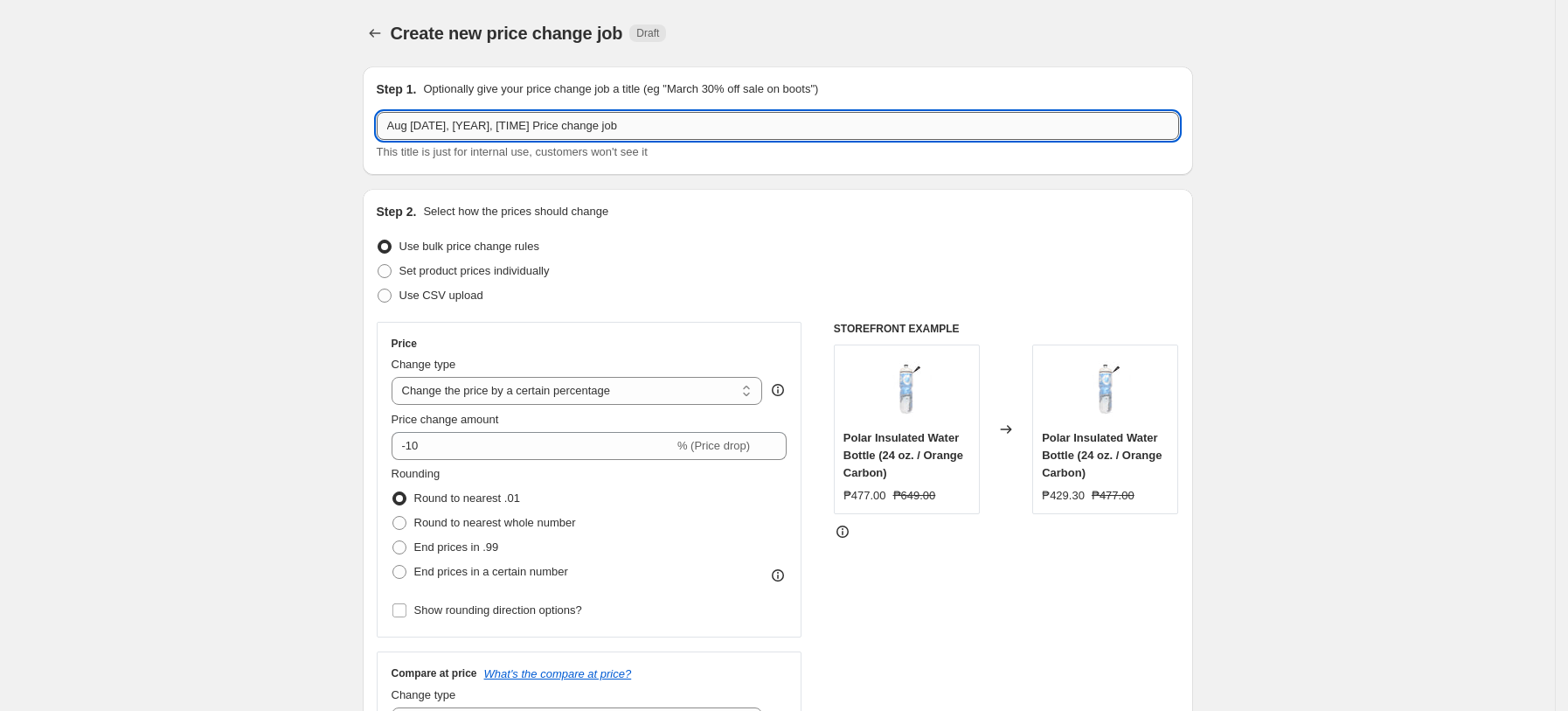 click on "Aug [DATE], [YEAR], [TIME] Price change job" at bounding box center (778, 126) 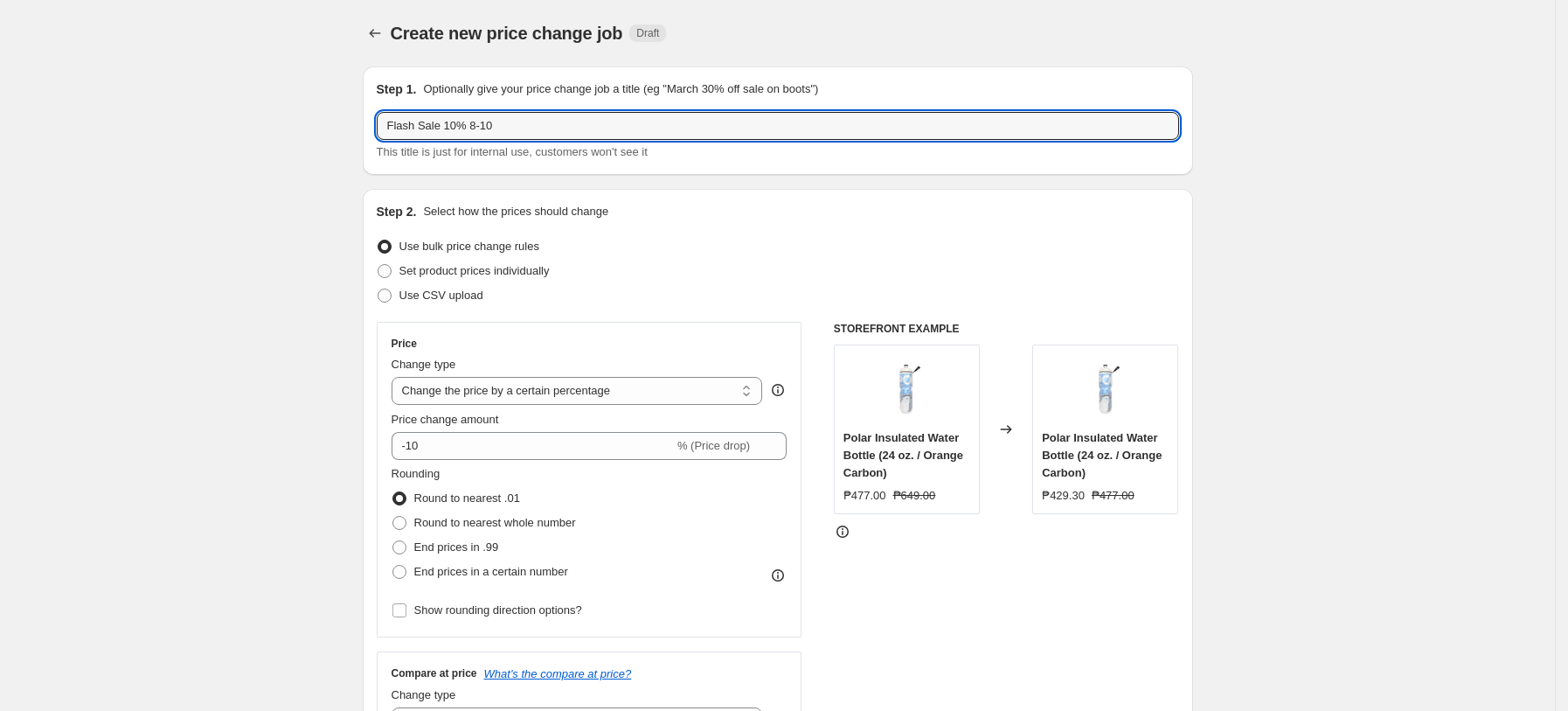 type on "Flash Sale 10% 8-10" 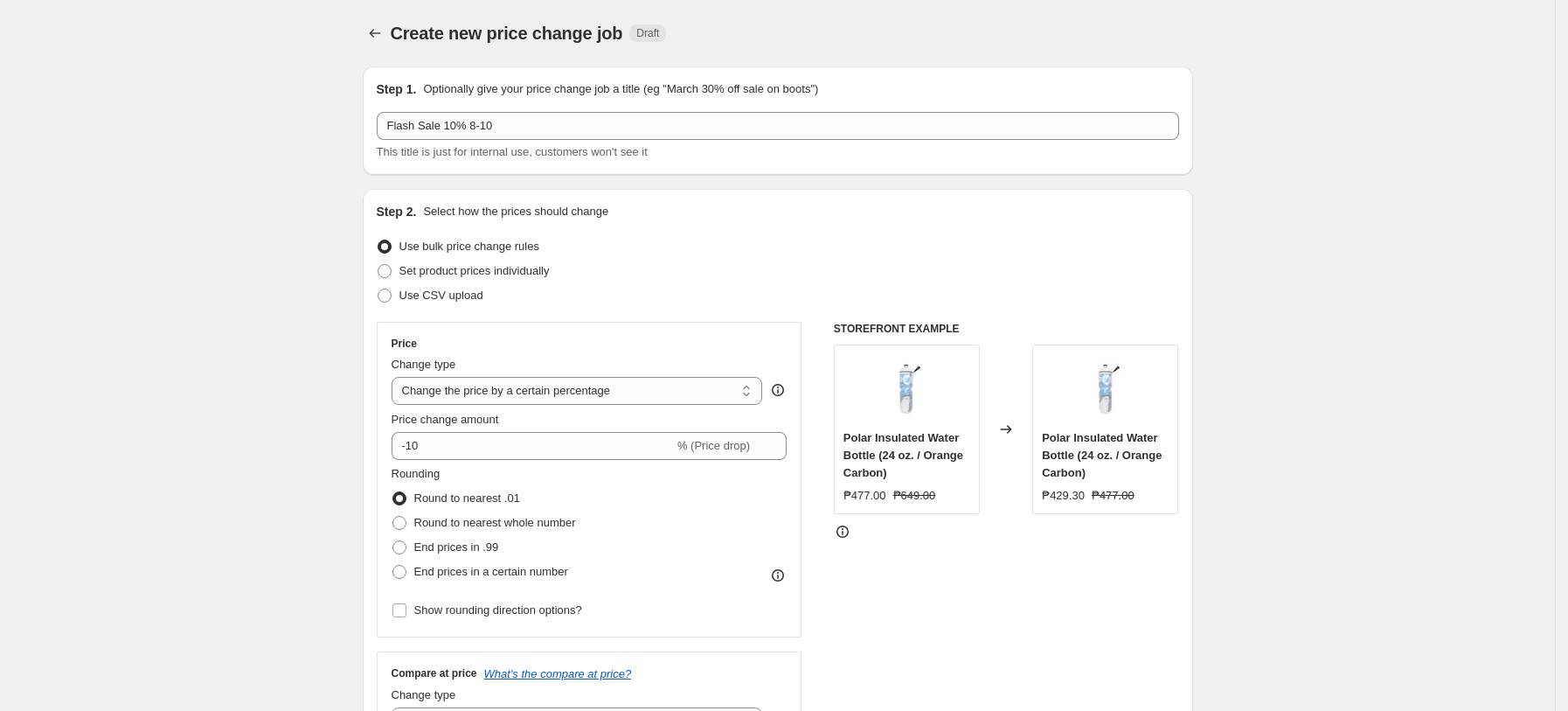 click on "Create new price change job. This page is ready Create new price change job Draft Step 1. Optionally give your price change job a title (eg "March 30% off sale on boots") Flash Sale 10% 8-10 This title is just for internal use, customers won't see it Step 2. Select how the prices should change Use bulk price change rules Set product prices individually Use CSV upload Price Change type Change the price to a certain amount Change the price by a certain amount Change the price by a certain percentage Change the price to the current compare at price (price before sale) Change the price by a certain amount relative to the compare at price Change the price by a certain percentage relative to the compare at price Don't change the price Change the price by a certain percentage relative to the cost per item Change price to certain cost margin Change the price by a certain percentage Price change amount -10 % (Price drop) Rounding Round to nearest .01 Round to nearest whole number End prices in .99 Compare at price" at bounding box center [777, 874] 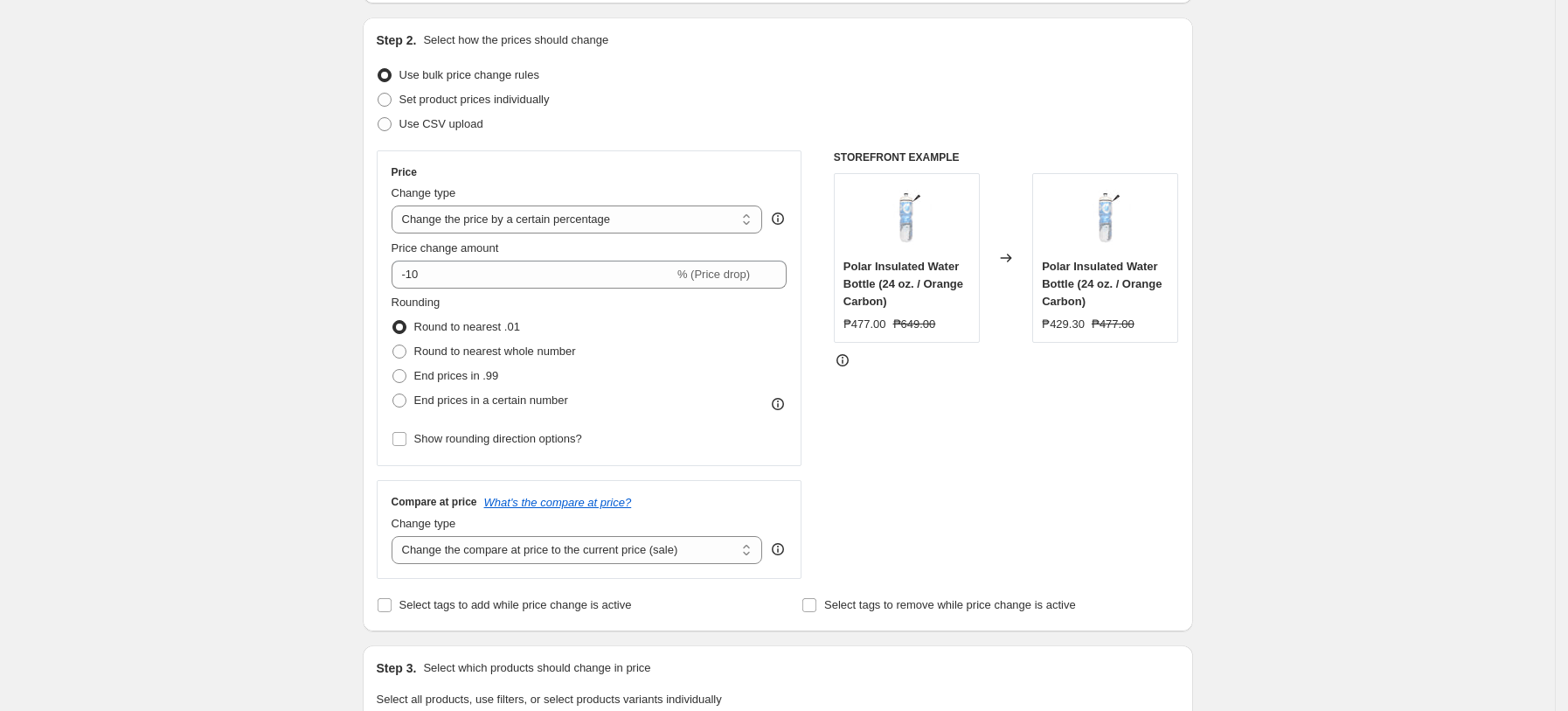scroll, scrollTop: 116, scrollLeft: 0, axis: vertical 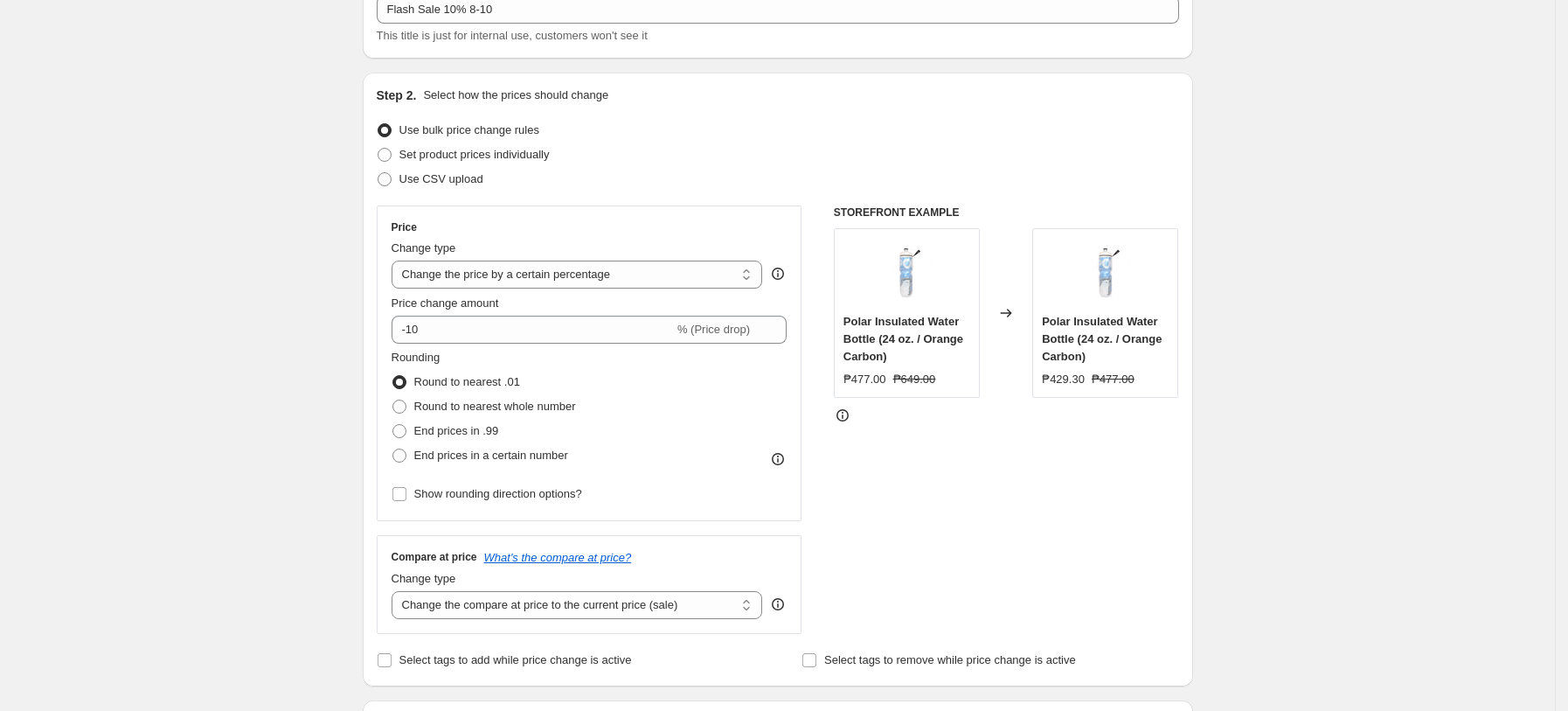 click on "Change type" at bounding box center [577, 248] 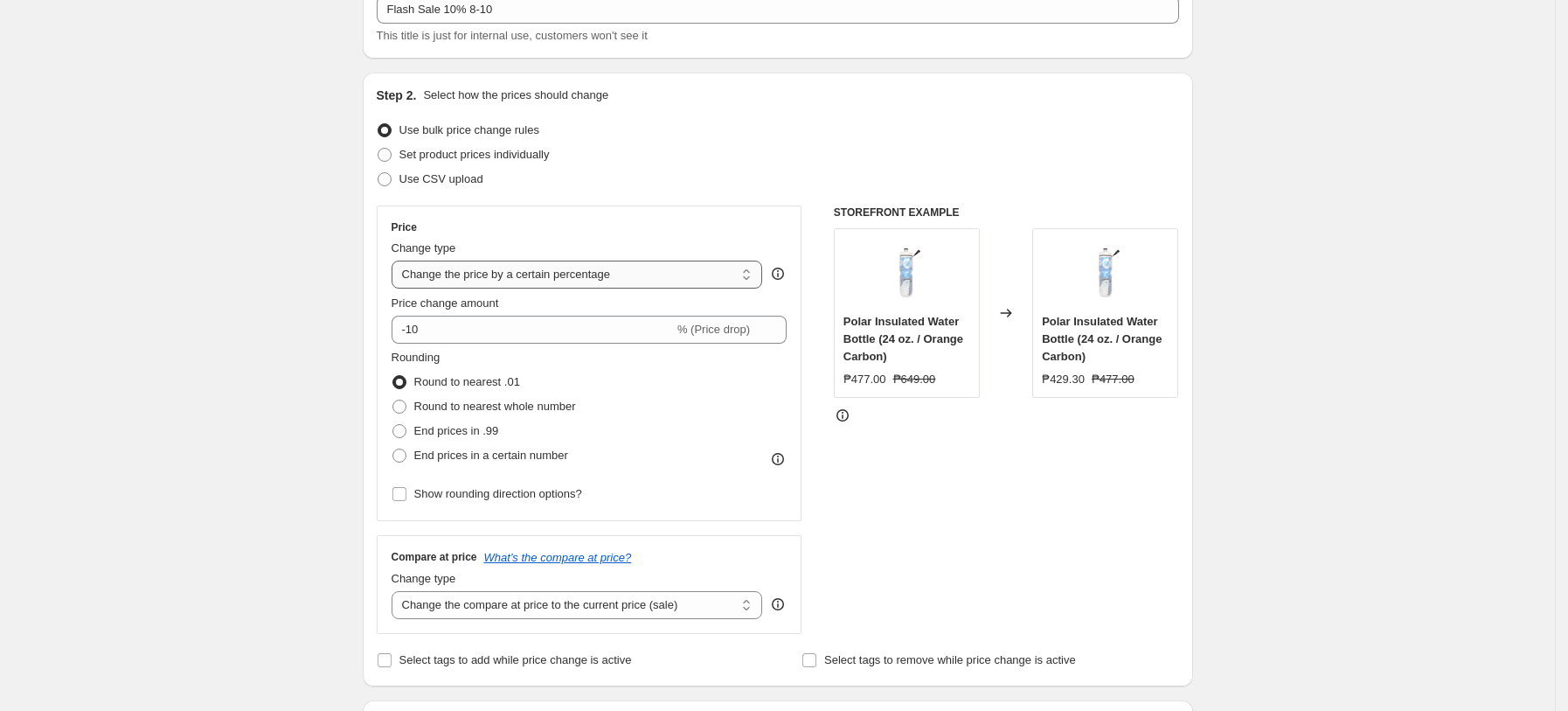 click on "Change the price to a certain amount Change the price by a certain amount Change the price by a certain percentage Change the price to the current compare at price (price before sale) Change the price by a certain amount relative to the compare at price Change the price by a certain percentage relative to the compare at price Don't change the price Change the price by a certain percentage relative to the cost per item Change price to certain cost margin" at bounding box center [577, 275] 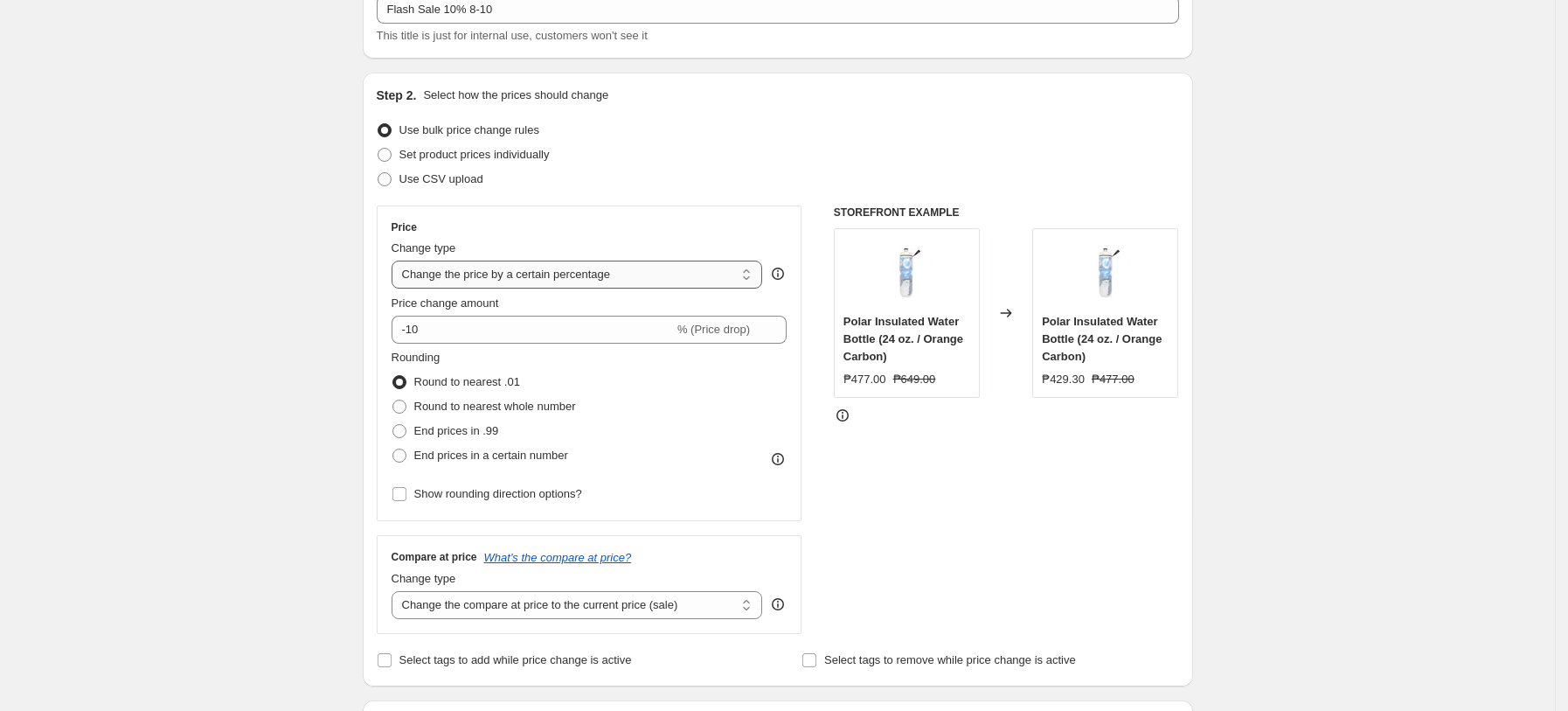 select on "bcap" 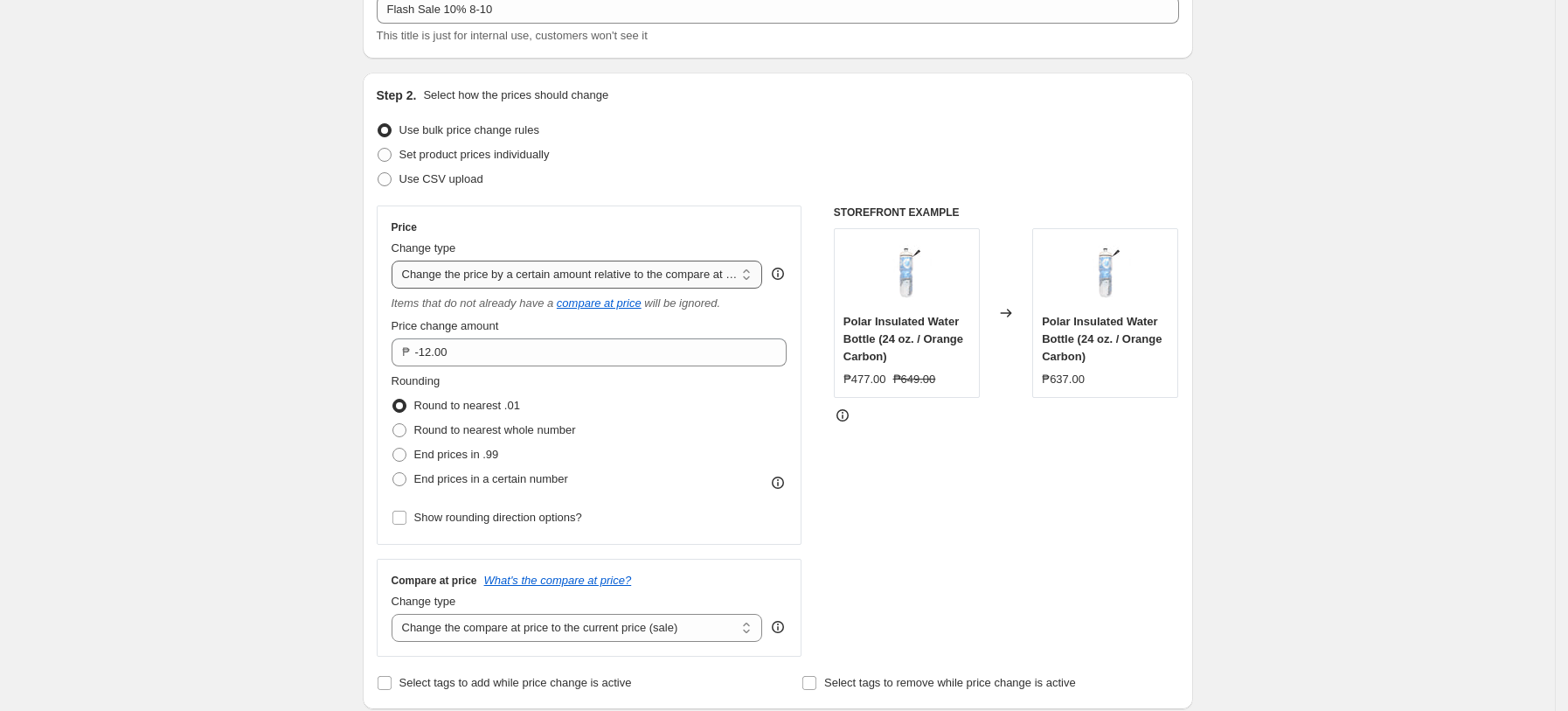 click on "Change the price to a certain amount Change the price by a certain amount Change the price by a certain percentage Change the price to the current compare at price (price before sale) Change the price by a certain amount relative to the compare at price Change the price by a certain percentage relative to the compare at price Don't change the price Change the price by a certain percentage relative to the cost per item Change price to certain cost margin" at bounding box center (577, 275) 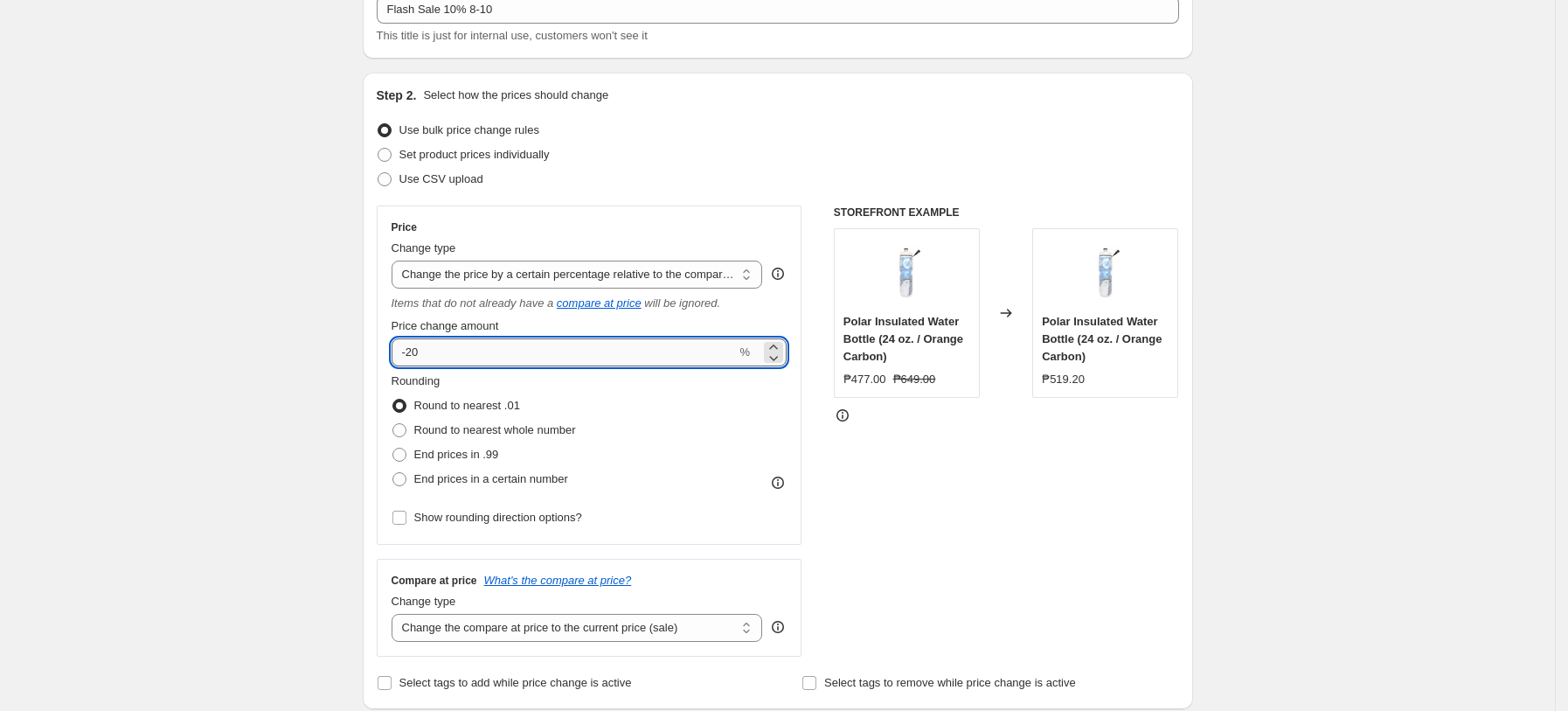 click on "-20" at bounding box center (564, 352) 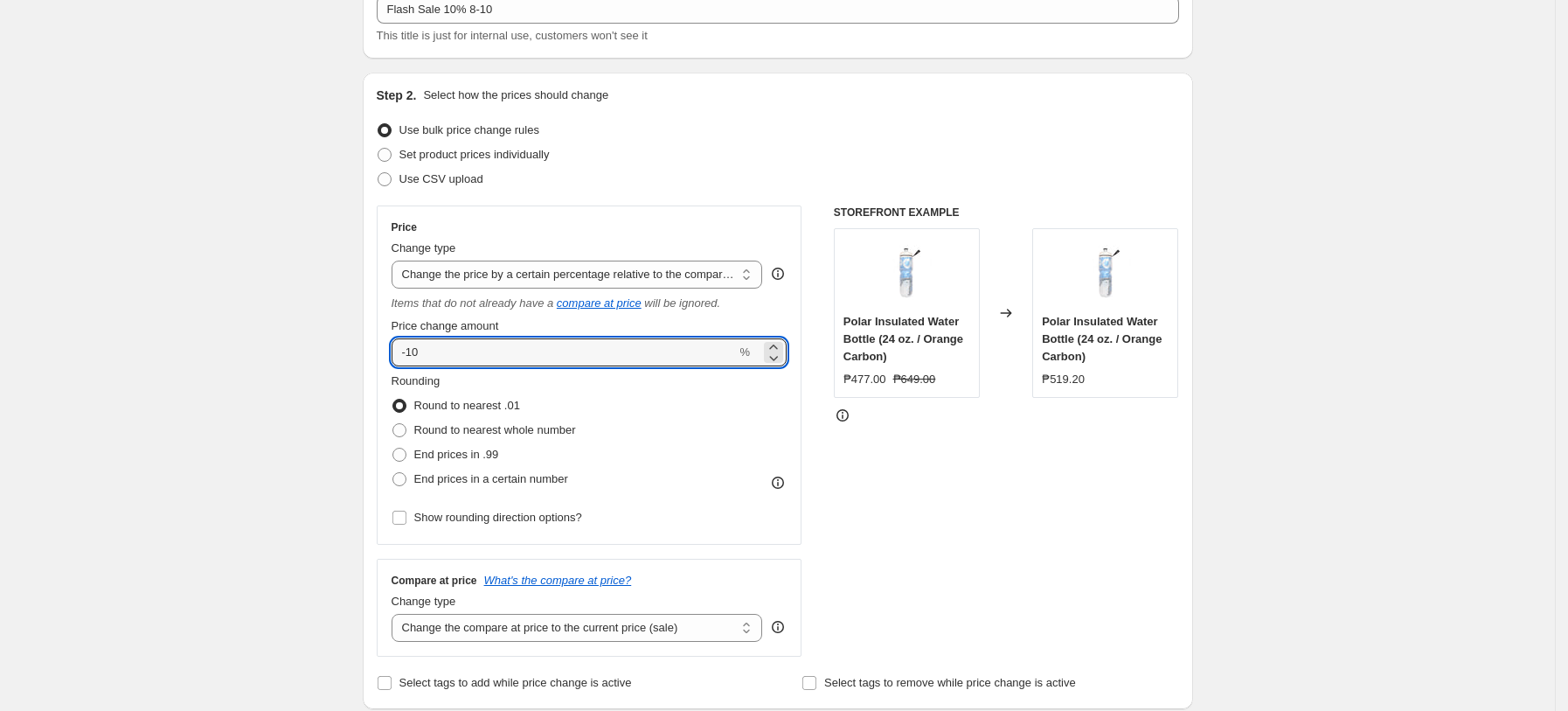 type on "-10" 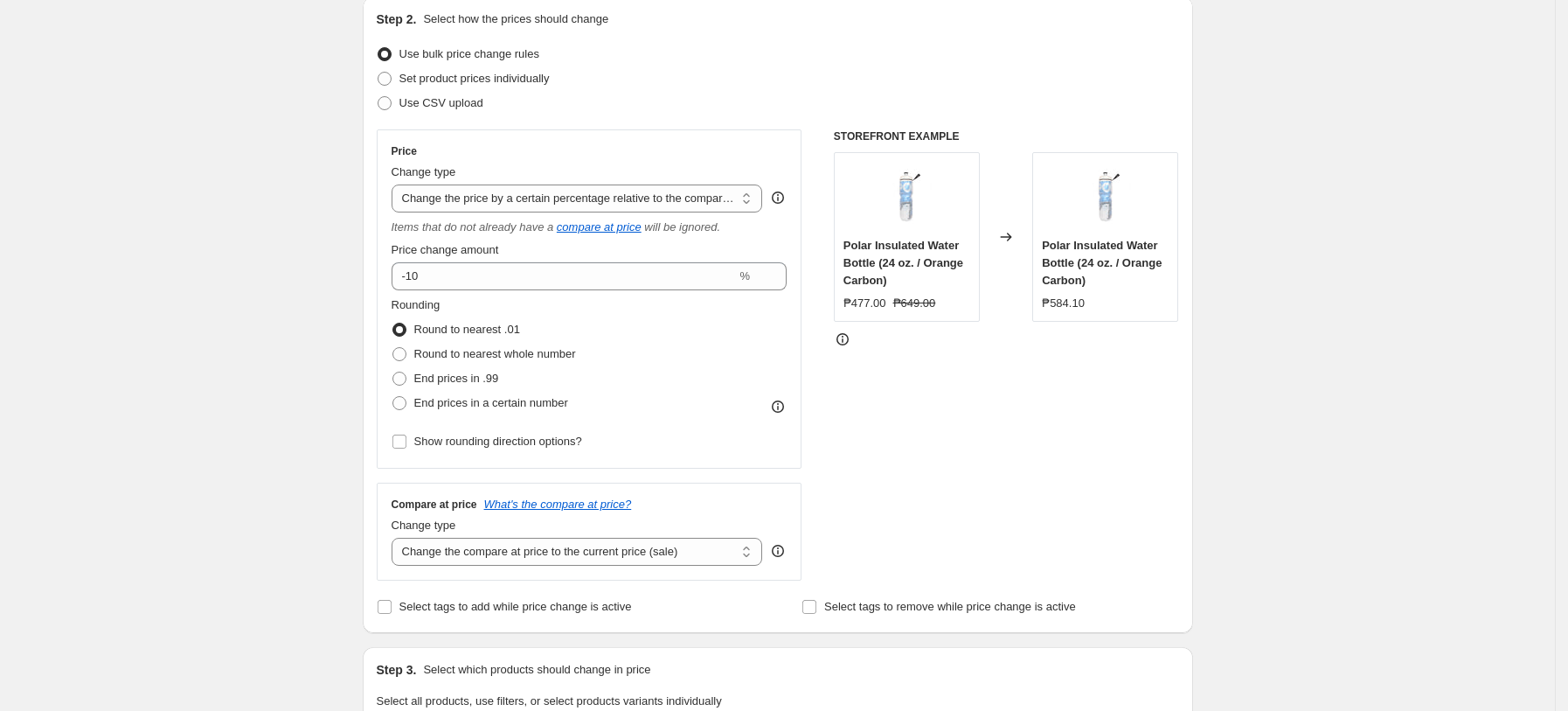 scroll, scrollTop: 233, scrollLeft: 0, axis: vertical 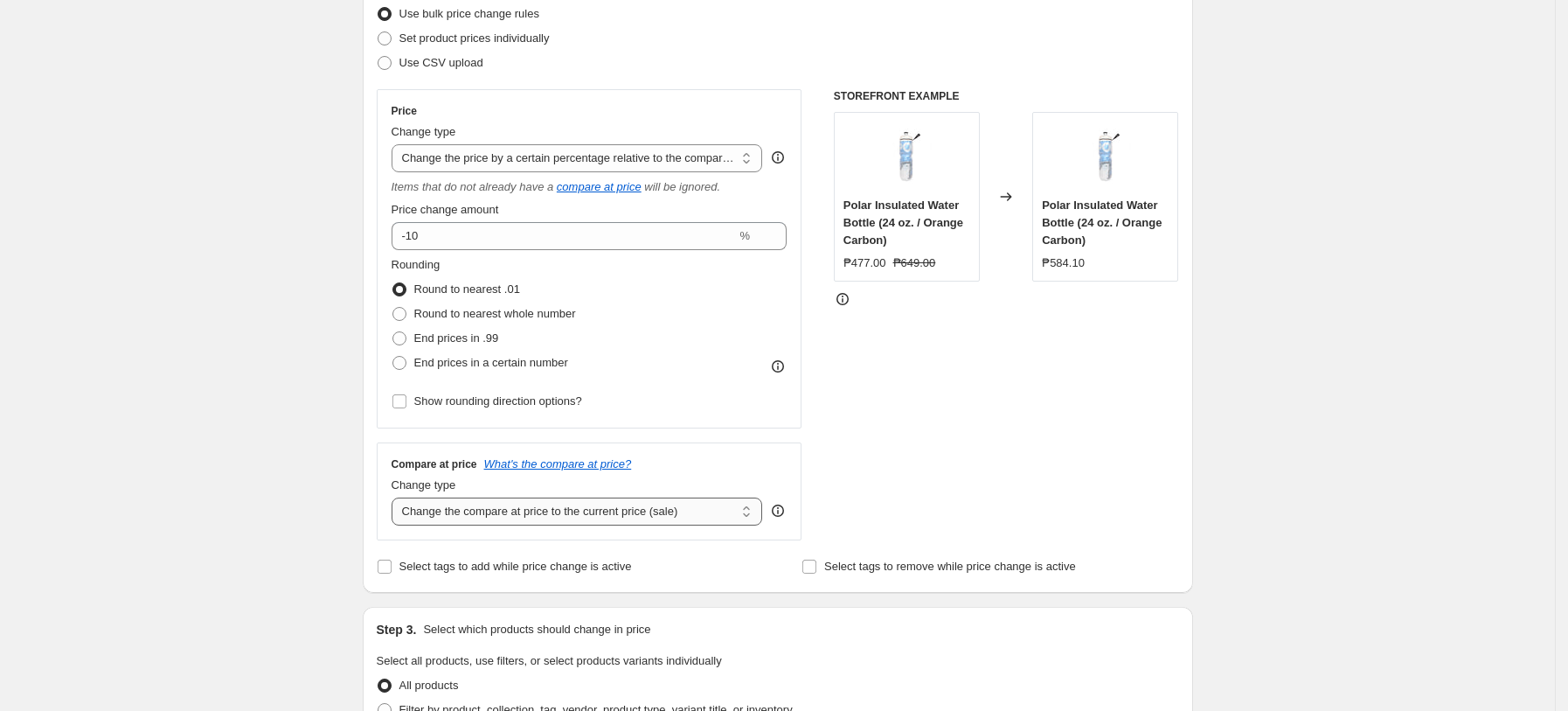 click on "Change the compare at price to the current price (sale) Change the compare at price to a certain amount Change the compare at price by a certain amount Change the compare at price by a certain percentage Change the compare at price by a certain amount relative to the actual price Change the compare at price by a certain percentage relative to the actual price Don't change the compare at price Remove the compare at price" at bounding box center [577, 512] 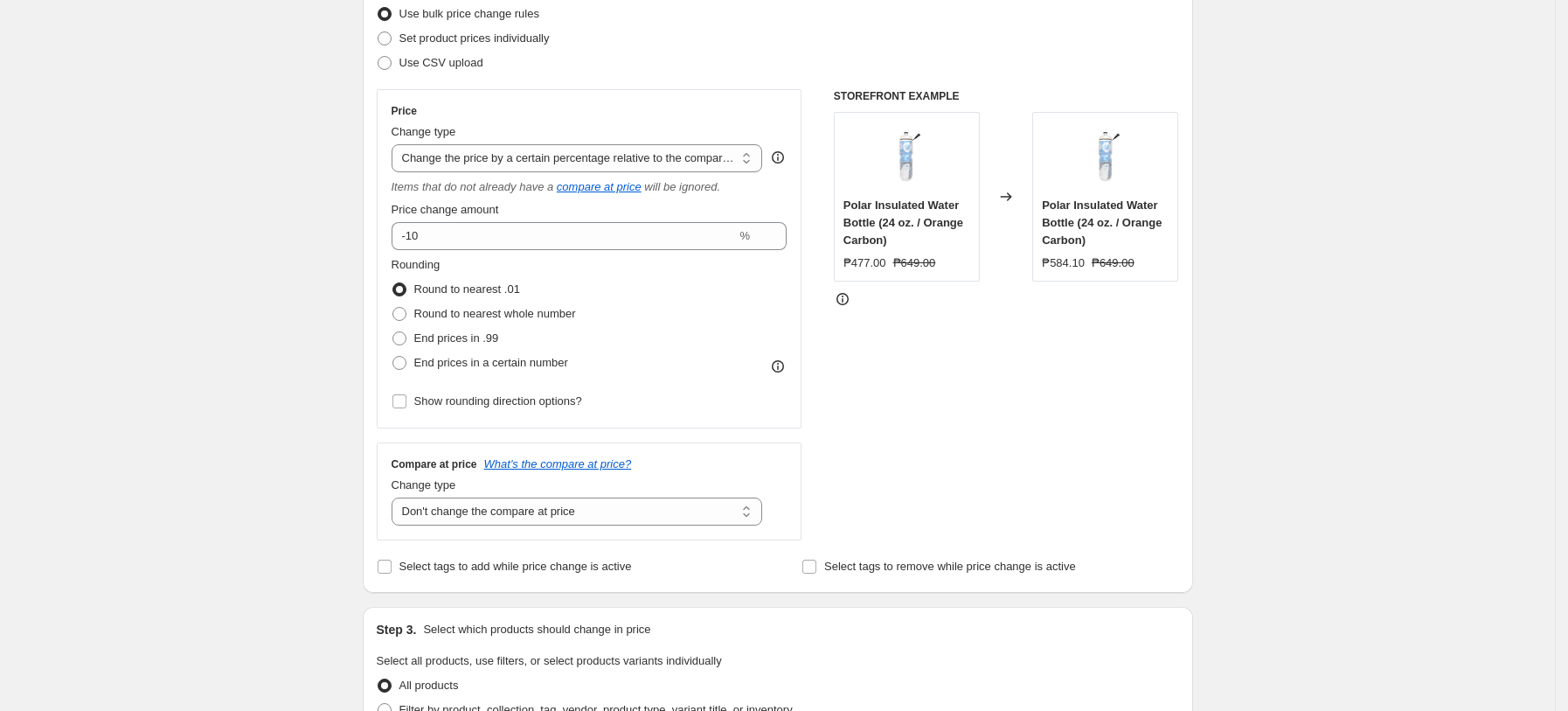 click on "Create new price change job. This page is ready Create new price change job Draft Step 1. Optionally give your price change job a title (eg "March 30% off sale on boots") Flash Sale 10% [DATE]-[DATE] This title is just for internal use, customers won't see it Step 2. Select how the prices should change Use bulk price change rules Set product prices individually Use CSV upload Price Change type Change the price to a certain amount Change the price by a certain amount Change the price by a certain percentage Change the price to the current compare at price (price before sale) Change the price by a certain amount relative to the compare at price Change the price by a certain percentage relative to the compare at price Don't change the price Change the price by a certain percentage relative to the cost per item Change price to certain cost margin Change the price by a certain percentage relative to the compare at price Items that do not already have a   compare at price   will be ignored. Price change amount -10 % Step 3." at bounding box center [777, 652] 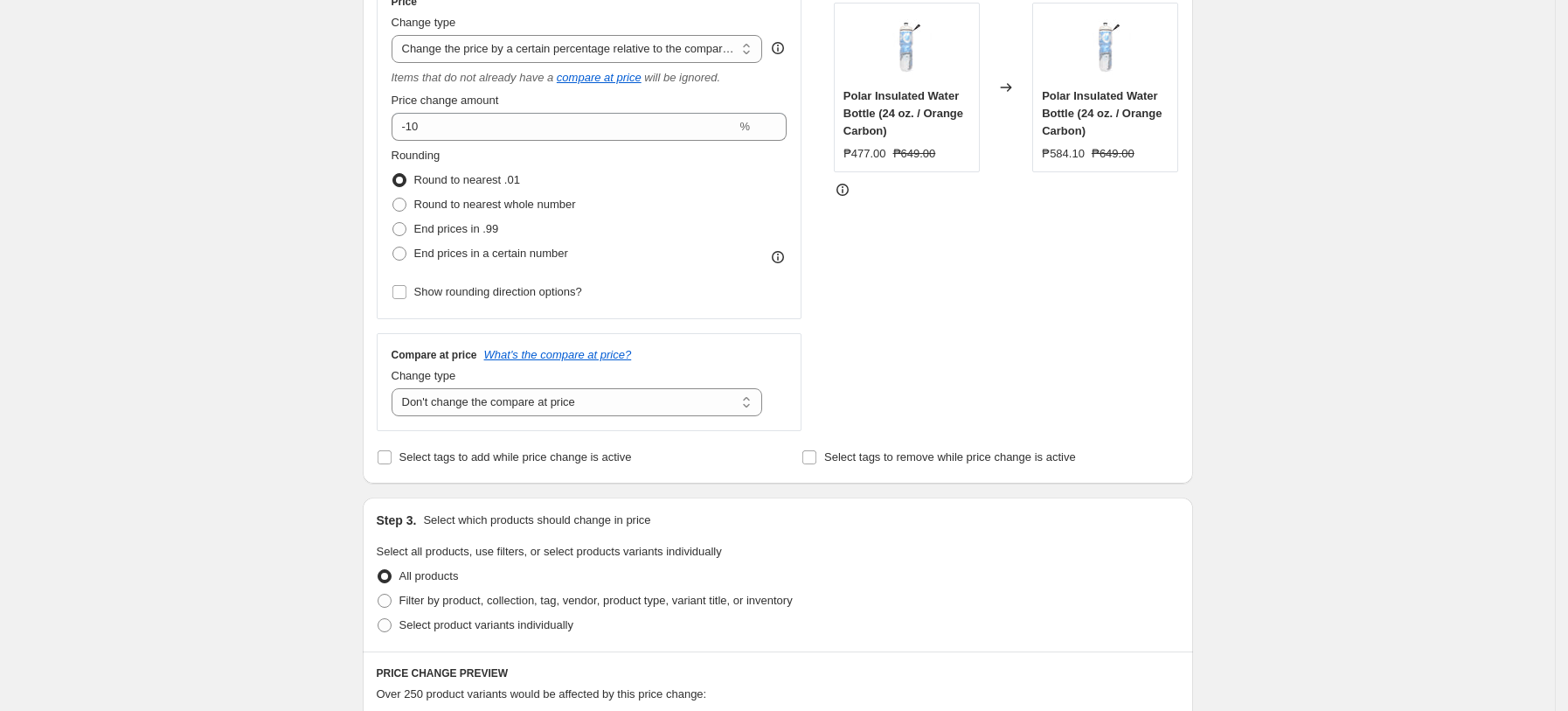 scroll, scrollTop: 700, scrollLeft: 0, axis: vertical 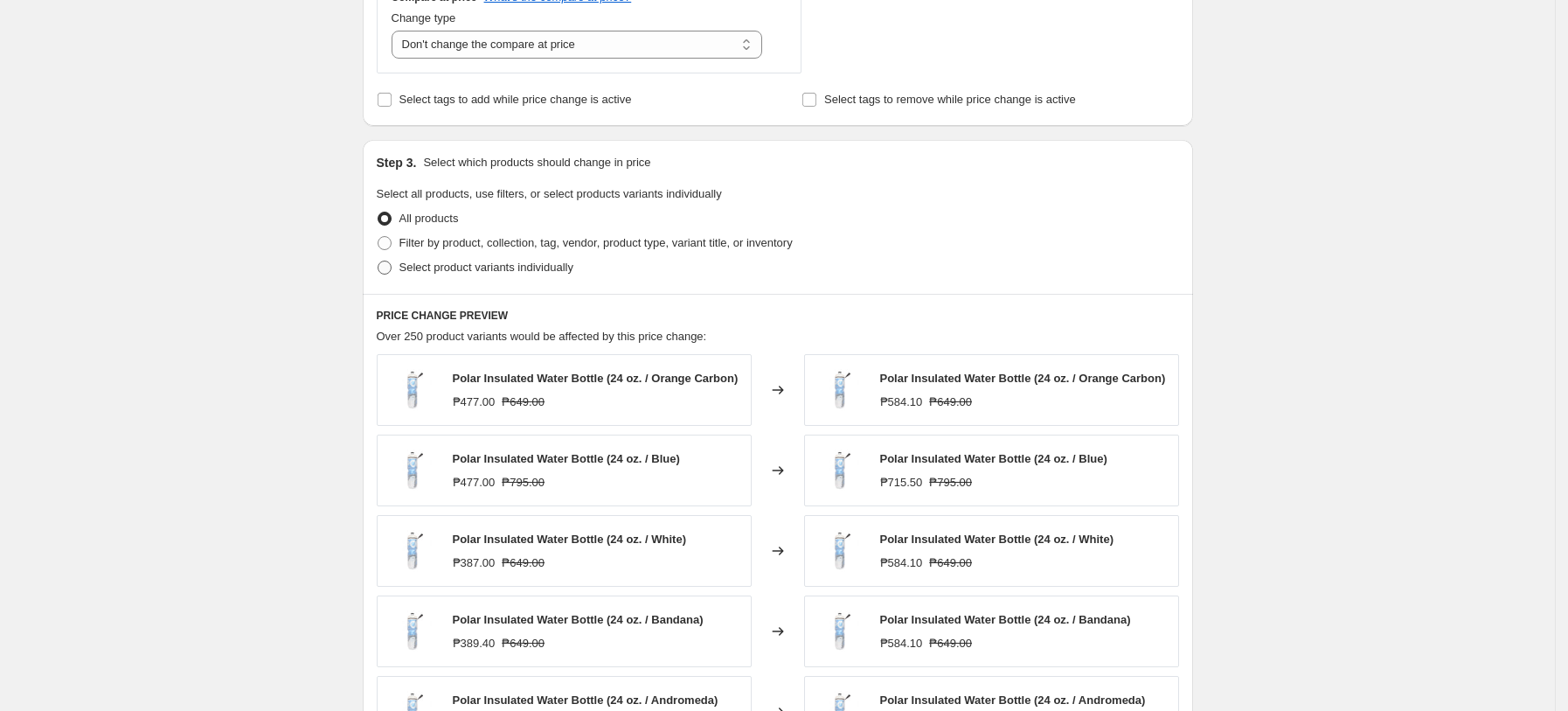 click on "Select product variants individually" at bounding box center (486, 267) 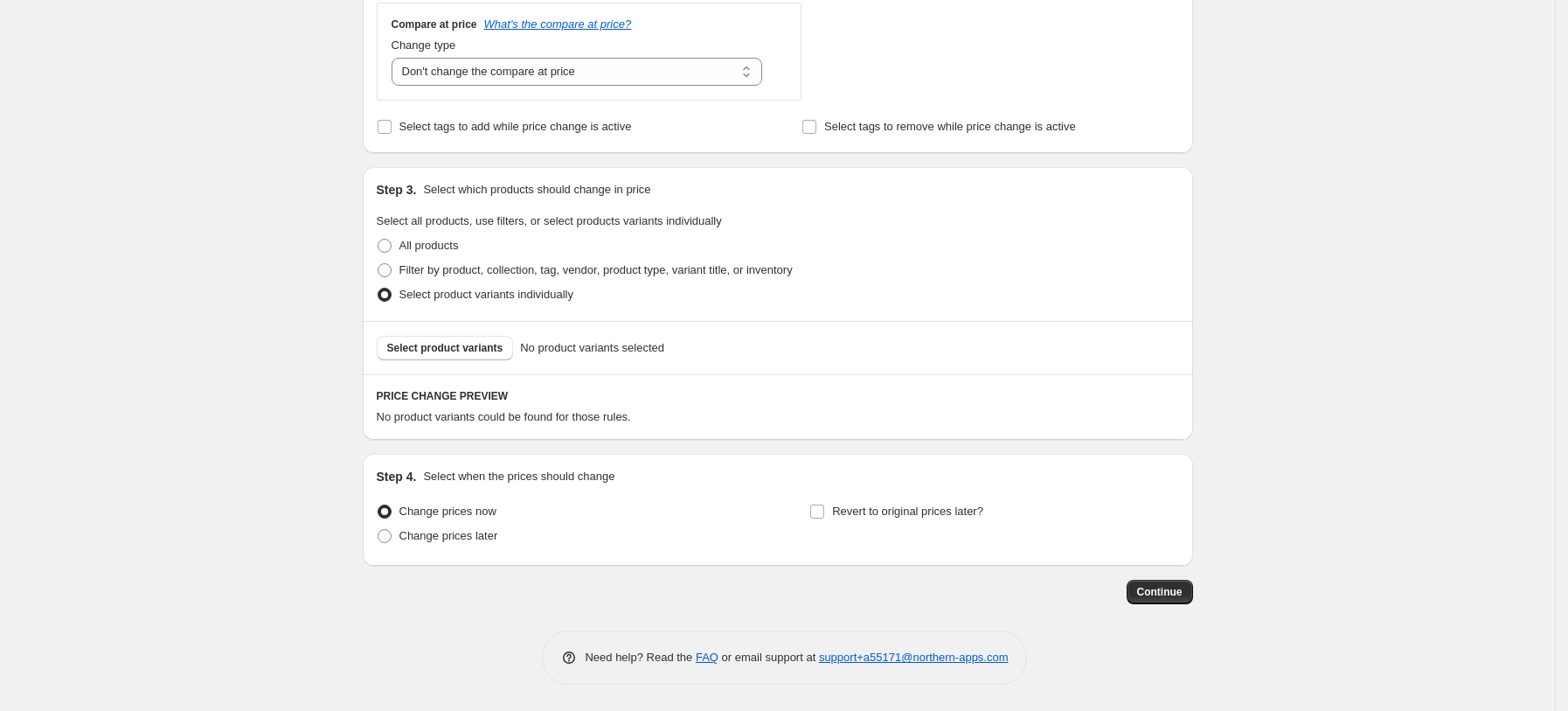 scroll, scrollTop: 673, scrollLeft: 0, axis: vertical 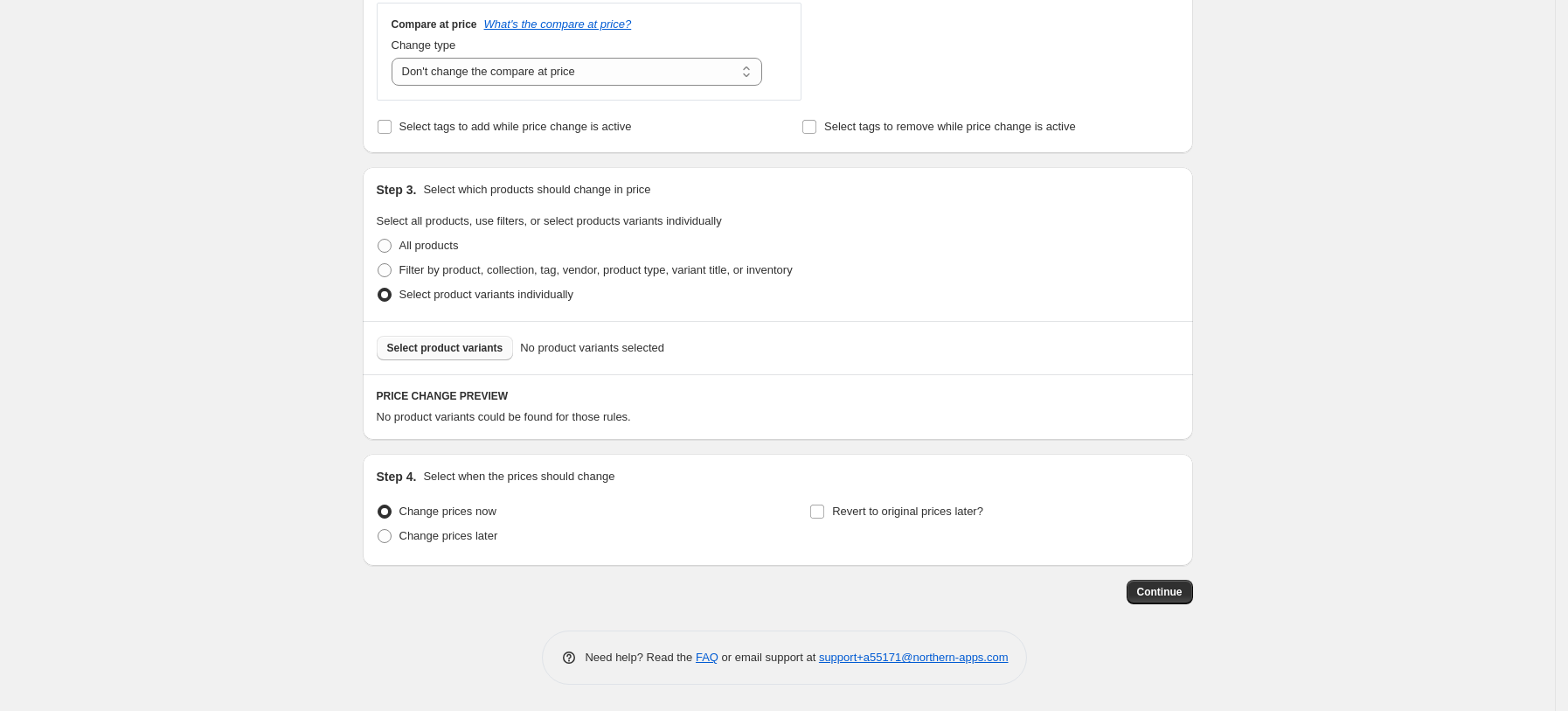 click on "Select product variants" at bounding box center (445, 348) 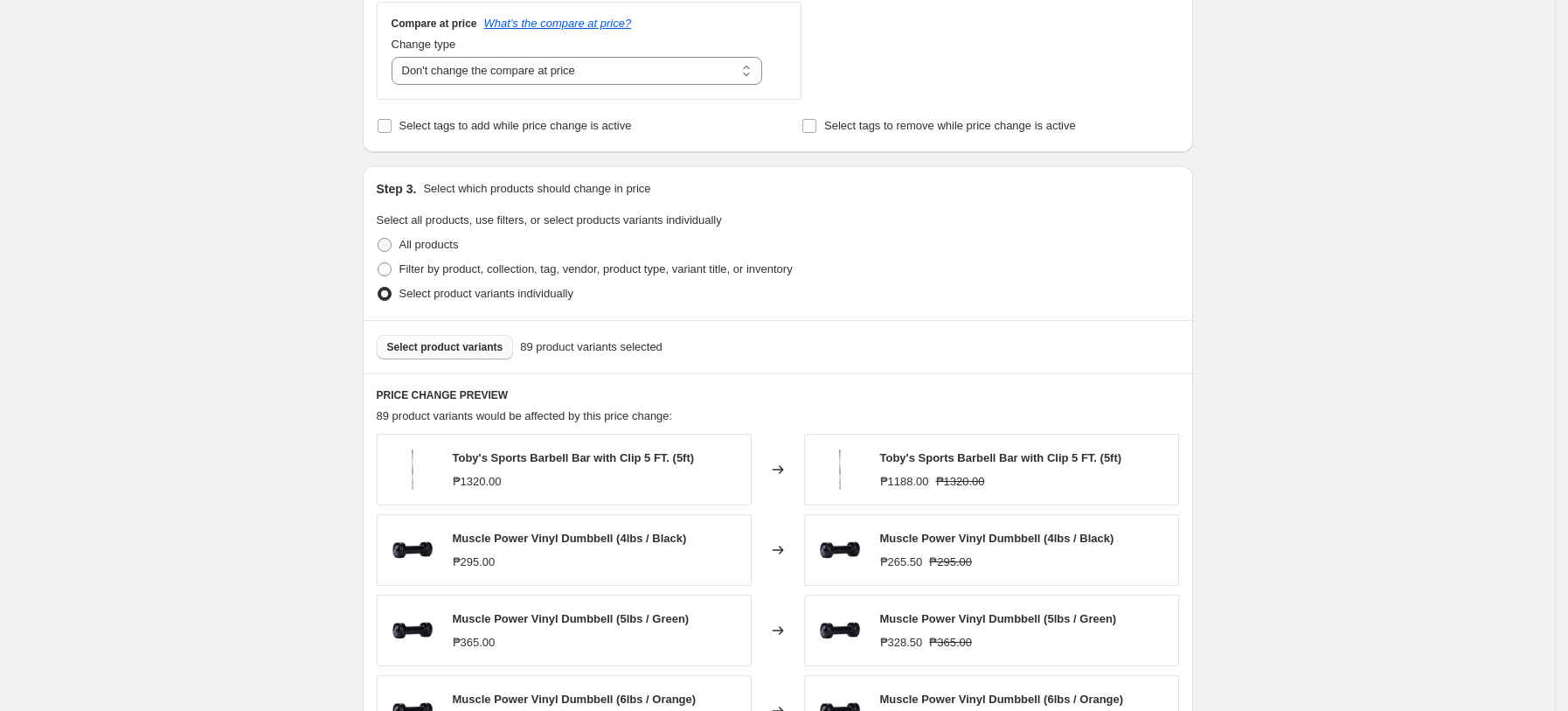 click on "Create new price change job. This page is ready Create new price change job Draft Step 1. Optionally give your price change job a title (eg "March 30% off sale on boots") Flash Sale 10% [DATE]-[DATE] This title is just for internal use, customers won't see it Step 2. Select how the prices should change Use bulk price change rules Set product prices individually Use CSV upload Price Change type Change the price to a certain amount Change the price by a certain amount Change the price by a certain percentage Change the price to the current compare at price (price before sale) Change the price by a certain amount relative to the compare at price Change the price by a certain percentage relative to the compare at price Don't change the price Change the price by a certain percentage relative to the cost per item Change price to certain cost margin Change the price by a certain percentage relative to the compare at price Items that do not already have a   compare at price   will be ignored. Price change amount -10 % Step 3." at bounding box center [777, 239] 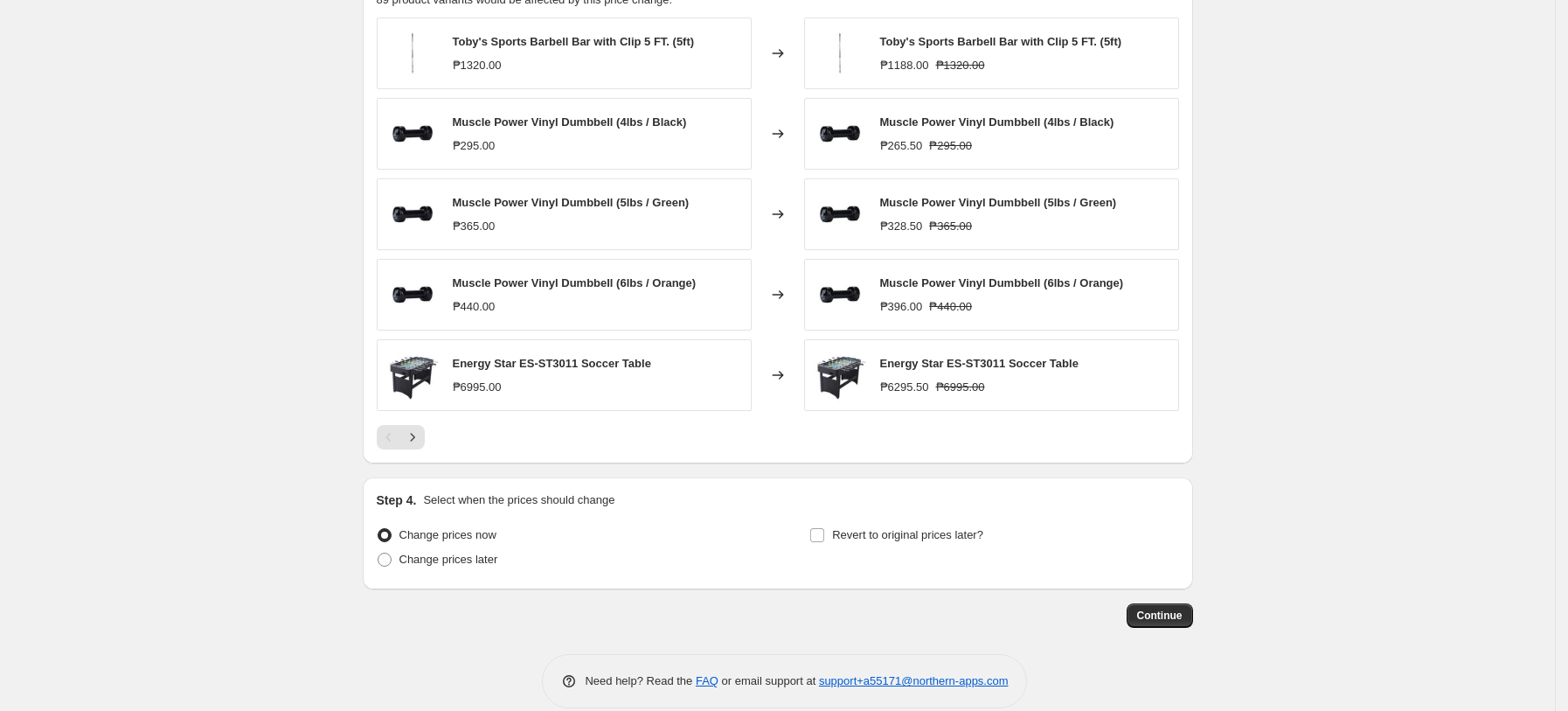 scroll, scrollTop: 1114, scrollLeft: 0, axis: vertical 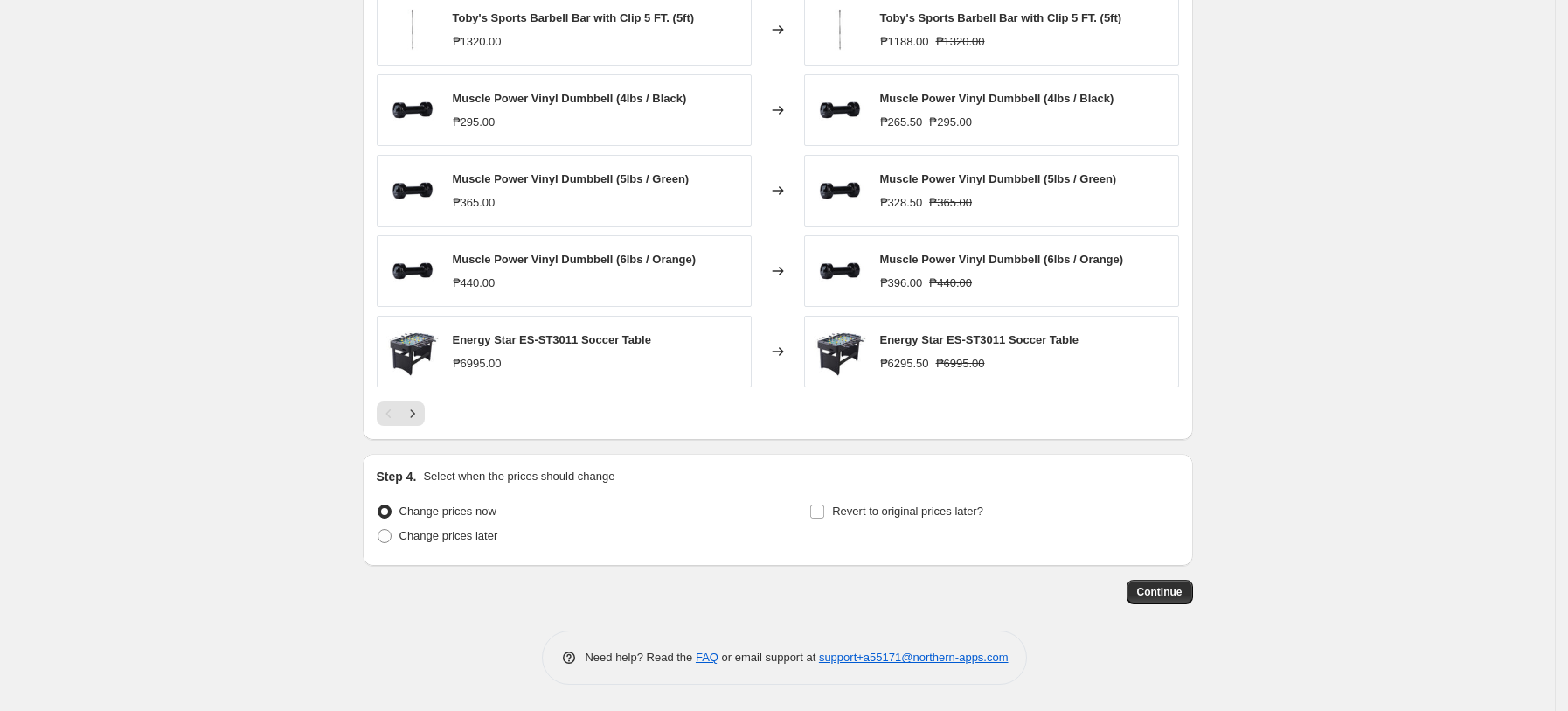 click on "Create new price change job. This page is ready Create new price change job Draft Step 1. Optionally give your price change job a title (eg "March 30% off sale on boots") Flash Sale 10% [DATE]-[DATE] This title is just for internal use, customers won't see it Step 2. Select how the prices should change Use bulk price change rules Set product prices individually Use CSV upload Price Change type Change the price to a certain amount Change the price by a certain amount Change the price by a certain percentage Change the price to the current compare at price (price before sale) Change the price by a certain amount relative to the compare at price Change the price by a certain percentage relative to the compare at price Don't change the price Change the price by a certain percentage relative to the cost per item Change price to certain cost margin Change the price by a certain percentage relative to the compare at price Items that do not already have a   compare at price   will be ignored. Price change amount -10 % Step 3." at bounding box center [777, -201] 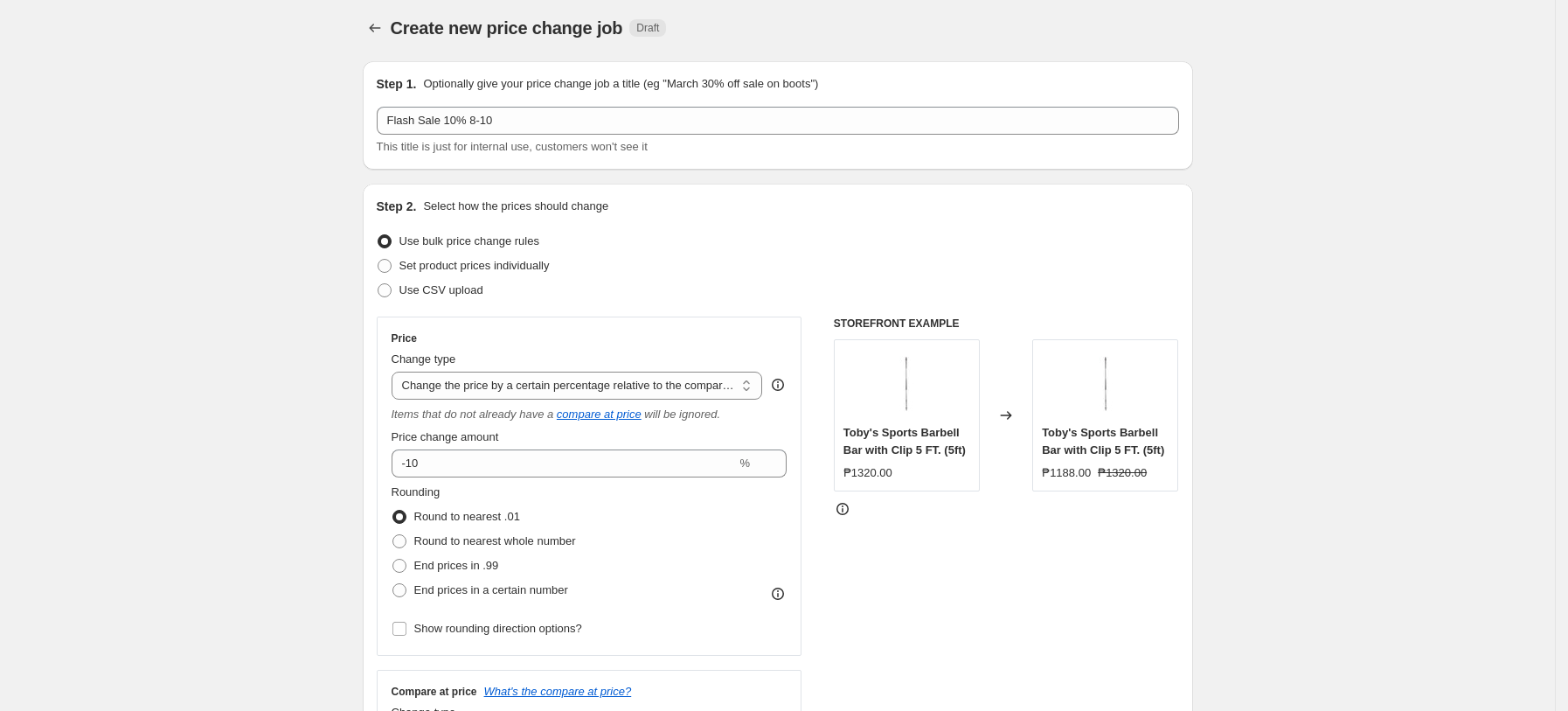 scroll, scrollTop: 0, scrollLeft: 0, axis: both 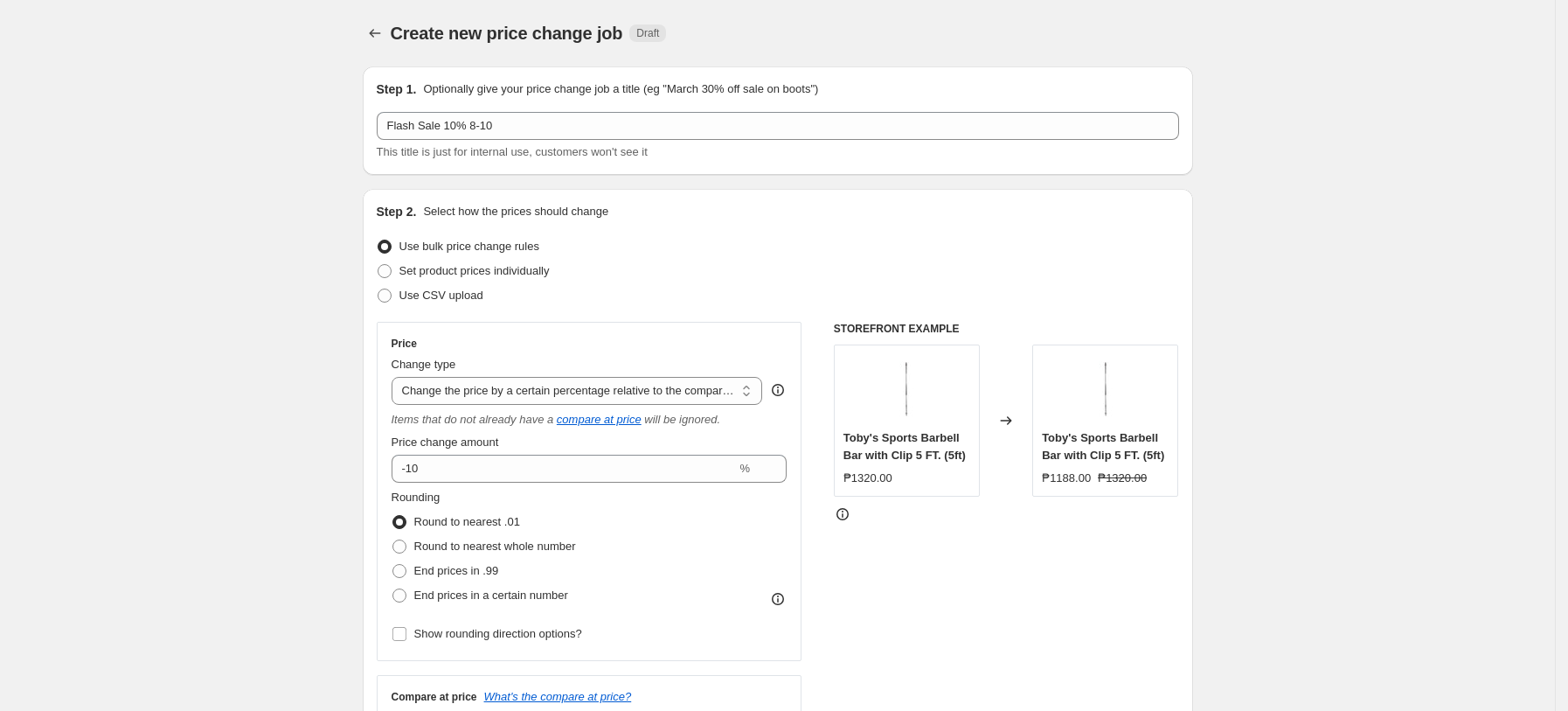 click on "Create new price change job. This page is ready Create new price change job Draft Step 1. Optionally give your price change job a title (eg "March 30% off sale on boots") Flash Sale 10% [DATE]-[DATE] This title is just for internal use, customers won't see it Step 2. Select how the prices should change Use bulk price change rules Set product prices individually Use CSV upload Price Change type Change the price to a certain amount Change the price by a certain amount Change the price by a certain percentage Change the price to the current compare at price (price before sale) Change the price by a certain amount relative to the compare at price Change the price by a certain percentage relative to the compare at price Don't change the price Change the price by a certain percentage relative to the cost per item Change price to certain cost margin Change the price by a certain percentage relative to the compare at price Items that do not already have a   compare at price   will be ignored. Price change amount -10 % Step 3." at bounding box center [777, 912] 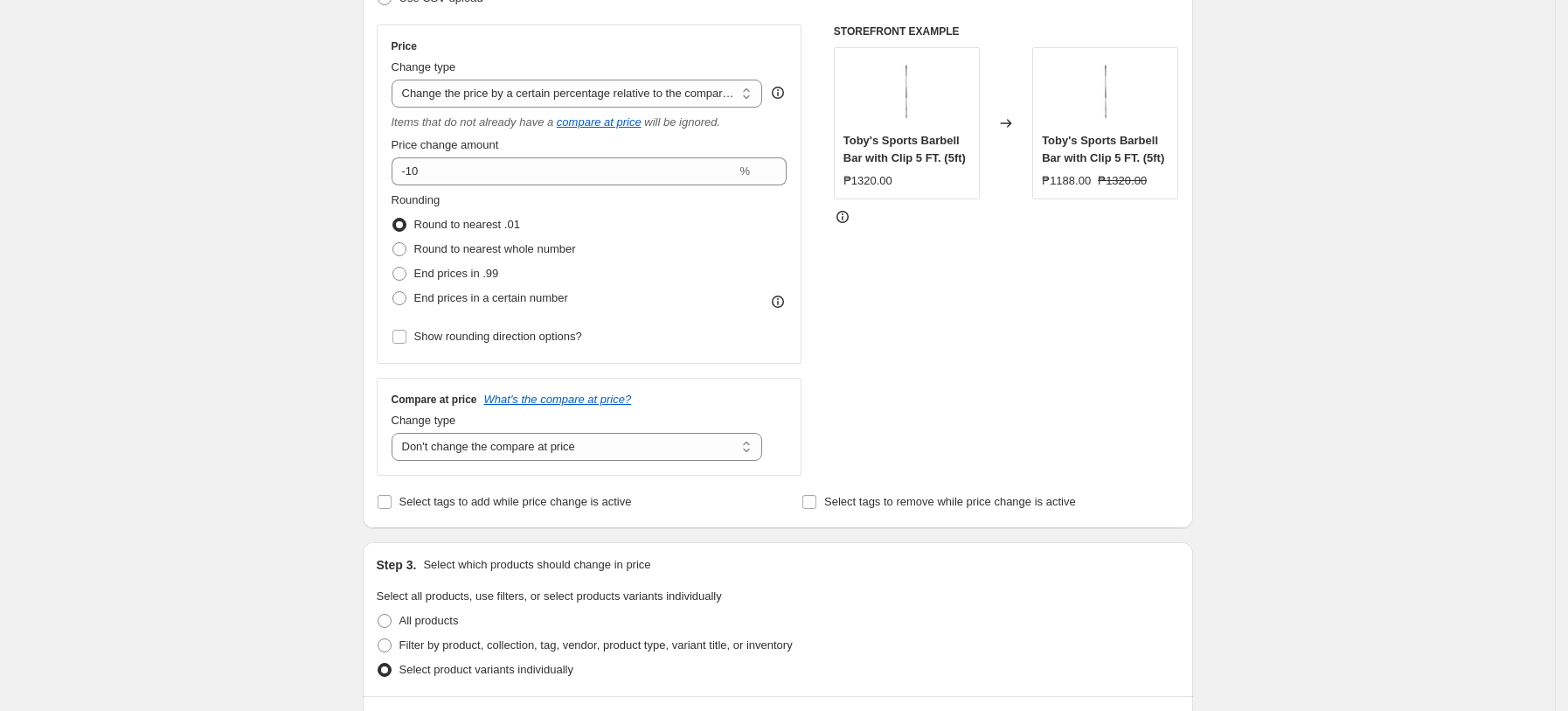 scroll, scrollTop: 16, scrollLeft: 0, axis: vertical 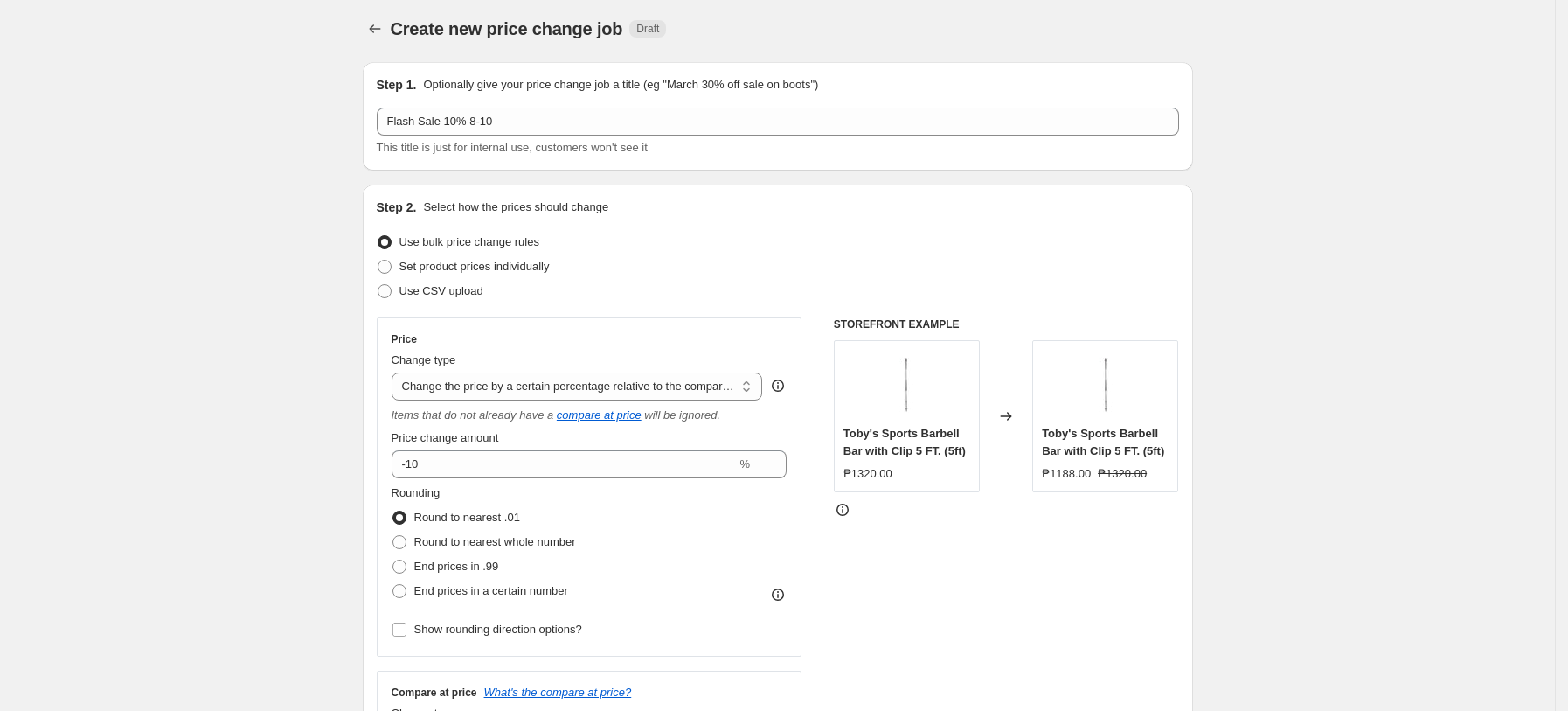 click on "Create new price change job. This page is ready Create new price change job Draft Step 1. Optionally give your price change job a title (eg "March 30% off sale on boots") Flash Sale 10% [DATE]-[DATE] This title is just for internal use, customers won't see it Step 2. Select how the prices should change Use bulk price change rules Set product prices individually Use CSV upload Price Change type Change the price to a certain amount Change the price by a certain amount Change the price by a certain percentage Change the price to the current compare at price (price before sale) Change the price by a certain amount relative to the compare at price Change the price by a certain percentage relative to the compare at price Don't change the price Change the price by a certain percentage relative to the cost per item Change price to certain cost margin Change the price by a certain percentage relative to the compare at price Items that do not already have a   compare at price   will be ignored. Price change amount -10 % Step 3." at bounding box center (777, 908) 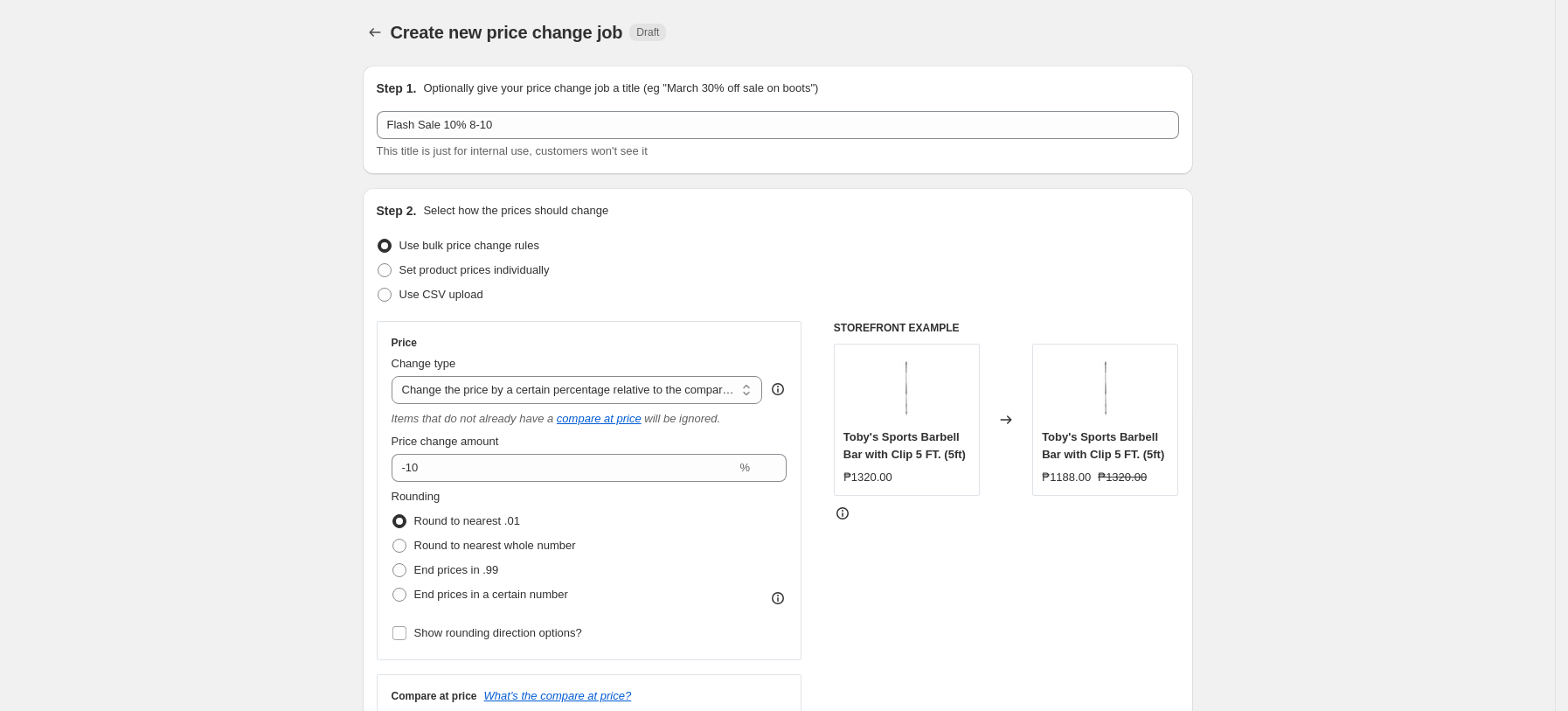 scroll, scrollTop: 0, scrollLeft: 0, axis: both 